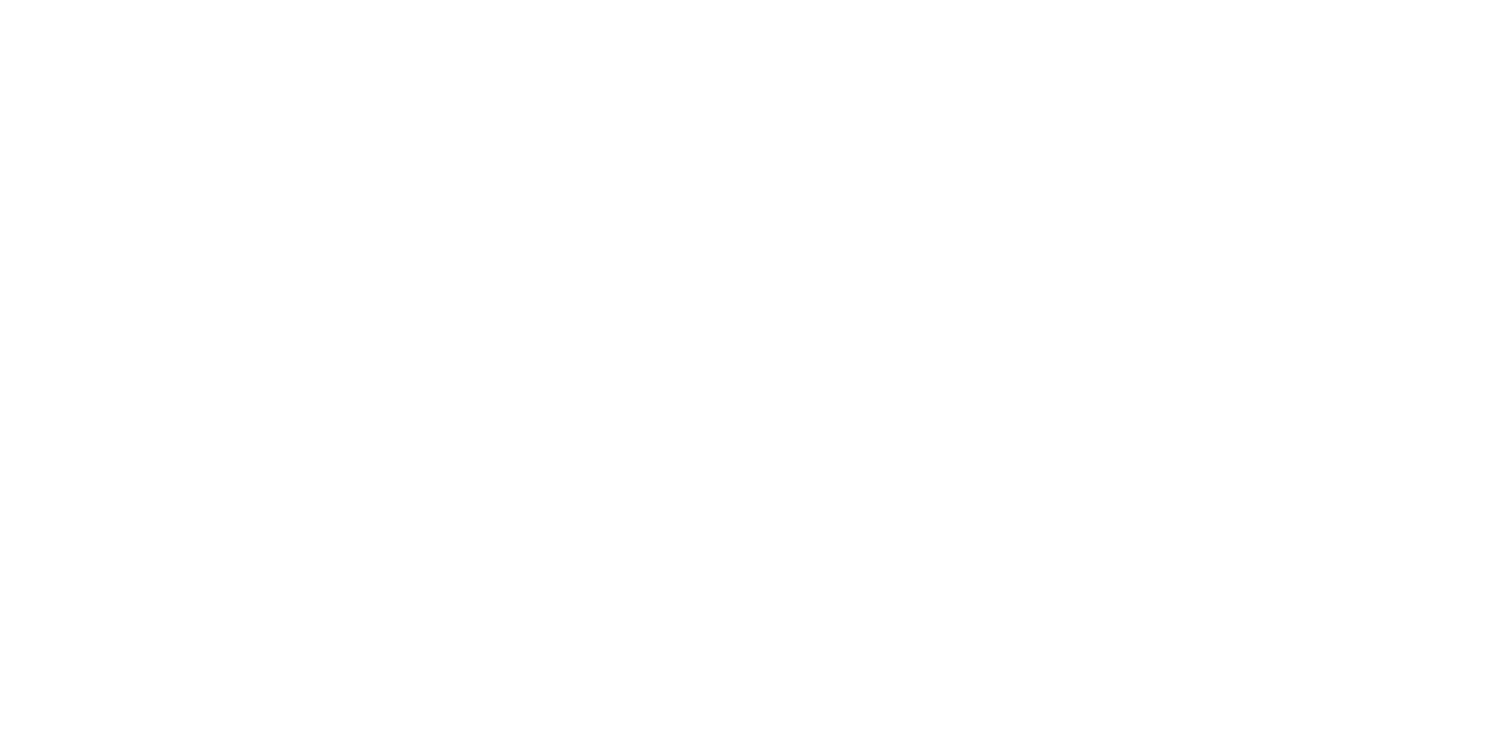 scroll, scrollTop: 0, scrollLeft: 0, axis: both 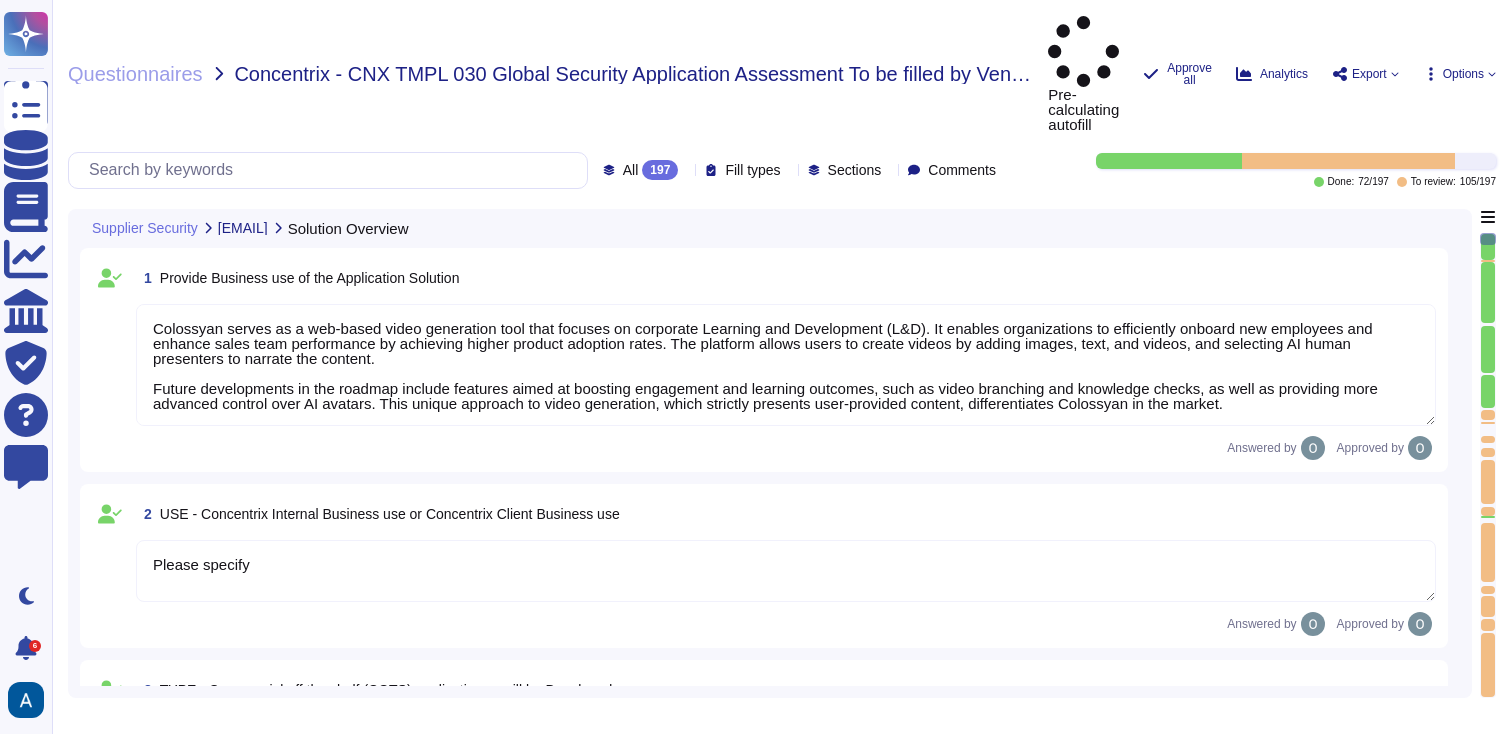 type on "Colossyan serves as a web-based video generation tool that focuses on corporate Learning and Development (L&D). It enables organizations to efficiently onboard new employees and enhance sales team performance by achieving higher product adoption rates. The platform allows users to create videos by adding images, text, and videos, and selecting AI human presenters to narrate the content.
Future developments in the roadmap include features aimed at boosting engagement and learning outcomes, such as video branching and knowledge checks, as well as providing more advanced control over AI avatars. This unique approach to video generation, which strictly presents user-provided content, differentiates Colossyan in the market." 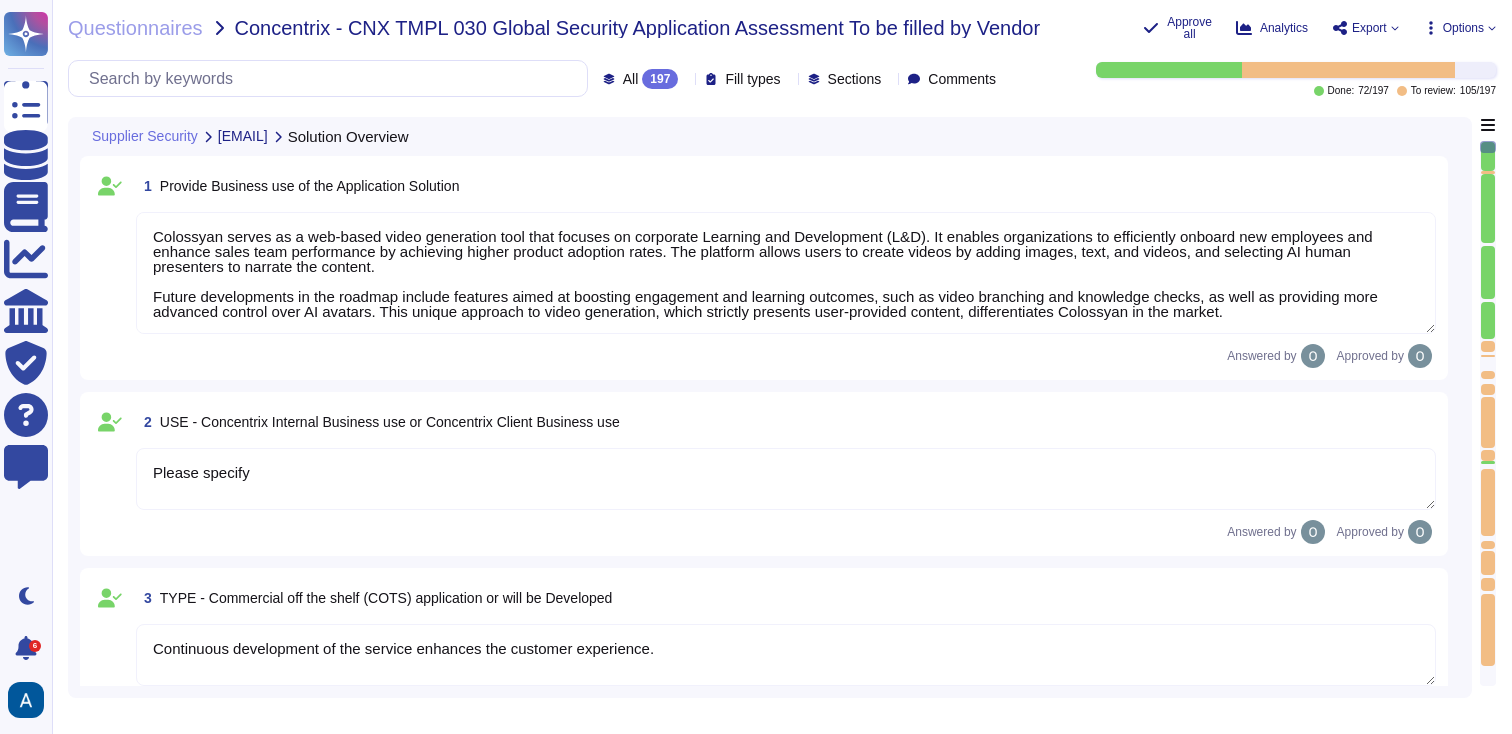 type on "Concentrix users" 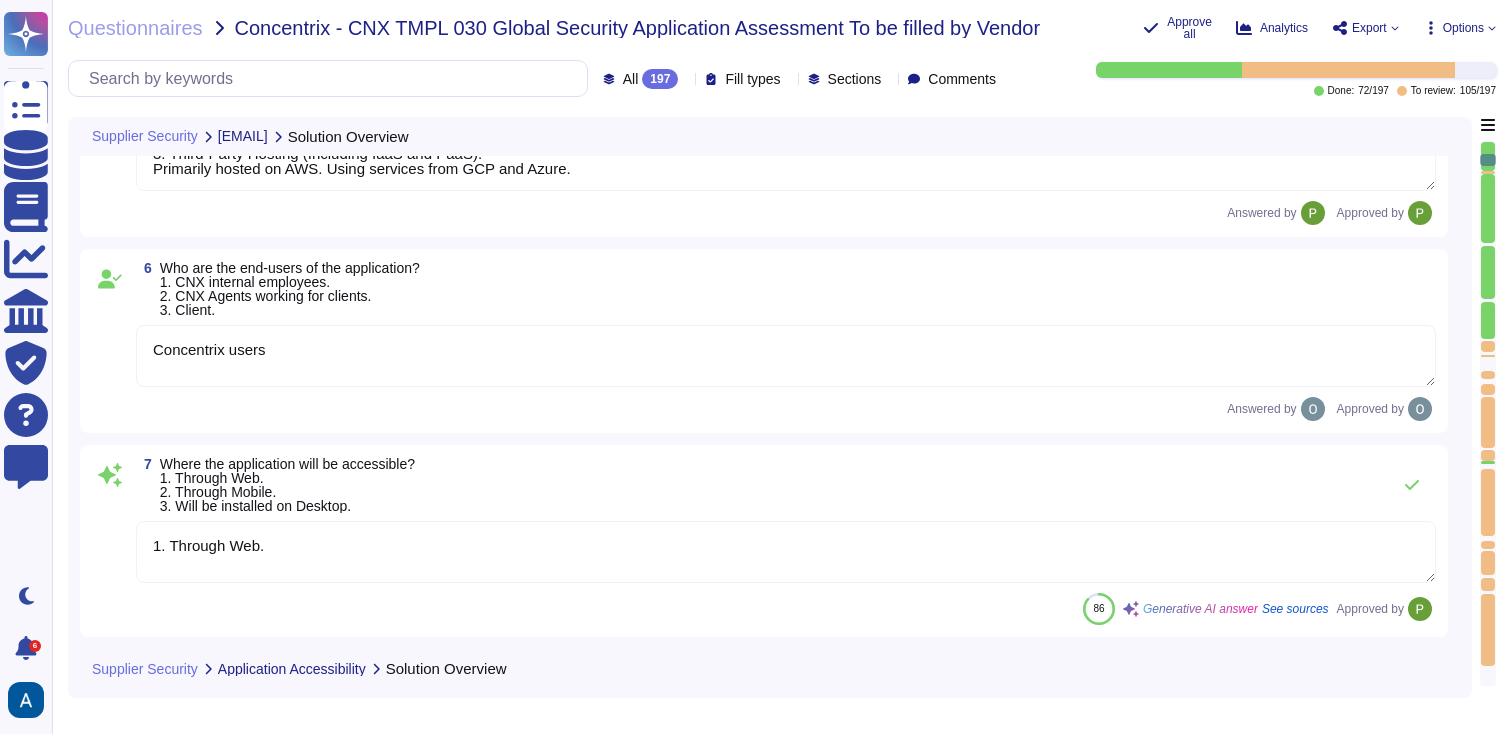 type on "1. Through Web." 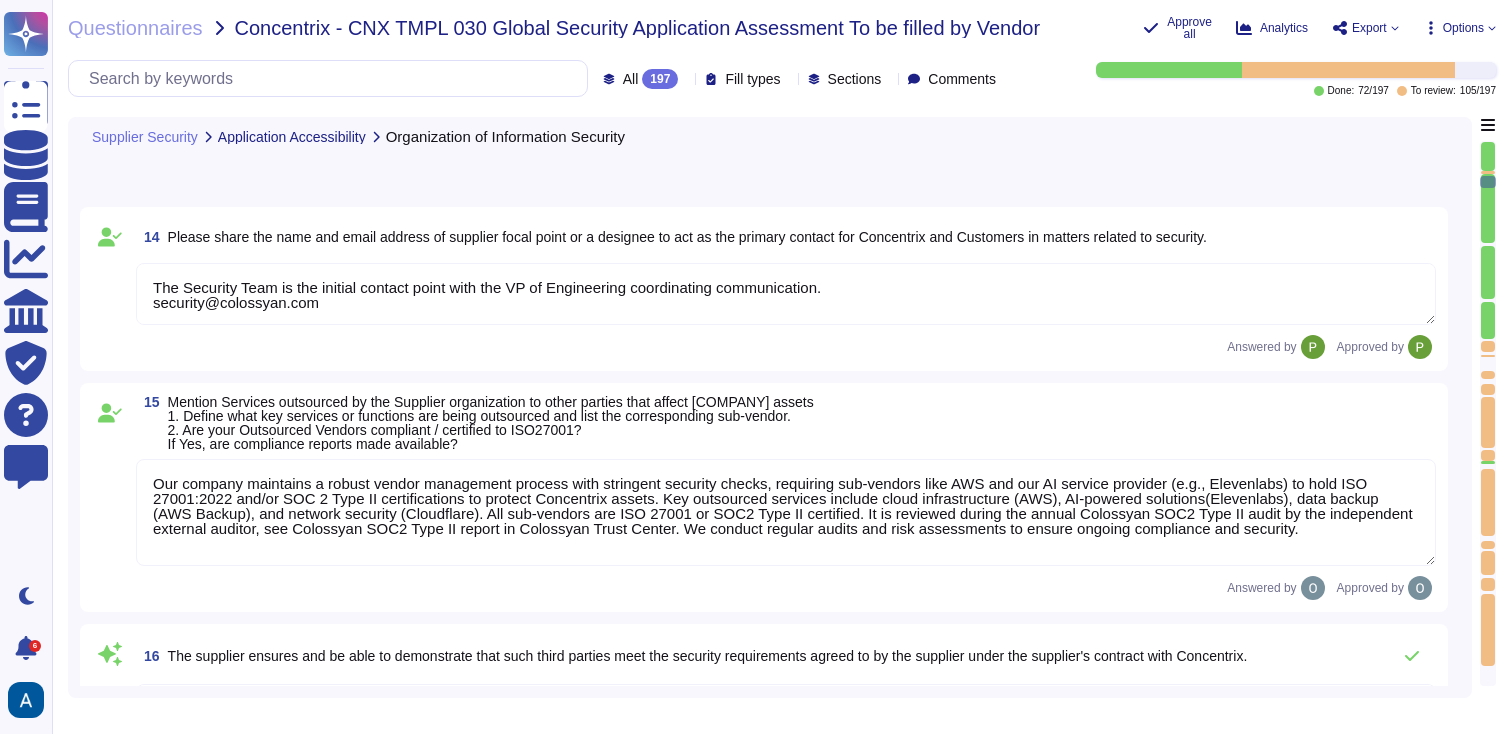 type on "The Security Team is the initial contact point with the VP of Engineering coordinating communication.
security@colossyan.com" 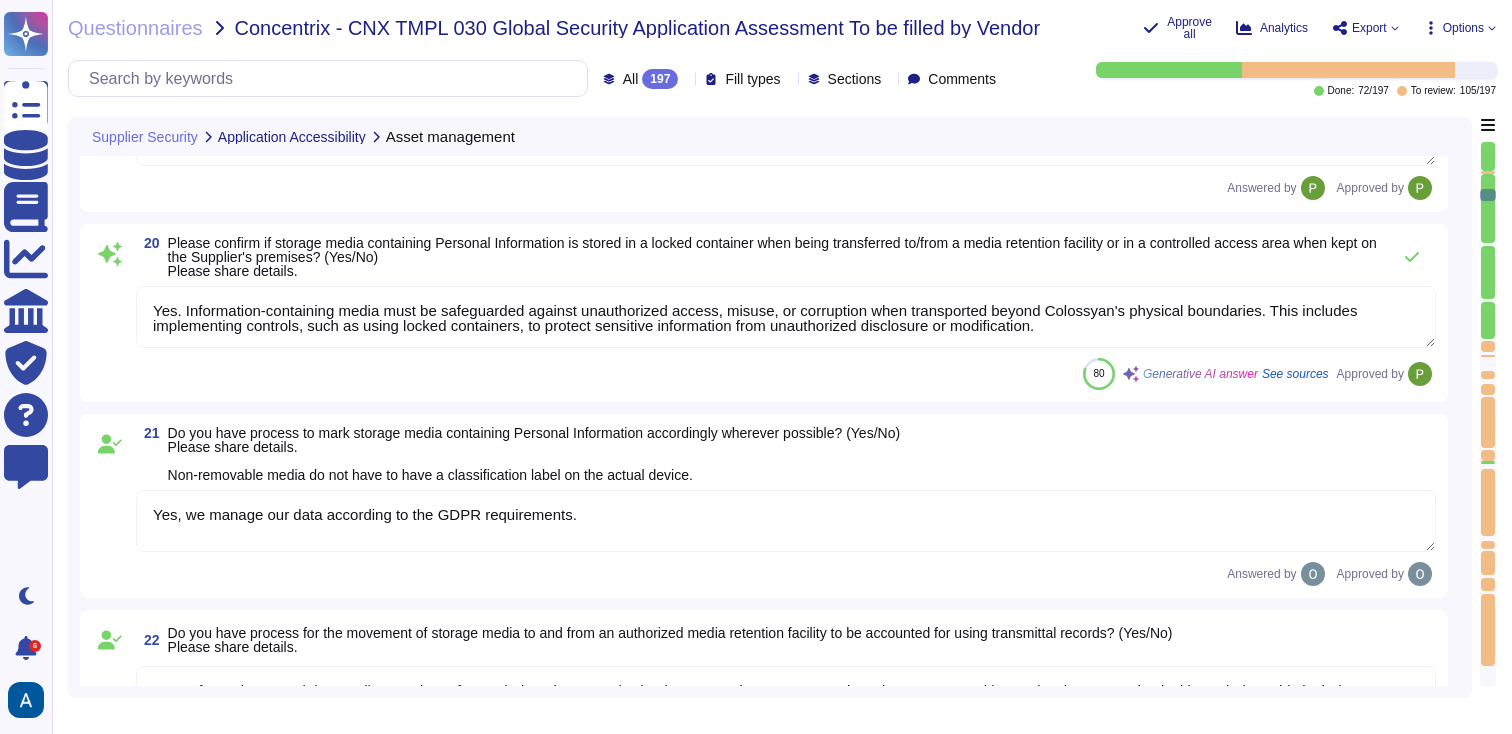 type on "Yes. Information-containing media must be safeguarded against unauthorized access, misuse, or corruption when transported beyond Colossyan's physical boundaries. This includes implementing controls, such as using locked containers, to protect sensitive information from unauthorized disclosure or modification." 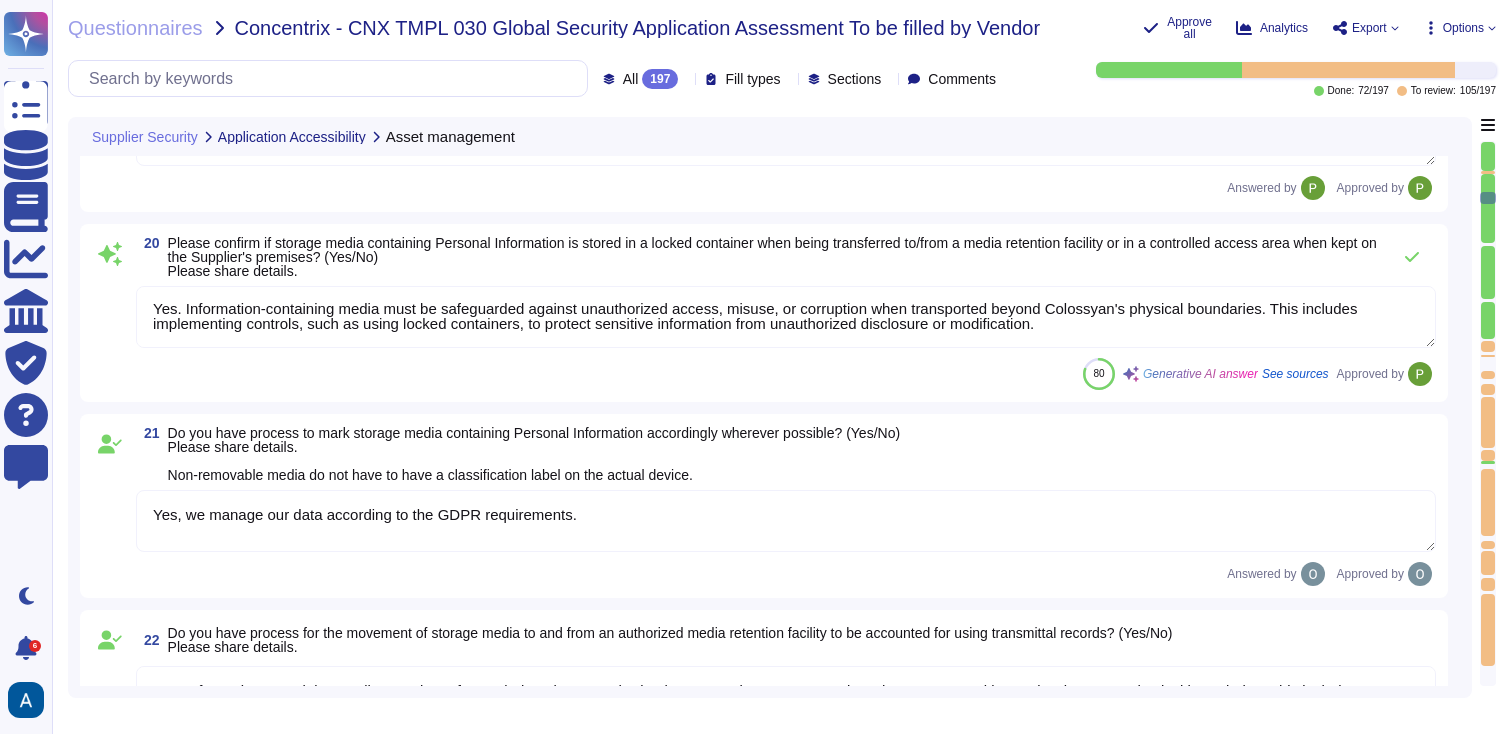type on "We separate customer data, including Concentrix data, from other customers' data through a multi-tenant architecture that allocates each customer their own segregated space within our system. This segregation ensures that each organization's data remains completely isolated from other customers' data. We maintain strict logical separation between customer environments, ensuring that data is accessible only to authorized personnel and remains confidential at all times. Additionally, we do not share the same database instance between customers, and we have specific controls in place to prevent any customer from accessing another customer’s data. This commitment to data privacy and security is further supported by our use of encryption, with encryption keys managed by AWS and a level of AES-256 encryption in place." 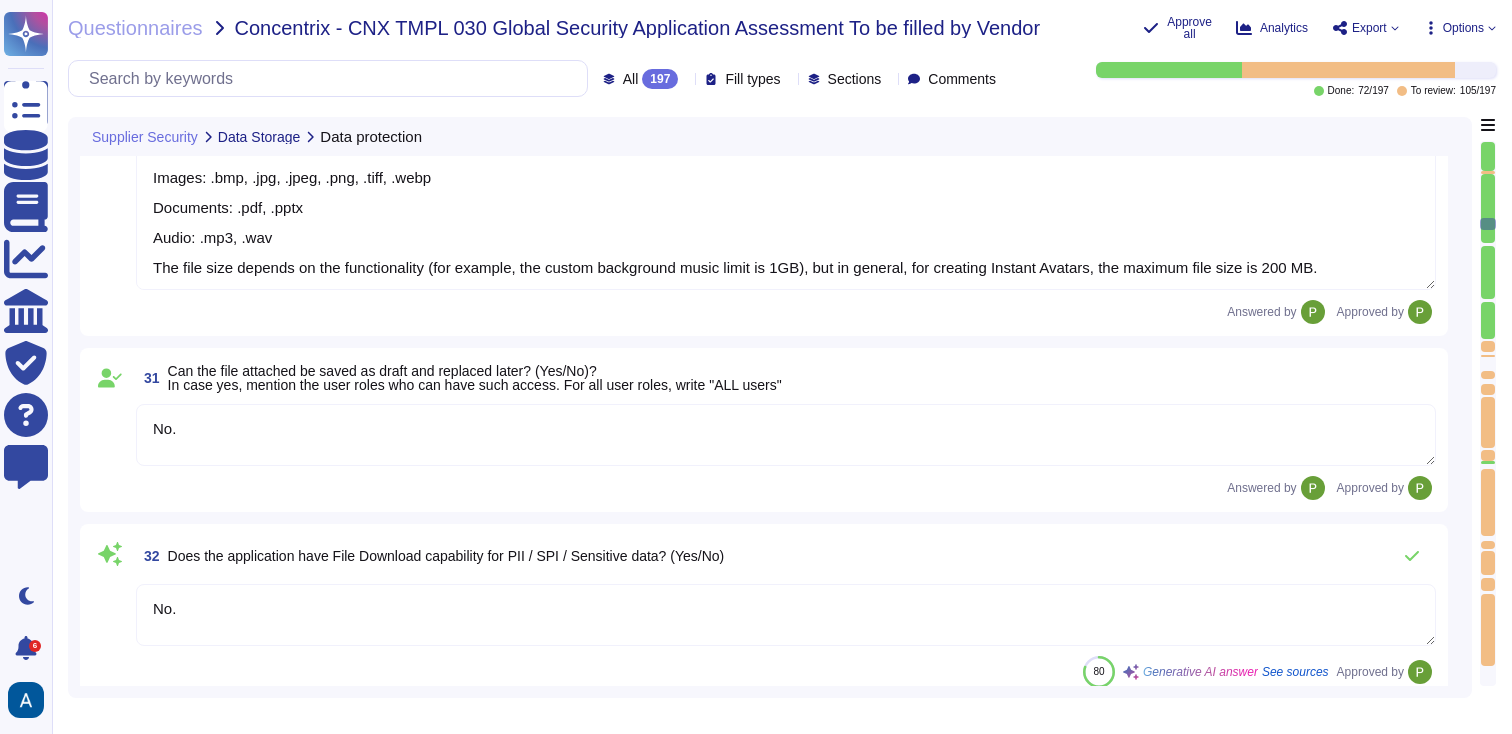 type on "The application processes personal data, specifically email addresses, and optionally names and profile pictures, which can be classified as Personally Identifiable Information (PII). All uploaded customer data is treated as confidential." 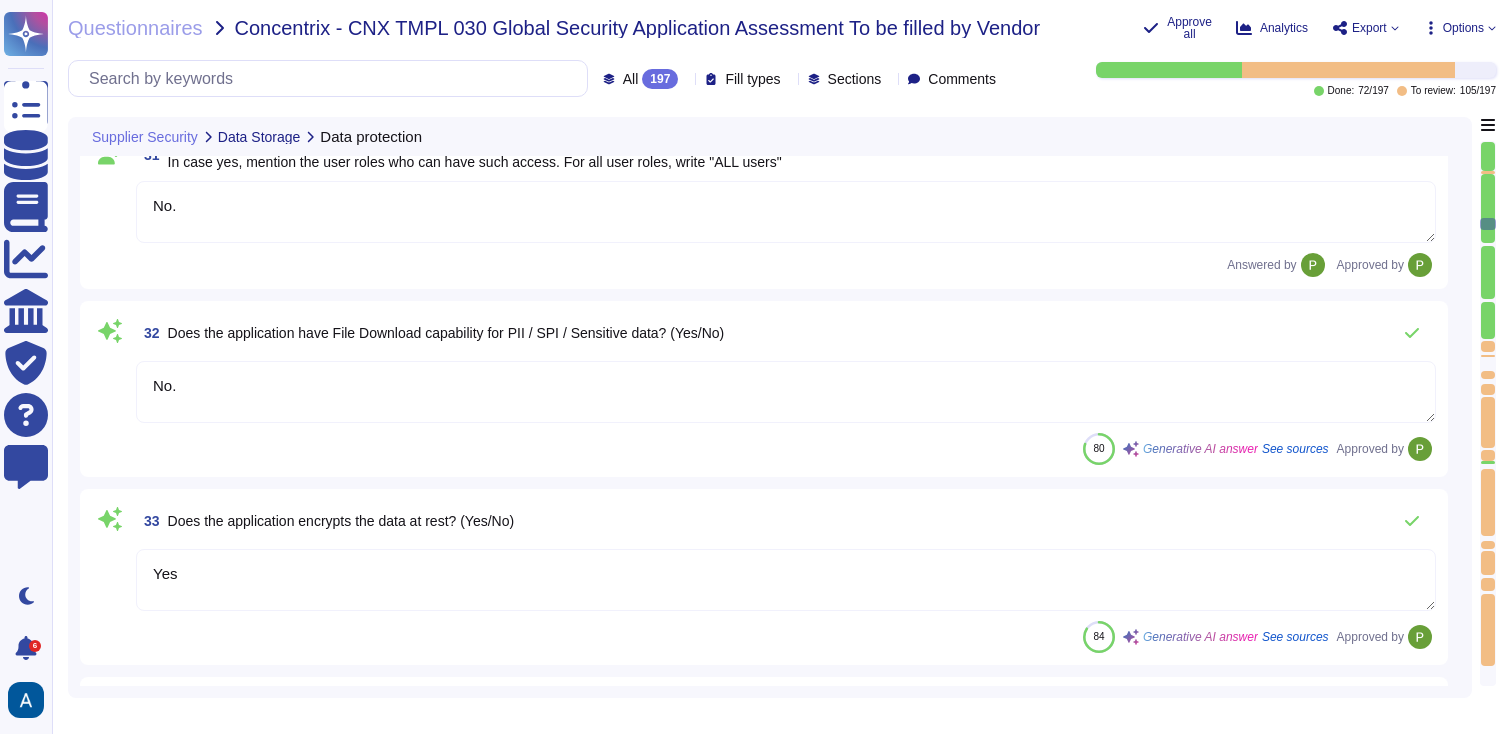scroll, scrollTop: 6969, scrollLeft: 0, axis: vertical 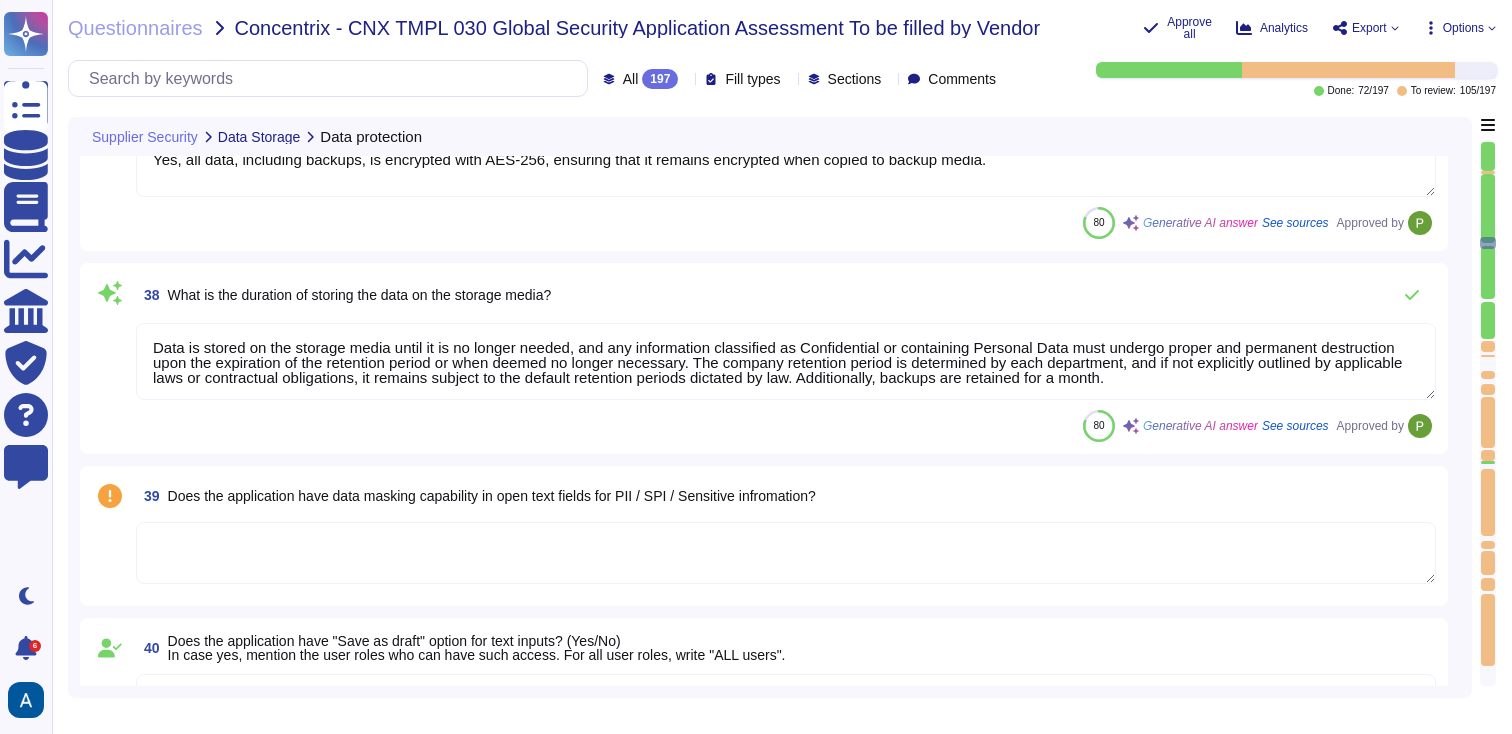type on "Encryption is managed by AWS, and all customer data is encrypted at rest using AES-256 encryption. The application utilizes AWS-managed keys, and encryption is also applied in transit using TLS 1.3 with AES-256. Therefore, encryption is provided through AWS rather than directly by the application or the operating system." 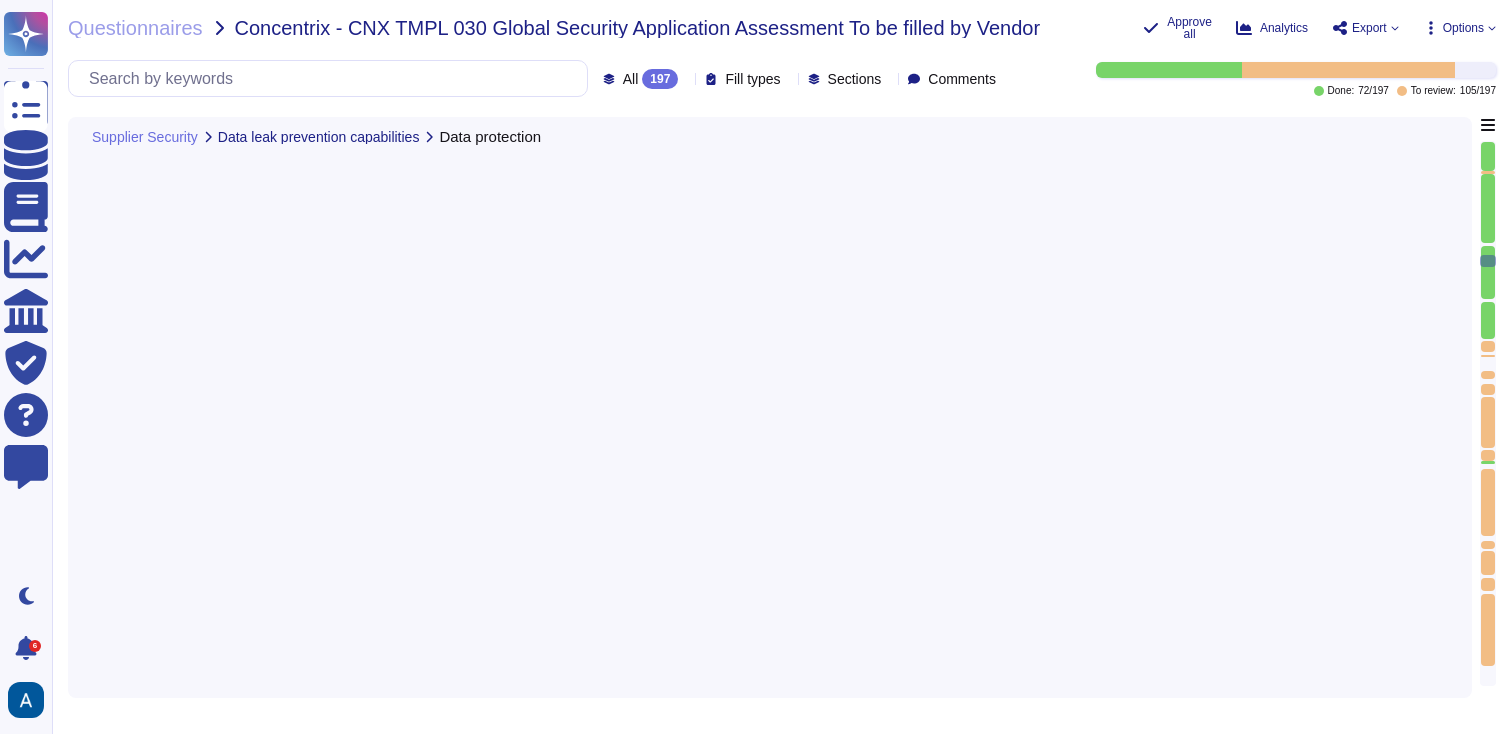 type on "About how we use personal data in regards to third parties in our privacy policy: https://www.colossyan.com" 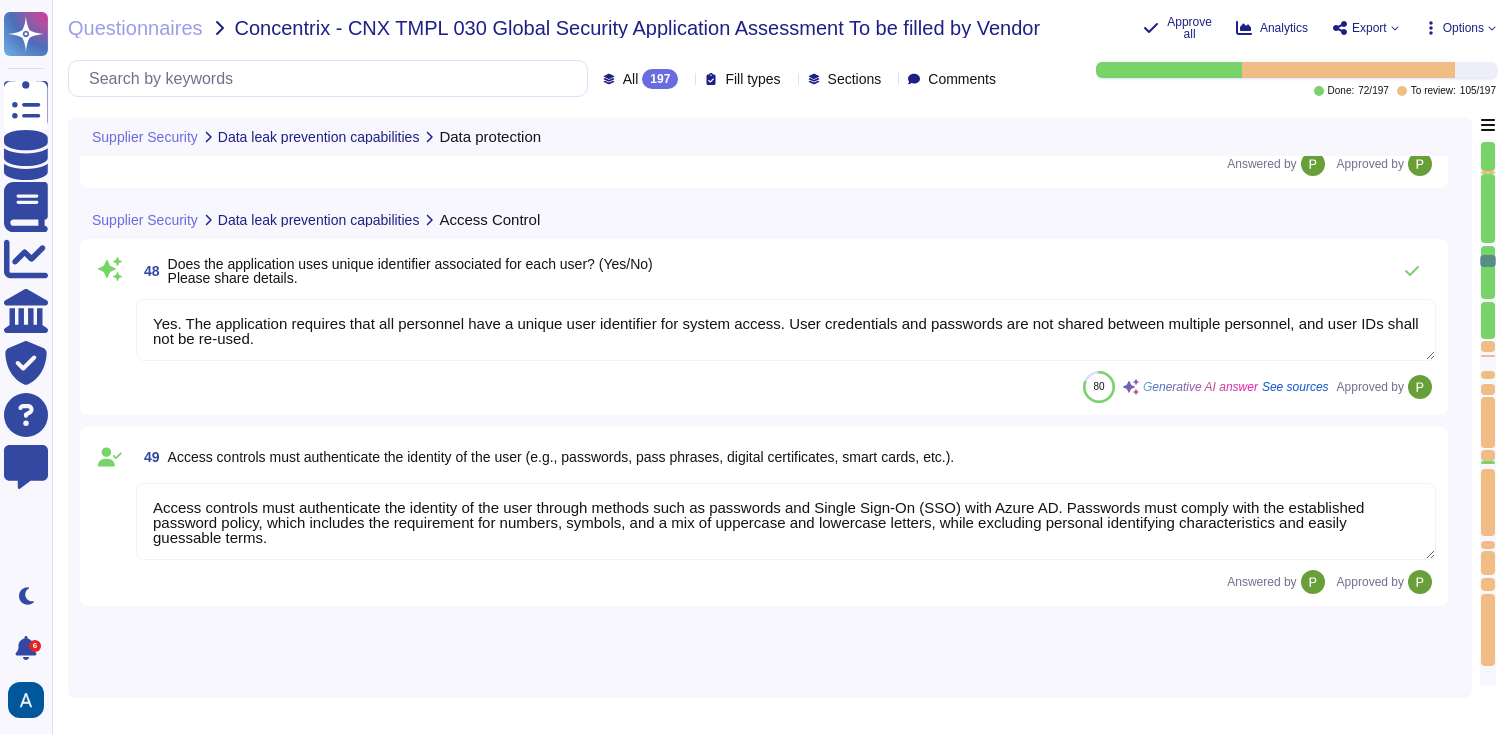 scroll, scrollTop: 8977, scrollLeft: 0, axis: vertical 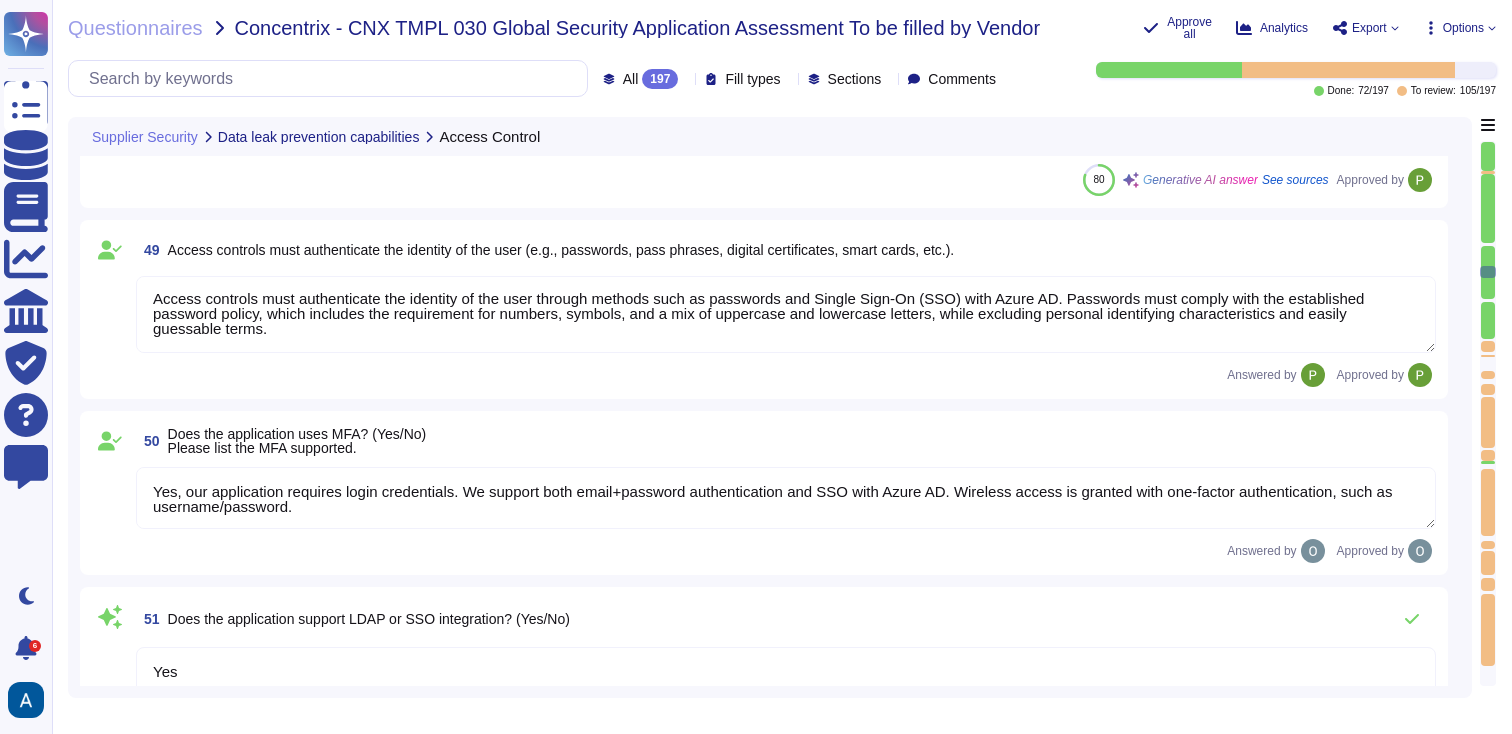 type on "Yes, our application requires login credentials. We support both email+password authentication and SSO with Azure AD. Wireless access is granted with one-factor authentication, such as username/password." 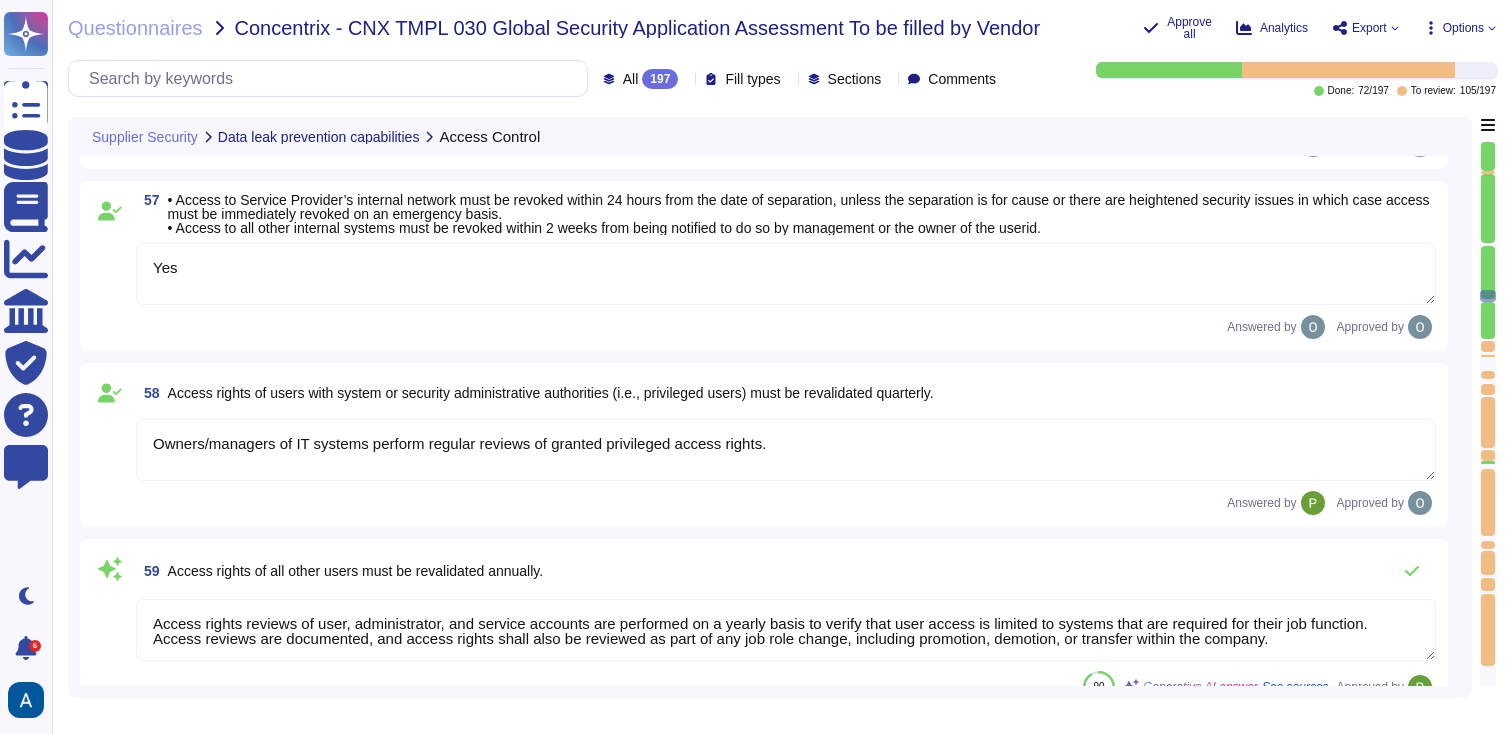 type on "Yes, the application can be configured to enforce a timeout after a specified period of inactivity, although the specific timeout period mentioned is 1 hour." 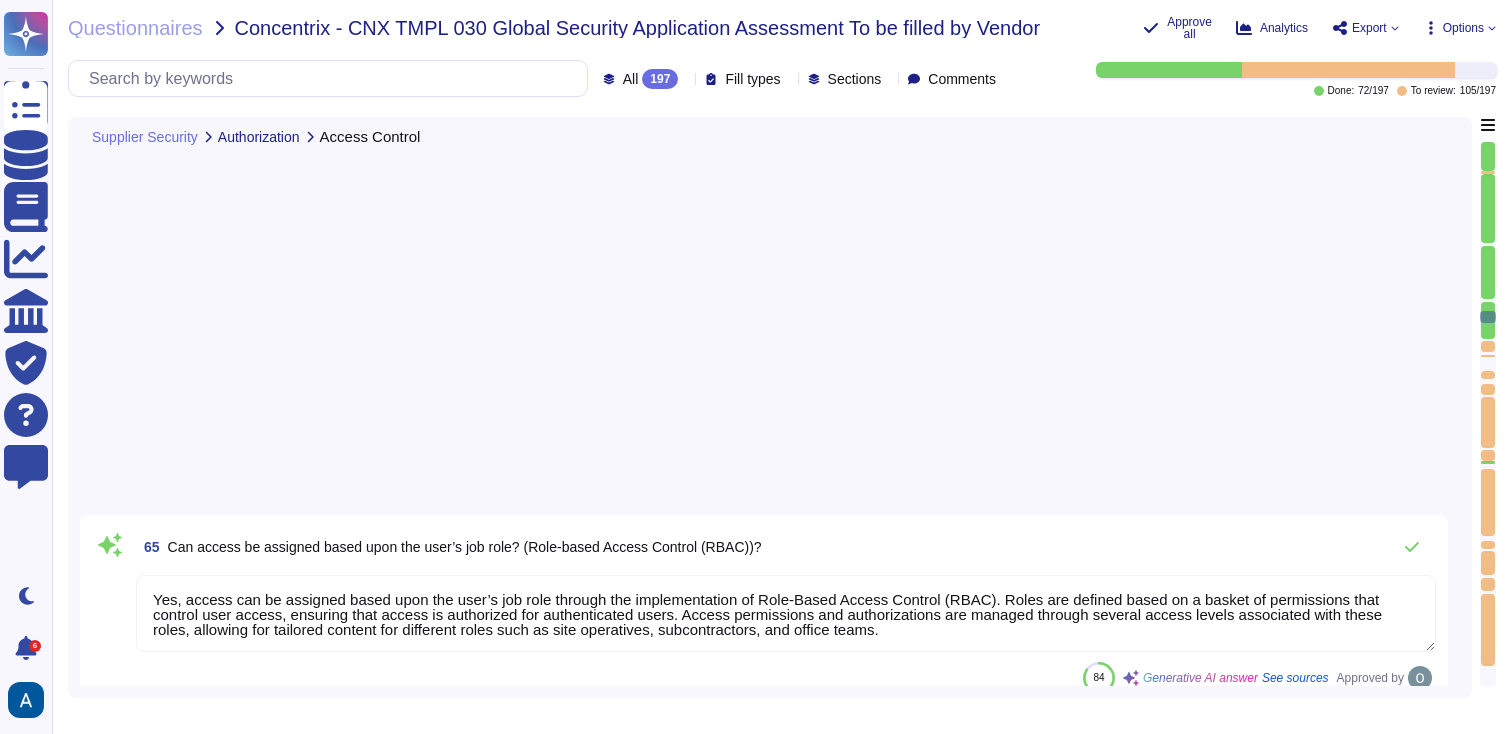 type on "Yes, access can be assigned based upon the user’s job role through the implementation of Role-Based Access Control (RBAC). Roles are defined based on a basket of permissions that control user access, ensuring that access is authorized for authenticated users. Access permissions and authorizations are managed through several access levels associated with these roles, allowing for tailored content for different roles such as site operatives, subcontractors, and office teams." 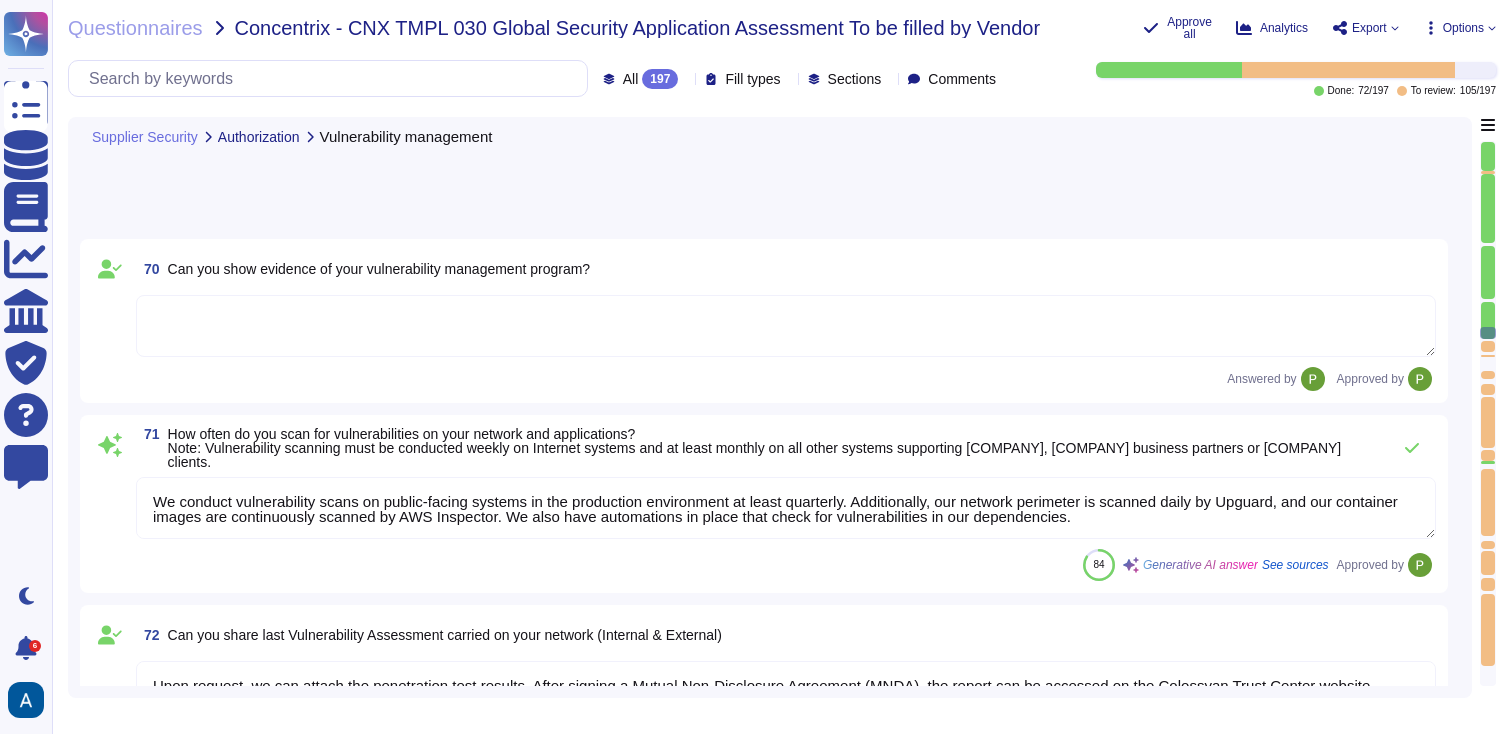 type on "We conduct vulnerability scans on public-facing systems in the production environment at least quarterly. Additionally, our network perimeter is scanned daily by Upguard, and our container images are continuously scanned by AWS Inspector. We also have automations in place that check for vulnerabilities in our dependencies." 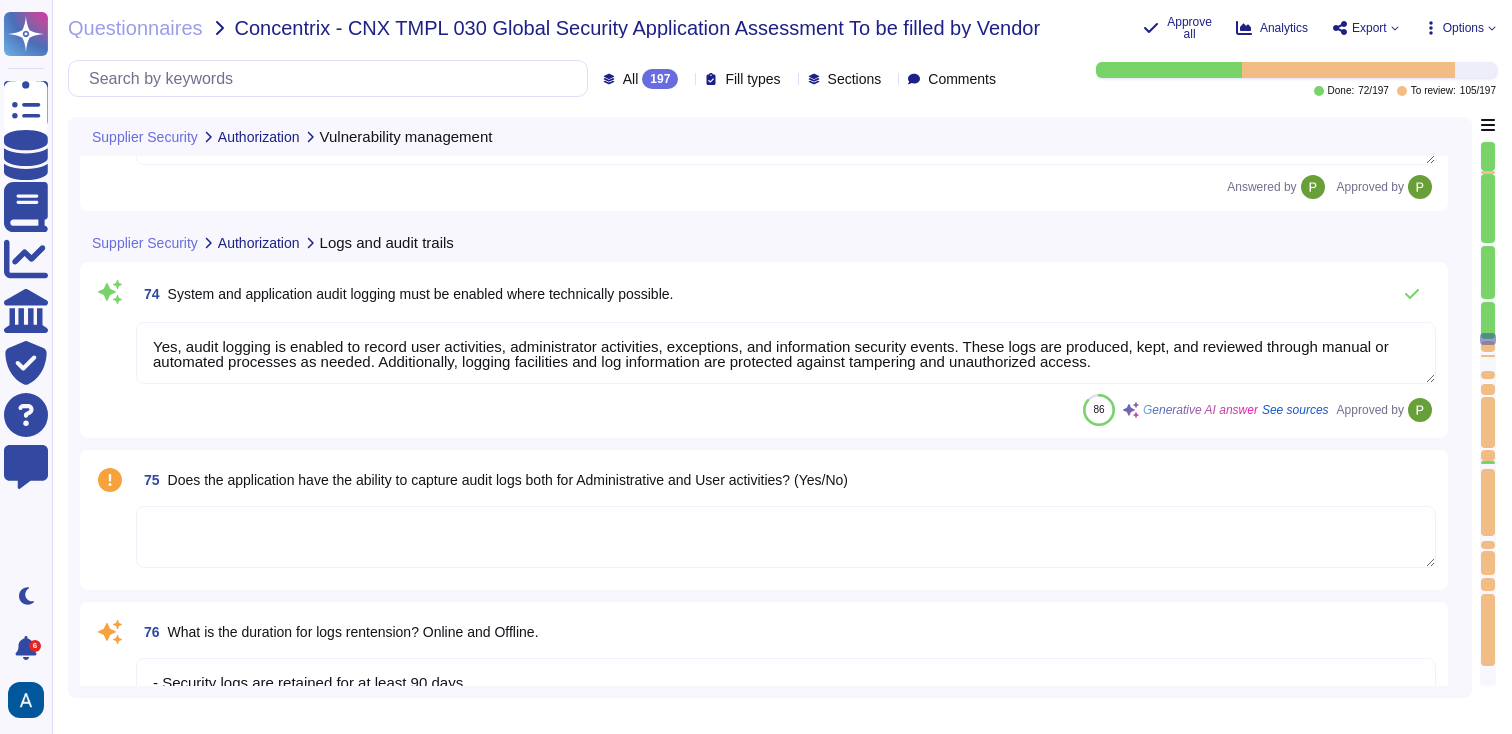 type on "Yes, logs can be made available upon request." 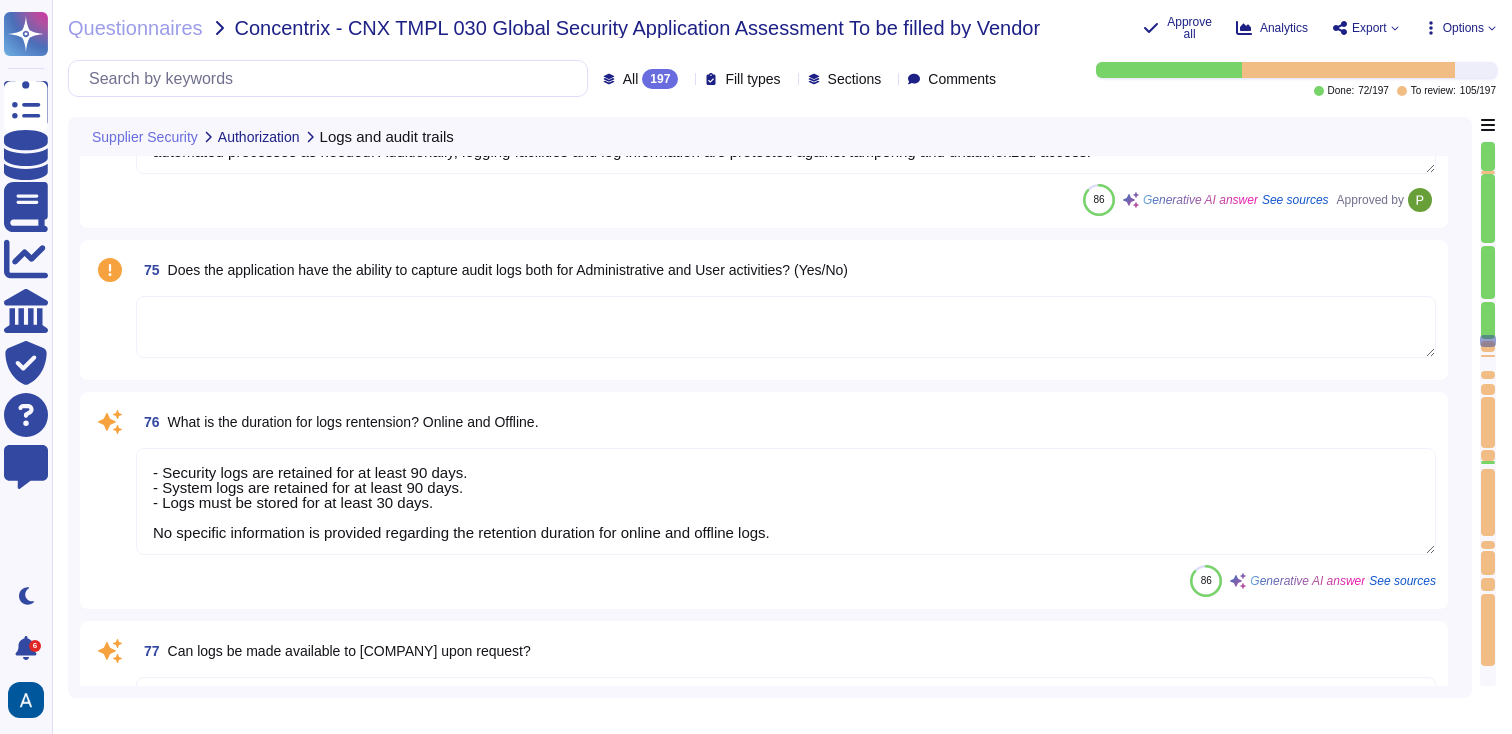 type on "Response:
1.
2.
3.
4.
5.
6." 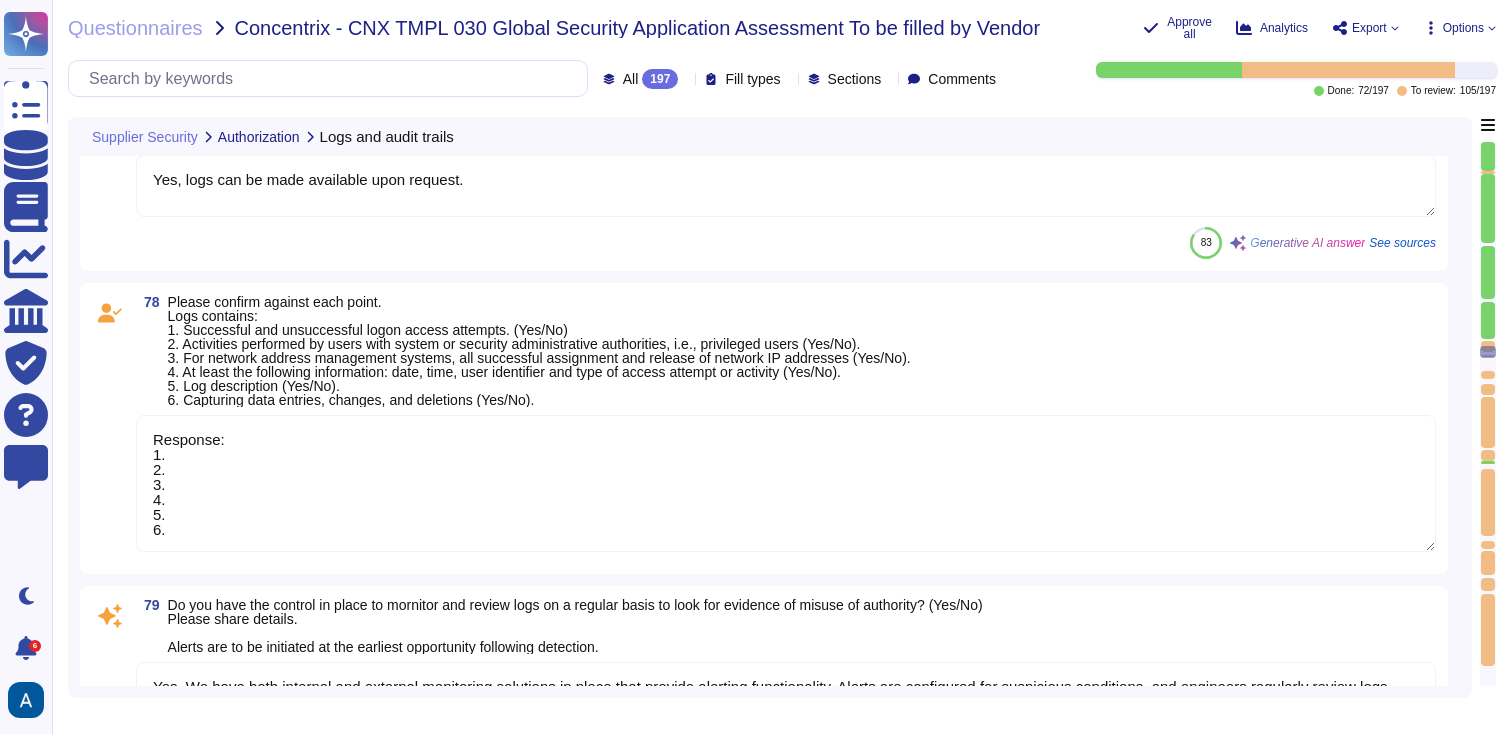 type on "Response:
1.
2.
3.
4.
5.
6." 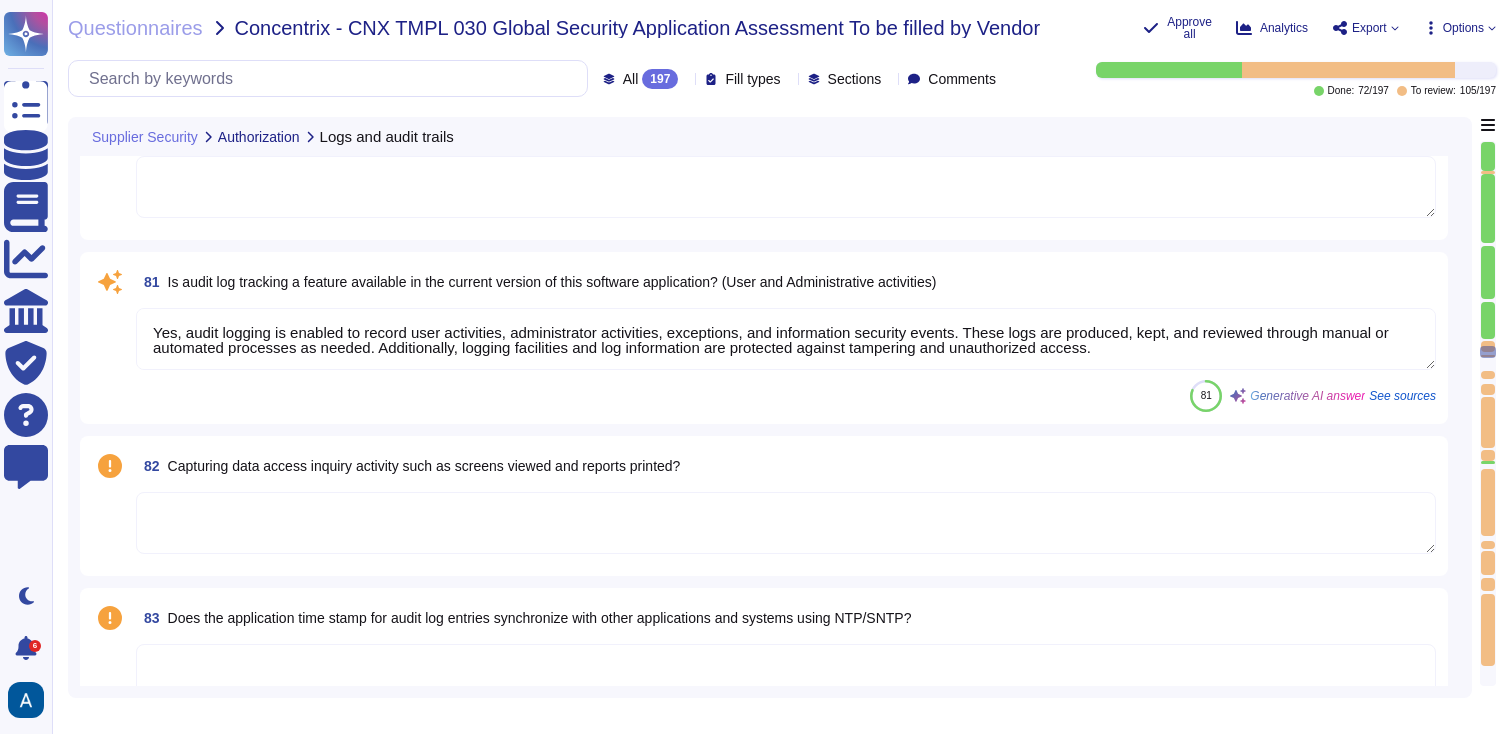 type on "Response:
1.
2.
3.
4.
5.
6." 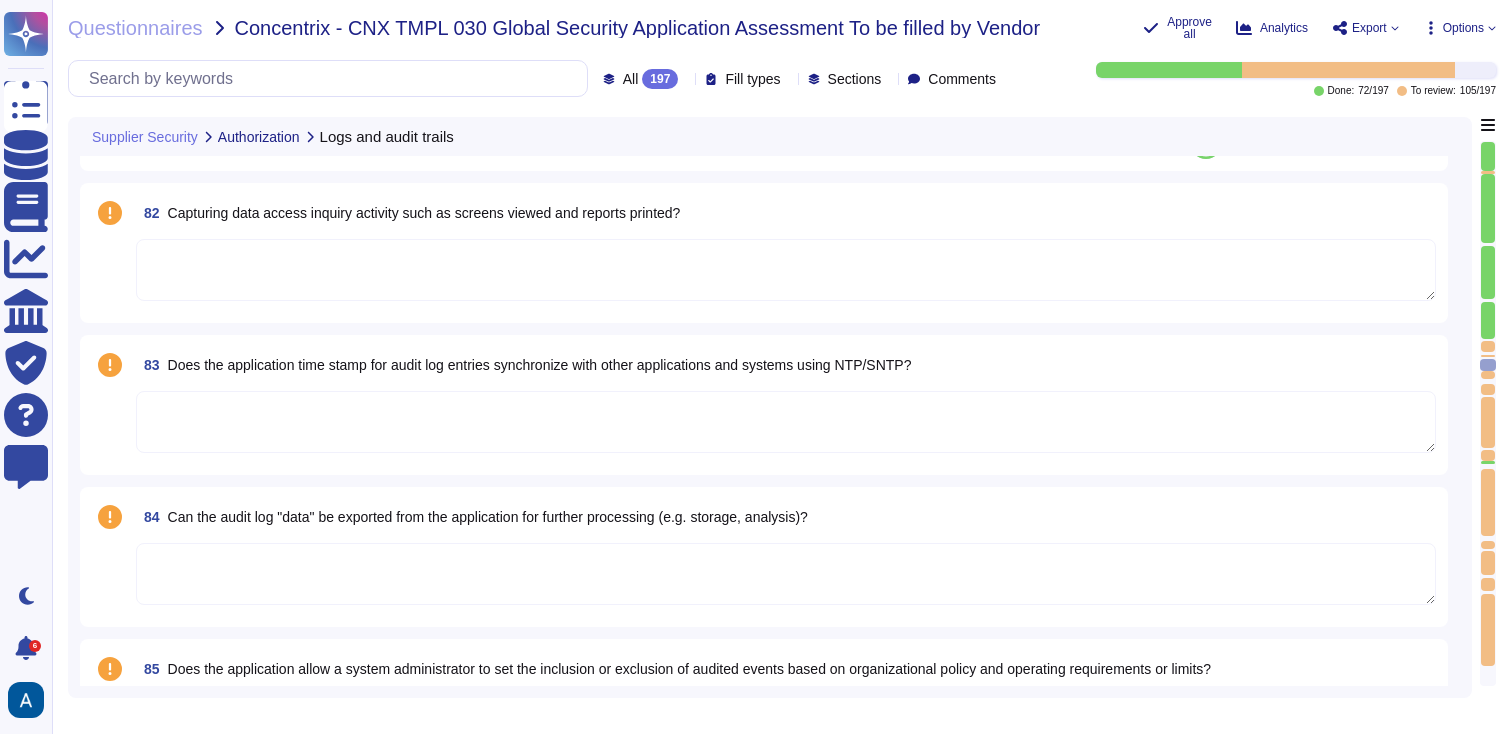 type on "Yes, the algorithms and key lengths used, specifically AES-256, are compliant with current industry standards such as NIST and ISO." 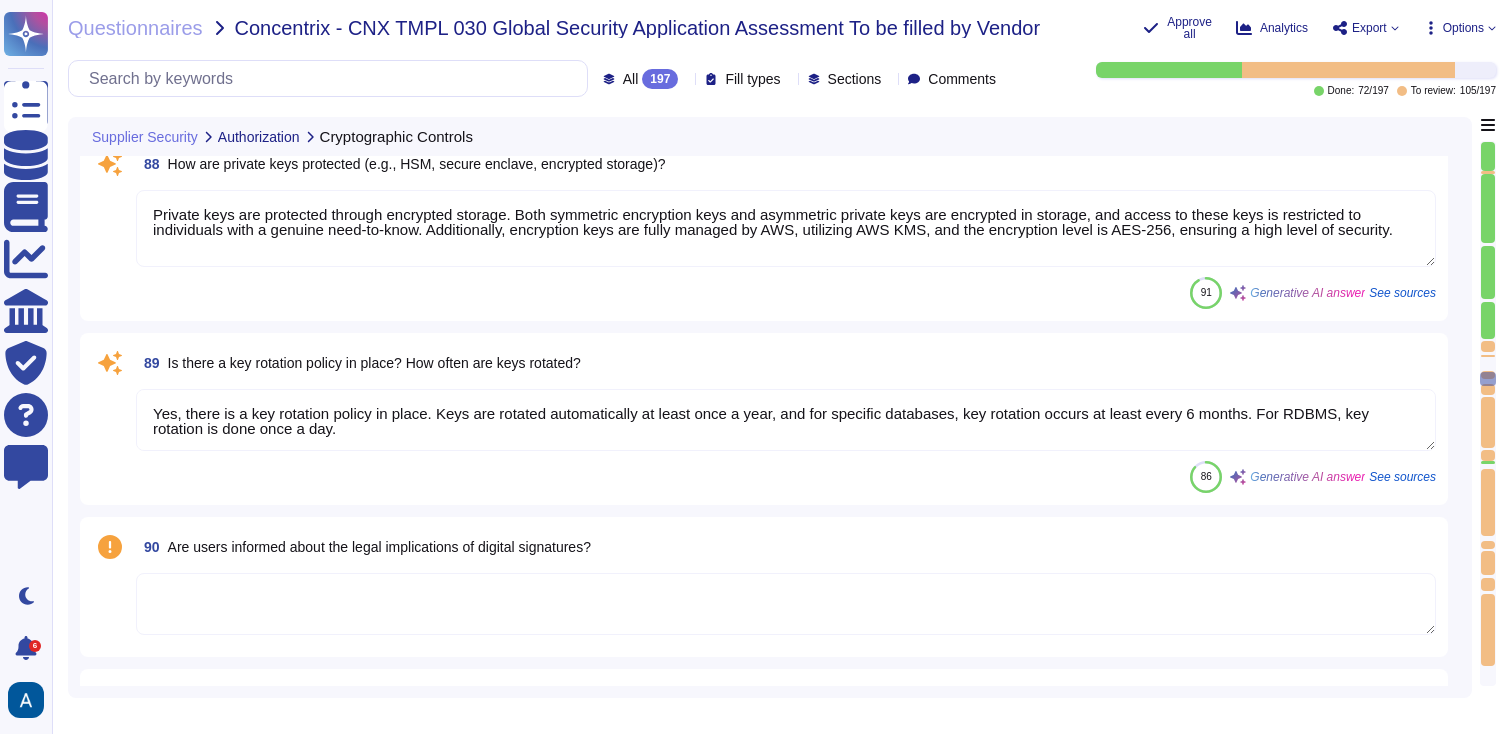 type on "Yes, the certificates used for encryption and authentication are issued by trusted Certificate Authorities, specifically Let's Encrypt and Google Trust Services via Cloudflare." 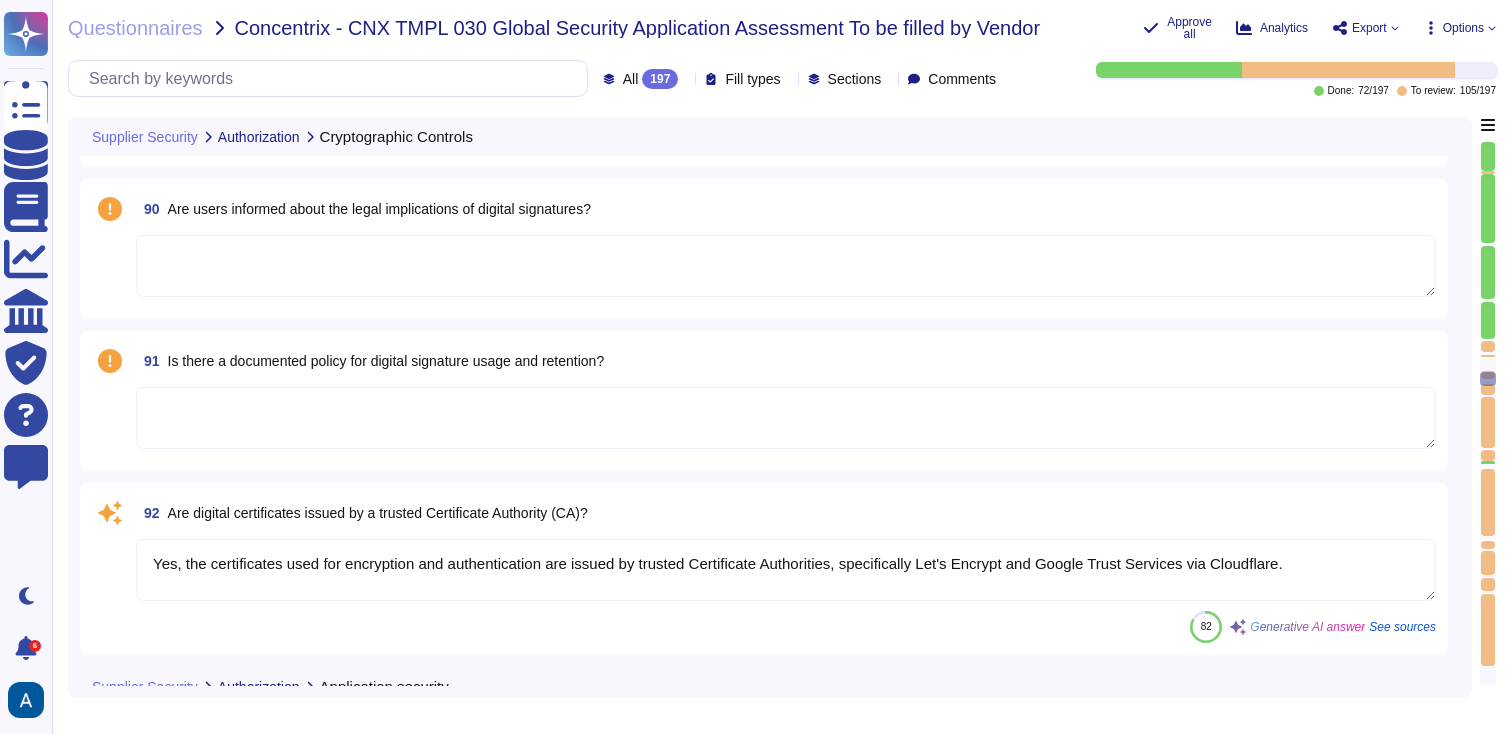 scroll, scrollTop: 17308, scrollLeft: 0, axis: vertical 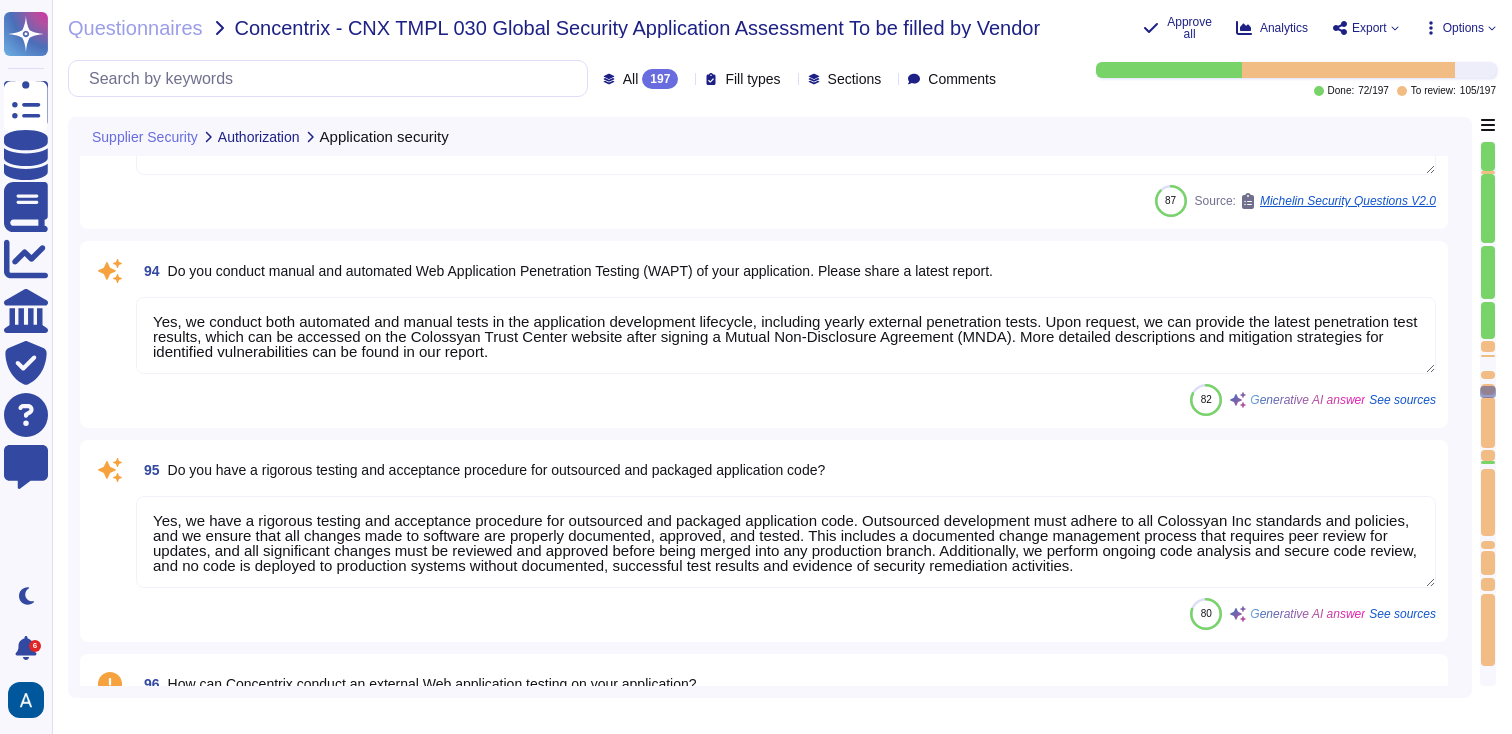 type on "Yes, we conduct both automated and manual tests in the application development lifecycle, including yearly external penetration tests. Upon request, we can provide the latest penetration test results, which can be accessed on the Colossyan Trust Center website after signing a Mutual Non-Disclosure Agreement (MNDA). More detailed descriptions and mitigation strategies for identified vulnerabilities can be found in our report." 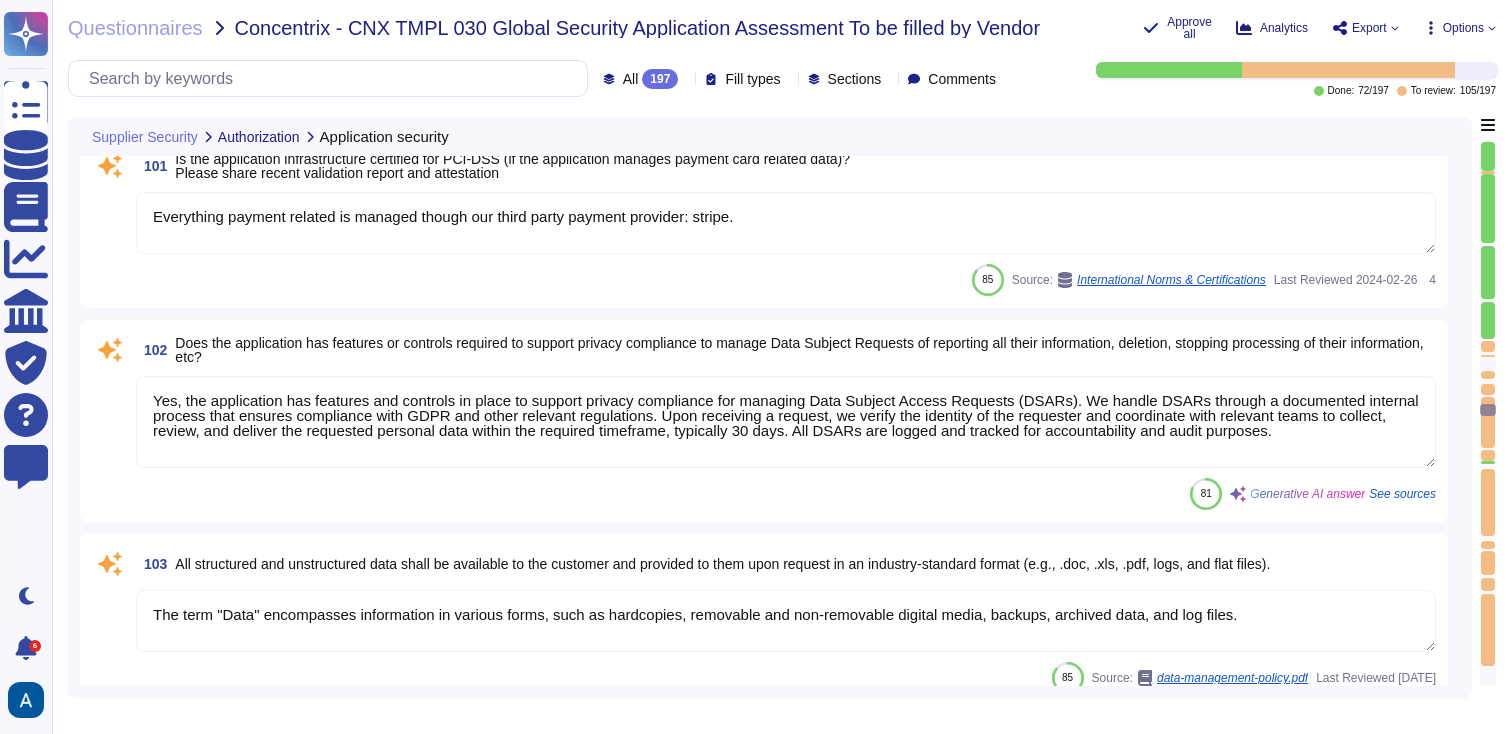 type on "Colossyan has a SOC2 Type II report available for customers or prospects after signing a Mutual Non-Disclosure Agreement (MNDA). The report can be accessed on the Colossyan Trust Center website. https://security.colossyan.com/" 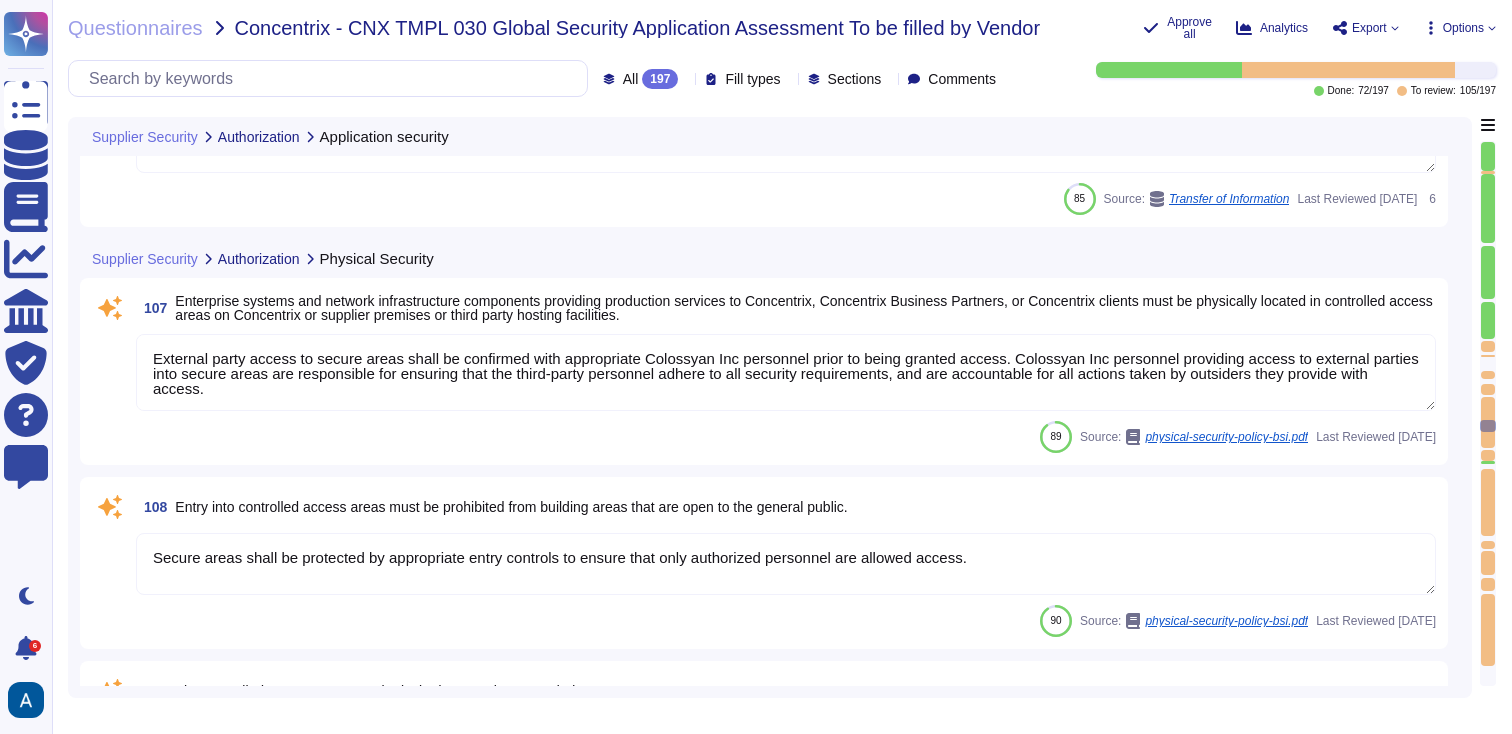 type on "External party access to secure areas shall be confirmed with appropriate Colossyan Inc personnel prior to being granted access. Colossyan Inc personnel providing access to external parties into secure areas are responsible for ensuring that the third-party personnel adhere to all security requirements, and are accountable for all actions taken by outsiders they provide with access." 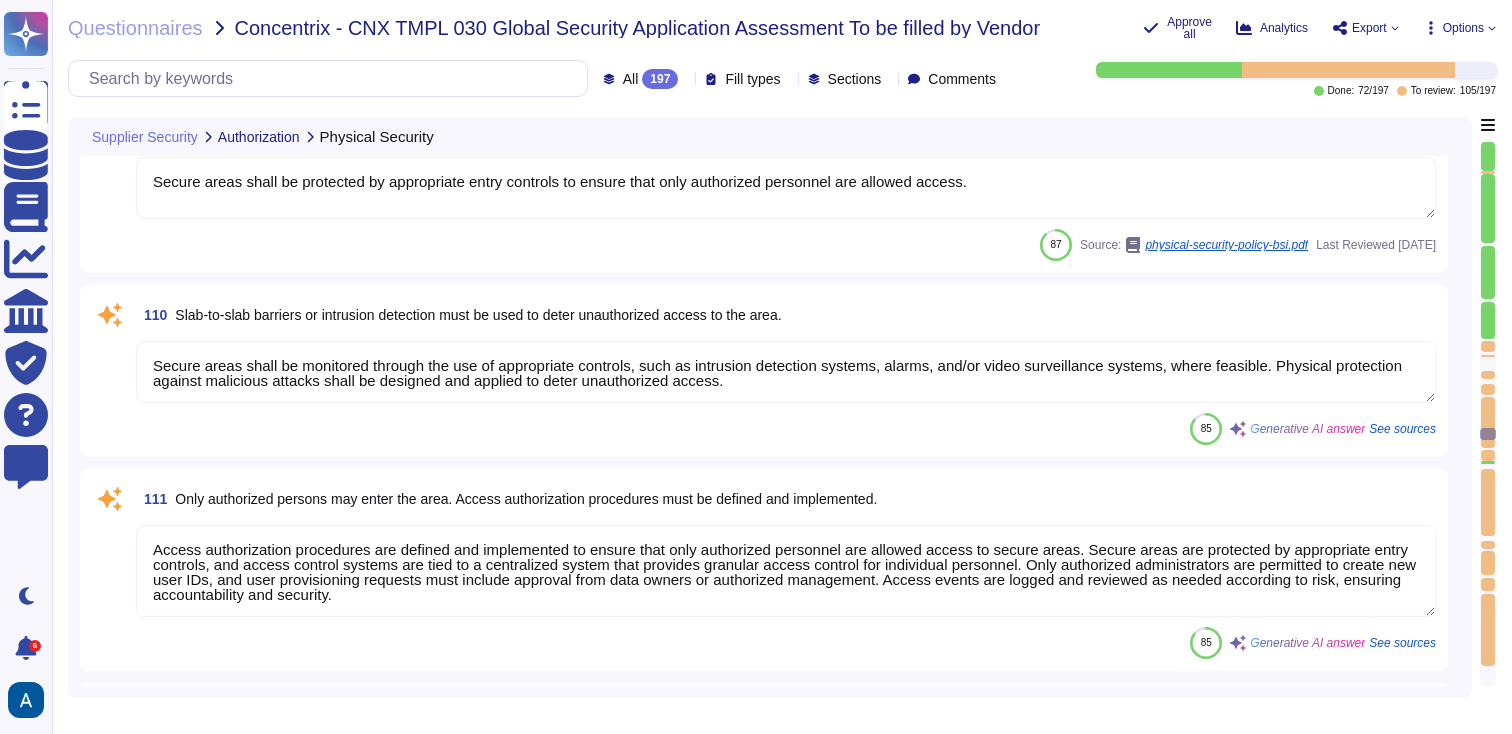 type on "The access rights of all users shall be promptly removed upon termination of their employment or contract, or when rights are no longer needed due to a change in job function or role. The maximum allowable time period for access termination is 24 business hours." 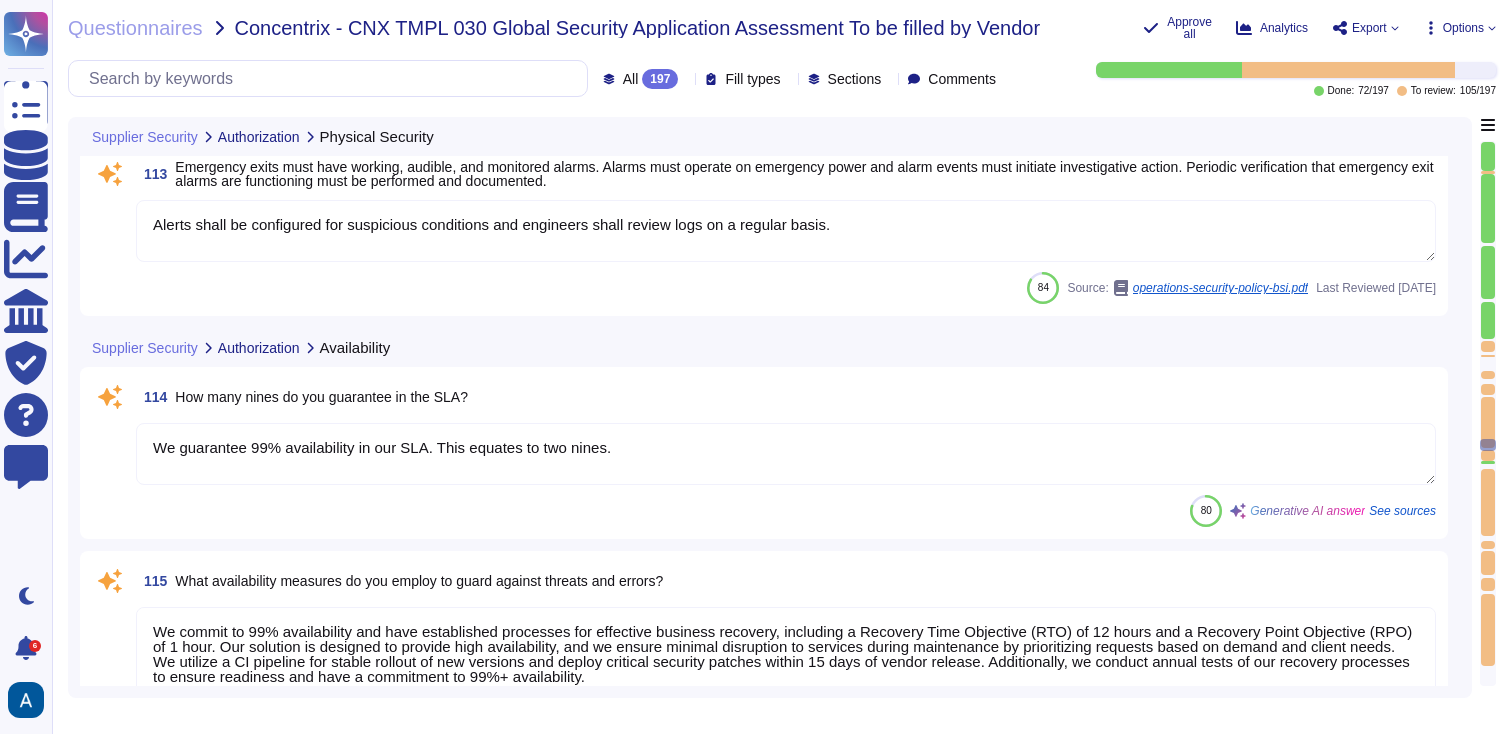 type on "Yes, we have implemented solutions to prevent Distributed Denial of Service (DDoS) attacks. Our primary technique involves using Cloudflare, which provides a Web Application Firewall (WAF) and performs packet inspection as part of its suite of security services, including DDoS mitigation. Additionally, we utilize Next-Generation Firewalls that restrict traffic into and out of our network and include Intrusion Detection Systems (IDS) to enhance our security posture against such attacks. Our infrastructure is designed to evaluate all inbound and outbound traffic, ensuring robust protection against DDoS threats." 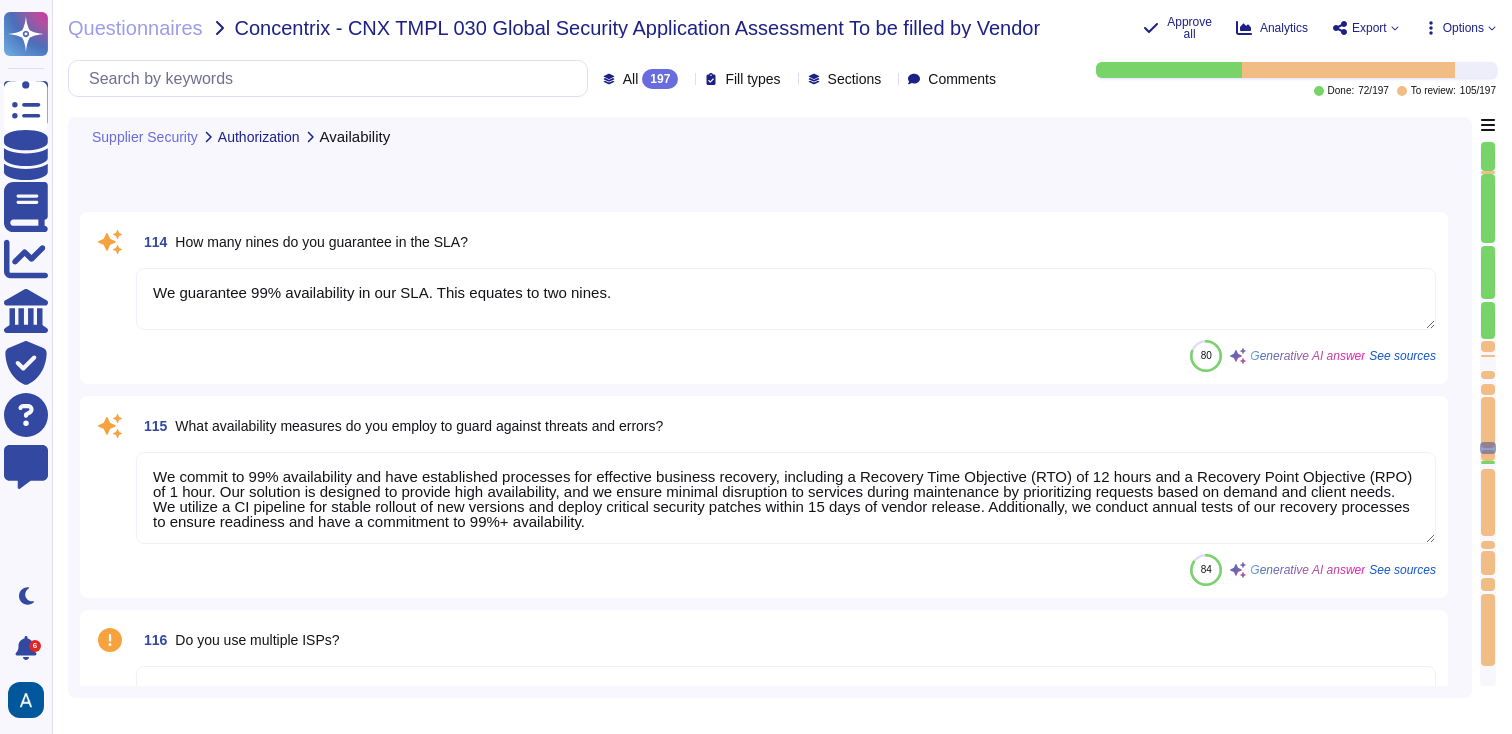 type on "Our organization has a structured downtime plan to ensure minimal disruption during service upgrades and maintenance activities. The key components of our downtime plan include:
1. Scheduled Maintenance Windows: Maintenance is scheduled during specific hours to minimize disruption. The reserved hours for maintenance, referred to as "Down Time," are:
- Saturdays from 6:00 a.m. to 2:00 p.m. CET
- Sundays from 6:00 a.m. to 2:00 p.m. CET
2. Notification to Customers: We aim to notify customers at least 7 days in advance of any scheduled maintenance. Additionally, our status page allows customers to subscribe for notifications regarding incidents and upcoming maintenance.
3. Prioritization of Requests: During maintenance, requests are prioritized based on demand and client needs, ensuring that critical services are addressed first.
4. Continuous Integration Pipeline: We utilize a CI pipeline for the stable rollout of new versions, which helps in managing updates and minimizing service interruptions.
..." 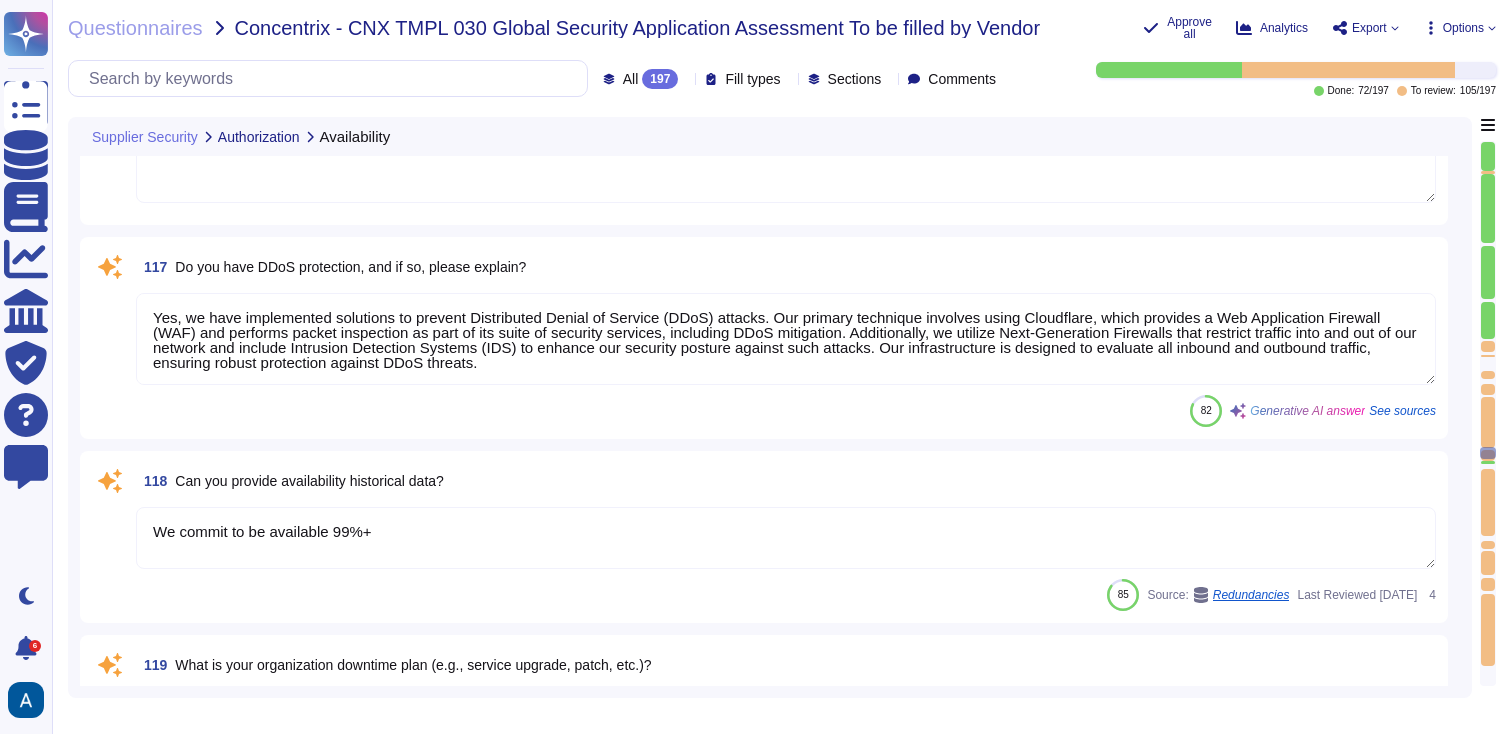 type on "Colossyan has a comprehensive procedure for handling data breaches, which includes the following steps:
1. Initial Contact Point: The Security Team serves as the initial contact point for data breaches, with the VP of Engineering coordinating incident logging, tracking, and communication.
2. Immediate Action: Upon the occurrence of a data breach, immediate action is required, especially for P0 incidents, which trigger a dedicated incident response team and may require continuous work until resolved.
3. Forensic Report: A thorough forensic report is created to document the events and decisions leading up to the breach, as well as potential steps to prevent future occurrences.
4. Notification: Affected users are promptly notified within 72 hours in accordance with GDPR requirements.
5. Post-Incident Review: Feedback from post-incident activities contributes to ongoing learning and improvement.
6. Annual Assessments: The VP of Engineering conducts annual assessments to verify departmental readiness and ..." 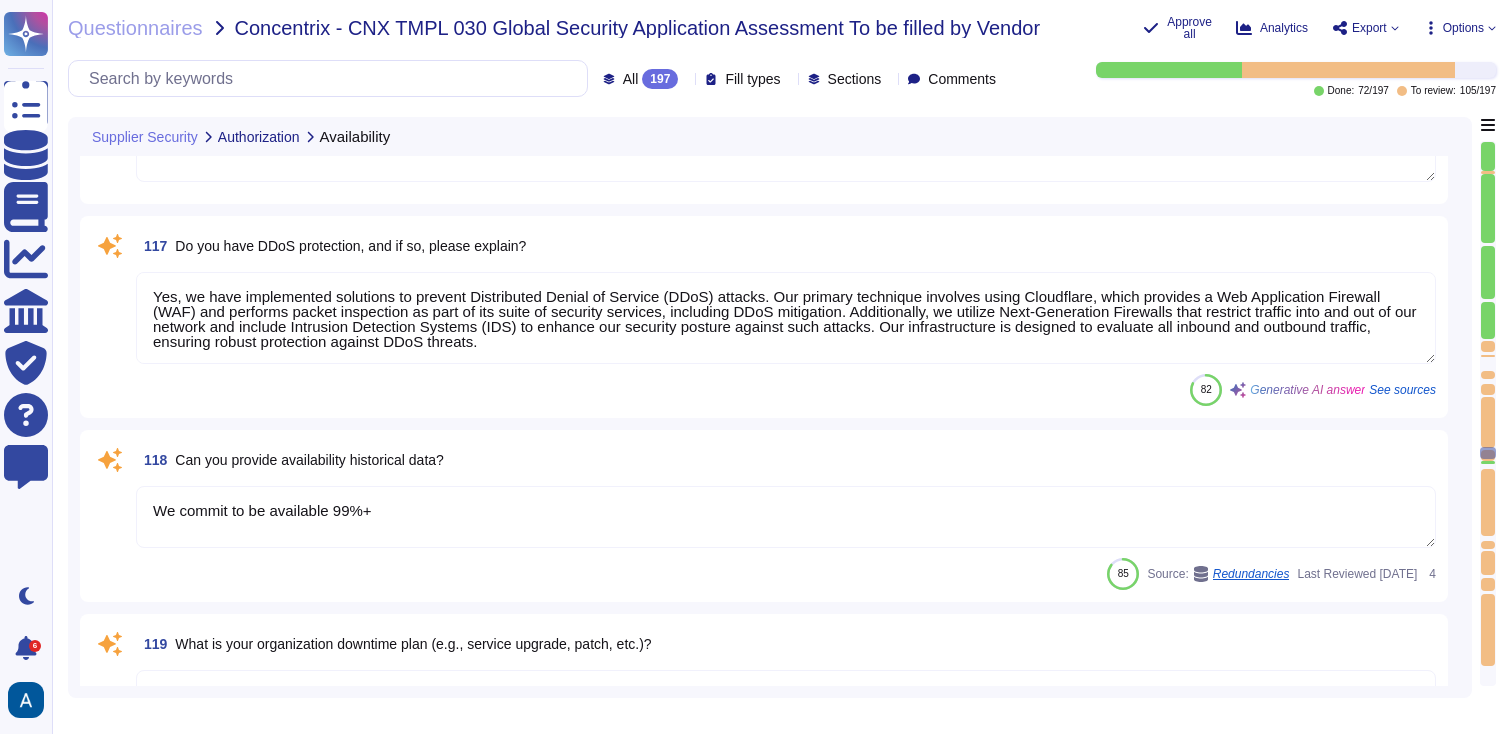 scroll, scrollTop: 21677, scrollLeft: 0, axis: vertical 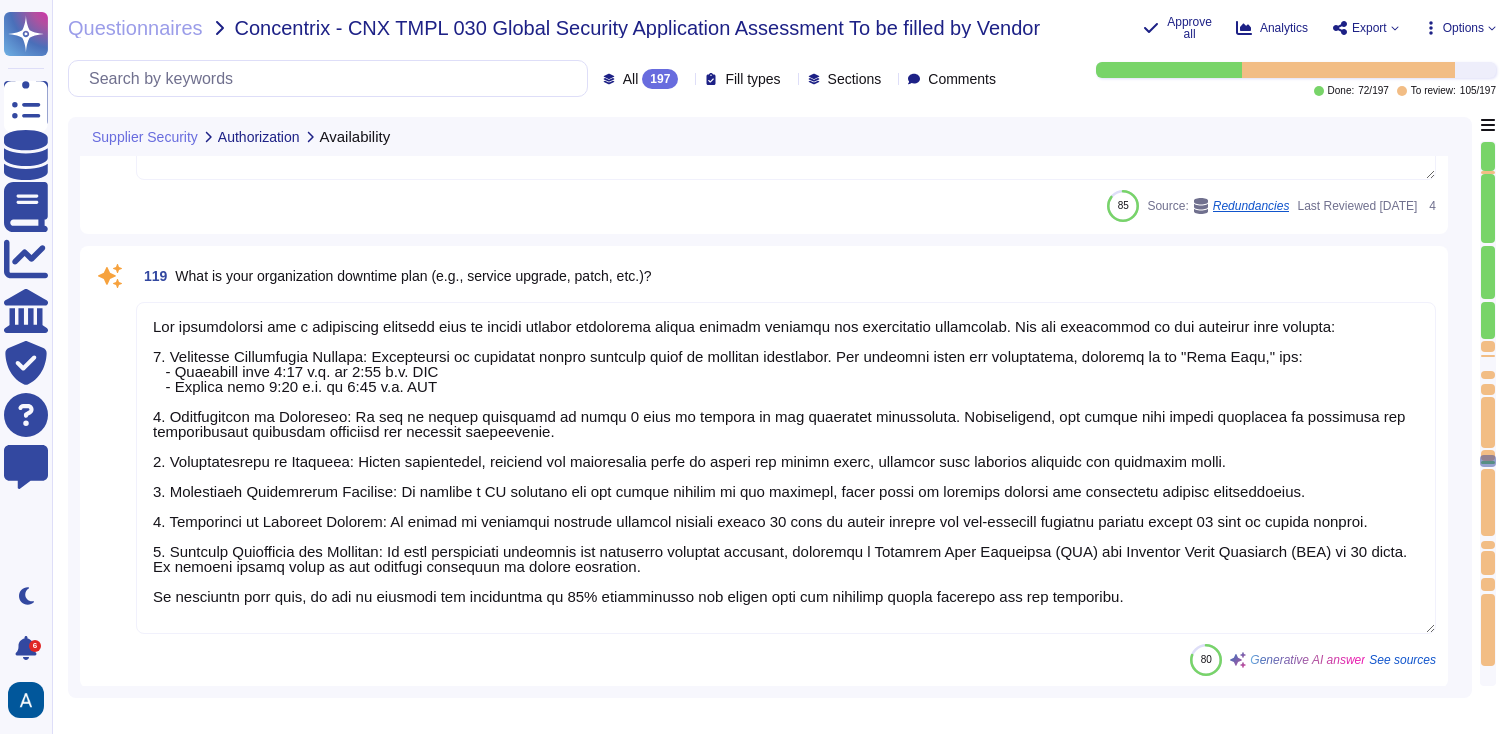 type on "Yes." 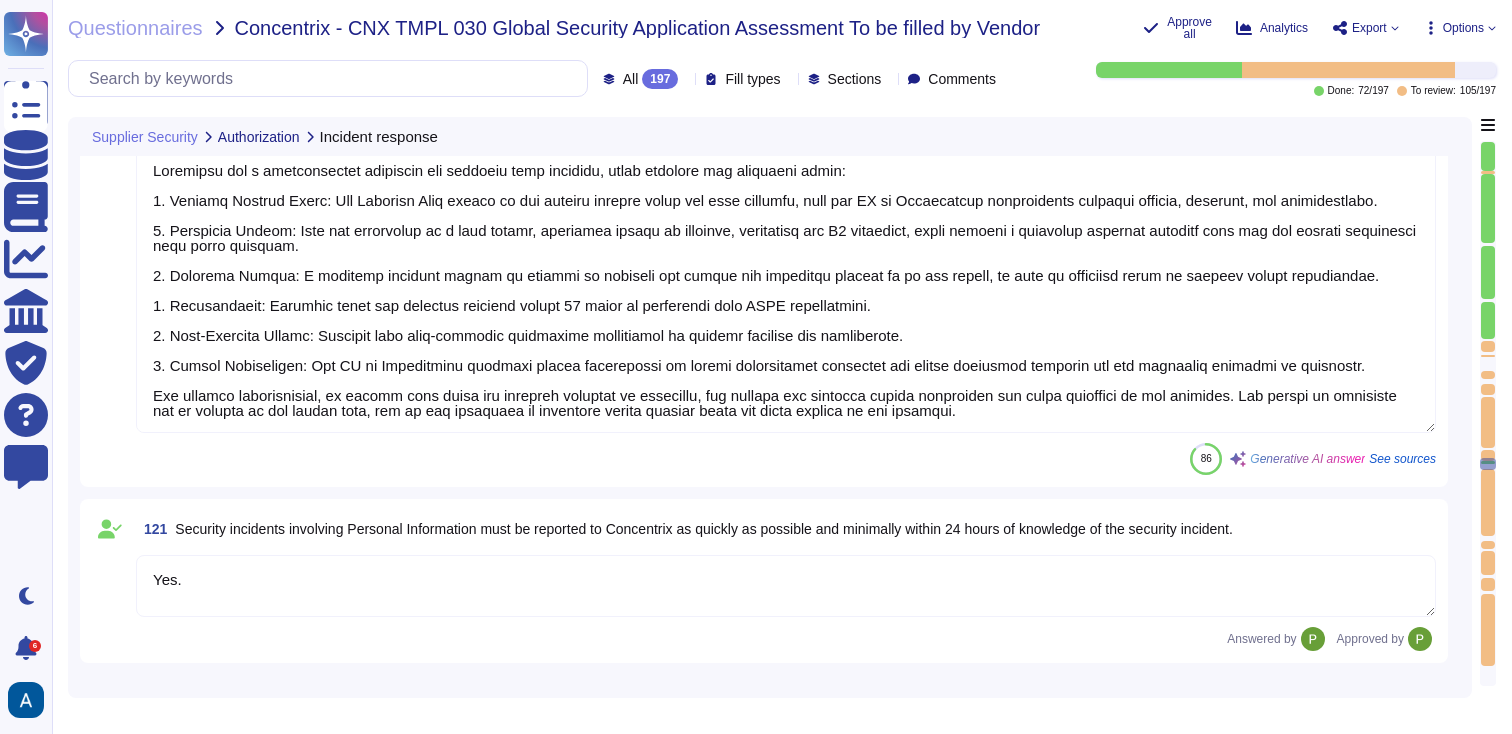 type on "See section 3.7 of the DPA executed between the parties." 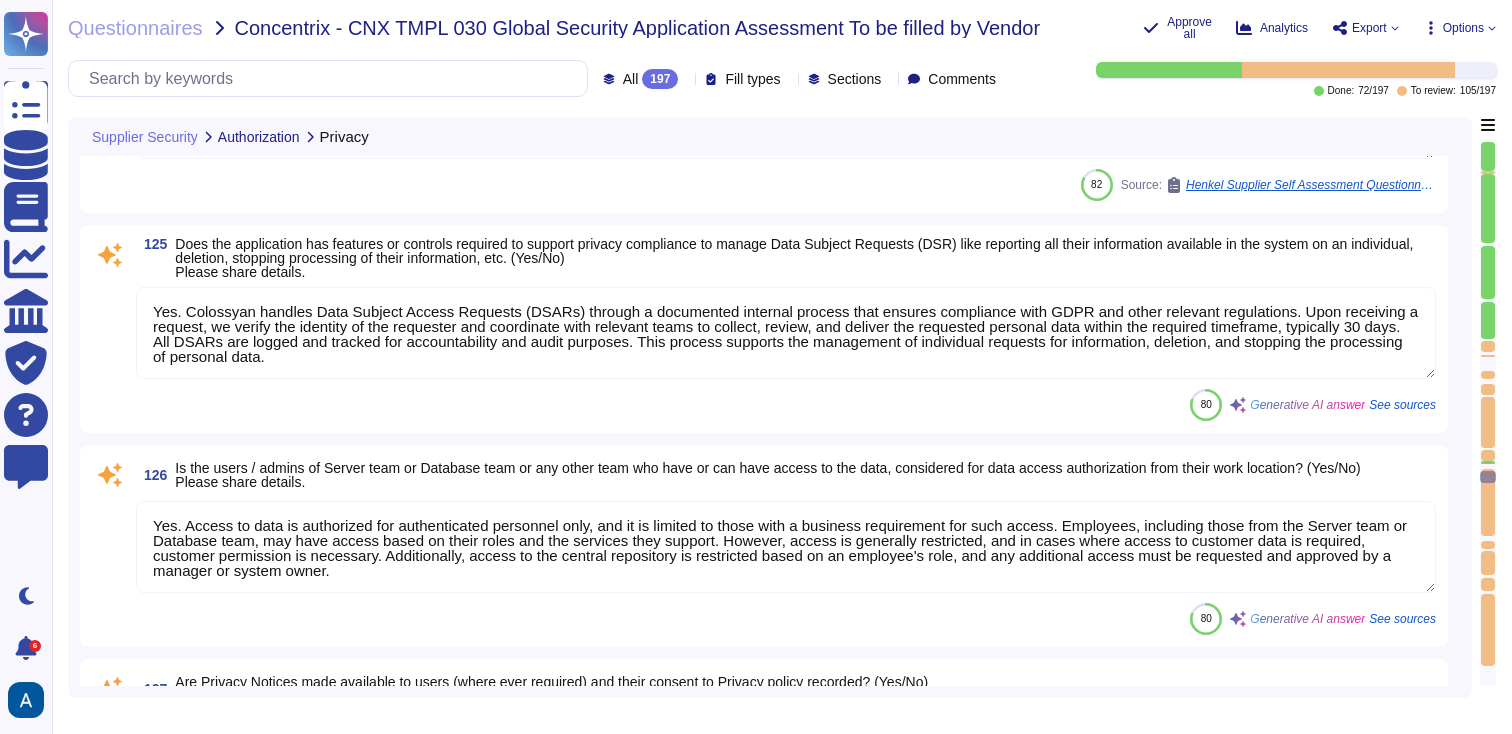 type on "Yes. Colossyan handles Data Subject Access Requests (DSARs) through a documented internal process that ensures compliance with GDPR and other relevant regulations. Upon receiving a request, we verify the identity of the requester and coordinate with relevant teams to collect, review, and deliver the requested personal data within the required timeframe, typically 30 days. All DSARs are logged and tracked for accountability and audit purposes. This process supports the management of individual requests for information, deletion, and stopping the processing of personal data." 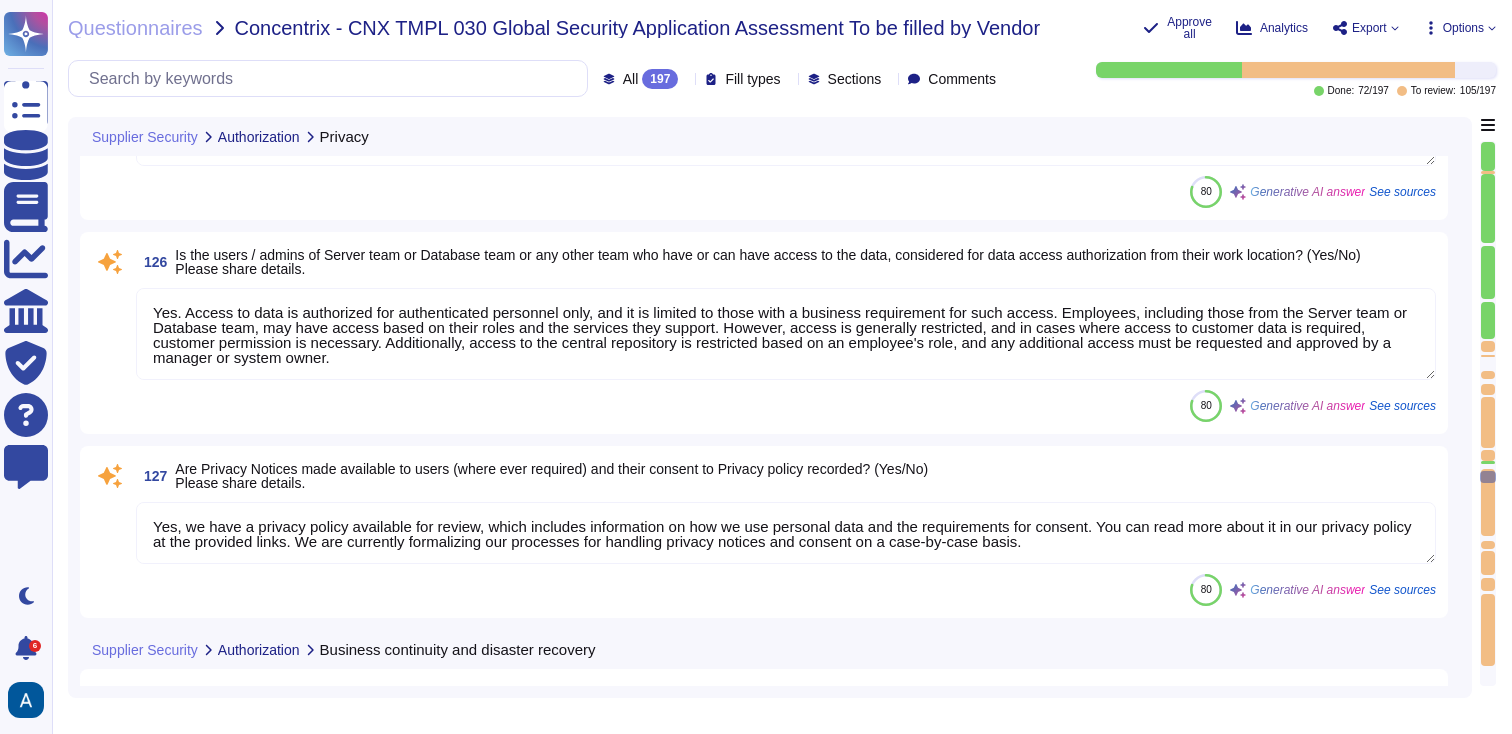 scroll, scrollTop: 2, scrollLeft: 0, axis: vertical 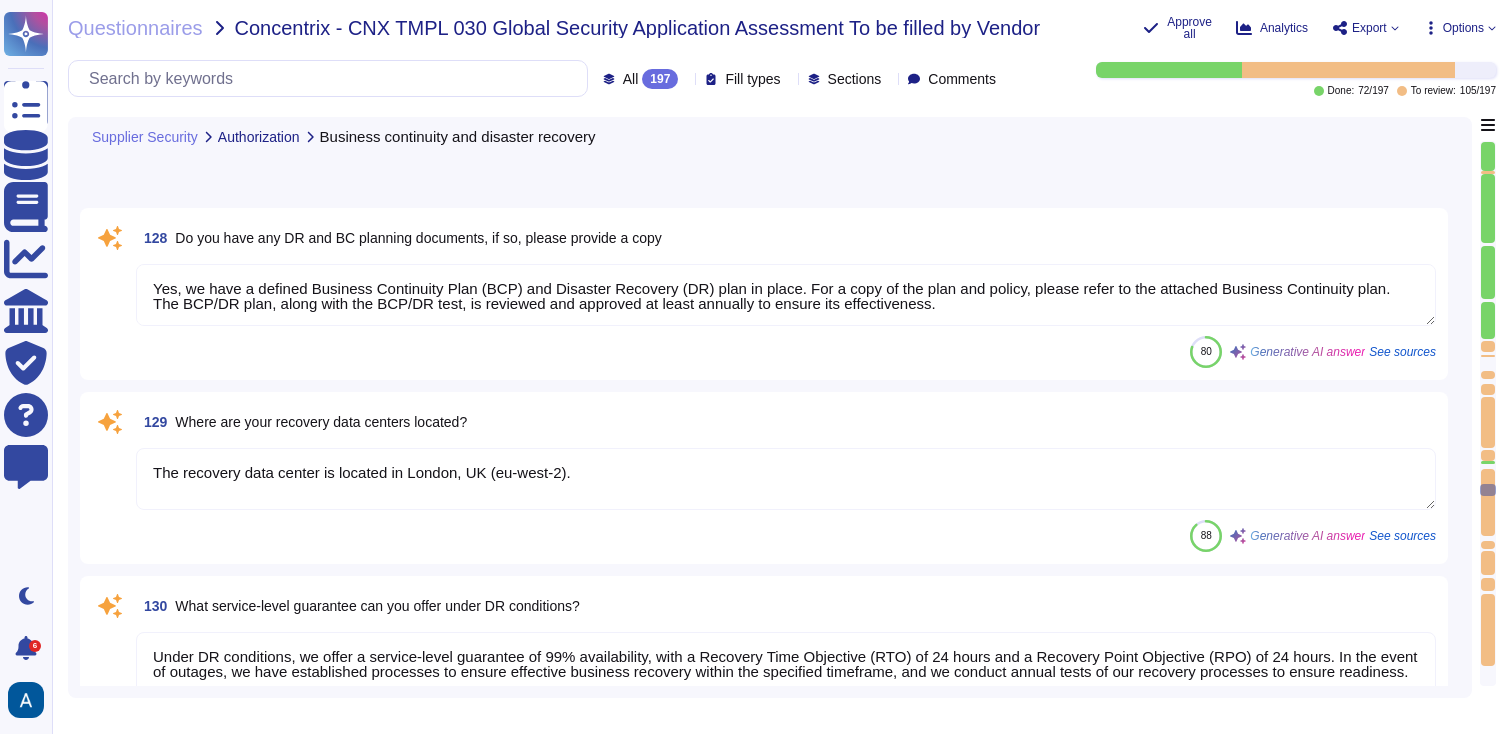 type on "Yes, our data centers are under local compliance requirements. Specifically, we are located in Frankfurt, Germany, and must adhere to the relevant regulations and compliance standards applicable in the EU." 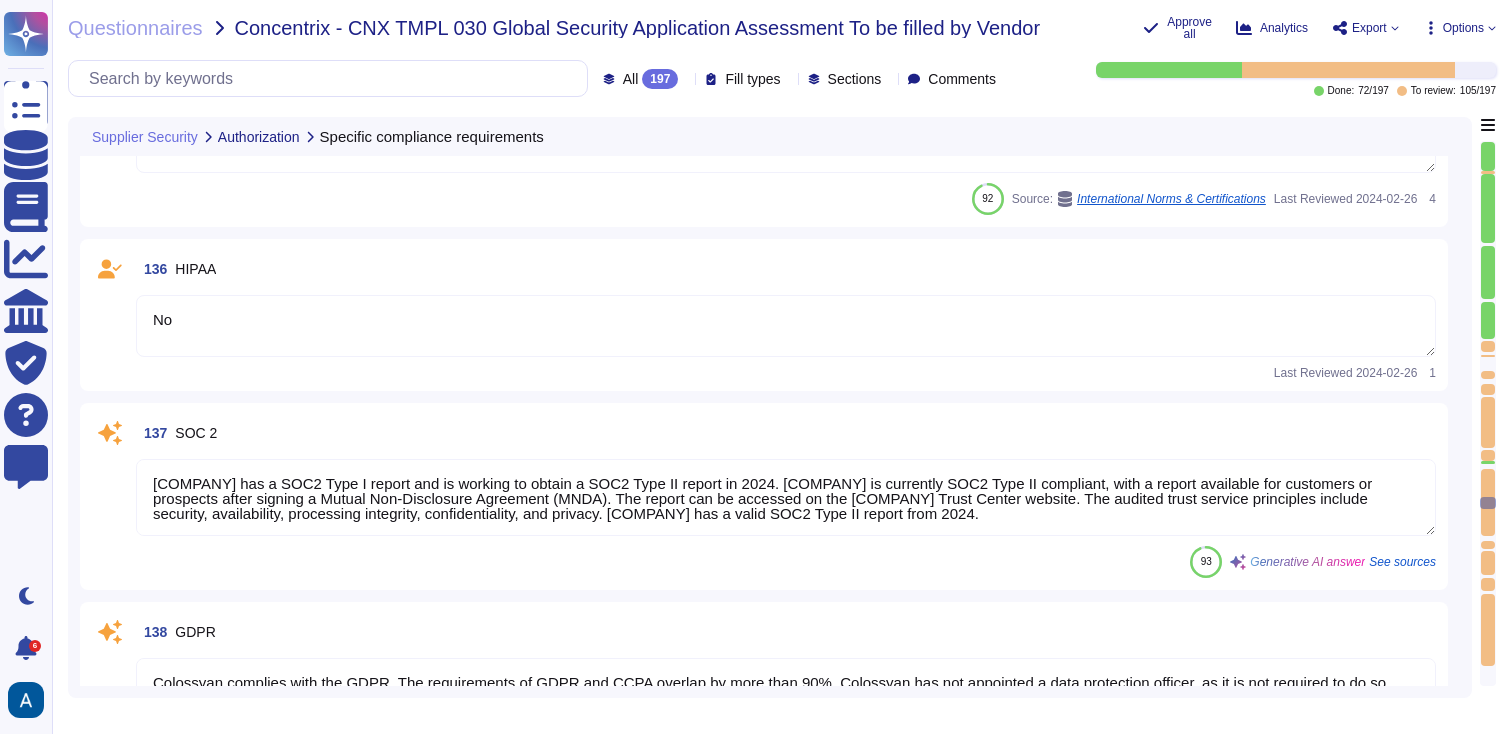 type on "No" 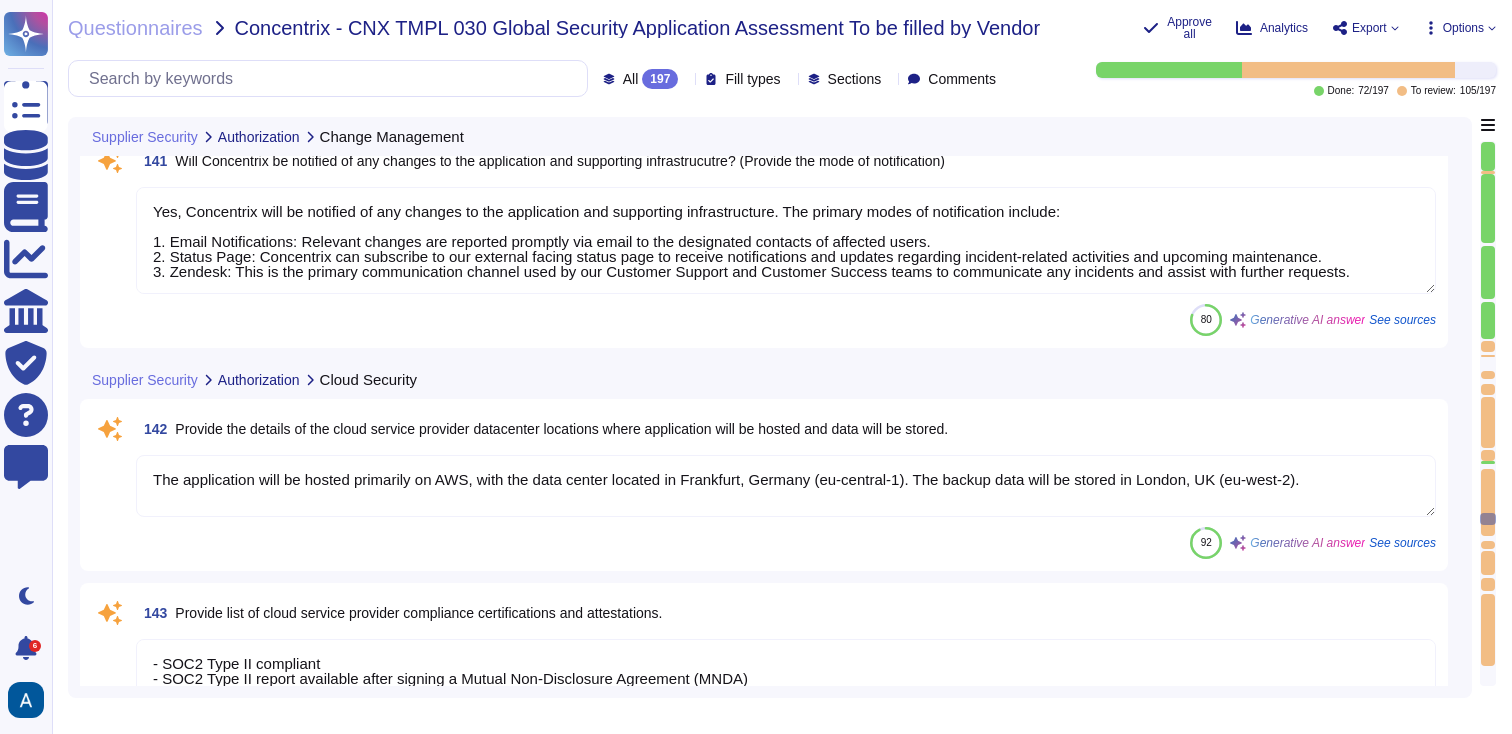 type on "Yes, Concentrix will be notified of any changes to the application and supporting infrastructure. The primary modes of notification include:
1. Email Notifications: Relevant changes are reported promptly via email to the designated contacts of affected users.
2. Status Page: Concentrix can subscribe to our external facing status page to receive notifications and updates regarding incident-related activities and upcoming maintenance.
3. Zendesk: This is the primary communication channel used by our Customer Support and Customer Success teams to communicate any incidents and assist with further requests." 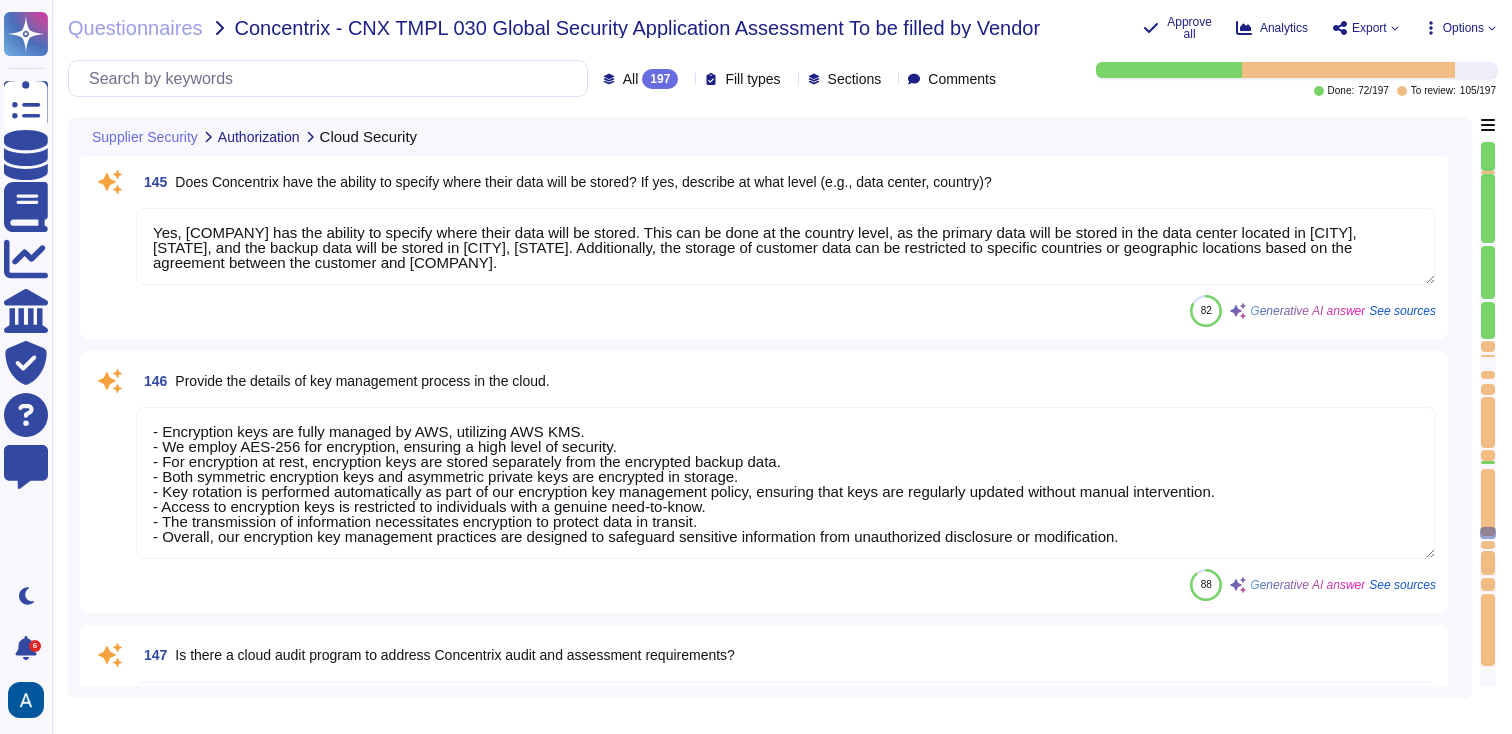 type on "Audit requirements and activities involving verification of operational systems shall be carefully planned and agreed to minimize disruptions to business processes." 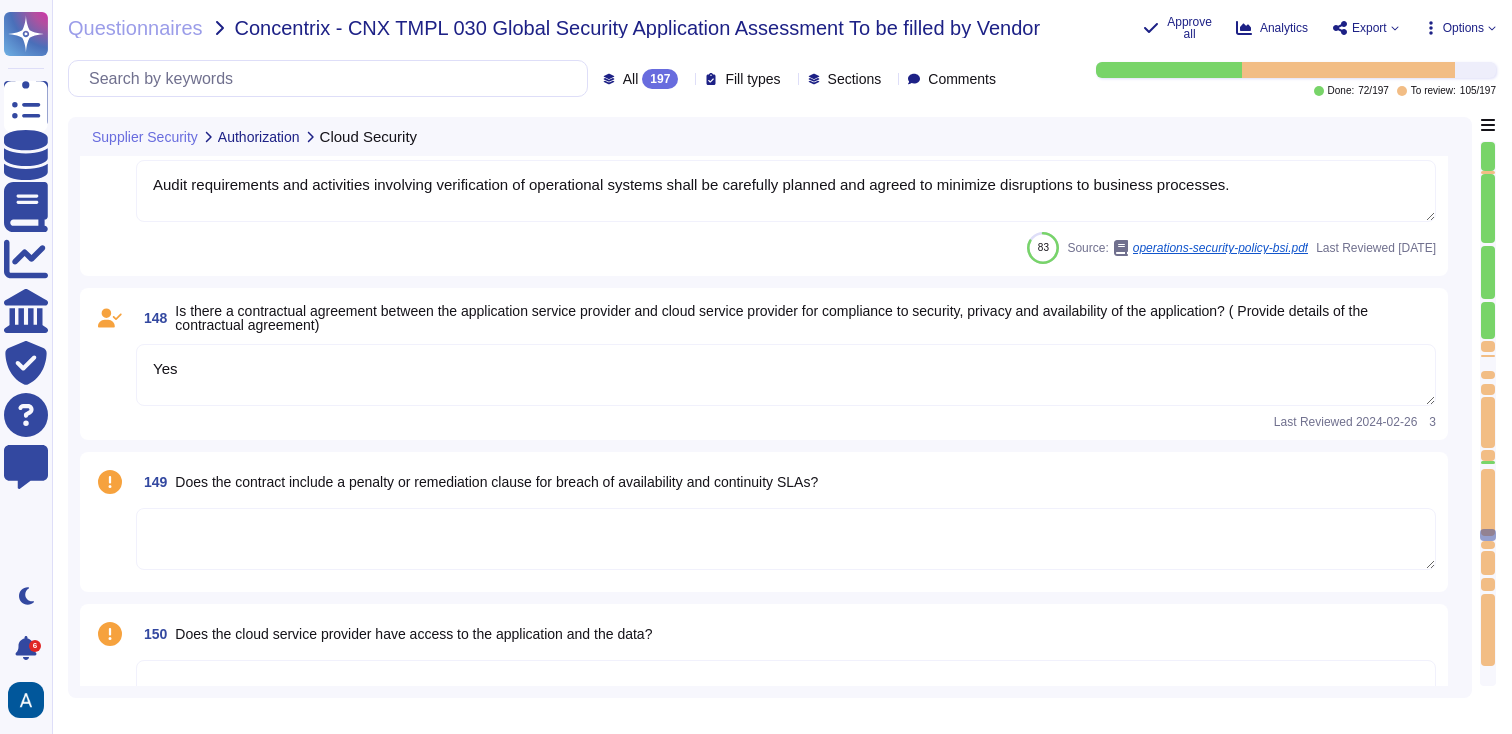 type on "Yes, the cloud service provider has failover sites for the application. The failover site is located in London, UK (eu-west-2)." 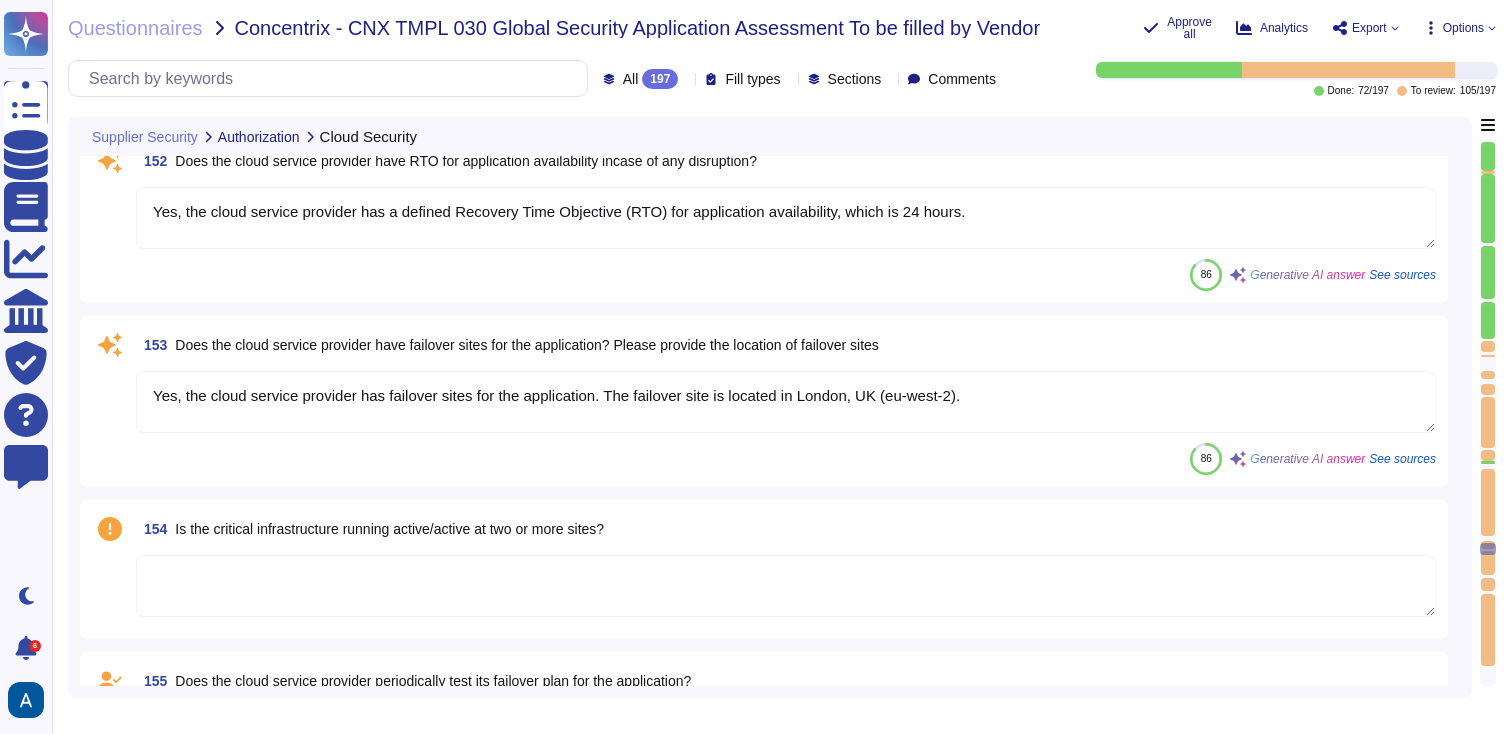 type on "Yes" 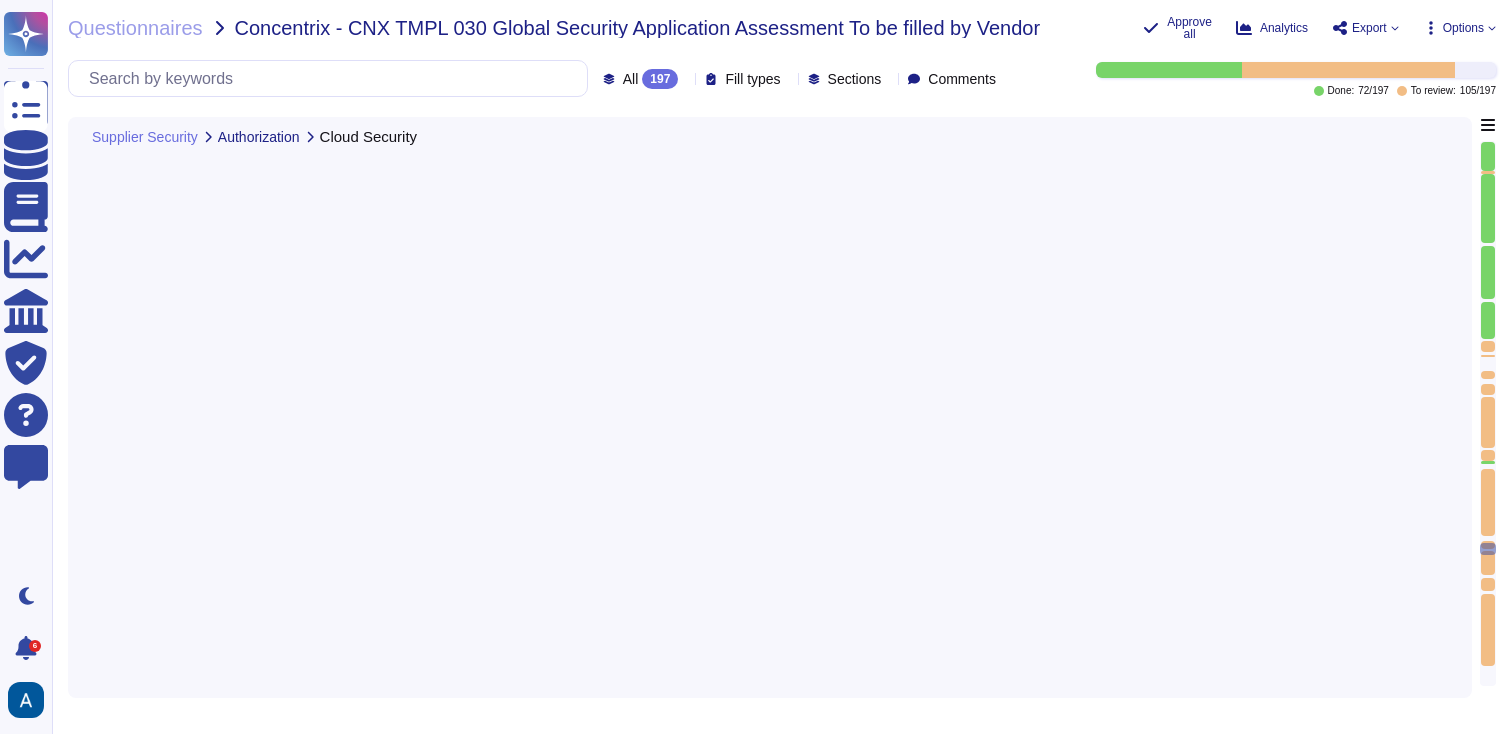 type on "1.
2.
3.
4.
5.
6.
7.
8.
9." 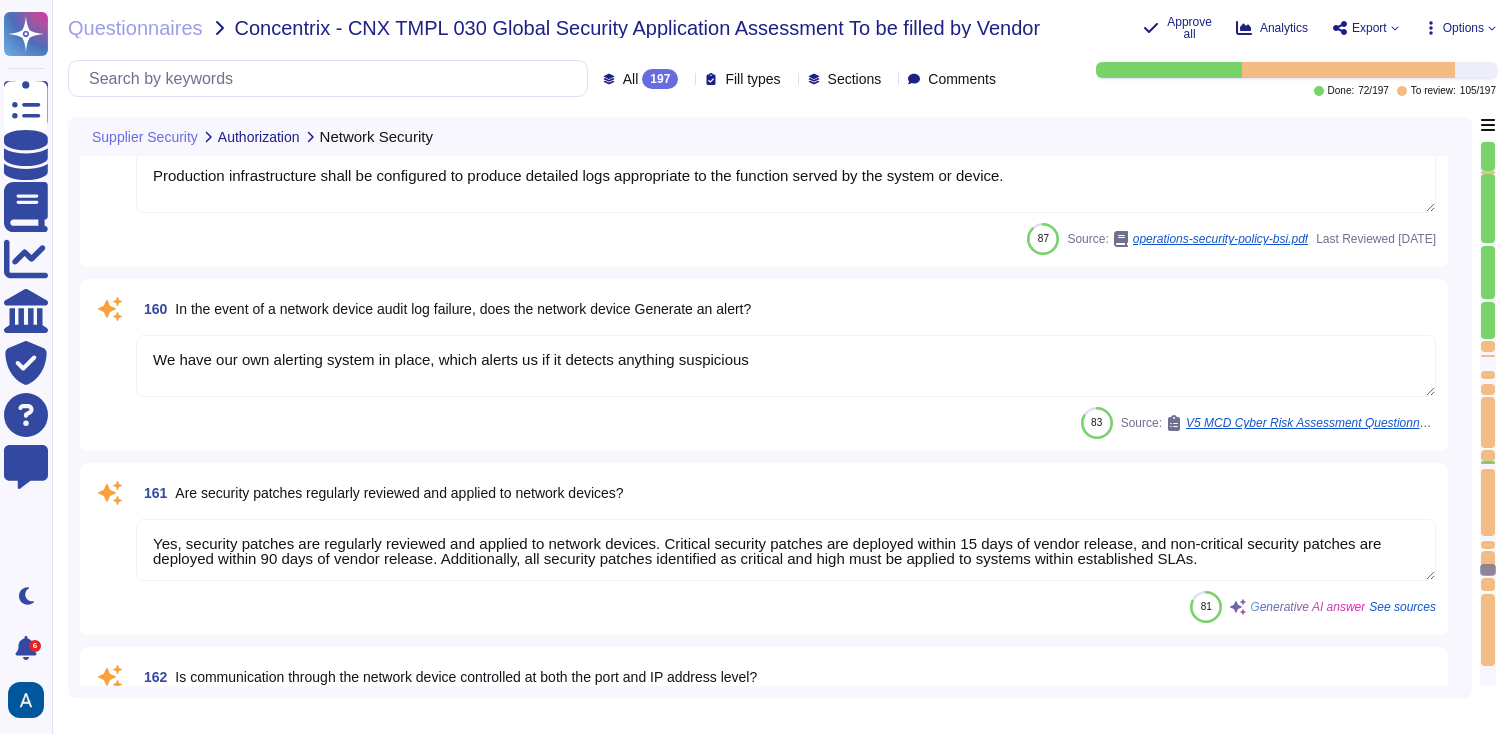 type on "Yes" 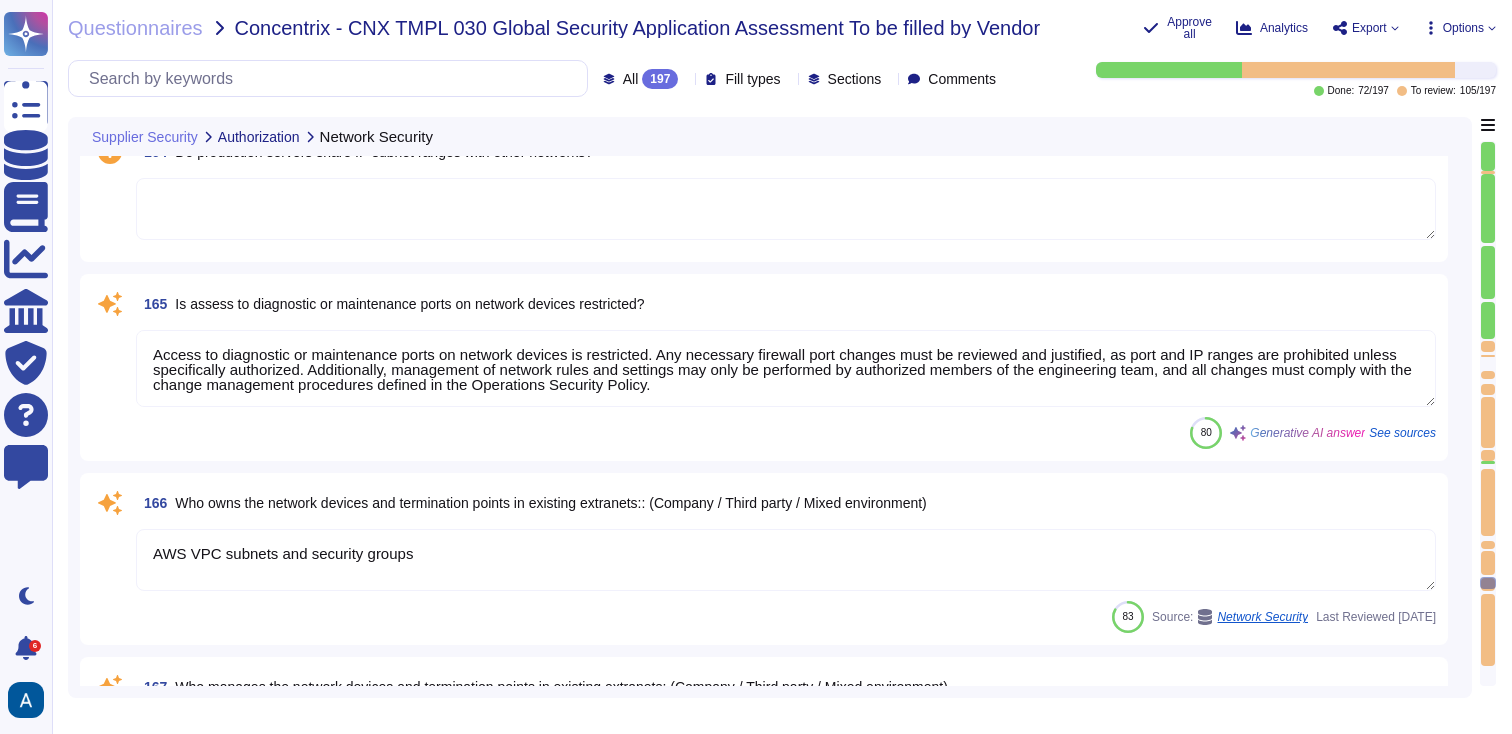 type on "AWS VPC subnets and security groups" 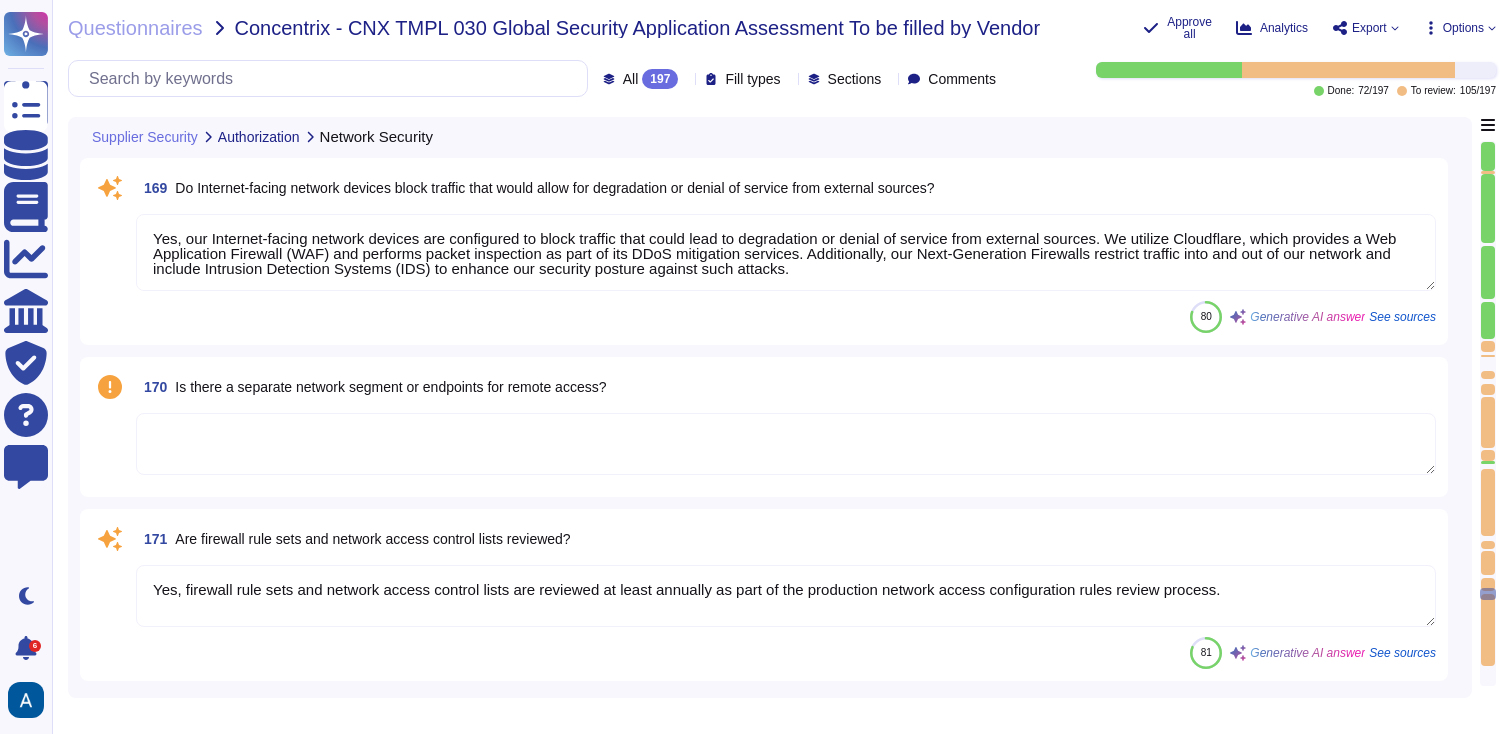type on "Yes, firewall rule sets and network access control lists are reviewed at least annually as part of the production network access configuration rules review process." 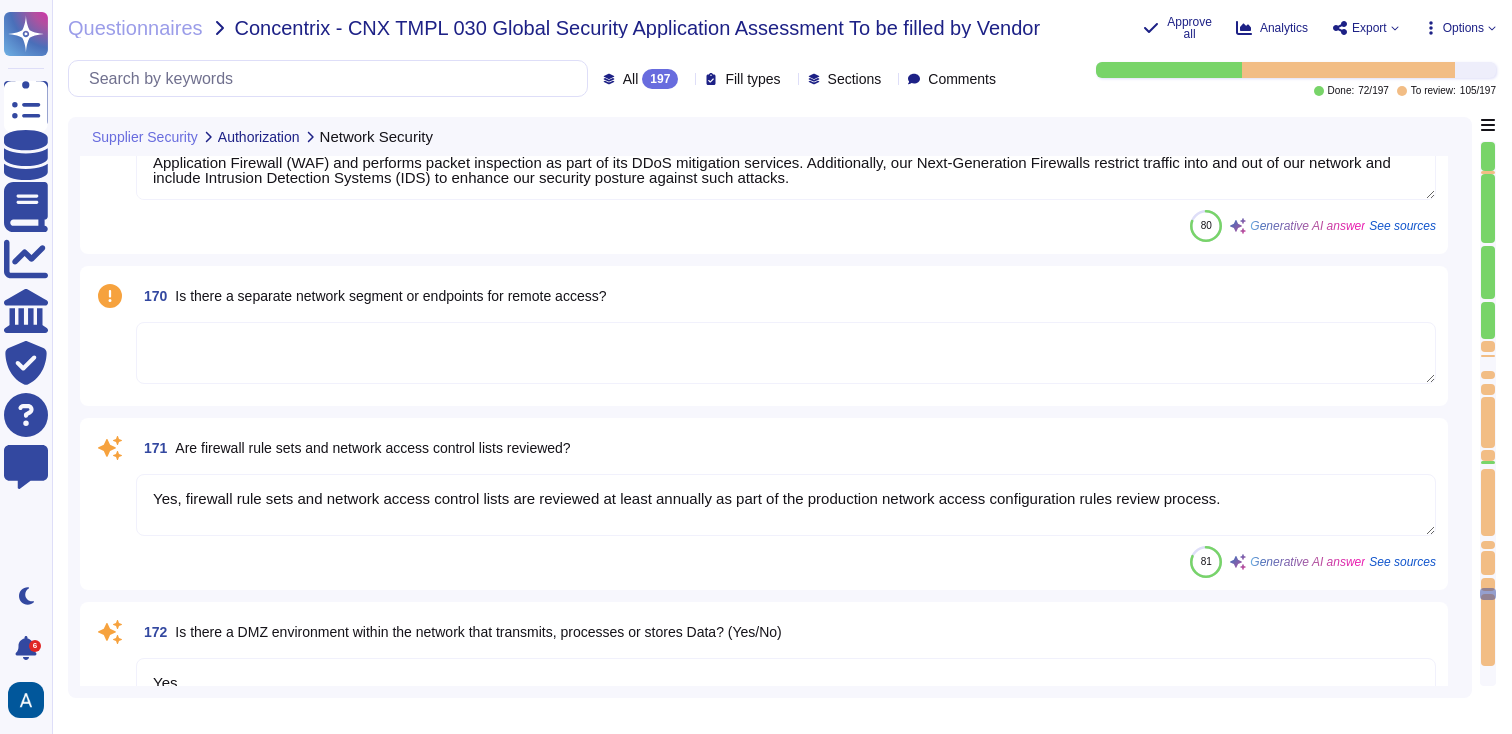 type on "Cloudflare provided WAF" 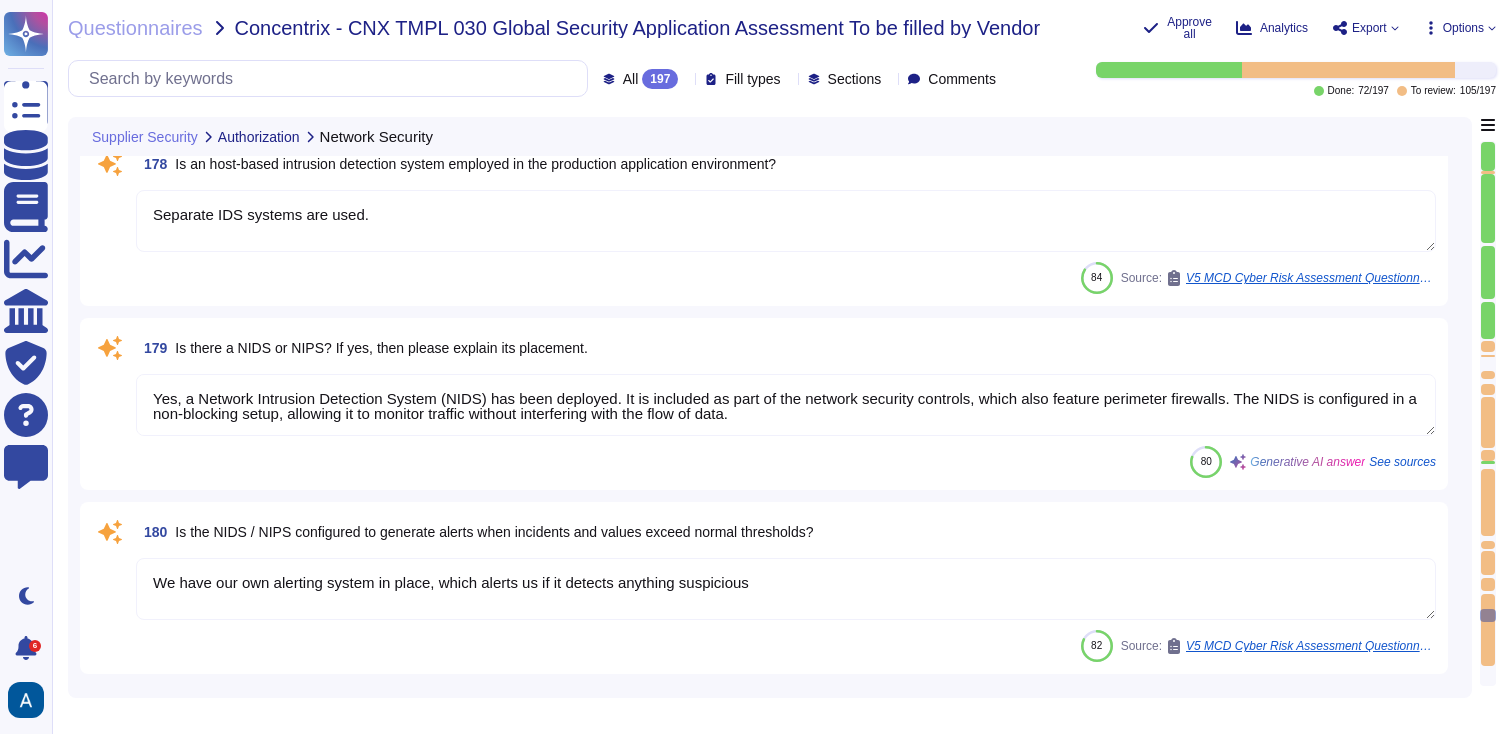 type on "Separate IDS systems are used." 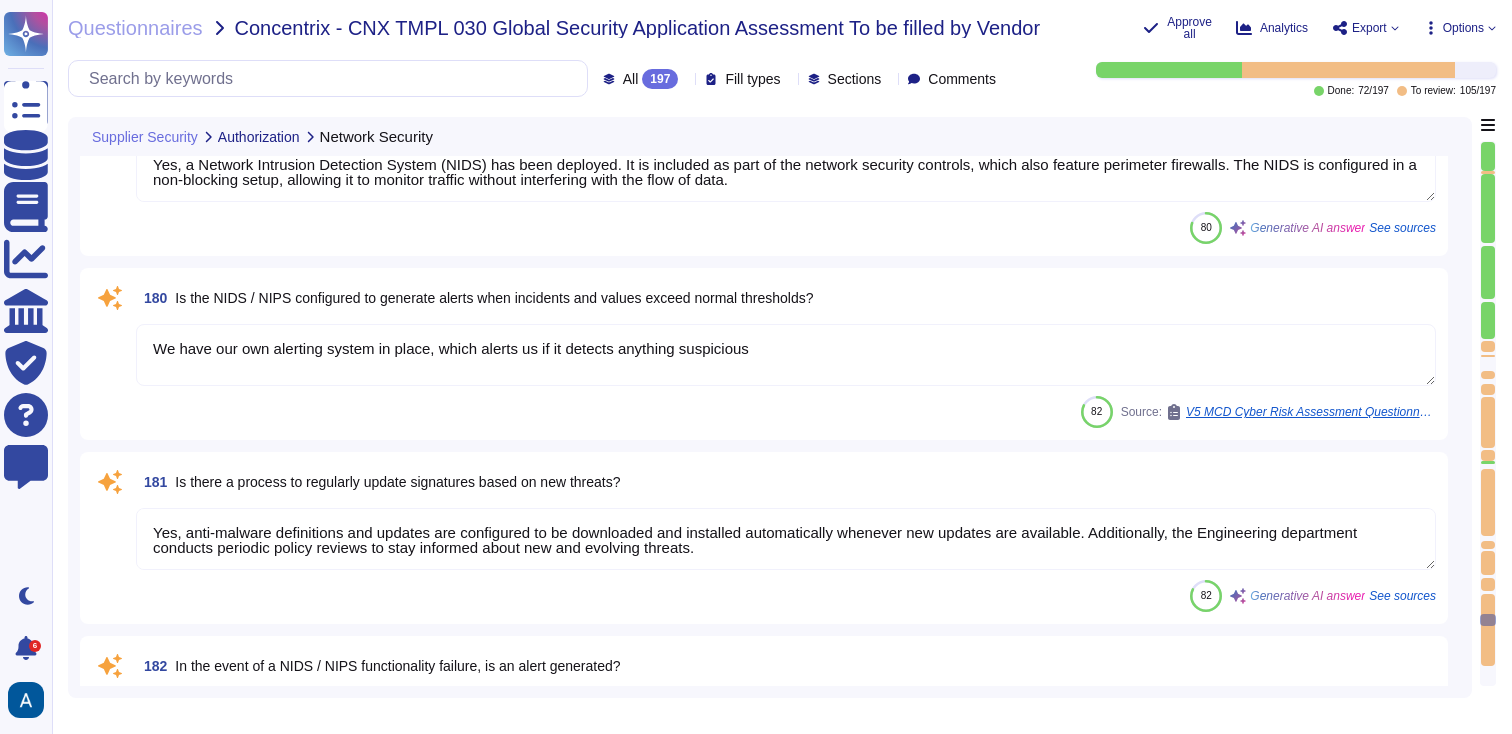 type on "Yes, we have implemented solutions to prevent Distributed Denial of Service (DDoS) attacks. Our primary technique involves using Cloudflare, which provides a Web Application Firewall (WAF) and performs packet inspection as part of its suite of security services, including DDoS mitigation. Additionally, we have Next-Generation Firewalls that restrict traffic into and out of our network and include Intrusion Detection Systems (IDS) to enhance our security posture against such attacks." 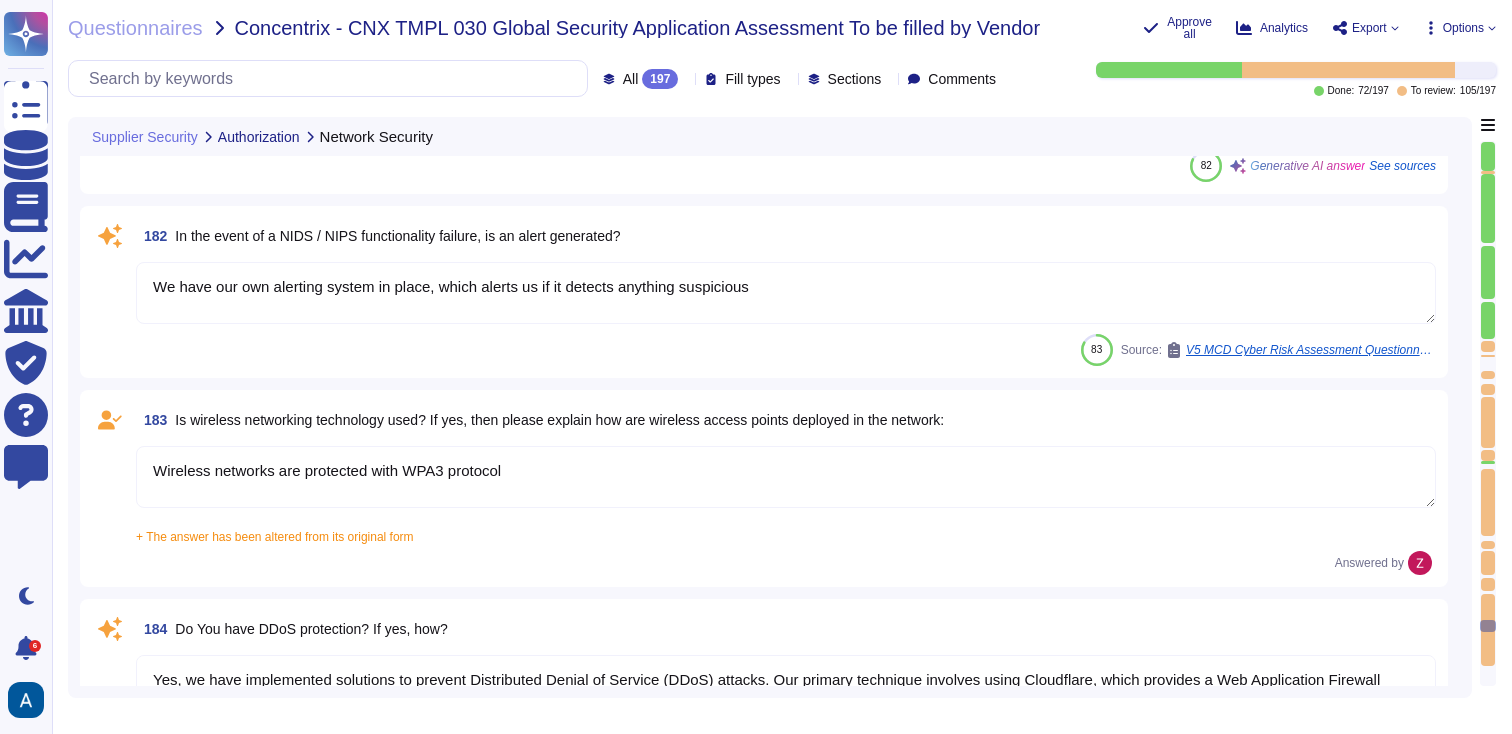 type on "Colossyan doesn't have mobile application." 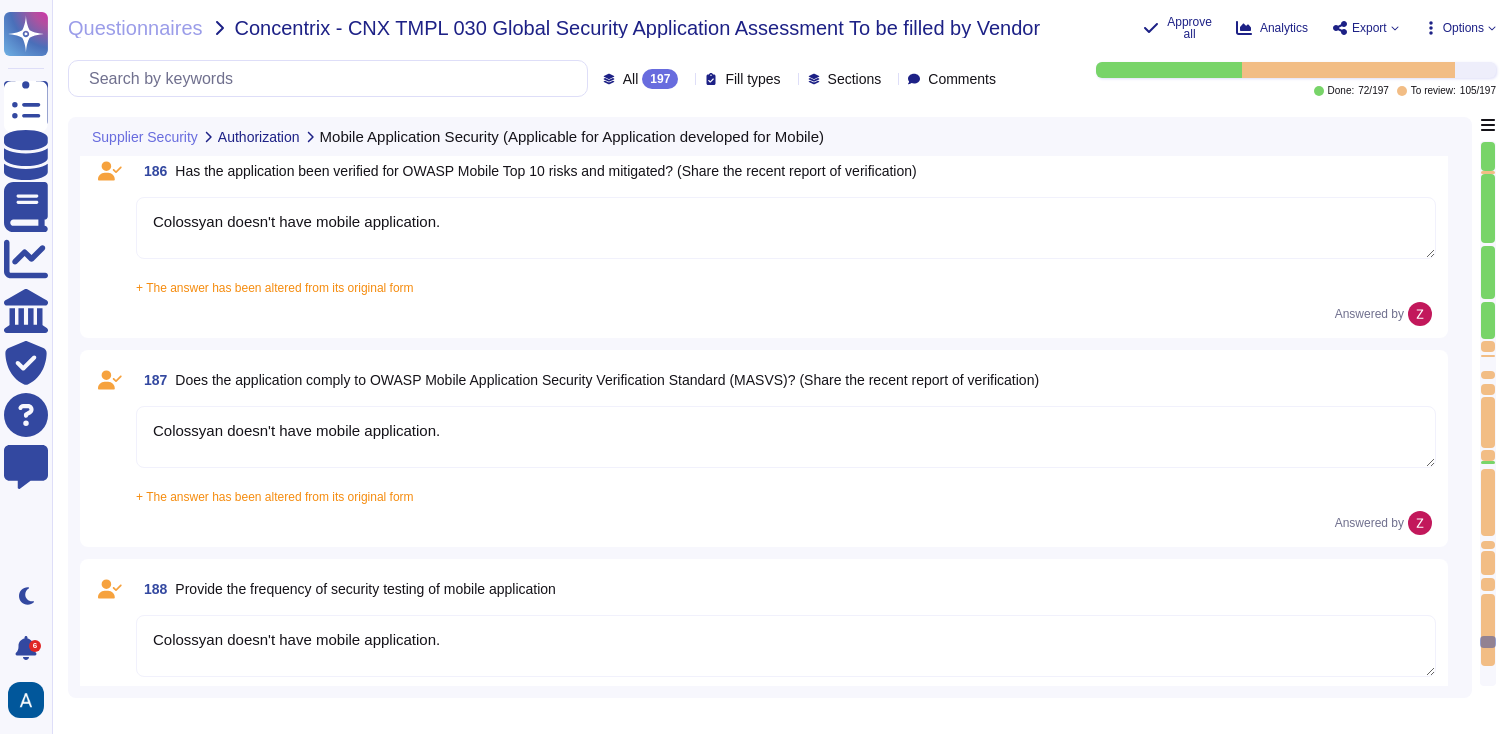 type on "Colossyan doesn't have mobile application." 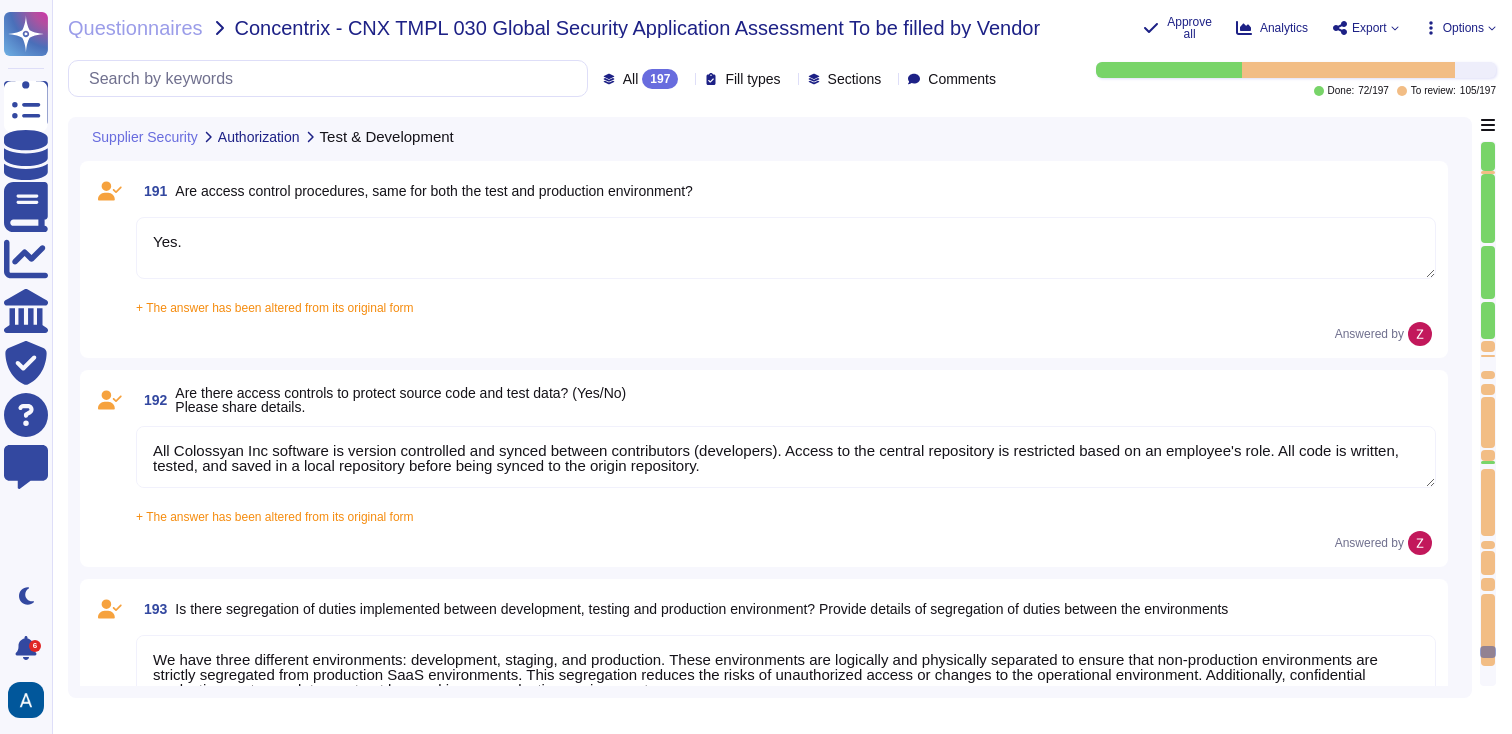 type on "We have three different environments: development, staging, and production. These environments are logically and physically separated to ensure that non-production environments are strictly segregated from production SaaS environments. This segregation reduces the risks of unauthorized access or changes to the operational environment. Additionally, confidential production customer data must not be used in non-production environments." 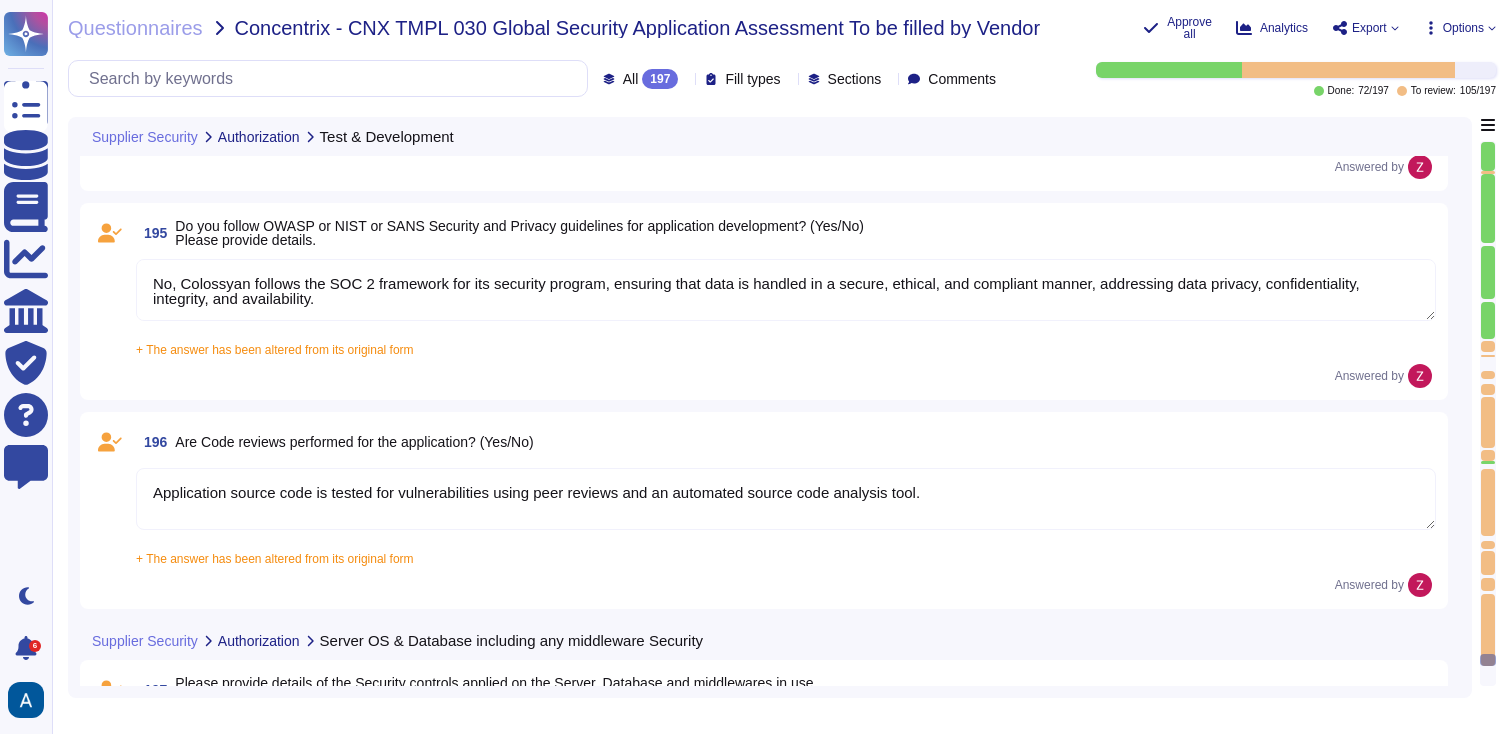 type on "Colossyan employs several controls as part of our information security and privacy program, including:
1. Encryption: We use AWS to manage our encryption keys, with an encryption level of AES-256.
2. Data Handling Policy: Our policy ensures data is handled securely, ethically, and in compliance with data privacy, confidentiality, integrity, and availability standards.
3. Technical and Process Measures: We have implemented various measures and controls using the Vanta tool to oversee privacy and security.
4. SOC2 Controls: These controls serve as proof of our security framework.
5. Management Interface Security: We secure management interfaces with strong authentication mechanisms, role-based access controls (RBAC), and network restrictions to limit access to authorized personnel only.
6. Access Logging and Monitoring: All access is logged and monitored for suspicious activity.
7. Role Restrictions: Functionality available via management interfaces is restricted based on user roles, adhering to th..." 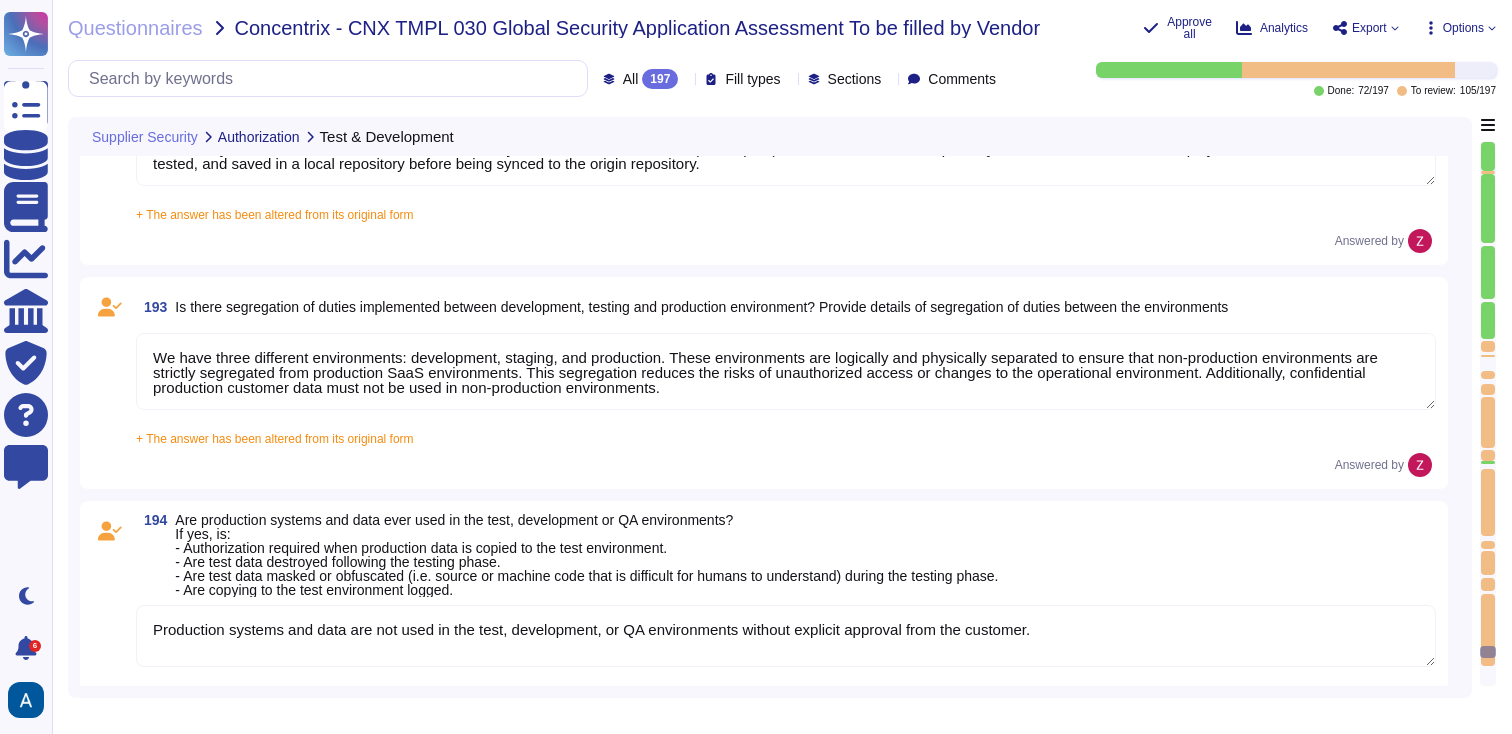 type on "Yes." 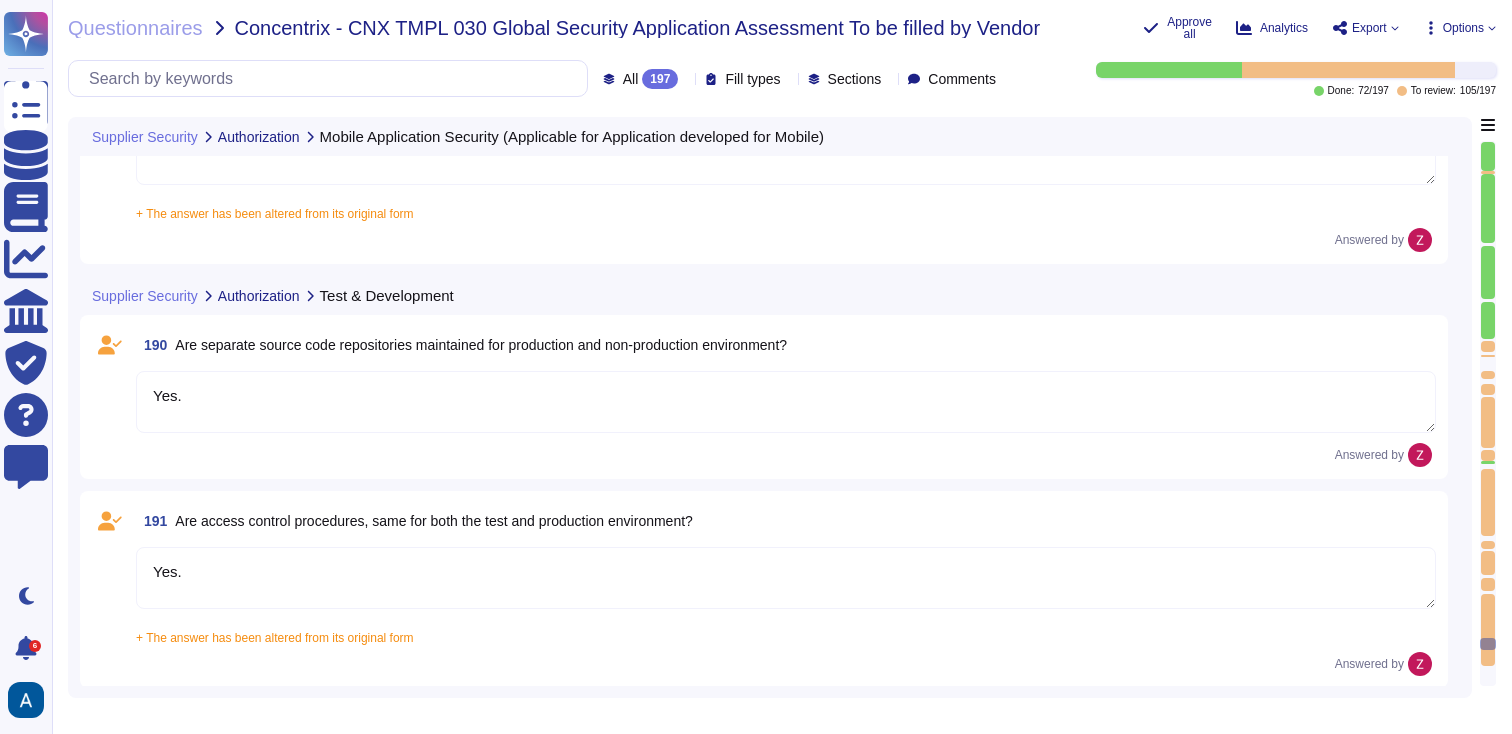 type on "Colossyan doesn't have mobile application." 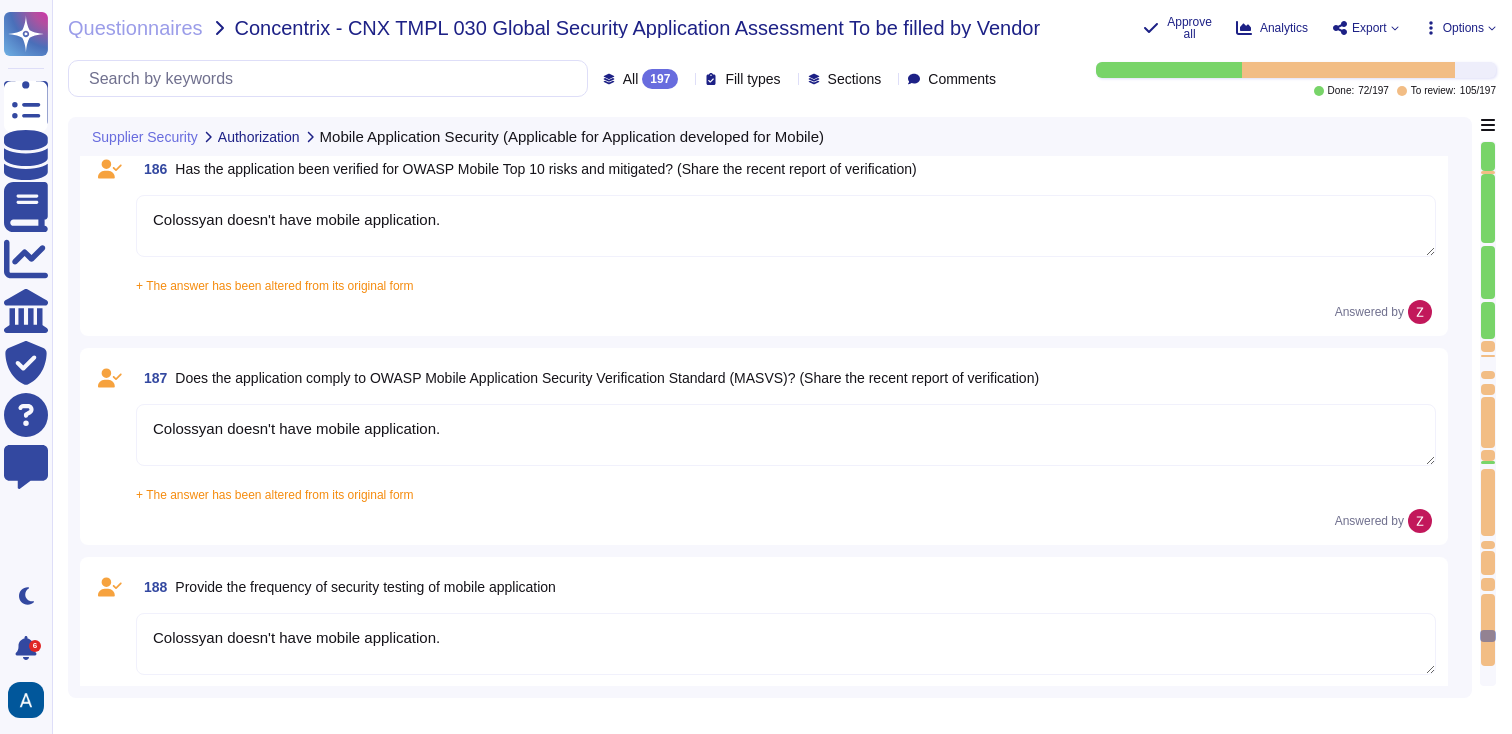 type on "Colossyan doesn't have mobile application." 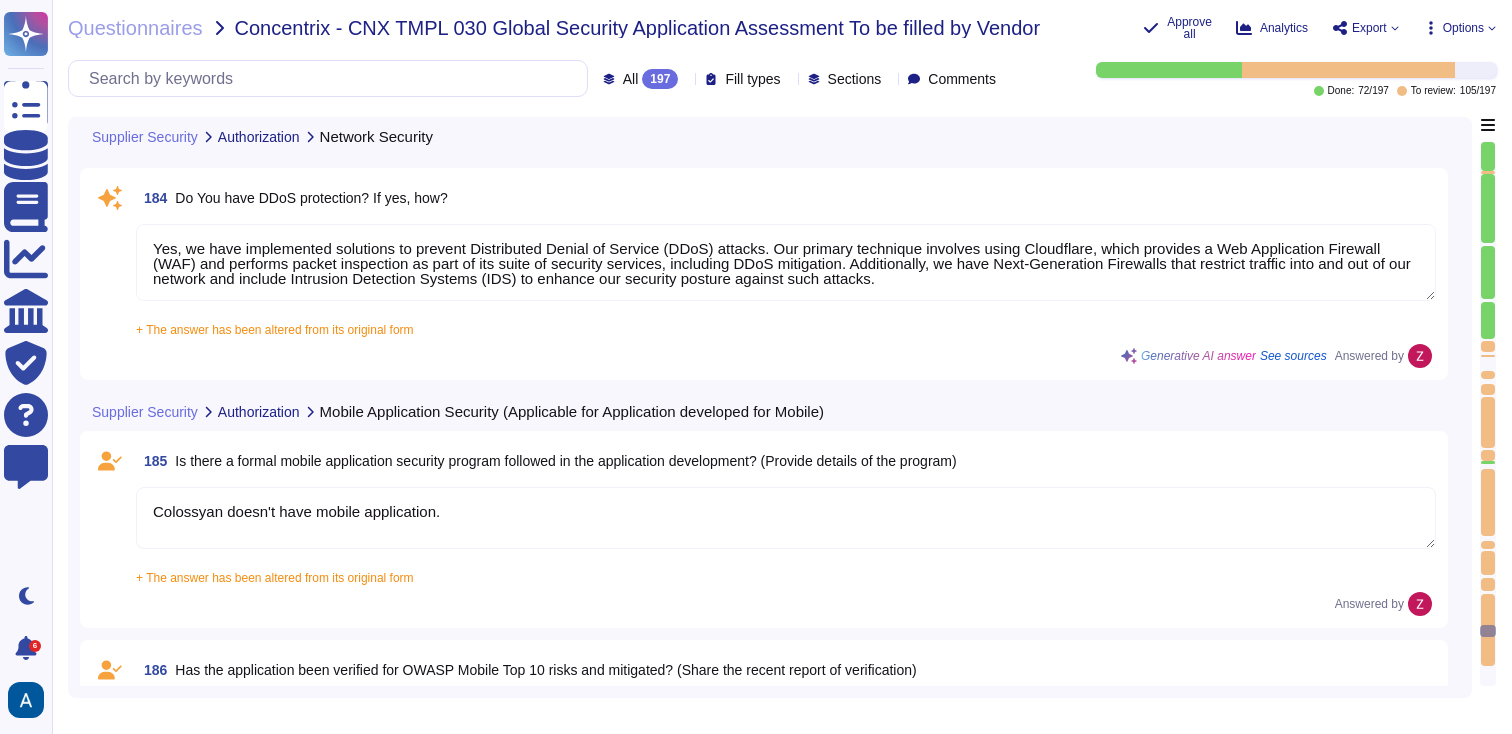 type on "Yes, anti-malware definitions and updates are configured to be downloaded and installed automatically whenever new updates are available. Additionally, the Engineering department conducts periodic policy reviews to stay informed about new and evolving threats." 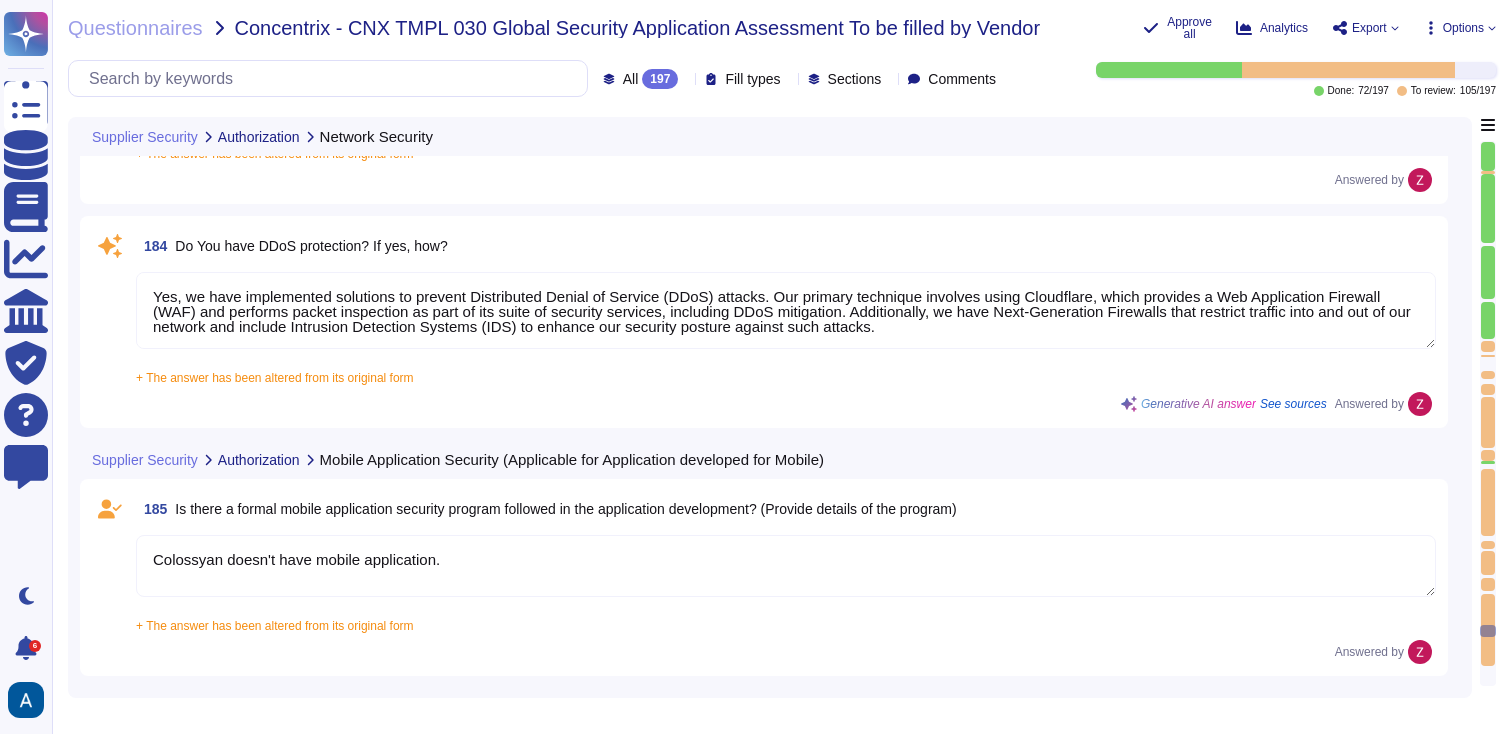scroll, scrollTop: 34585, scrollLeft: 0, axis: vertical 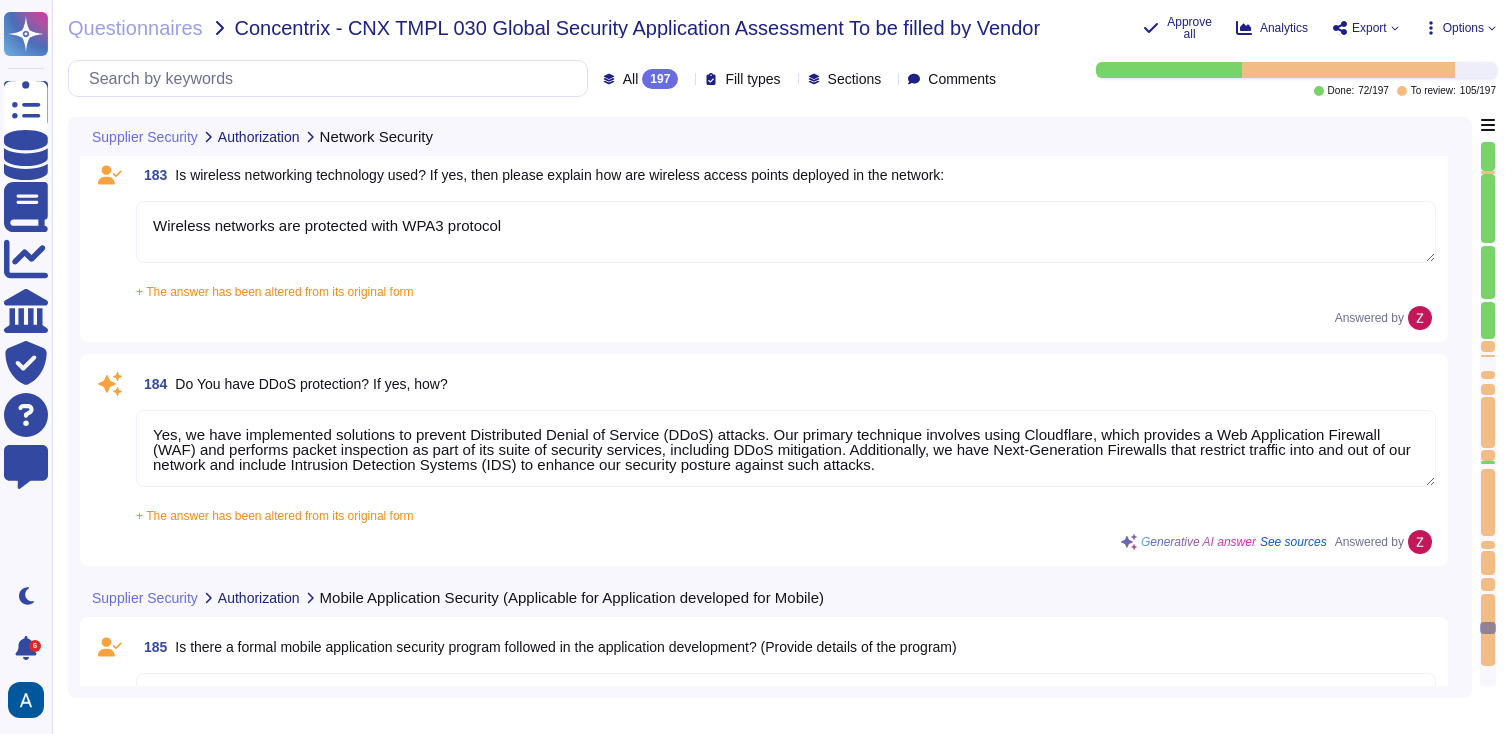 type on "We have our own alerting system in place, which alerts us if it detects anything suspicious" 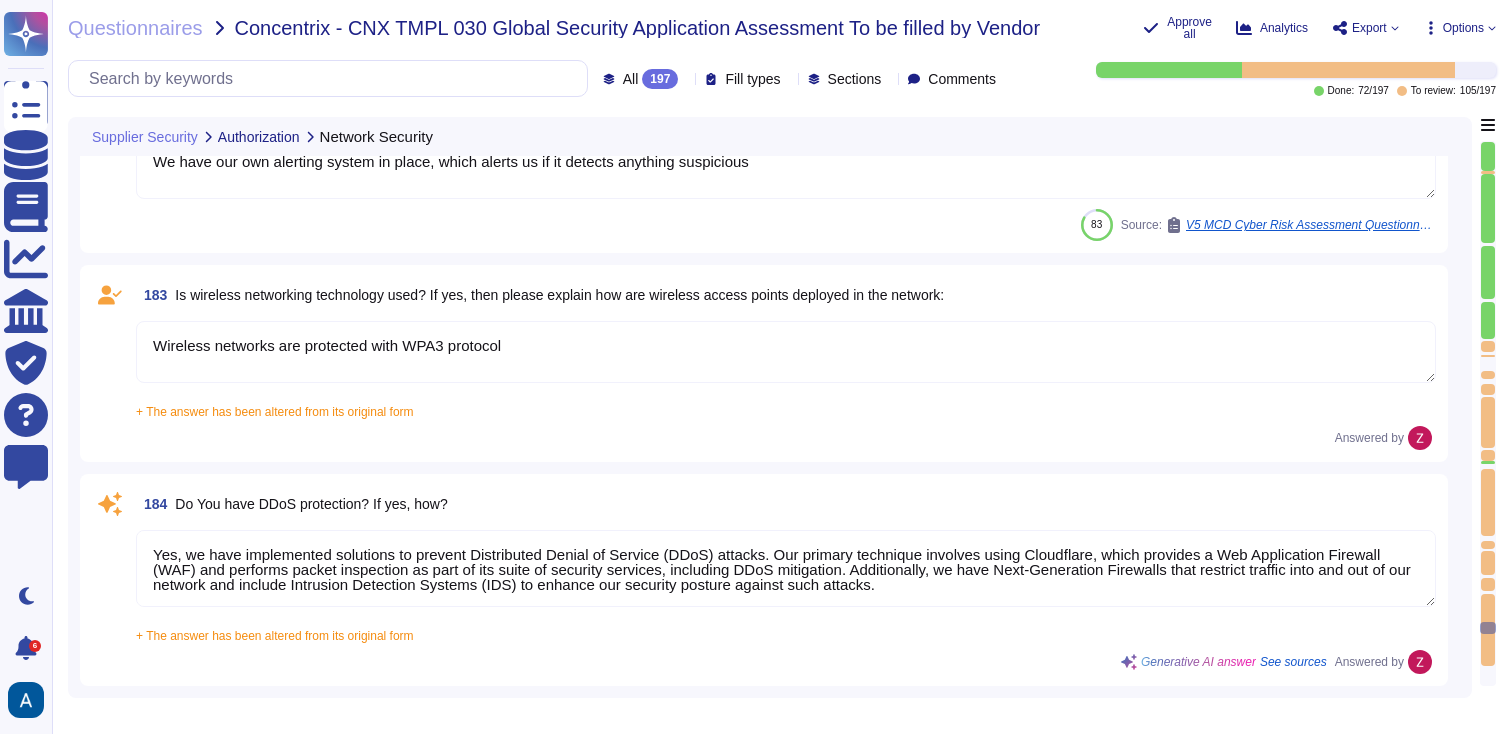 scroll, scrollTop: 34337, scrollLeft: 0, axis: vertical 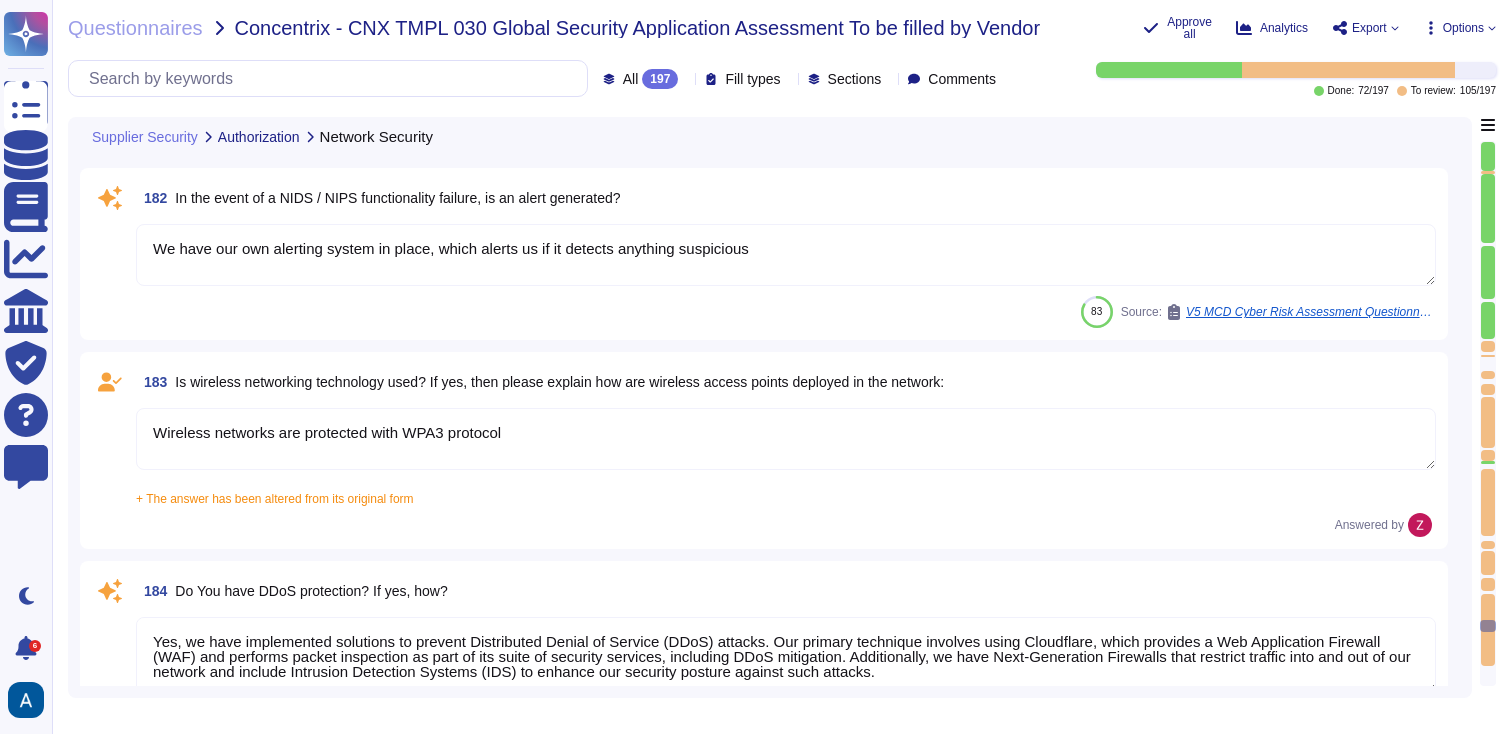 type on "Yes, a Network Intrusion Detection System (NIDS) has been deployed. It is included as part of the network security controls, which also feature perimeter firewalls. The NIDS is configured in a non-blocking setup, allowing it to monitor traffic without interfering with the flow of data." 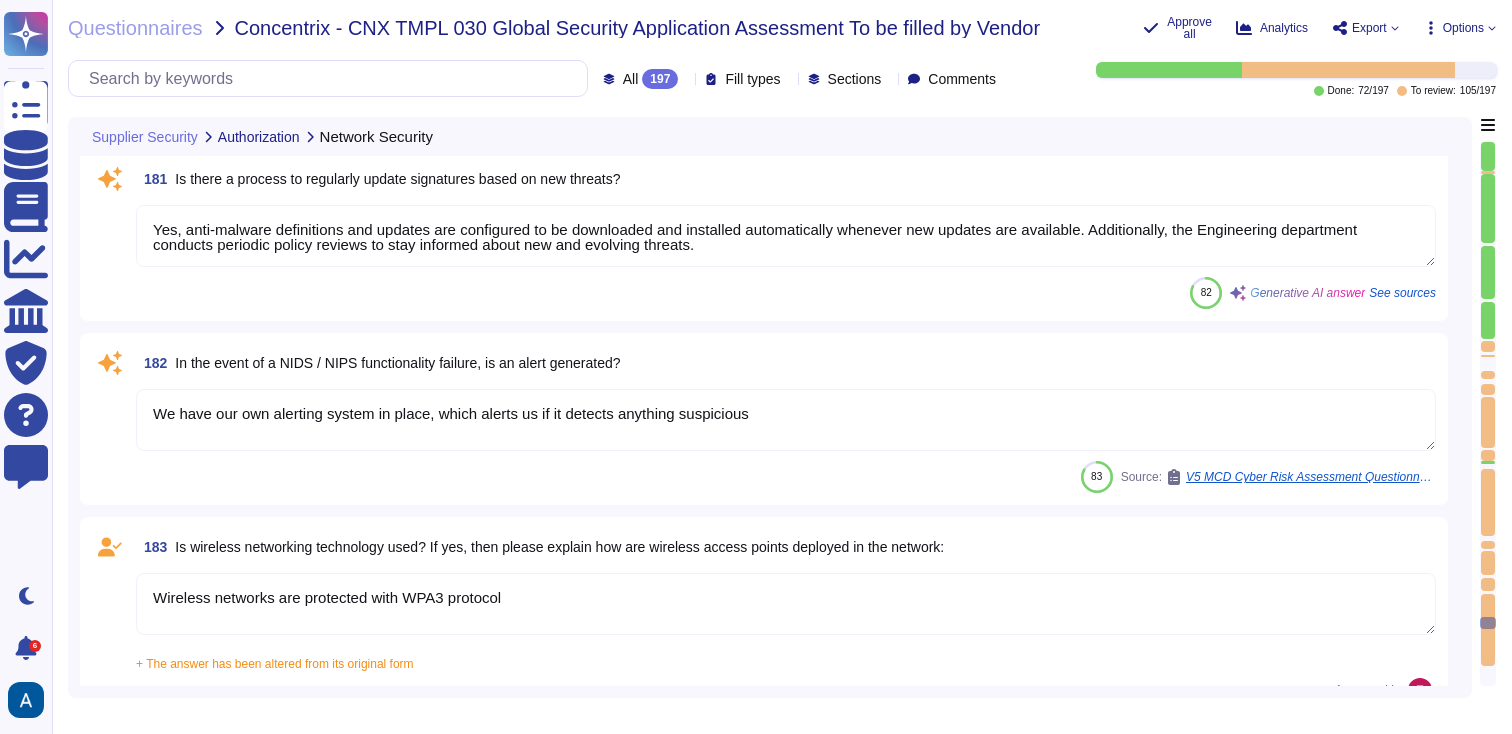 type on "Separate IDS systems are used." 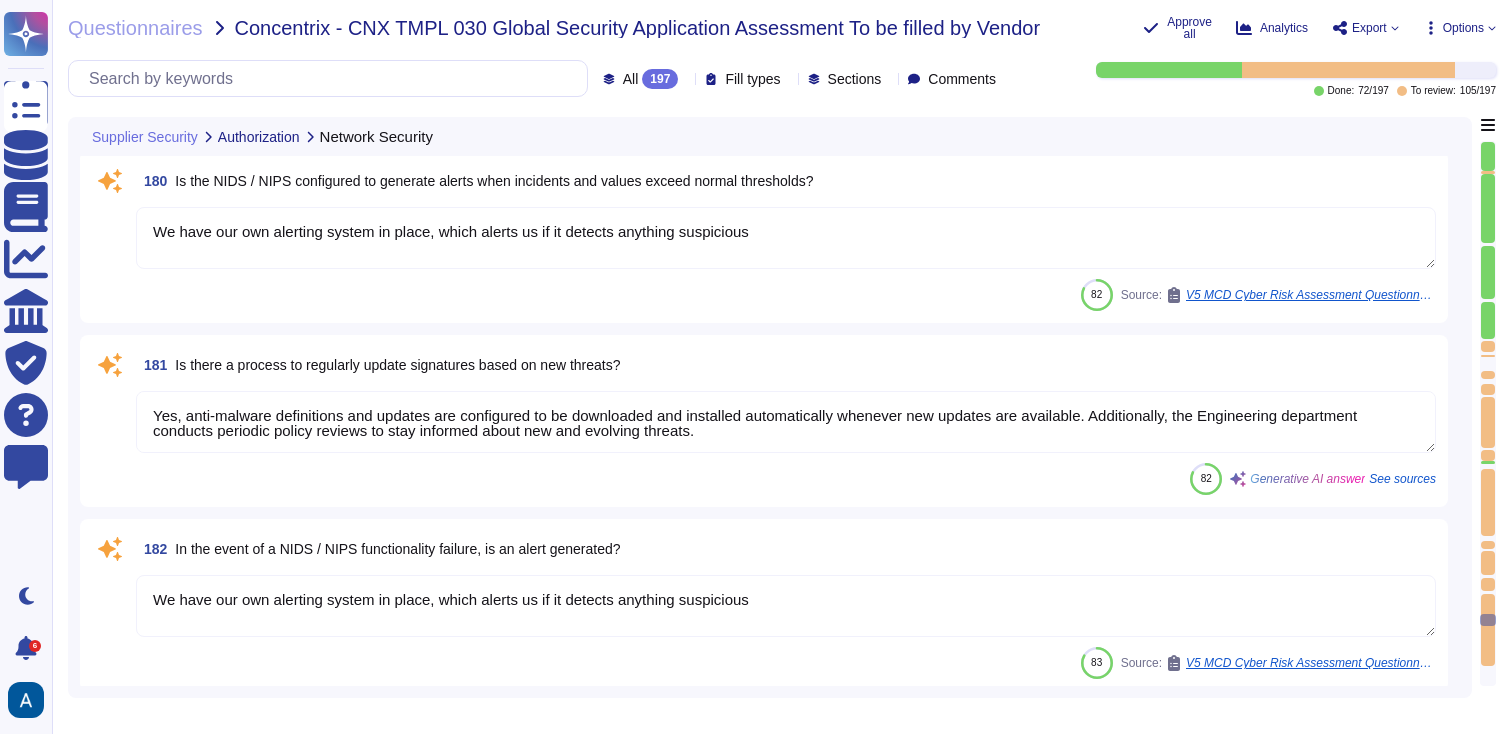 type on "Yes, we have a virtually segregated DMZ in place, which may be hosted in the cloud (e.g., AWS)." 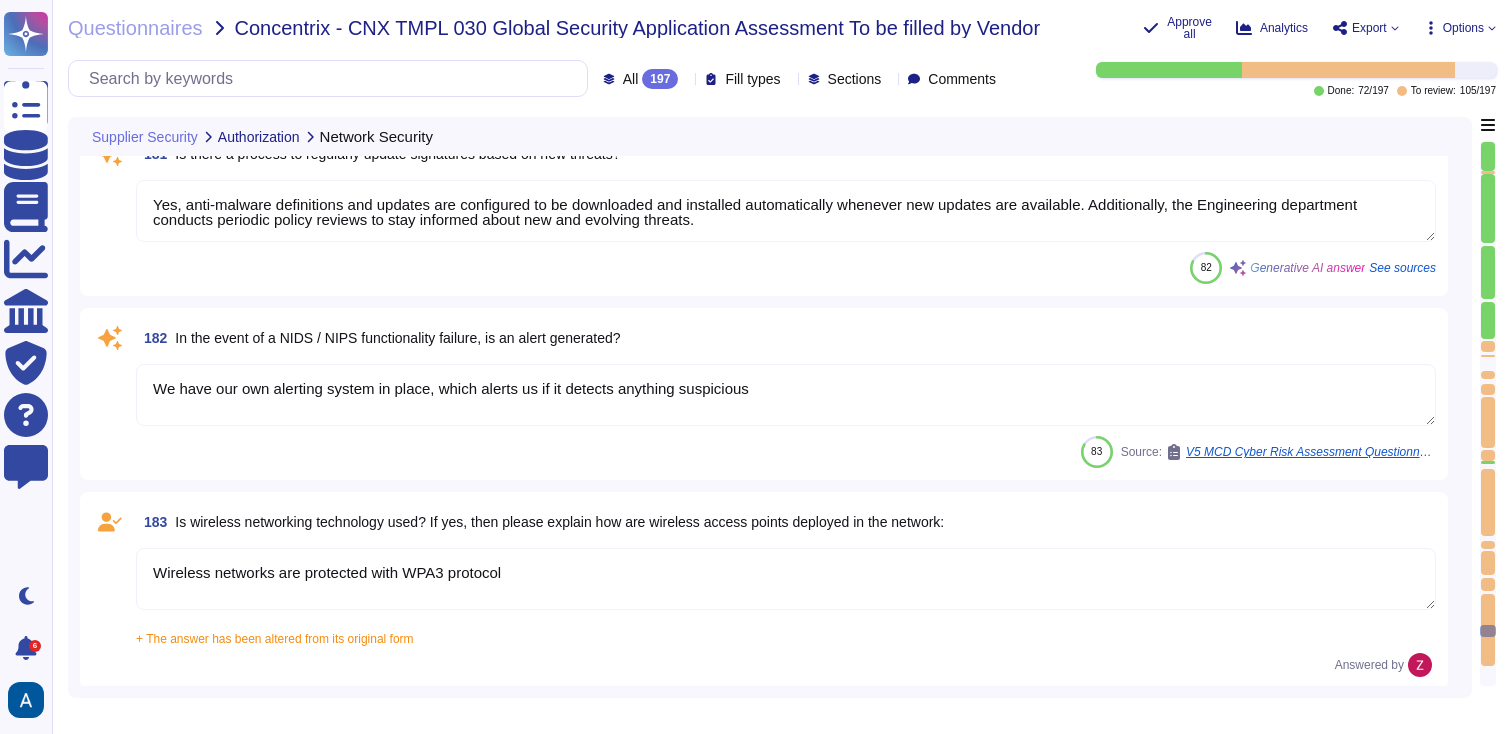 type on "Colossyan doesn't have mobile application." 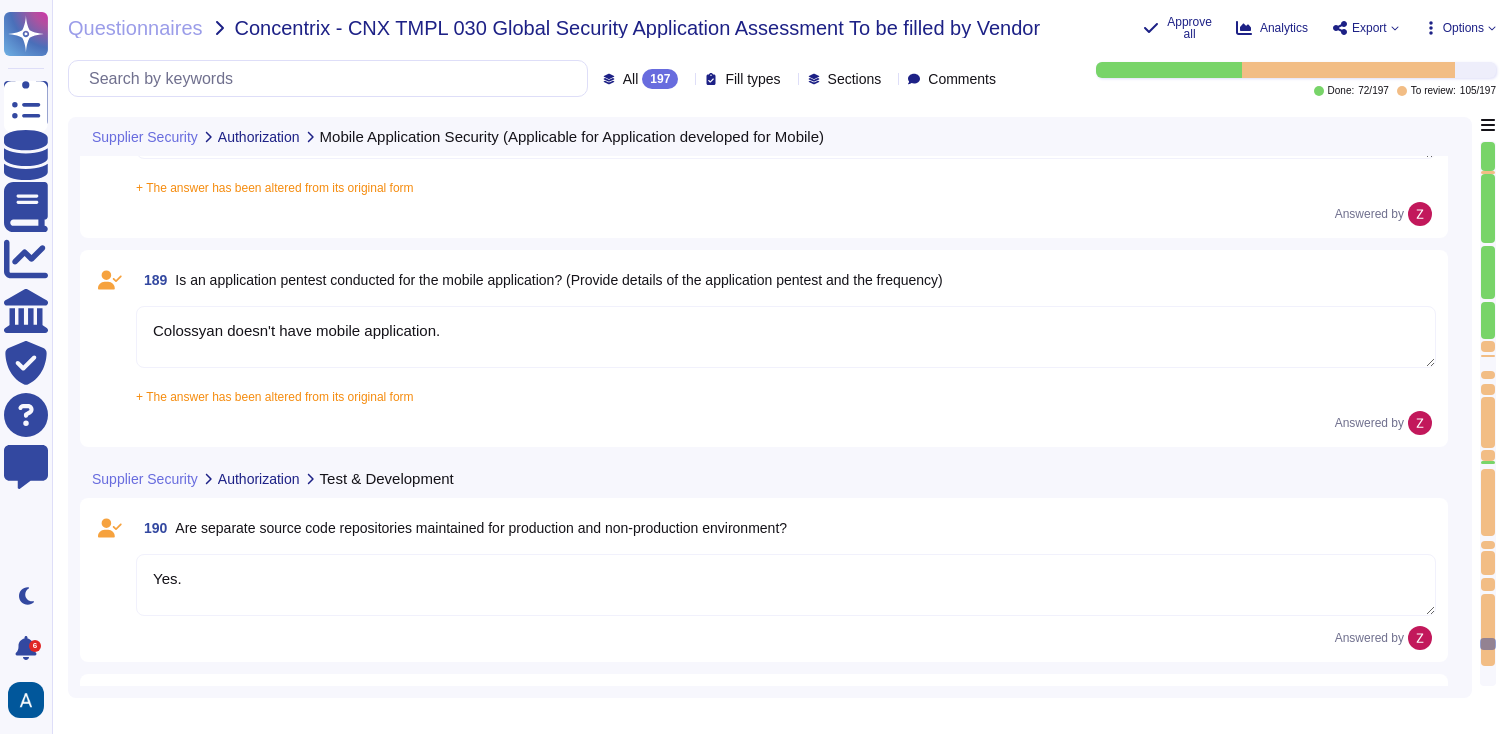 type on "Colossyan doesn't have mobile application." 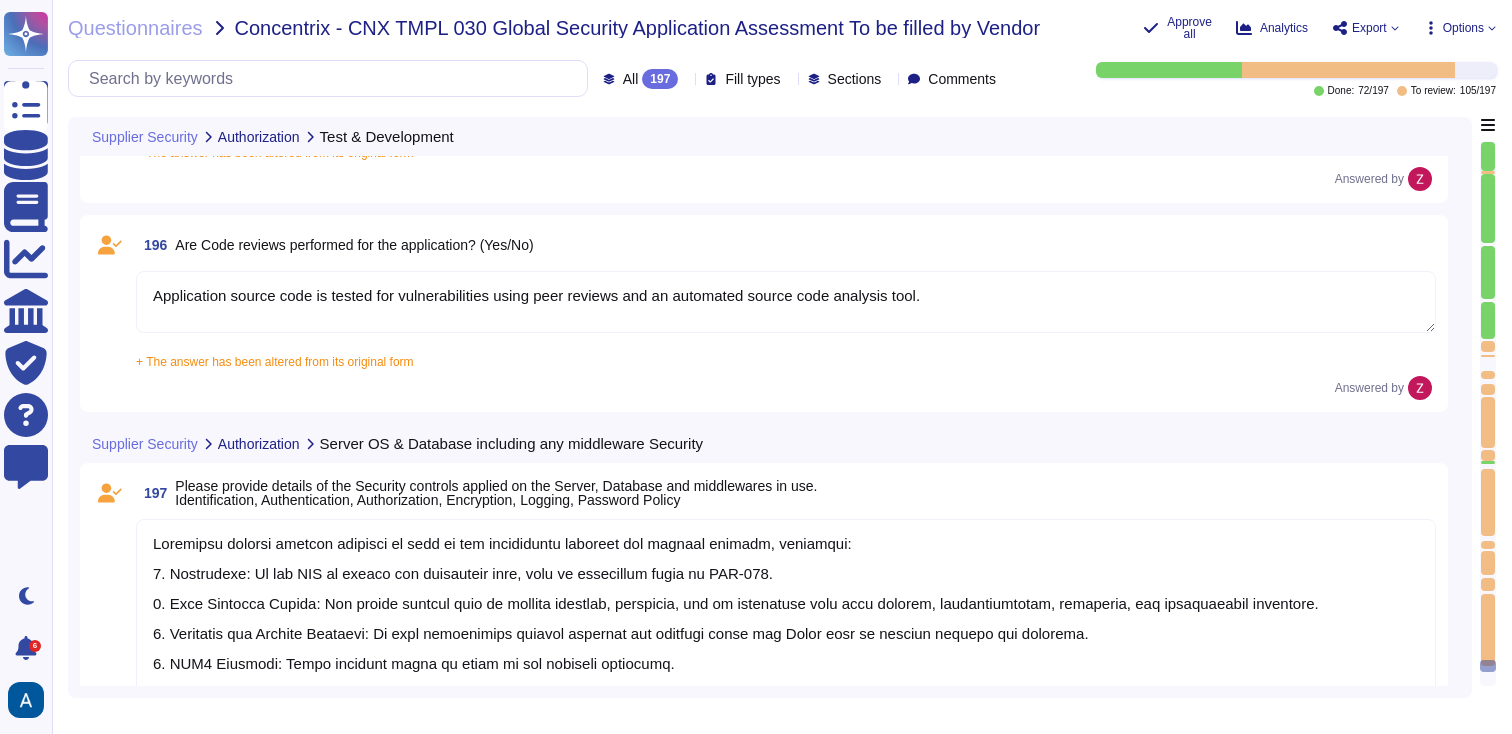 scroll, scrollTop: 37254, scrollLeft: 0, axis: vertical 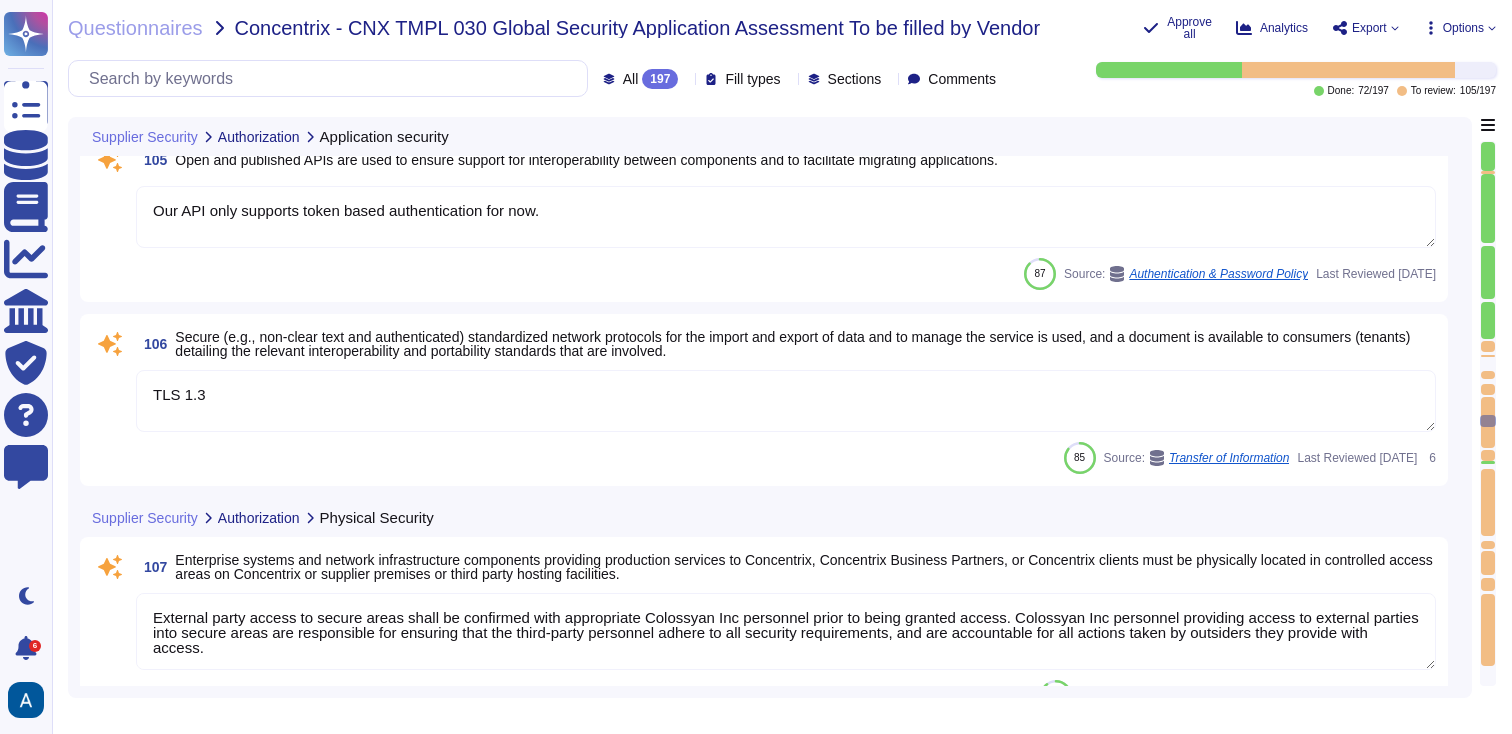 click on "106 Secure (e.g., non-clear text and authenticated) standardized network protocols for the import and export of data and to manage the service is used, and a document is available to consumers (tenants) detailing the relevant interoperability and portability standards that are involved. TLS 1.3 85 Source: Transfer of Information Last Reviewed   [DATE]" at bounding box center [770, 400] 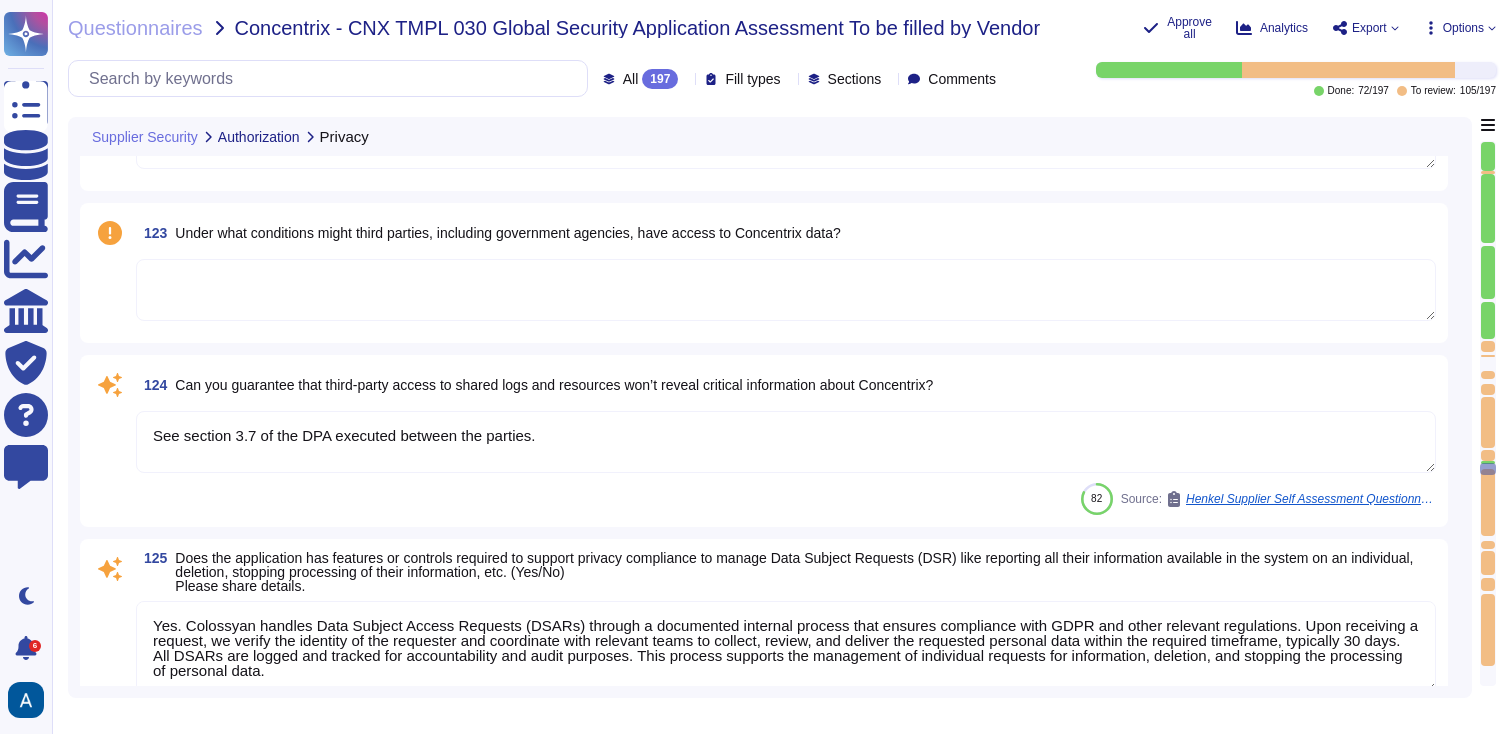 scroll, scrollTop: 23269, scrollLeft: 0, axis: vertical 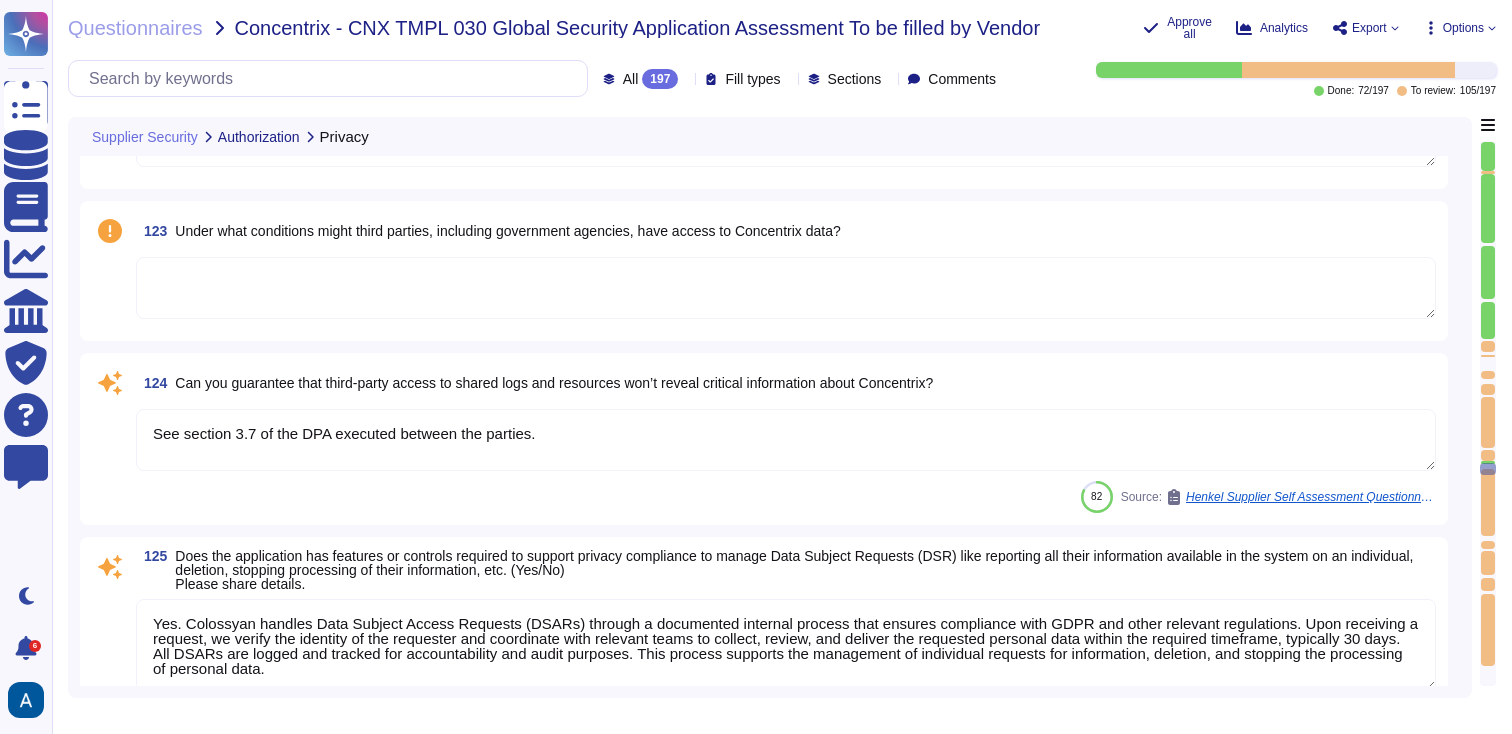 drag, startPoint x: 1488, startPoint y: 470, endPoint x: 1484, endPoint y: 562, distance: 92.086914 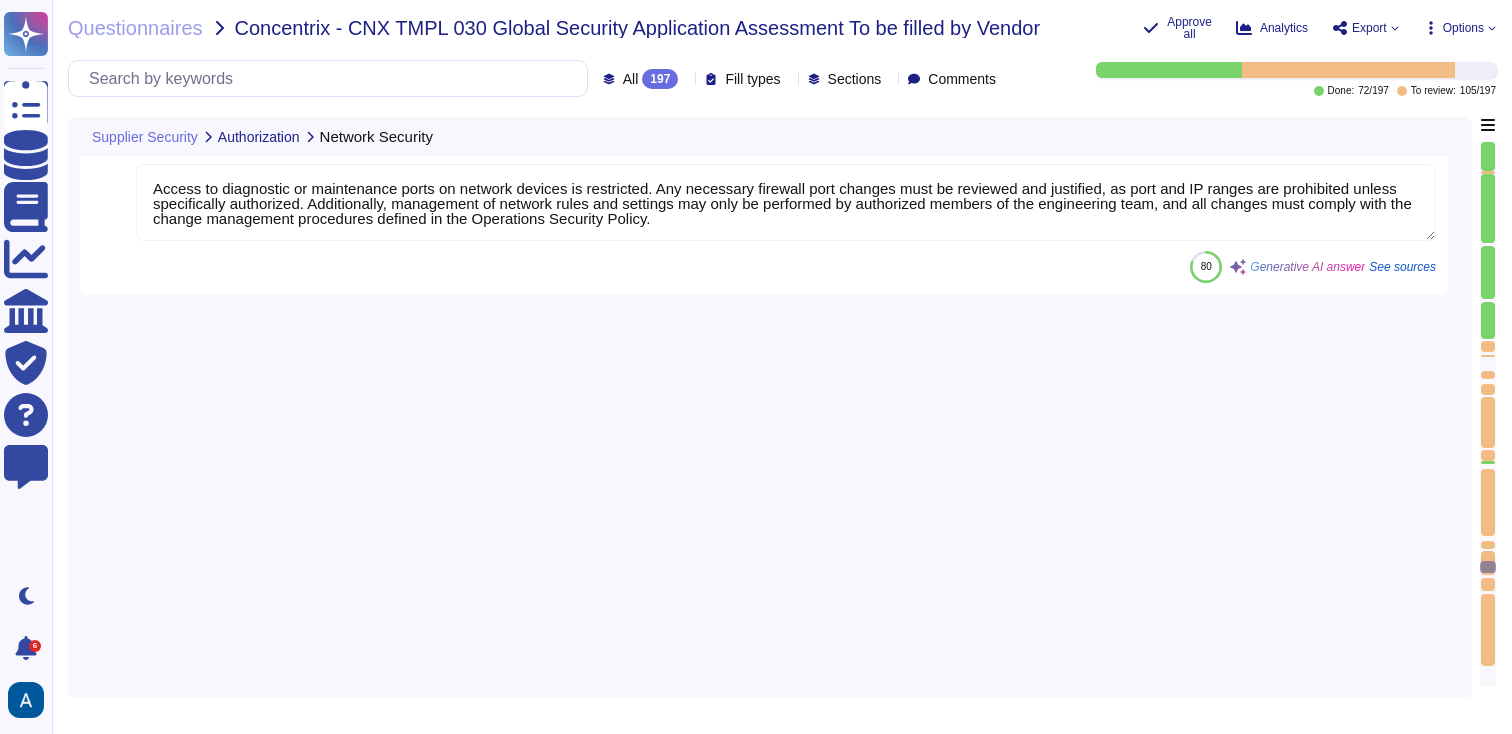 scroll, scrollTop: 32027, scrollLeft: 0, axis: vertical 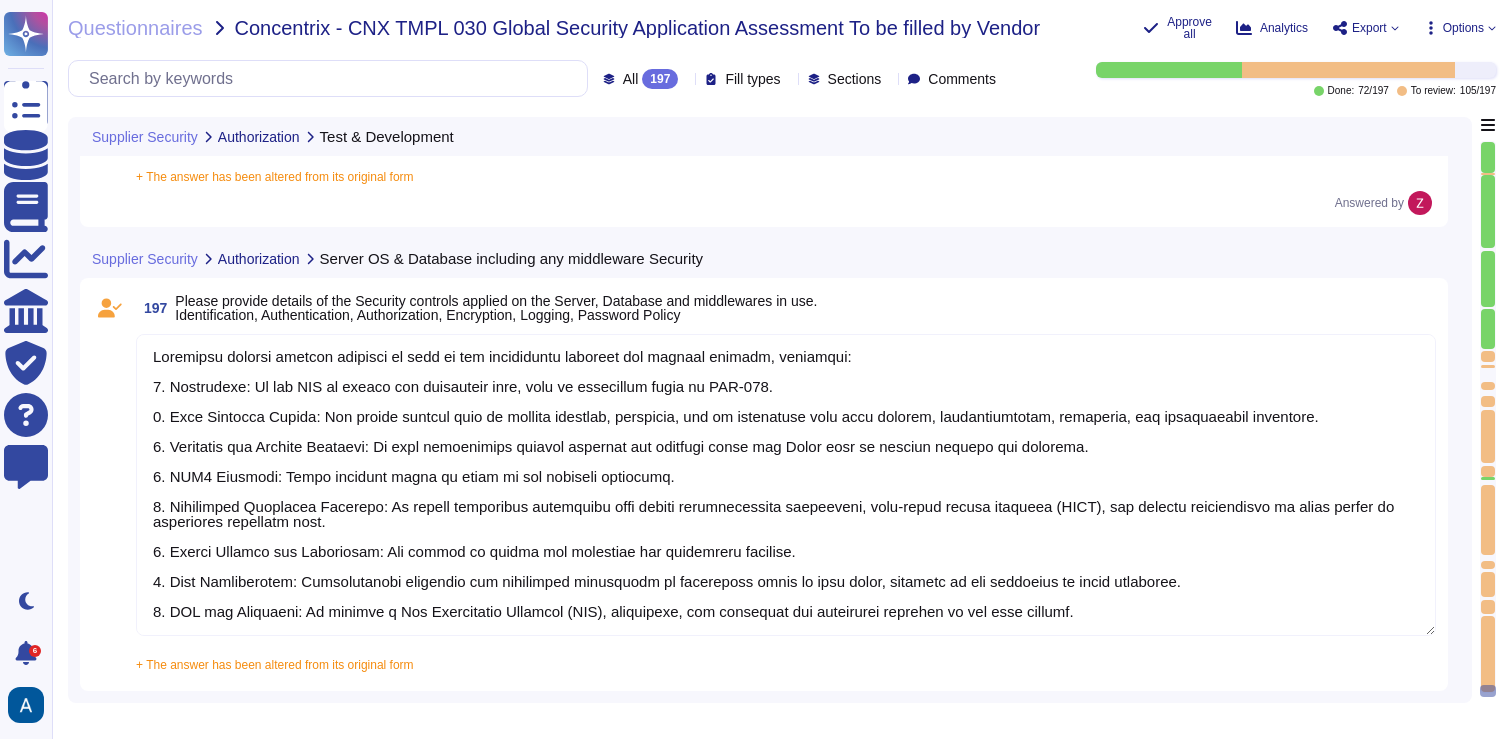 click at bounding box center [786, 485] 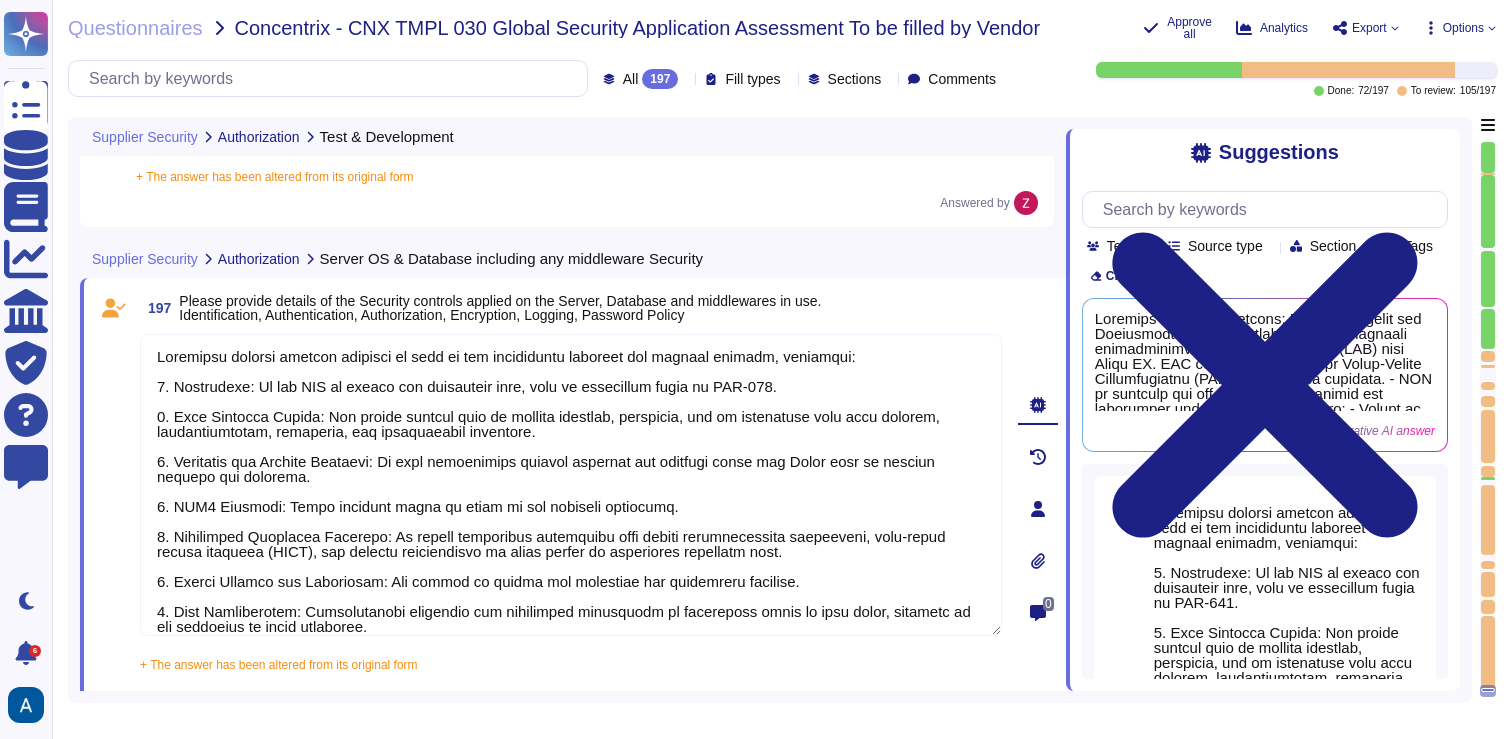 click on "Clear filters" at bounding box center [1265, 276] 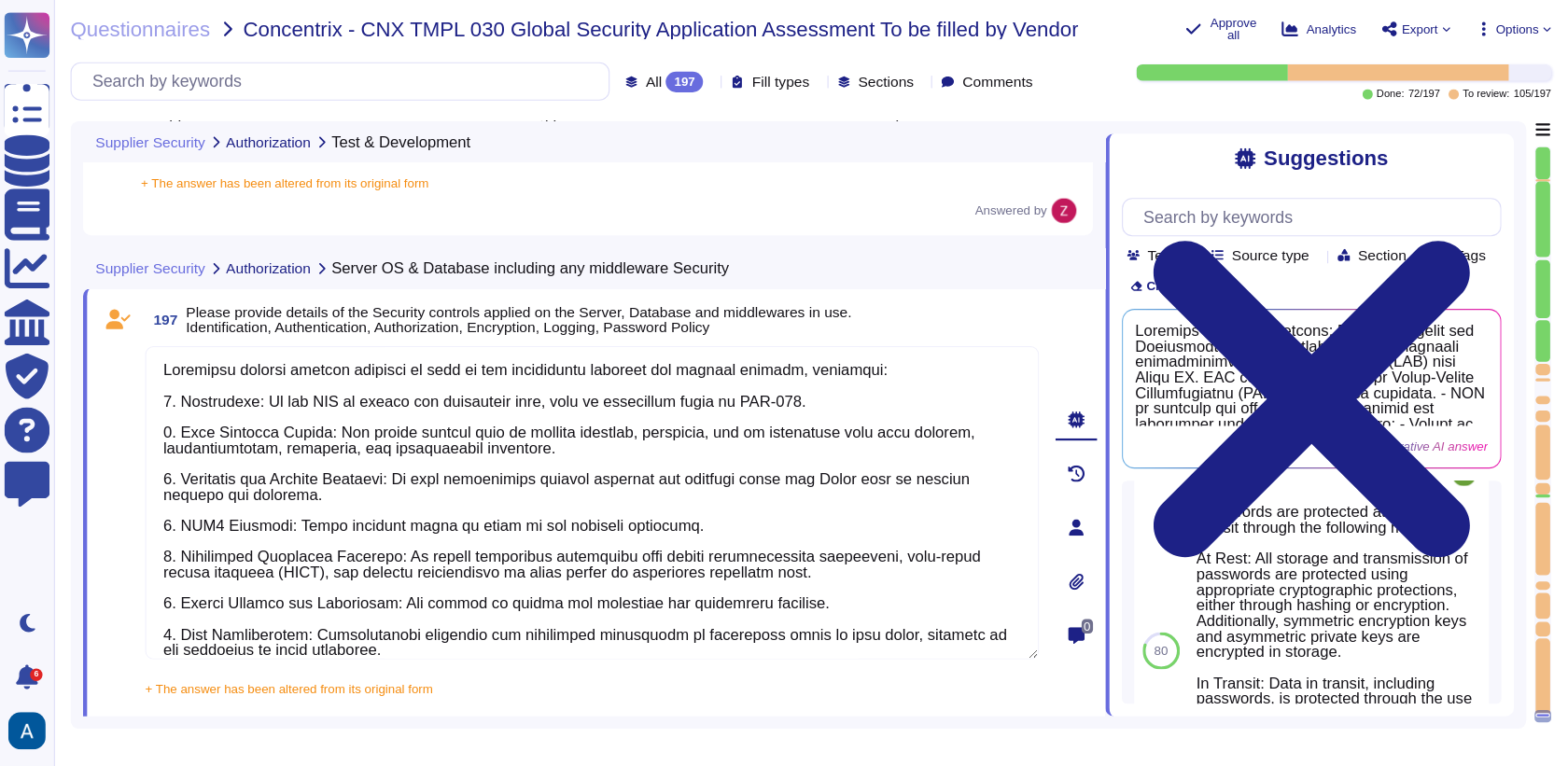 scroll, scrollTop: 2393, scrollLeft: 0, axis: vertical 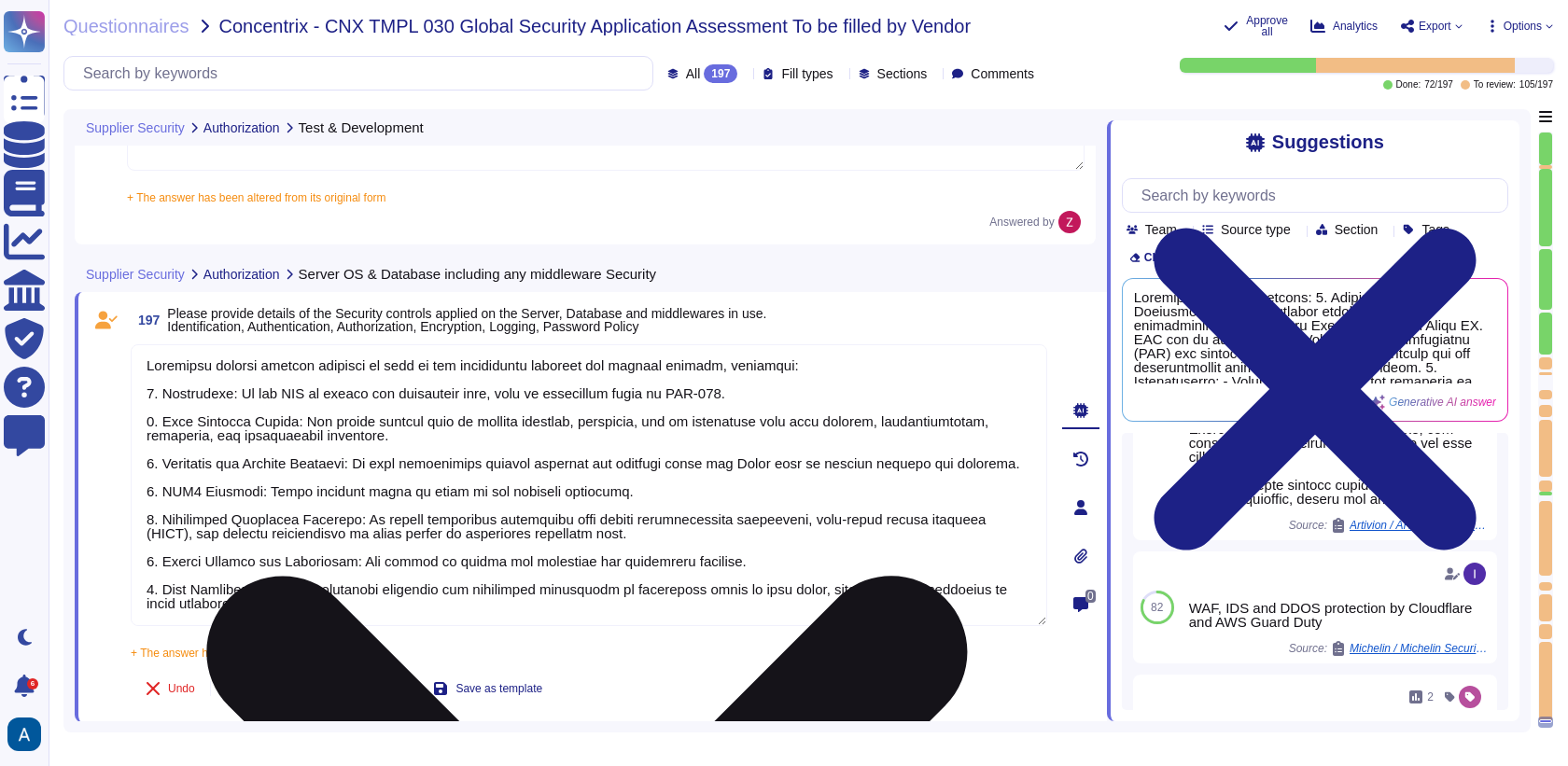 click at bounding box center [589, 485] 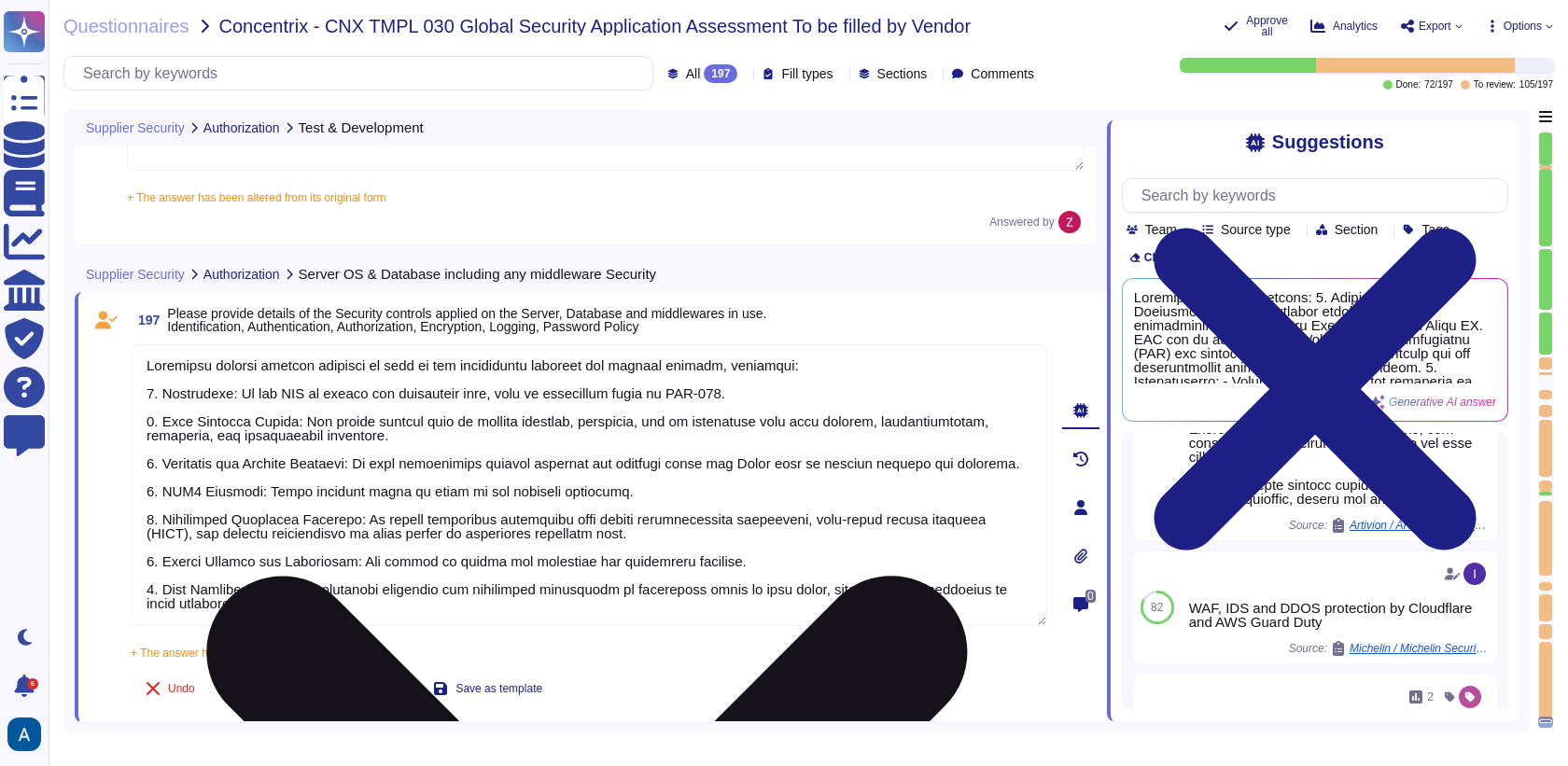 click at bounding box center [589, 485] 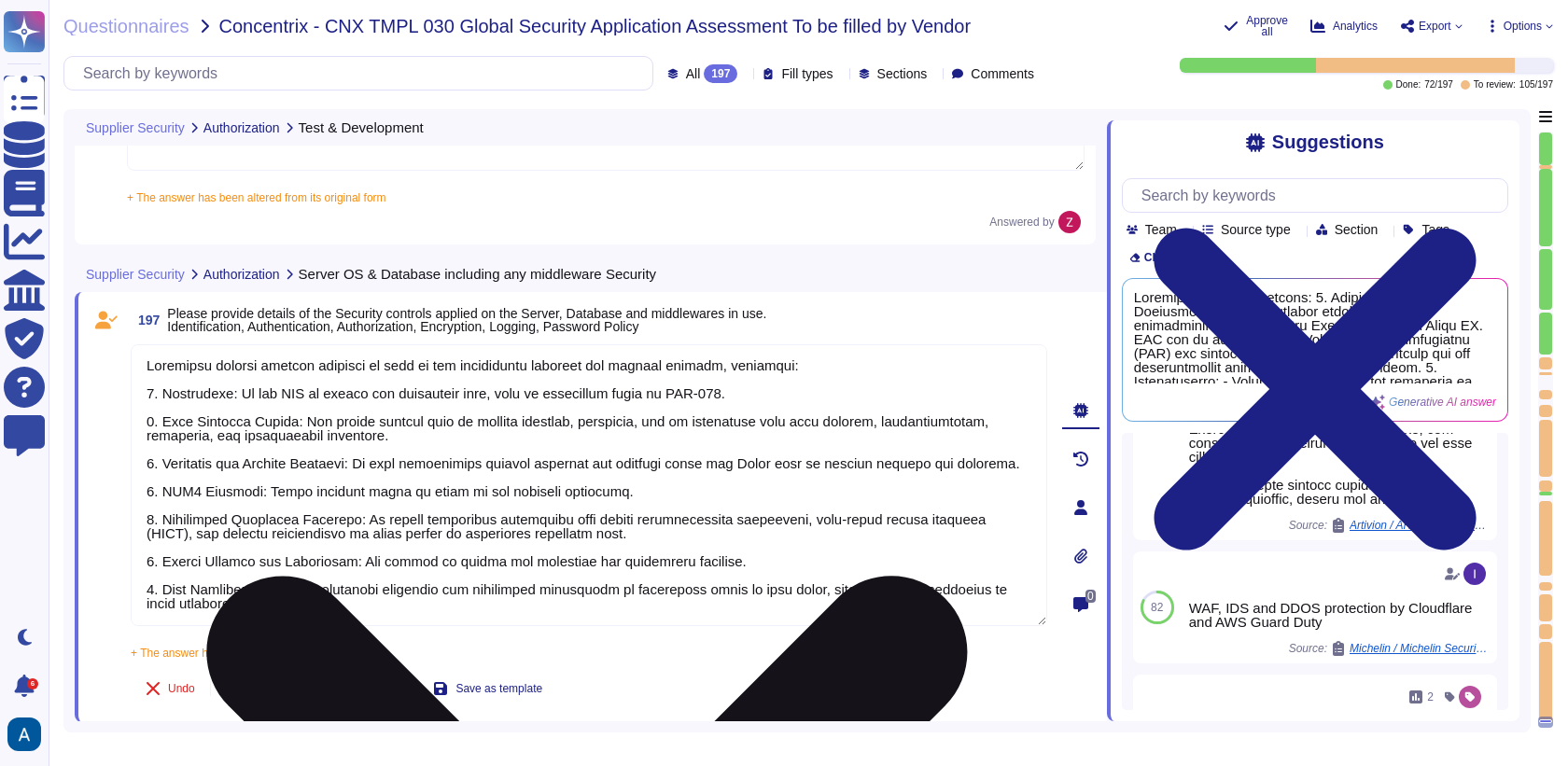 click at bounding box center [589, 485] 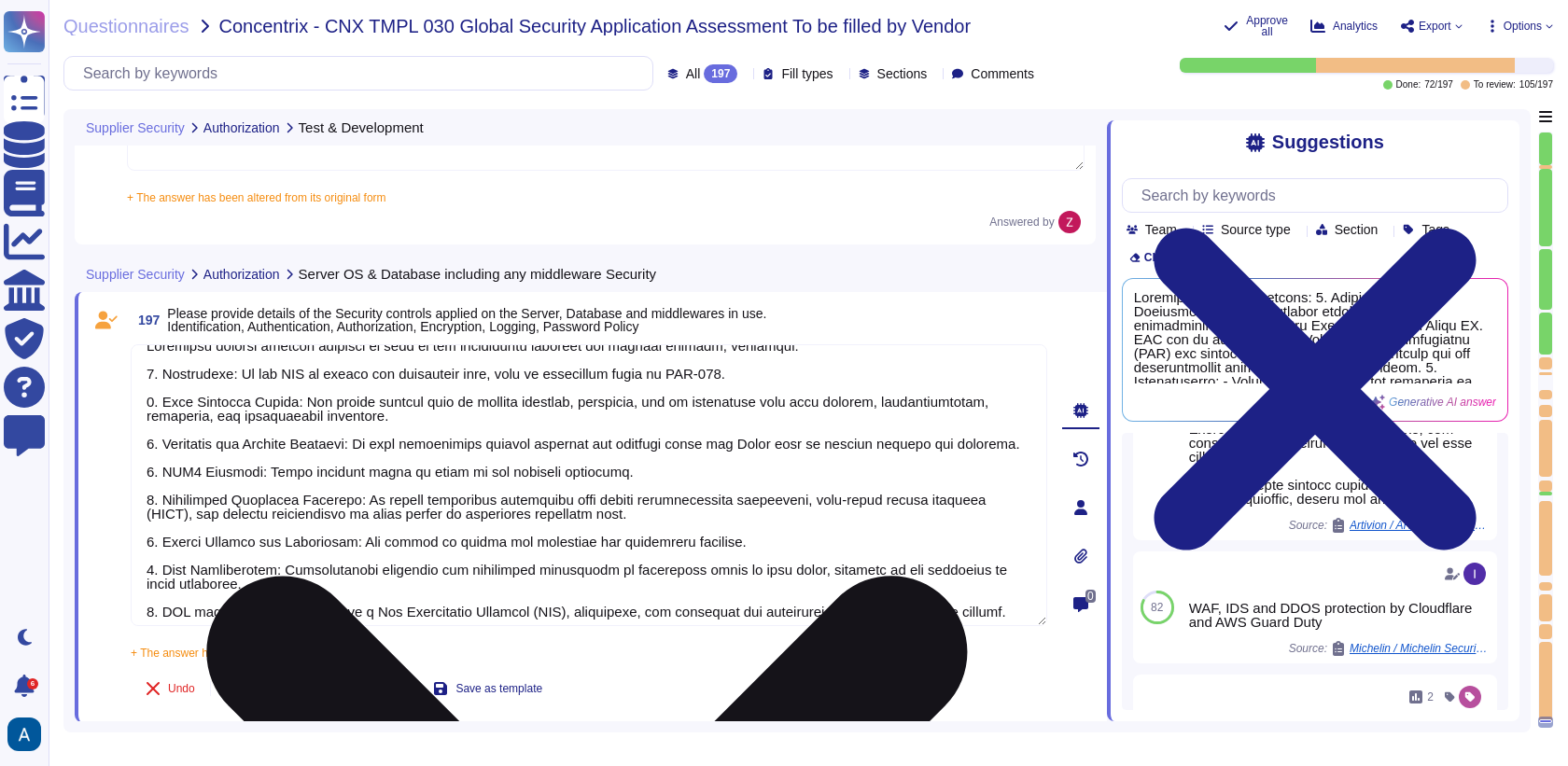 scroll, scrollTop: 43, scrollLeft: 0, axis: vertical 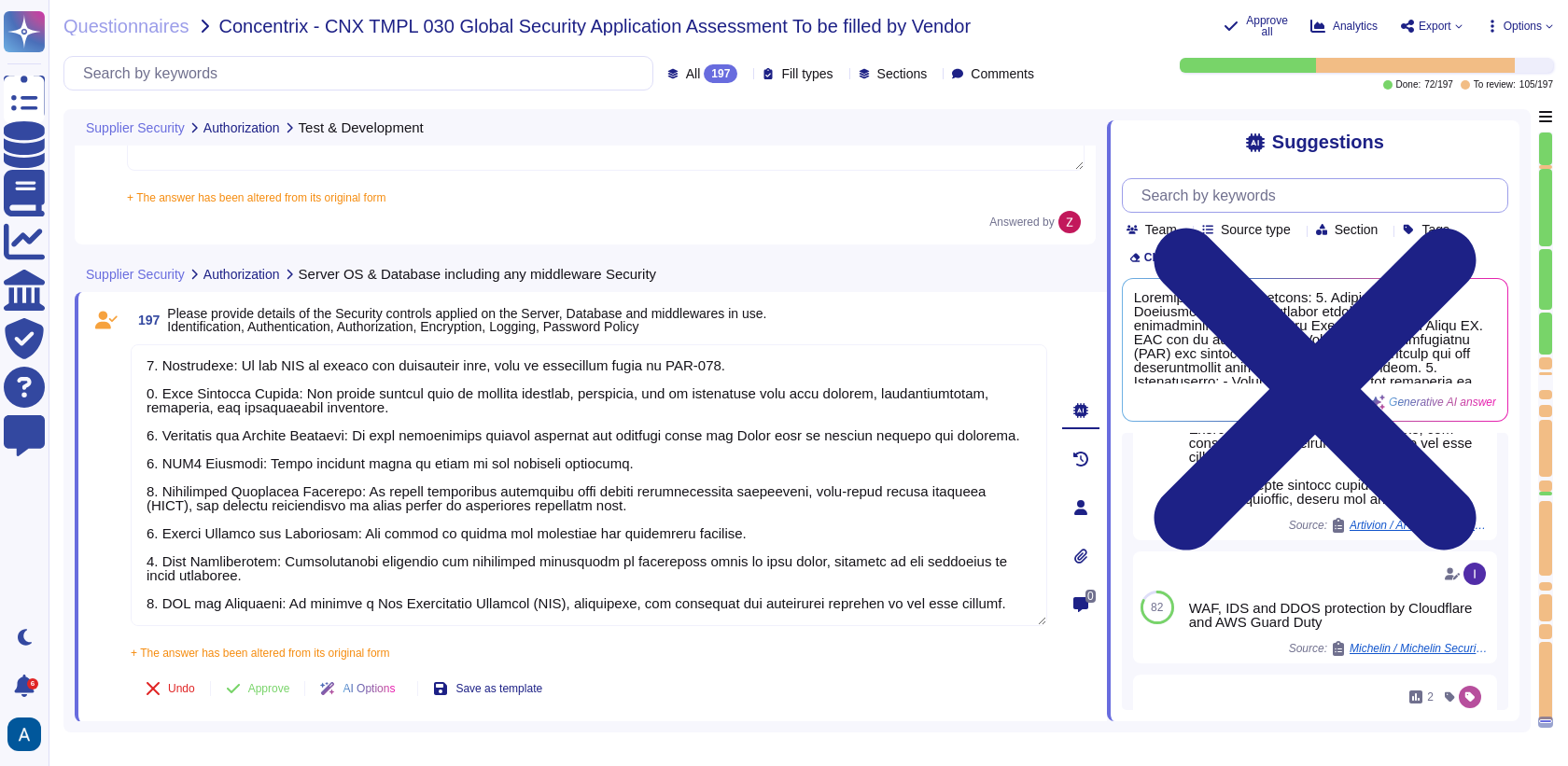 click at bounding box center (1320, 195) 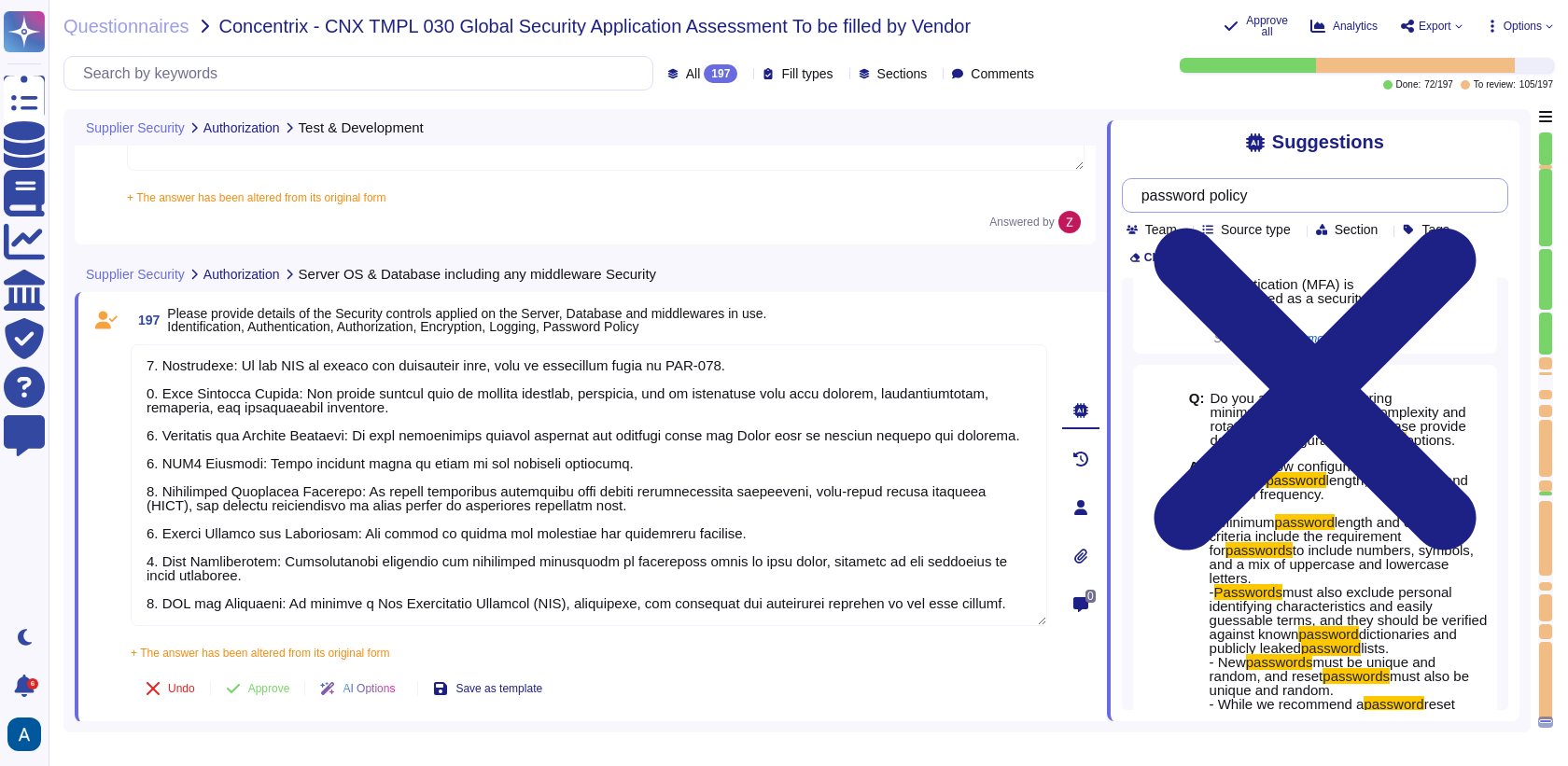 scroll, scrollTop: 637, scrollLeft: 0, axis: vertical 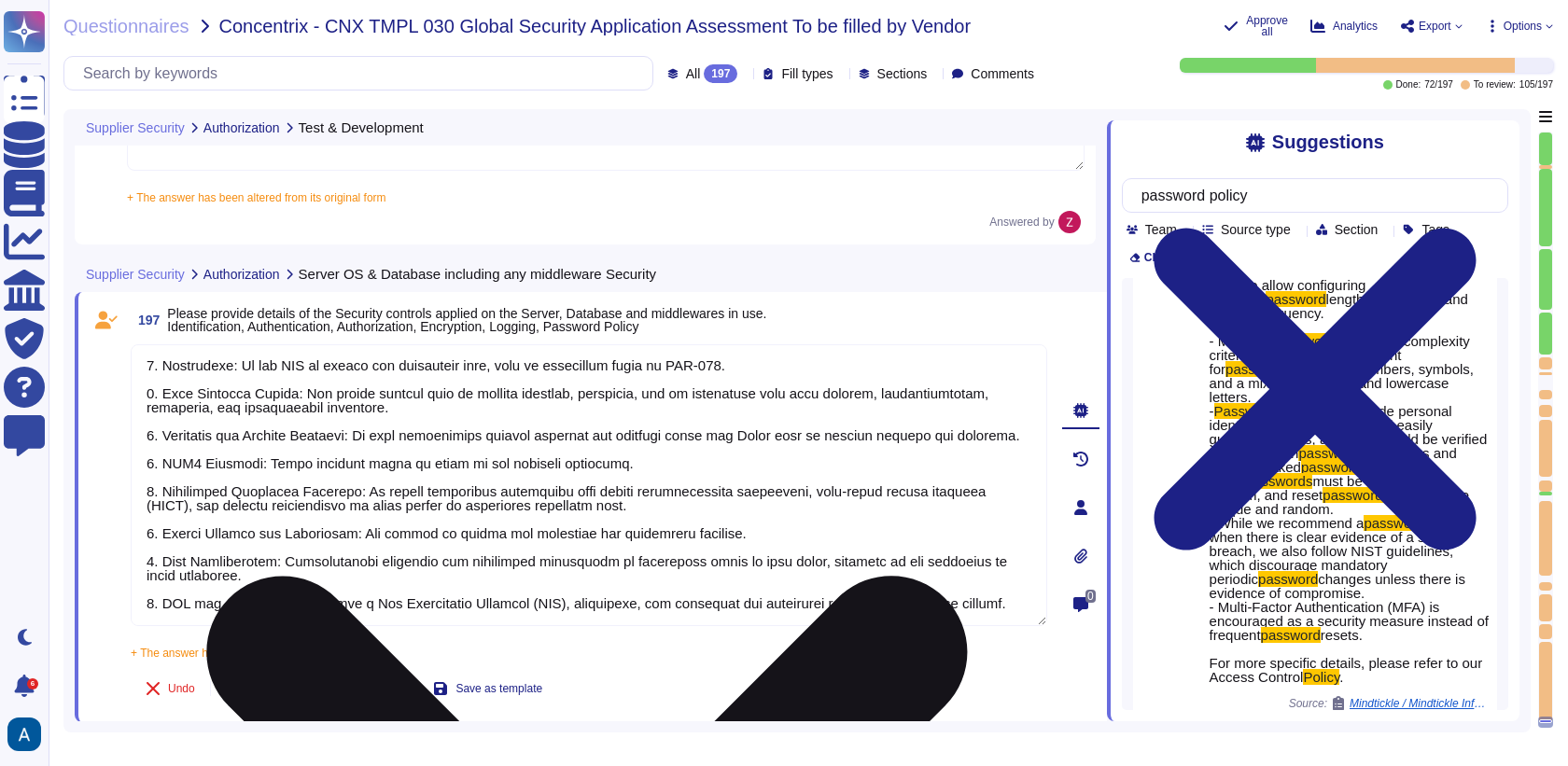 click at bounding box center [589, 485] 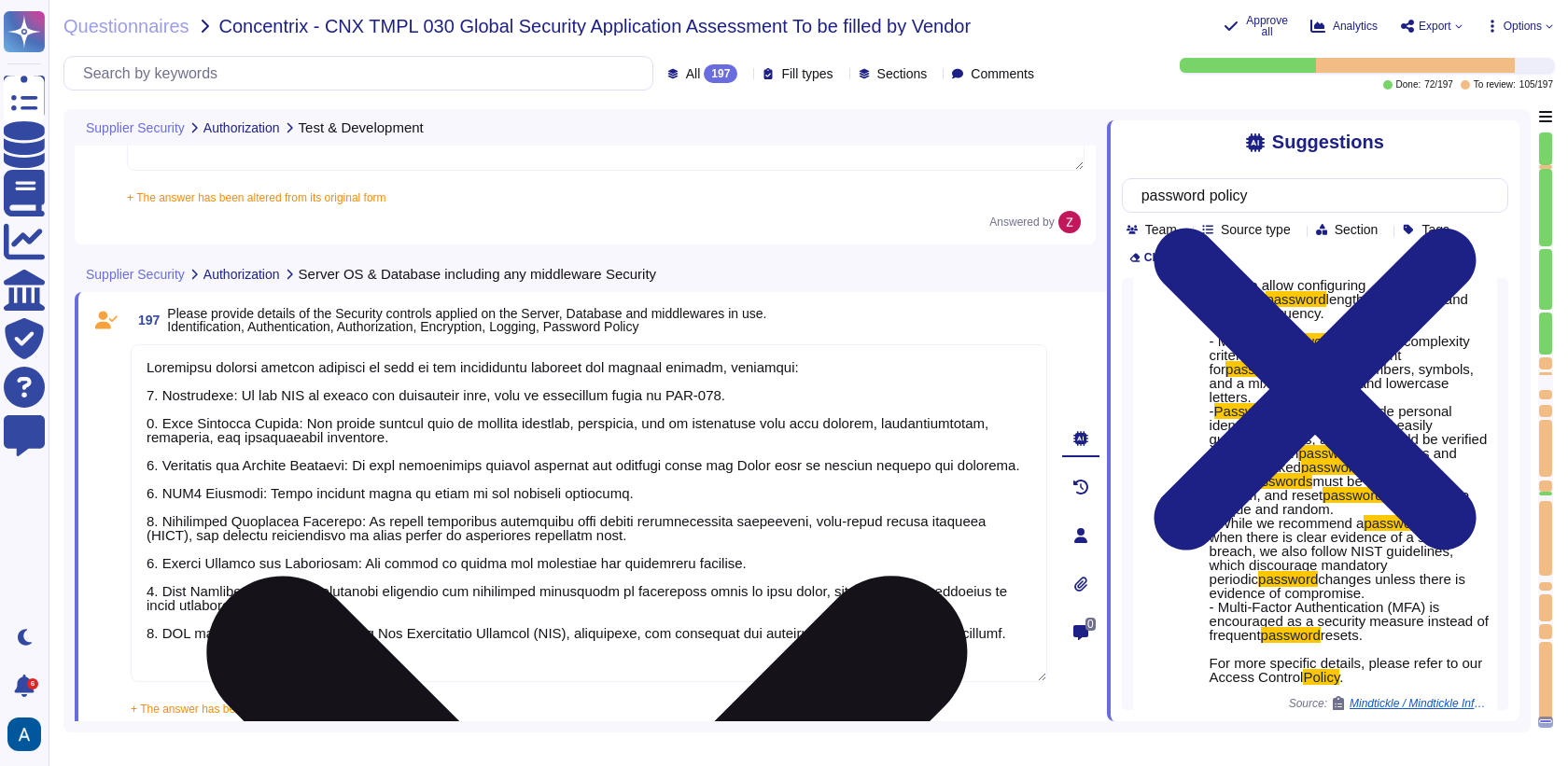scroll, scrollTop: 1, scrollLeft: 0, axis: vertical 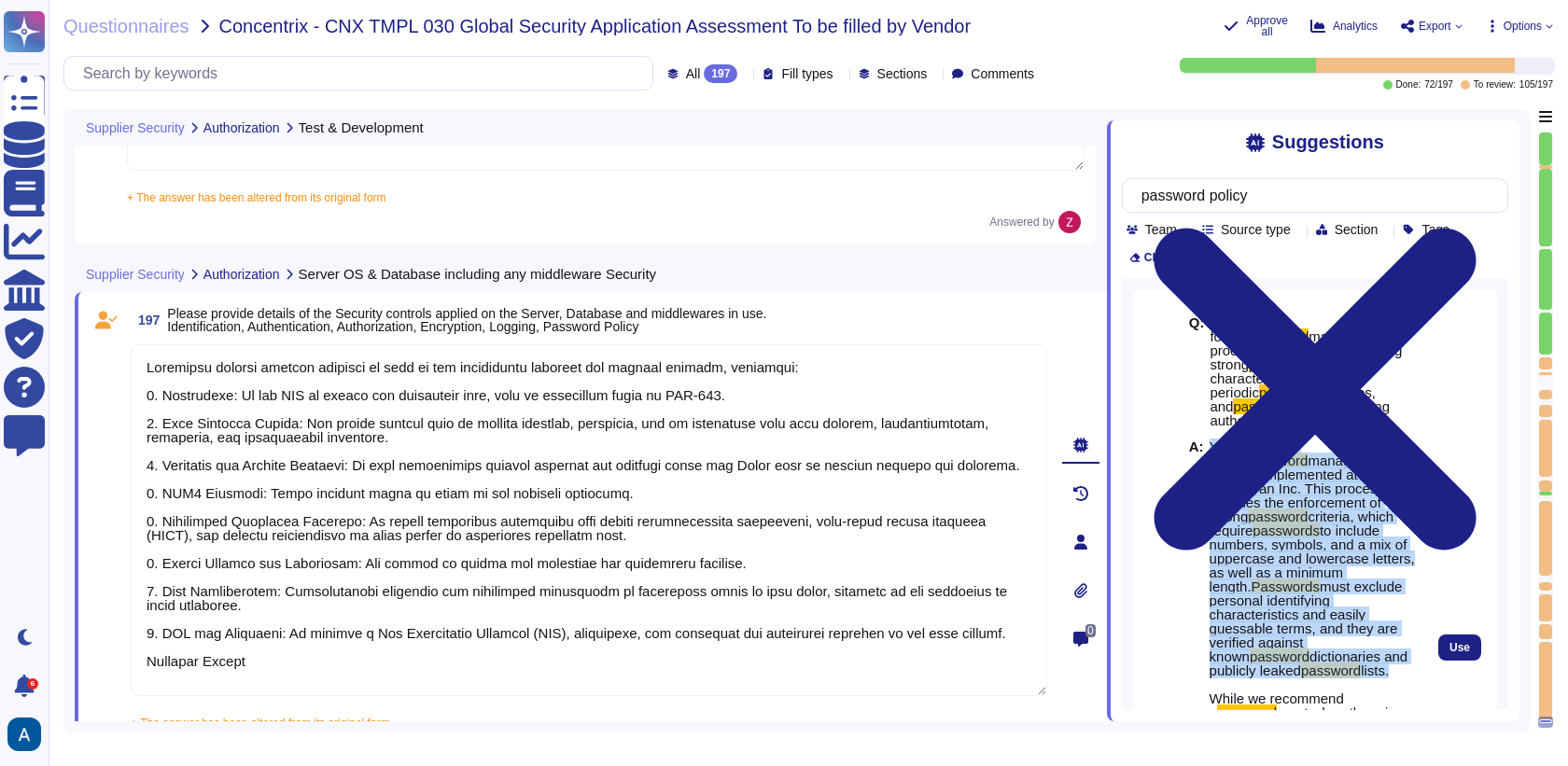 drag, startPoint x: 1211, startPoint y: 459, endPoint x: 1367, endPoint y: 694, distance: 282.0656 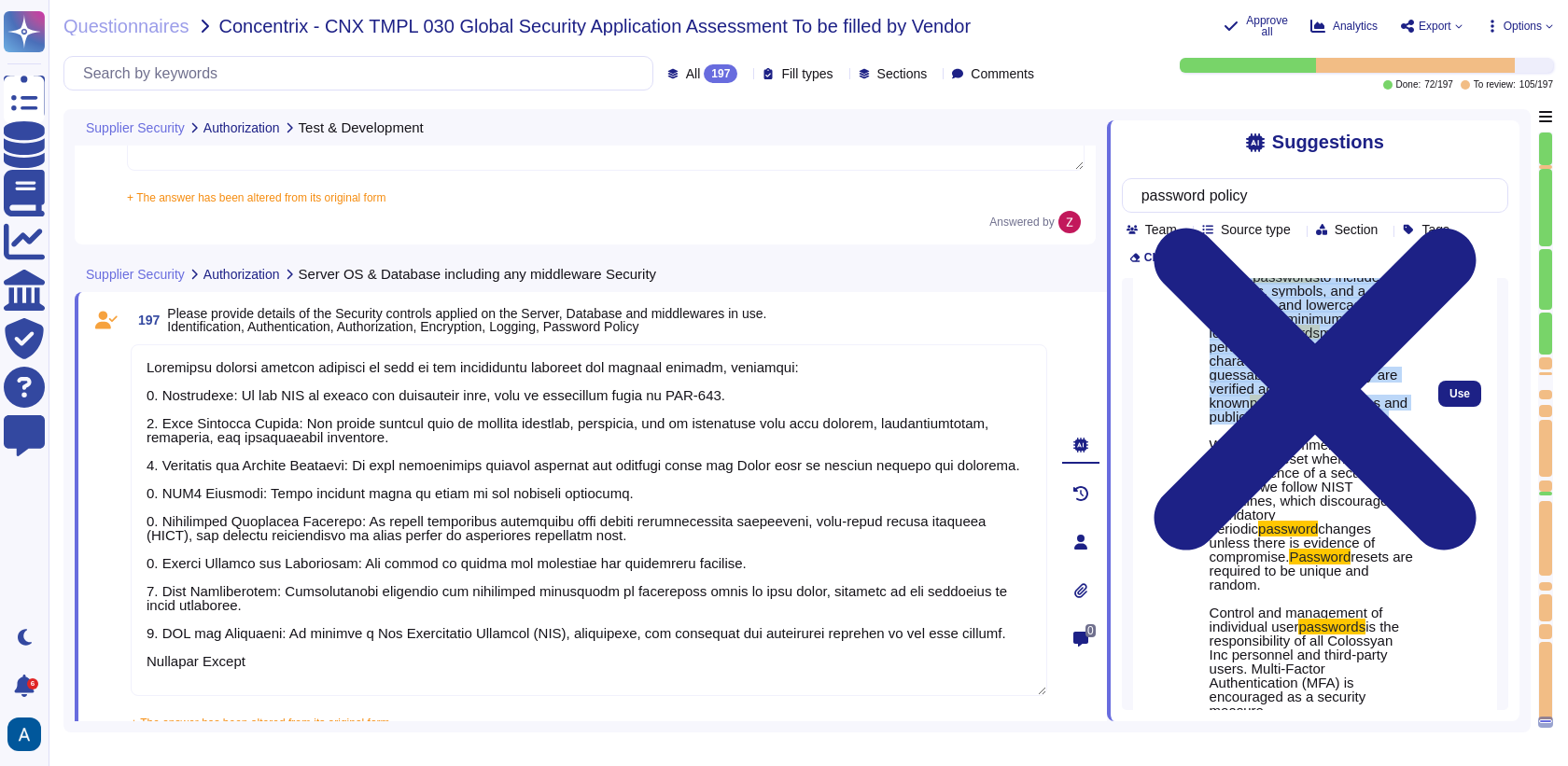 scroll, scrollTop: 272, scrollLeft: 0, axis: vertical 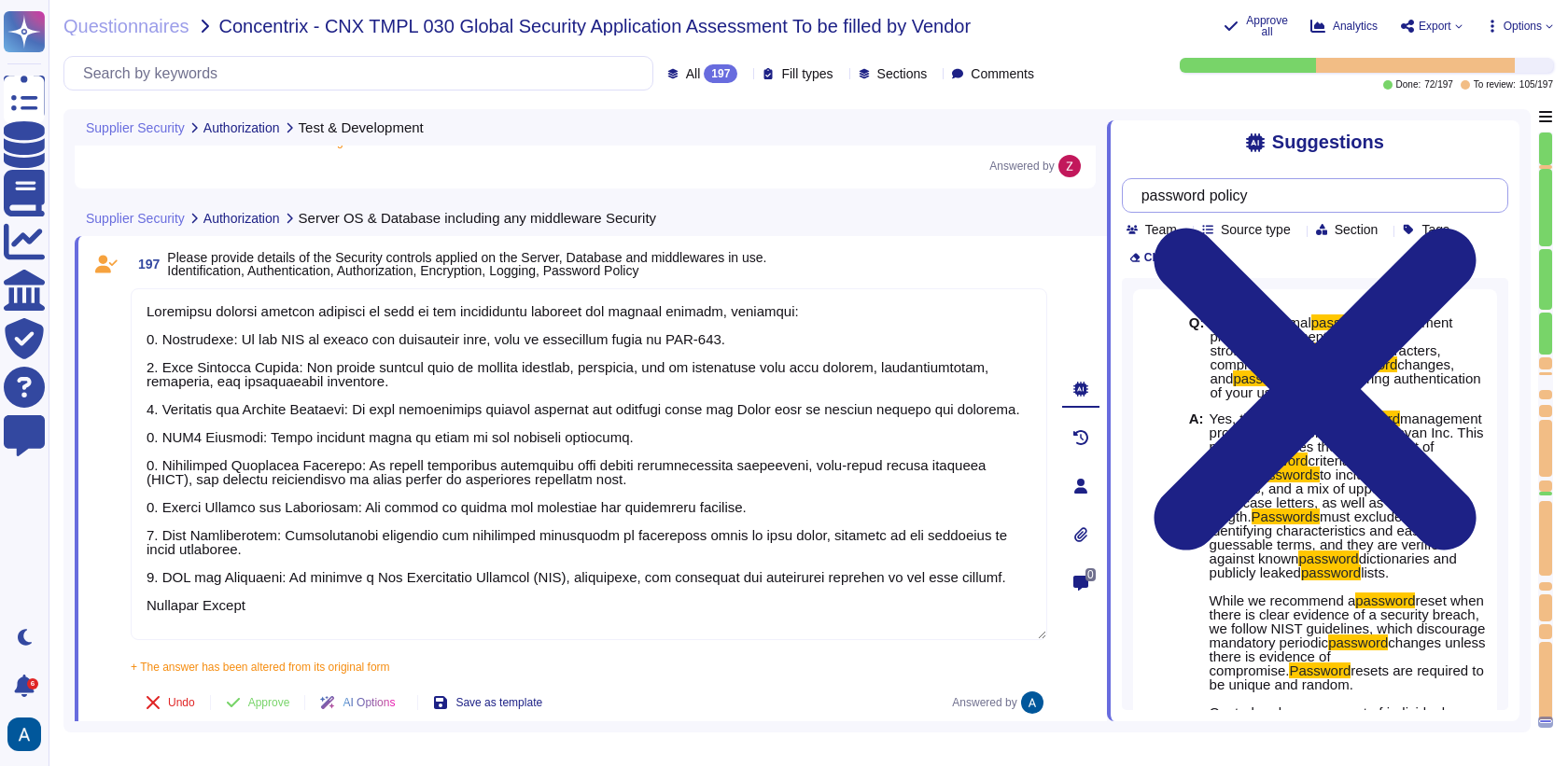 click on "password policy" at bounding box center (1310, 195) 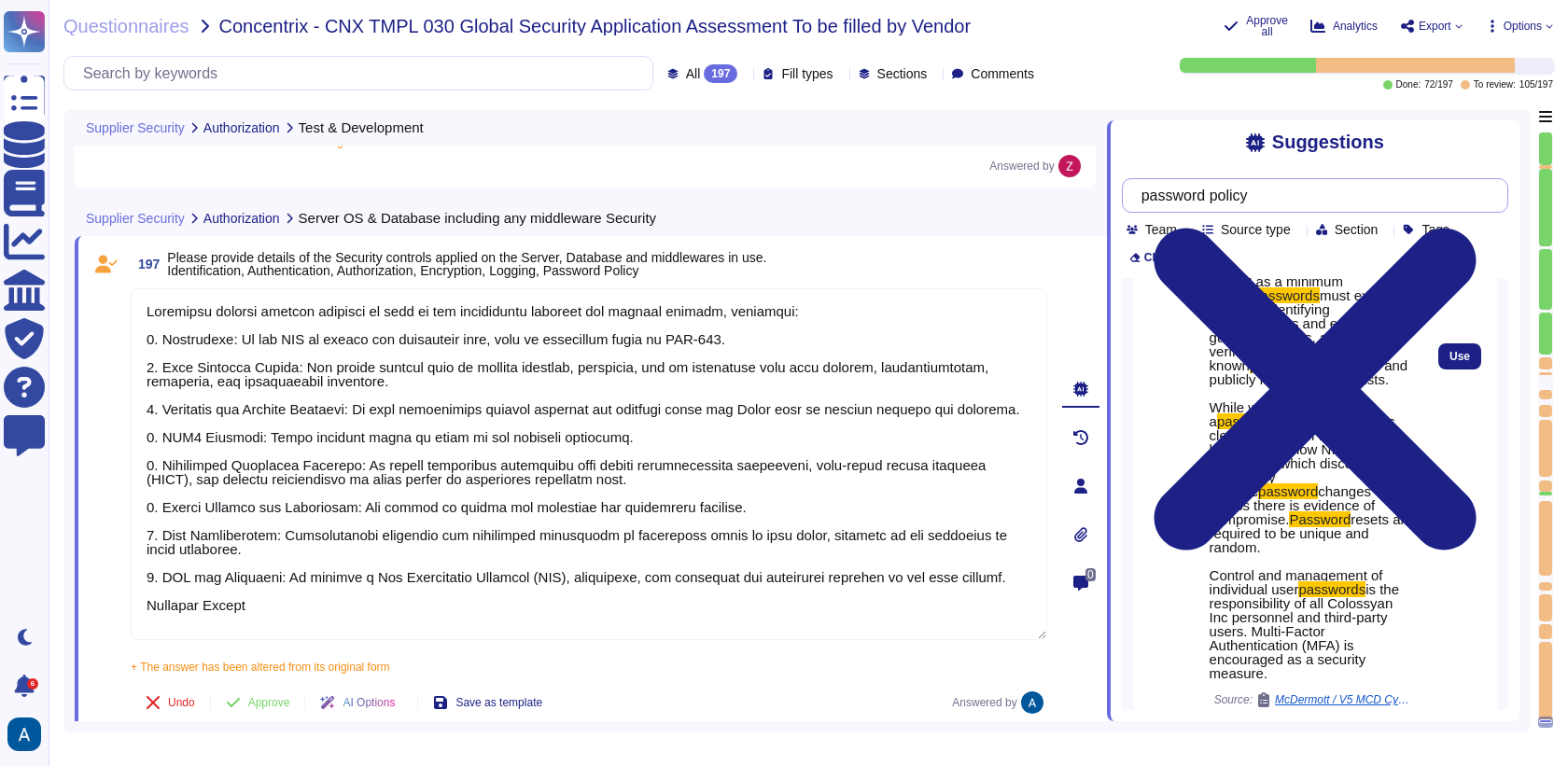 scroll, scrollTop: 292, scrollLeft: 0, axis: vertical 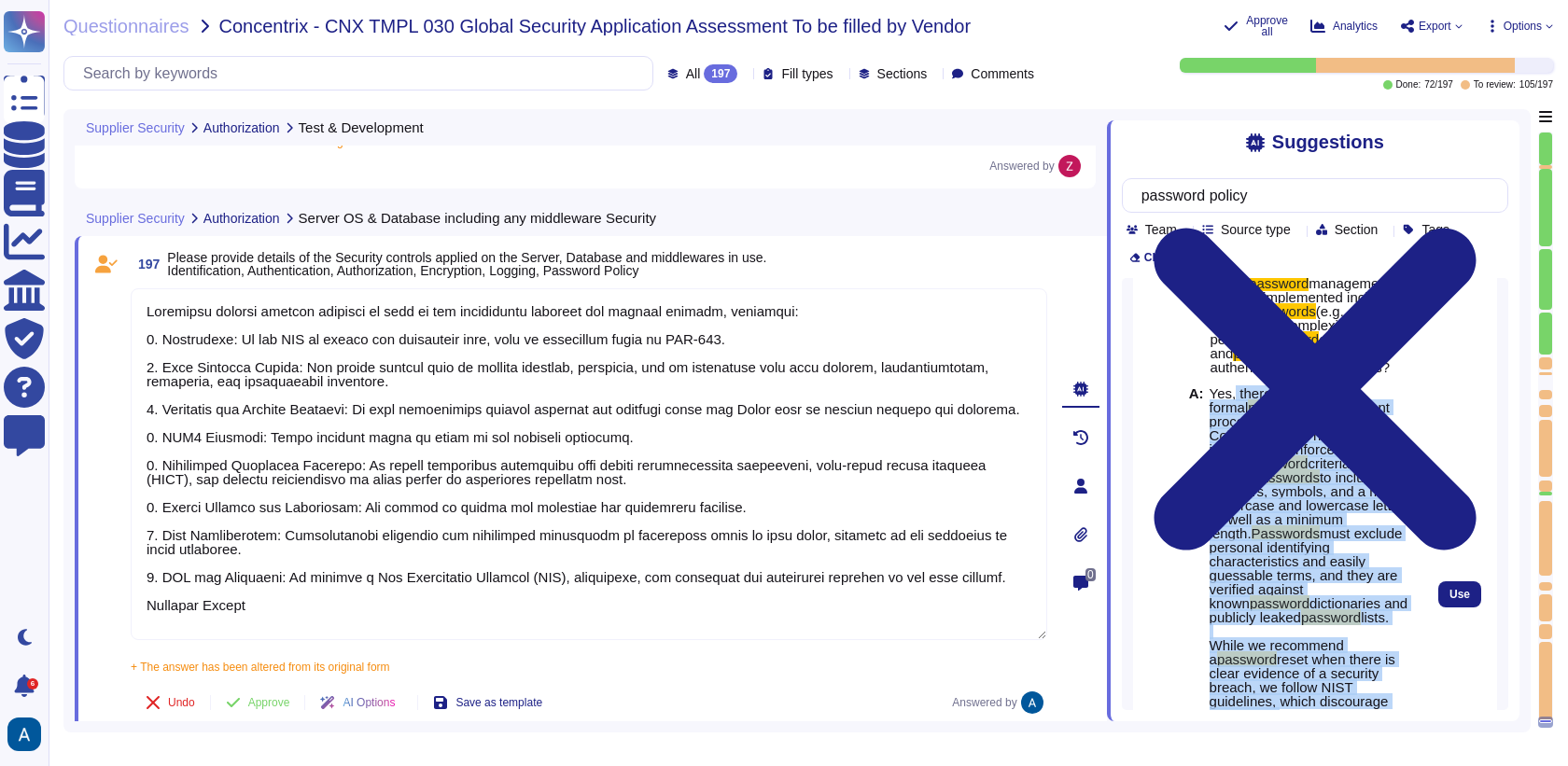 drag, startPoint x: 1380, startPoint y: 555, endPoint x: 1236, endPoint y: 408, distance: 205.779 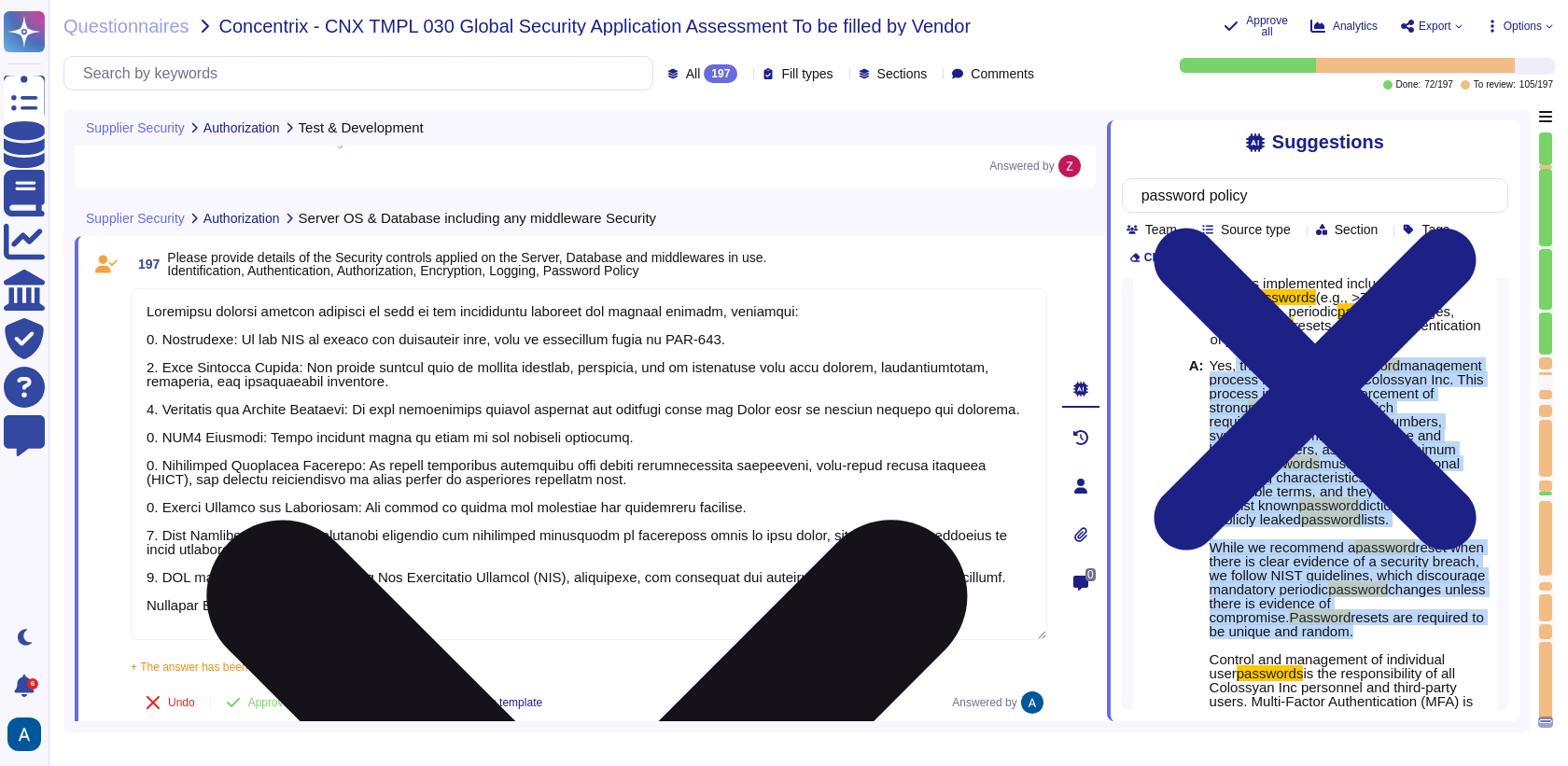 copy on "there is a formal  password  management process implemented at Colossyan Inc. This process includes the enforcement of strong  password  criteria, which require  passwords  to include numbers, symbols, and a mix of uppercase and lowercase letters, as well as a minimum length.  Passwords  must exclude personal identifying characteristics and easily guessable terms, and they are verified against known  password  dictionaries and publicly leaked  password  lists.
While we recommend a  password  reset when there is clear evidence of a security breach, we follow NIST guidelines, which discourage mandatory periodic  password  changes unless there is evidence of compromise.  Password  resets are required to be unique and random." 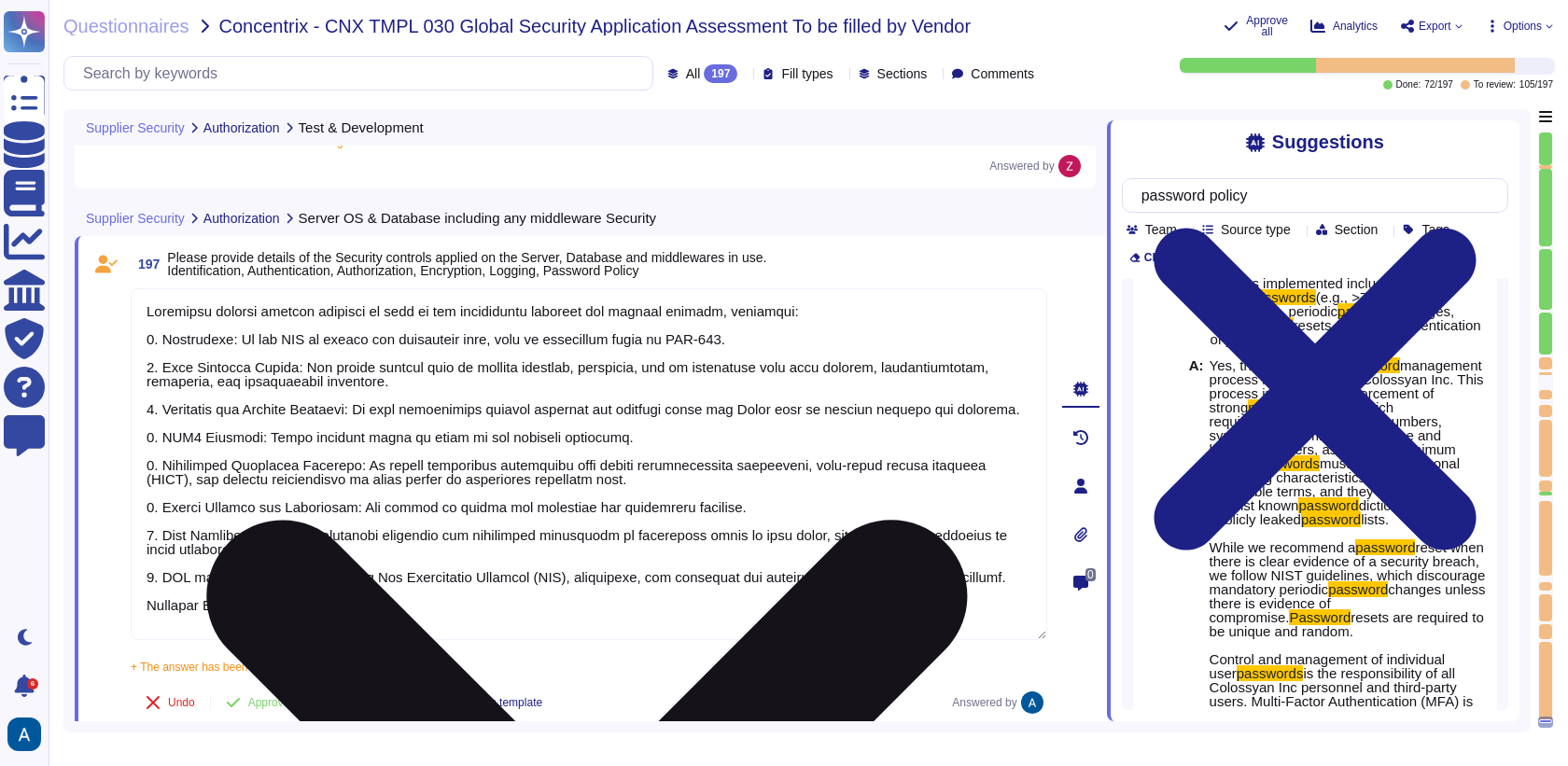 click at bounding box center [589, 464] 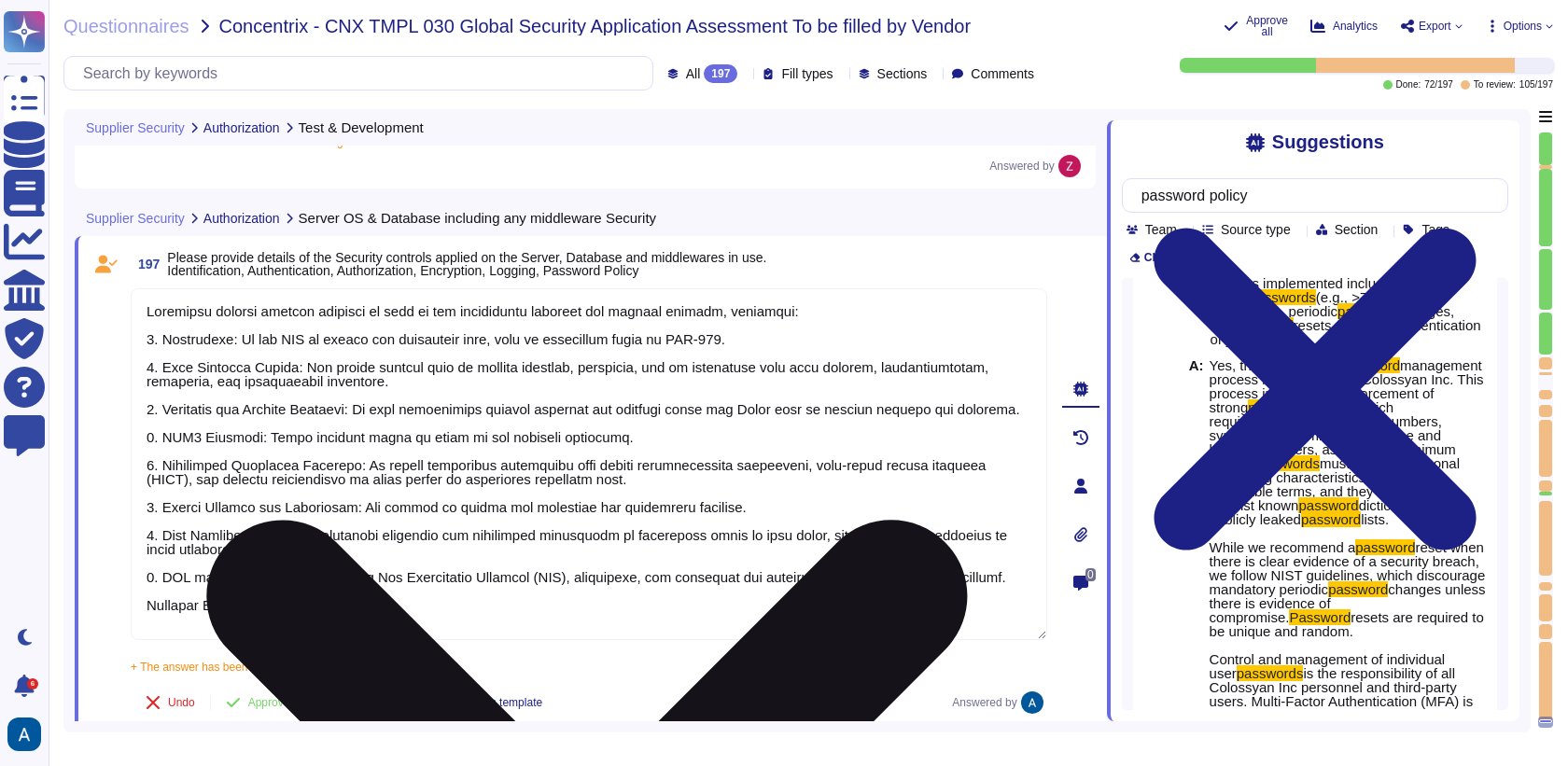 paste on "there is a formal password management process implemented at Colossyan Inc. This process includes the enforcement of strong password criteria, which require passwords to include numbers, symbols, and a mix of uppercase and lowercase letters, as well as a minimum length. Passwords must exclude personal identifying characteristics and easily guessable terms, and they are verified against known password dictionaries and publicly leaked password lists.
While we recommend a password reset when there is clear evidence of a security breach, we follow NIST guidelines, which discourage mandatory periodic password changes unless there is evidence of compromise. Password resets are required to be unique and random." 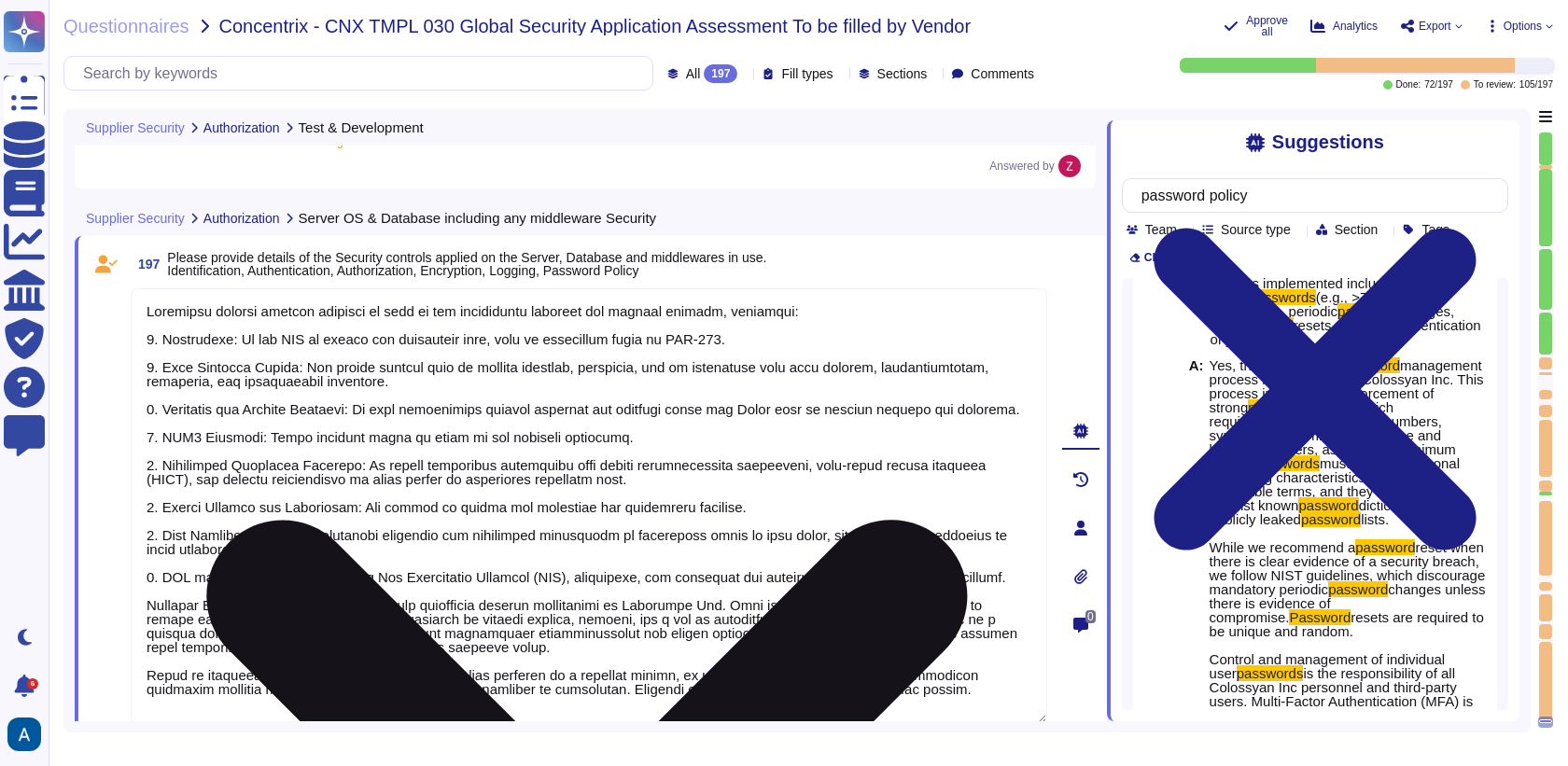 drag, startPoint x: 247, startPoint y: 623, endPoint x: 147, endPoint y: 620, distance: 100.04499 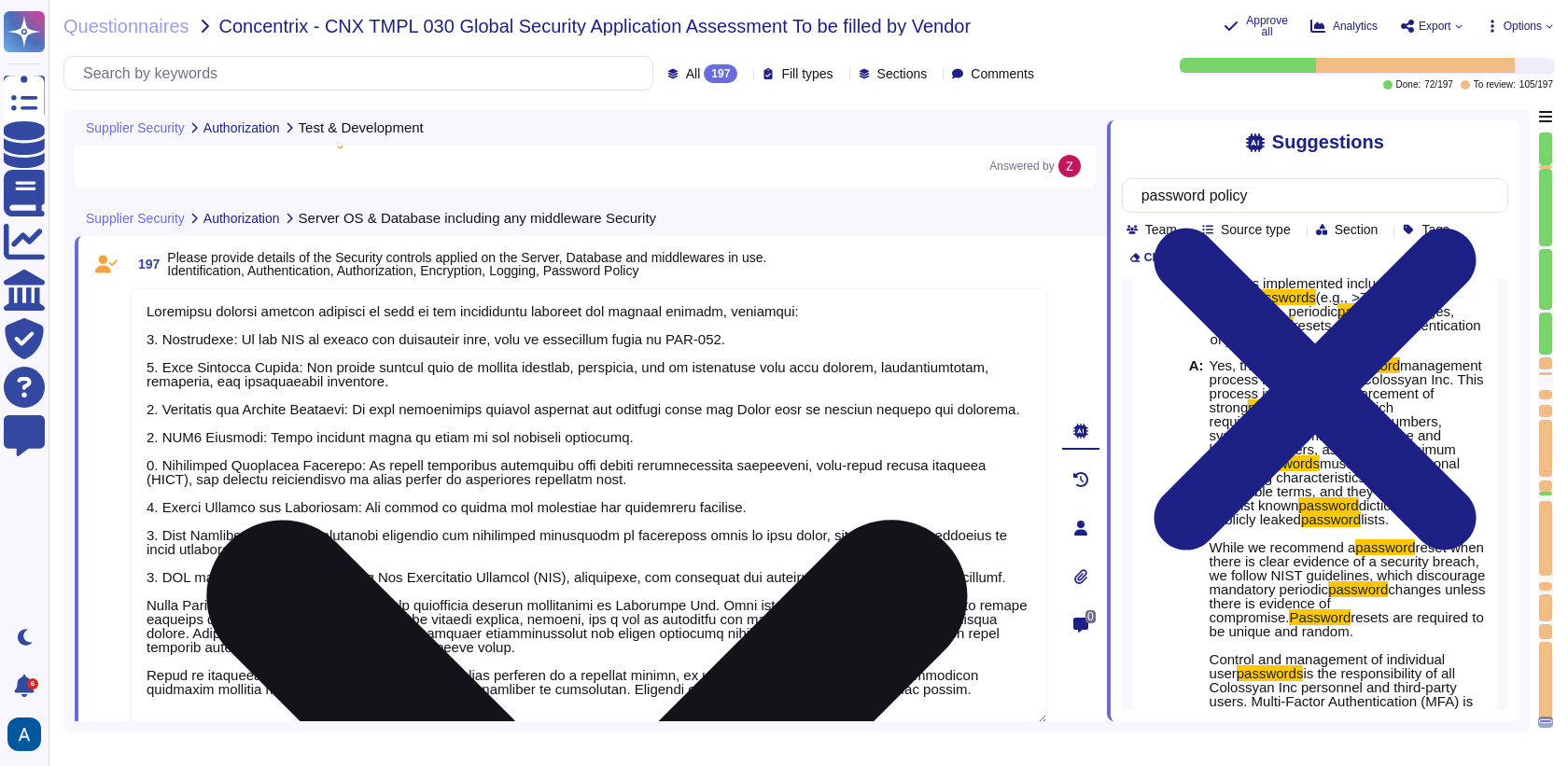 click at bounding box center [589, 506] 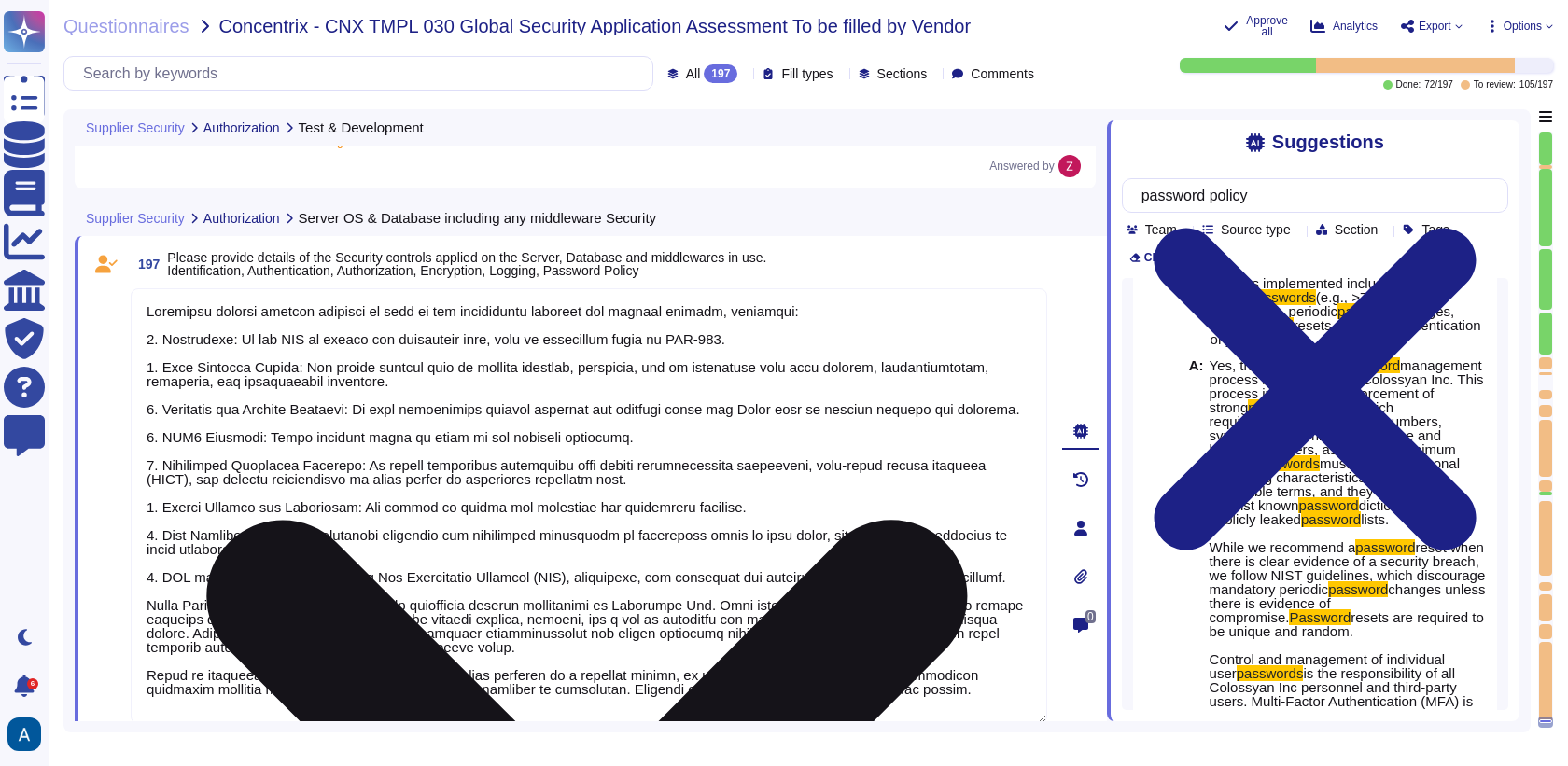 click at bounding box center [589, 506] 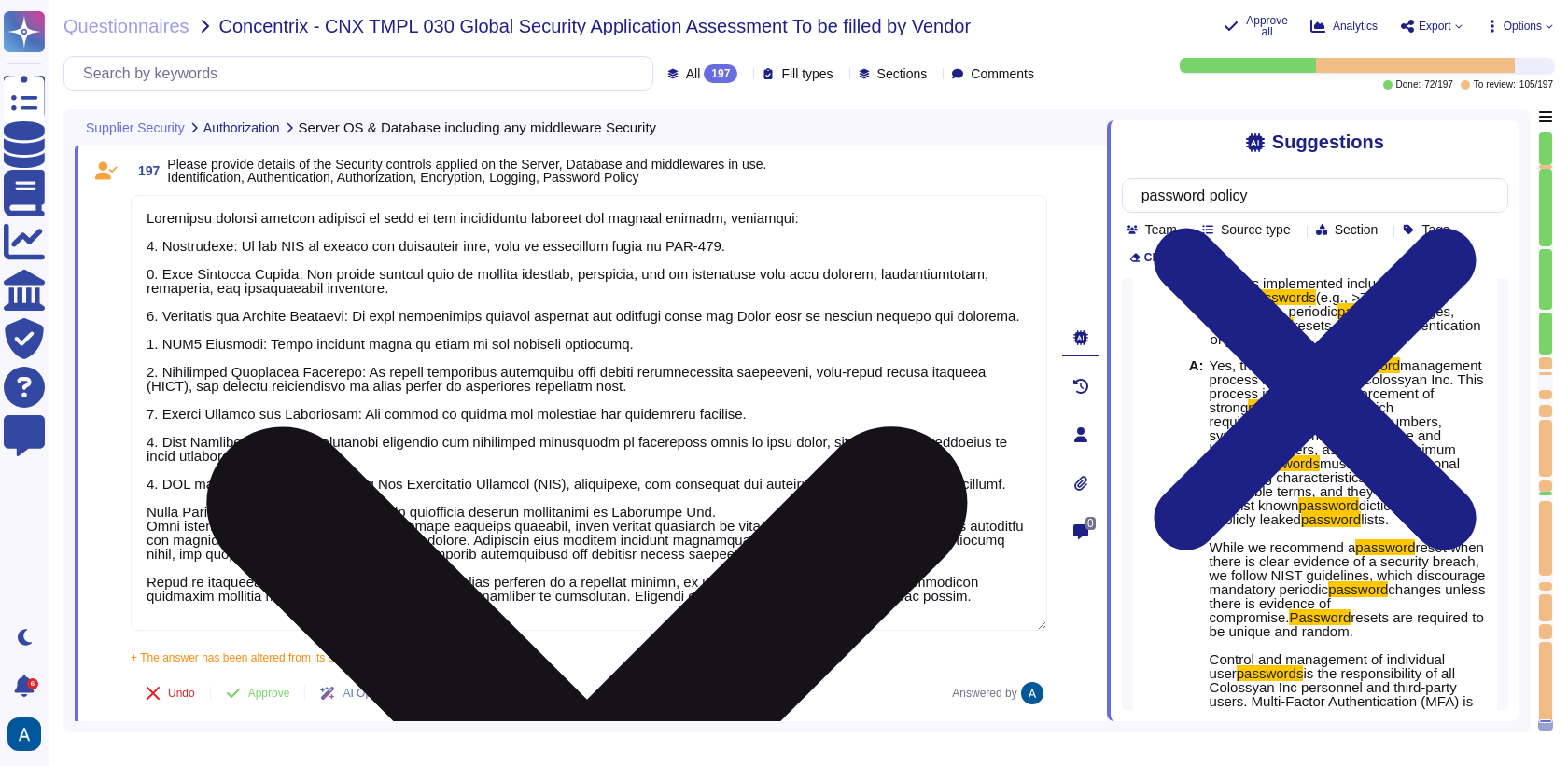 scroll, scrollTop: 34840, scrollLeft: 0, axis: vertical 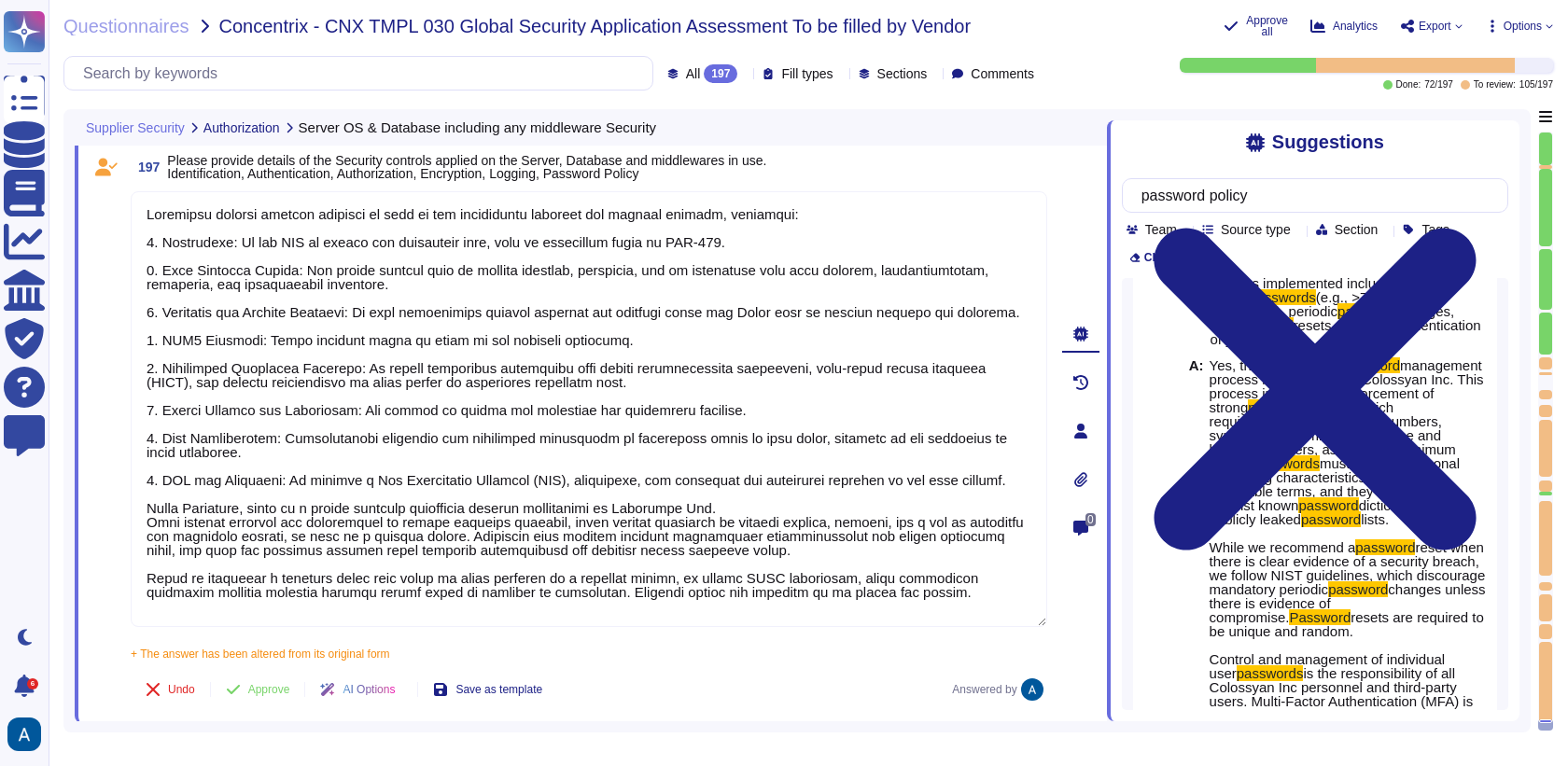 drag, startPoint x: 143, startPoint y: 578, endPoint x: 857, endPoint y: 636, distance: 716.3519 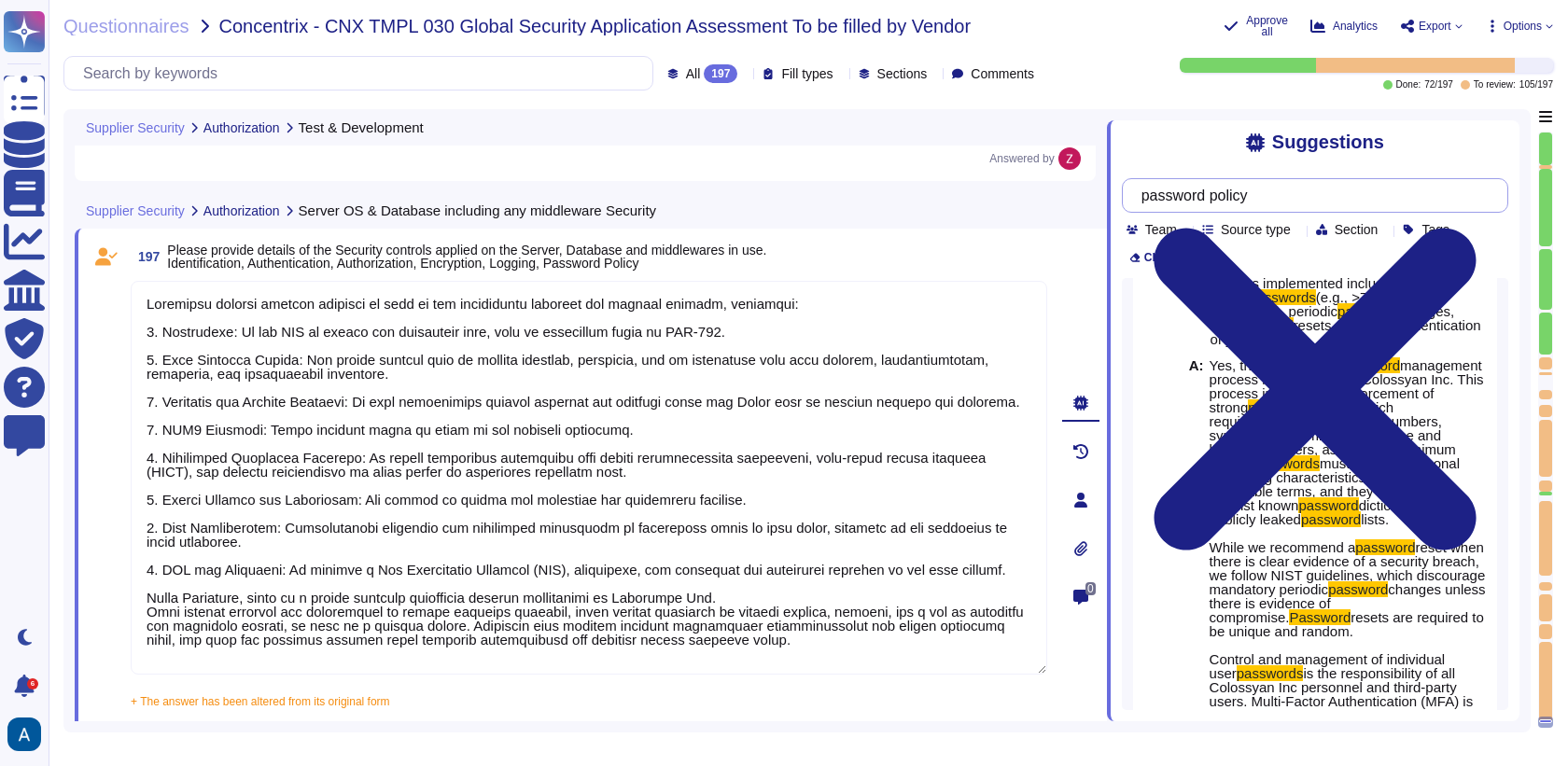 click on "password policy" at bounding box center [1310, 195] 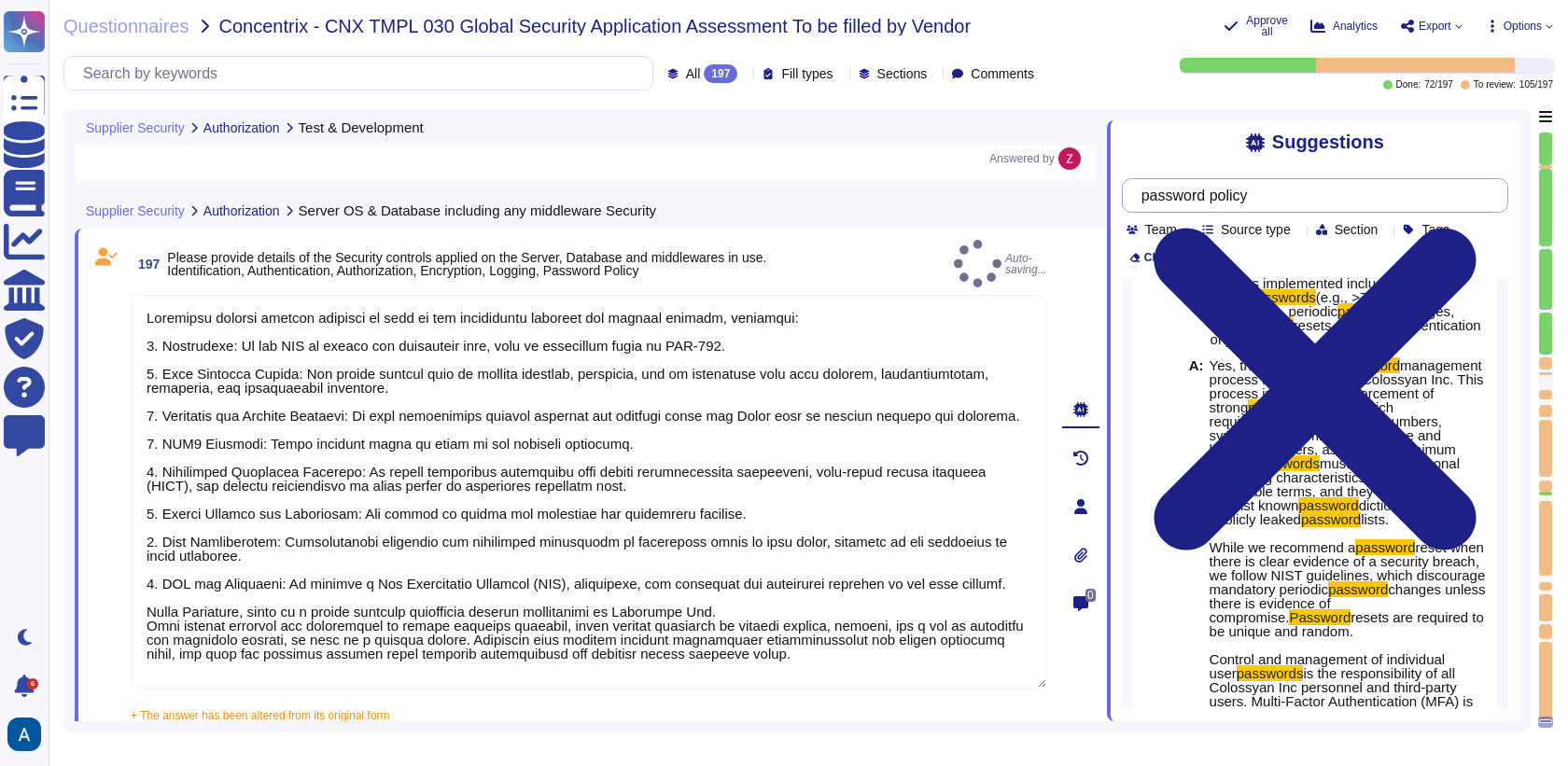 click on "password policy" at bounding box center (1310, 195) 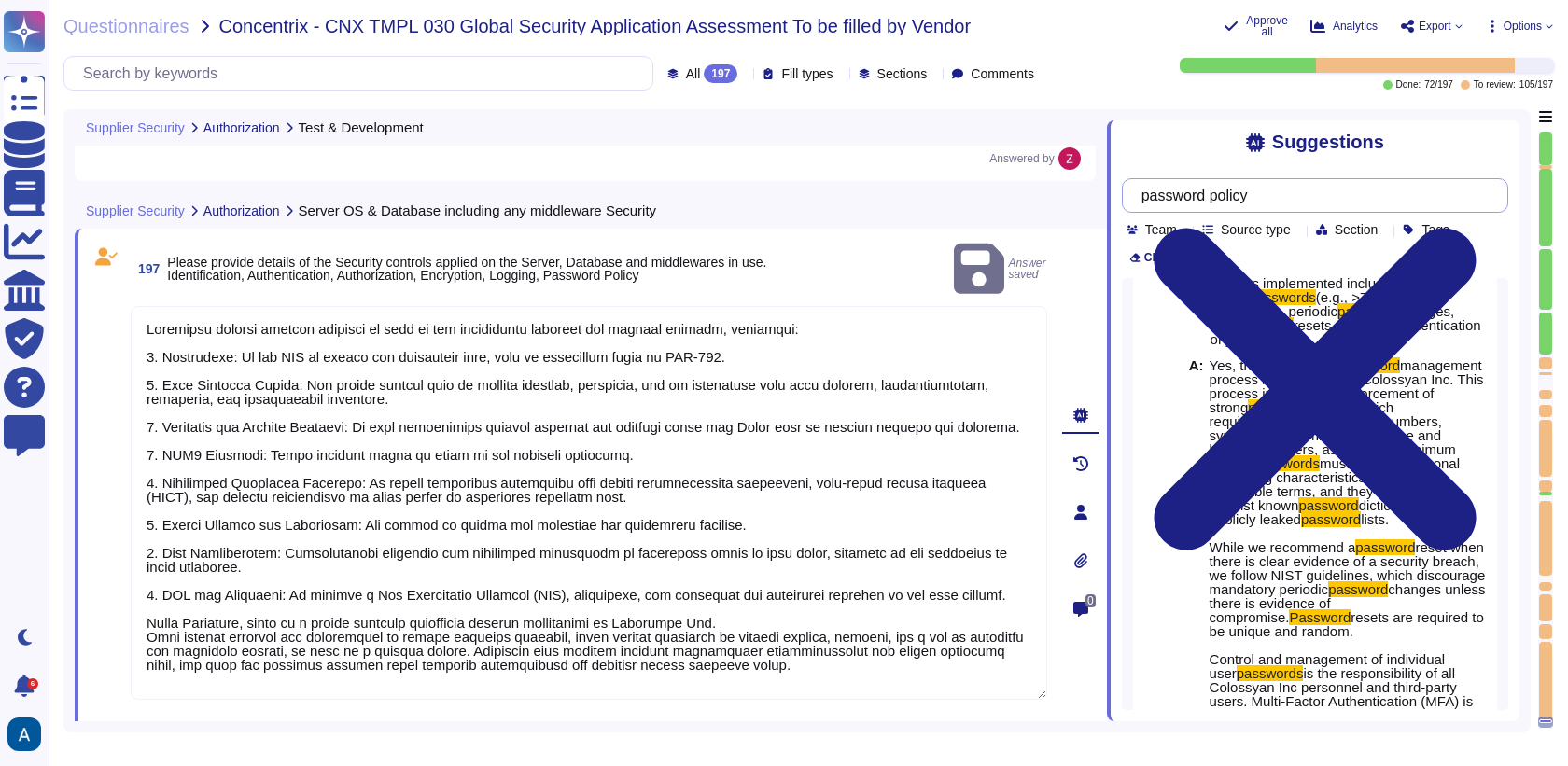 click on "password policy" at bounding box center [1310, 195] 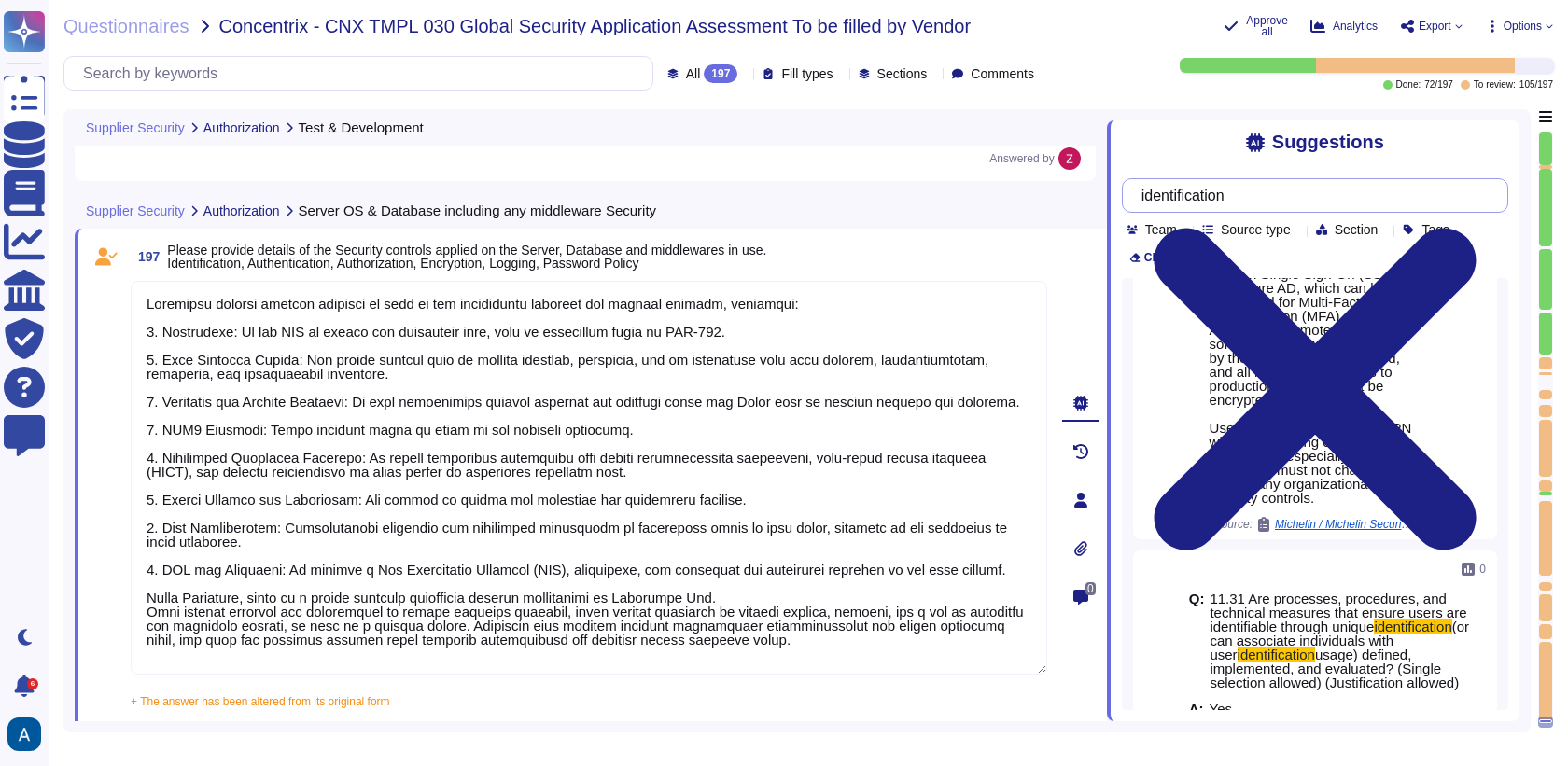 scroll, scrollTop: 691, scrollLeft: 0, axis: vertical 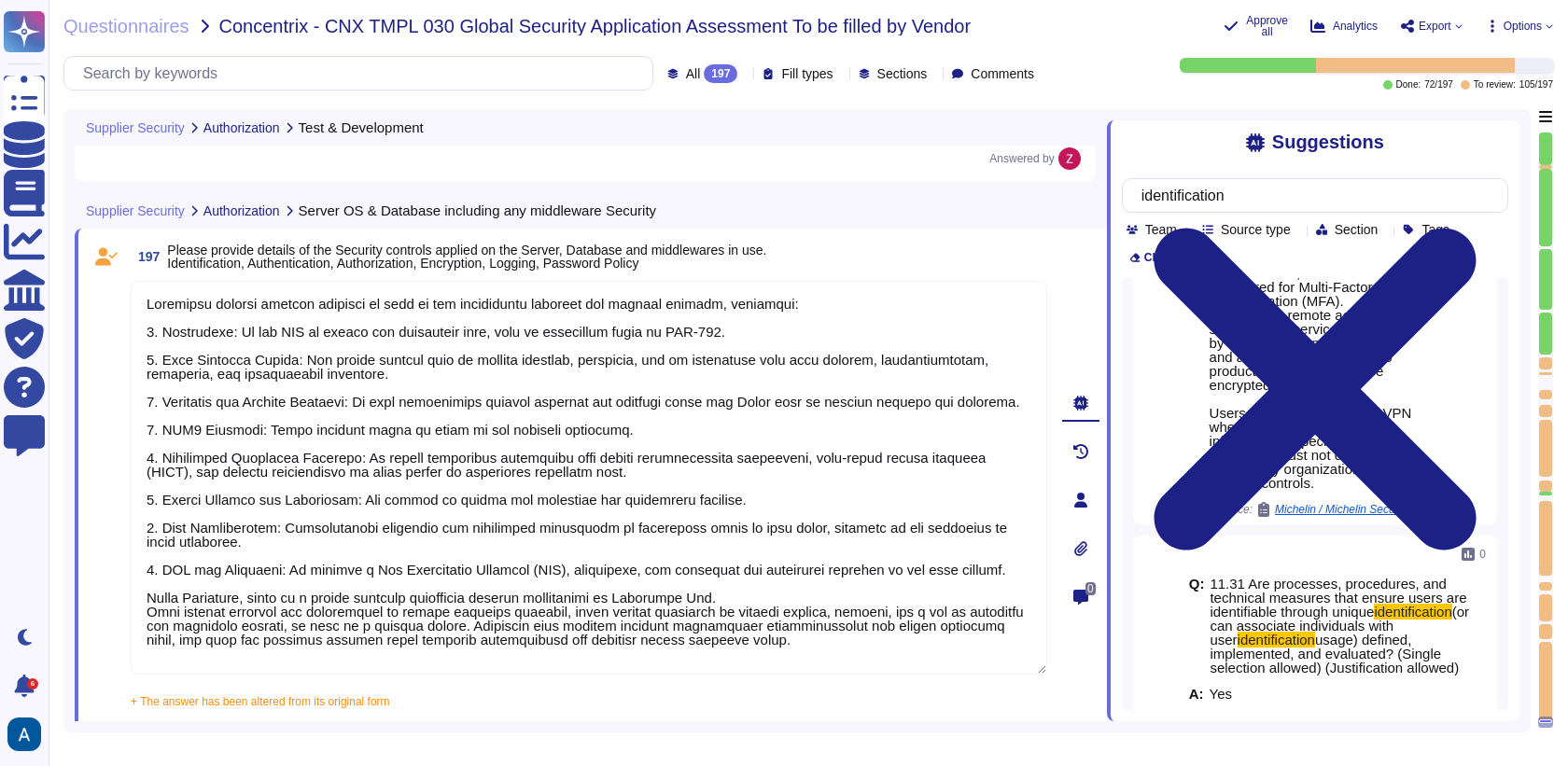drag, startPoint x: 1207, startPoint y: 300, endPoint x: 1303, endPoint y: 363, distance: 114.82596 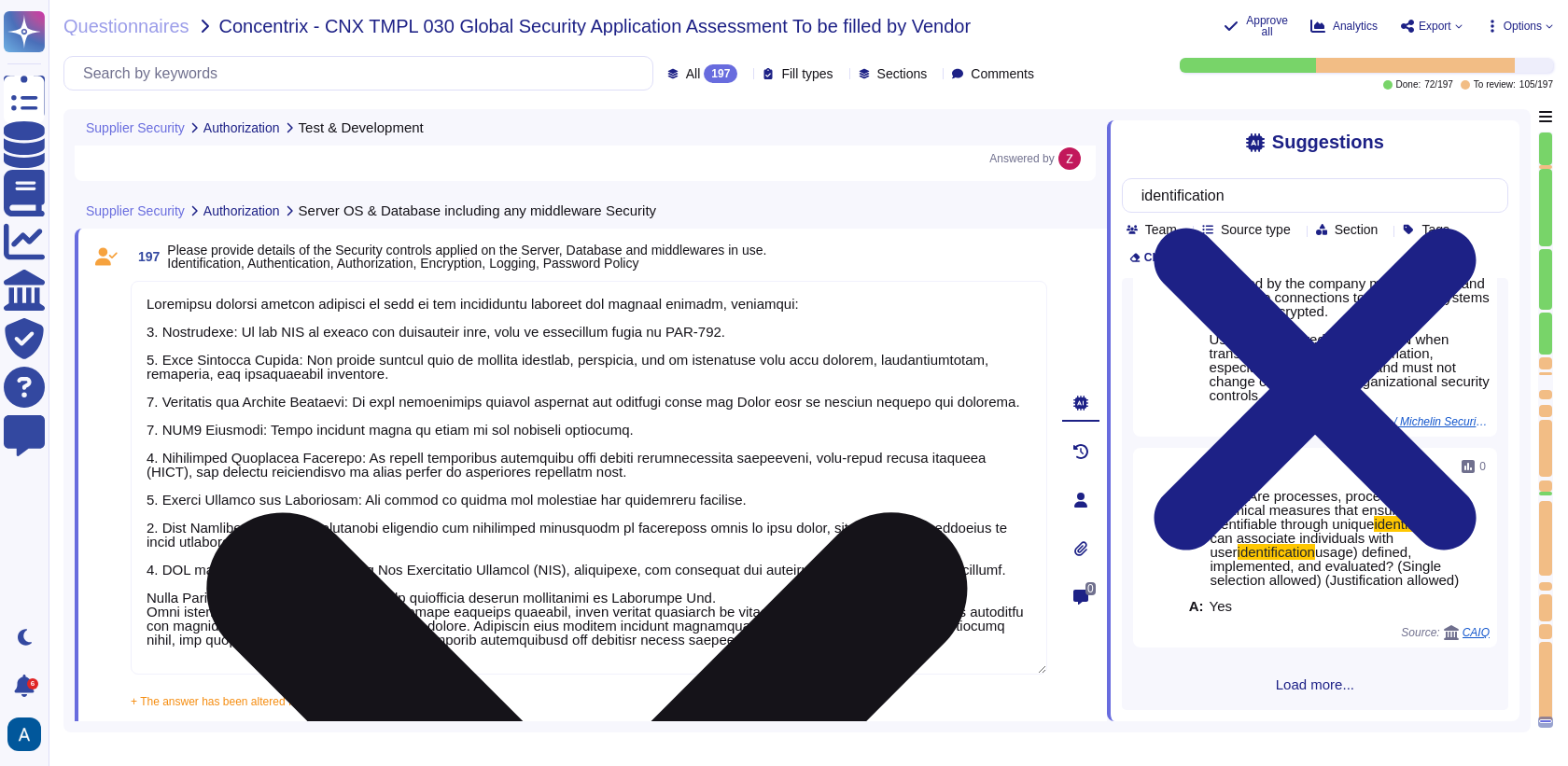 scroll, scrollTop: 681, scrollLeft: 0, axis: vertical 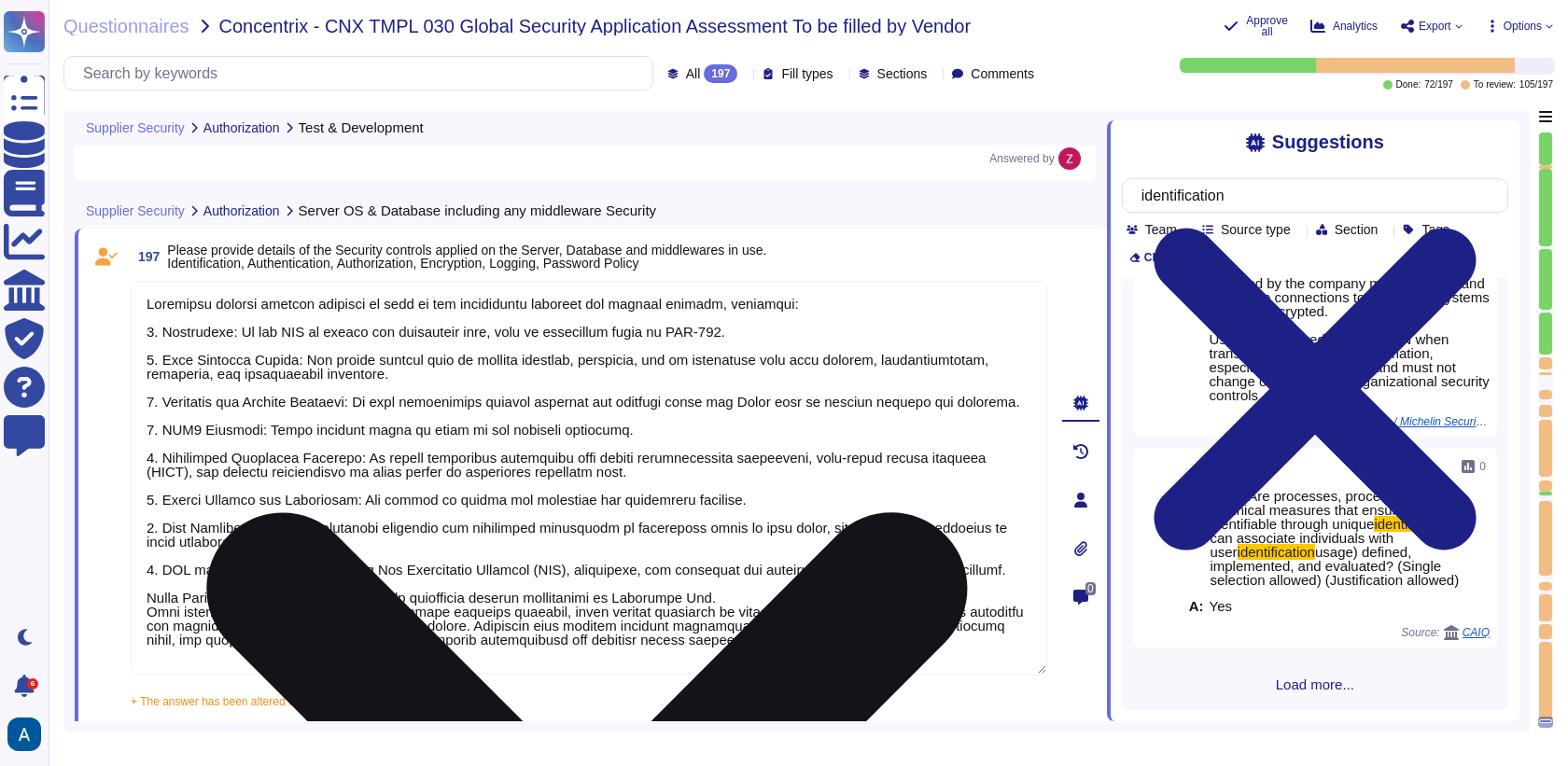 click at bounding box center [589, 478] 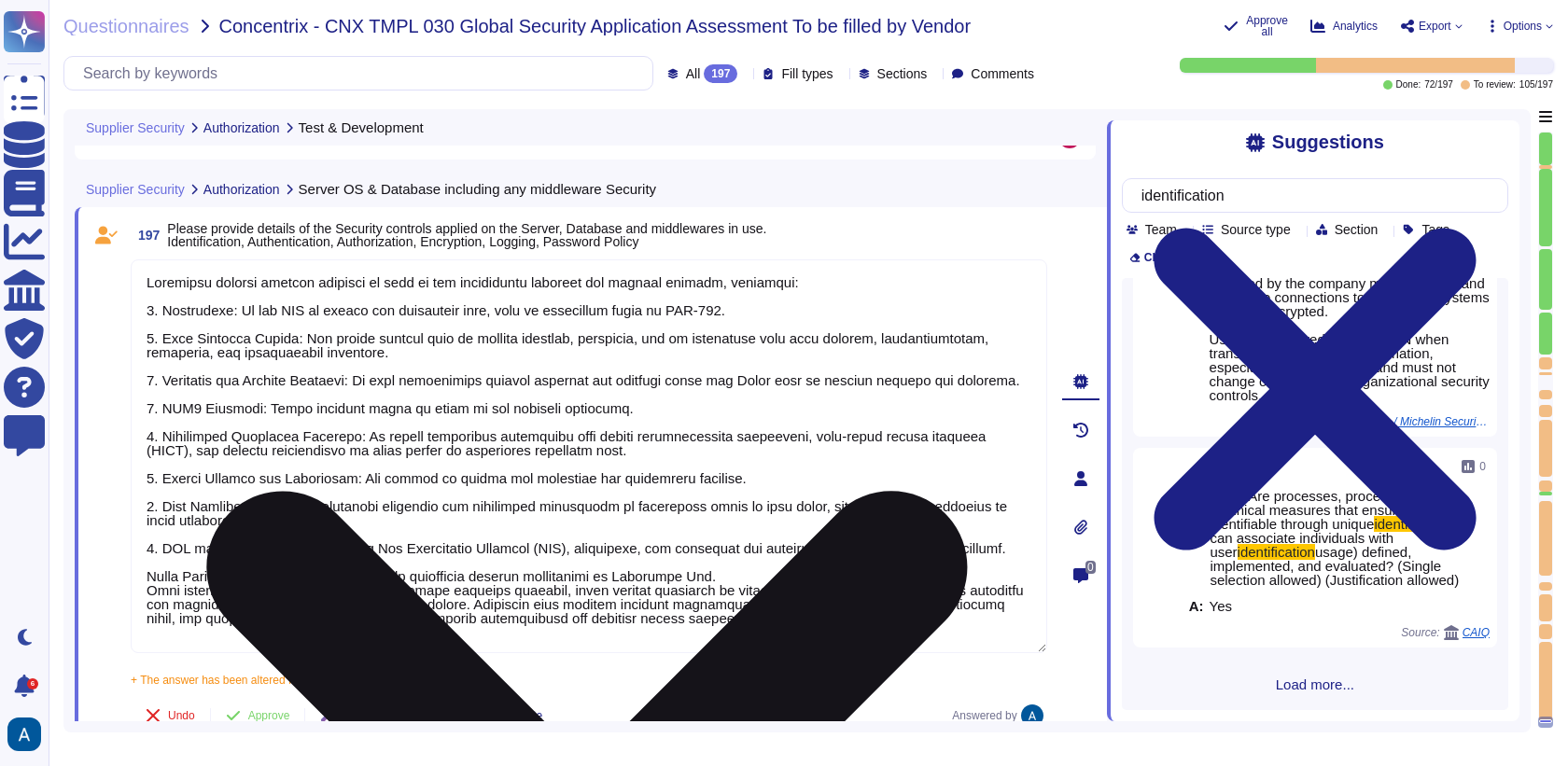 scroll, scrollTop: 34833, scrollLeft: 0, axis: vertical 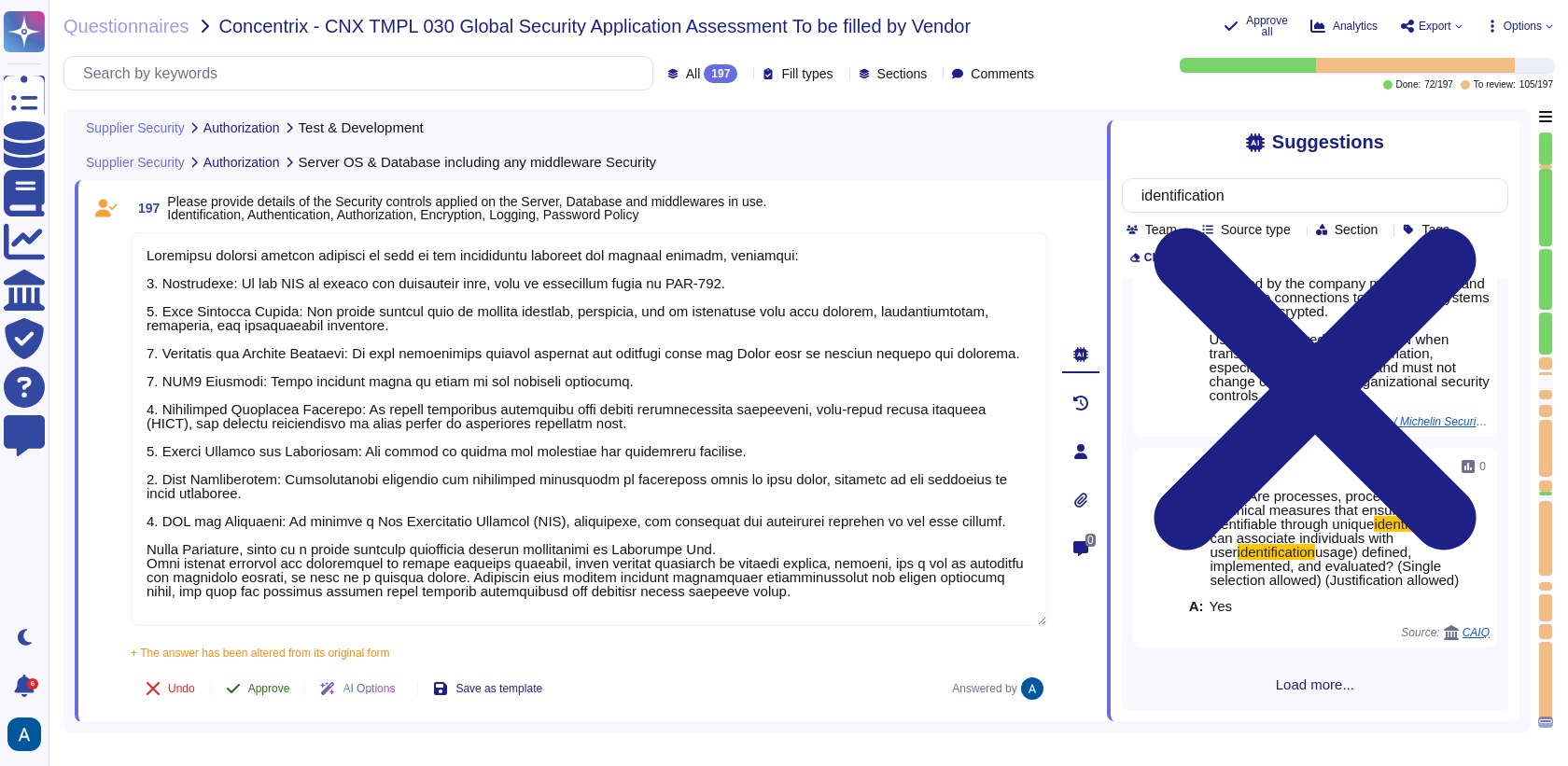 click on "Approve" at bounding box center [269, 689] 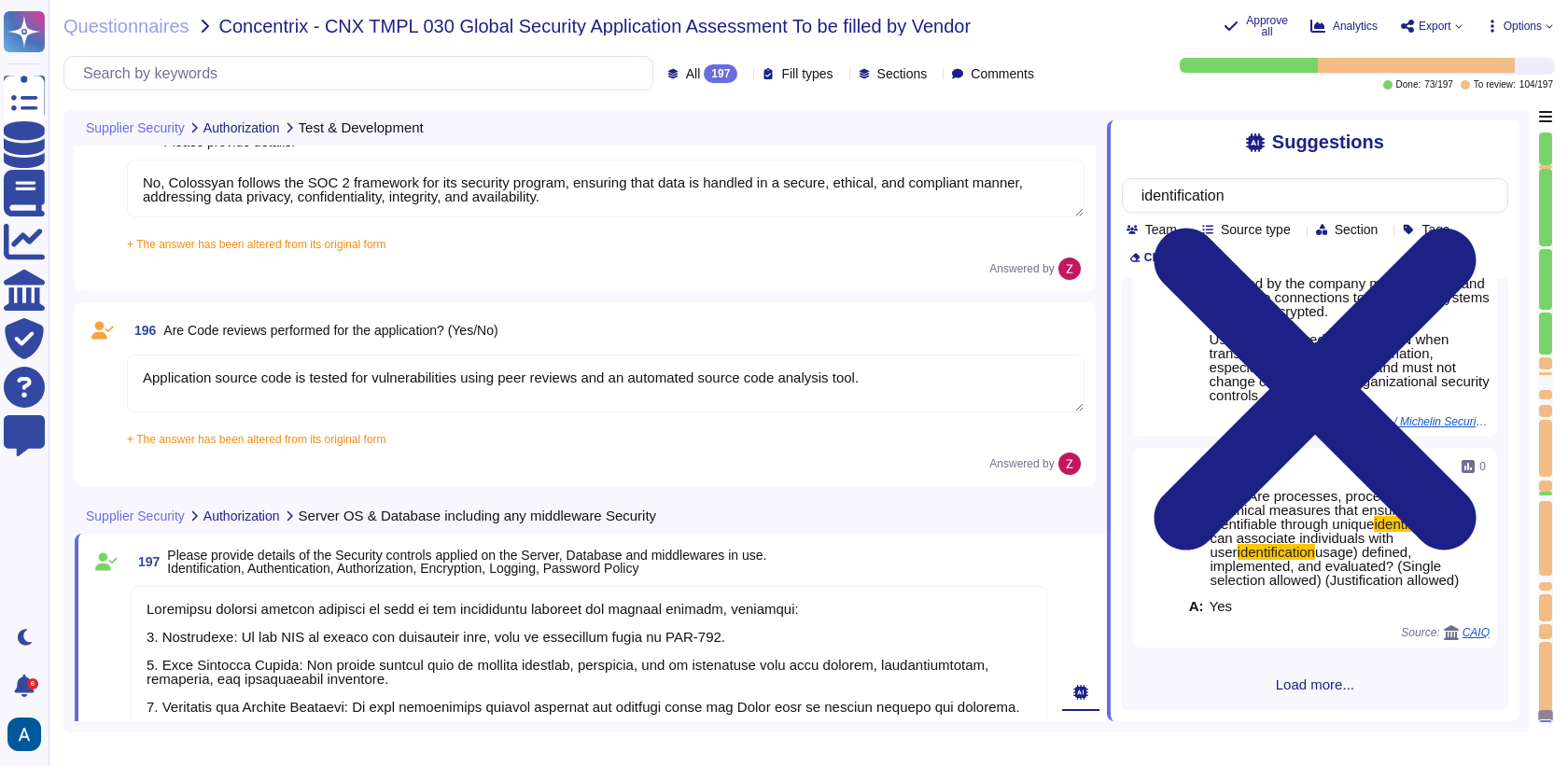 scroll, scrollTop: 34445, scrollLeft: 0, axis: vertical 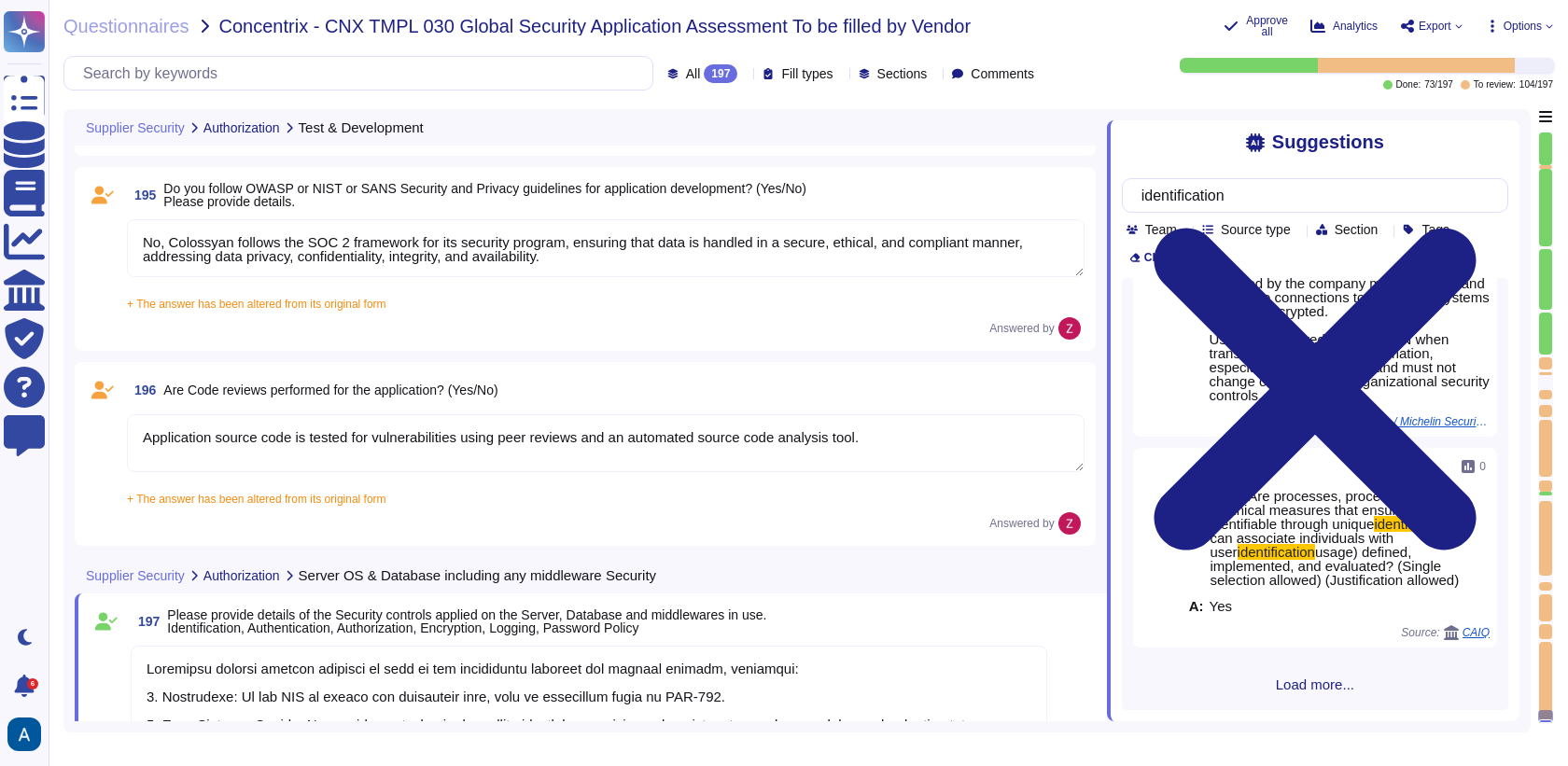click on "Application source code is tested for vulnerabilities using peer reviews and an automated source code analysis tool." at bounding box center (606, 443) 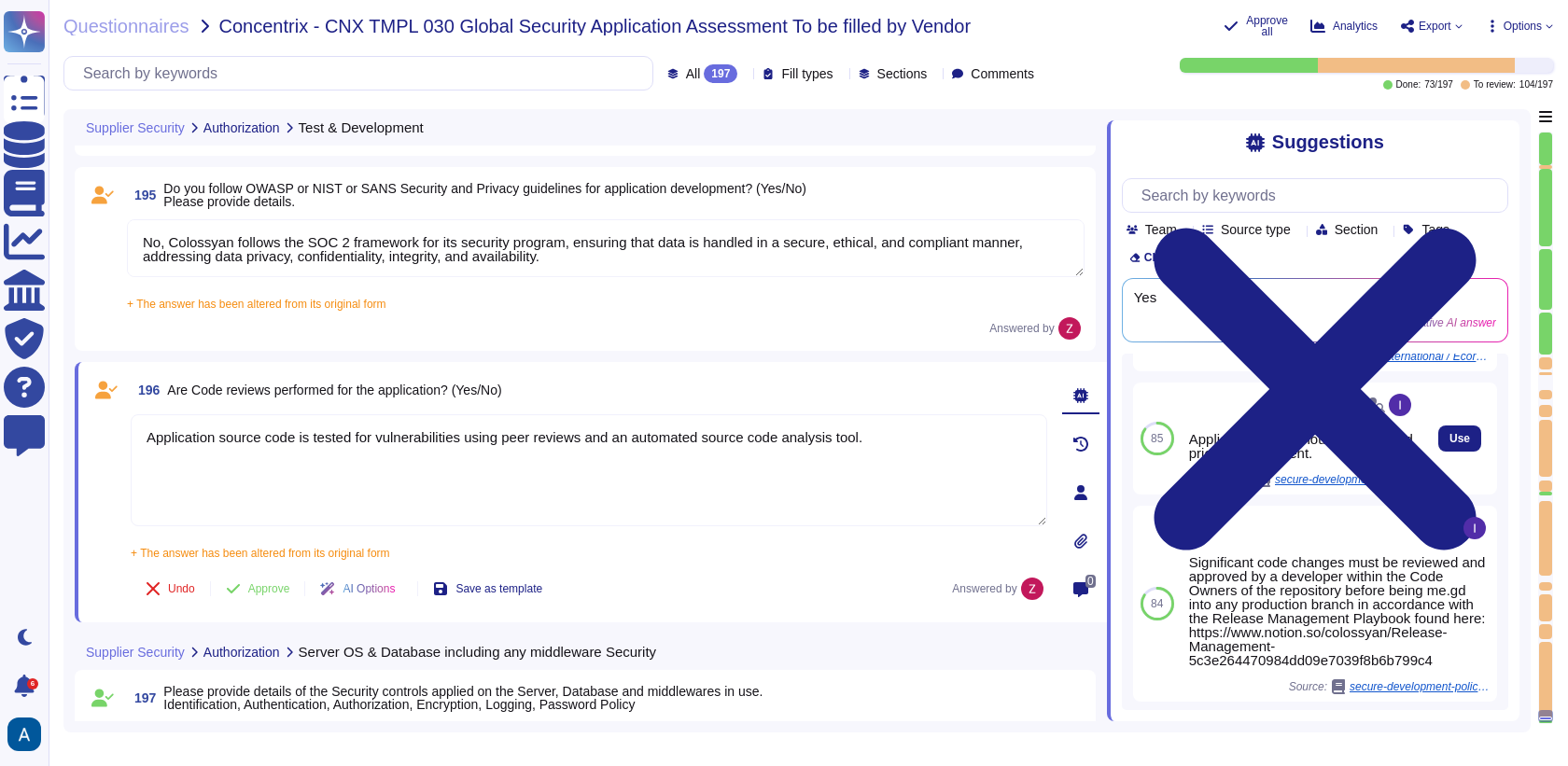 scroll, scrollTop: 156, scrollLeft: 0, axis: vertical 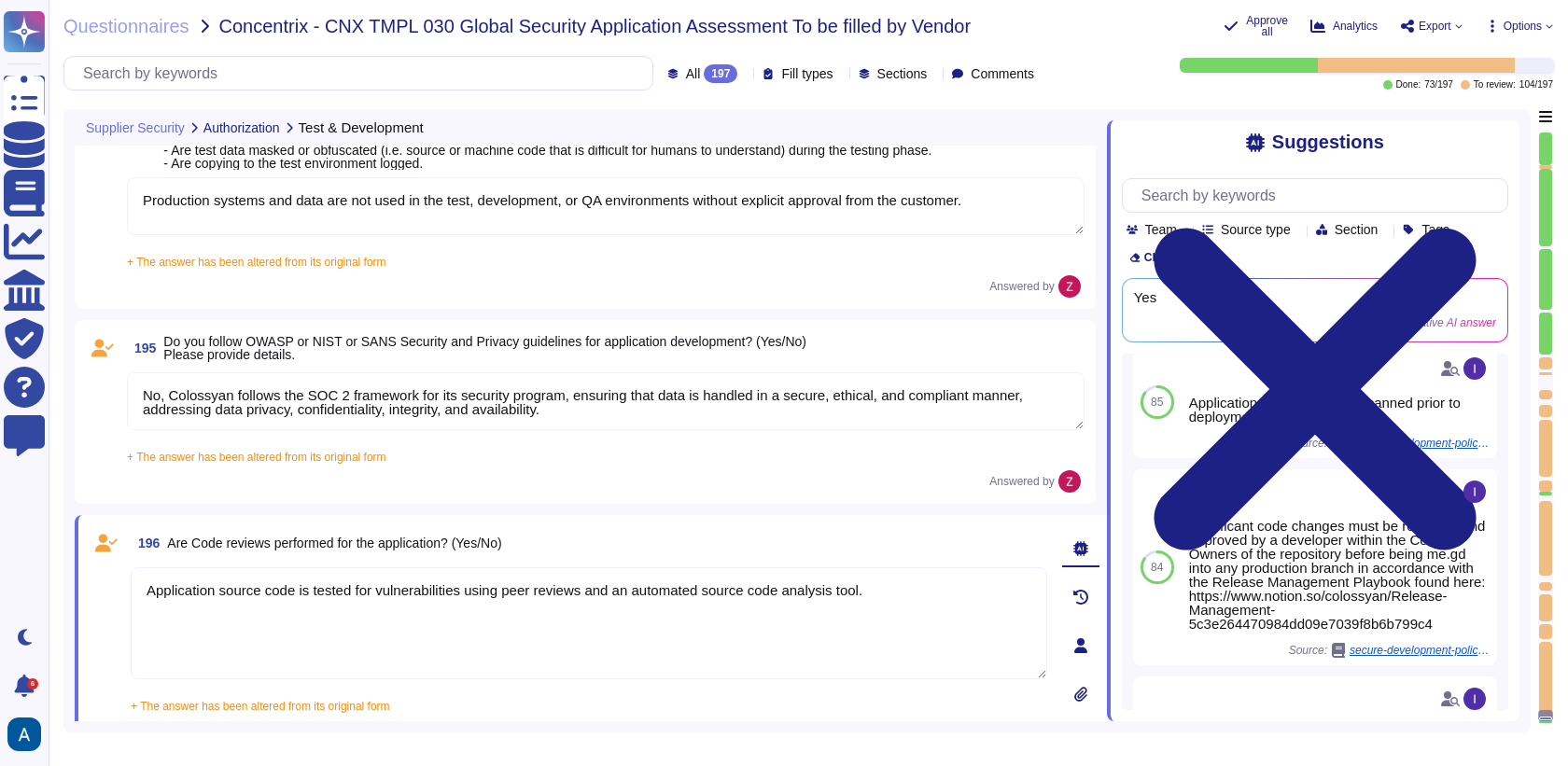 click on "No, Colossyan follows the SOC 2 framework for its security program, ensuring that data is handled in a secure, ethical, and compliant manner, addressing data privacy, confidentiality, integrity, and availability." at bounding box center (606, 401) 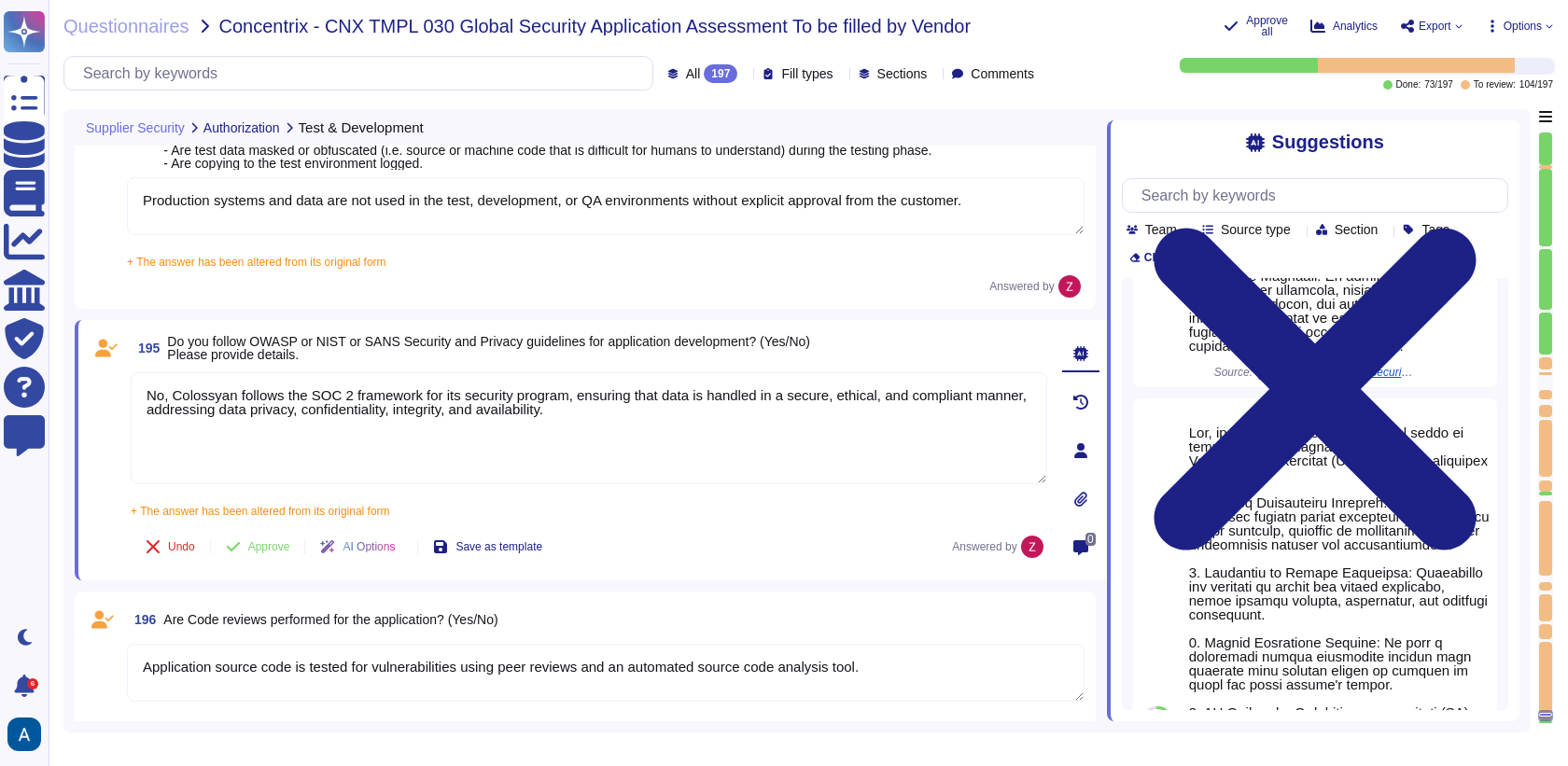 scroll, scrollTop: 620, scrollLeft: 0, axis: vertical 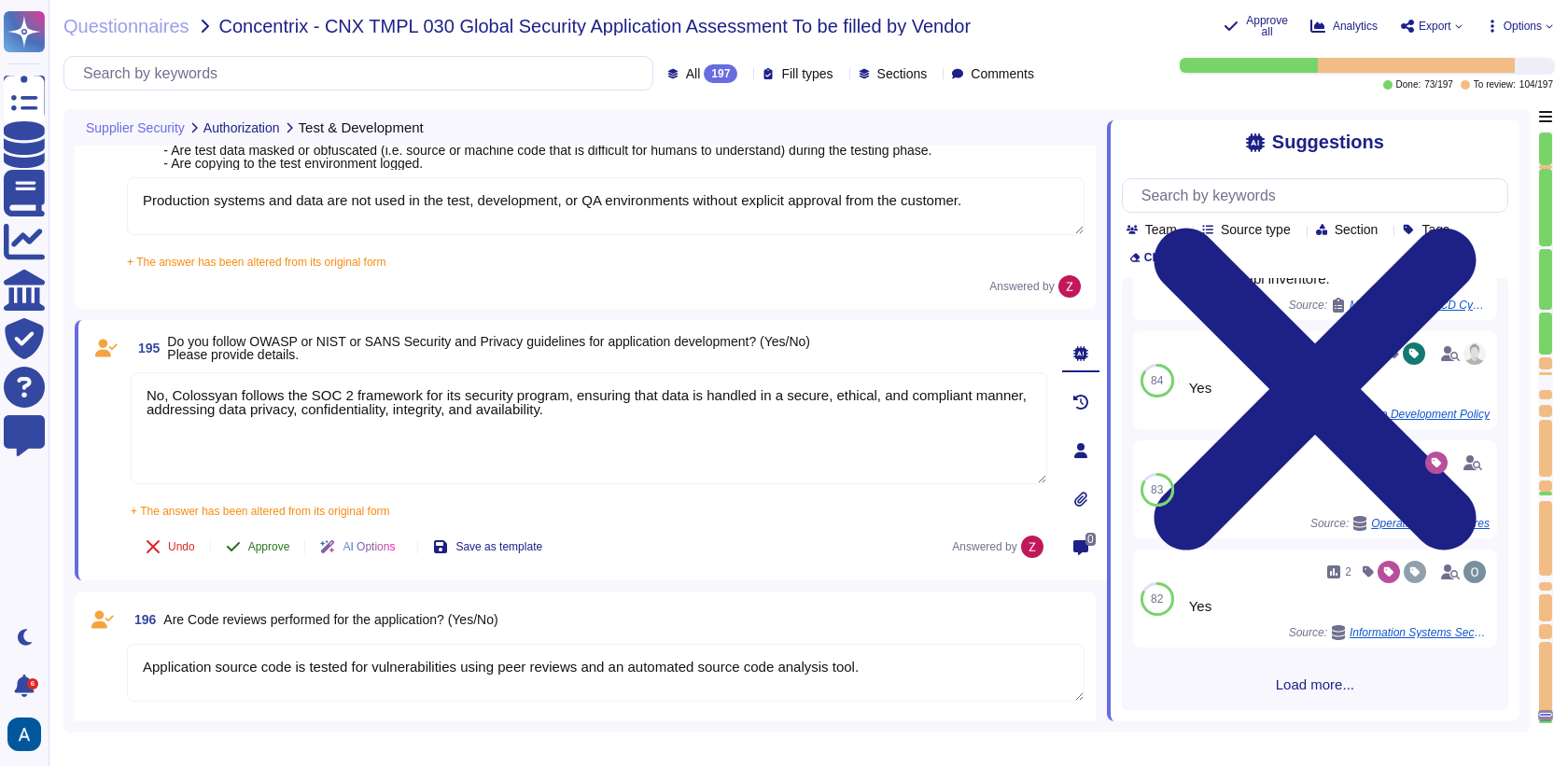 click on "Approve" at bounding box center (269, 547) 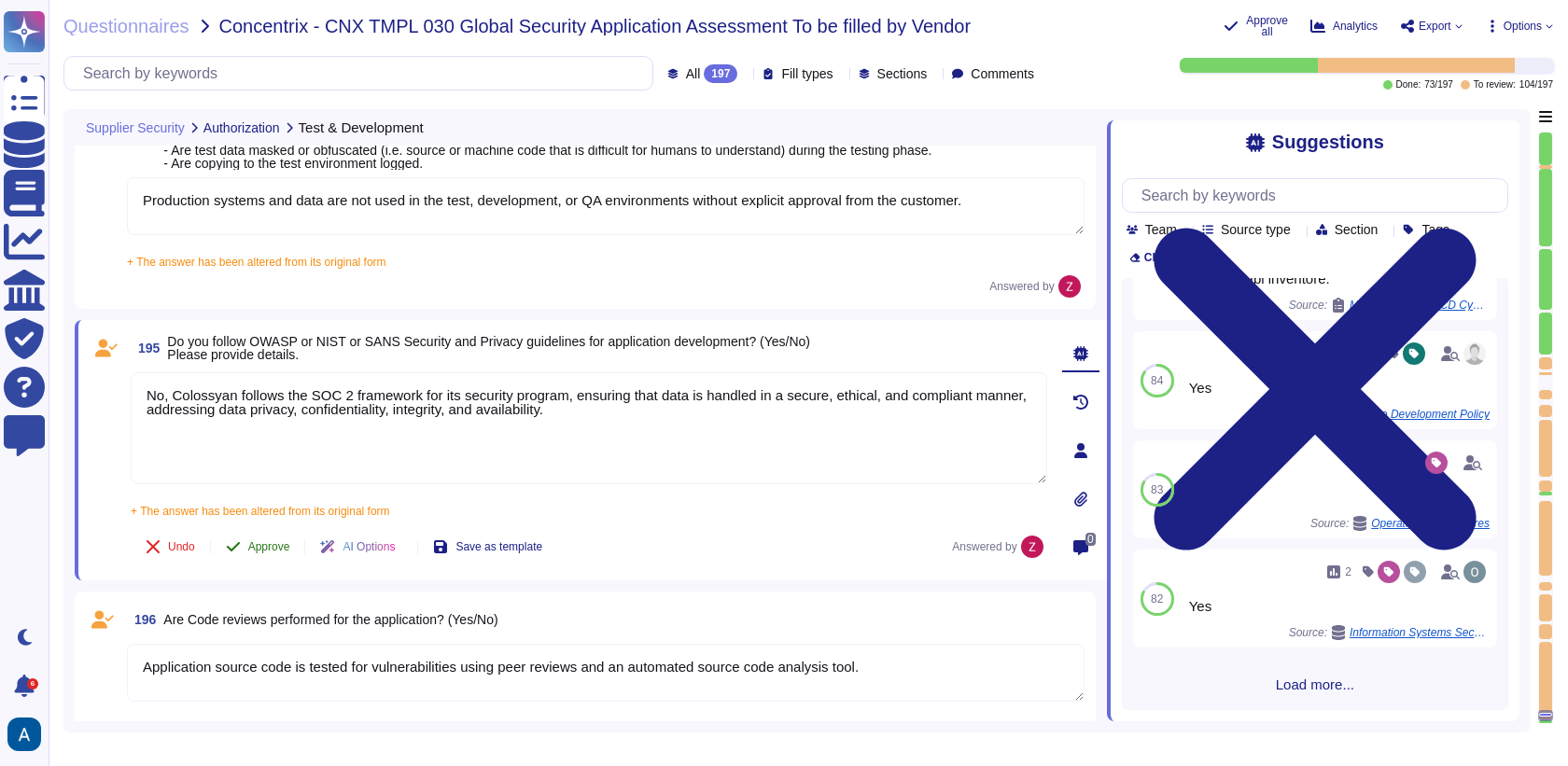 scroll, scrollTop: 0, scrollLeft: 0, axis: both 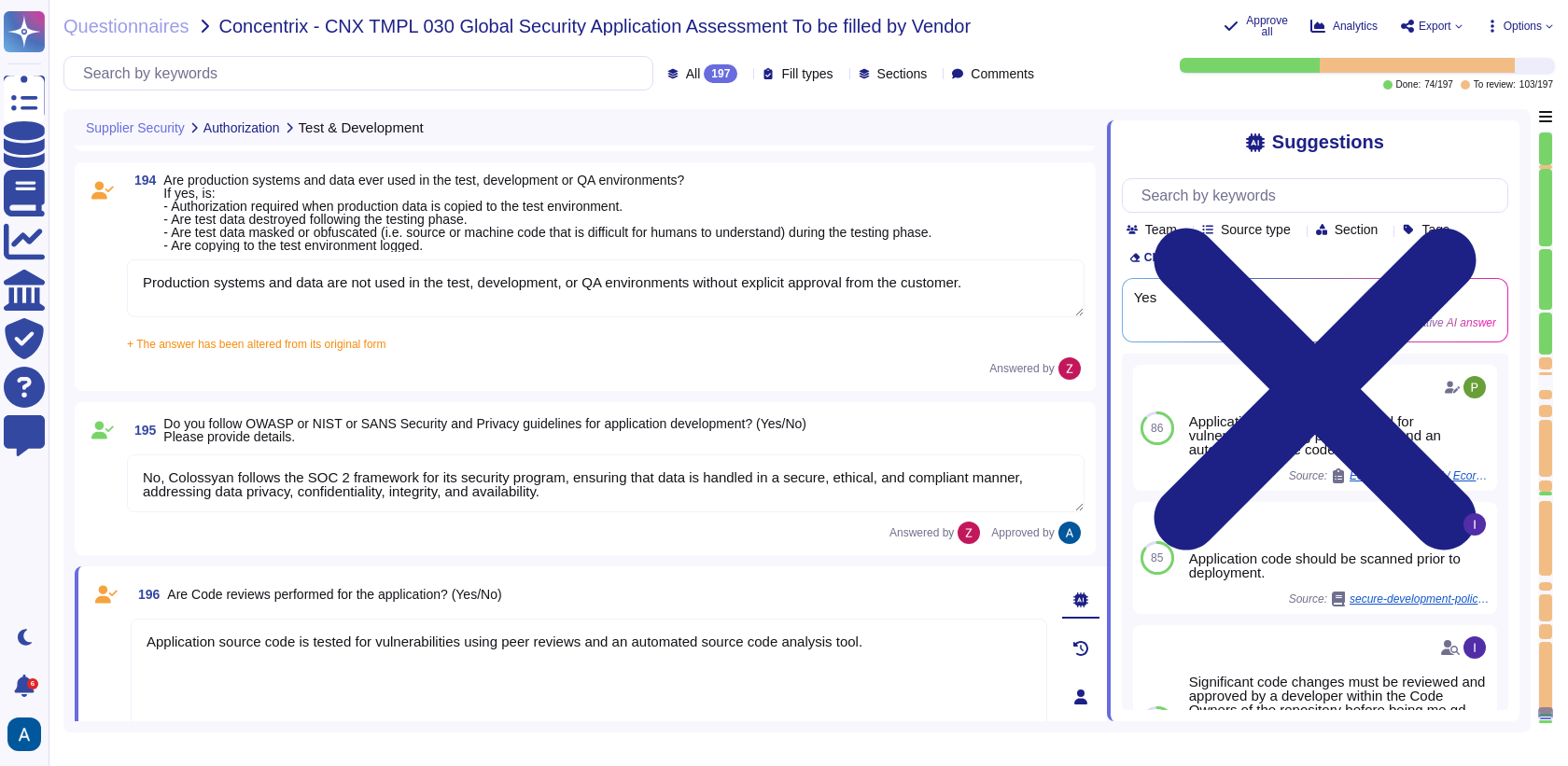 click on "Do you follow OWASP or NIST or SANS Security and Privacy guidelines for application development? (Yes/No)
Please provide details." at bounding box center [484, 430] 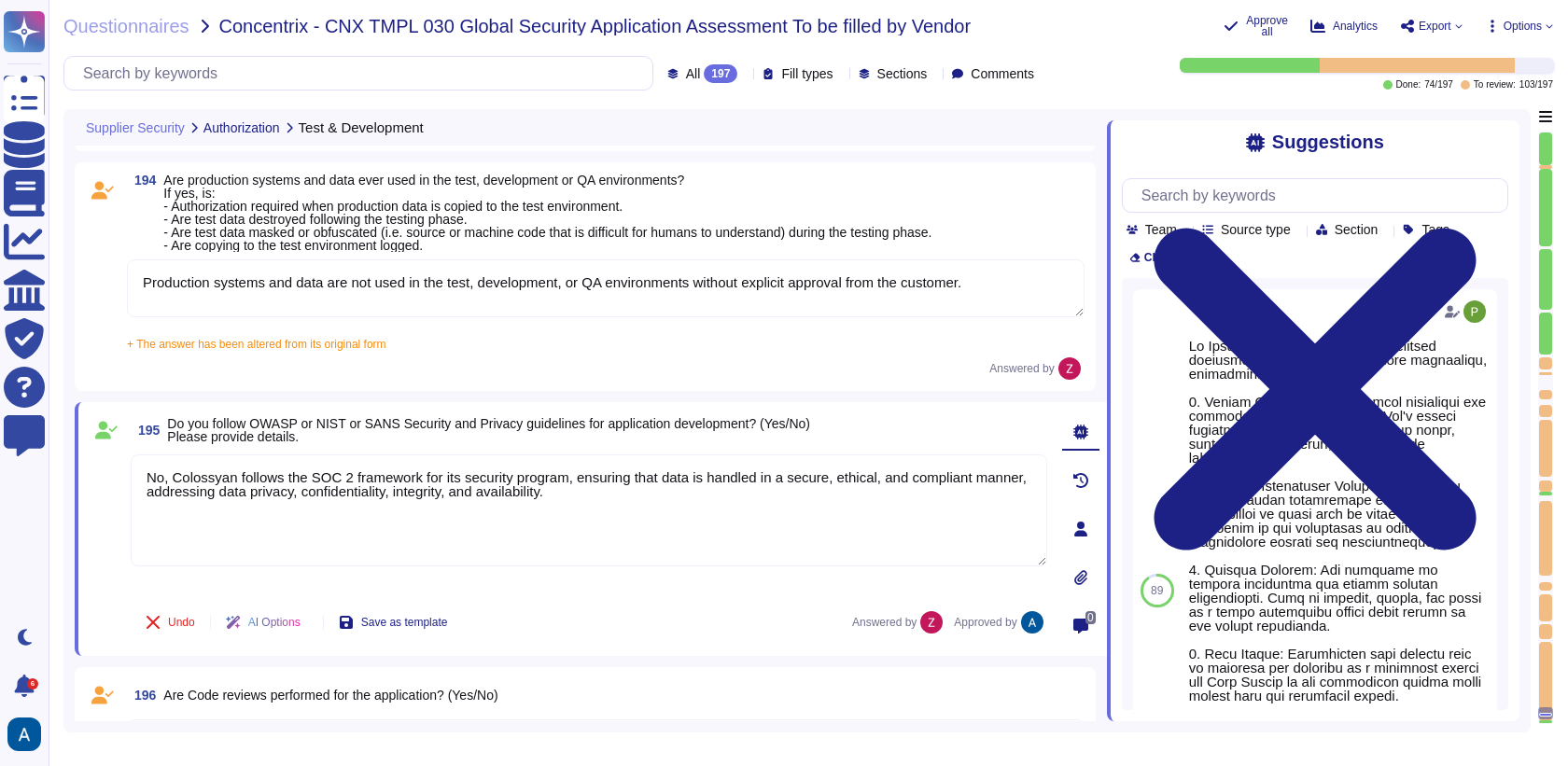 click on "Production systems and data are not used in the test, development, or QA environments without explicit approval from the customer." at bounding box center (606, 288) 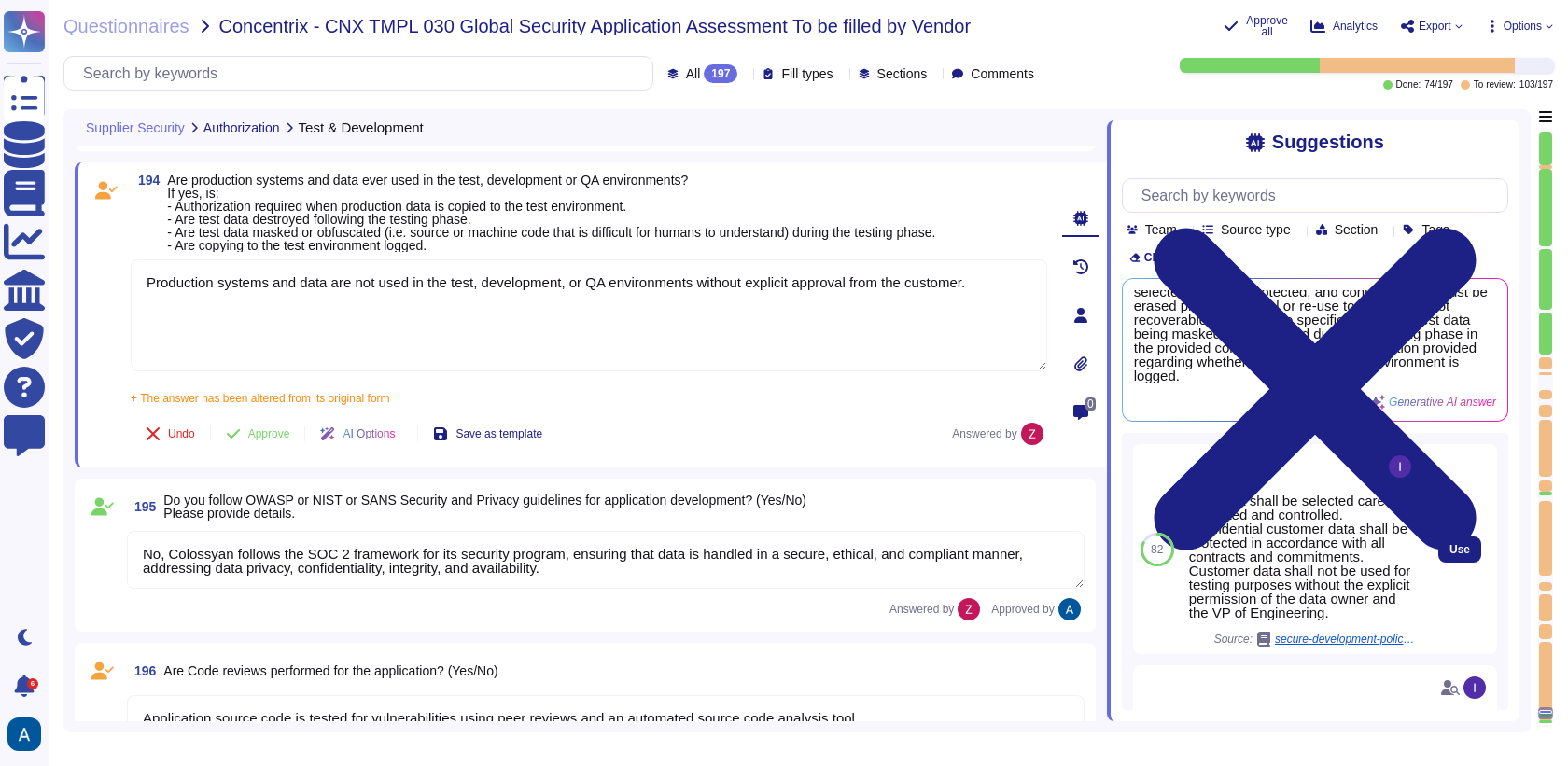 scroll, scrollTop: 90, scrollLeft: 0, axis: vertical 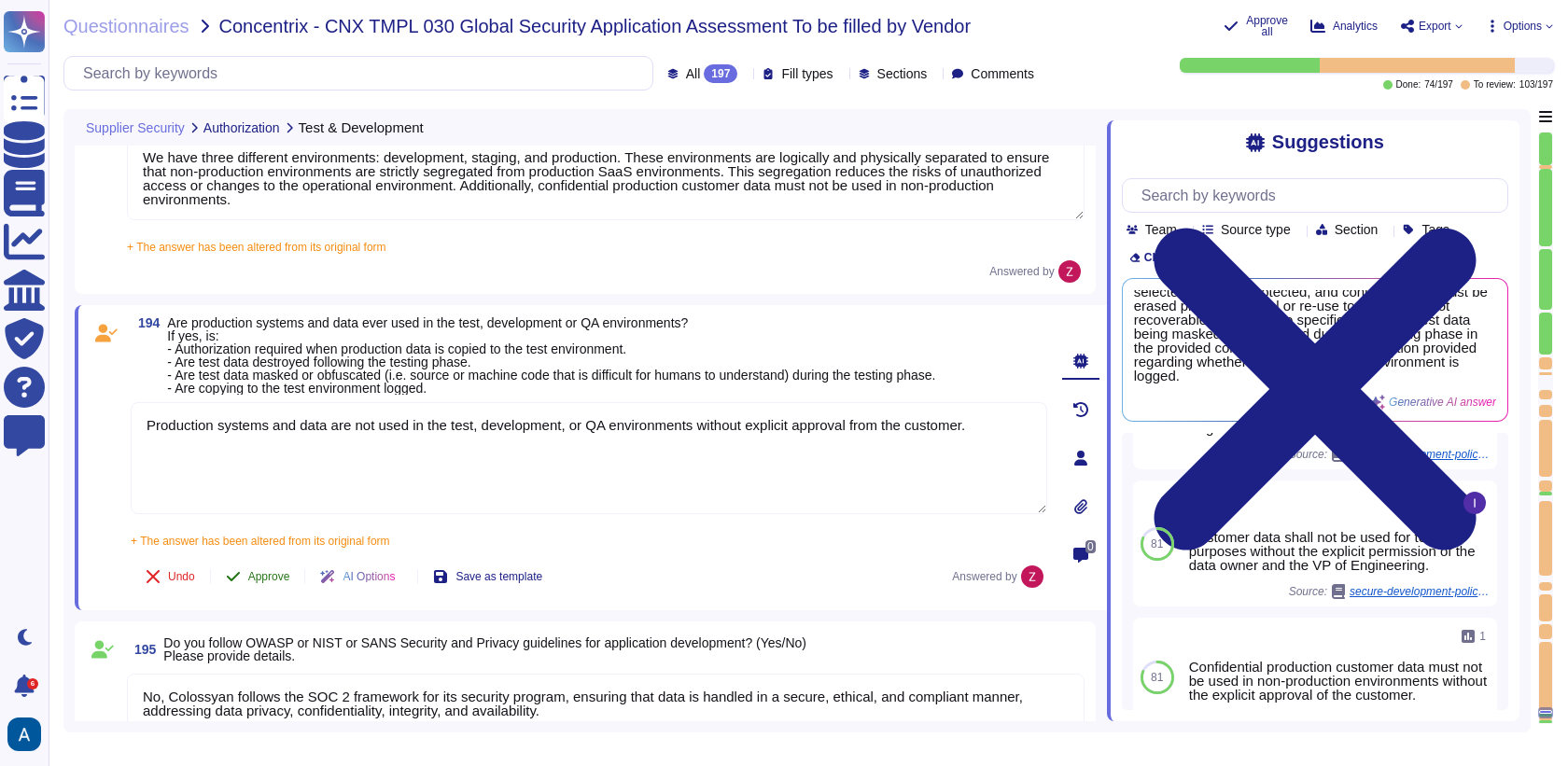 click on "Approve" at bounding box center (269, 577) 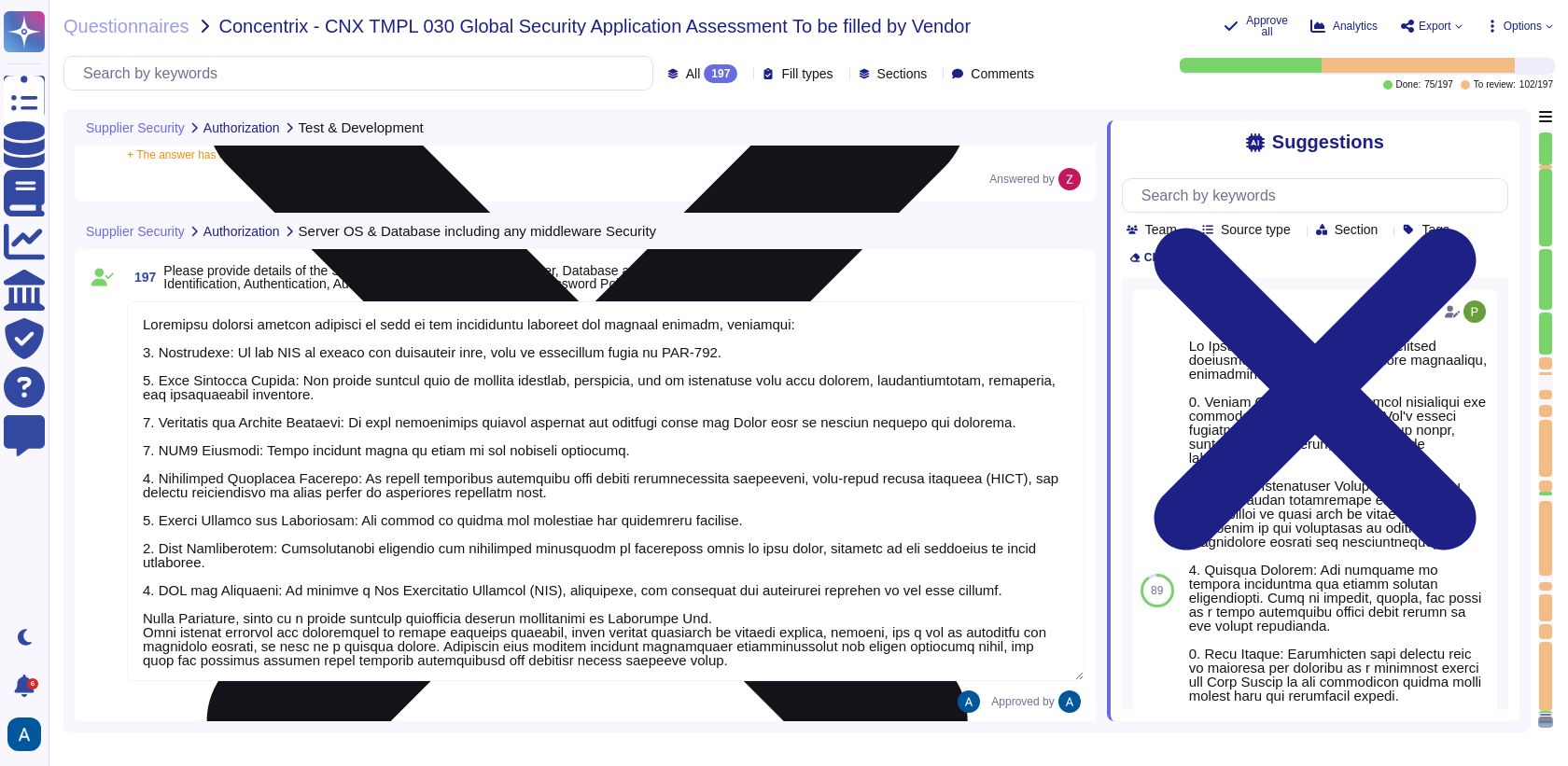 scroll, scrollTop: 34817, scrollLeft: 0, axis: vertical 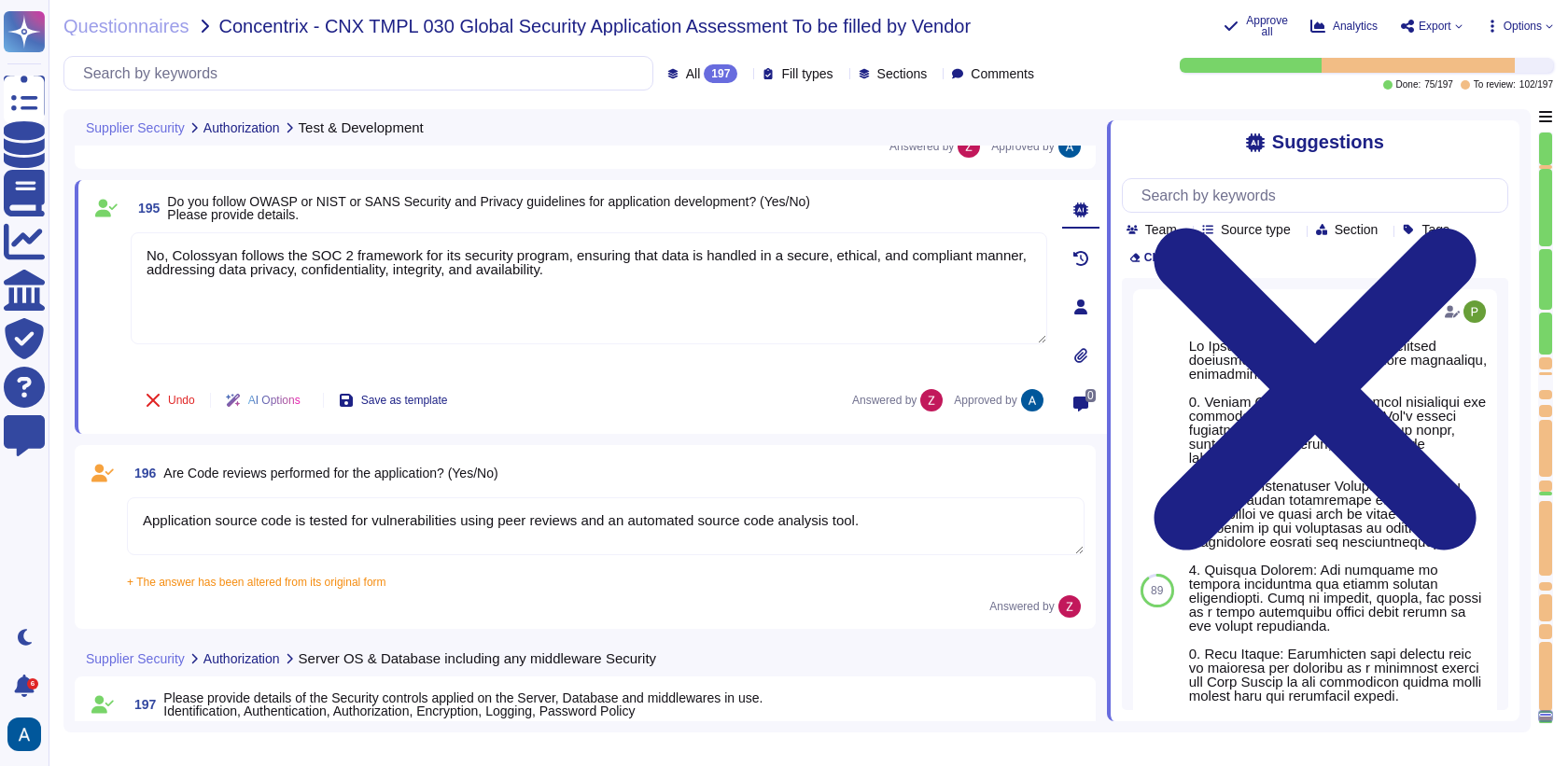 click on "Undo AI Options Save as template Answered by Approved by" at bounding box center [589, 400] 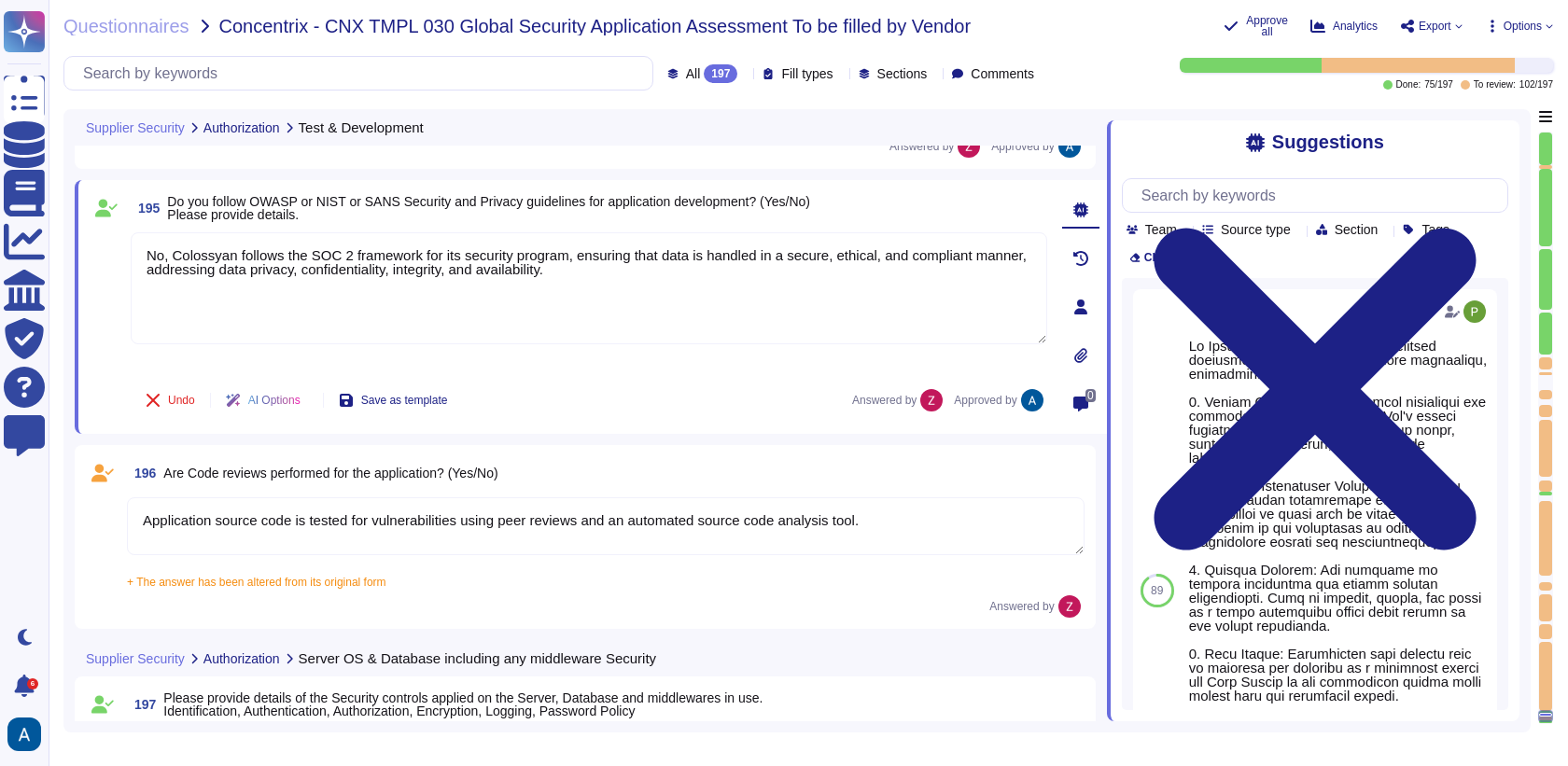 scroll, scrollTop: 34412, scrollLeft: 0, axis: vertical 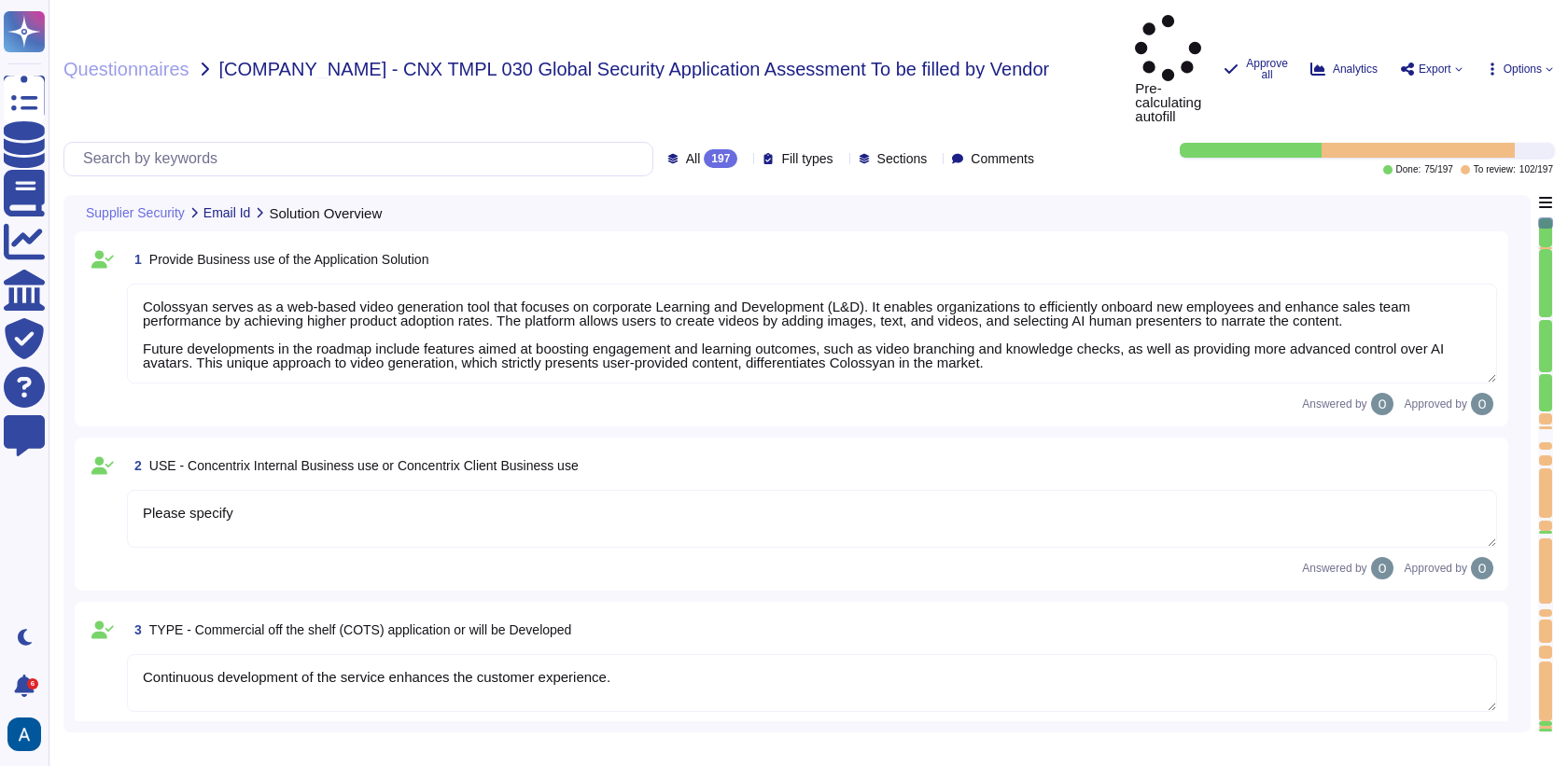 type on "Colossyan serves as a web-based video generation tool that focuses on corporate Learning and Development (L&D). It enables organizations to efficiently onboard new employees and enhance sales team performance by achieving higher product adoption rates. The platform allows users to create videos by adding images, text, and videos, and selecting AI human presenters to narrate the content.
Future developments in the roadmap include features aimed at boosting engagement and learning outcomes, such as video branching and knowledge checks, as well as providing more advanced control over AI avatars. This unique approach to video generation, which strictly presents user-provided content, differentiates Colossyan in the market." 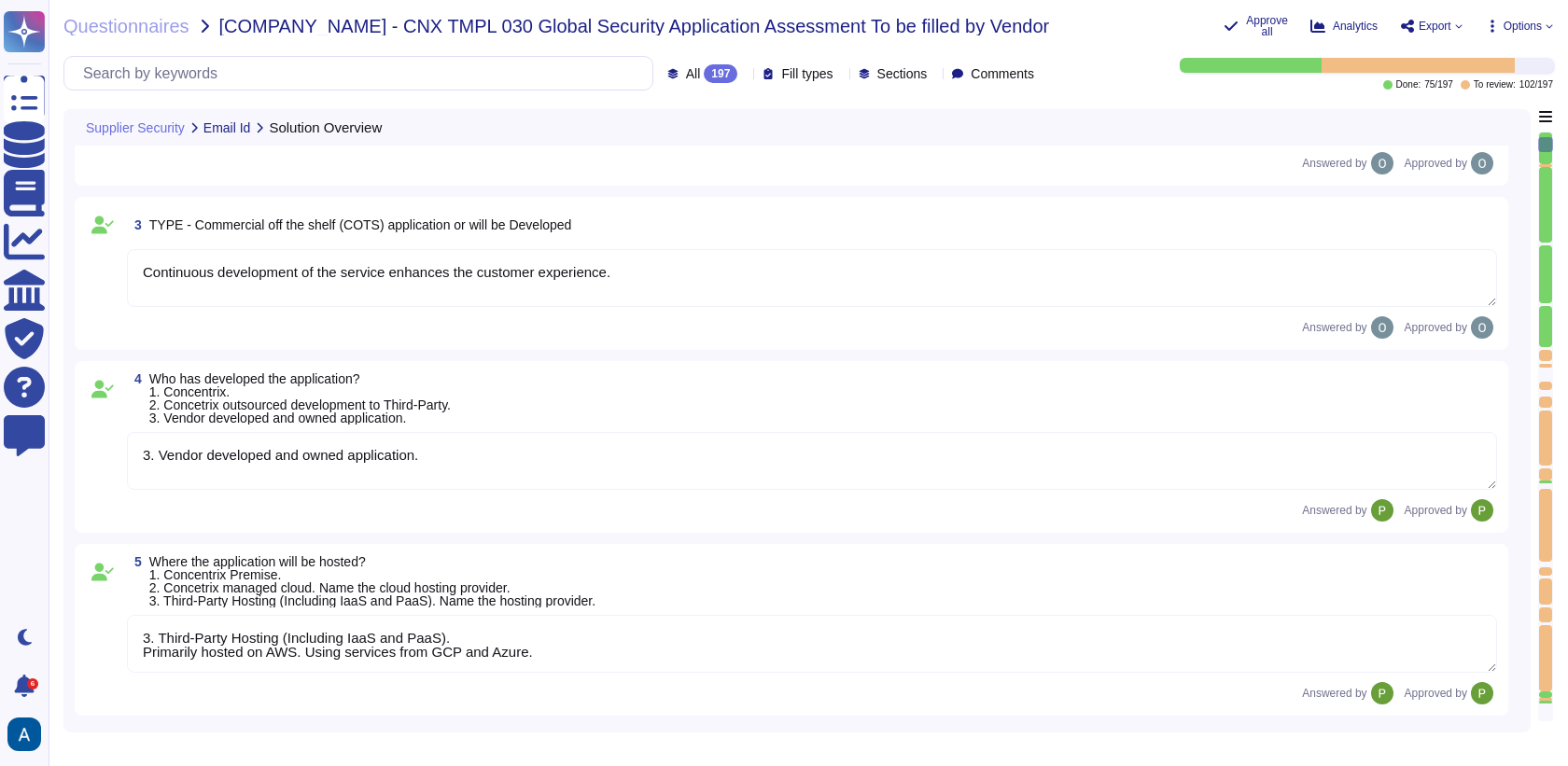 type on "1. Through Web." 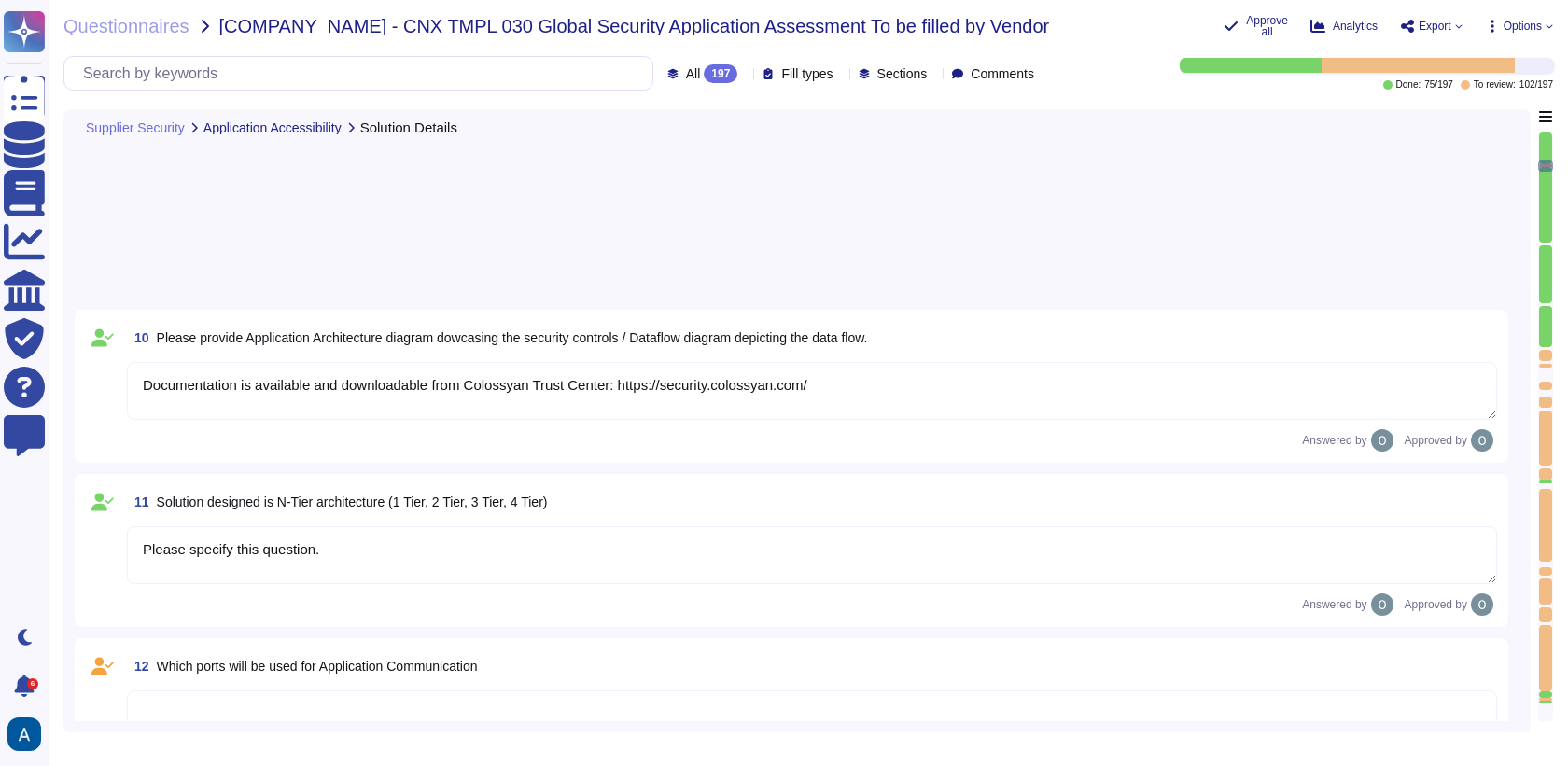 type on "Yes, we have a comprehensive Information Security Policy that governs our services. This policy is reviewed and updated annually by the VP of Engineering, ensuring compliance with legal requirements and incorporating best practices." 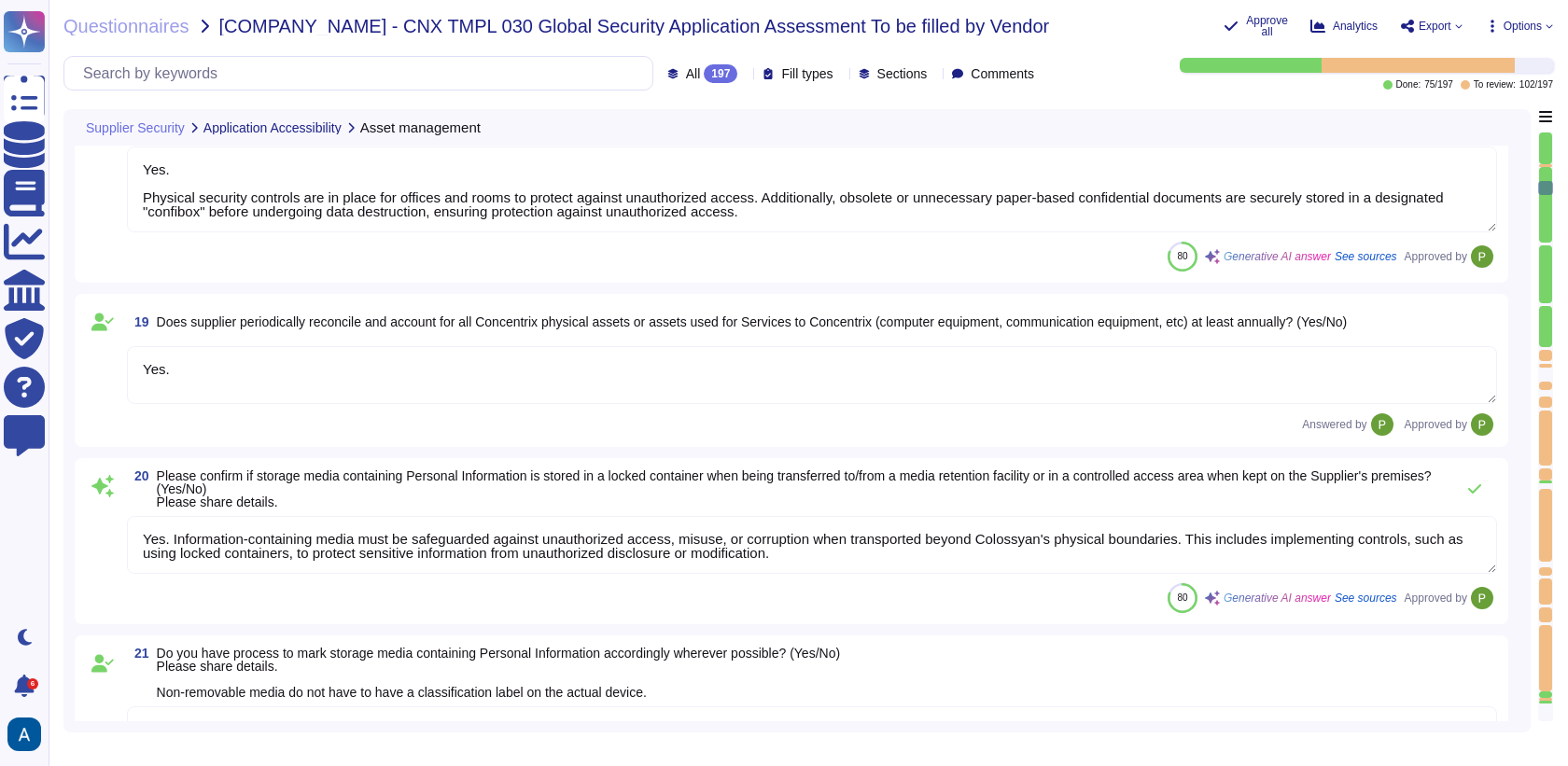type on "Yes." 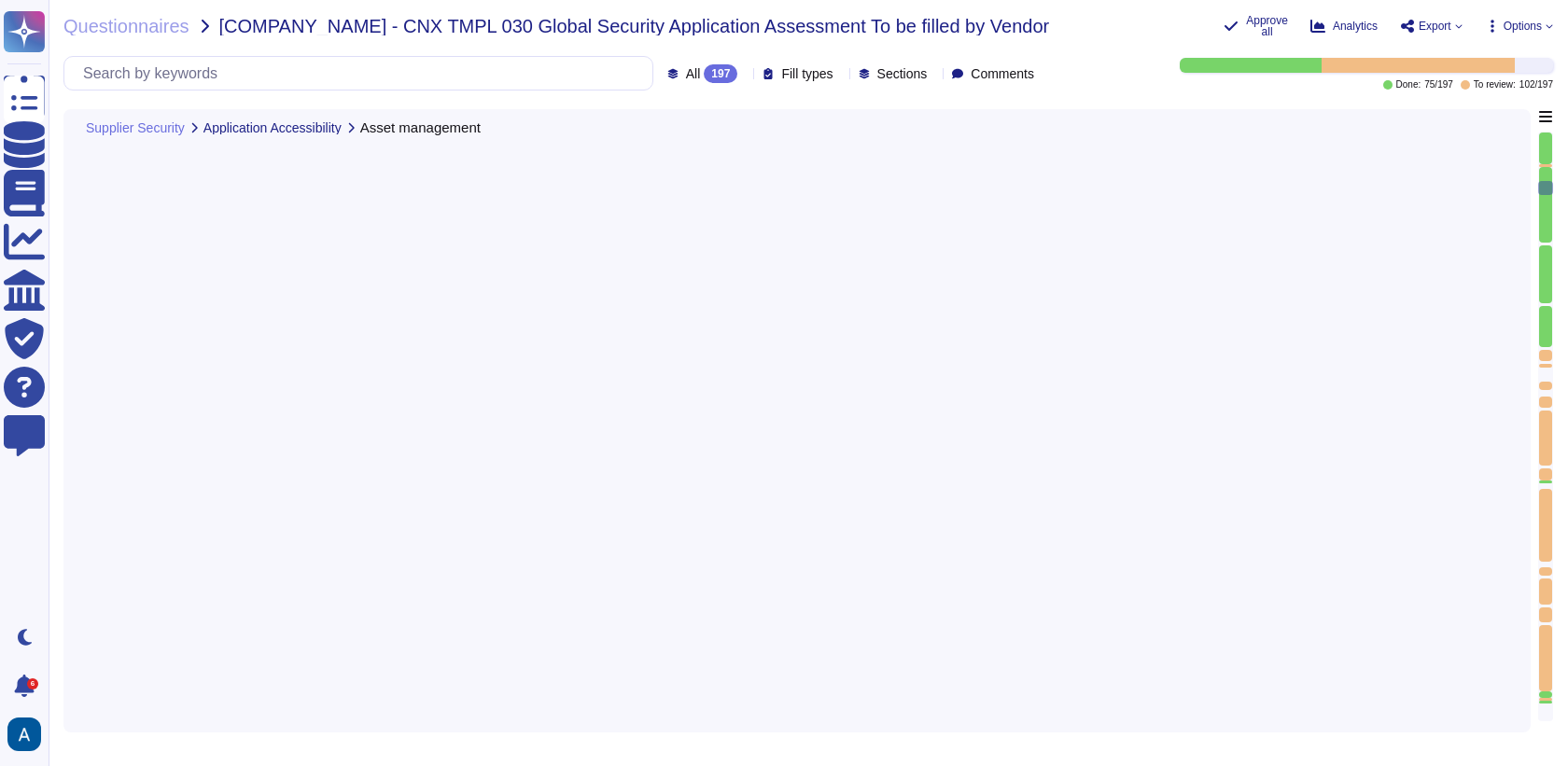 scroll, scrollTop: 4805, scrollLeft: 0, axis: vertical 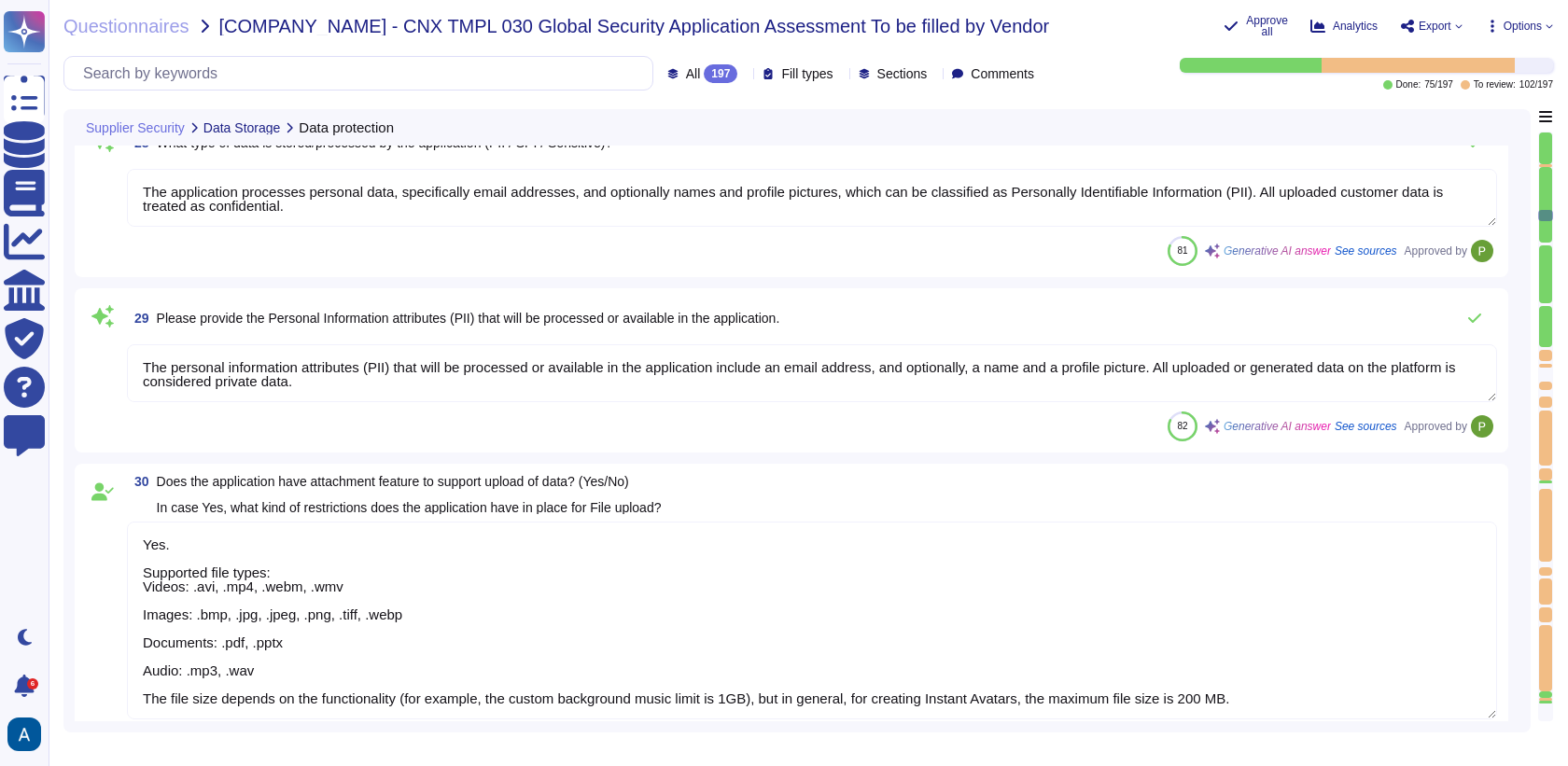 type on "You can add up to 5000 characters to the script per scene with all our paid plans (Starter, Business, and Enterprise). With our free trial, this limit is 1000 characters per scene.
For the draft title we recommend staying under 256 characters." 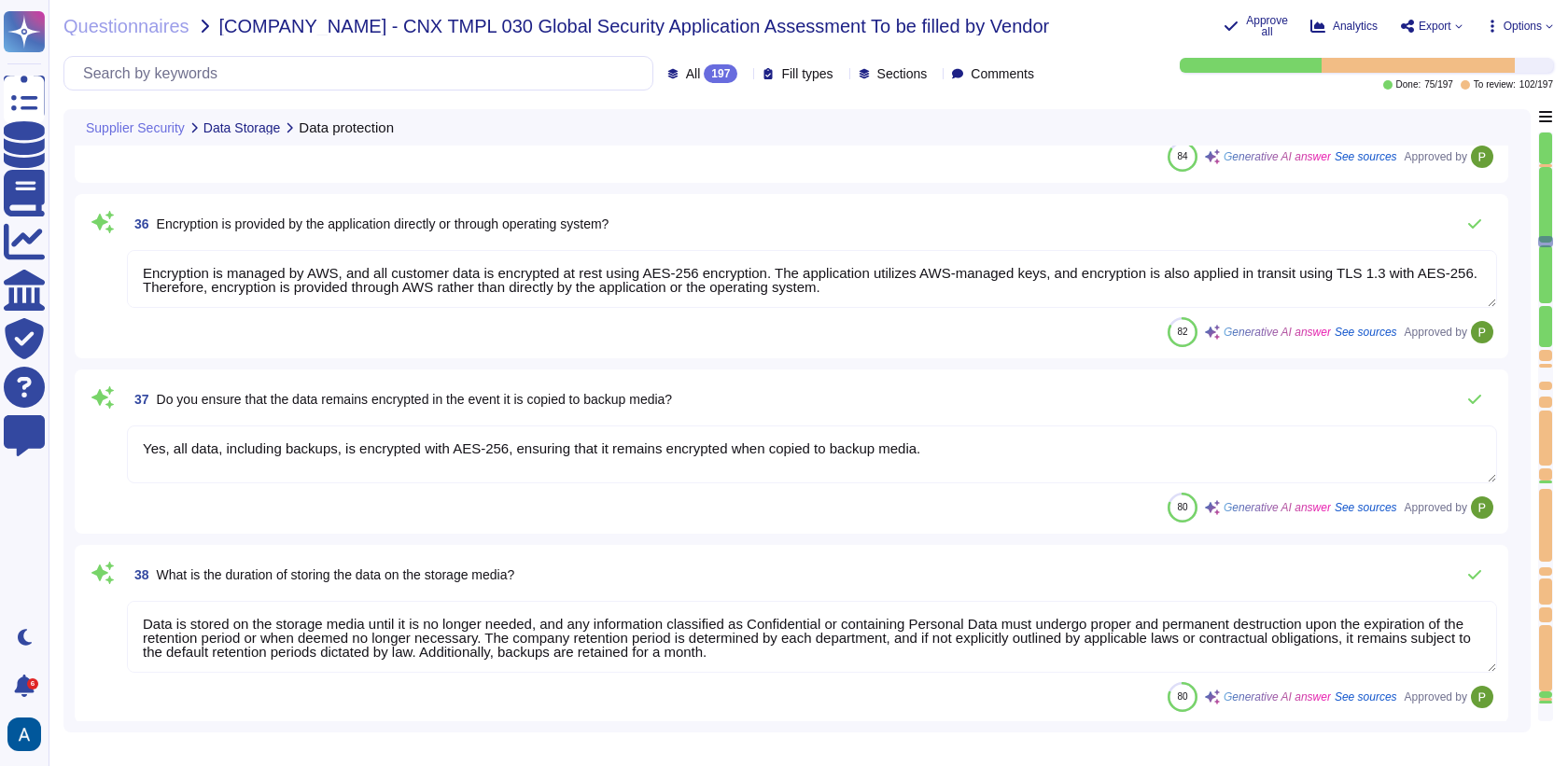 type on "Encryption is managed by AWS, and all customer data is encrypted at rest using AES-256 encryption. The application utilizes AWS-managed keys, and encryption is also applied in transit using TLS 1.3 with AES-256. Therefore, encryption is provided through AWS rather than directly by the application or the operating system." 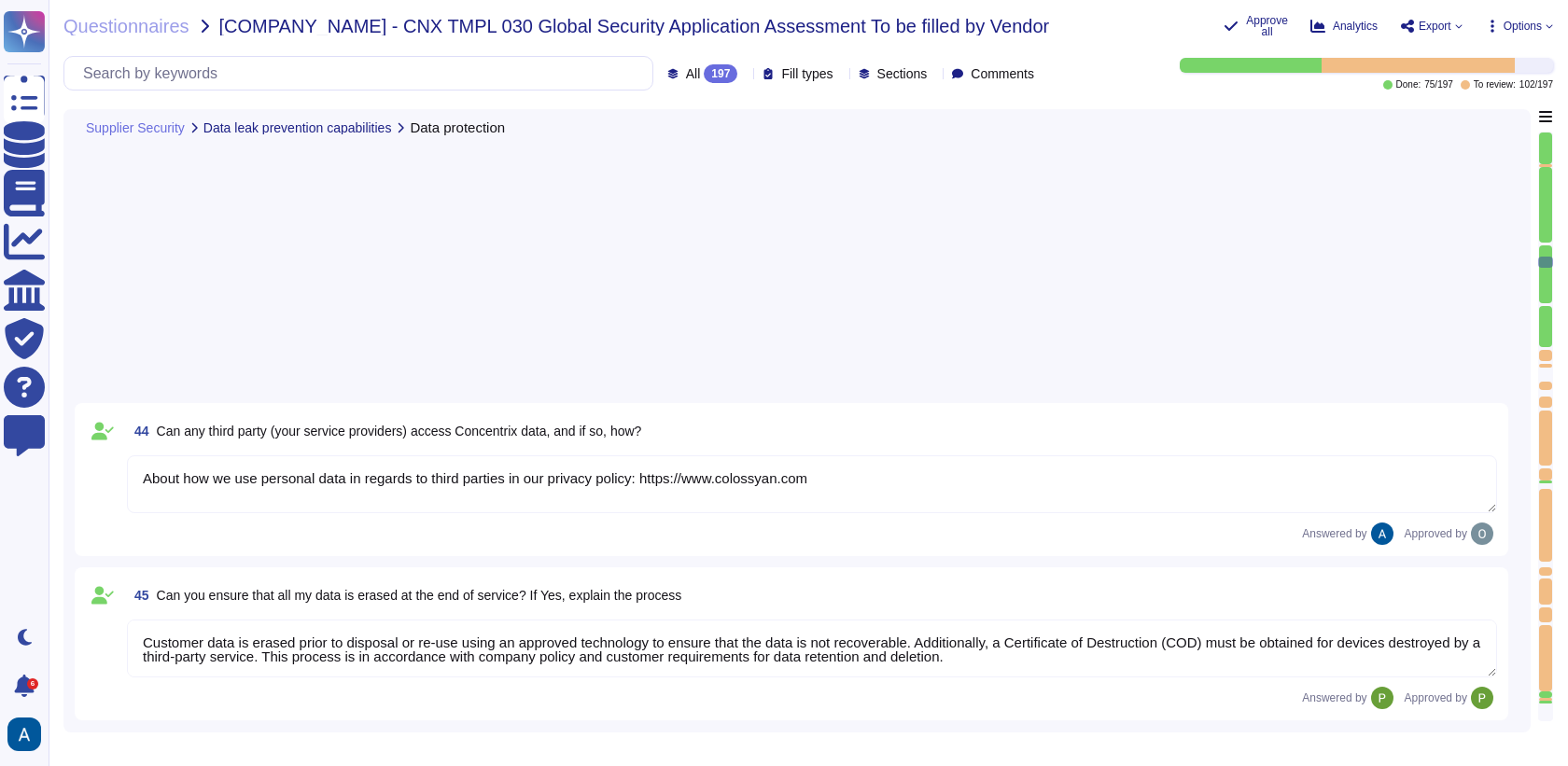 type on "About how we use personal data in regards to third parties in our privacy policy: https://www.colossyan.com" 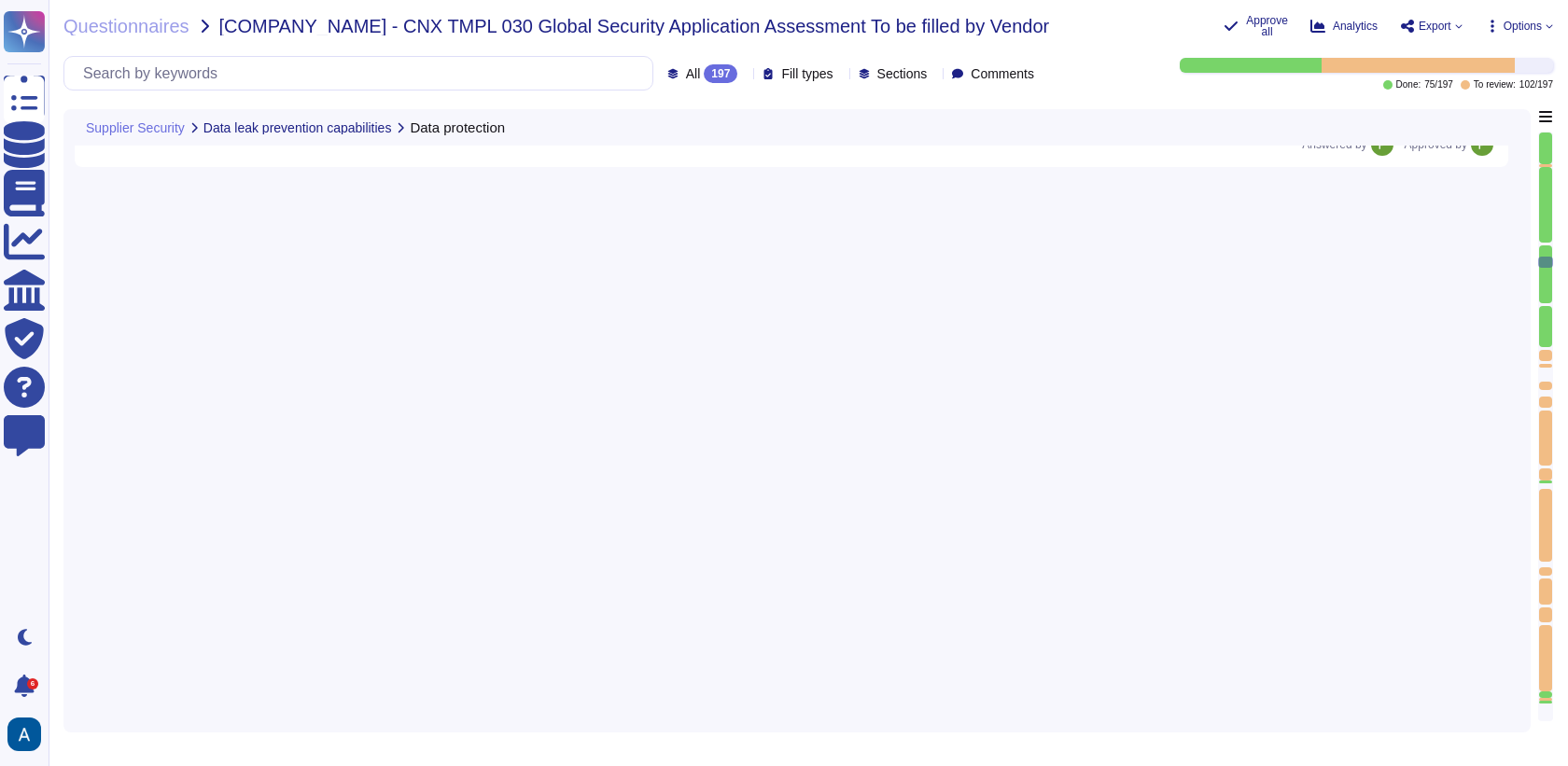 scroll, scrollTop: 8923, scrollLeft: 0, axis: vertical 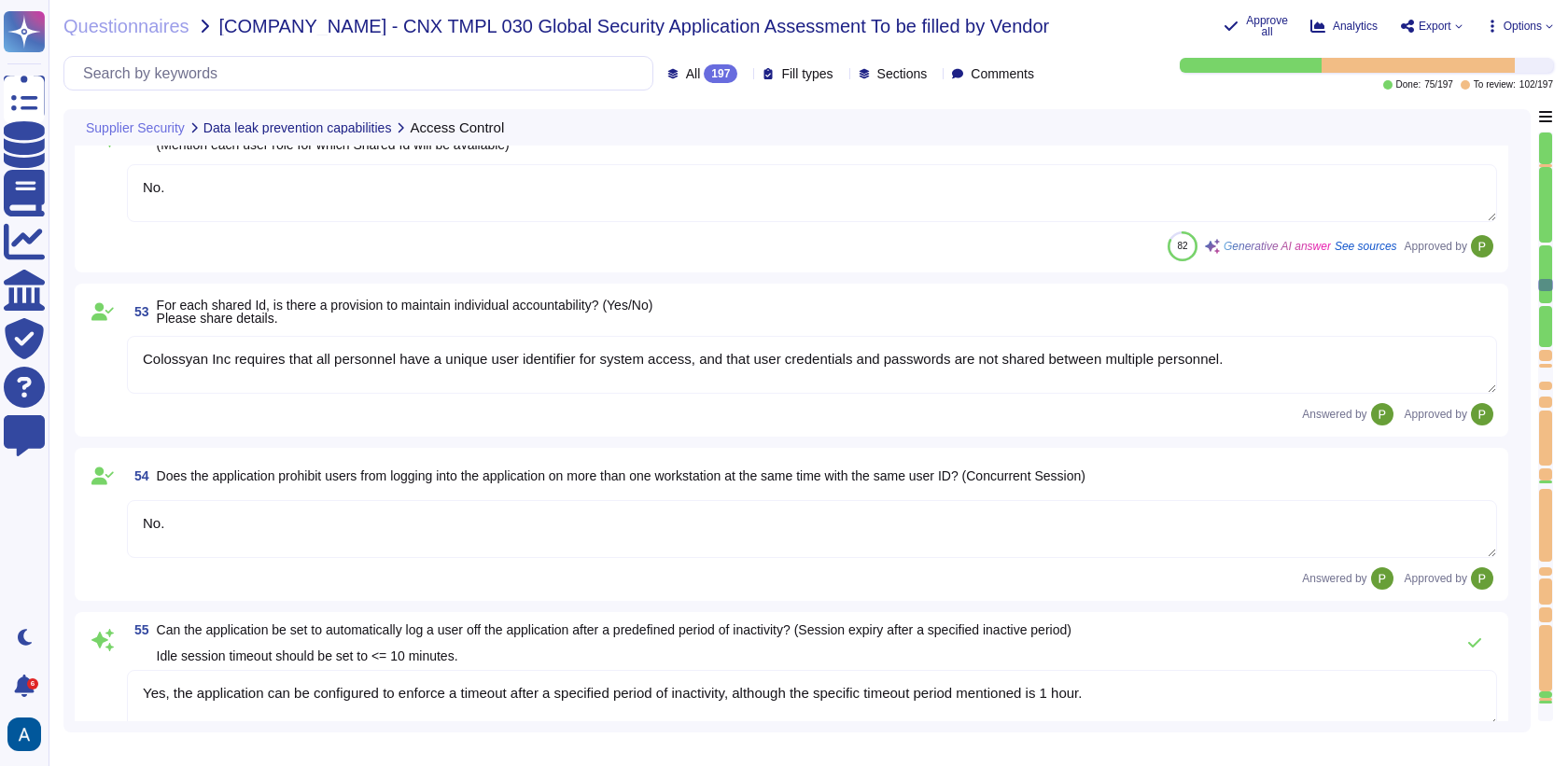 type on "Yes, our application requires login credentials. We support both email+password authentication and SSO with Azure AD. Wireless access is granted with one-factor authentication, such as username/password." 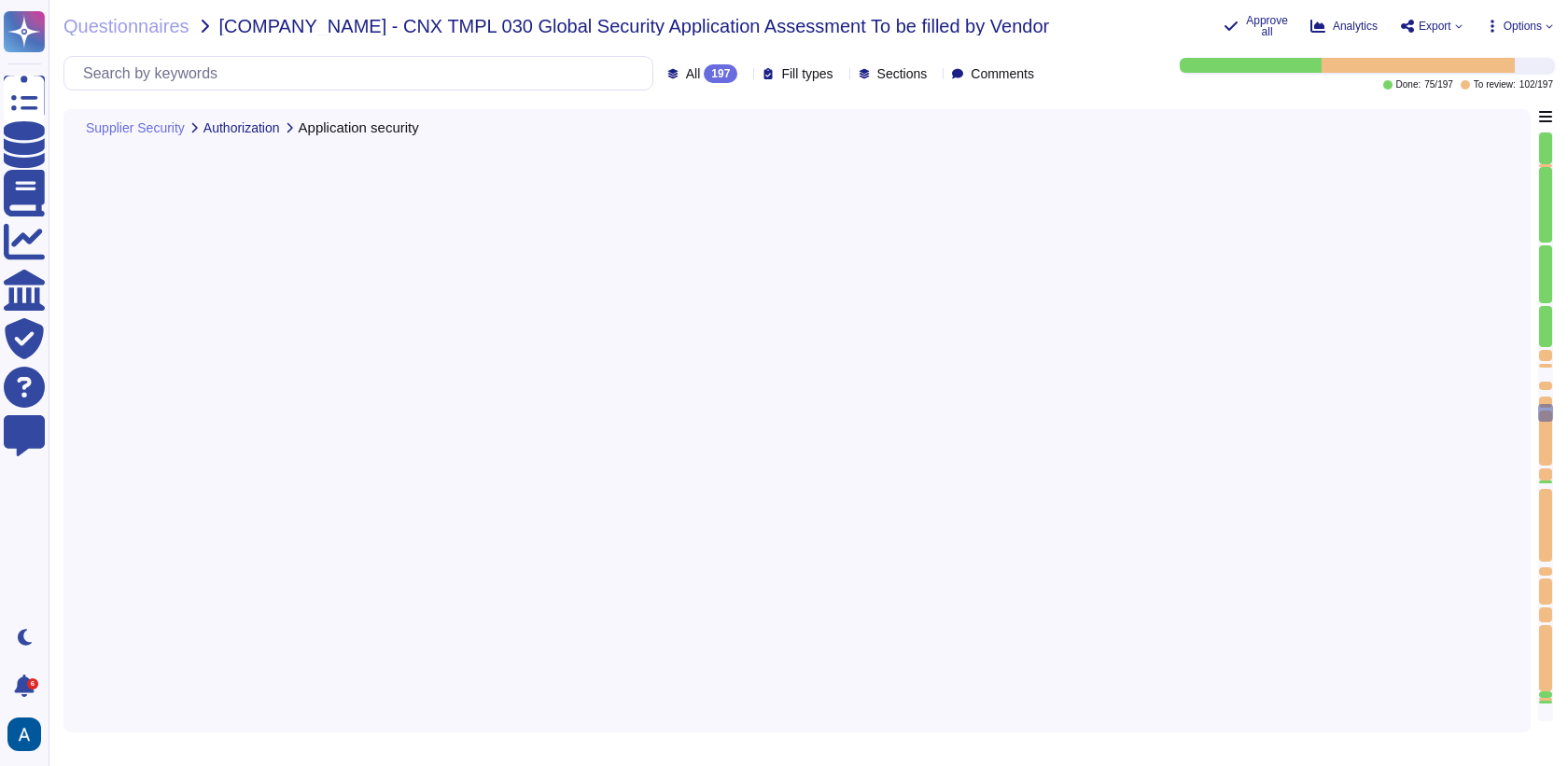 type on "In our production environment, we employ several application security measures, including:
1. Web Application Firewall (WAF): Provided by Cloudflare, the WAF protects our web applications from malicious web attacks and includes DDoS mitigation.
2. Intrusion Detection Systems (IDS): Integrated within our Next-Generation Firewalls, these systems monitor for unauthorized access and enhance our security posture.
3. Access Logging and Monitoring: All access is logged and monitored for suspicious activity, ensuring we can detect and respond to potential threats.
4. Encryption: We manage our encryption keys using AWS, with an encryption level of AES-256 to protect sensitive data.
5. Antivirus and Monitoring Software: We utilize antivirus and monitoring software on all user devices to further enhance security.
These measures are part of our comprehensive security framework to protect our applications and data. If you require further details on specific security measures, please let us know." 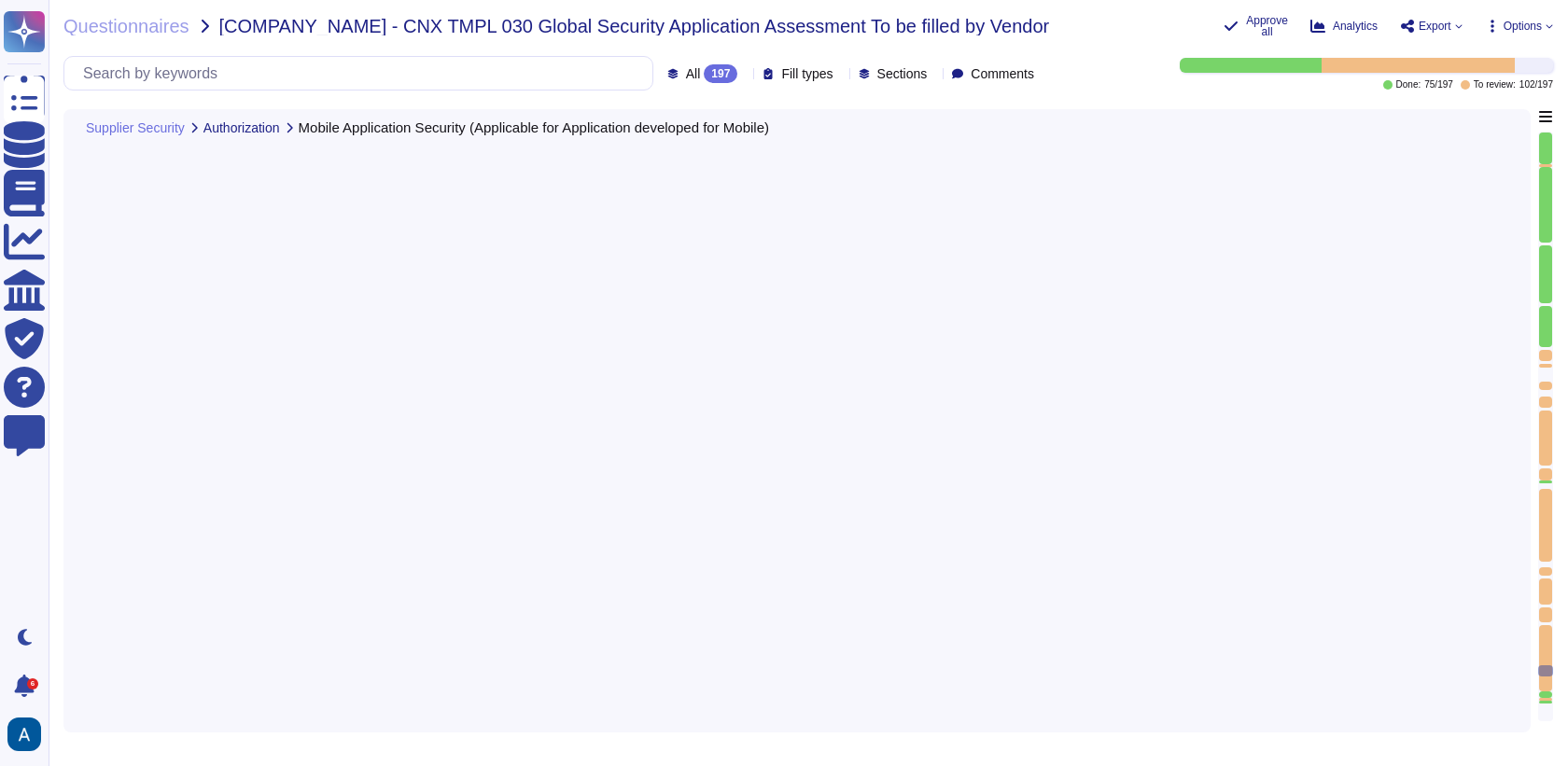 type on "Yes." 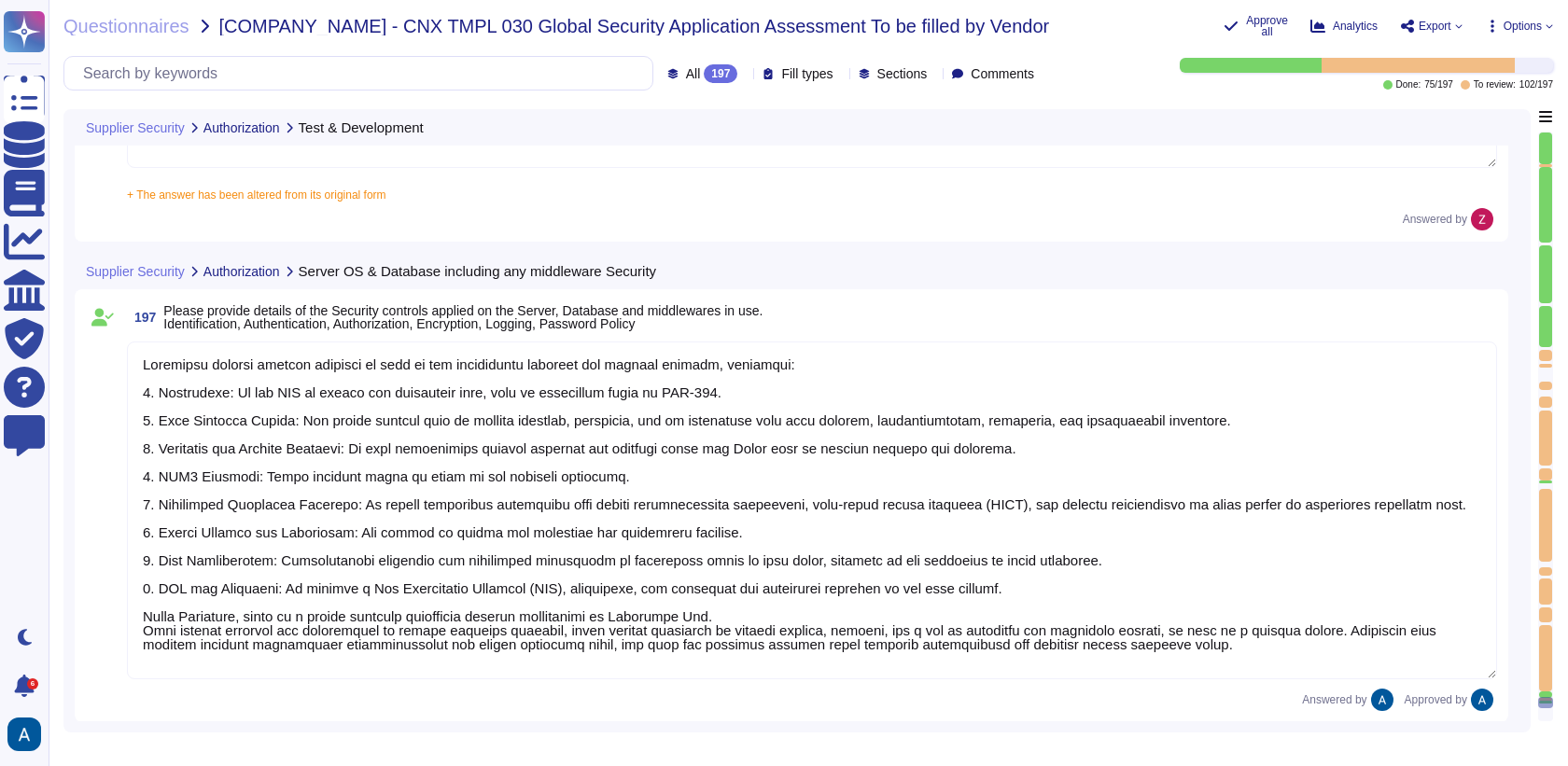type on "Production systems and data are not used in the test, development, or QA environments without explicit approval from the customer." 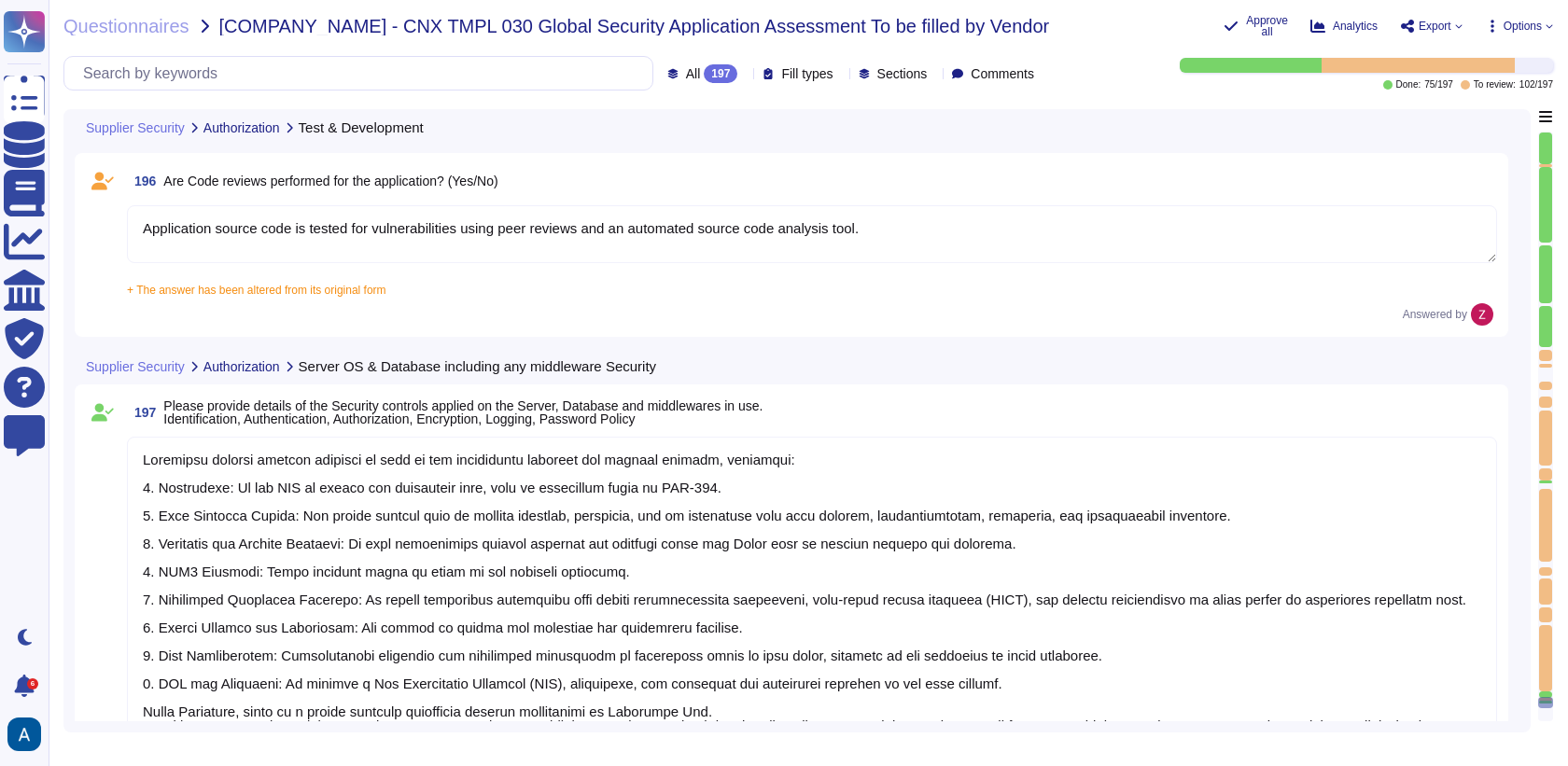 click at bounding box center [1546, 658] 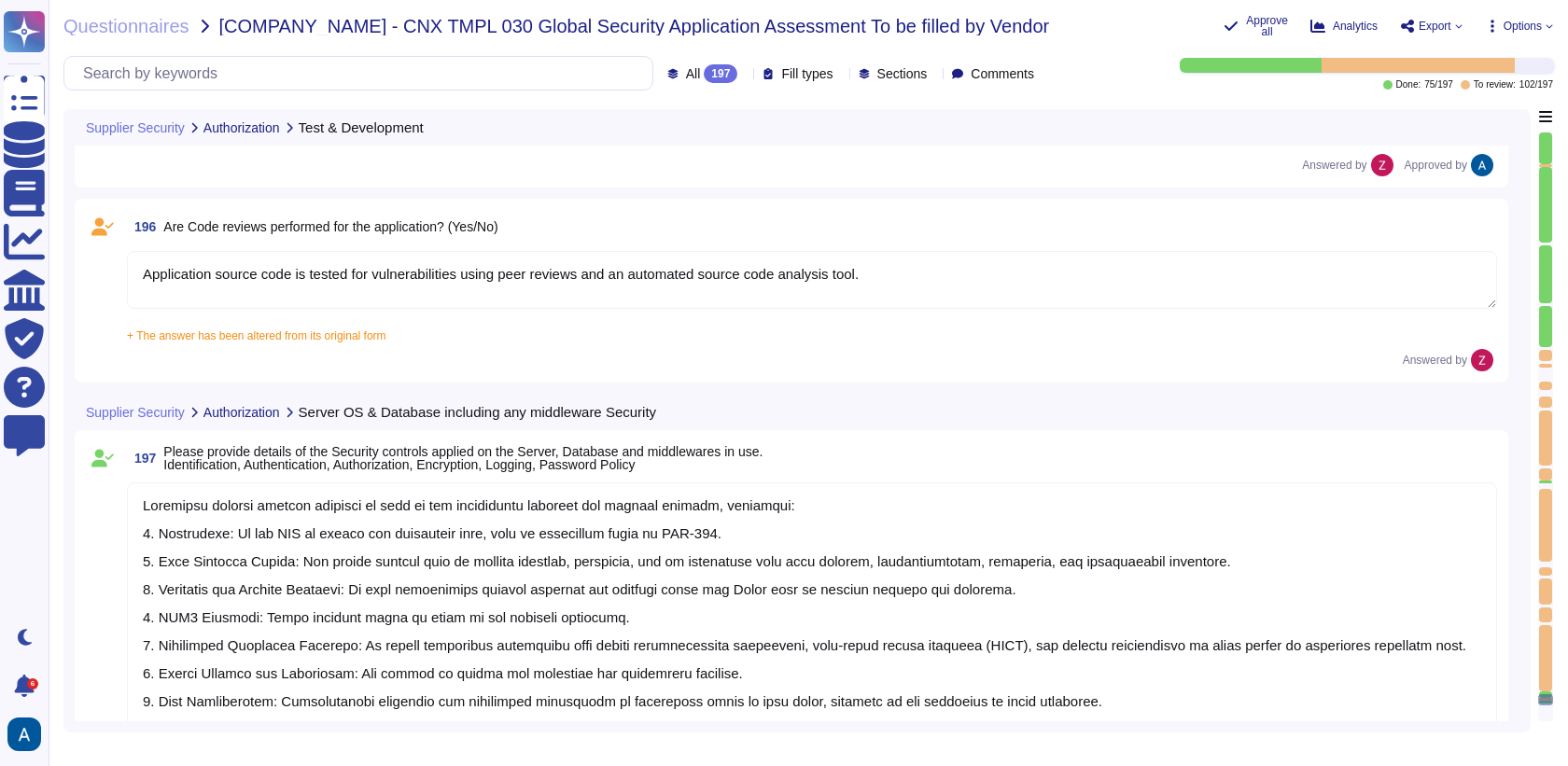 type on "We have three different environments: development, staging, and production. These environments are logically and physically separated to ensure that non-production environments are strictly segregated from production SaaS environments. This segregation reduces the risks of unauthorized access or changes to the operational environment. Additionally, confidential production customer data must not be used in non-production environments." 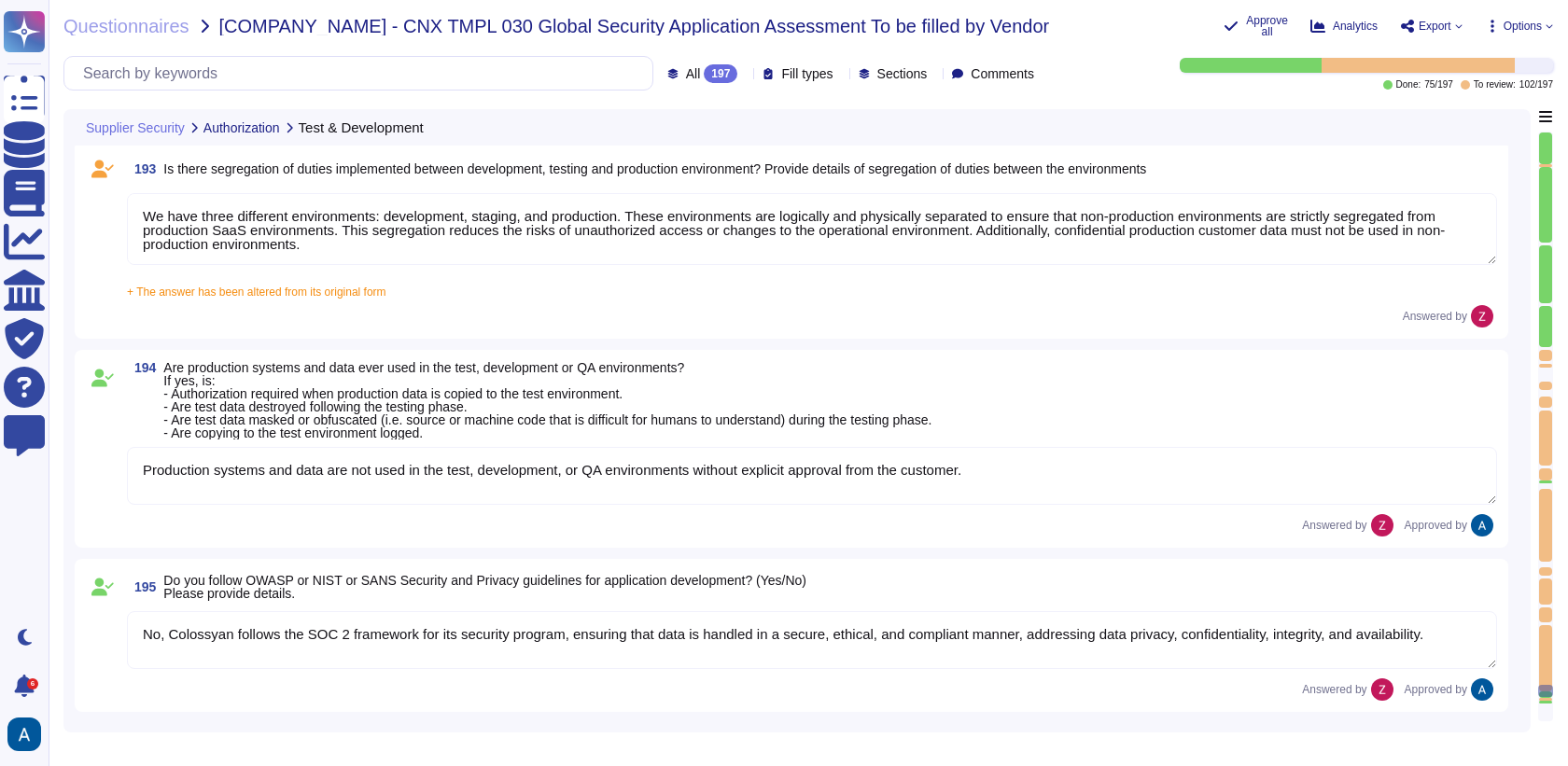 type on "Yes." 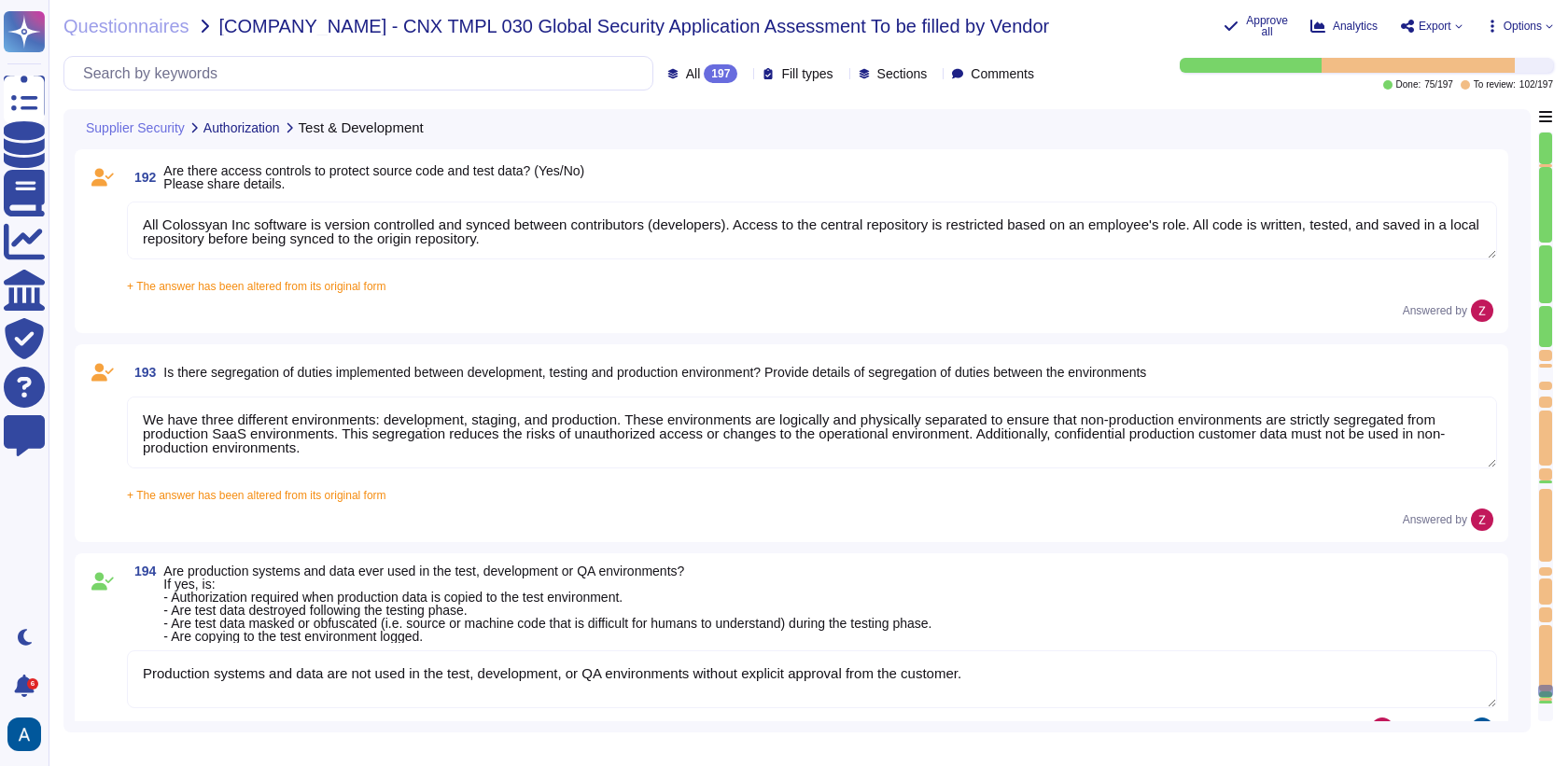 scroll, scrollTop: 33483, scrollLeft: 0, axis: vertical 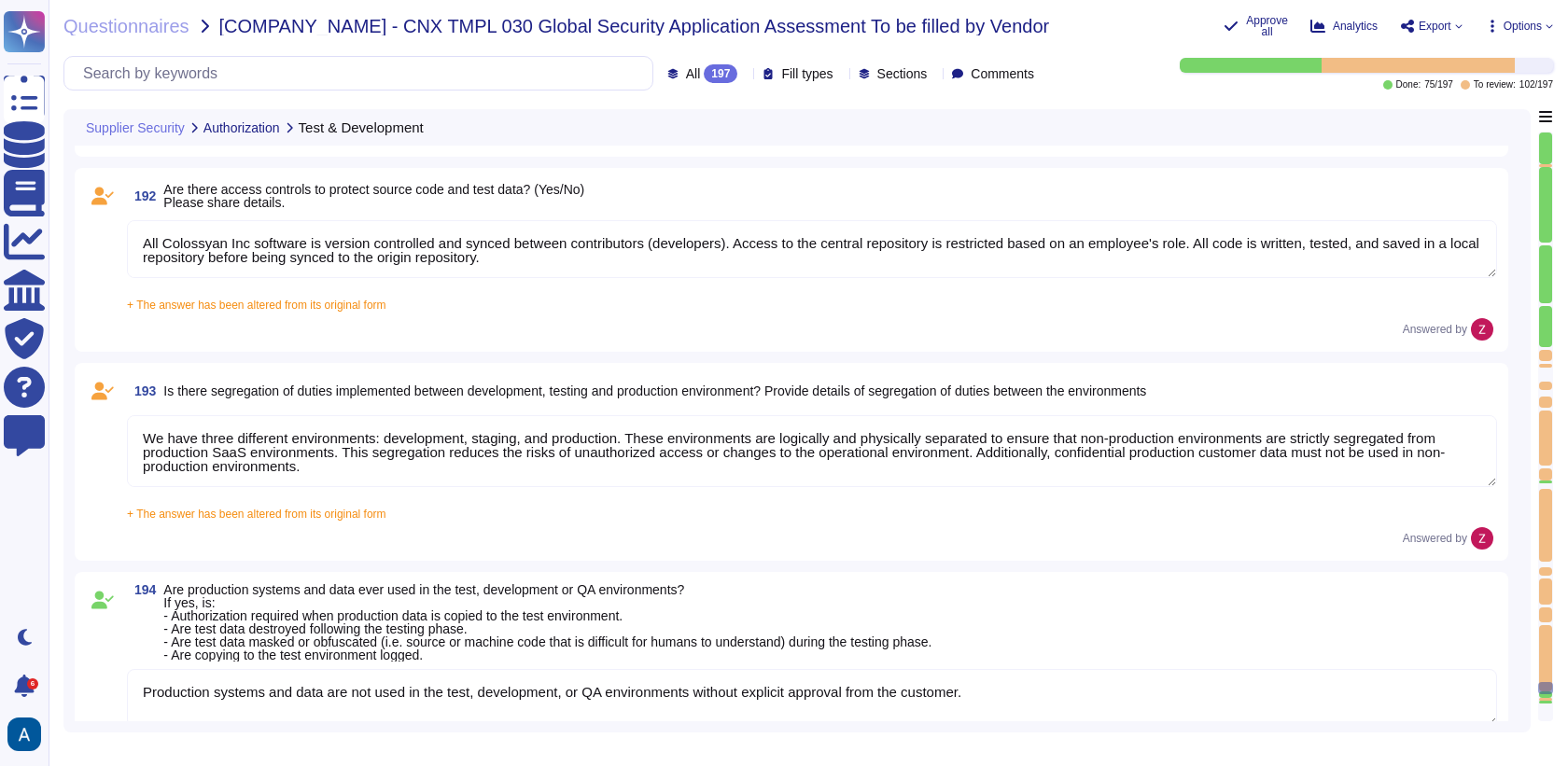 click on "We have three different environments: development, staging, and production. These environments are logically and physically separated to ensure that non-production environments are strictly segregated from production SaaS environments. This segregation reduces the risks of unauthorized access or changes to the operational environment. Additionally, confidential production customer data must not be used in non-production environments." at bounding box center (812, 451) 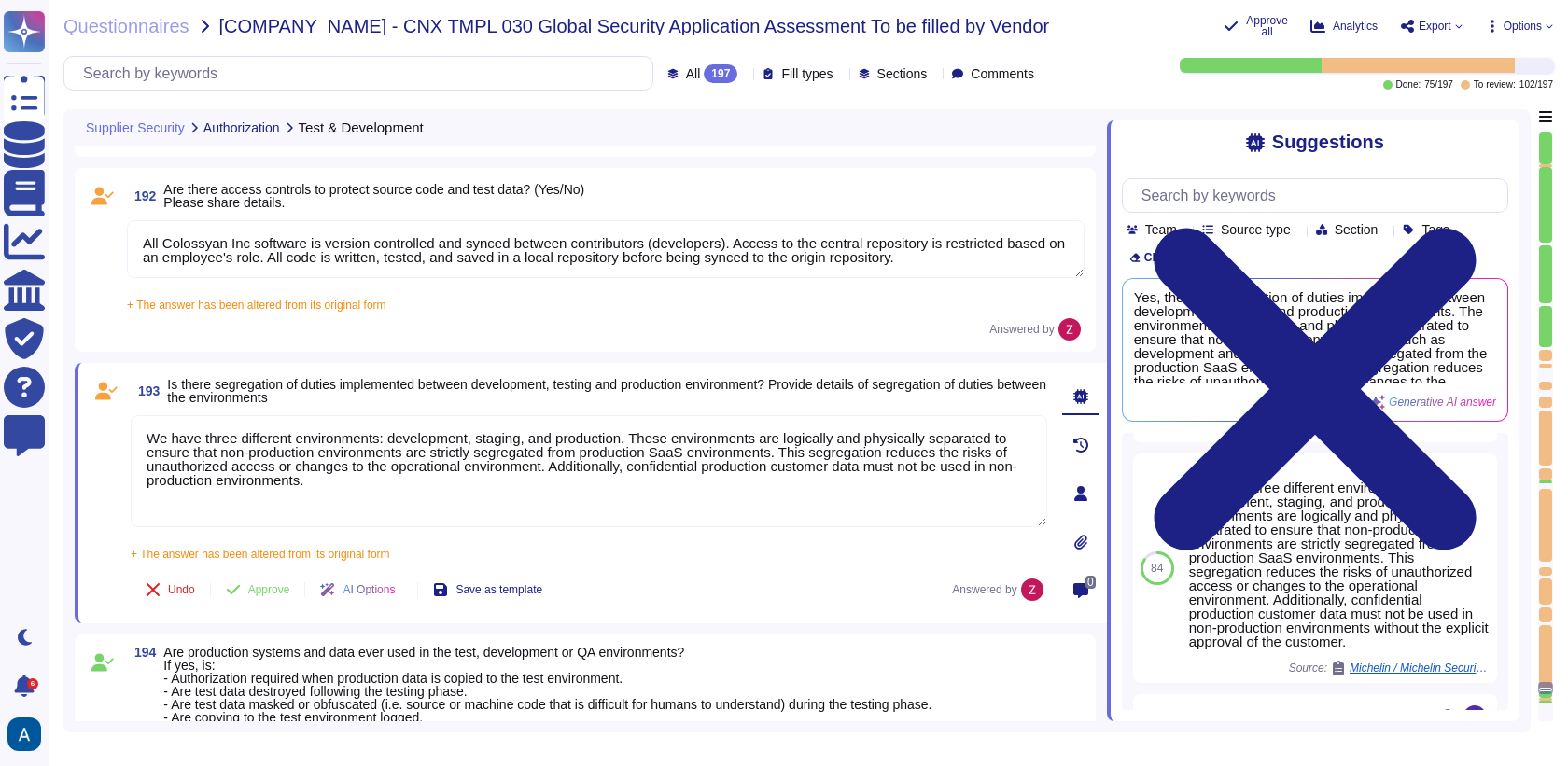 scroll, scrollTop: 131, scrollLeft: 0, axis: vertical 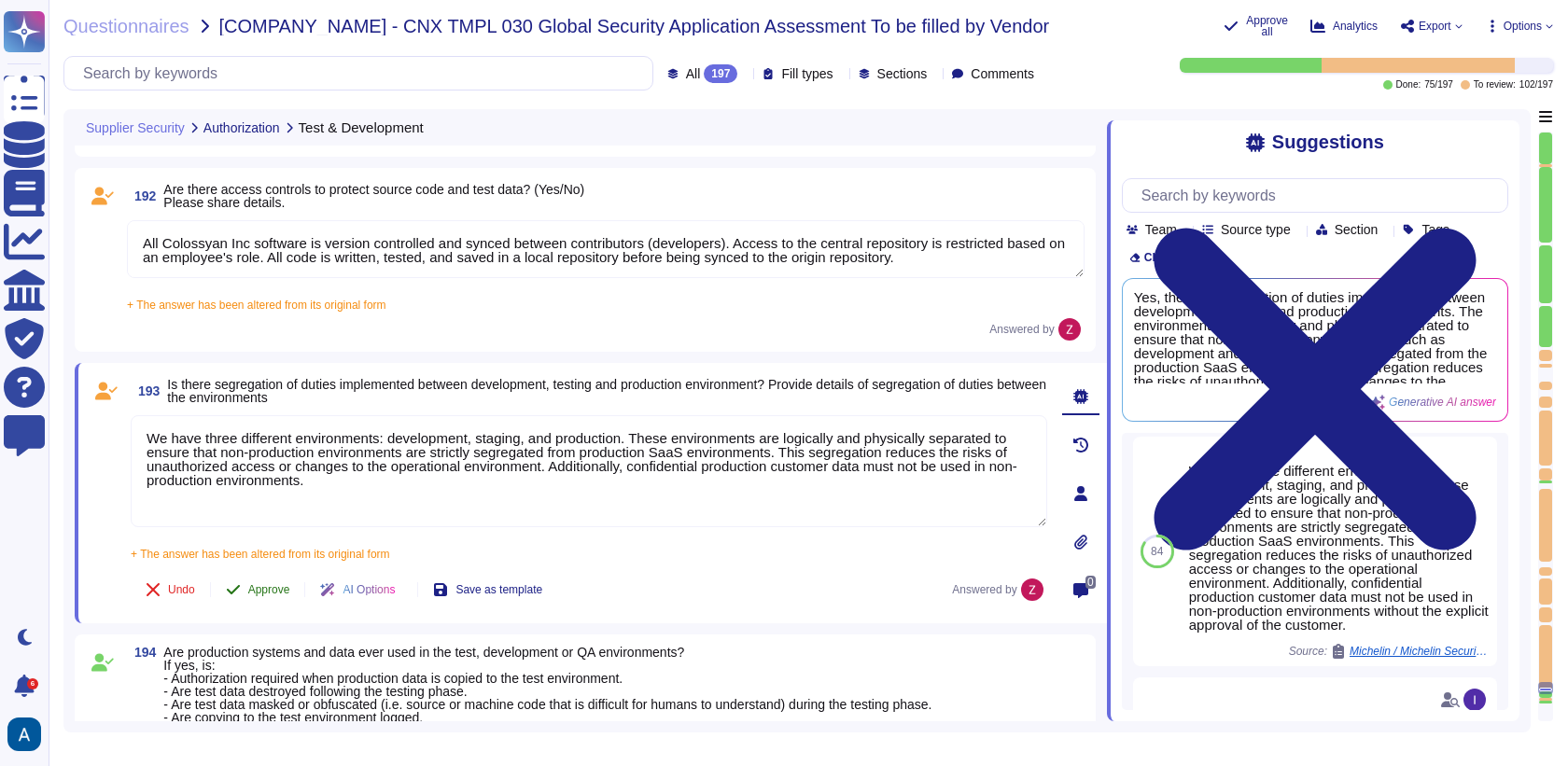 click on "Approve" at bounding box center [269, 590] 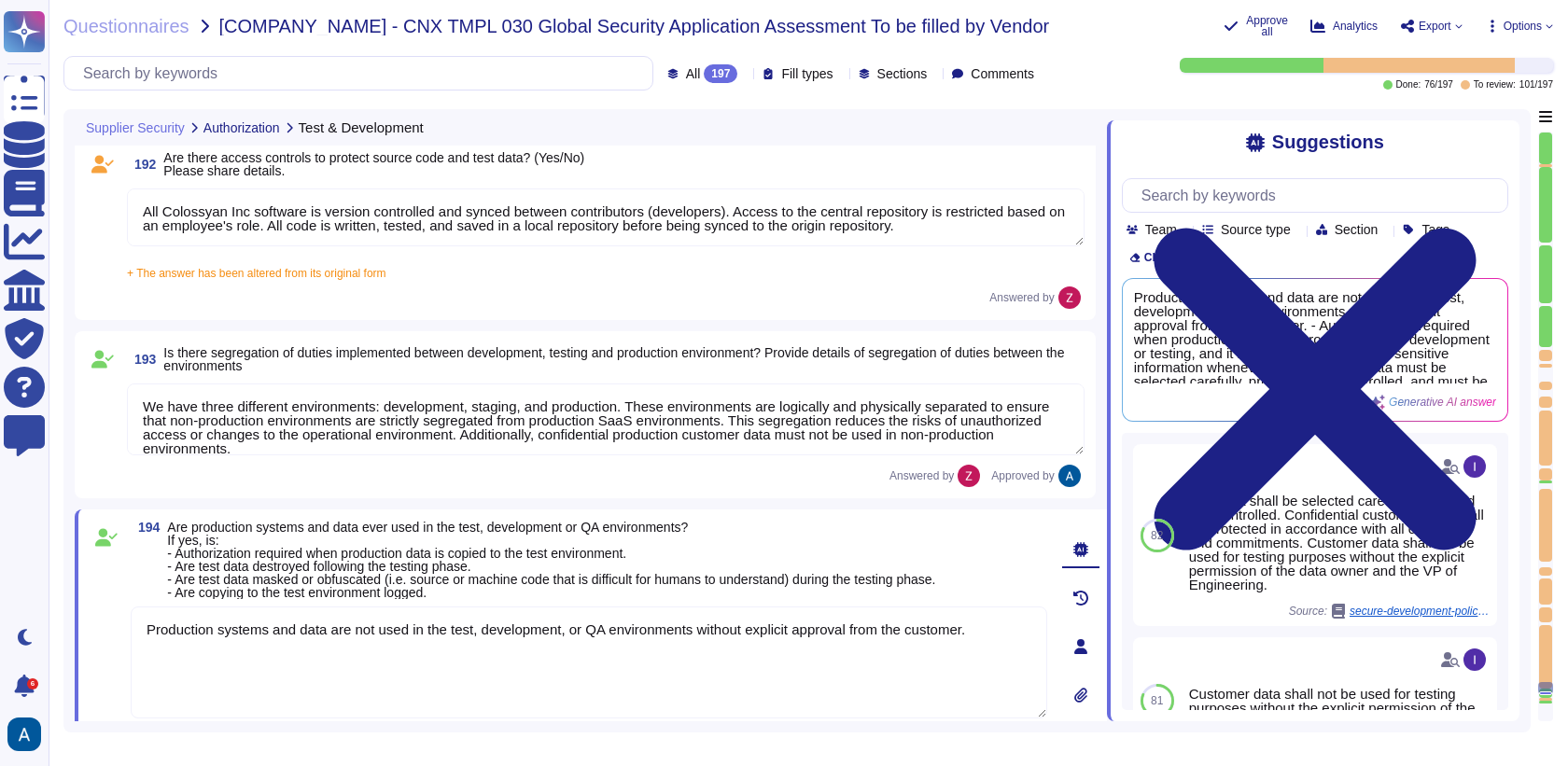 type on "Colossyan employs several controls as part of our information security and privacy program, including:
1. Encryption: We use AWS to manage our encryption keys, with an encryption level of AES-256.
2. Data Handling Policy: Our policy ensures data is handled securely, ethically, and in compliance with data privacy, confidentiality, integrity, and availability standards.
3. Technical and Process Measures: We have implemented various measures and controls using the Vanta tool to oversee privacy and security.
4. SOC2 Controls: These controls serve as proof of our security framework.
5. Management Interface Security: We secure management interfaces with strong authentication mechanisms, role-based access controls (RBAC), and network restrictions to limit access to authorized personnel only.
6. Access Logging and Monitoring: All access is logged and monitored for suspicious activity.
7. Role Restrictions: Functionality available via management interfaces is restricted based on user roles, adhering to th..." 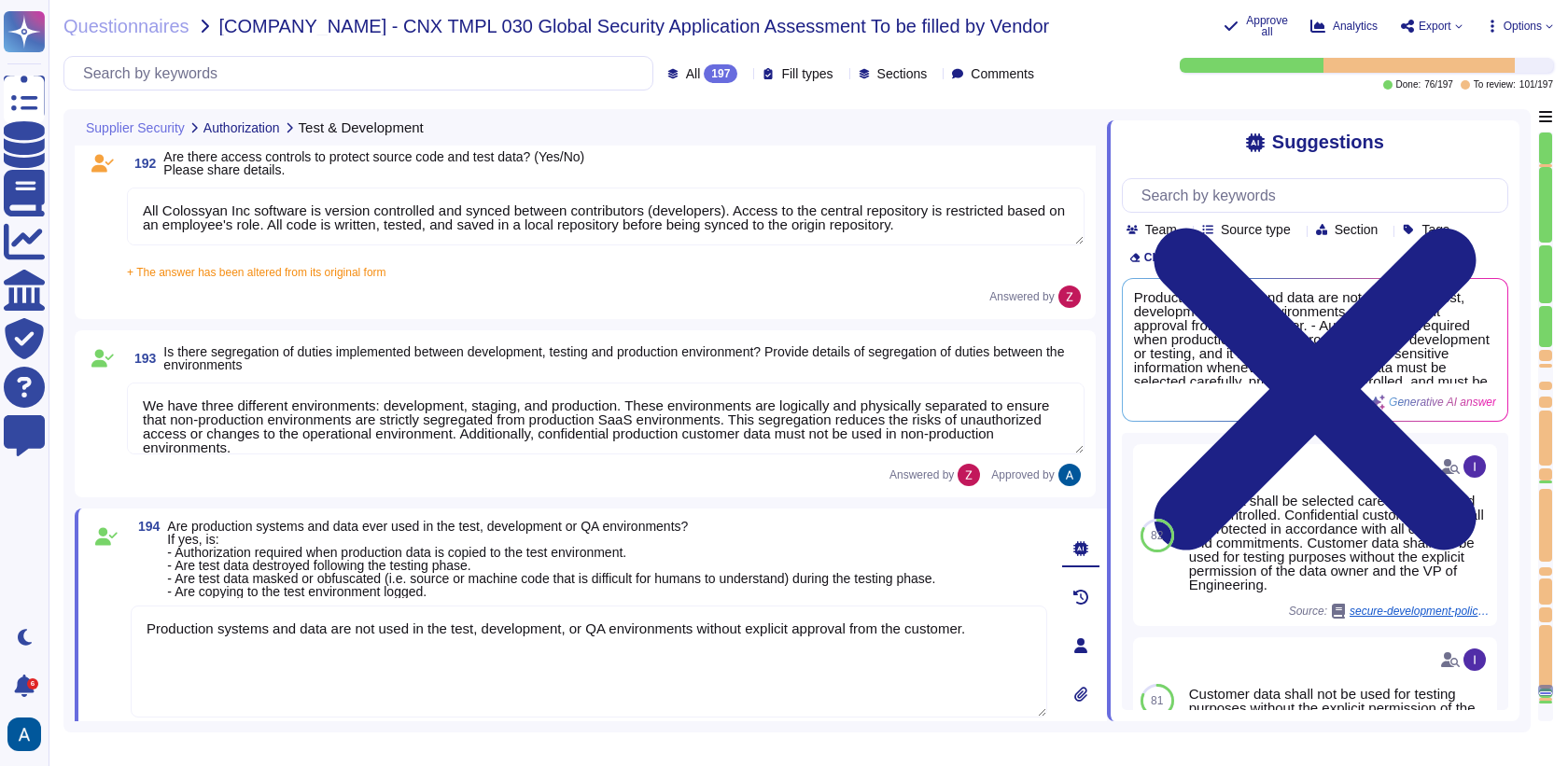 type on "Colossyan employs several controls as part of our information security and privacy program, including:
1. Encryption: We use AWS to manage our encryption keys, with an encryption level of AES-256.
2. Data Handling Policy: Our policy ensures data is handled securely, ethically, and in compliance with data privacy, confidentiality, integrity, and availability standards.
3. Technical and Process Measures: We have implemented various measures and controls using the Vanta tool to oversee privacy and security.
4. SOC2 Controls: These controls serve as proof of our security framework.
5. Management Interface Security: We secure management interfaces with strong authentication mechanisms, role-based access controls (RBAC), and network restrictions to limit access to authorized personnel only.
6. Access Logging and Monitoring: All access is logged and monitored for suspicious activity.
7. Role Restrictions: Functionality available via management interfaces is restricted based on user roles, adhering to th..." 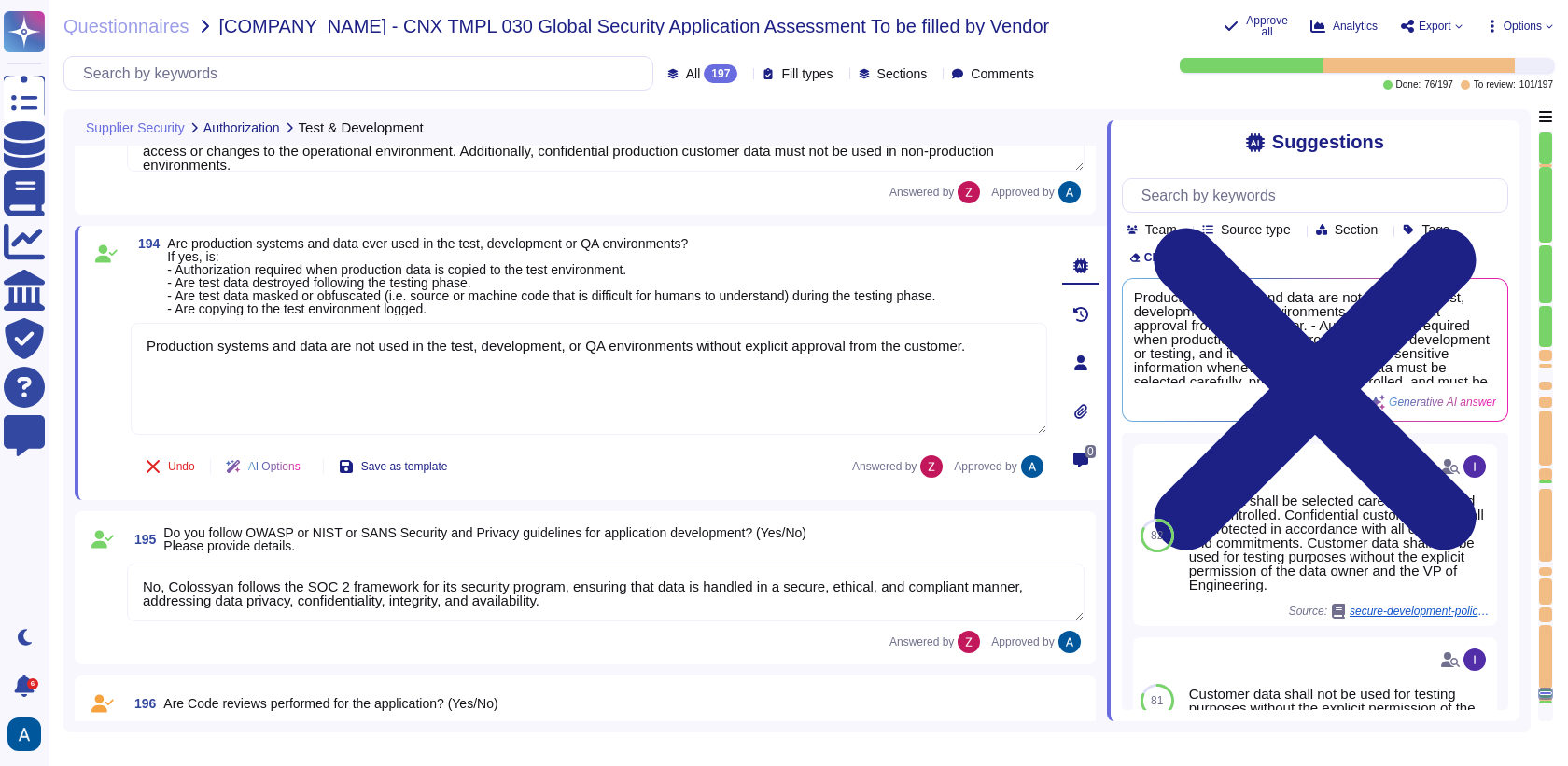 scroll, scrollTop: 33833, scrollLeft: 0, axis: vertical 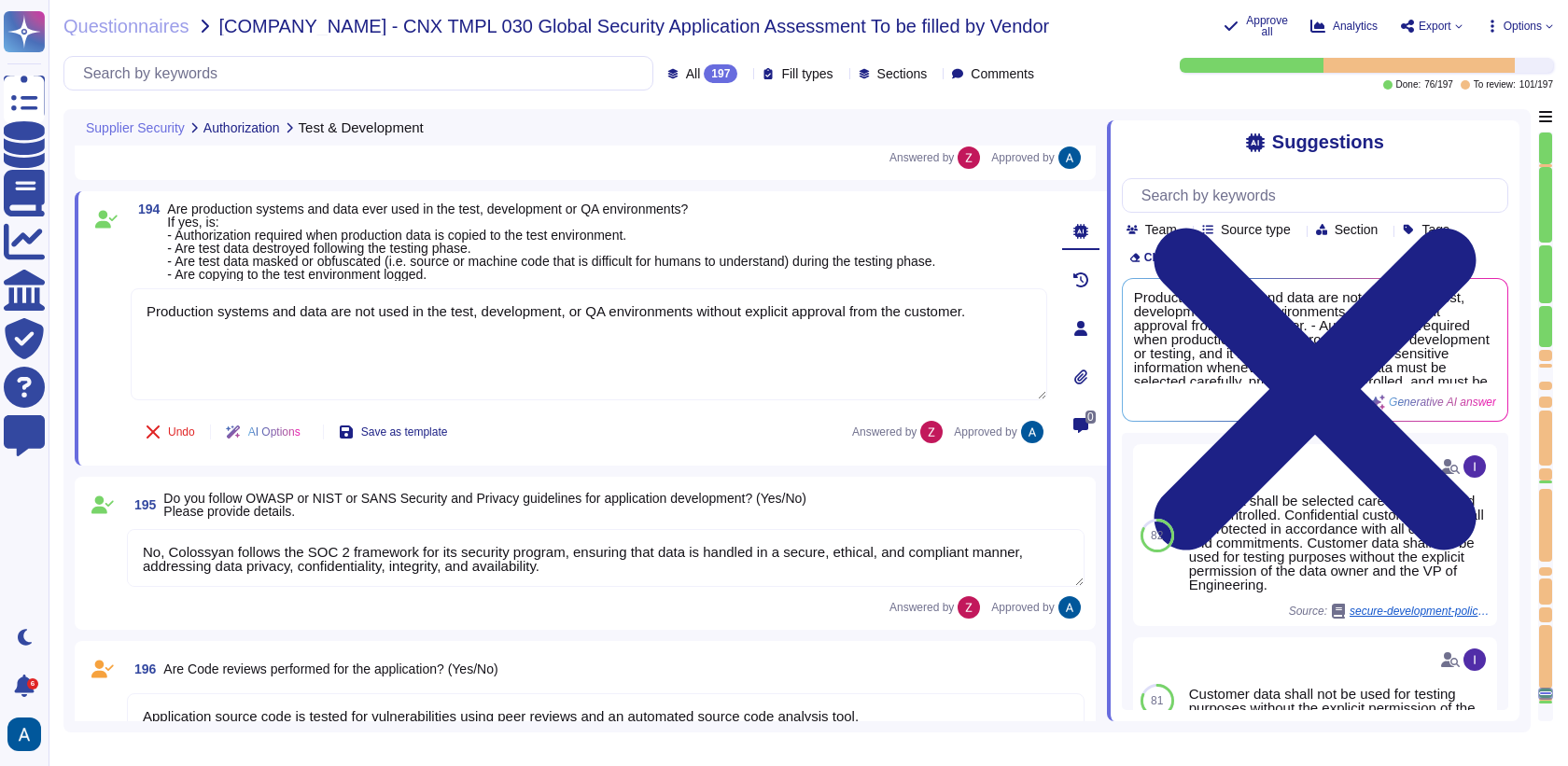 click on "Are production systems and data ever used in the test, development or QA environments?
If yes, is:
- Authorization required when production data is copied to the test environment.
- Are test data destroyed following the testing phase.
- Are test data masked or obfuscated (i.e. source or machine code that is difficult for humans to understand) during the testing phase.
- Are copying to the test environment logged." at bounding box center (551, 242) 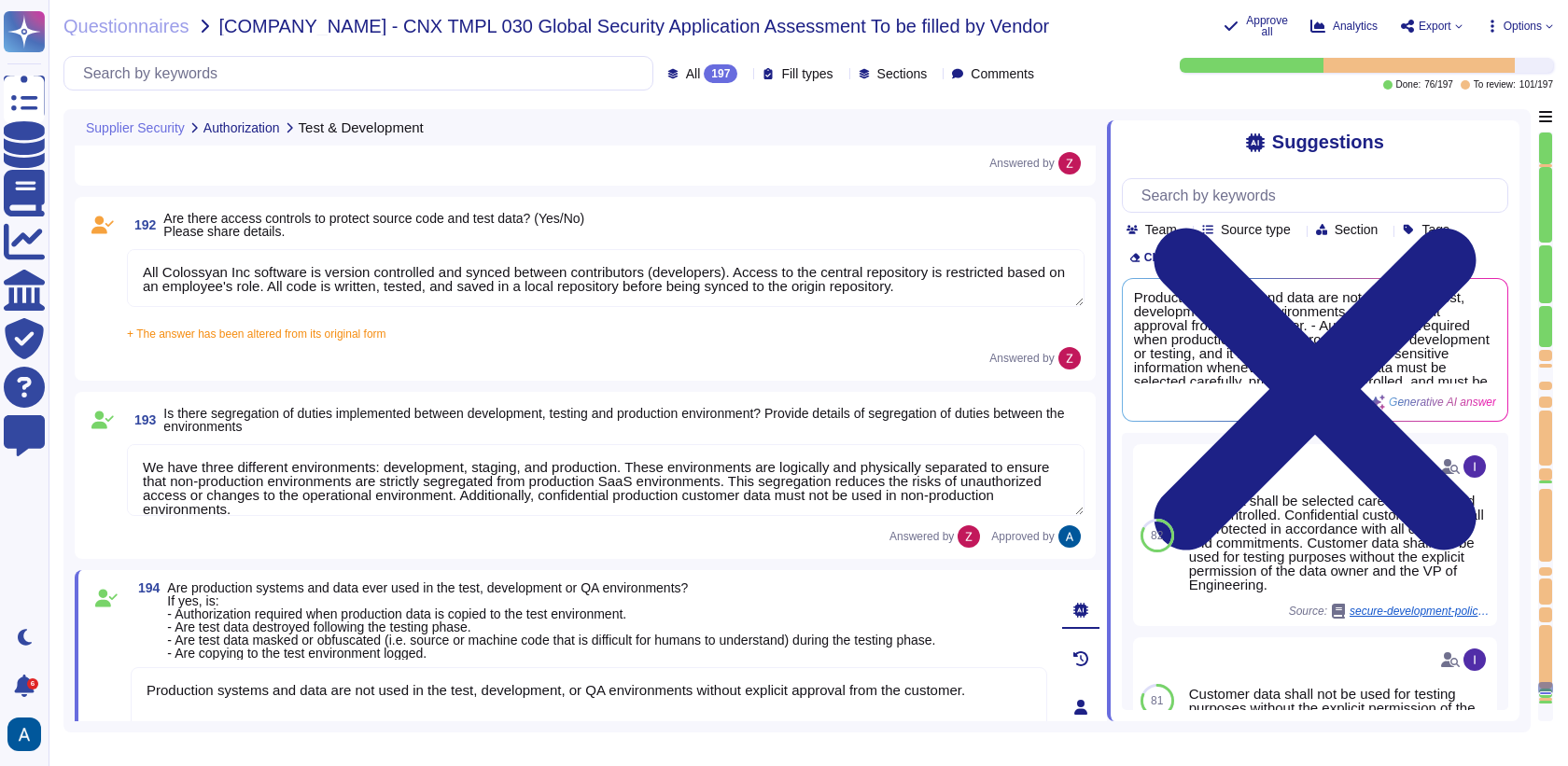 scroll, scrollTop: 33420, scrollLeft: 0, axis: vertical 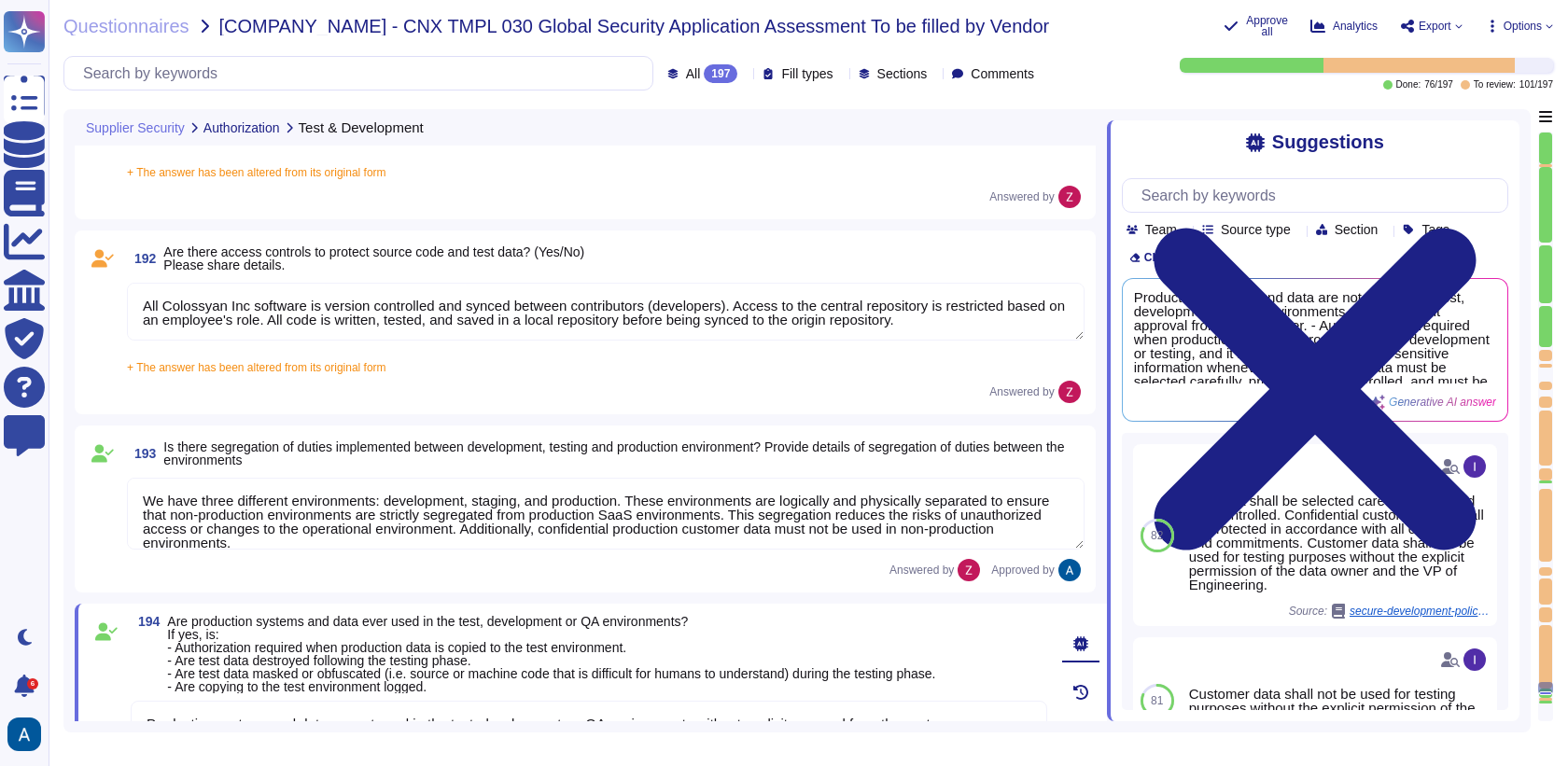click on "Are there access controls to protect source code and test data? (Yes/No)
Please share details." at bounding box center (373, 258) 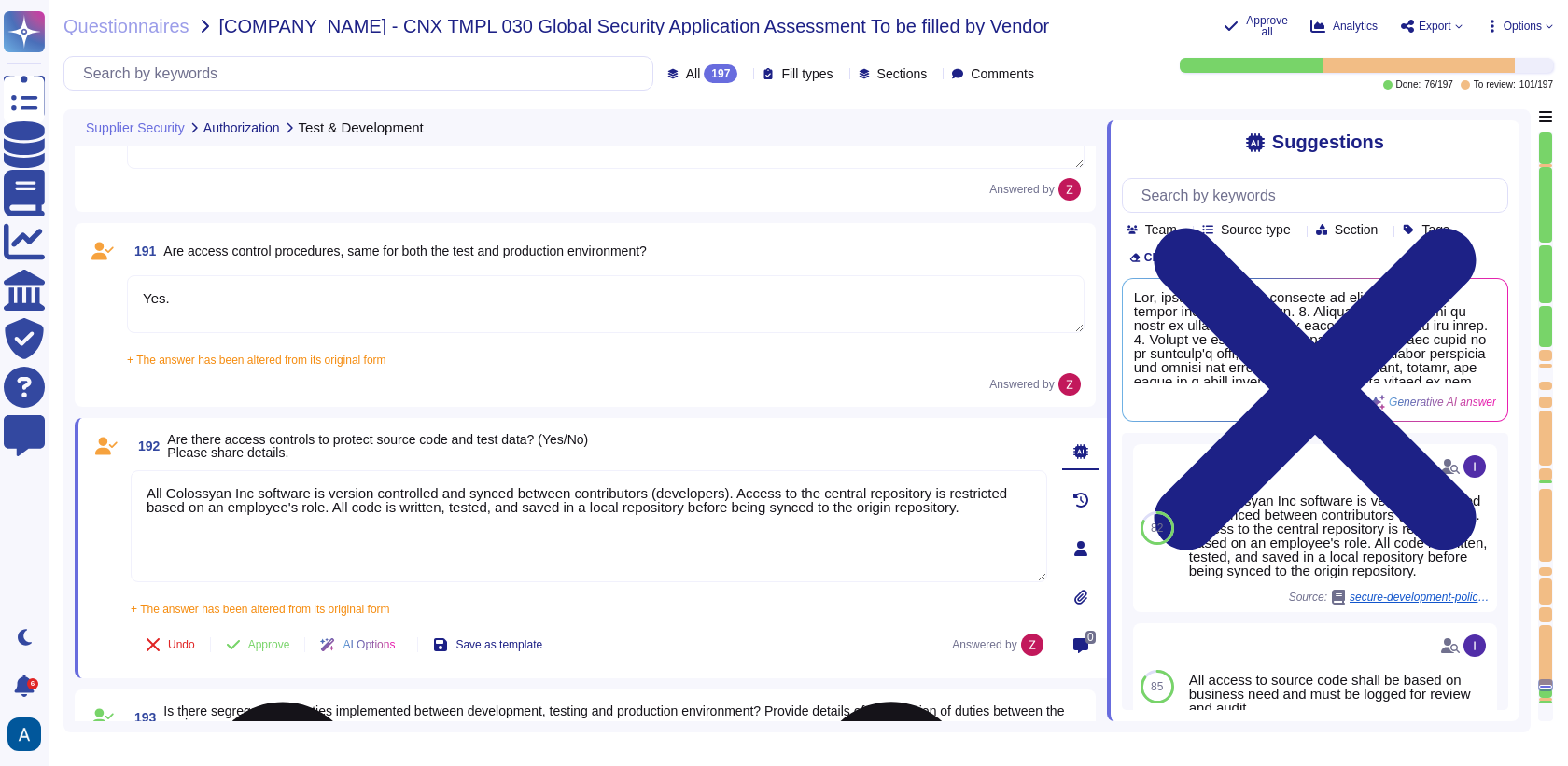 scroll, scrollTop: 33224, scrollLeft: 0, axis: vertical 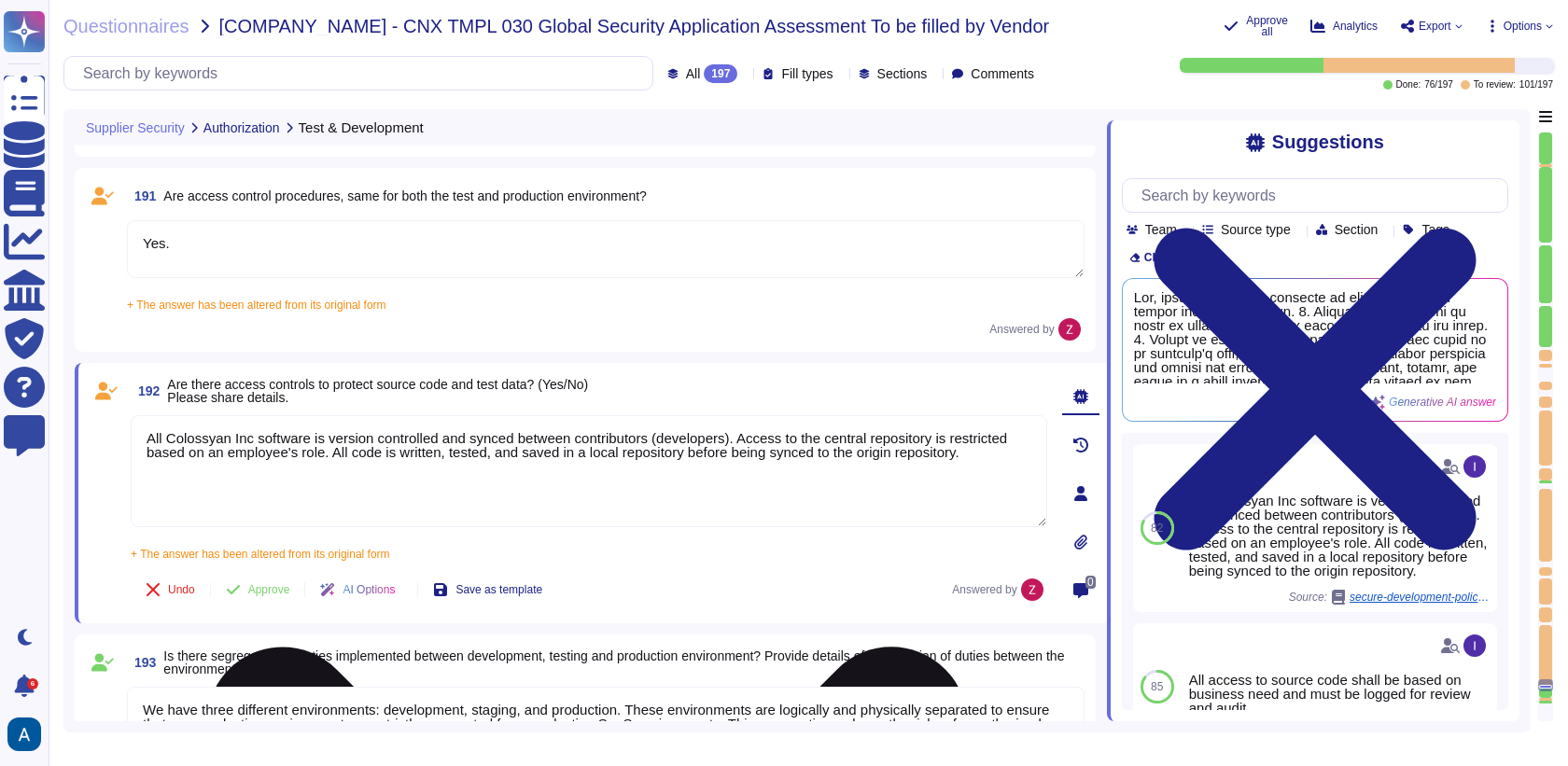 type on "Application source code is tested for vulnerabilities using peer reviews and an automated source code analysis tool." 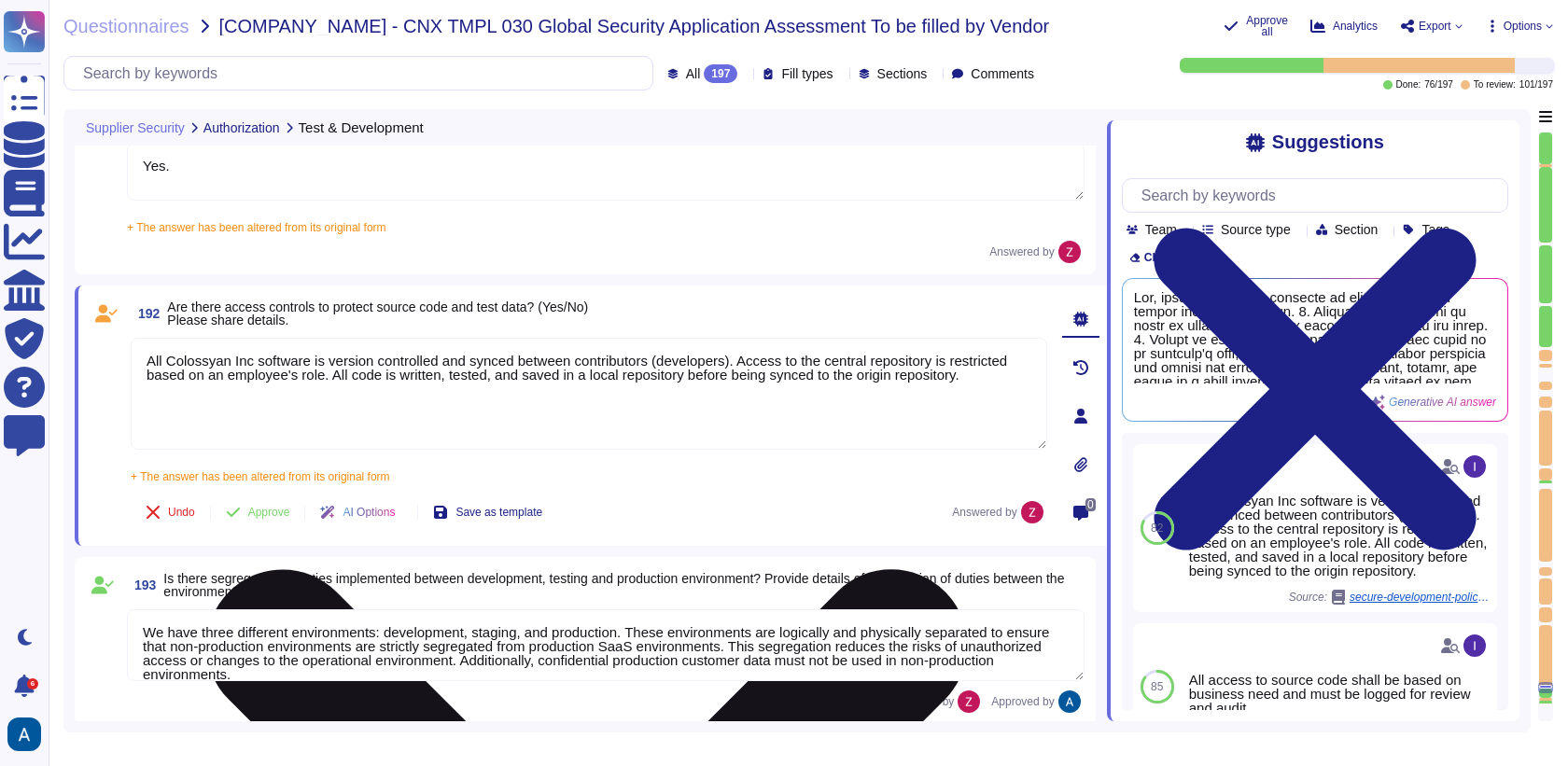scroll, scrollTop: 33366, scrollLeft: 0, axis: vertical 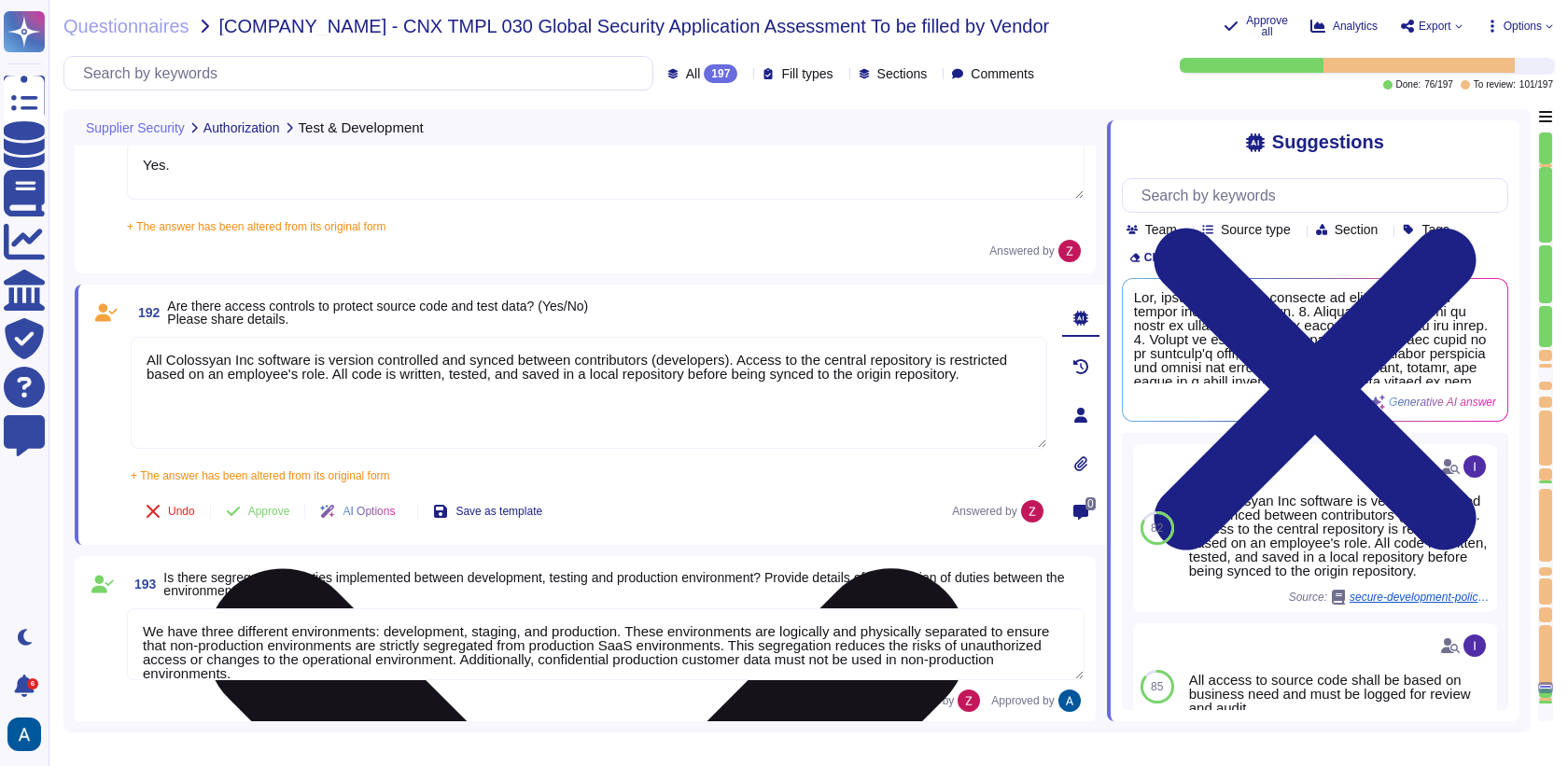 drag, startPoint x: 1042, startPoint y: 443, endPoint x: 1029, endPoint y: 436, distance: 14.764823 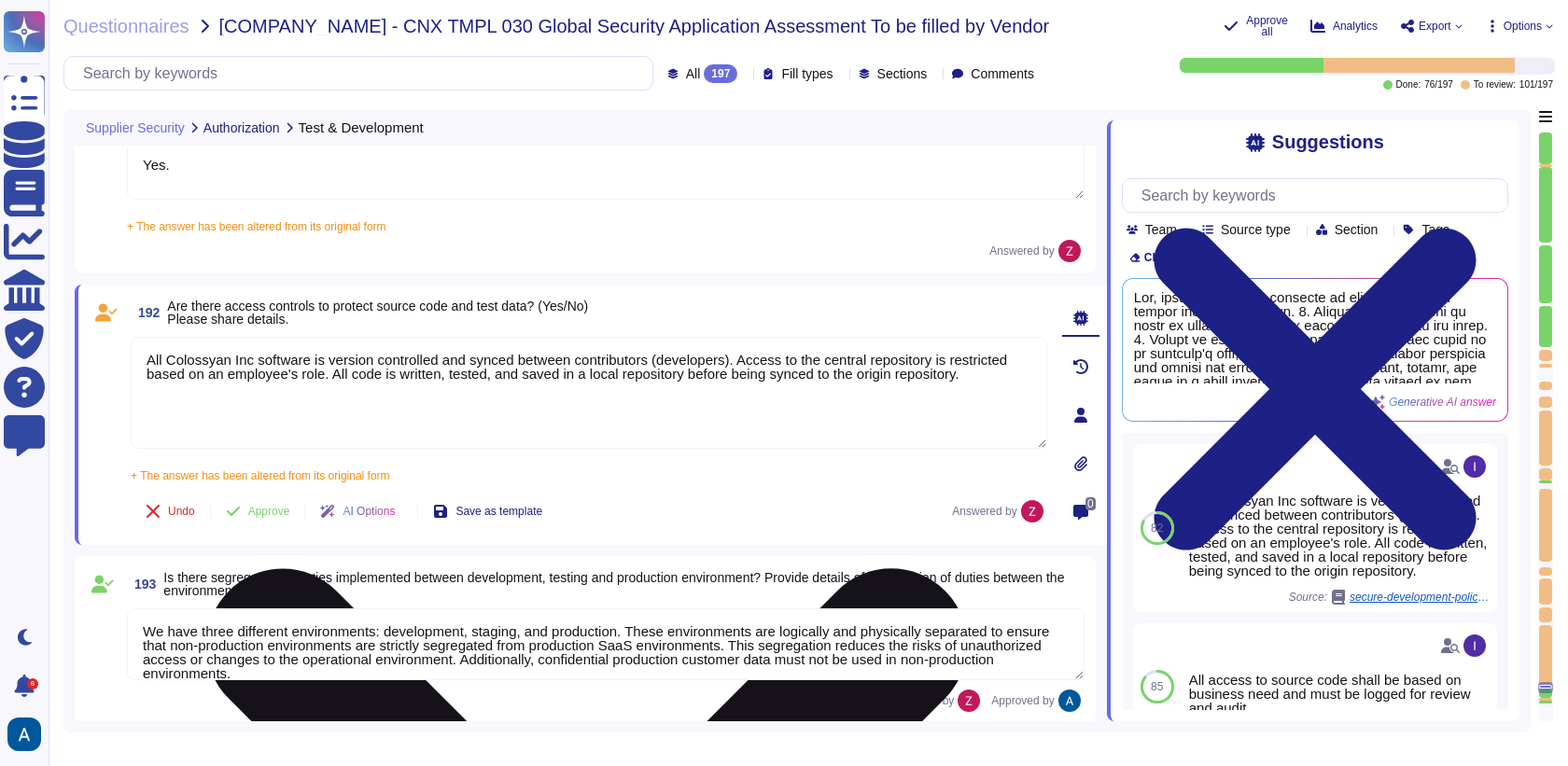 type on "Application source code is tested for vulnerabilities using peer reviews and an automated source code analysis tool." 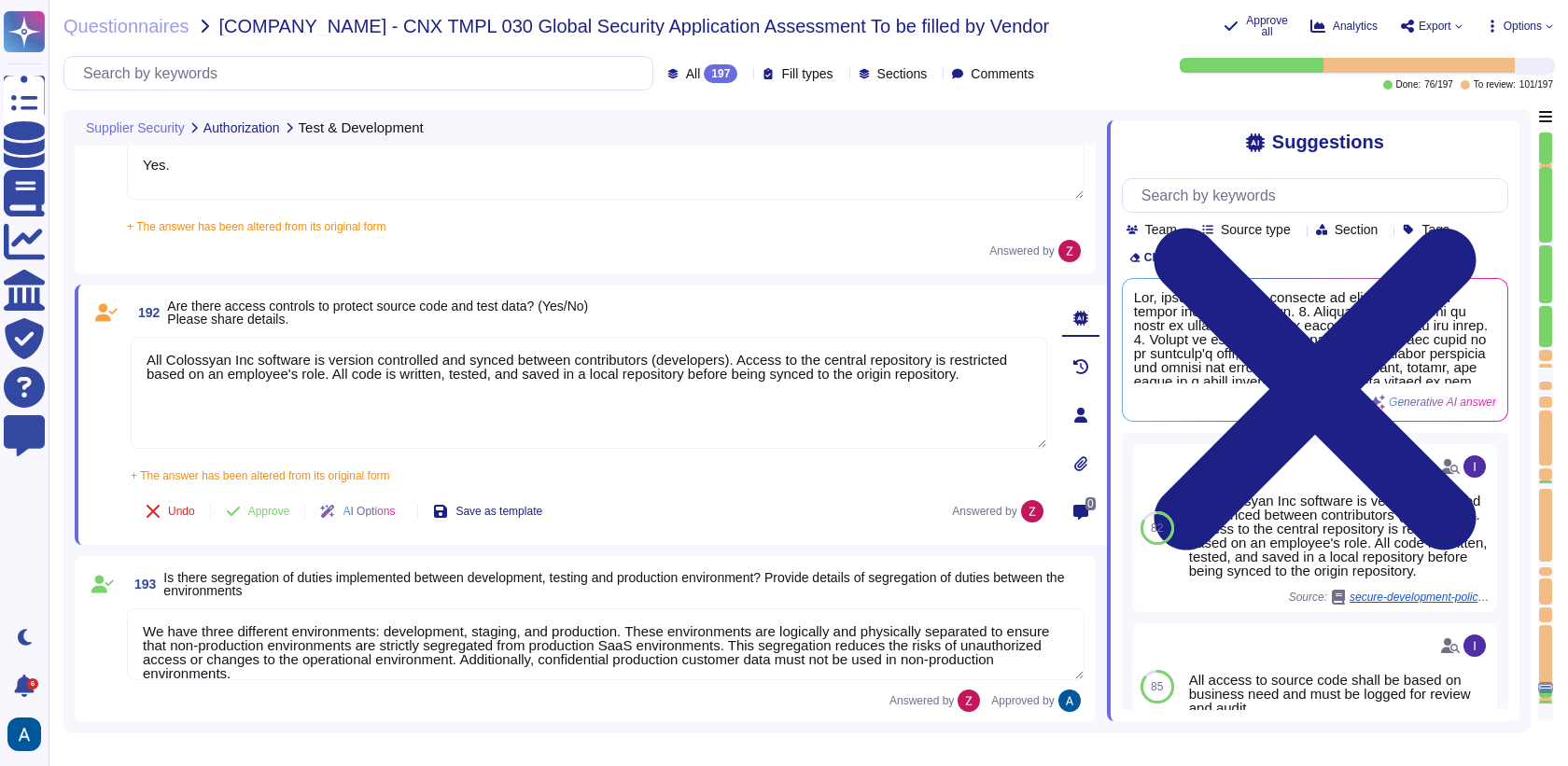 drag, startPoint x: 1031, startPoint y: 439, endPoint x: 1043, endPoint y: 318, distance: 121.59359 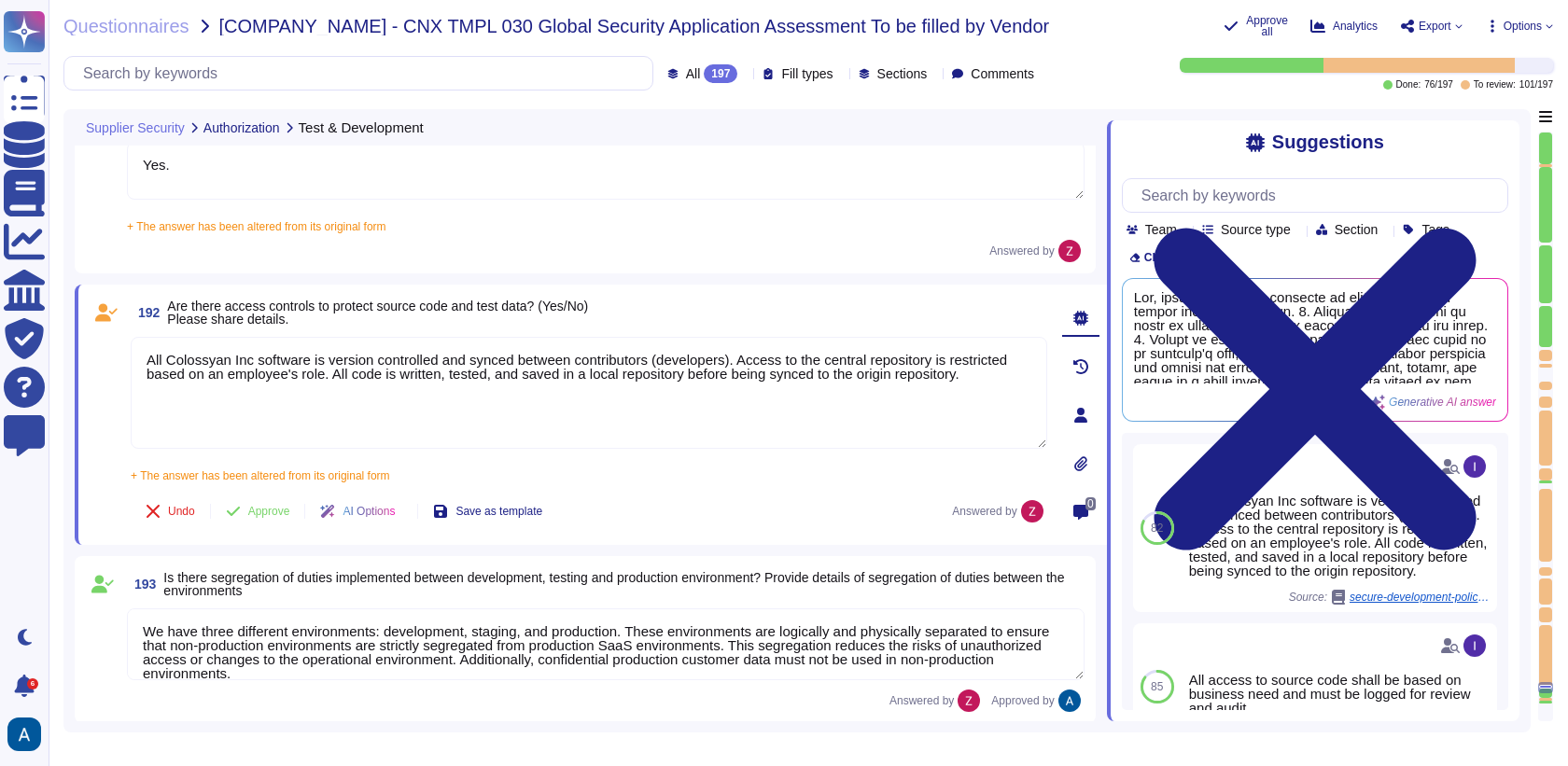 click at bounding box center (1546, 204) 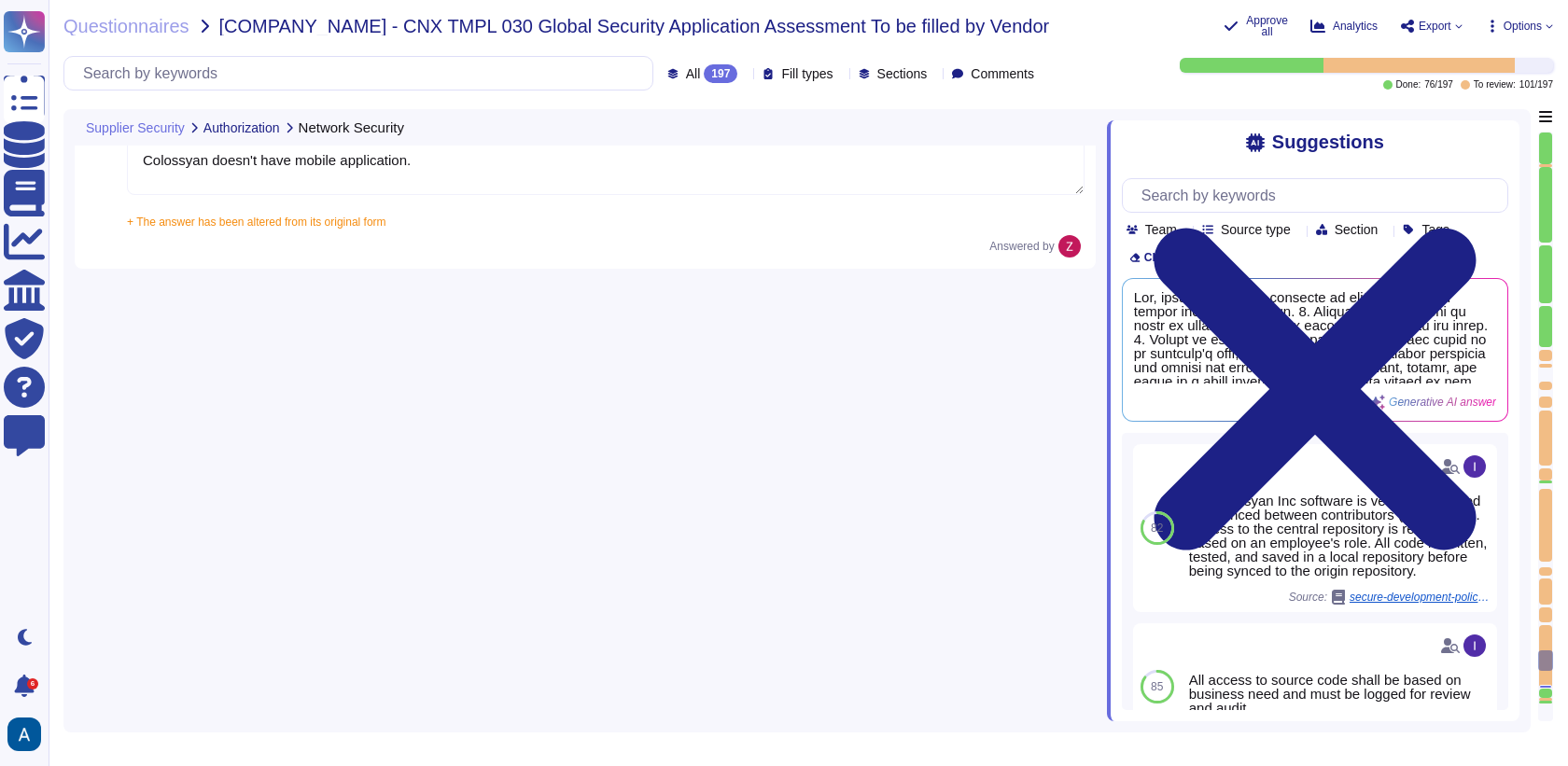type on "Separate IDS systems are used." 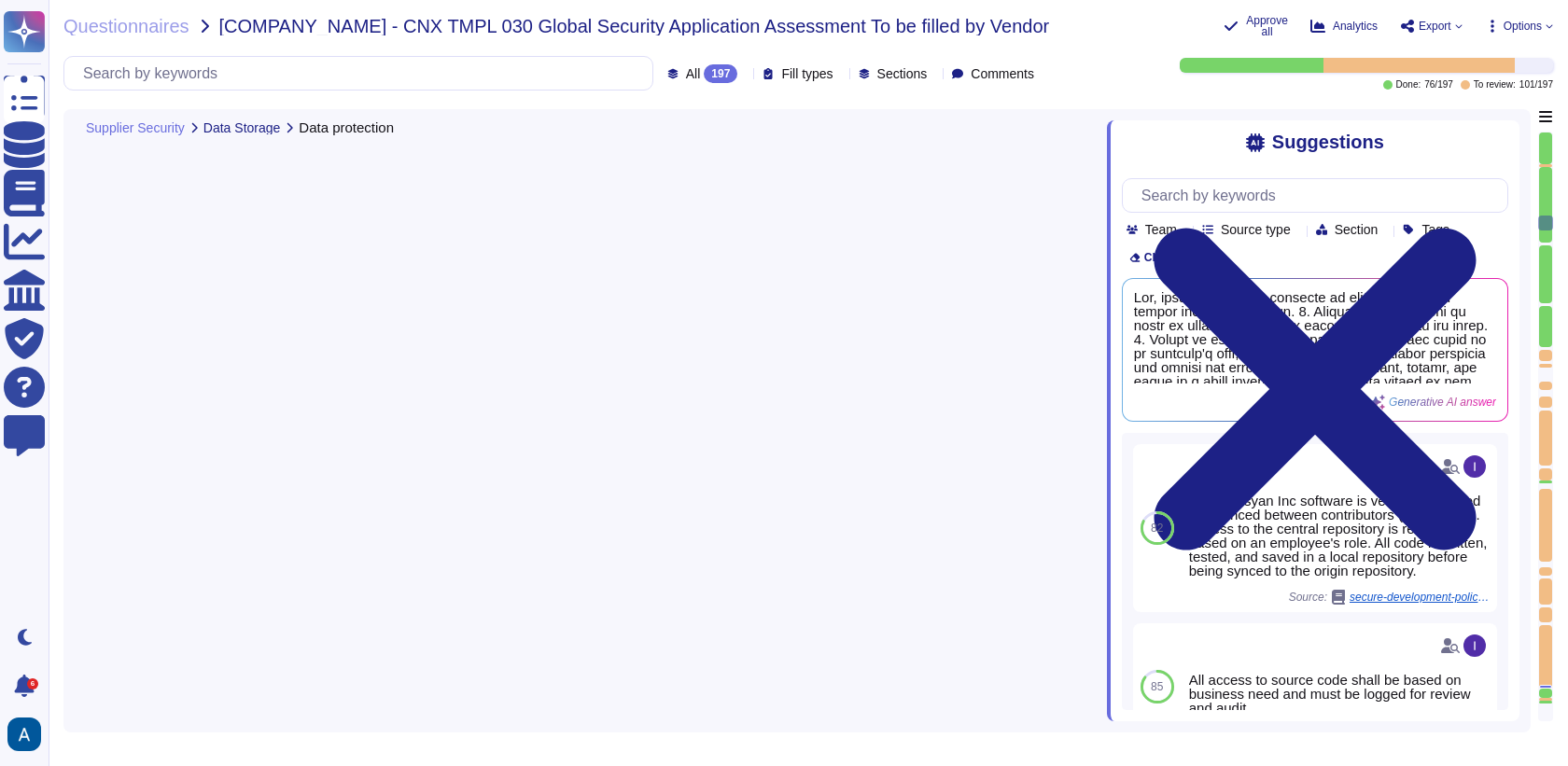 type on "The application processes personal data, specifically email addresses, and optionally names and profile pictures, which can be classified as Personally Identifiable Information (PII). All uploaded customer data is treated as confidential." 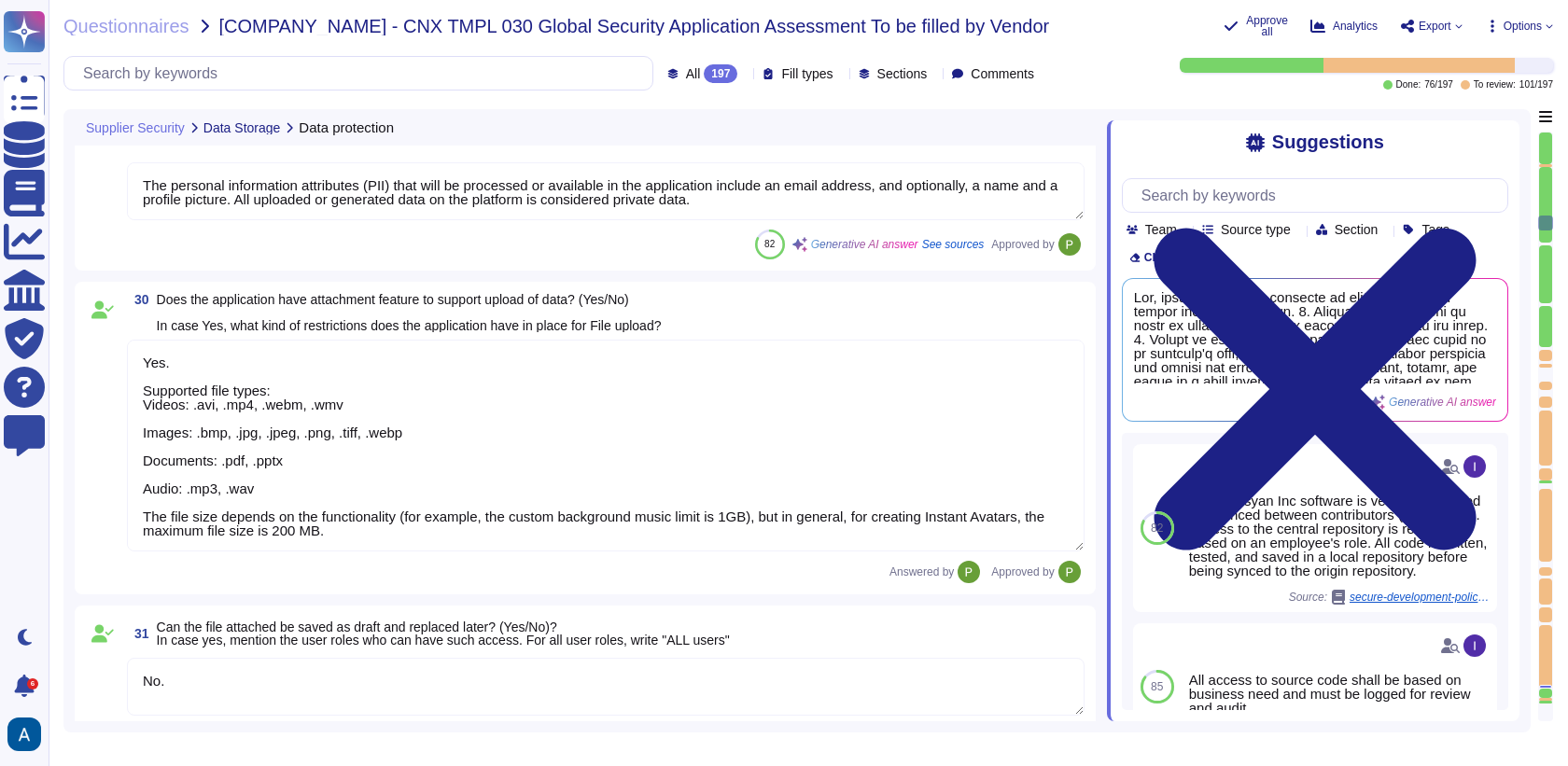scroll, scrollTop: 4600, scrollLeft: 0, axis: vertical 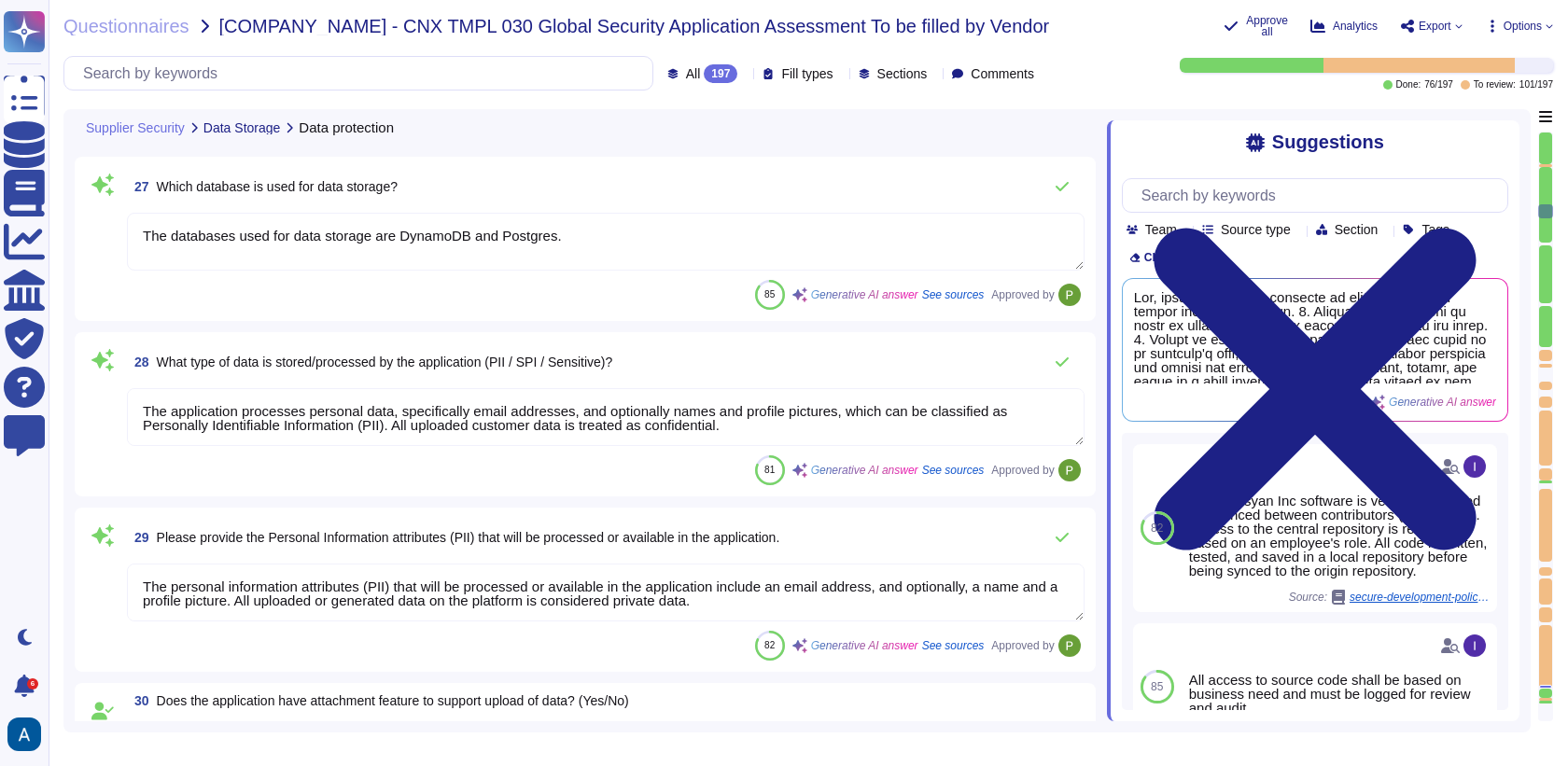 type on "You can add up to 5000 characters to the script per scene with all our paid plans (Starter, Business, and Enterprise). With our free trial, this limit is 1000 characters per scene.
For the draft title we recommend staying under 256 characters." 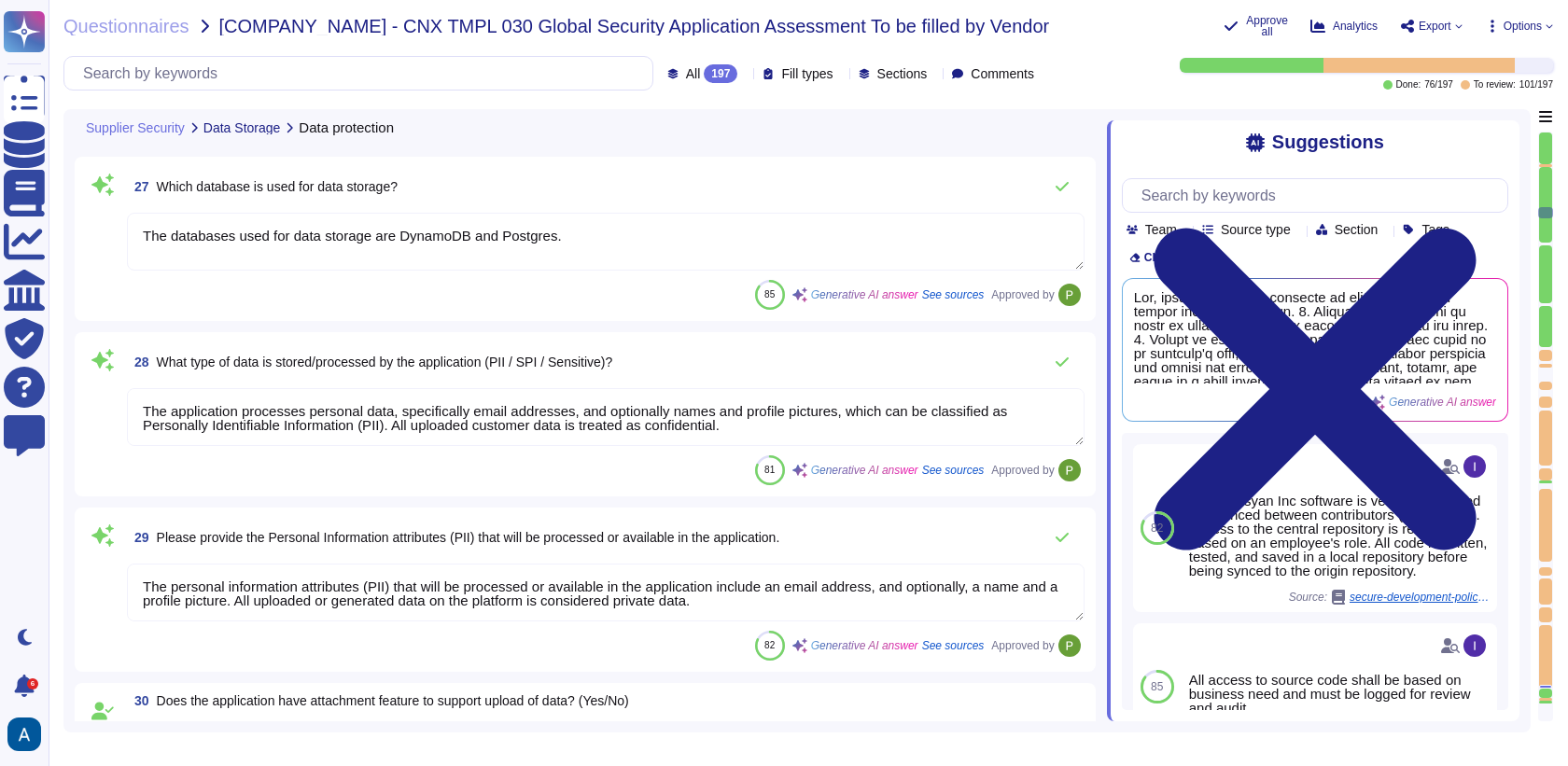 type on "No." 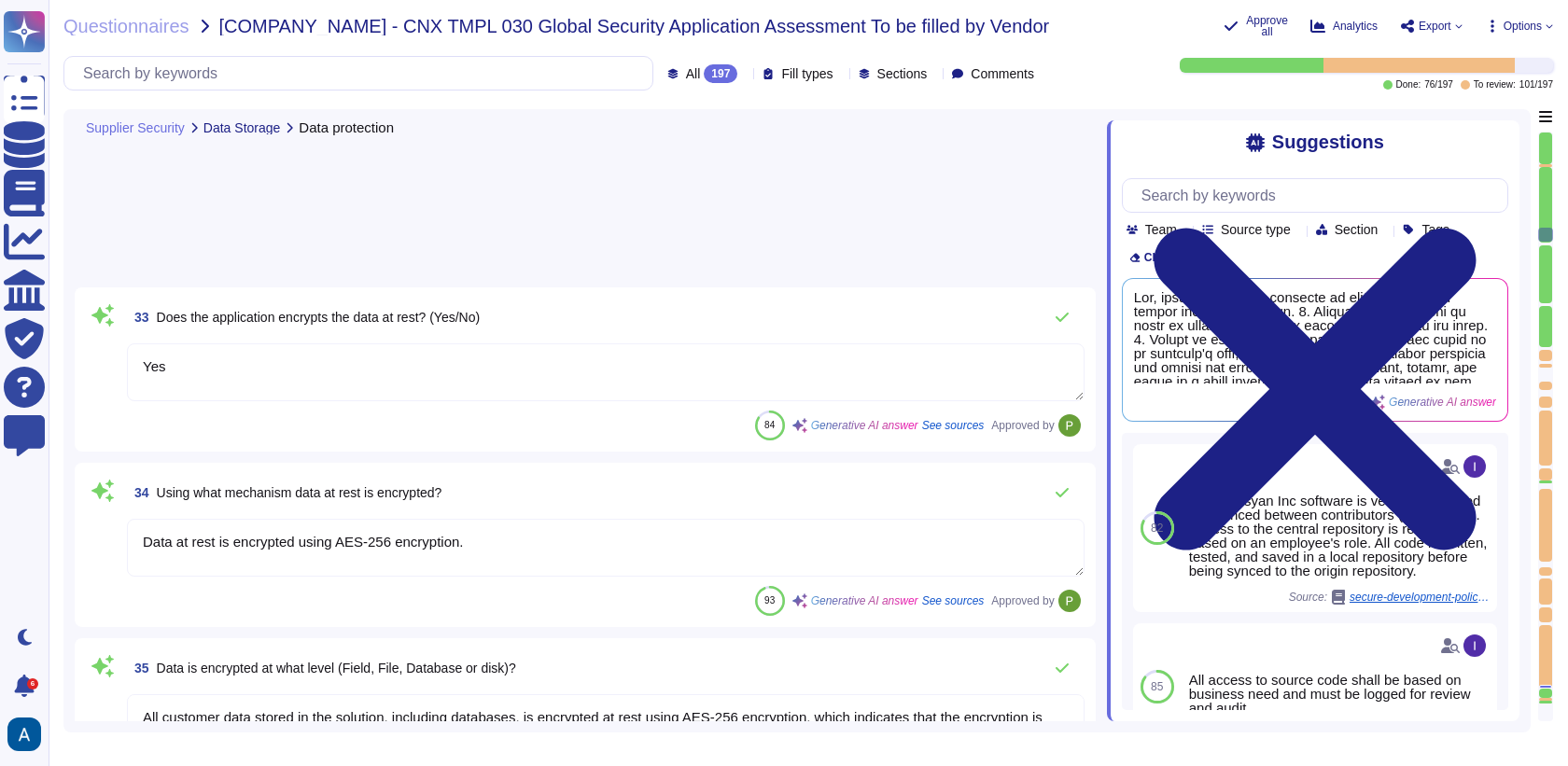 type on "Yes" 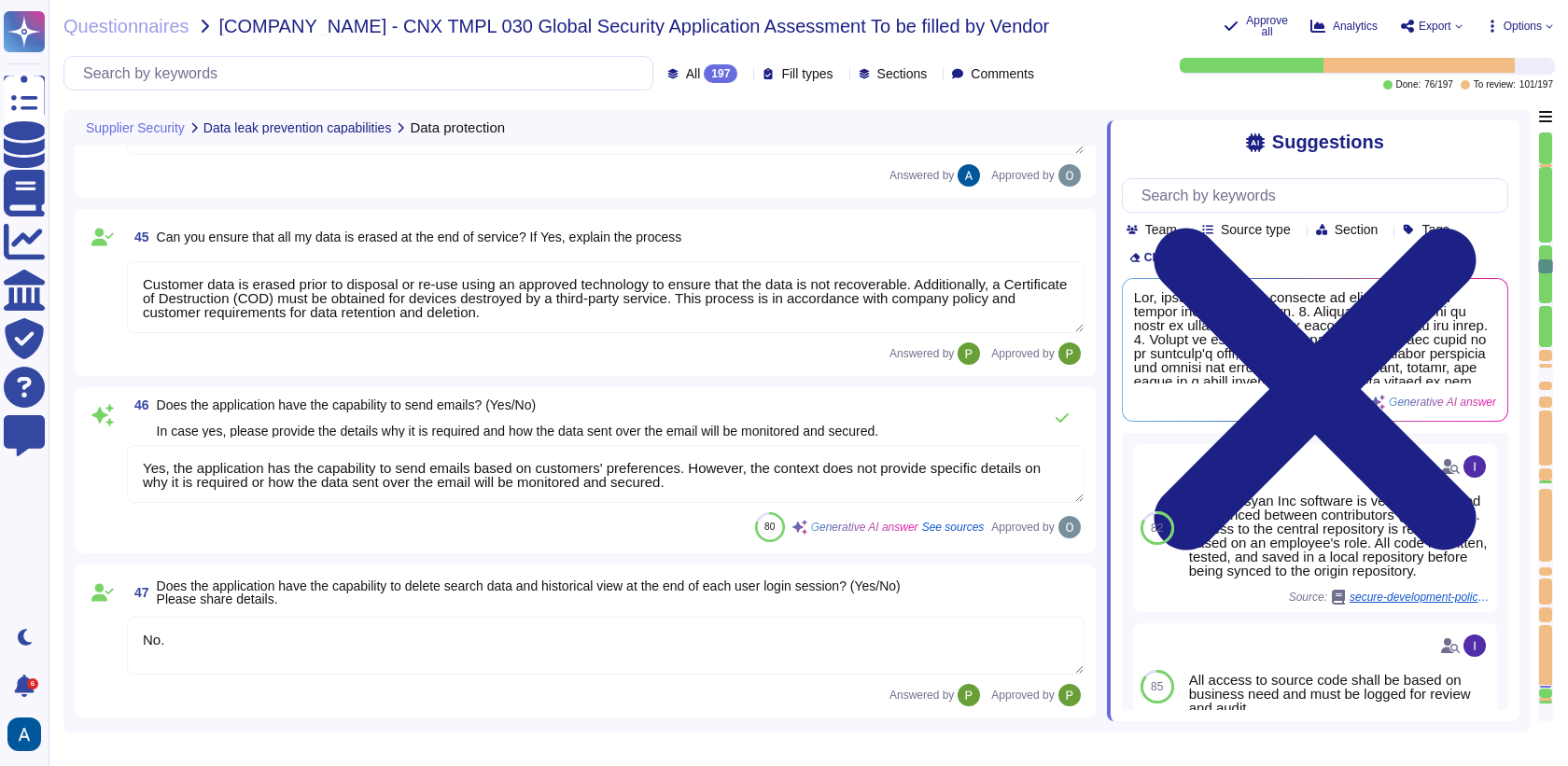 type on "About how we use personal data in regards to third parties in our privacy policy: https://www.colossyan.com" 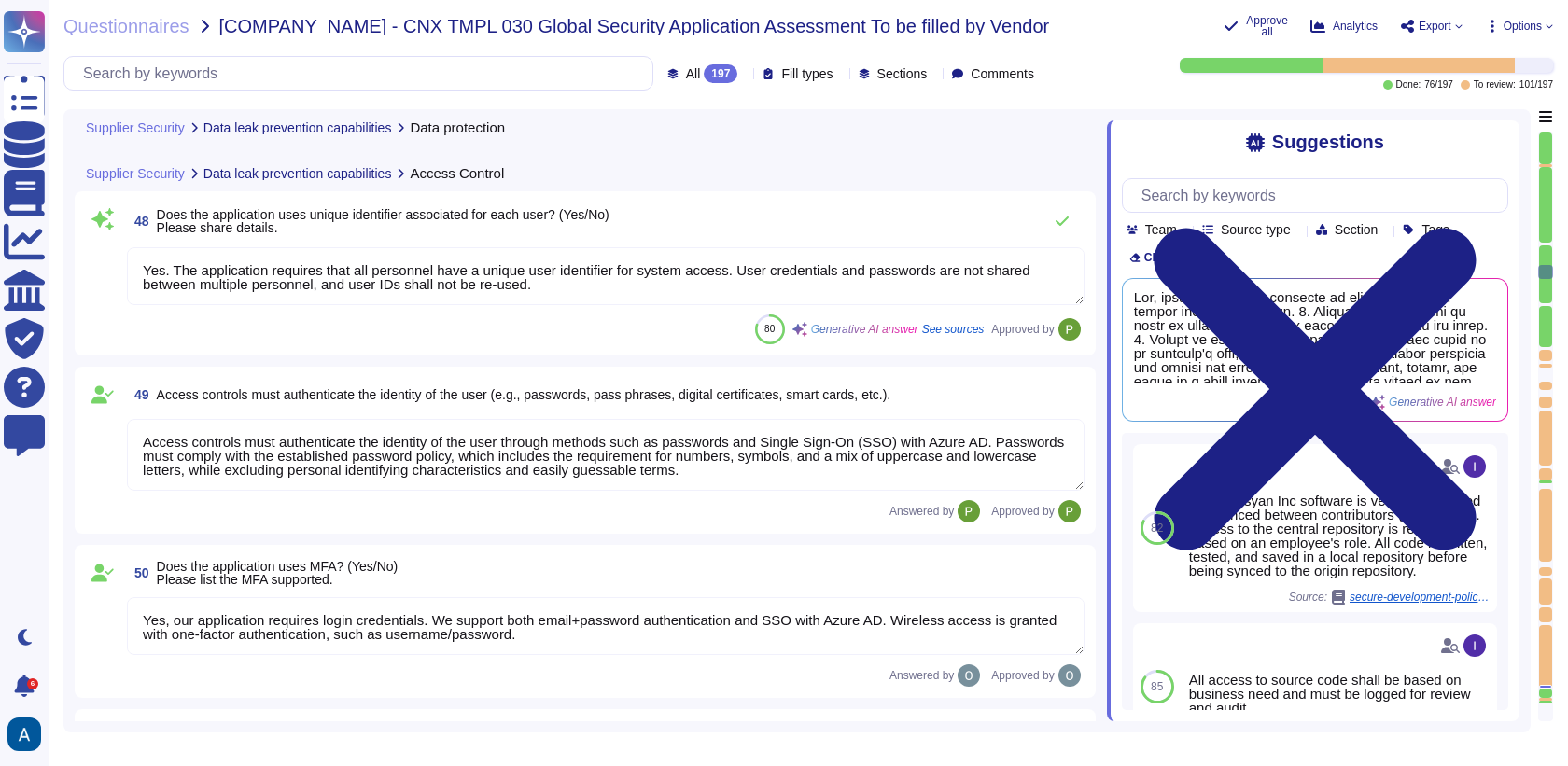type on "Colossyan Inc requires that all personnel have a unique user identifier for system access, and that user credentials and passwords are not shared between multiple personnel." 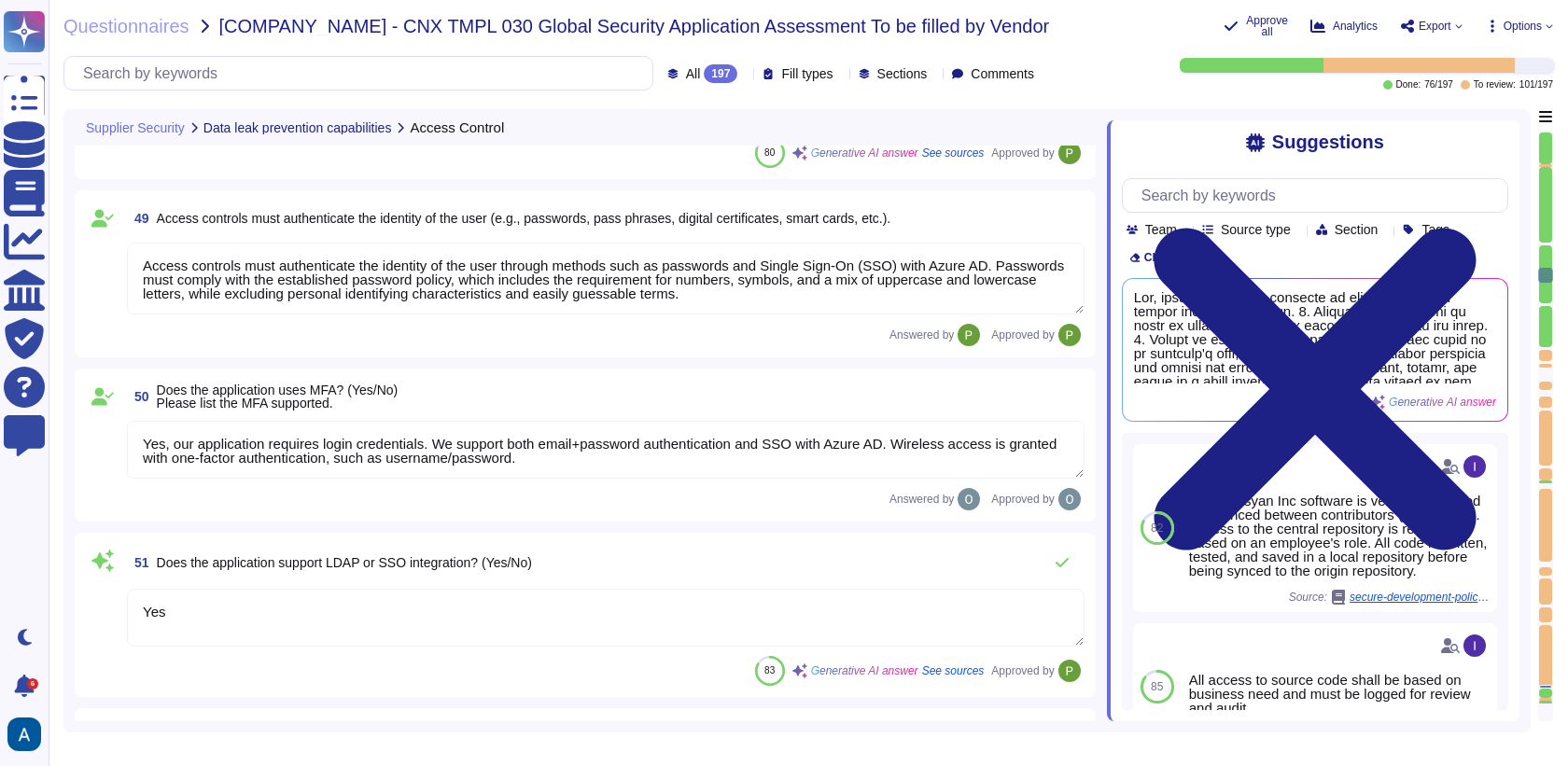type on "No." 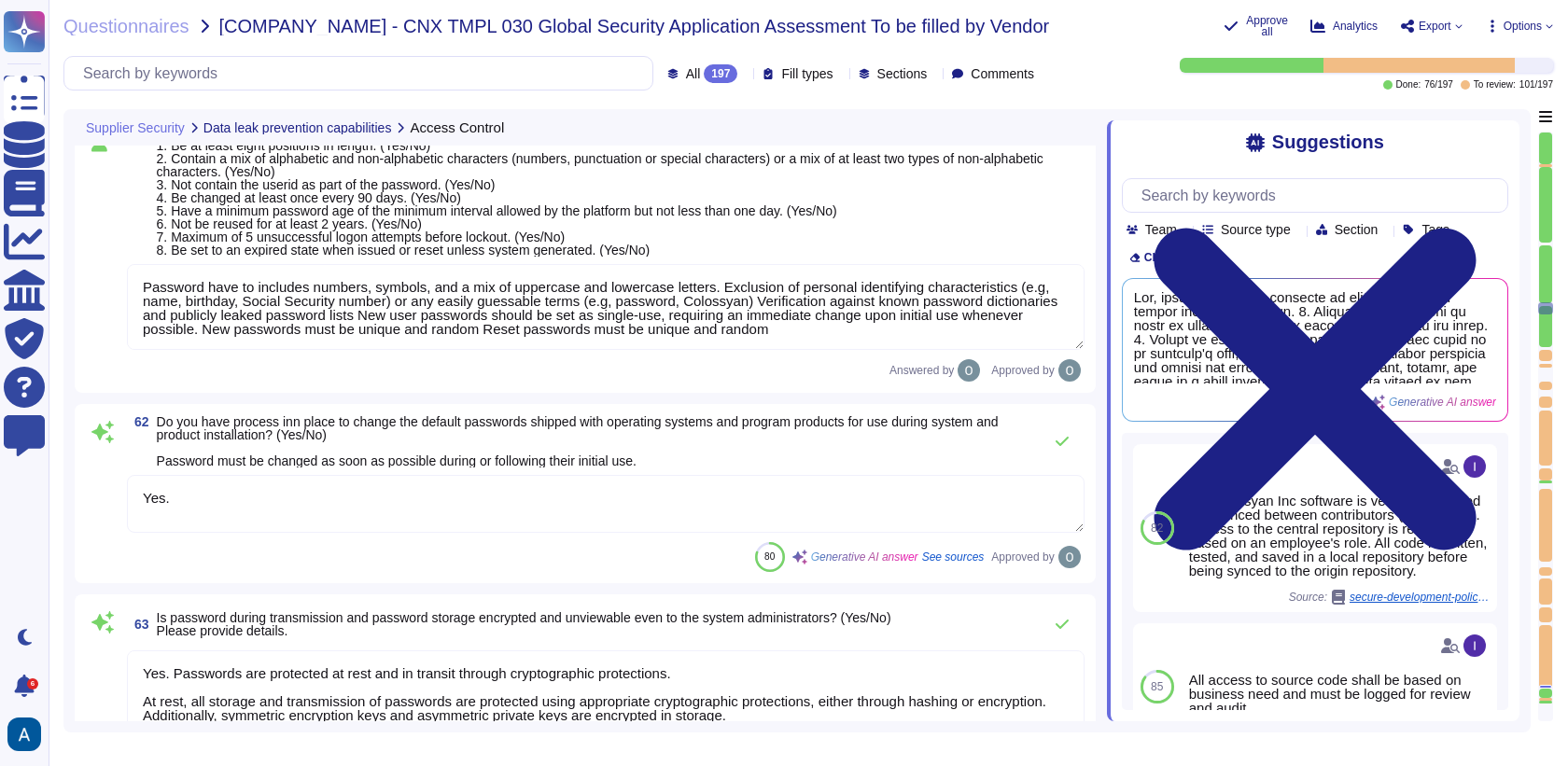 type on "Access rights reviews of user, administrator, and service accounts are performed on a yearly basis to verify that user access is limited to systems that are required for their job function. Access reviews are documented, and access rights shall also be reviewed as part of any job role change, including promotion, demotion, or transfer within the company." 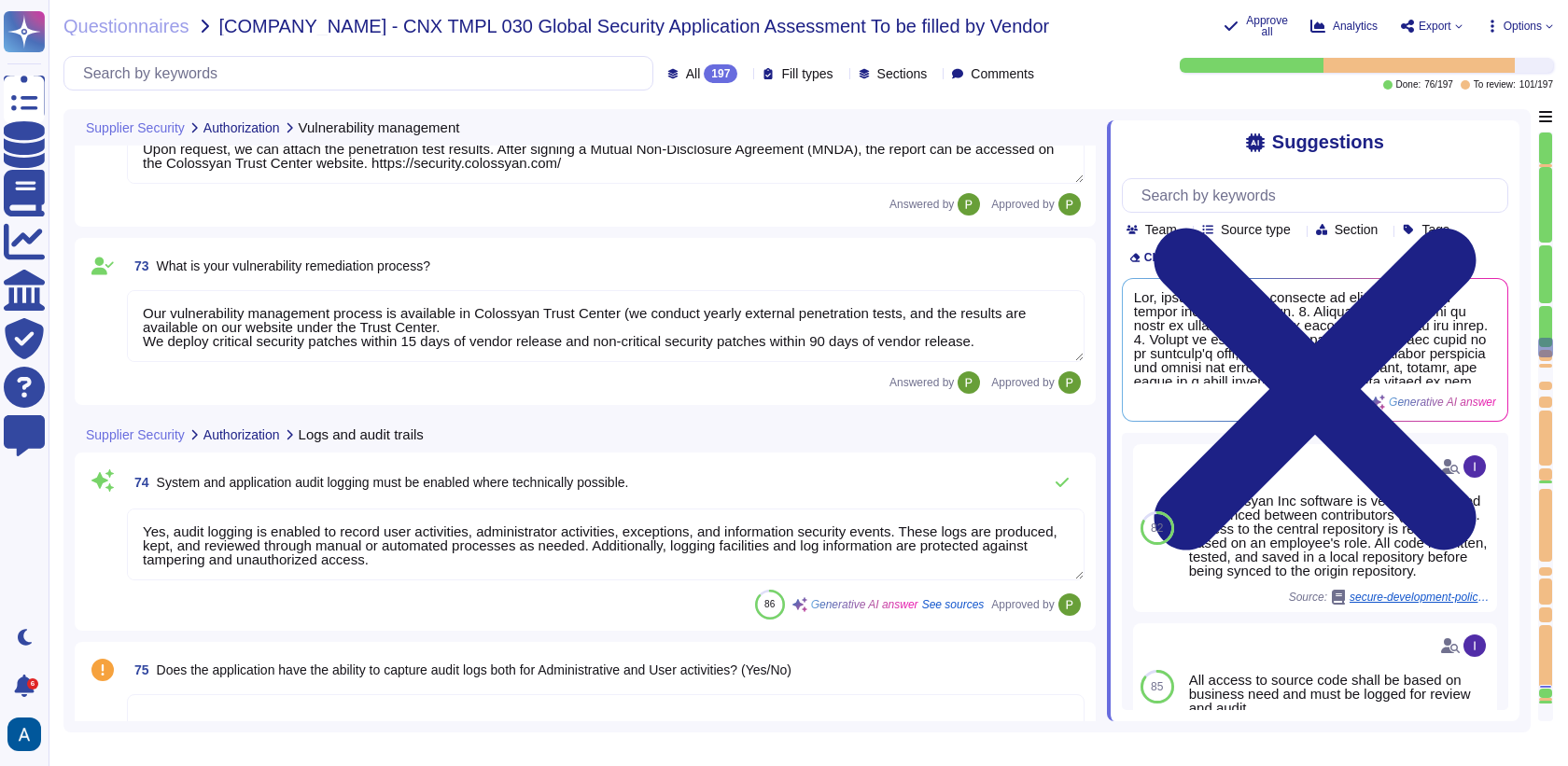 type on "We conduct vulnerability scans on public-facing systems in the production environment at least quarterly. Additionally, our network perimeter is scanned daily by Upguard, and our container images are continuously scanned by AWS Inspector. We also have automations in place that check for vulnerabilities in our dependencies." 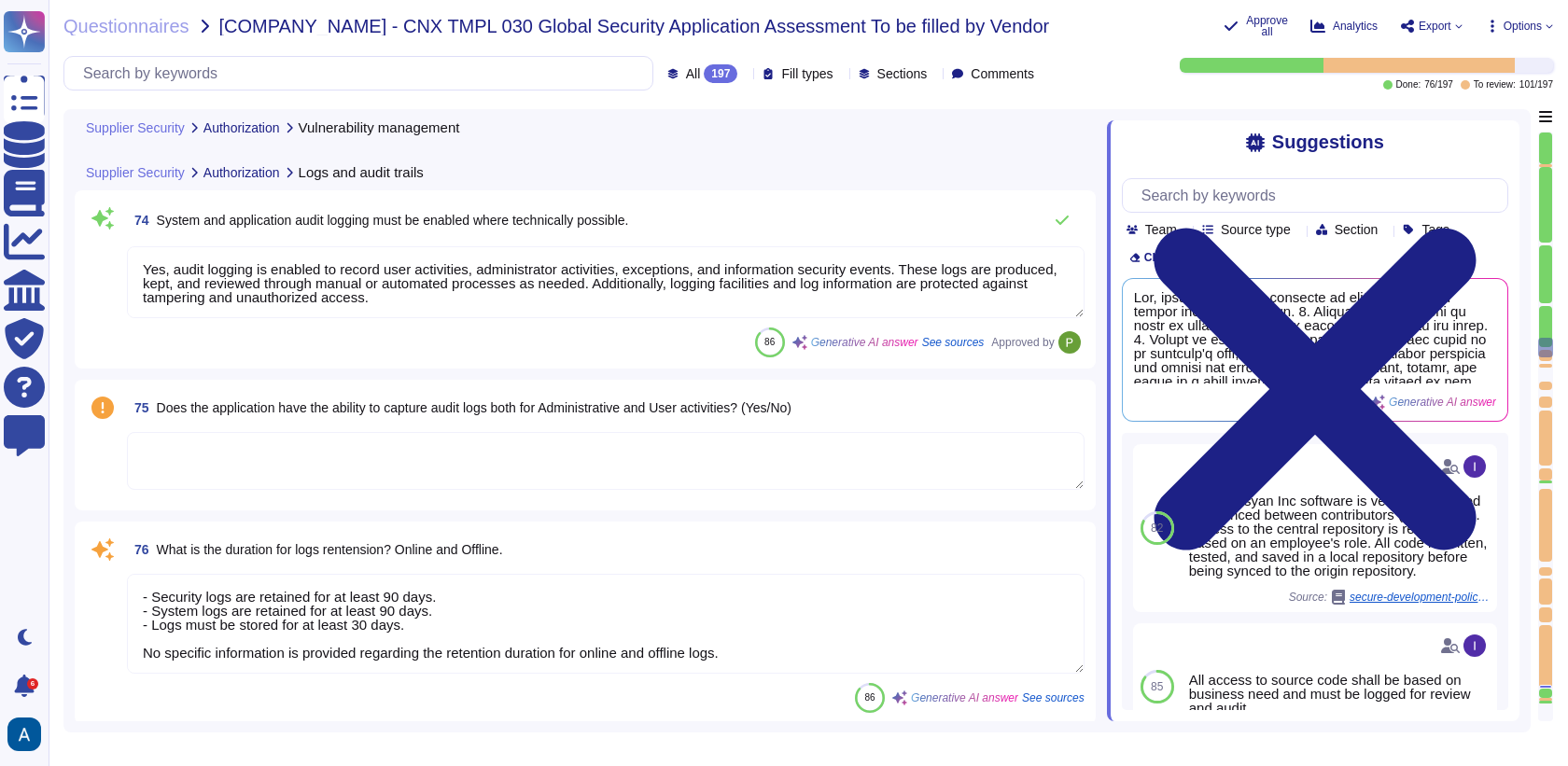 type on "Response:
1.
2.
3.
4.
5.
6." 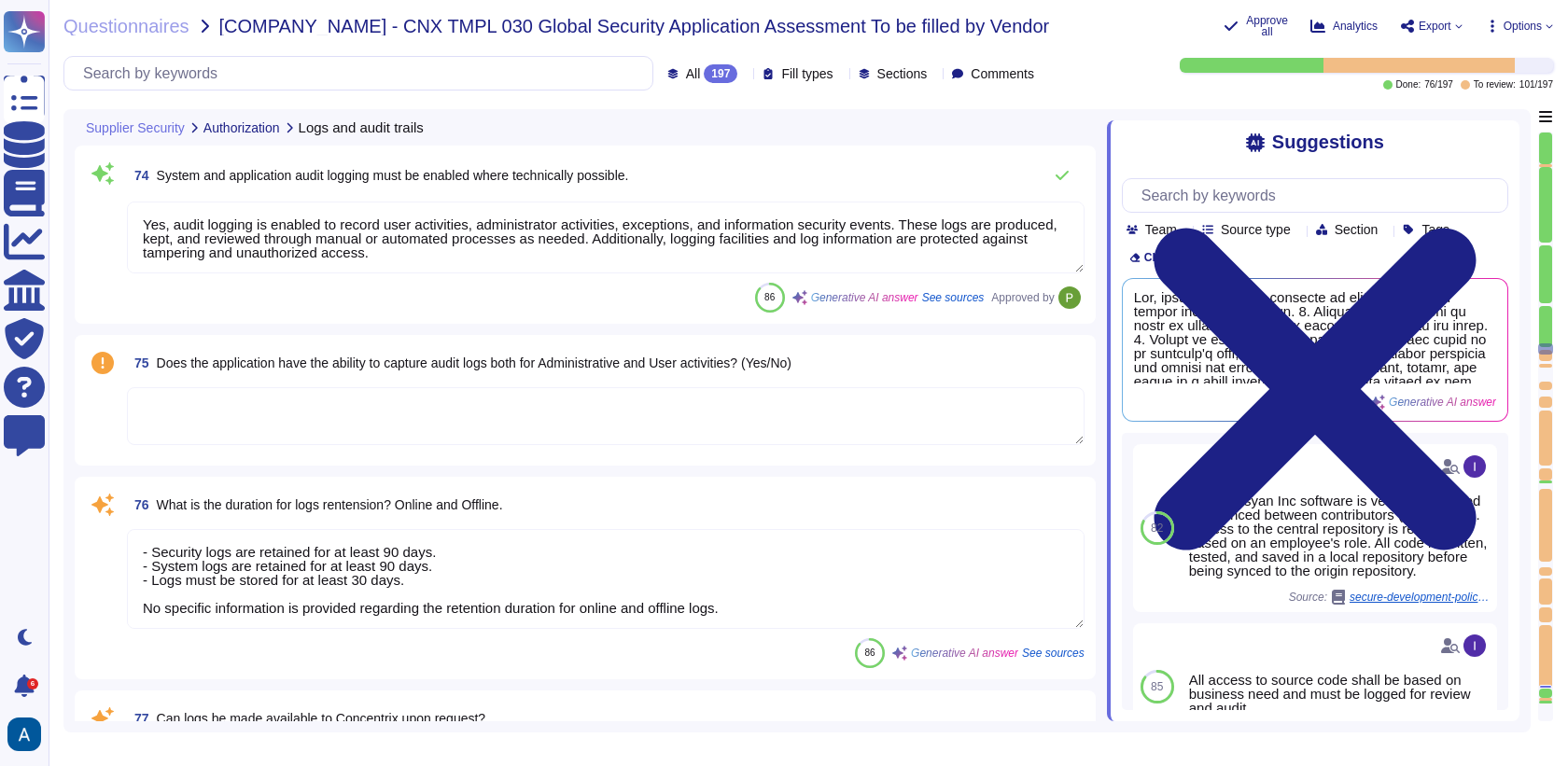 type on "Yes. We have both internal and external monitoring solutions in place that provide alerting functionality. Alerts are configured for suspicious conditions, and engineers regularly review logs. Additionally, system logs are retained for at least 90 days, and access events are logged and reviewed as needed according to risk. This ensures that we can monitor and review logs effectively for any evidence of misuse of authority." 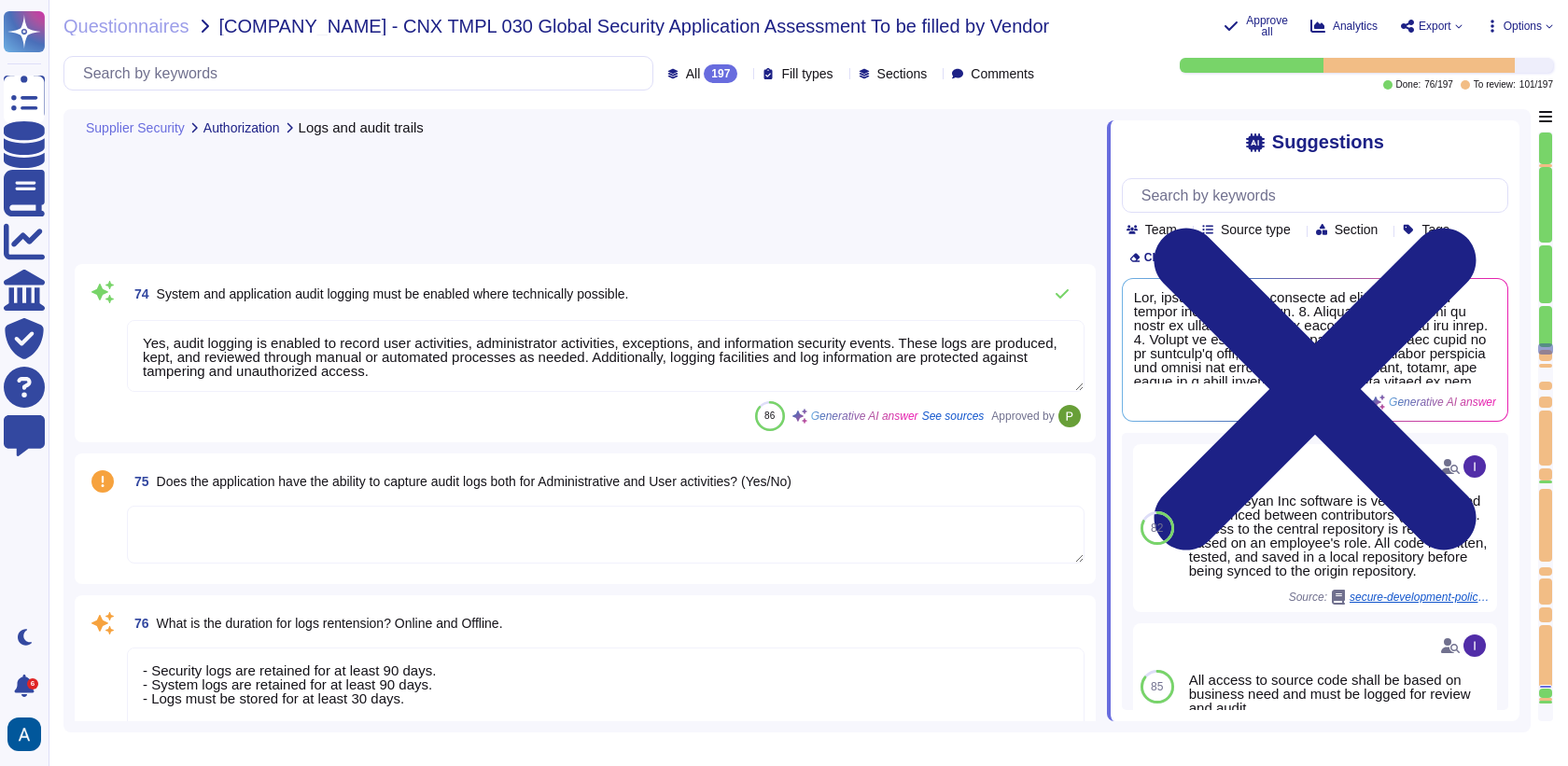 type on "Response:
1.
2.
3.
4.
5.
6." 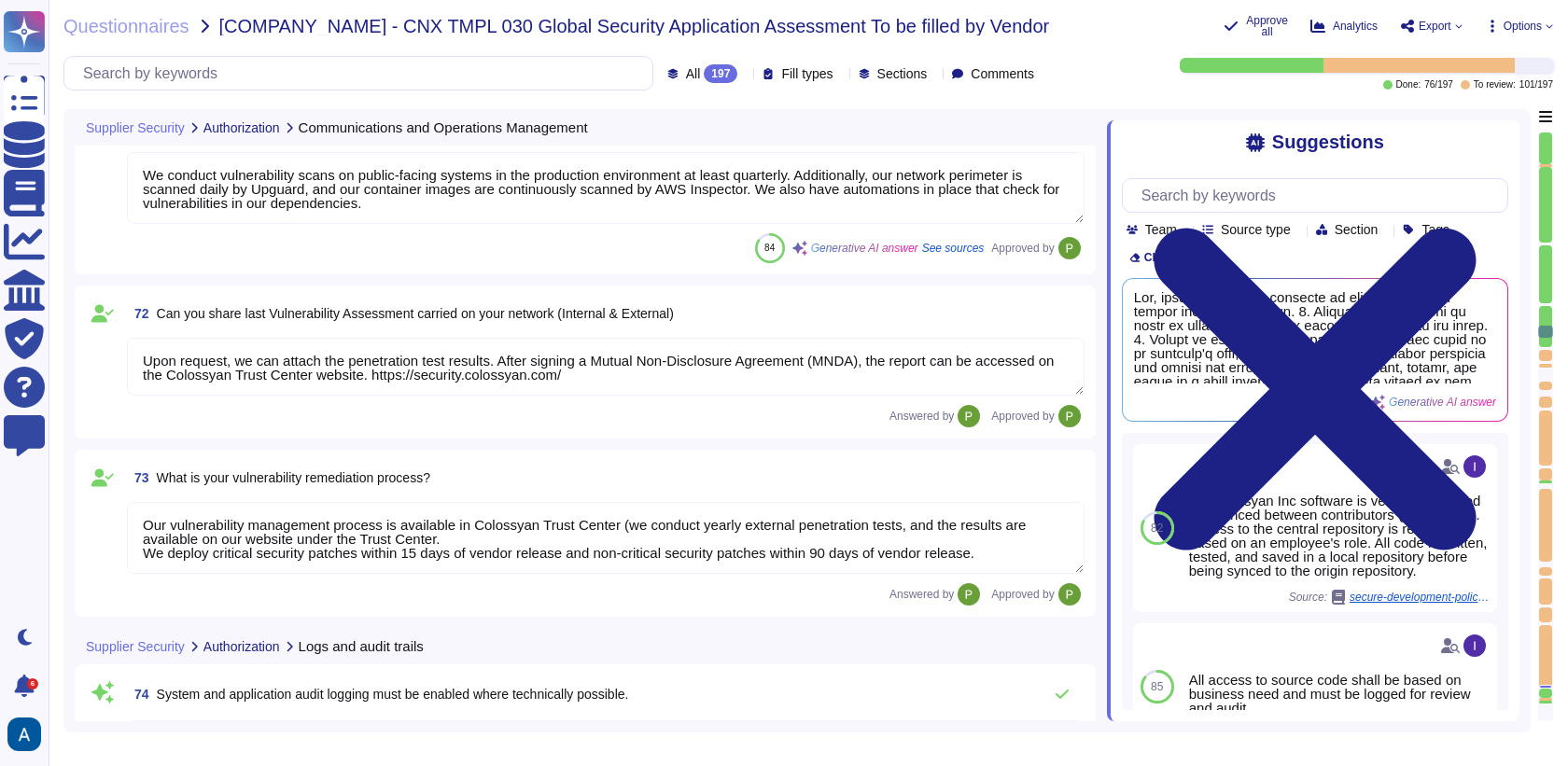 type on "Anti-malware definition and e.gne updates should be configured to be downloaded and installed automatically whenever new updates are available." 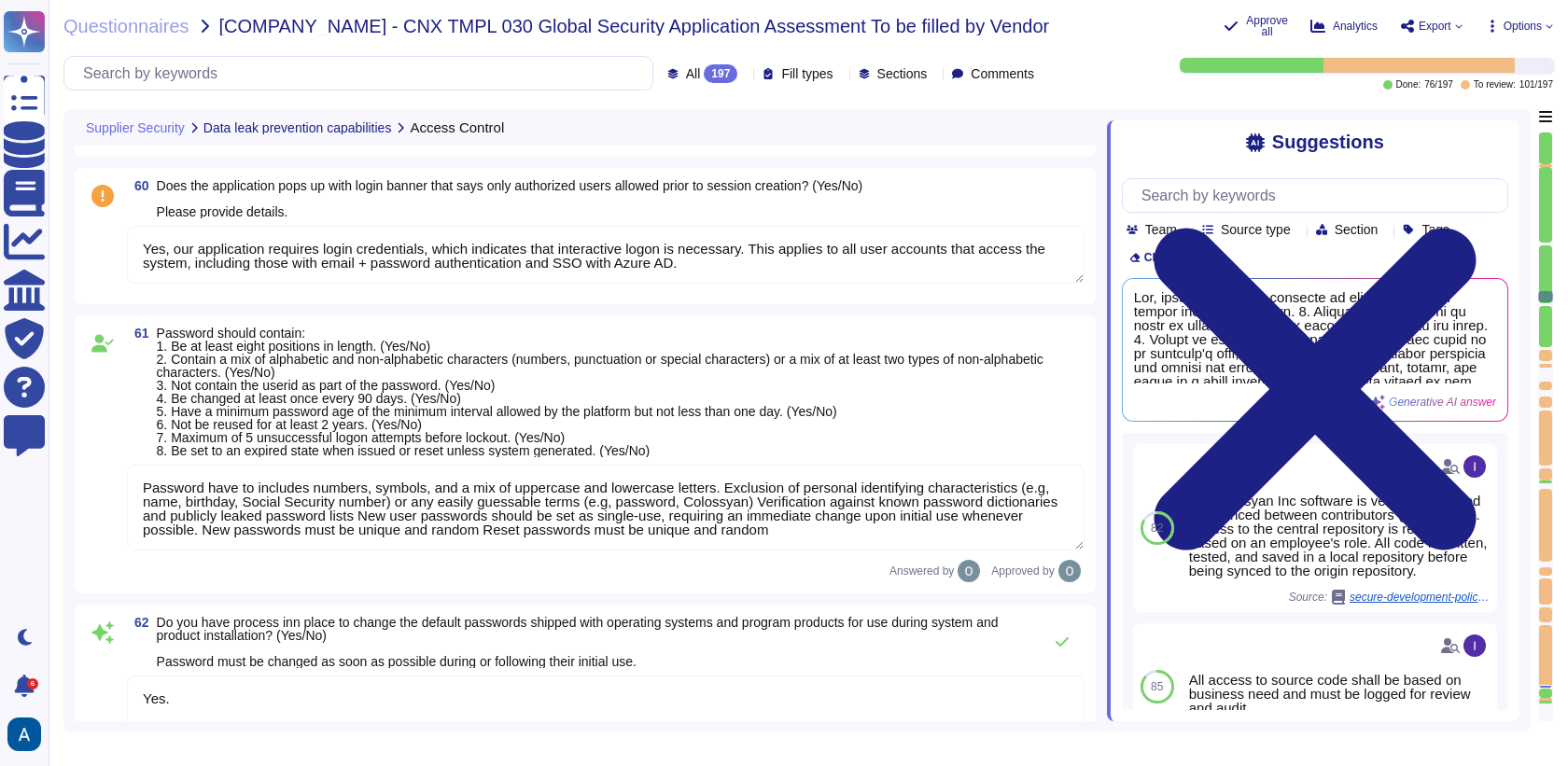 type on "No." 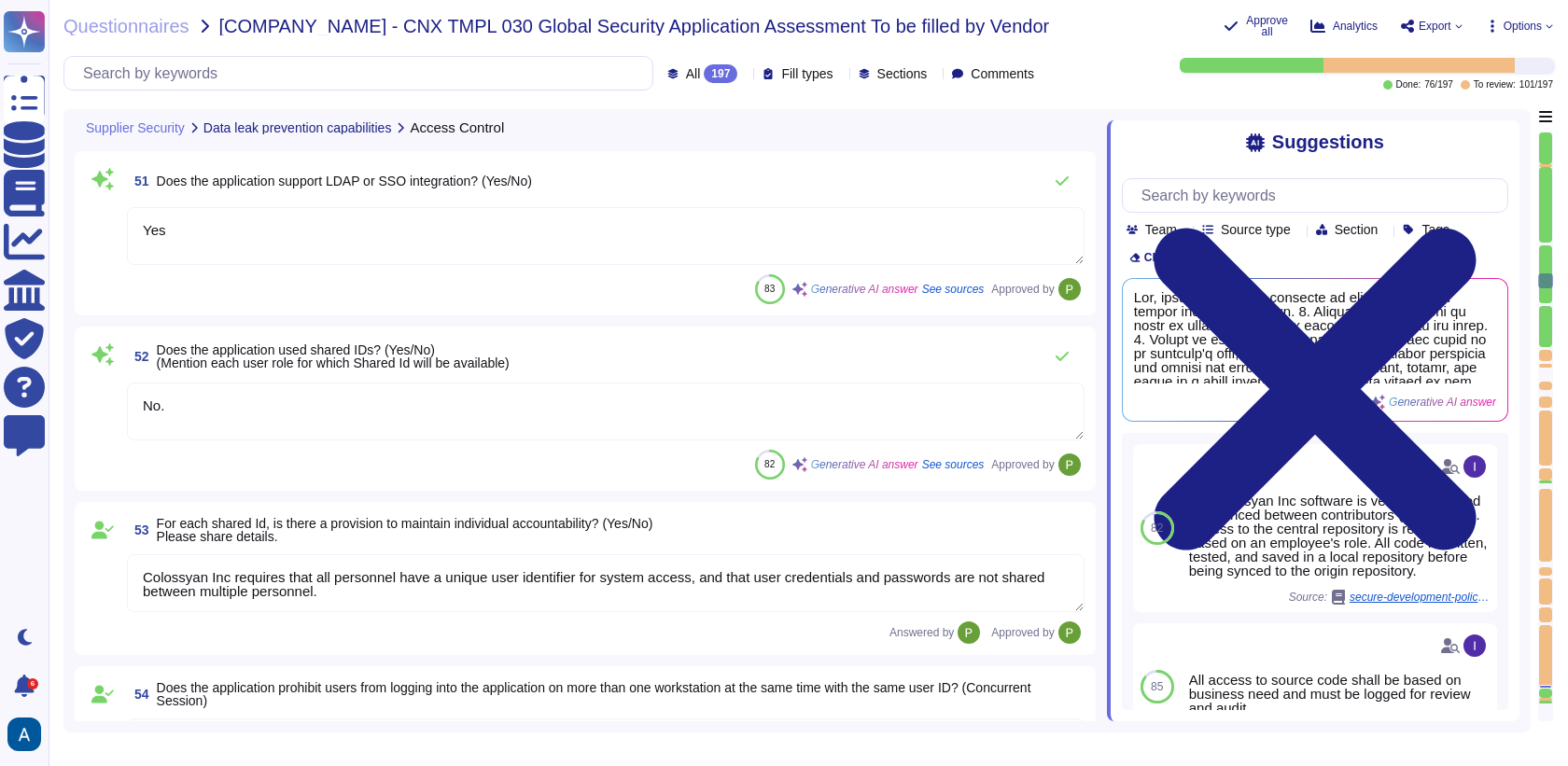 scroll, scrollTop: 8772, scrollLeft: 0, axis: vertical 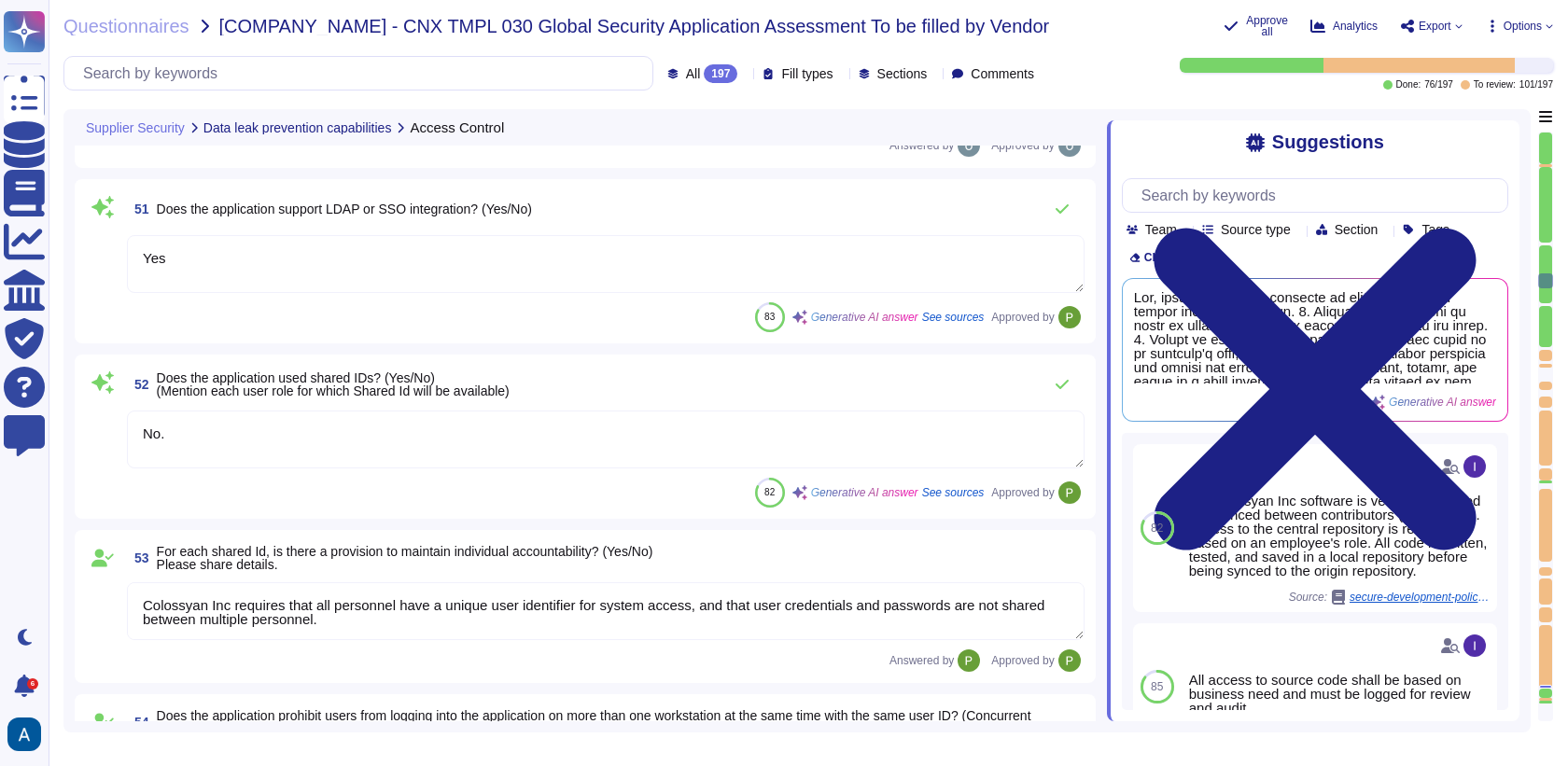 click on "No." at bounding box center (606, 439) 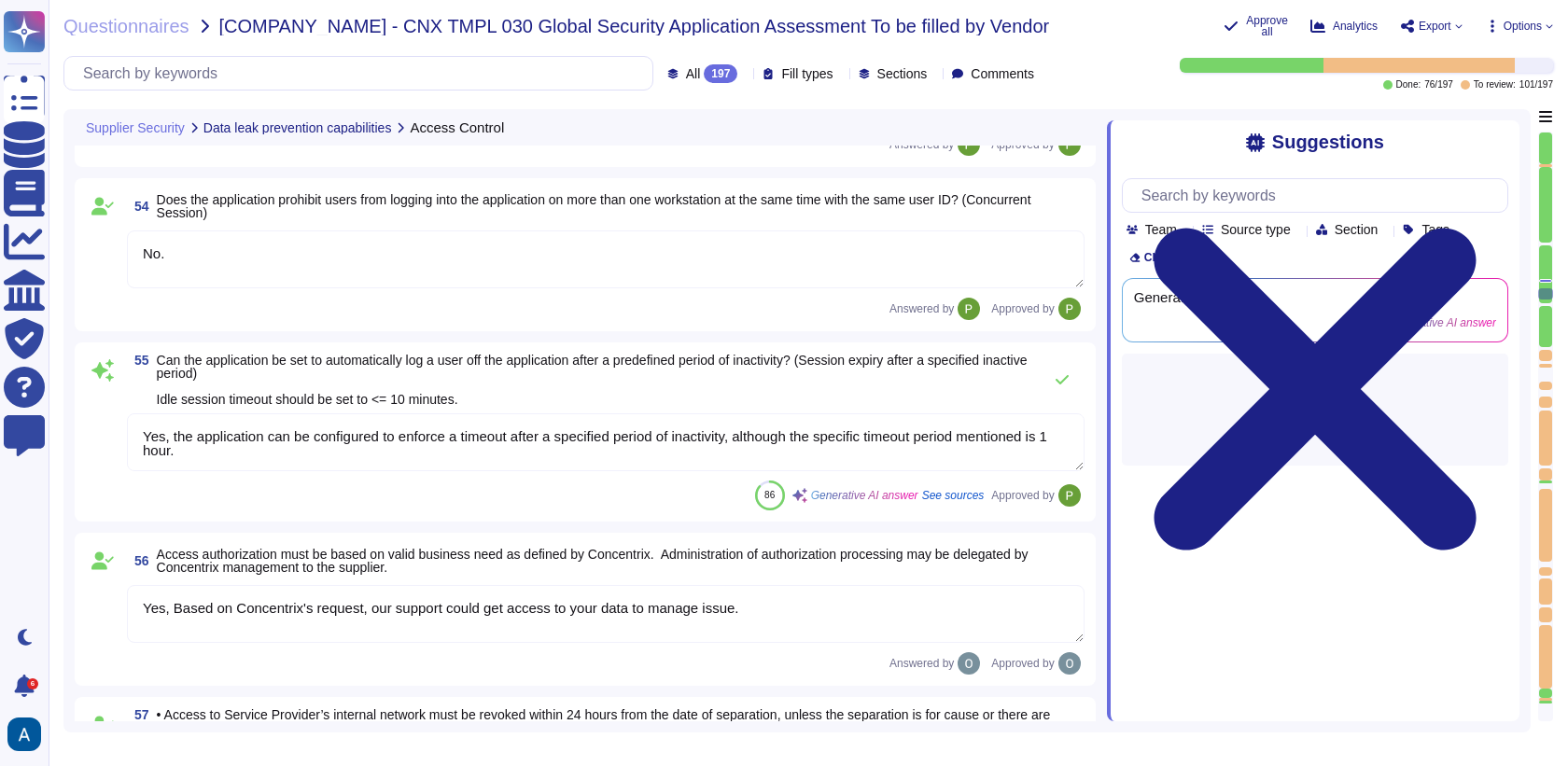 type on "Yes" 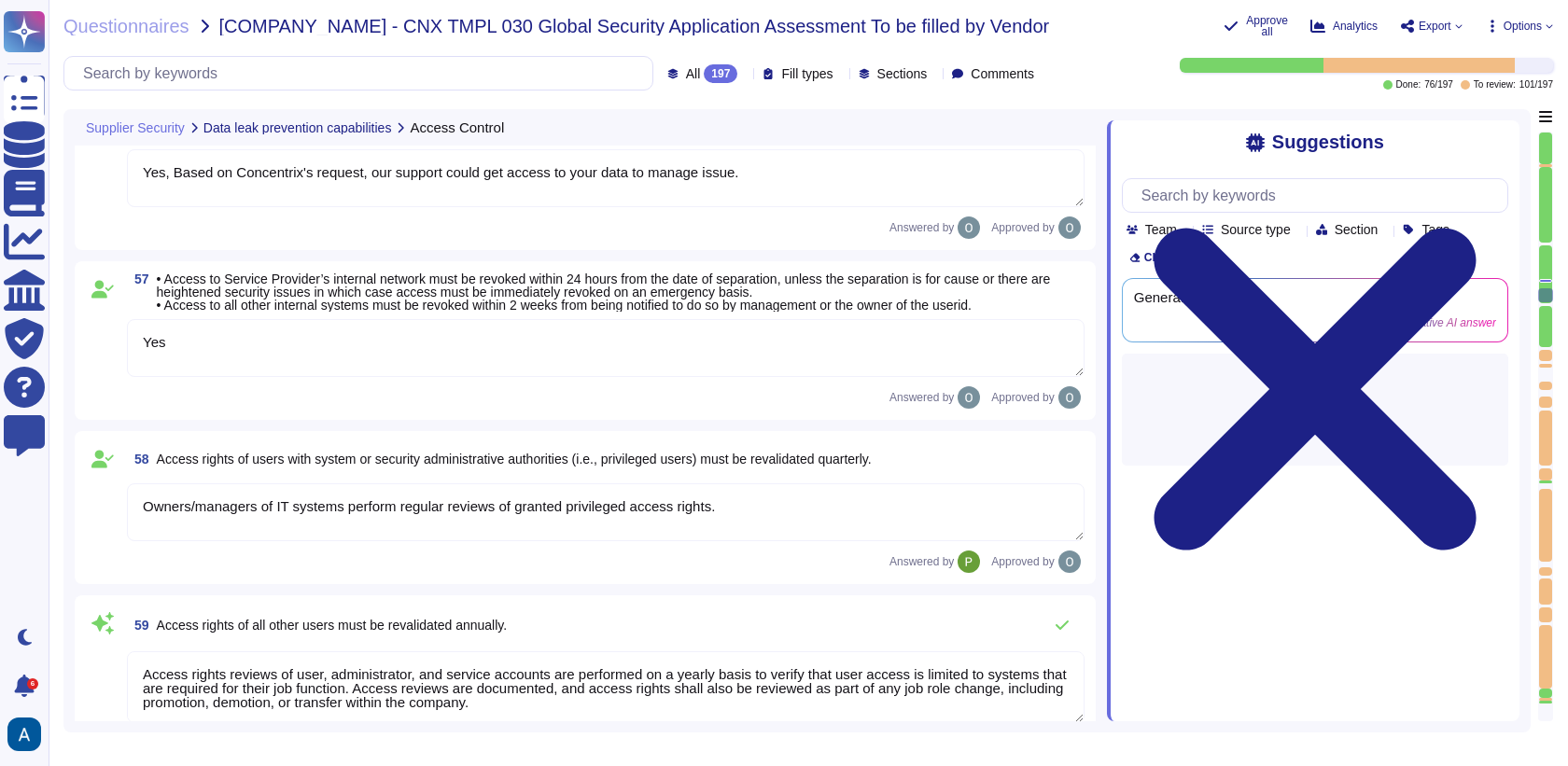 scroll, scrollTop: 9809, scrollLeft: 0, axis: vertical 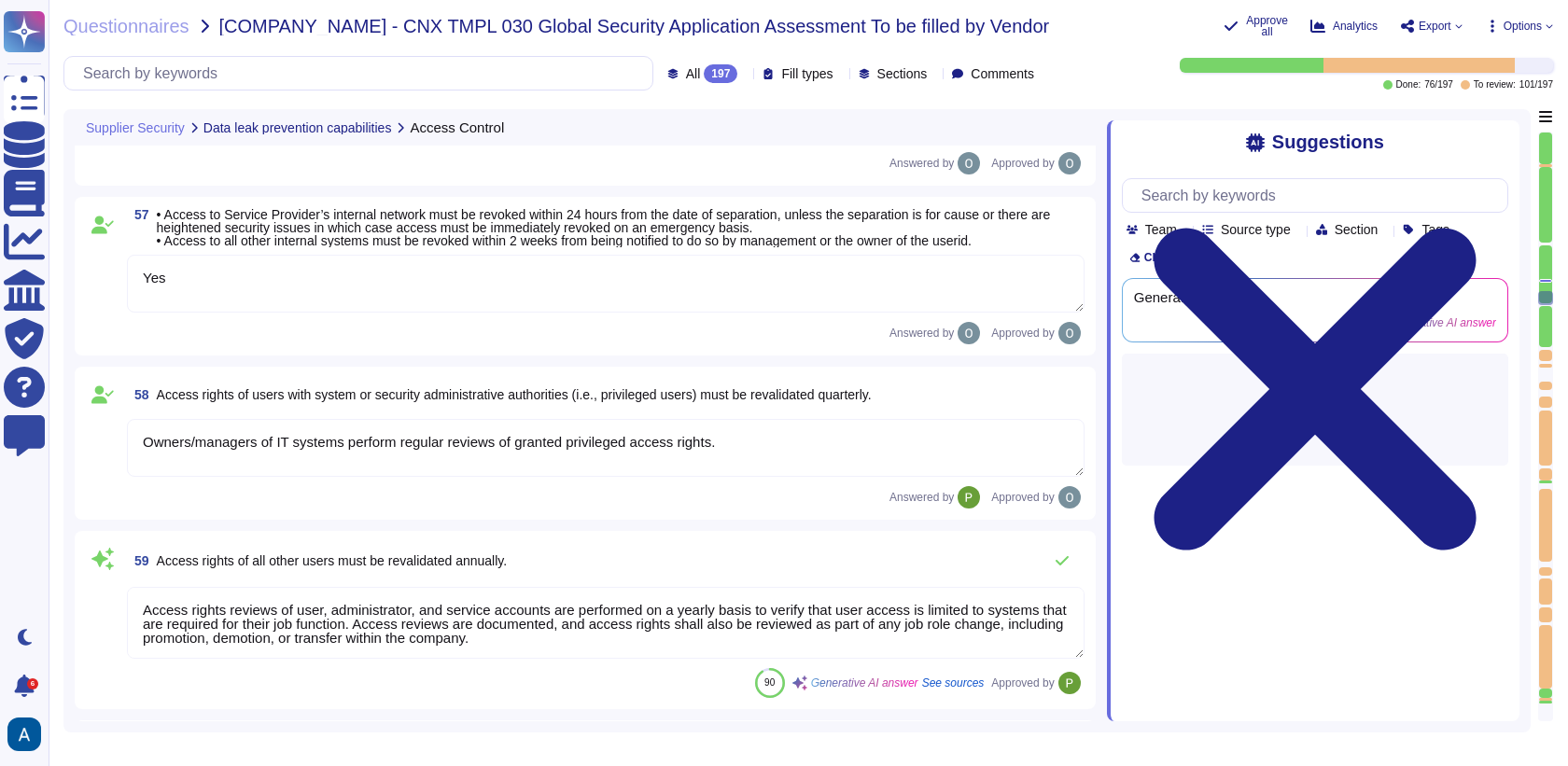 type on "Yes." 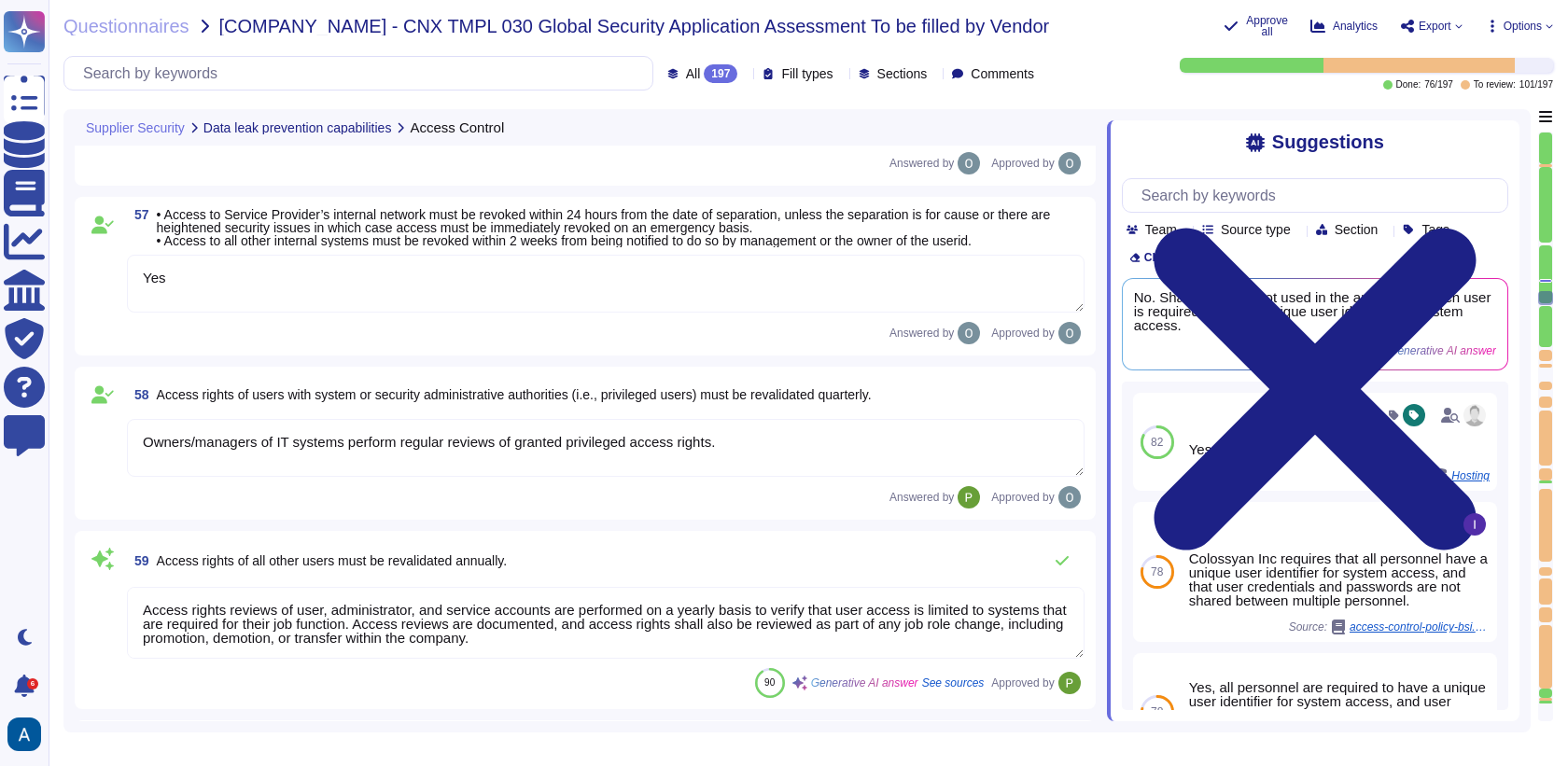 scroll, scrollTop: 1, scrollLeft: 0, axis: vertical 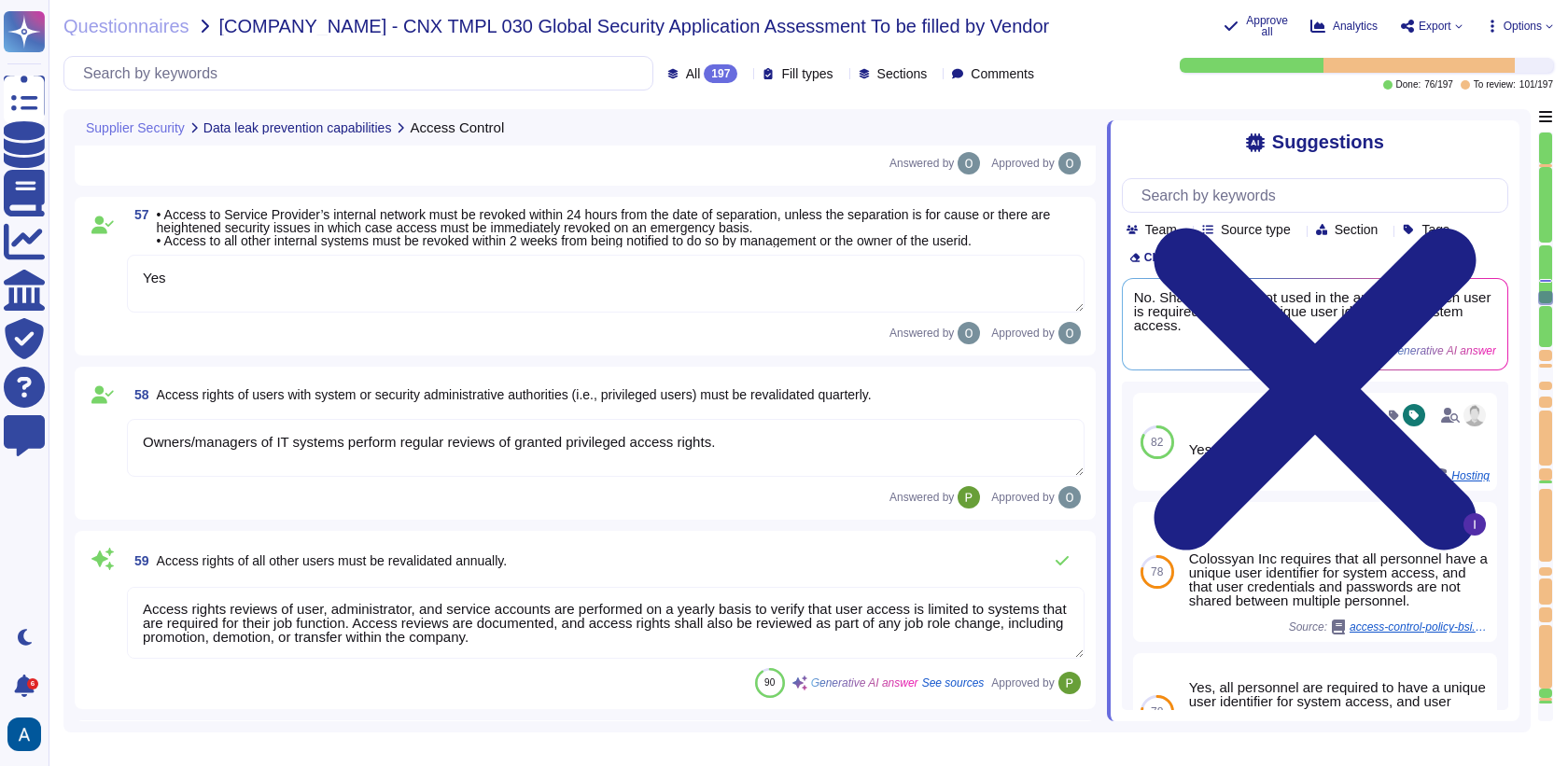 click at bounding box center (1546, 692) 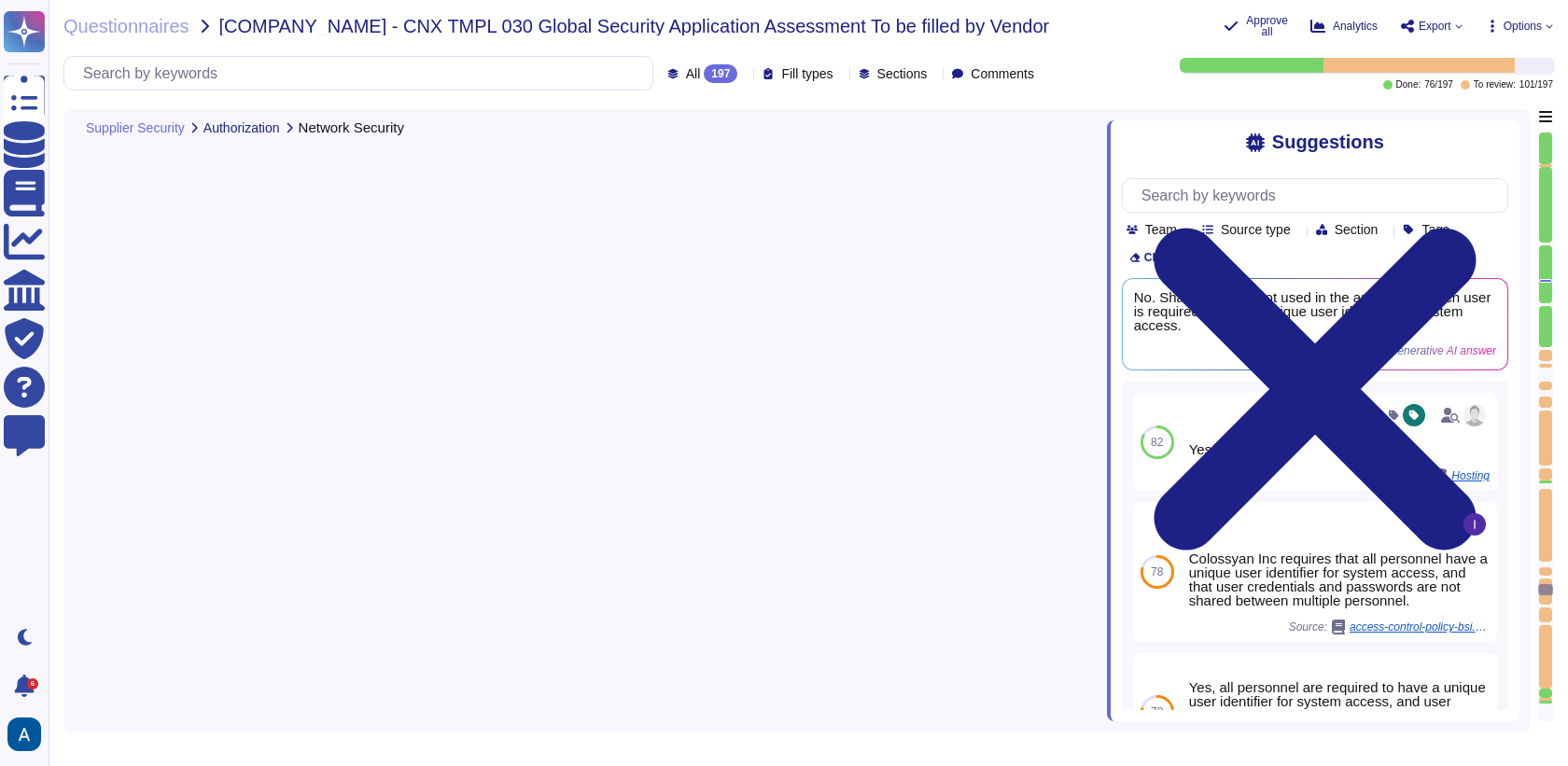 type on "1.
2.
3.
4.
5.
6.
7.
8.
9." 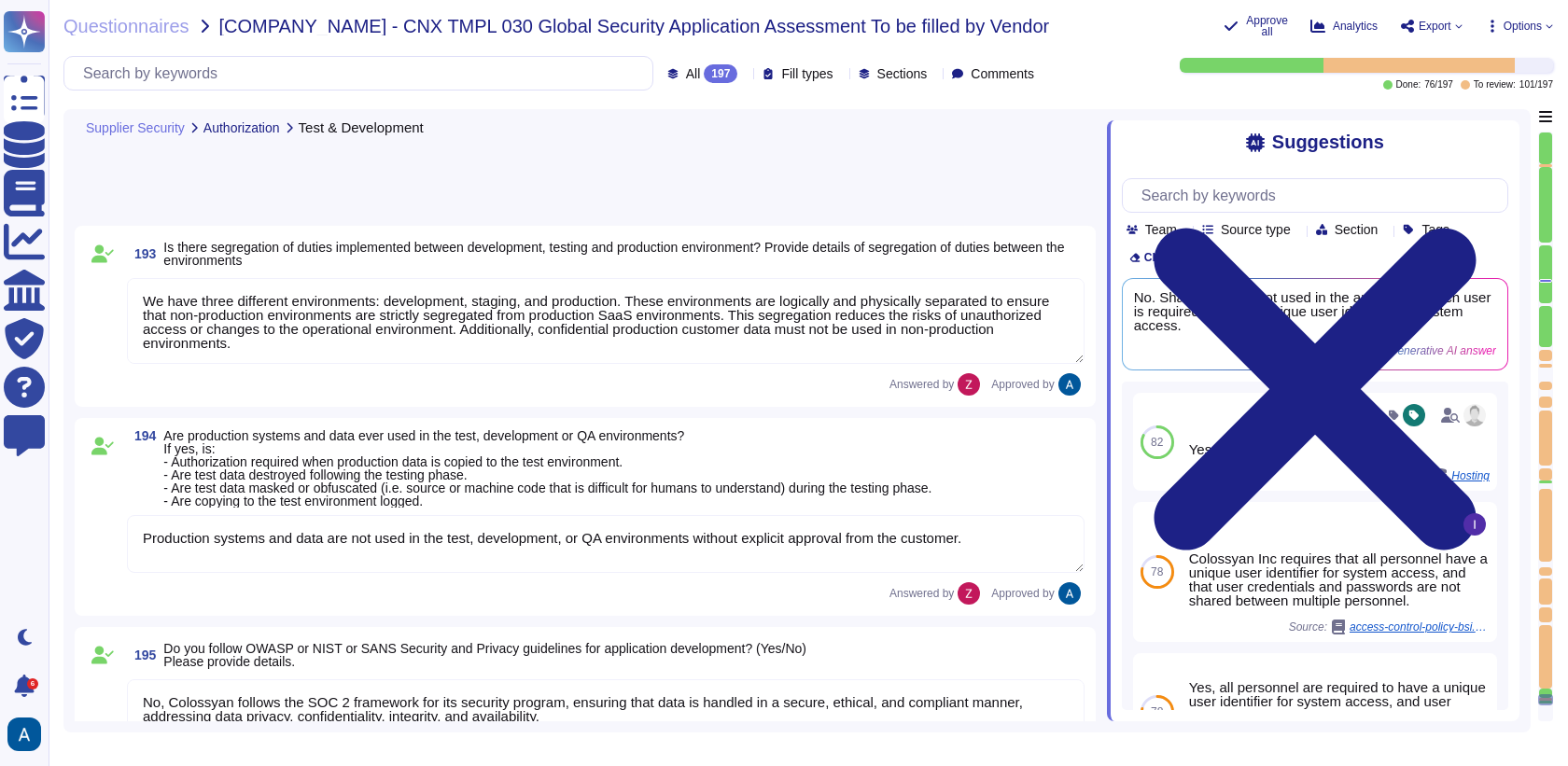 type on "We have three different environments: development, staging, and production. These environments are logically and physically separated to ensure that non-production environments are strictly segregated from production SaaS environments. This segregation reduces the risks of unauthorized access or changes to the operational environment. Additionally, confidential production customer data must not be used in non-production environments." 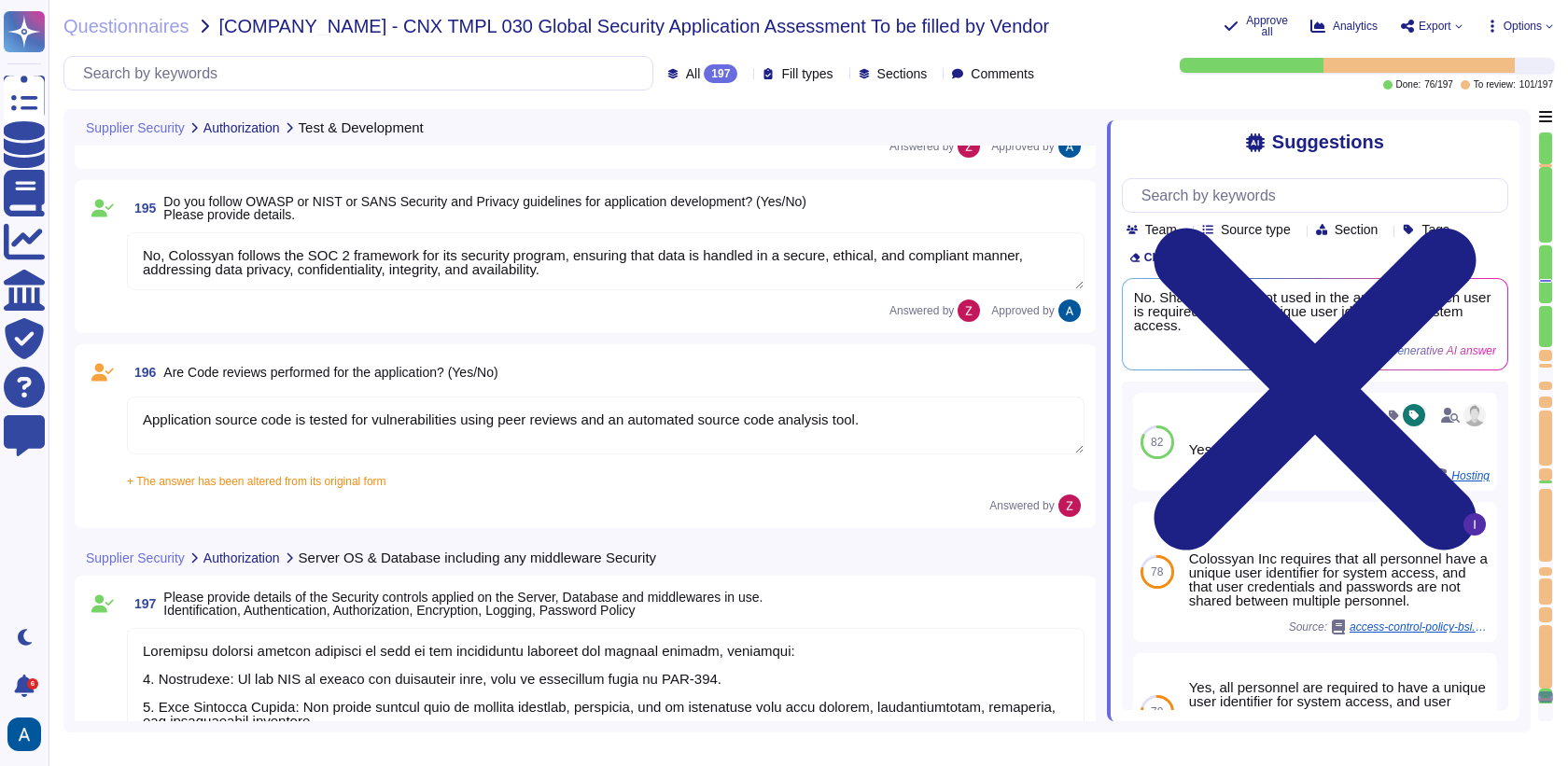 type on "All Colossyan Inc software is version controlled and synced between contributors (developers). Access to the central repository is restricted based on an employee's role. All code is written, tested, and saved in a local repository before being synced to the origin repository." 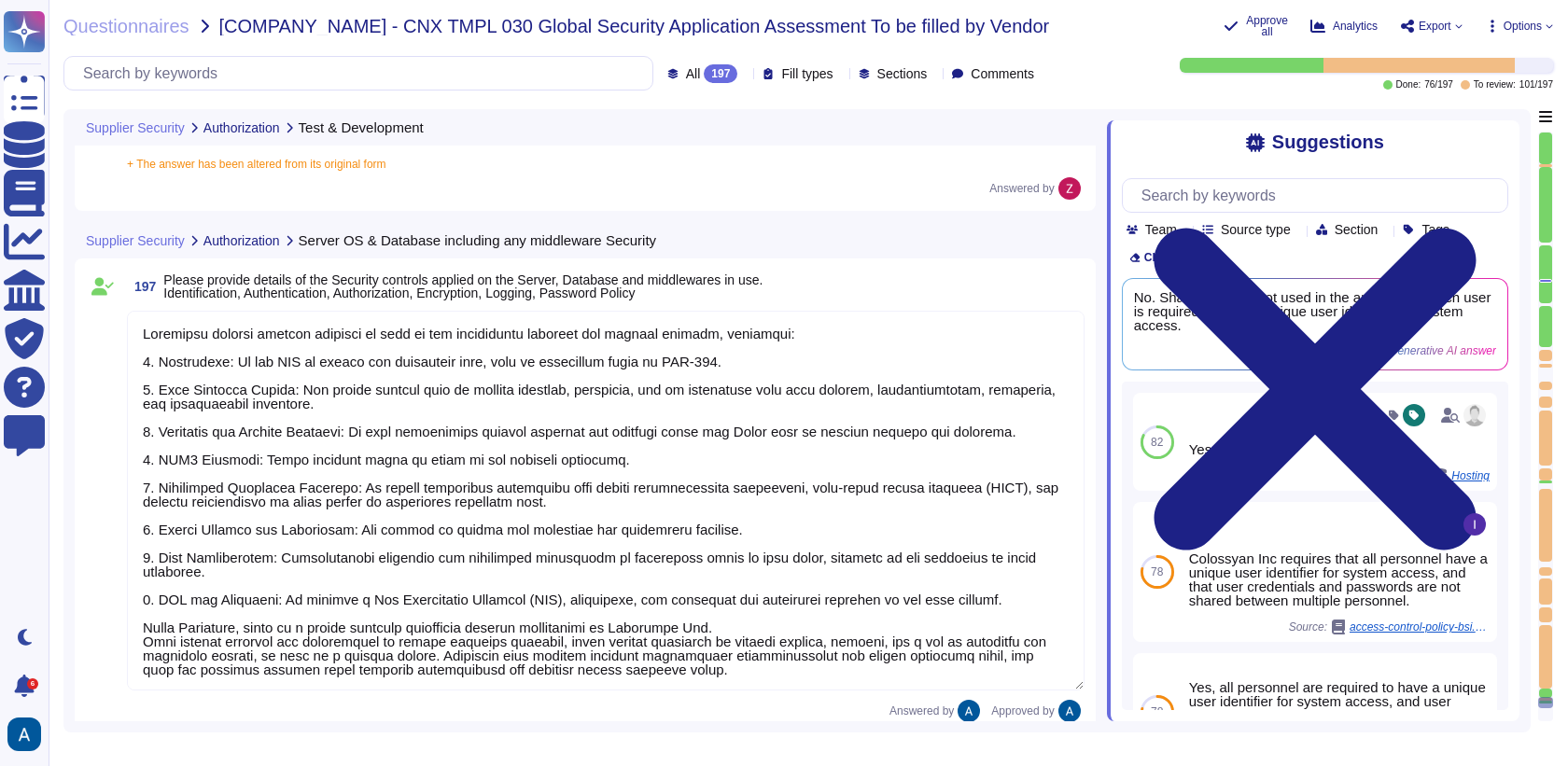 scroll, scrollTop: 35604, scrollLeft: 0, axis: vertical 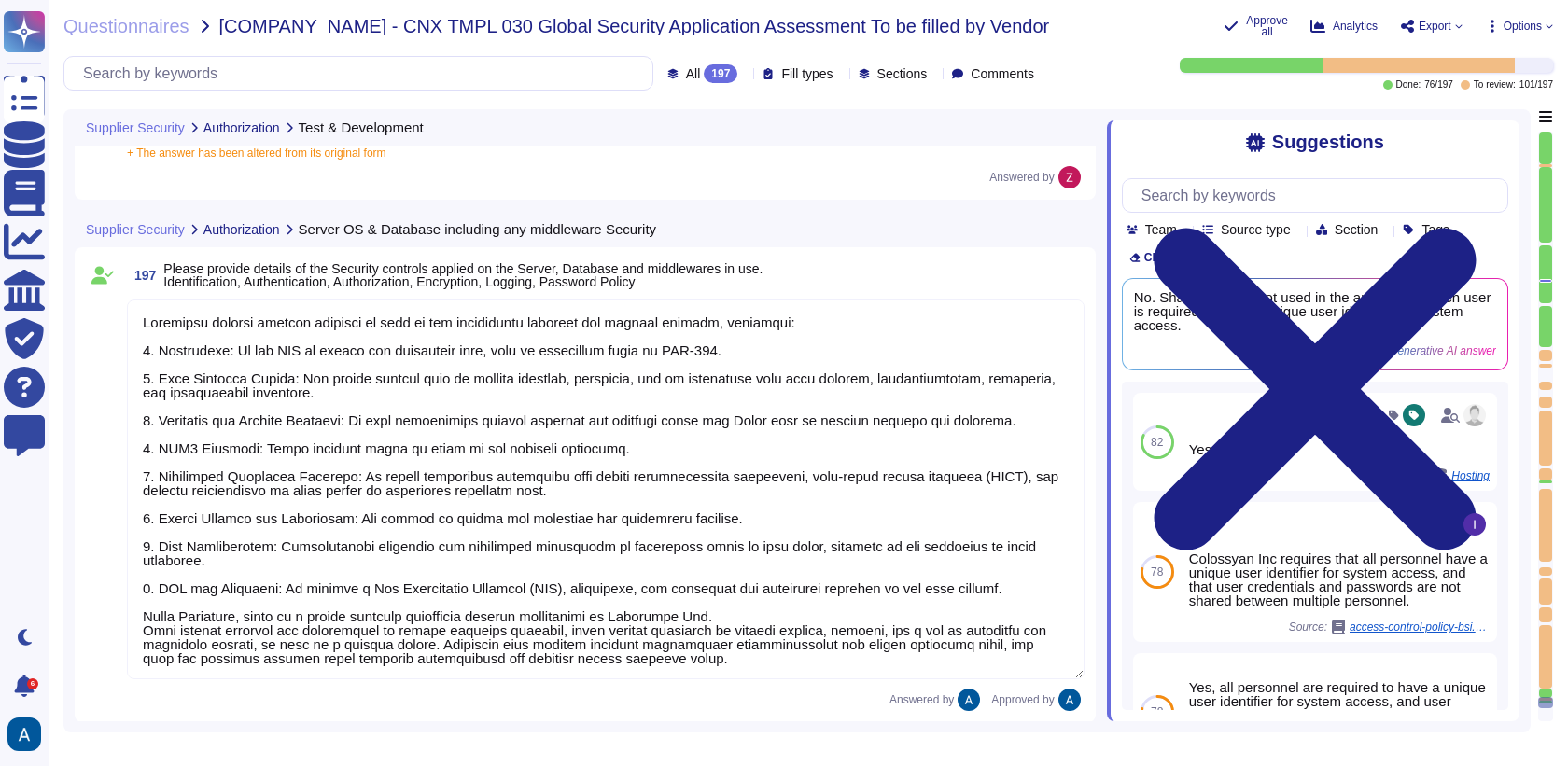 drag, startPoint x: 144, startPoint y: 320, endPoint x: 595, endPoint y: 584, distance: 522.5868 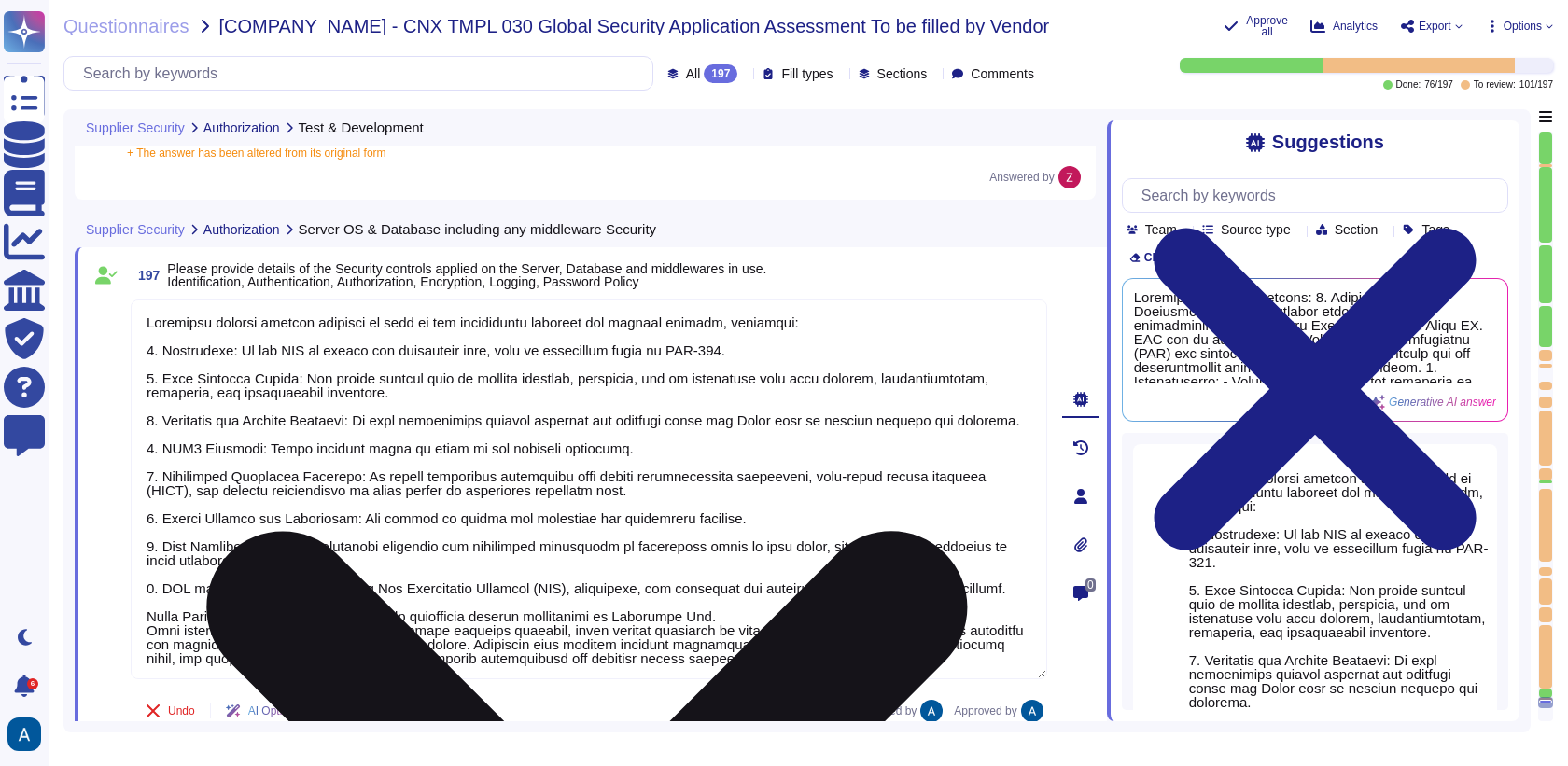 click at bounding box center (589, 489) 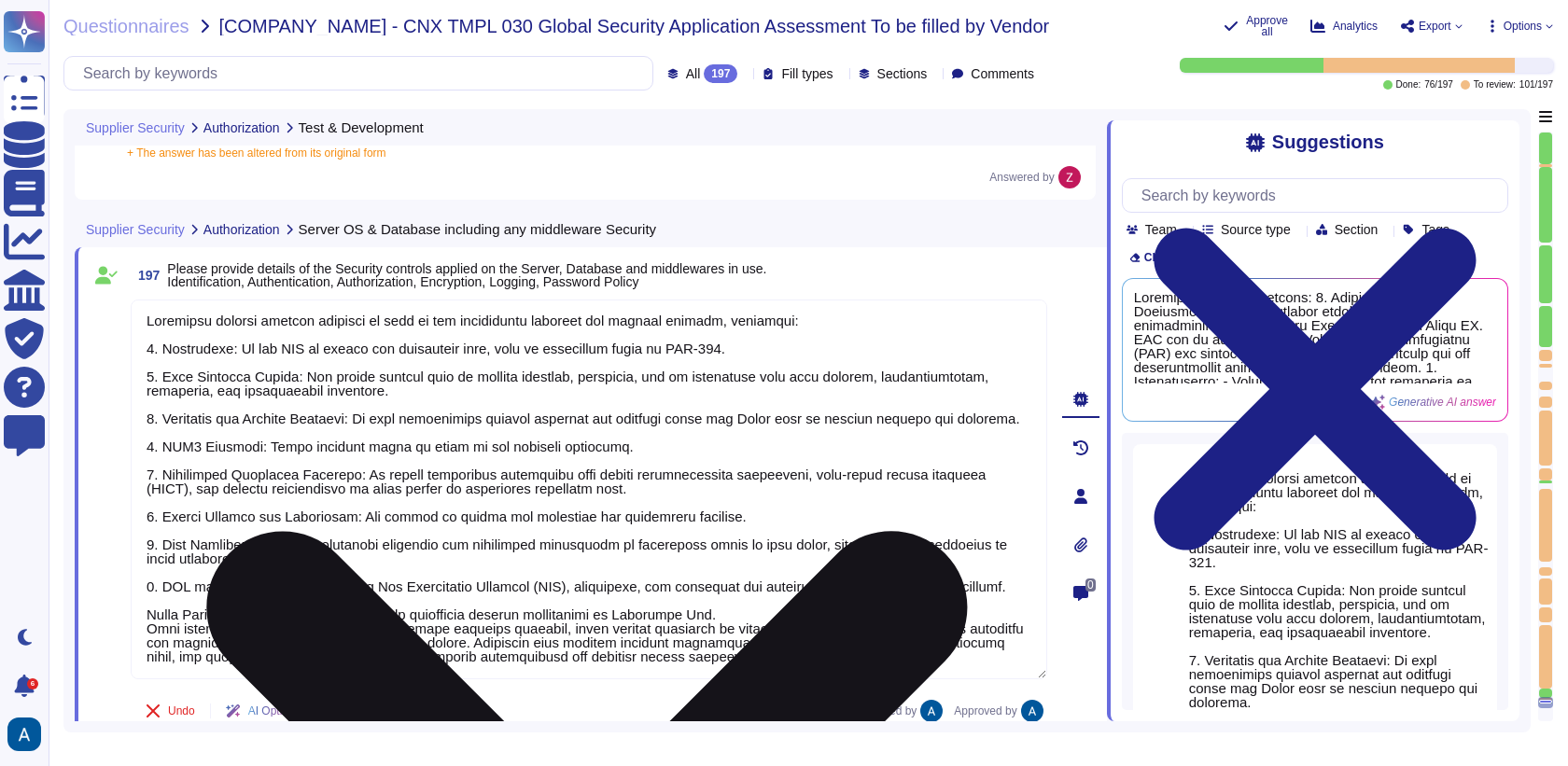 click at bounding box center (589, 489) 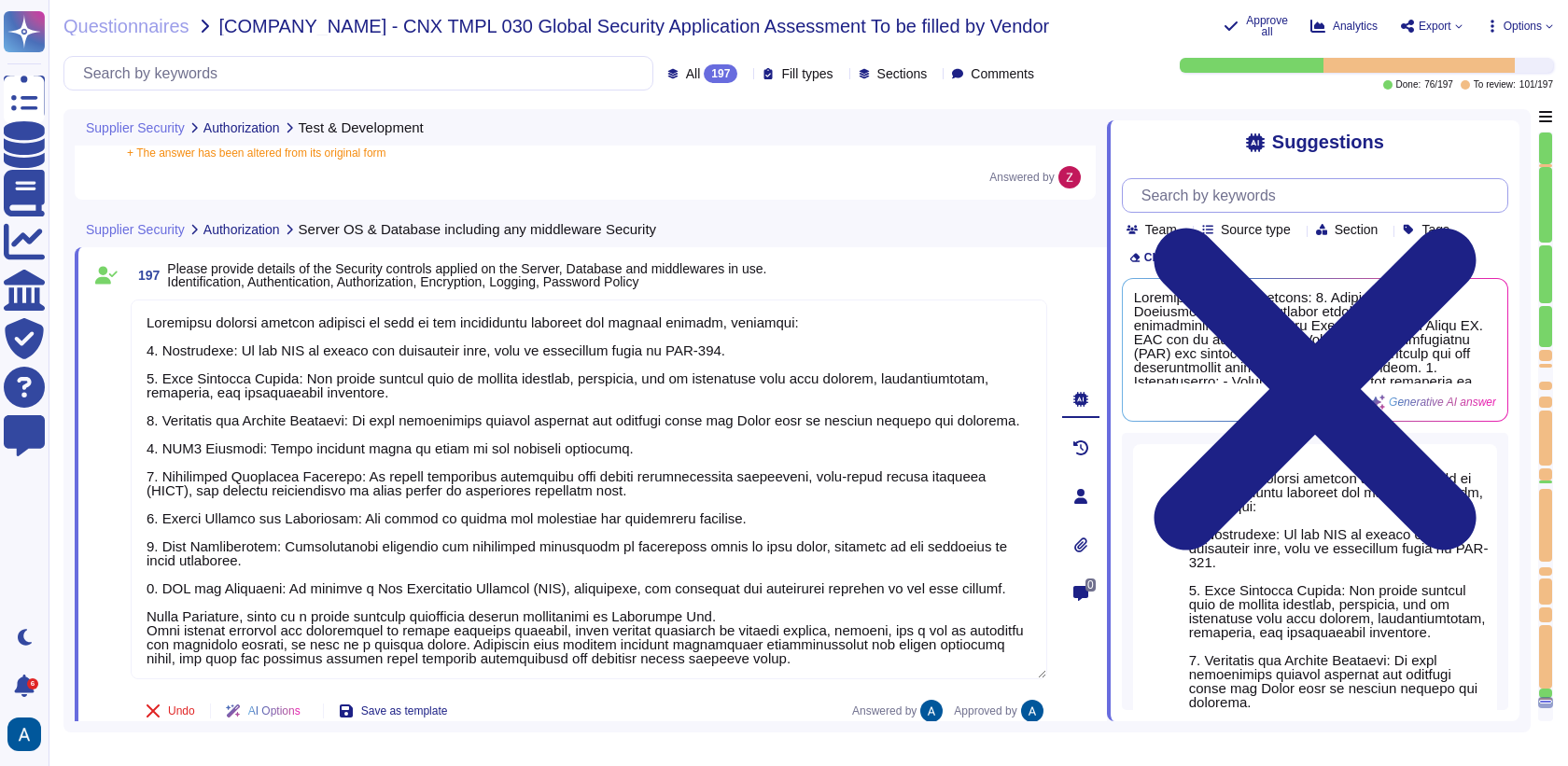 click at bounding box center (1320, 195) 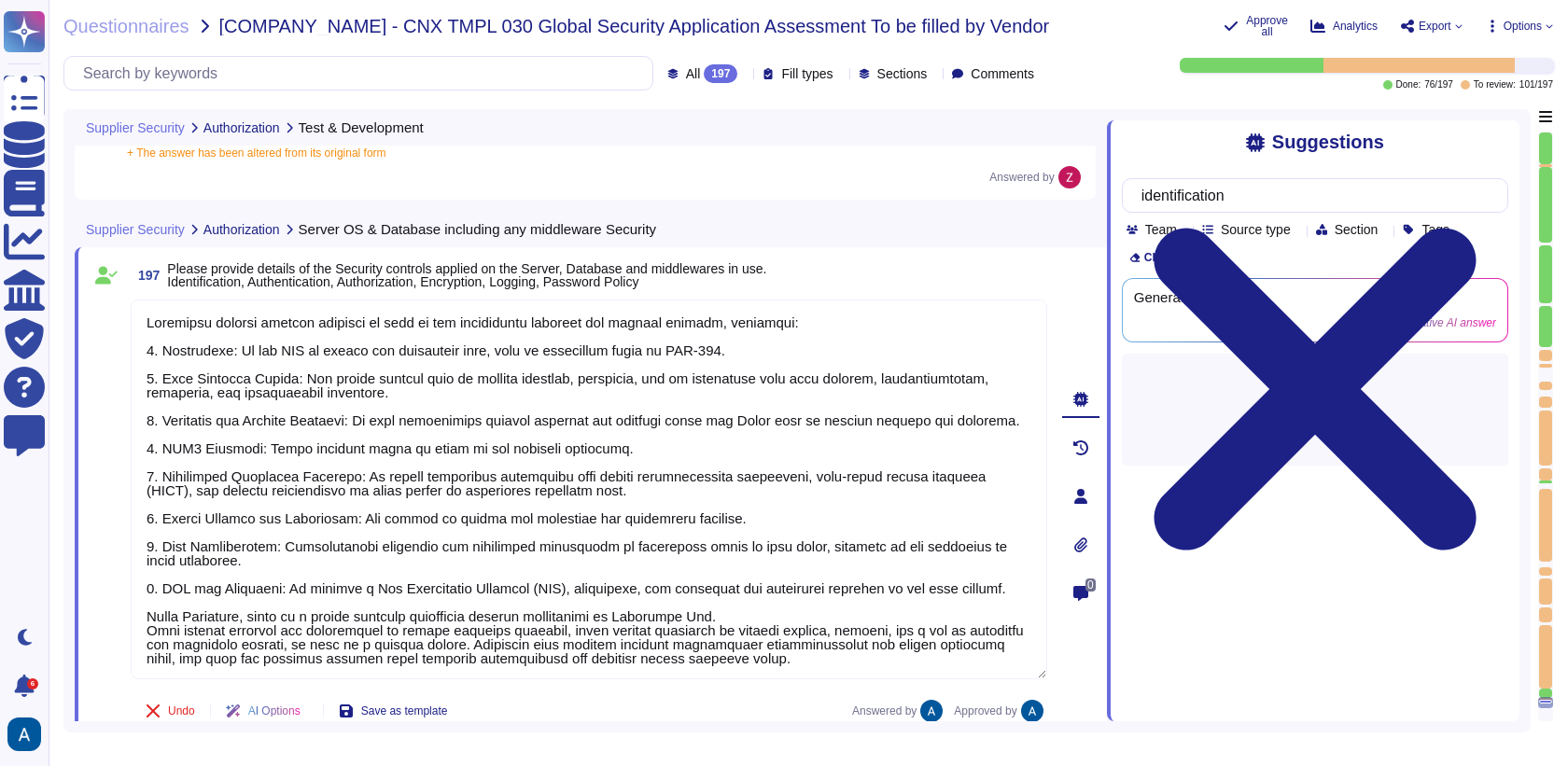type on "identification" 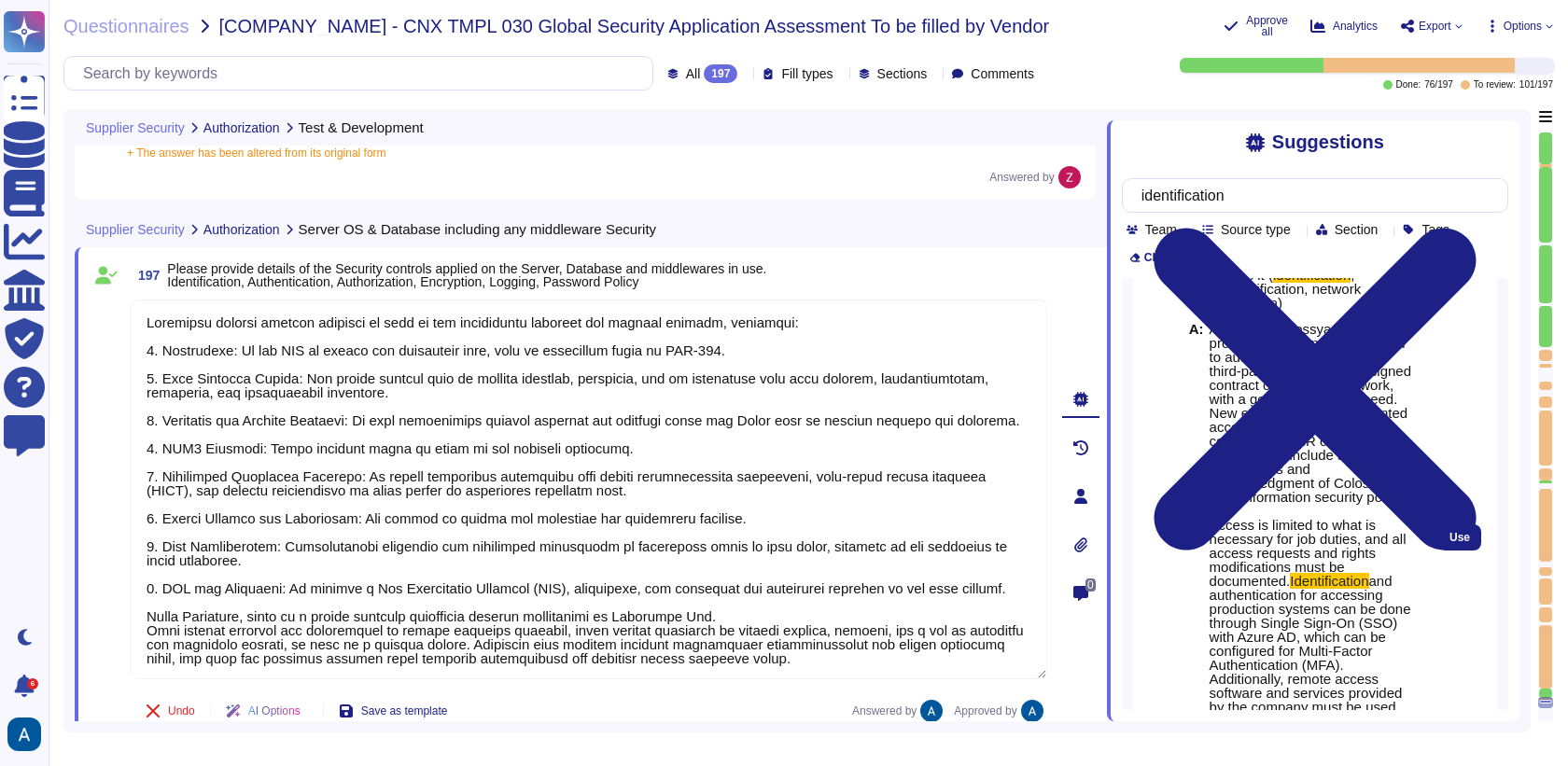 scroll, scrollTop: 337, scrollLeft: 0, axis: vertical 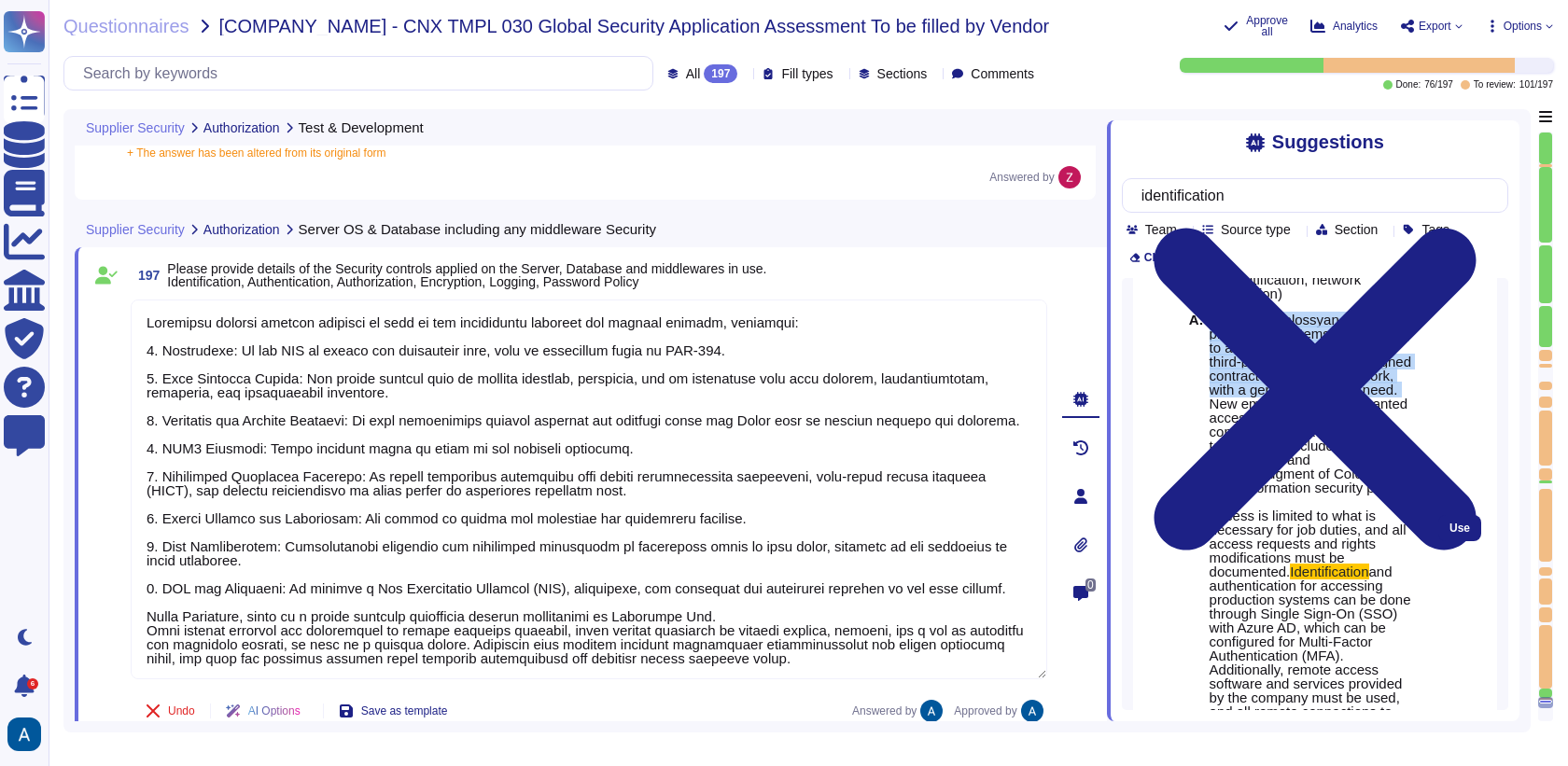 drag, startPoint x: 1211, startPoint y: 361, endPoint x: 1366, endPoint y: 448, distance: 177.74701 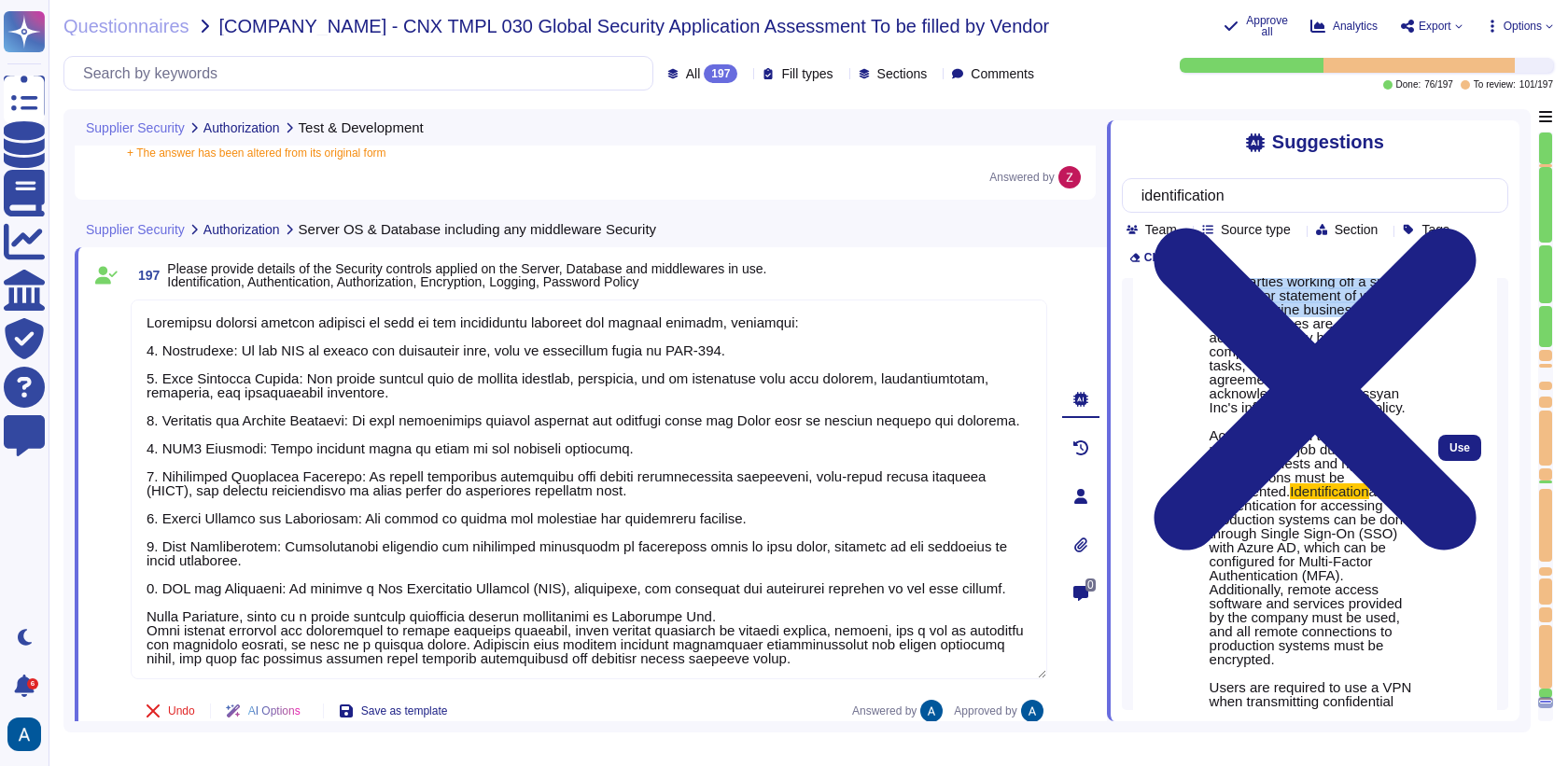 scroll, scrollTop: 421, scrollLeft: 0, axis: vertical 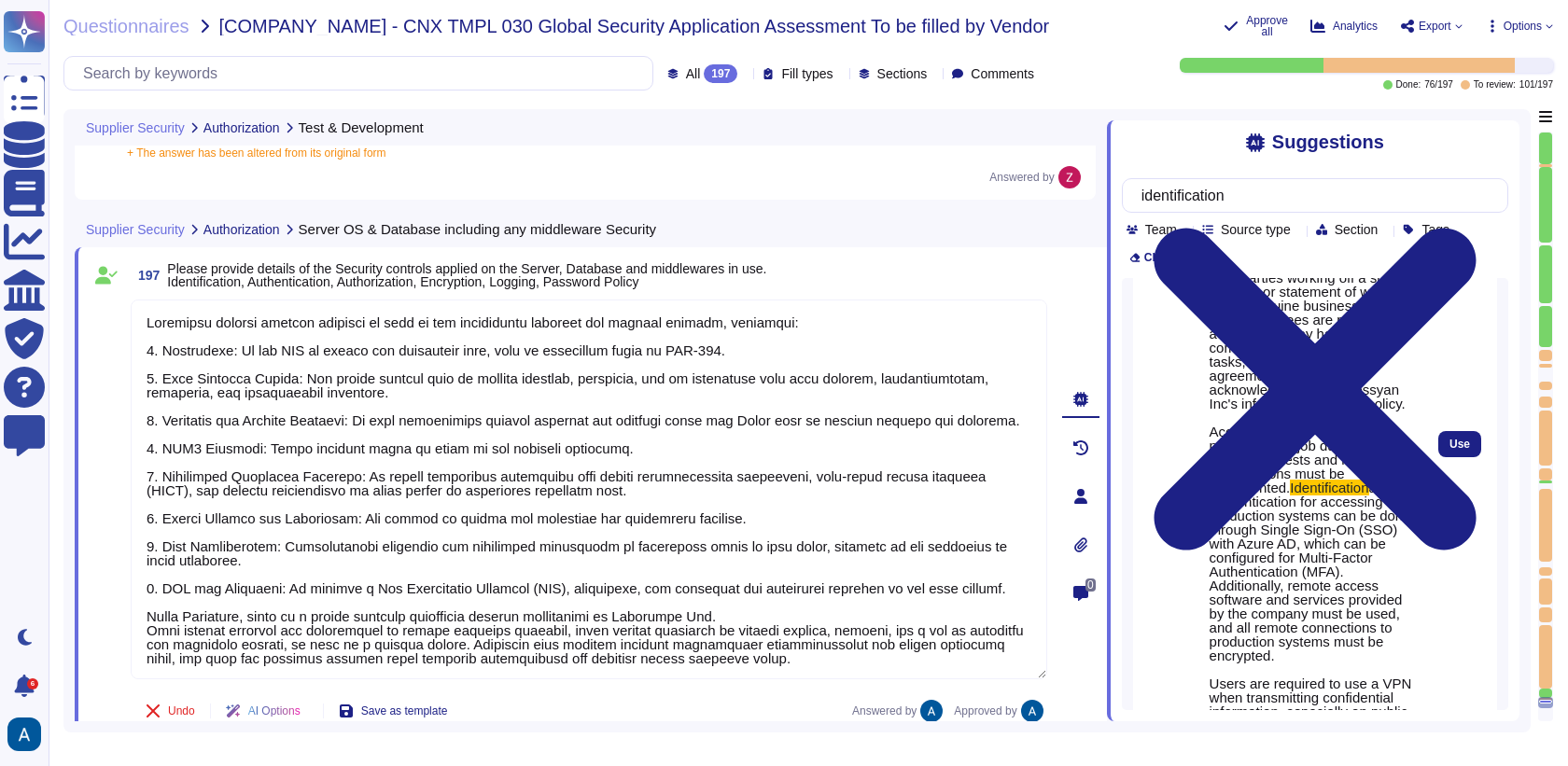 click on "Access to Colossyan Inc production systems is restricted to authorized employees and third-parties working off a signed contract or statement of work, with a genuine business need. New employees are not granted access until they have completed all HR onboarding tasks, which include signed agreements and acknowledgment of Colossyan Inc's information security policy.
Access is limited to what is necessary for job duties, and all access requests and rights modifications must be documented." at bounding box center (1310, 361) 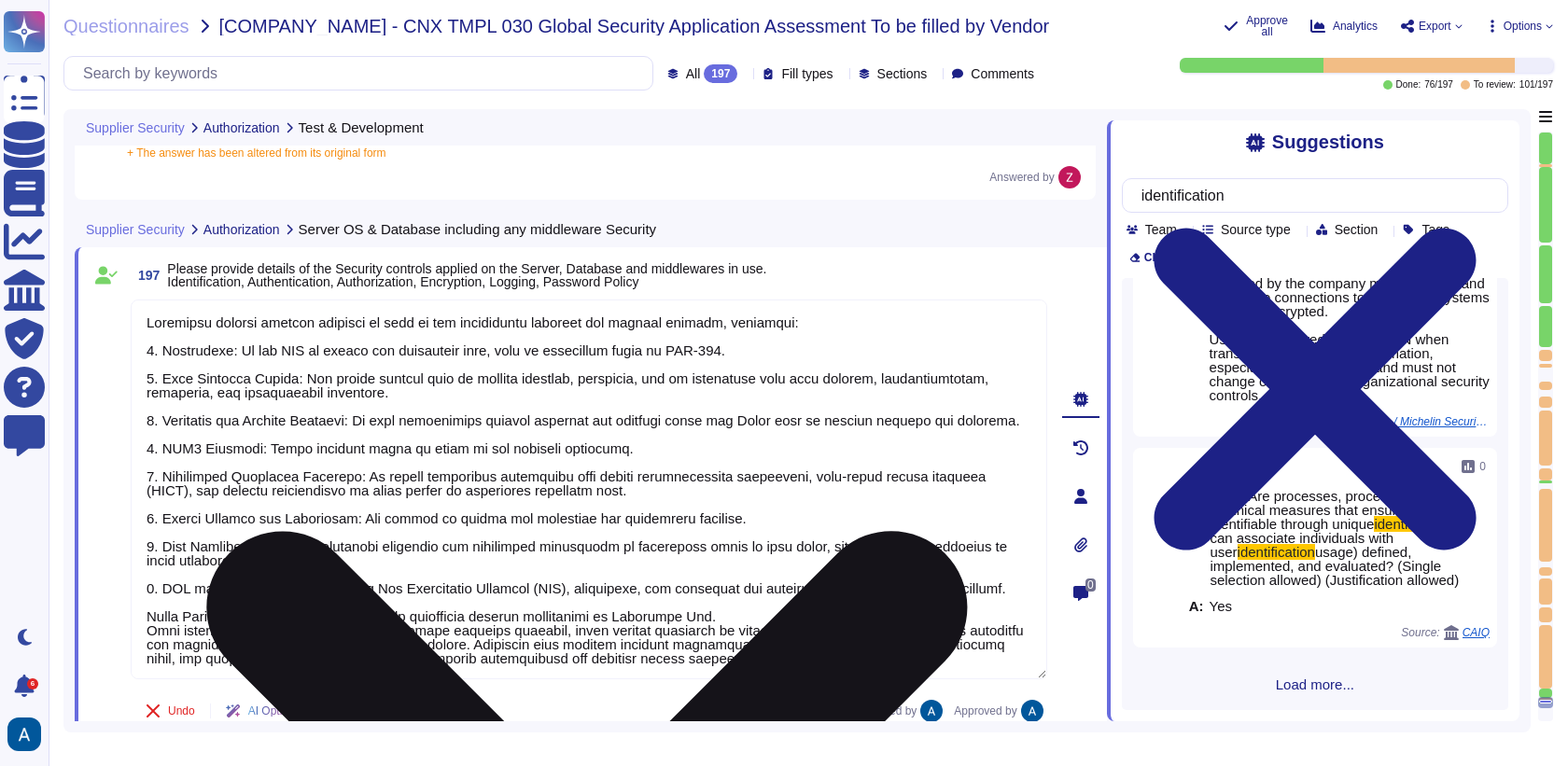 scroll, scrollTop: 681, scrollLeft: 0, axis: vertical 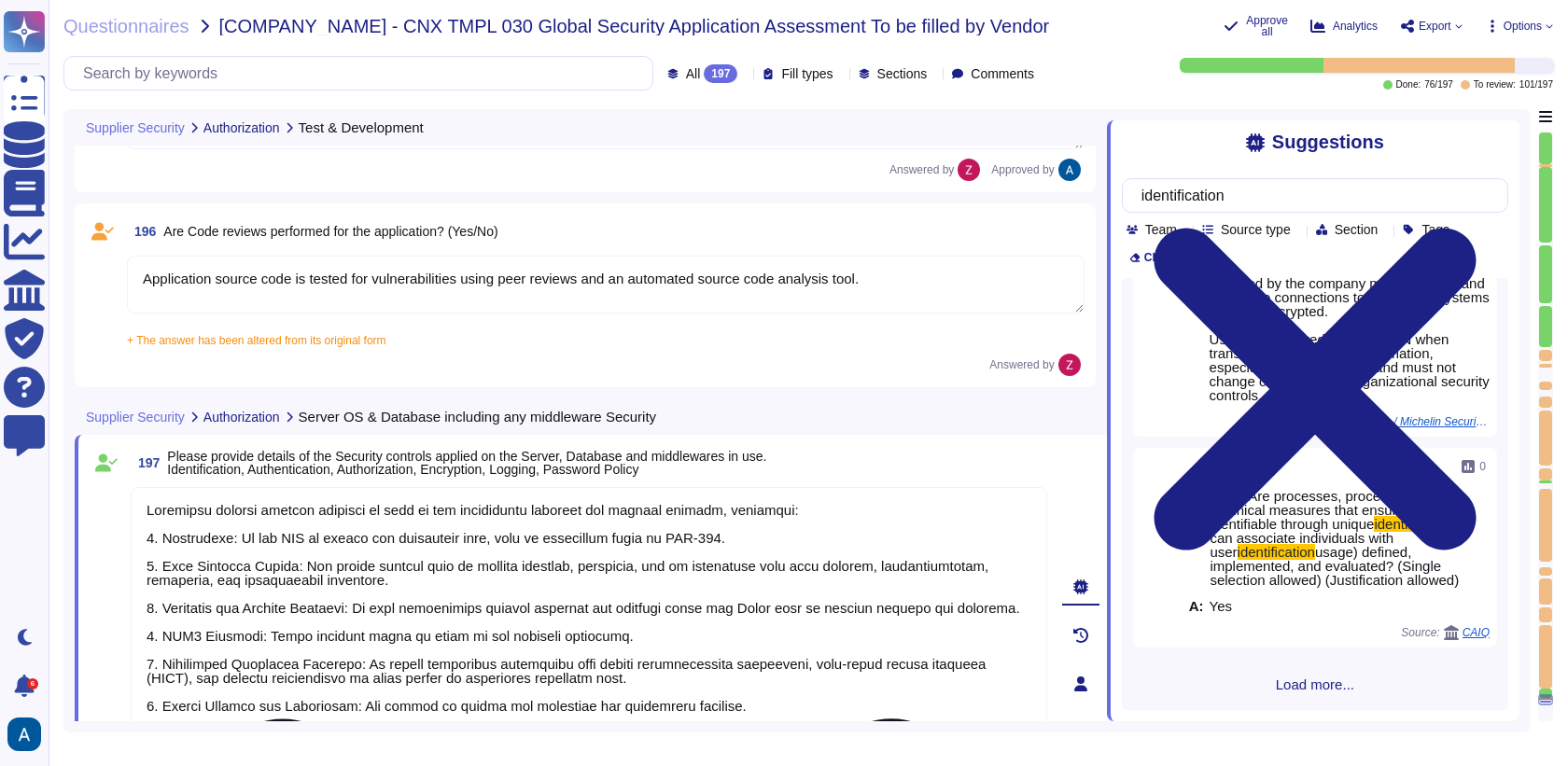 type on "We have three different environments: development, staging, and production. These environments are logically and physically separated to ensure that non-production environments are strictly segregated from production SaaS environments. This segregation reduces the risks of unauthorized access or changes to the operational environment. Additionally, confidential production customer data must not be used in non-production environments." 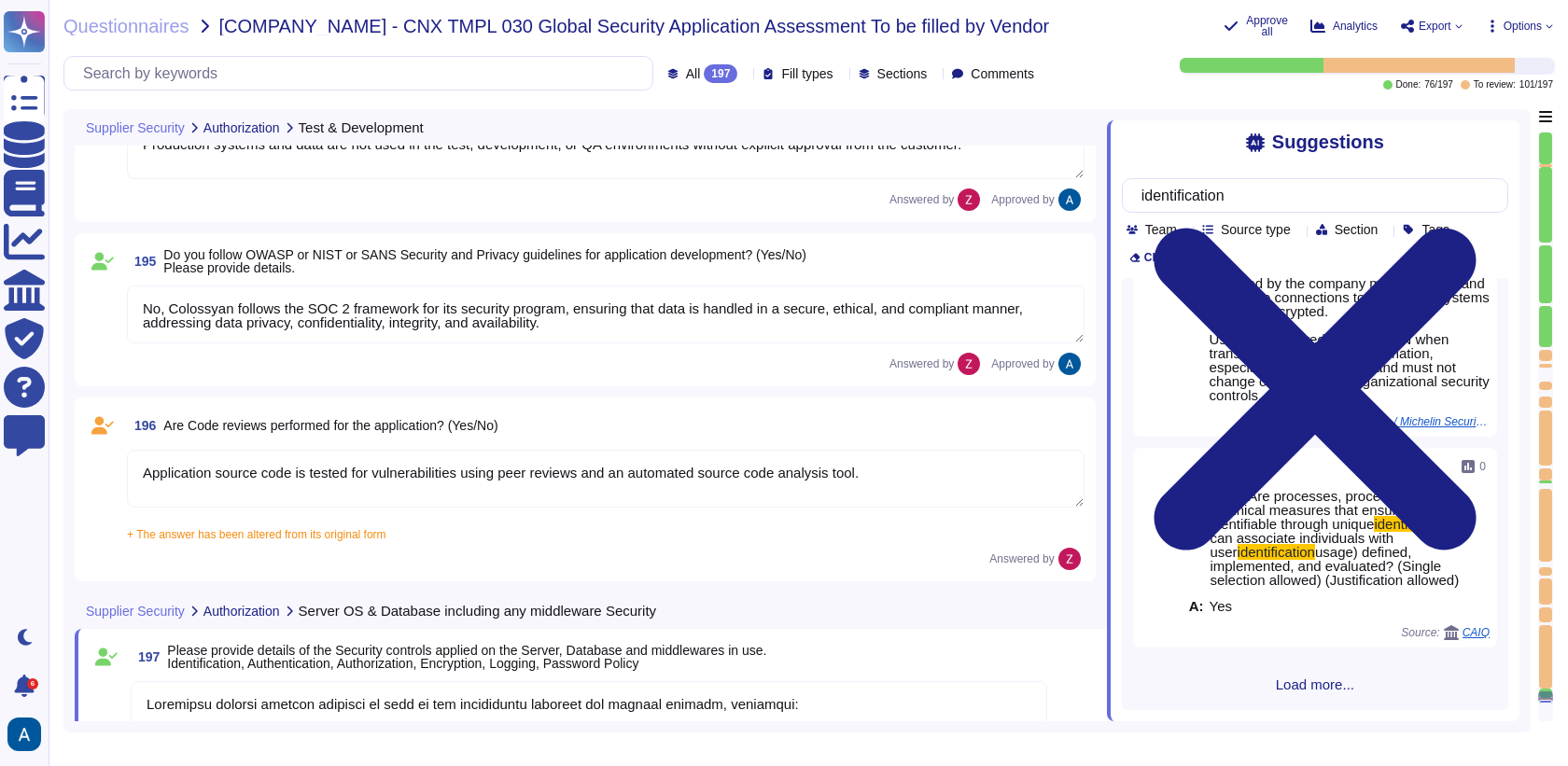 type on "All Colossyan Inc software is version controlled and synced between contributors (developers). Access to the central repository is restricted based on an employee's role. All code is written, tested, and saved in a local repository before being synced to the origin repository." 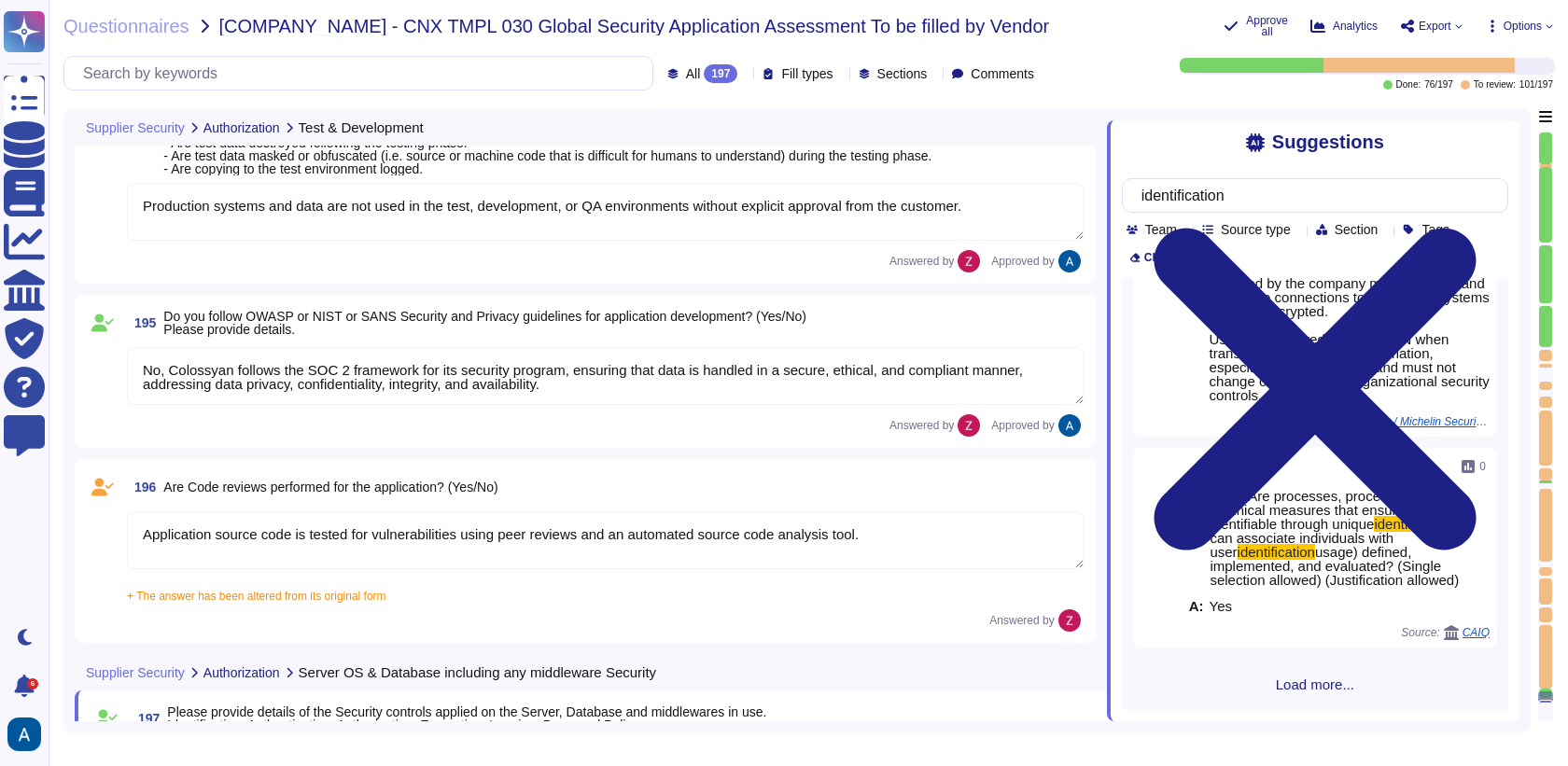 scroll, scrollTop: 35168, scrollLeft: 0, axis: vertical 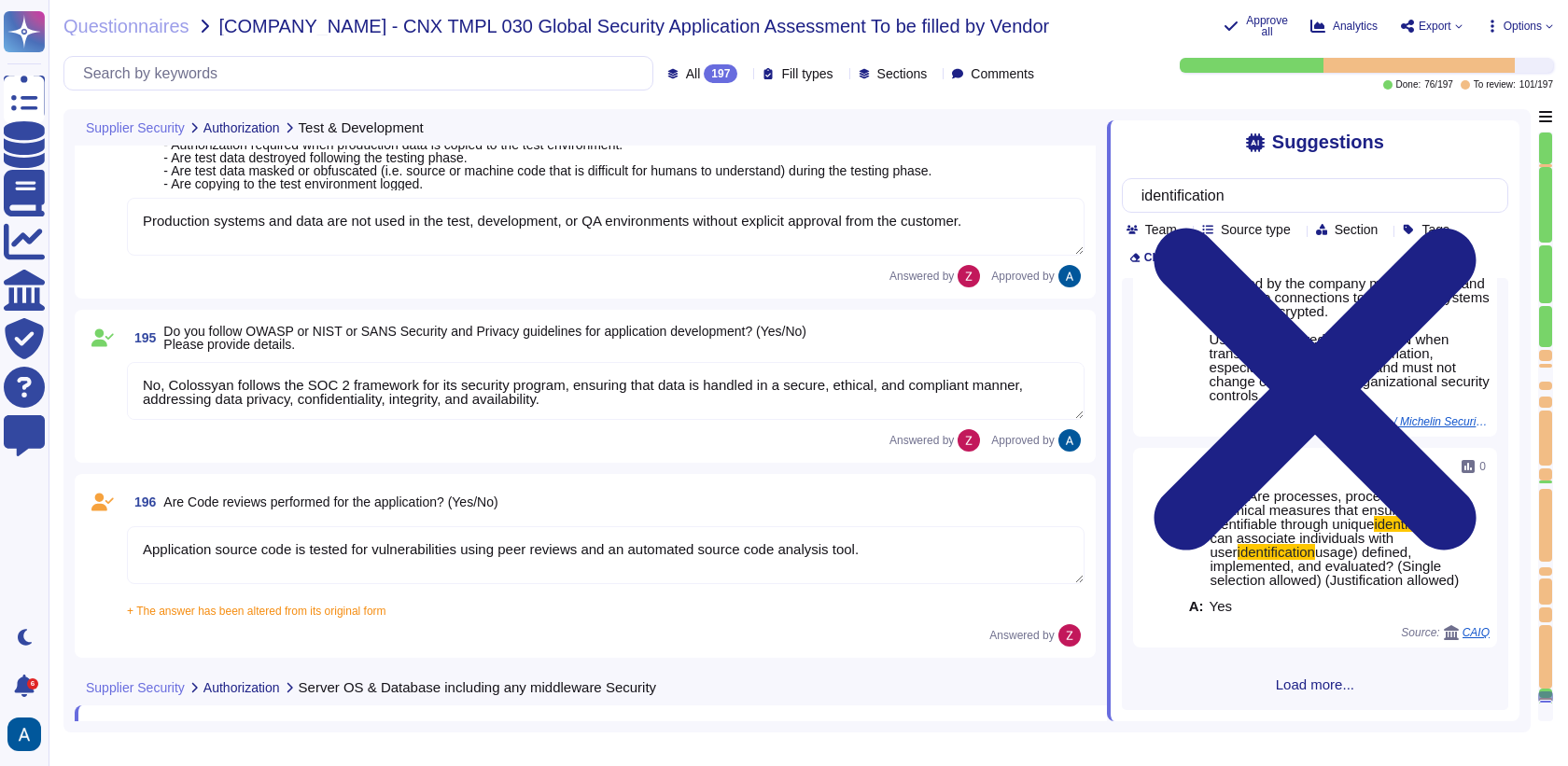 click on "Application source code is tested for vulnerabilities using peer reviews and an automated source code analysis tool." at bounding box center [606, 555] 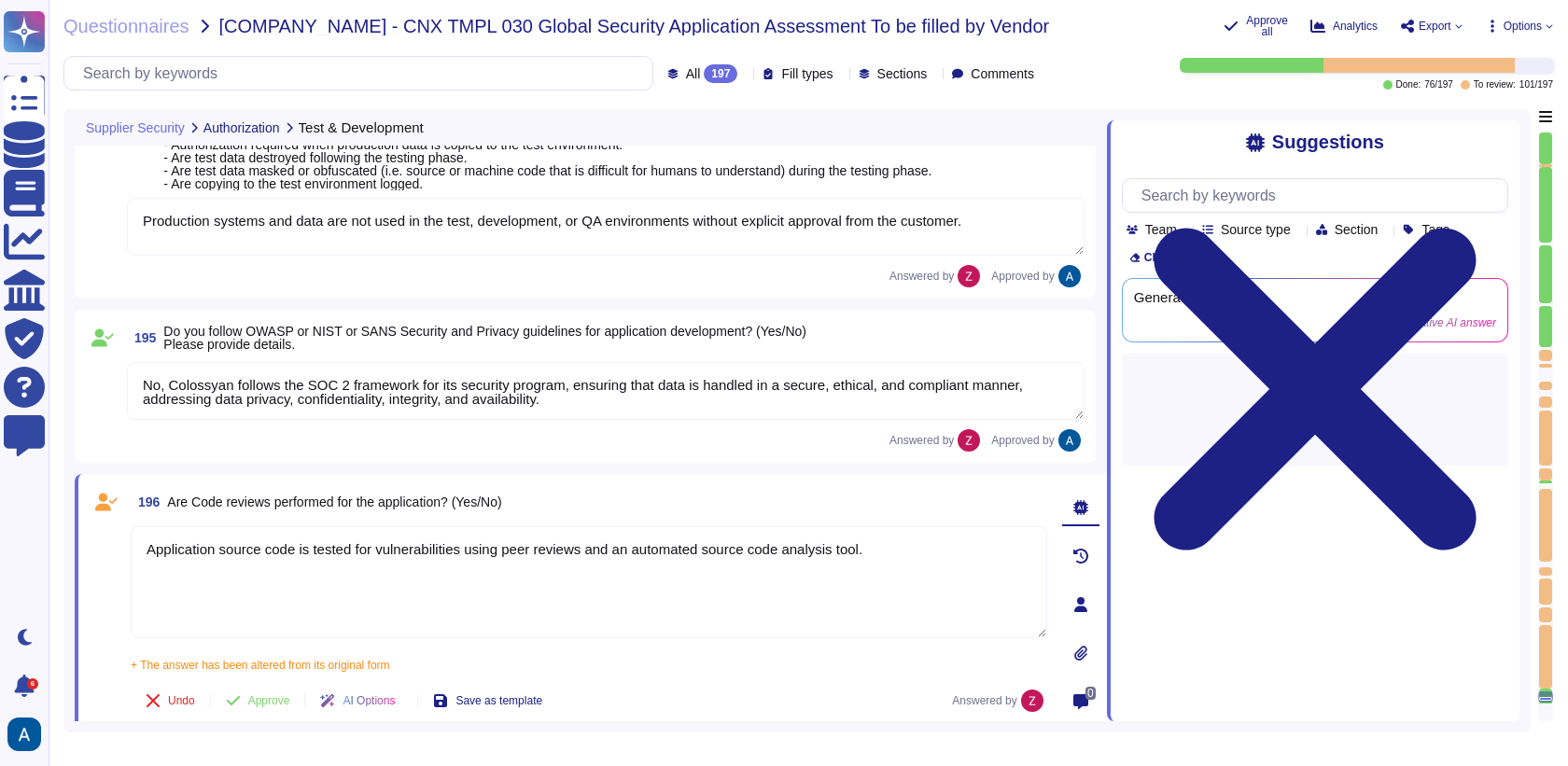 scroll, scrollTop: 0, scrollLeft: 0, axis: both 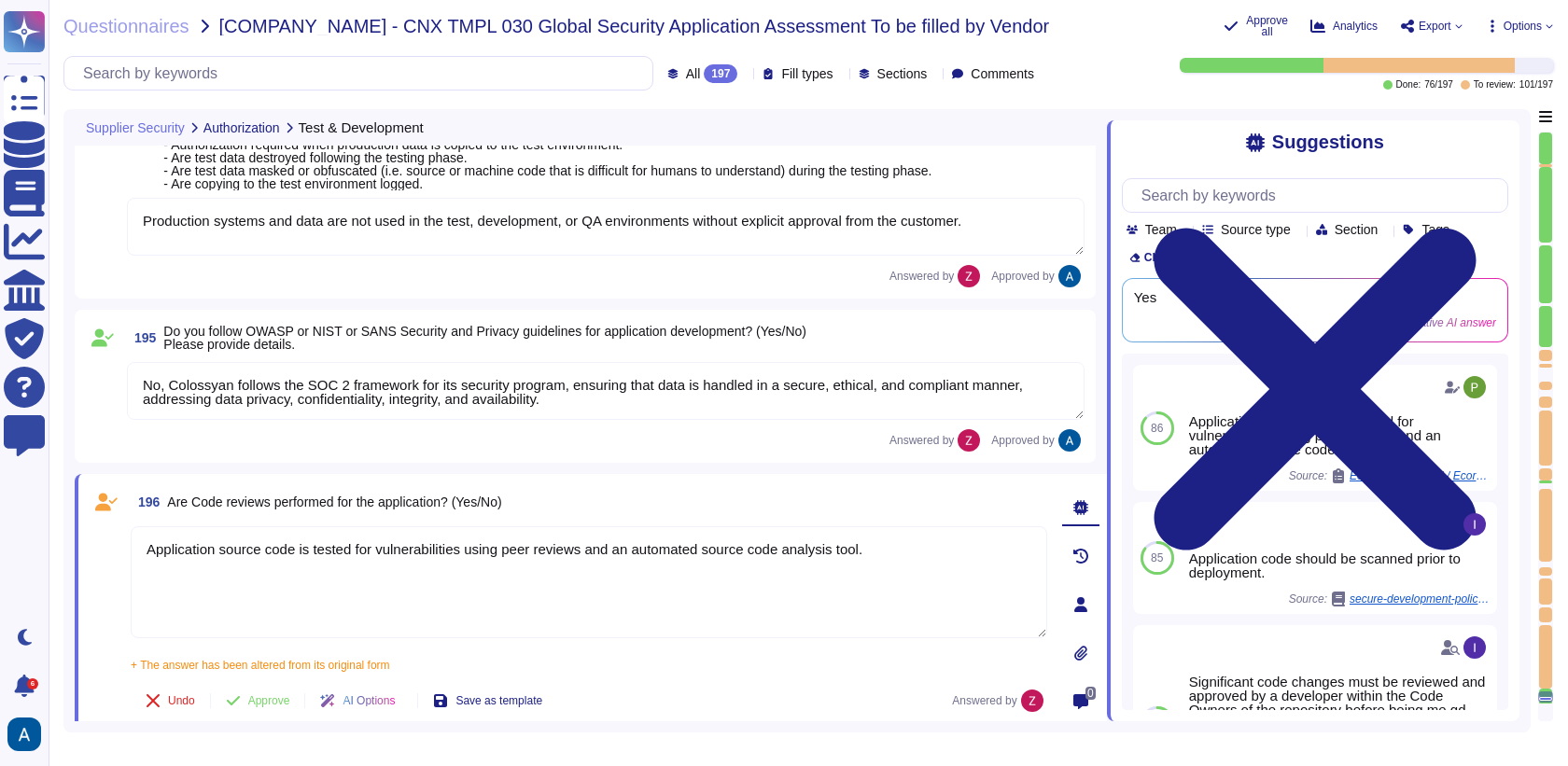 click on "Application source code is tested for vulnerabilities using peer reviews and an automated source code analysis tool." at bounding box center (589, 582) 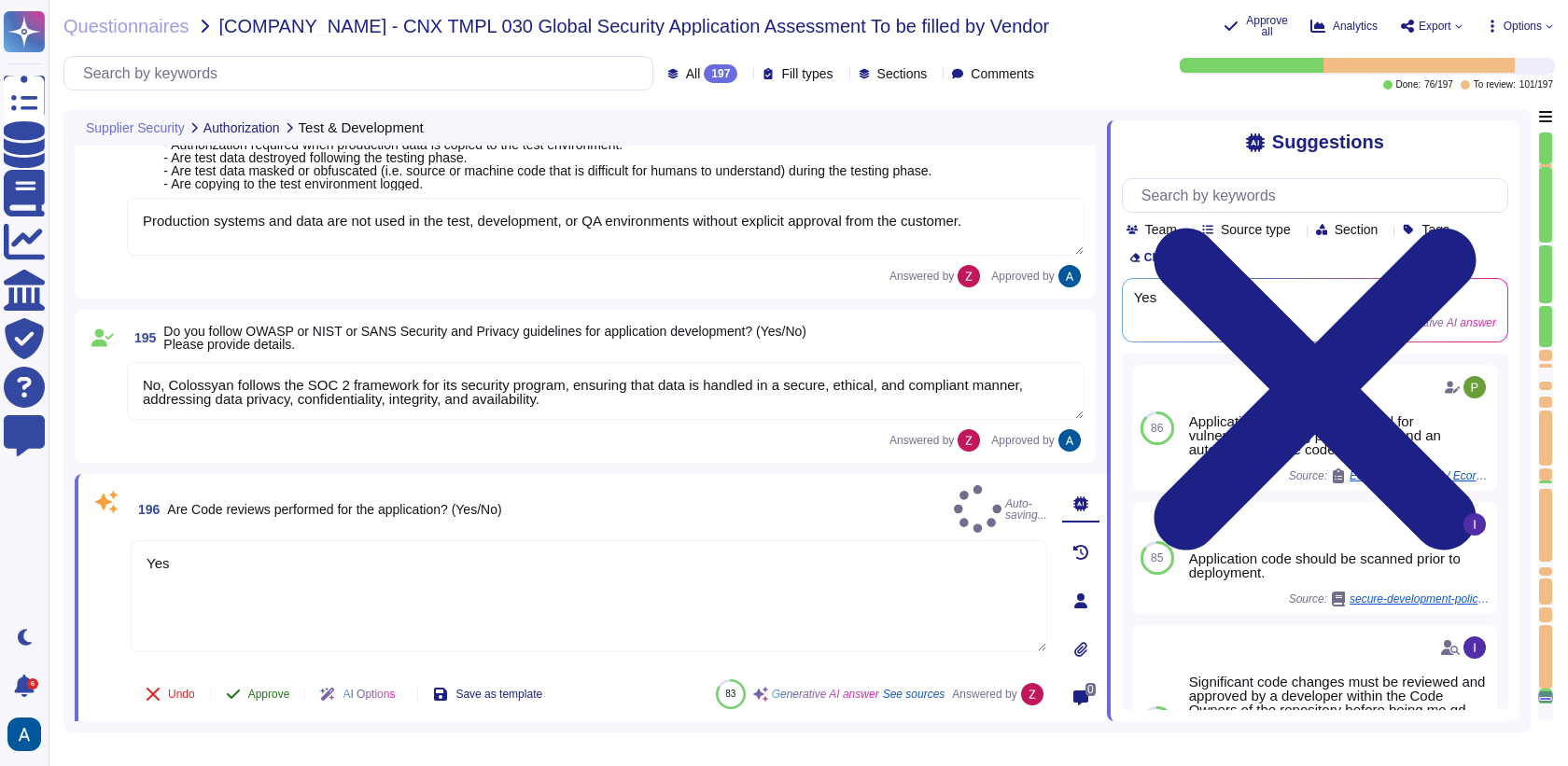 type on "Yes" 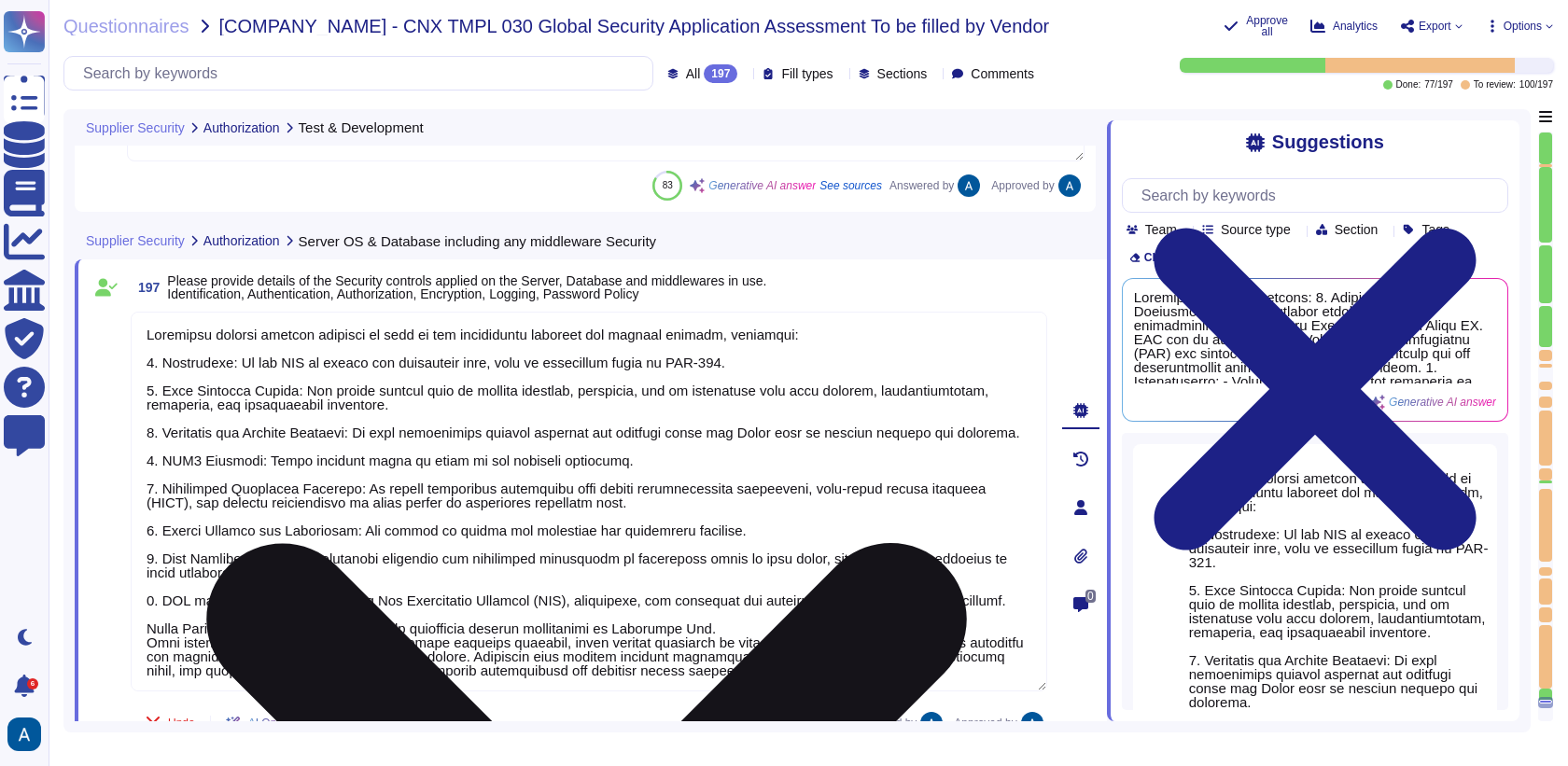 scroll, scrollTop: 35656, scrollLeft: 0, axis: vertical 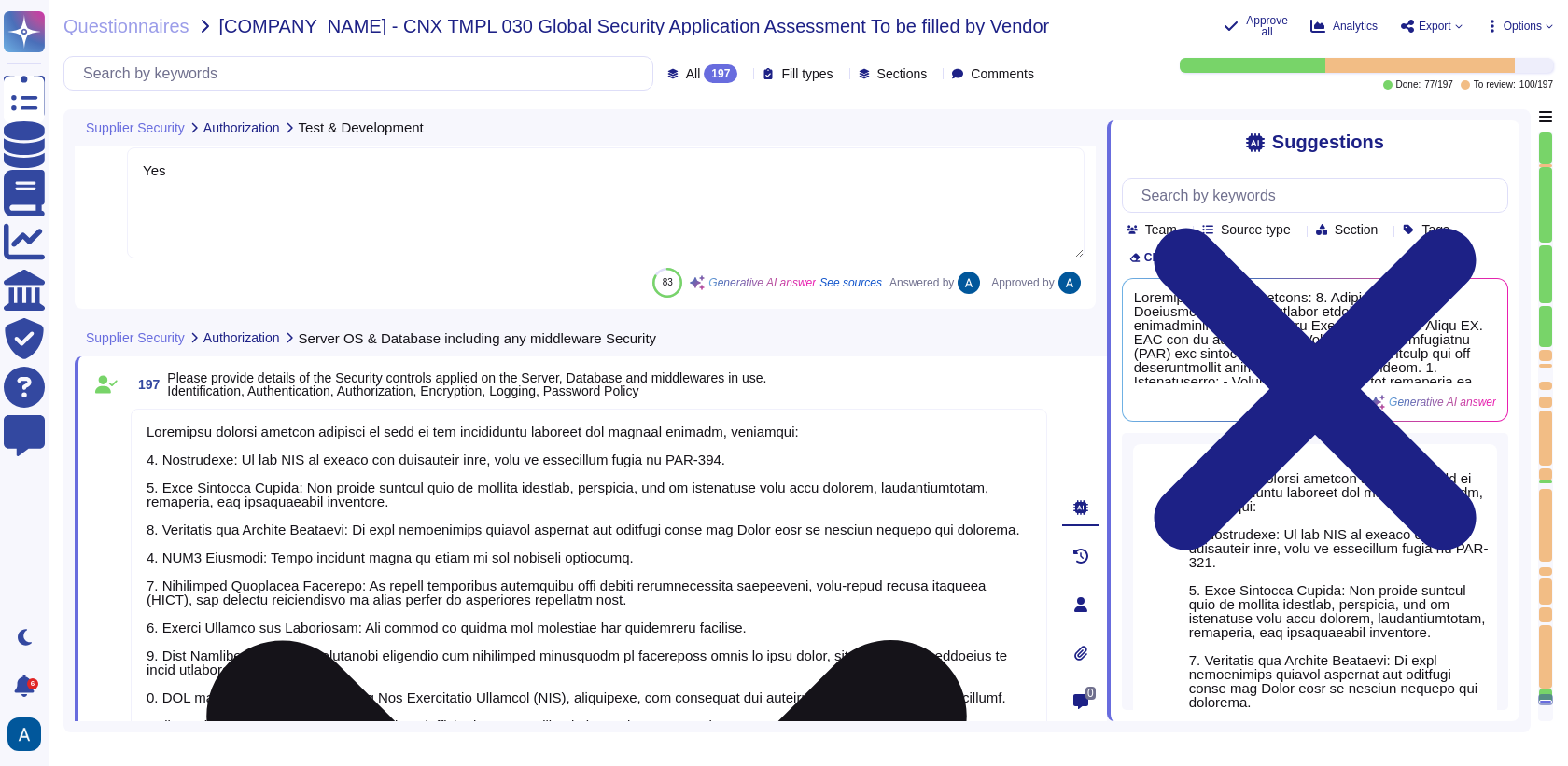 type on "We have three different environments: development, staging, and production. These environments are logically and physically separated to ensure that non-production environments are strictly segregated from production SaaS environments. This segregation reduces the risks of unauthorized access or changes to the operational environment. Additionally, confidential production customer data must not be used in non-production environments." 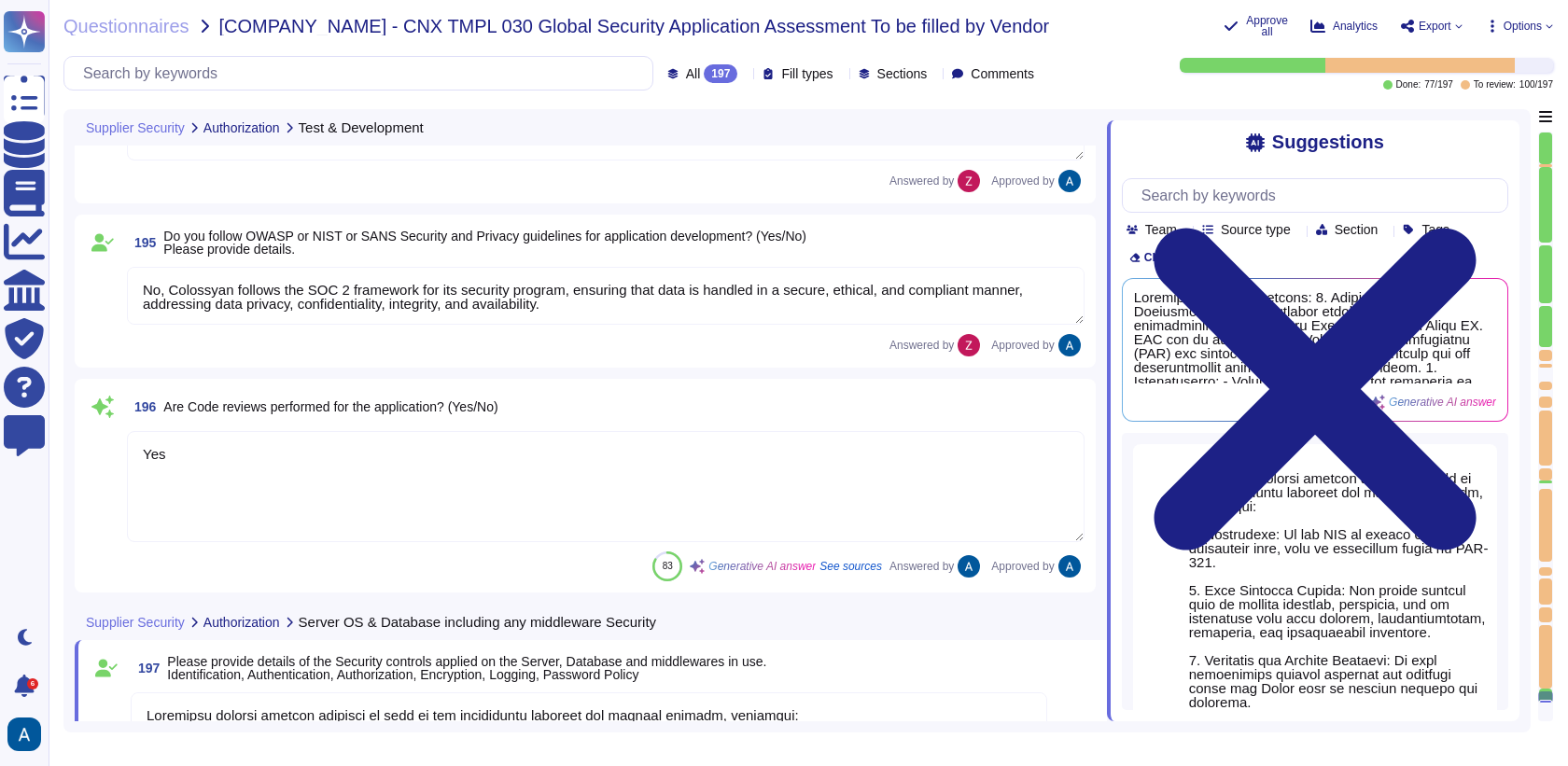 type on "All Colossyan Inc software is version controlled and synced between contributors (developers). Access to the central repository is restricted based on an employee's role. All code is written, tested, and saved in a local repository before being synced to the origin repository." 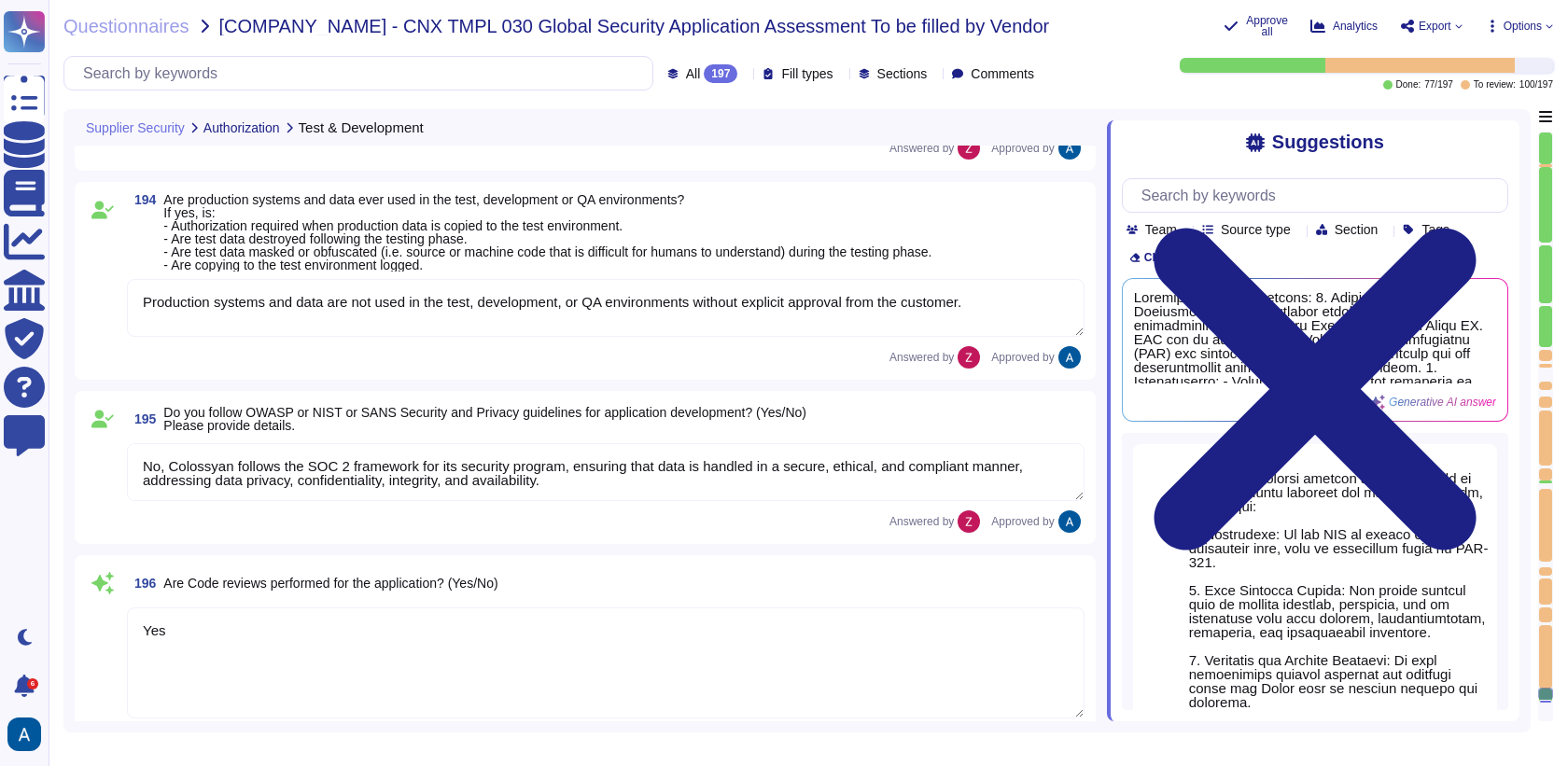 type on "Yes." 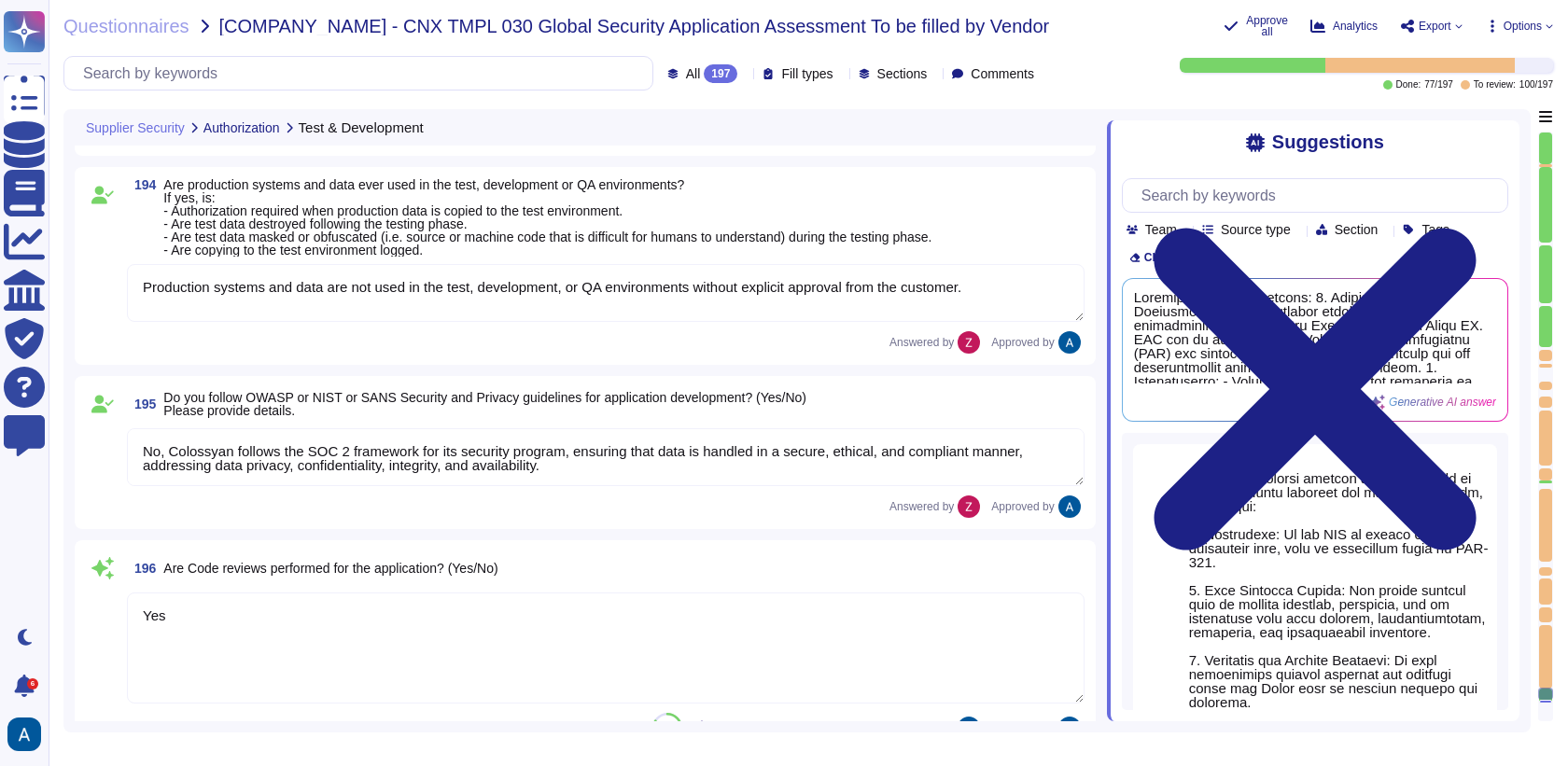 scroll, scrollTop: 35656, scrollLeft: 0, axis: vertical 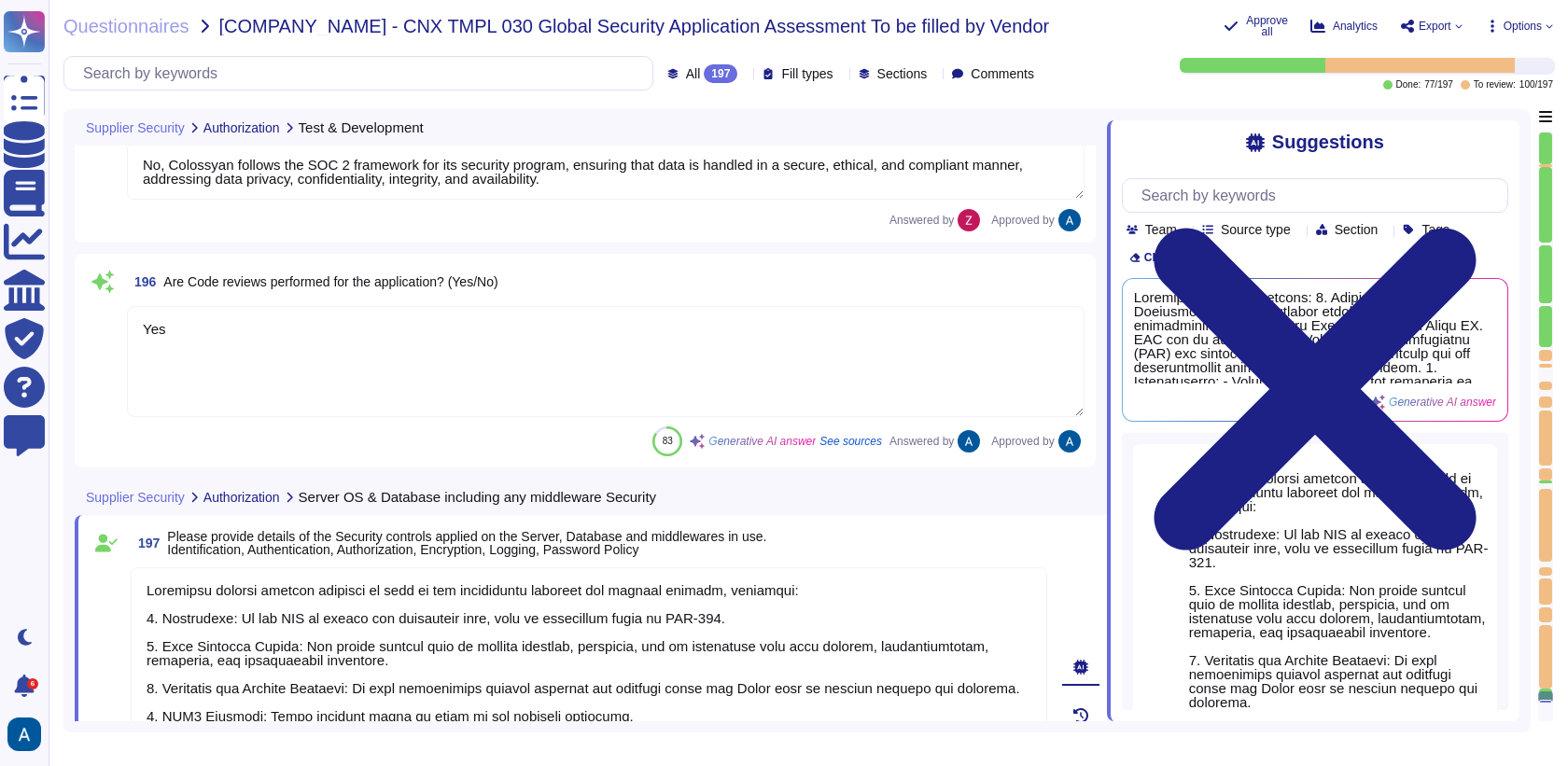 type on "We have three different environments: development, staging, and production. These environments are logically and physically separated to ensure that non-production environments are strictly segregated from production SaaS environments. This segregation reduces the risks of unauthorized access or changes to the operational environment. Additionally, confidential production customer data must not be used in non-production environments." 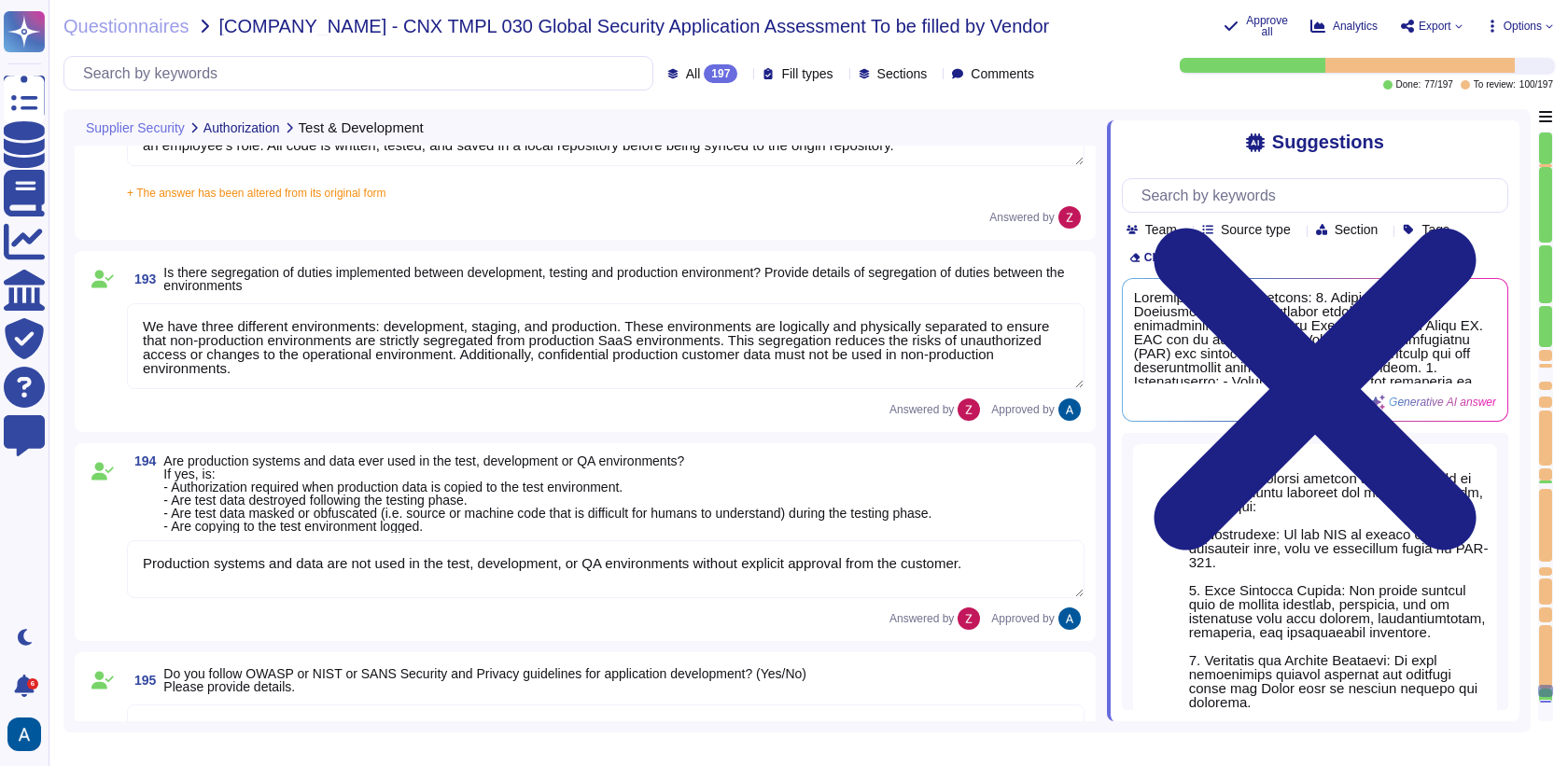 type on "Yes." 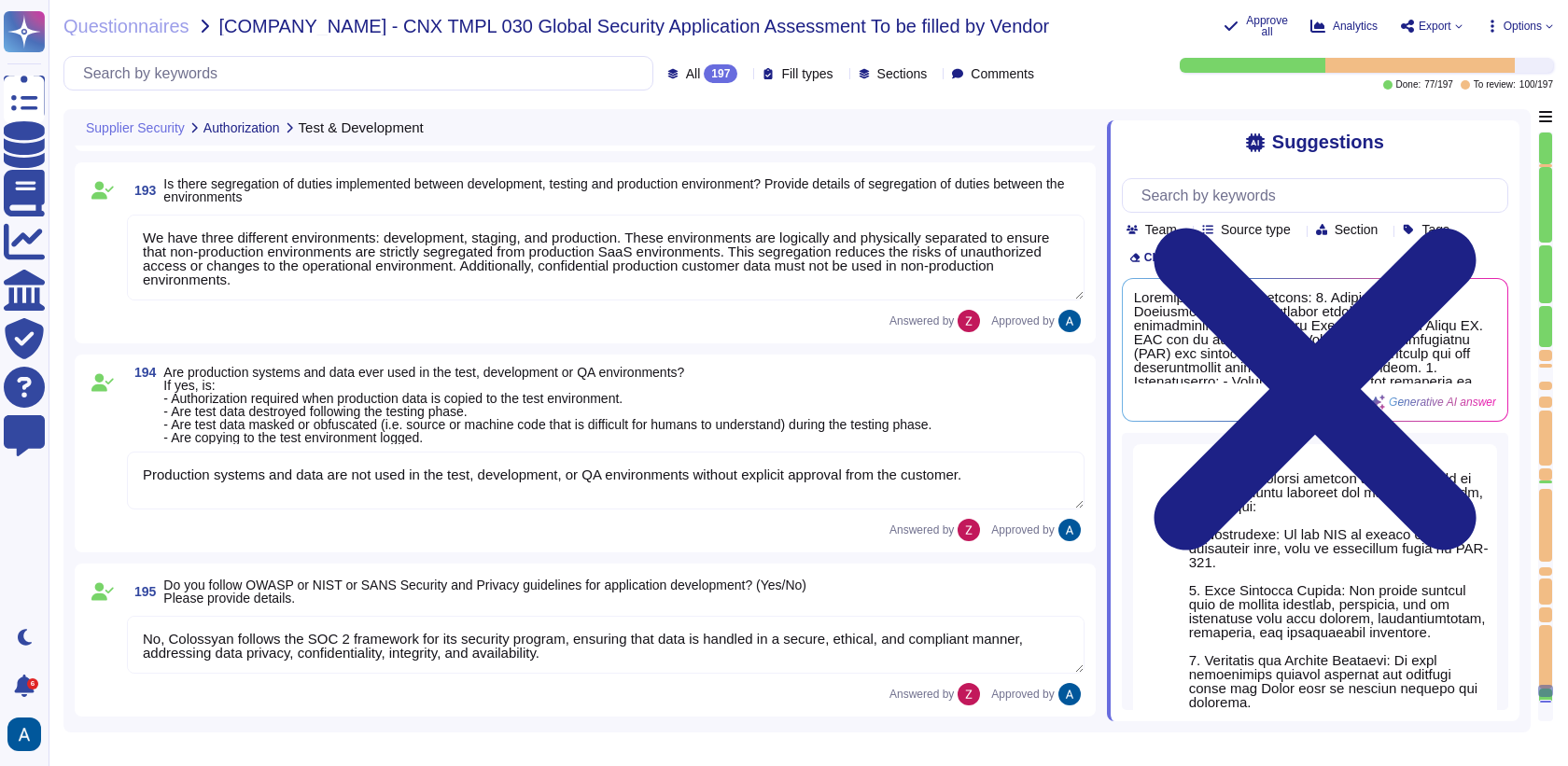 scroll, scrollTop: 35603, scrollLeft: 0, axis: vertical 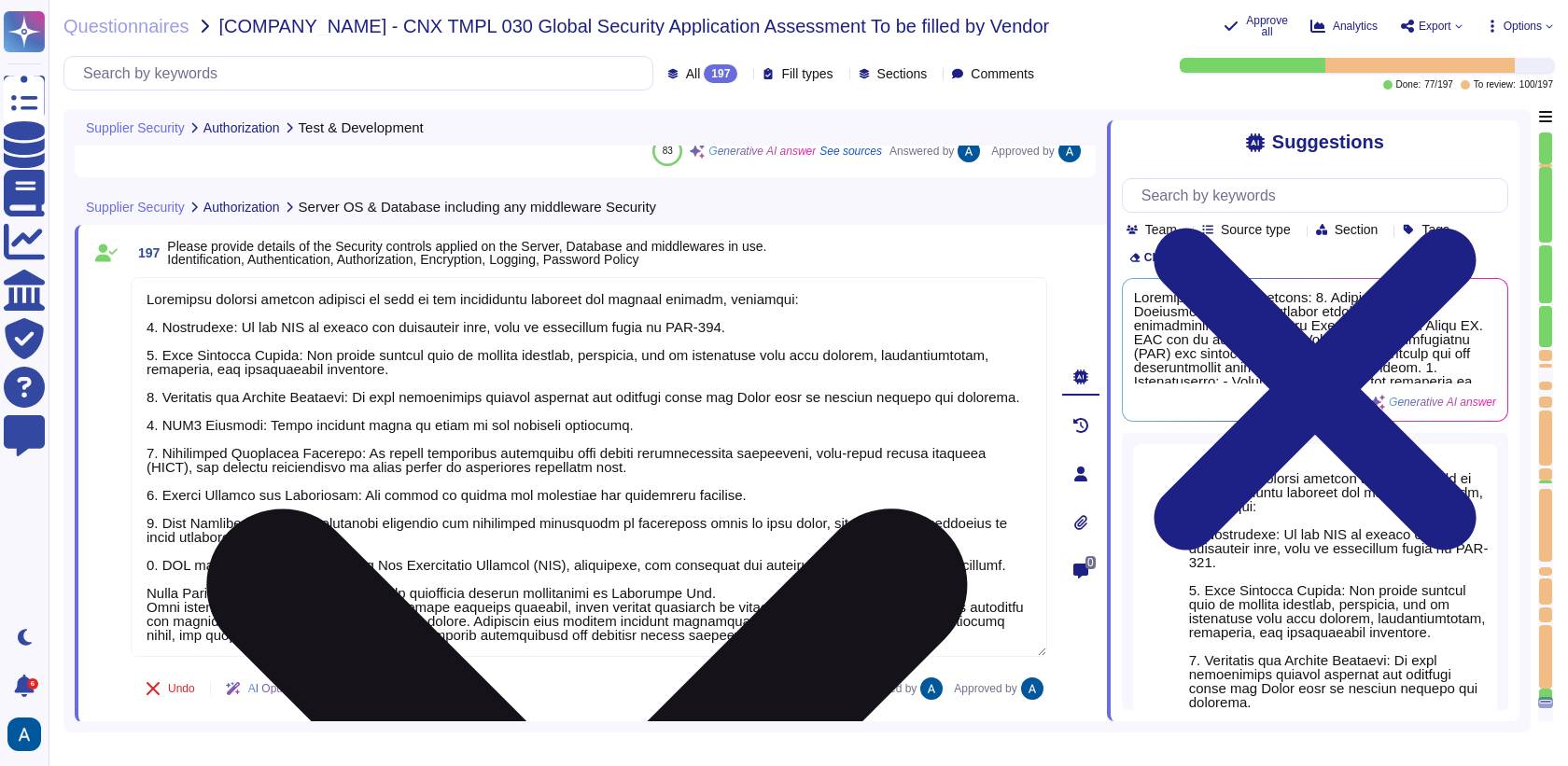 type on "Production systems and data are not used in the test, development, or QA environments without explicit approval from the customer." 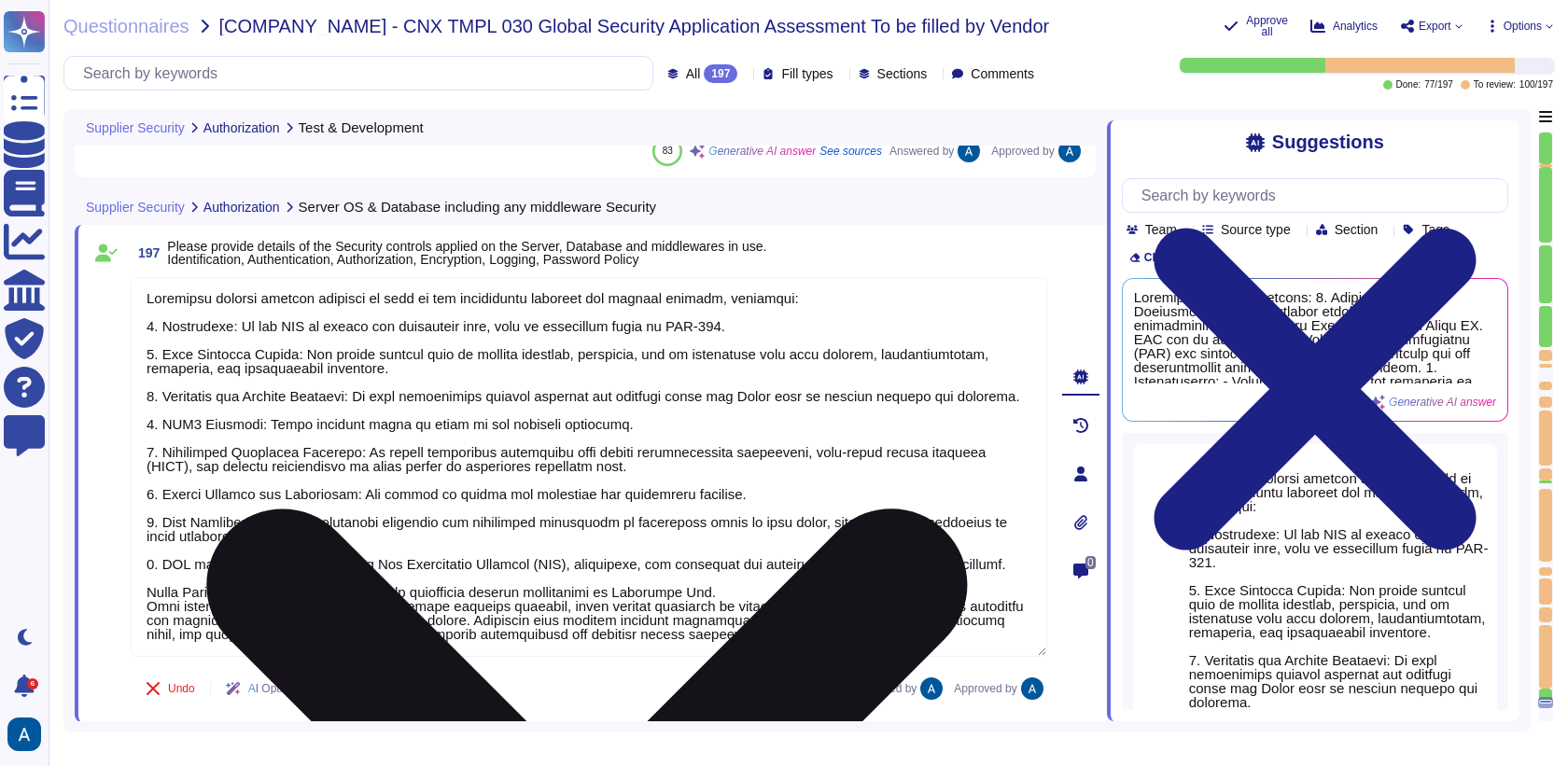 scroll, scrollTop: 0, scrollLeft: 0, axis: both 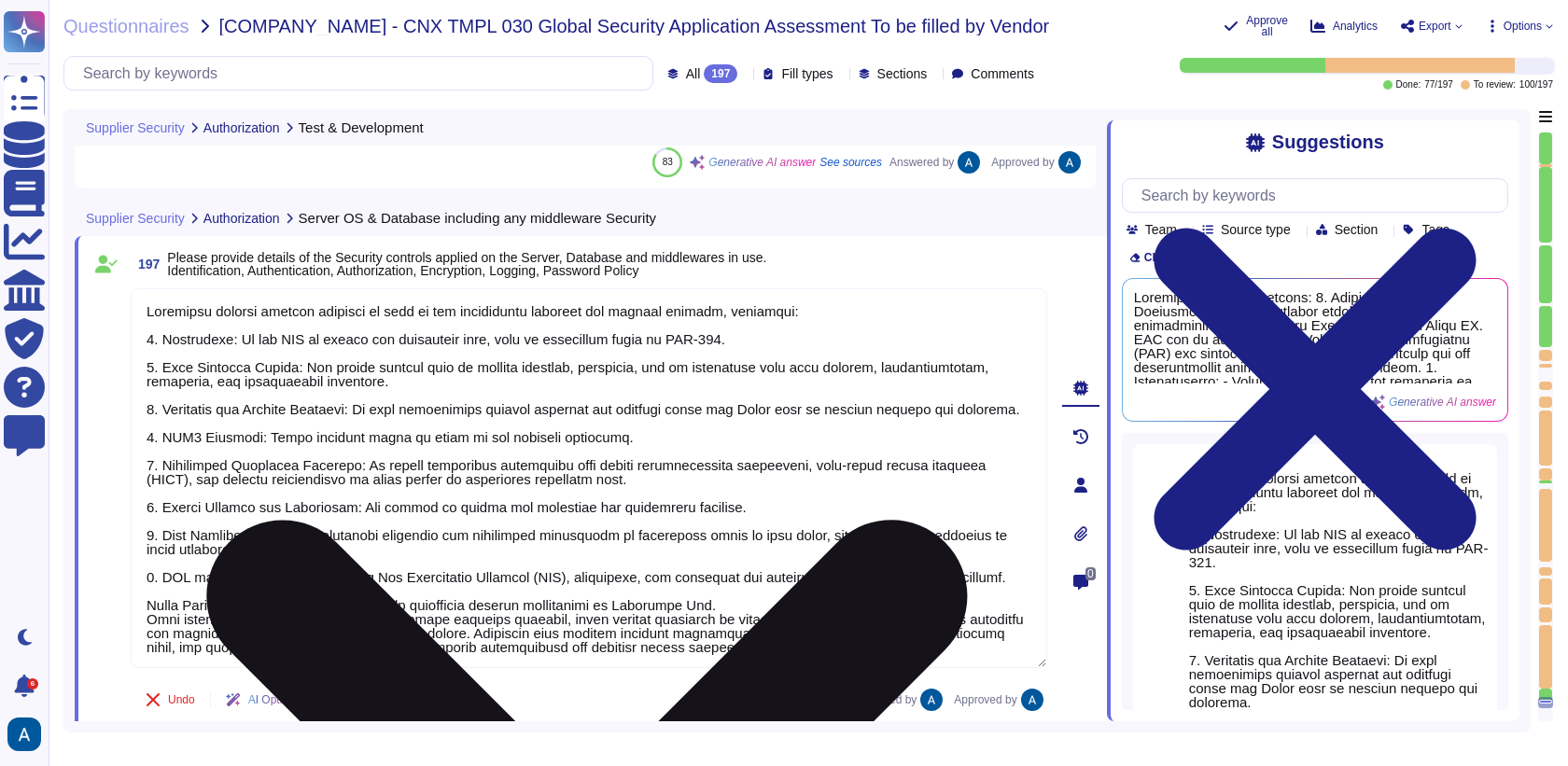 type on "We have three different environments: development, staging, and production. These environments are logically and physically separated to ensure that non-production environments are strictly segregated from production SaaS environments. This segregation reduces the risks of unauthorized access or changes to the operational environment. Additionally, confidential production customer data must not be used in non-production environments." 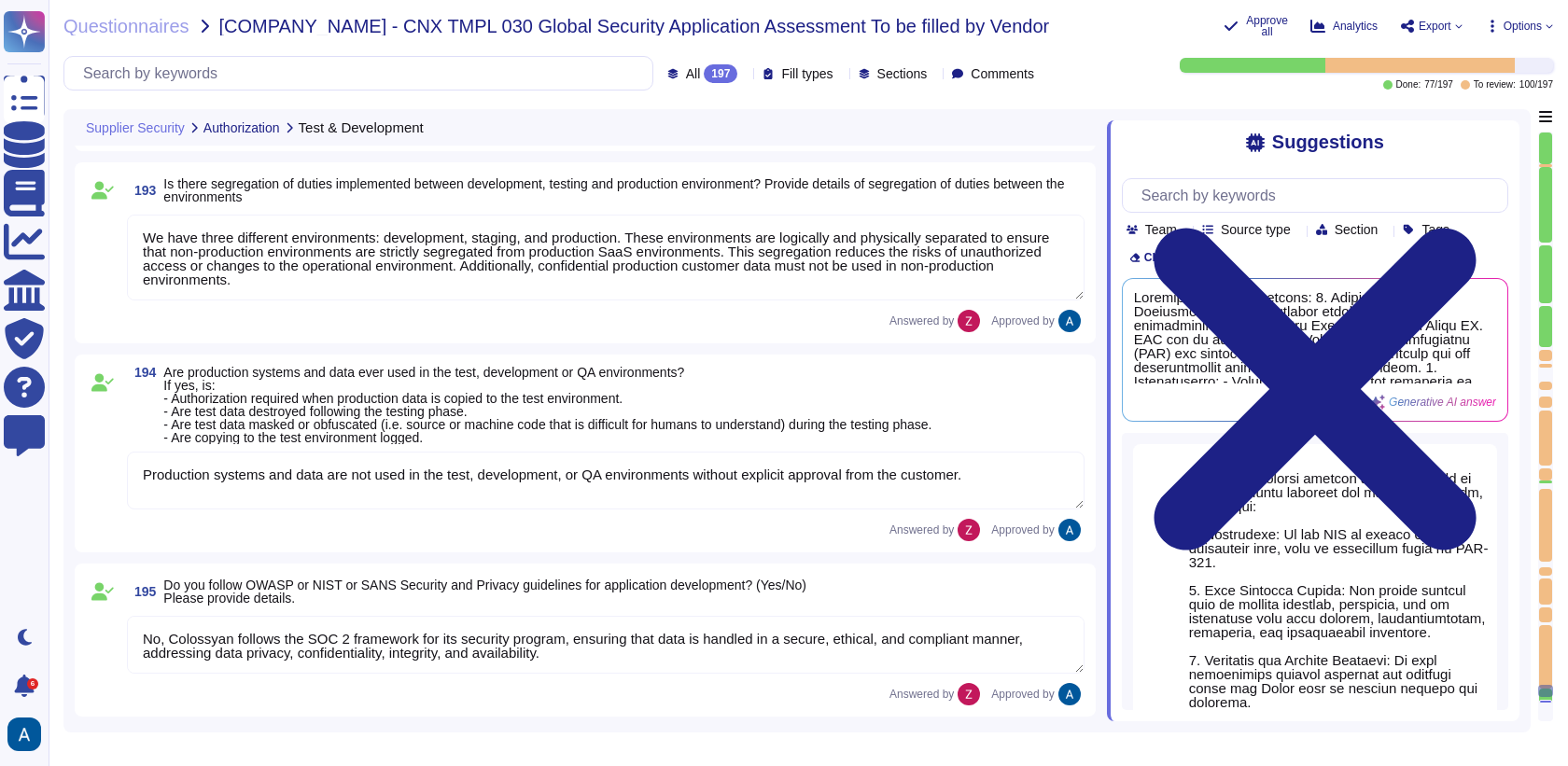 type on "Yes." 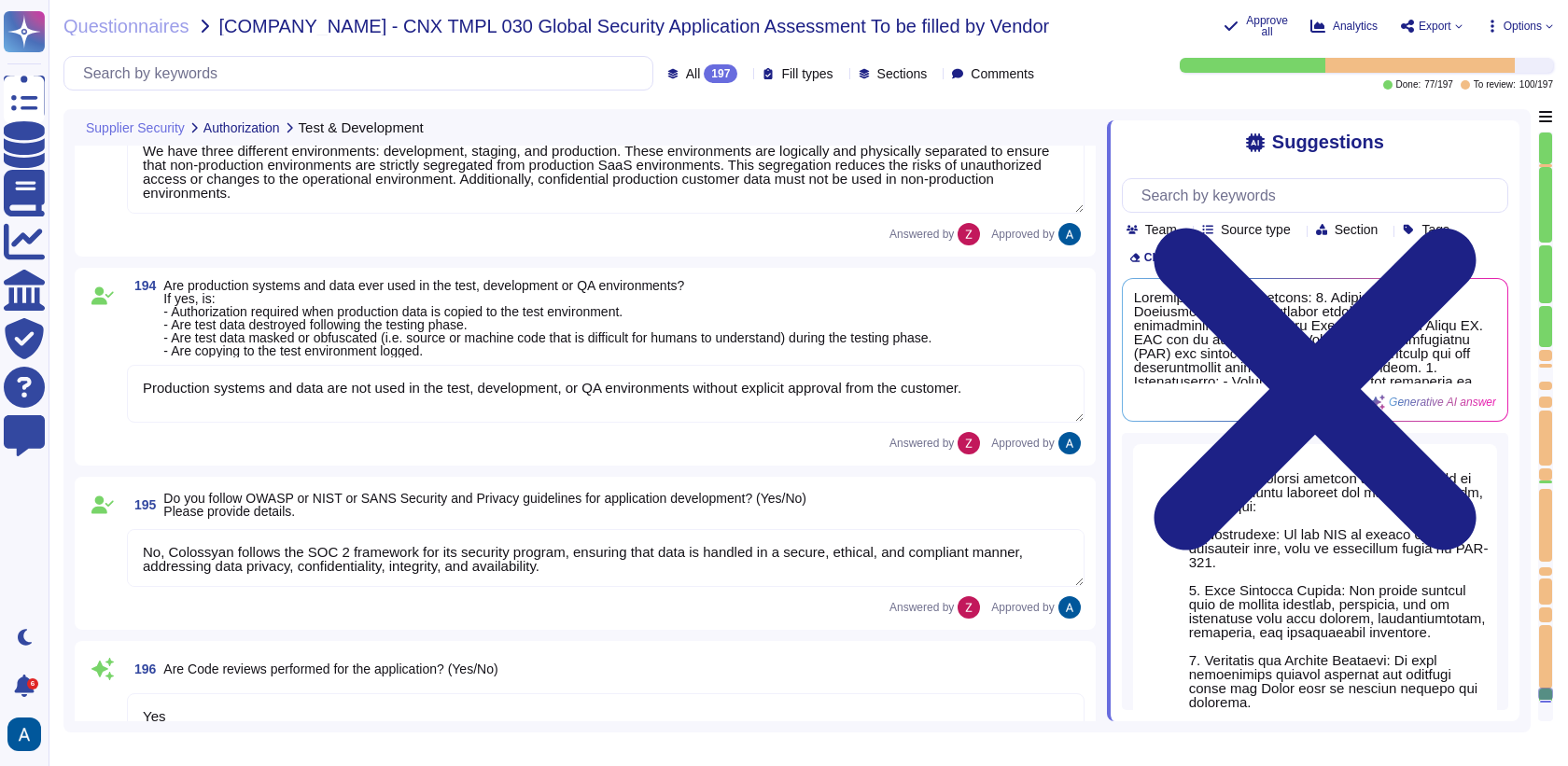 scroll, scrollTop: 35596, scrollLeft: 0, axis: vertical 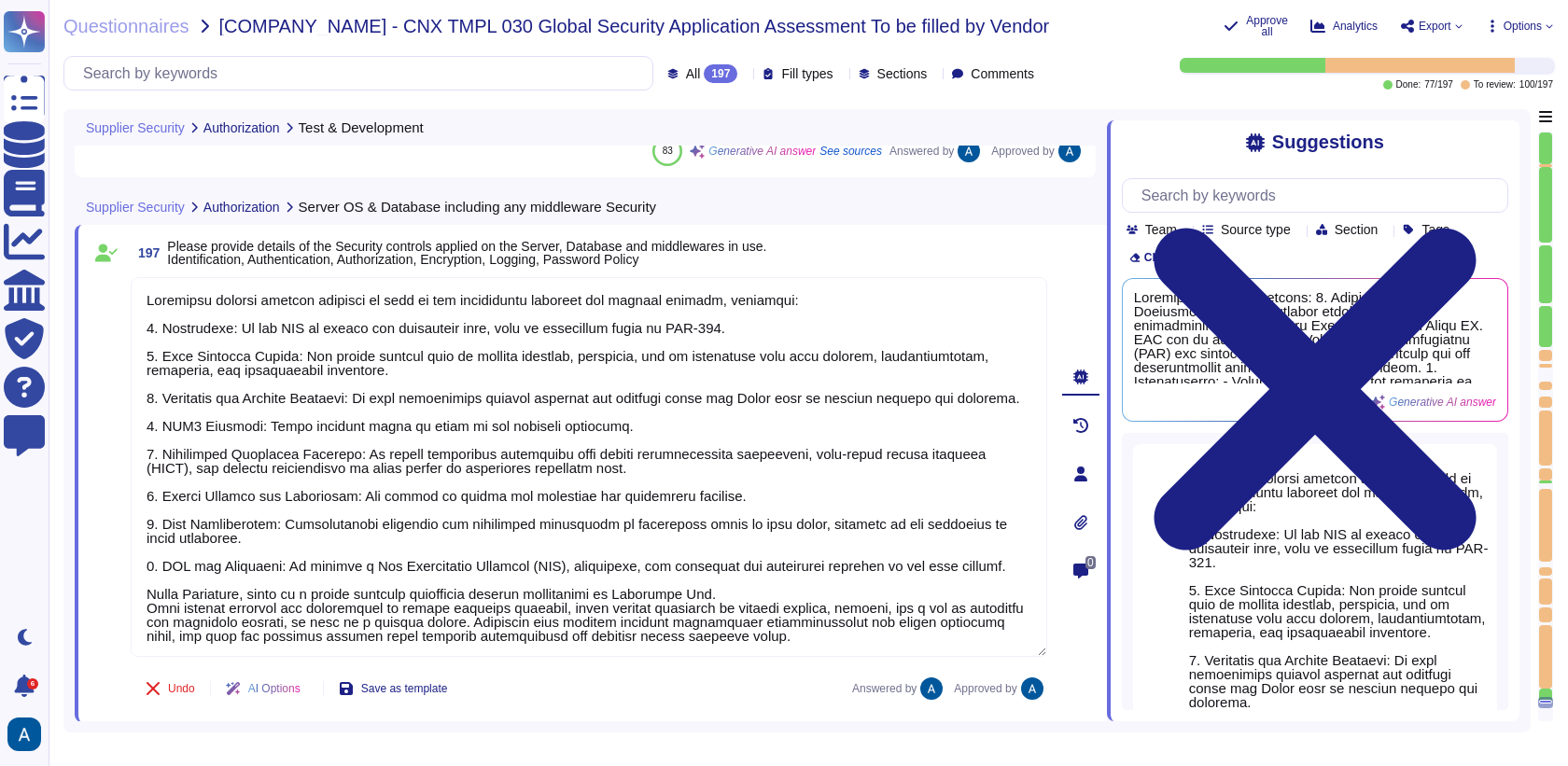 click on "Undo AI Options Save as template Answered by Approved by" at bounding box center [589, 689] 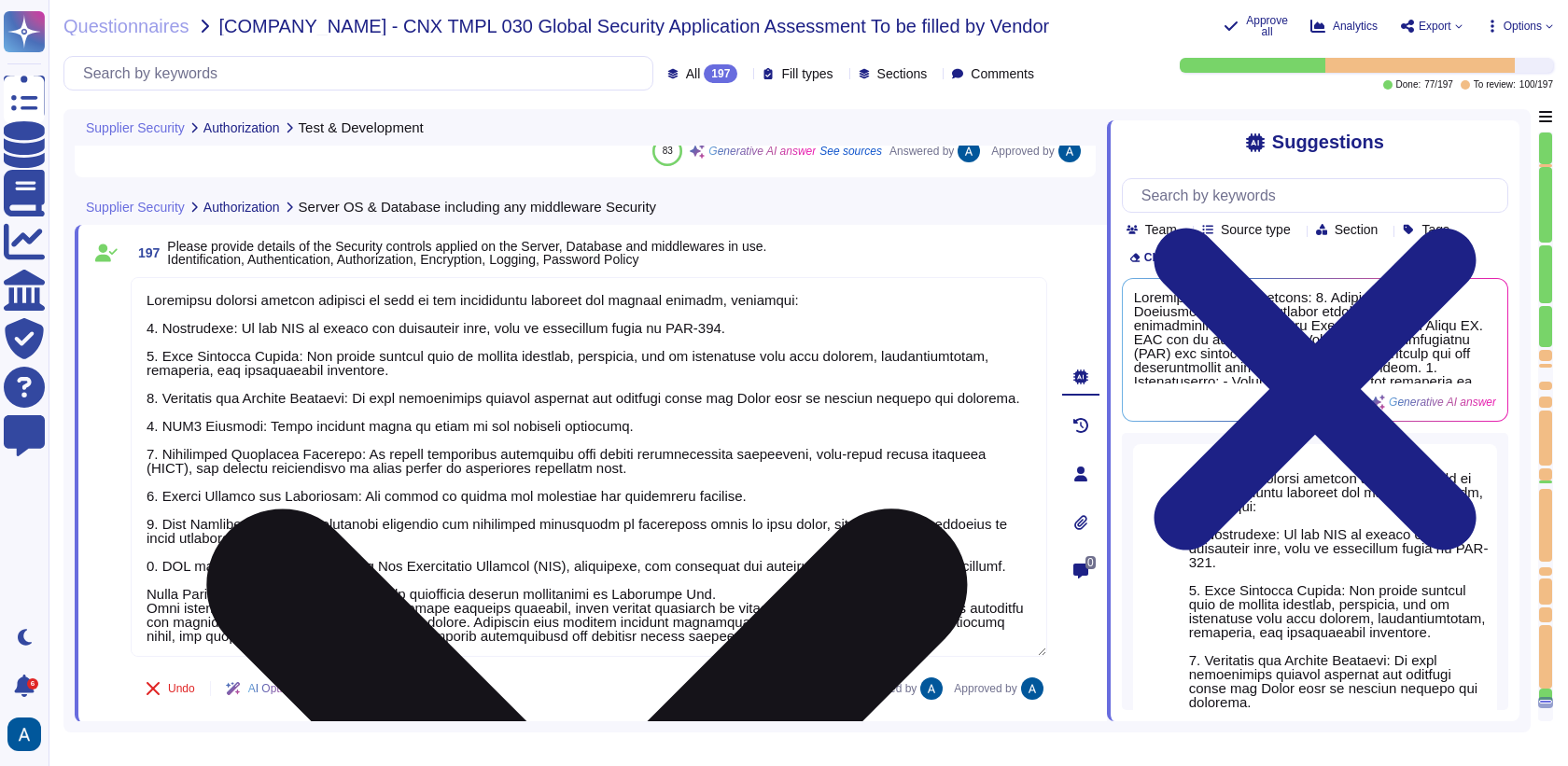 click at bounding box center [589, 467] 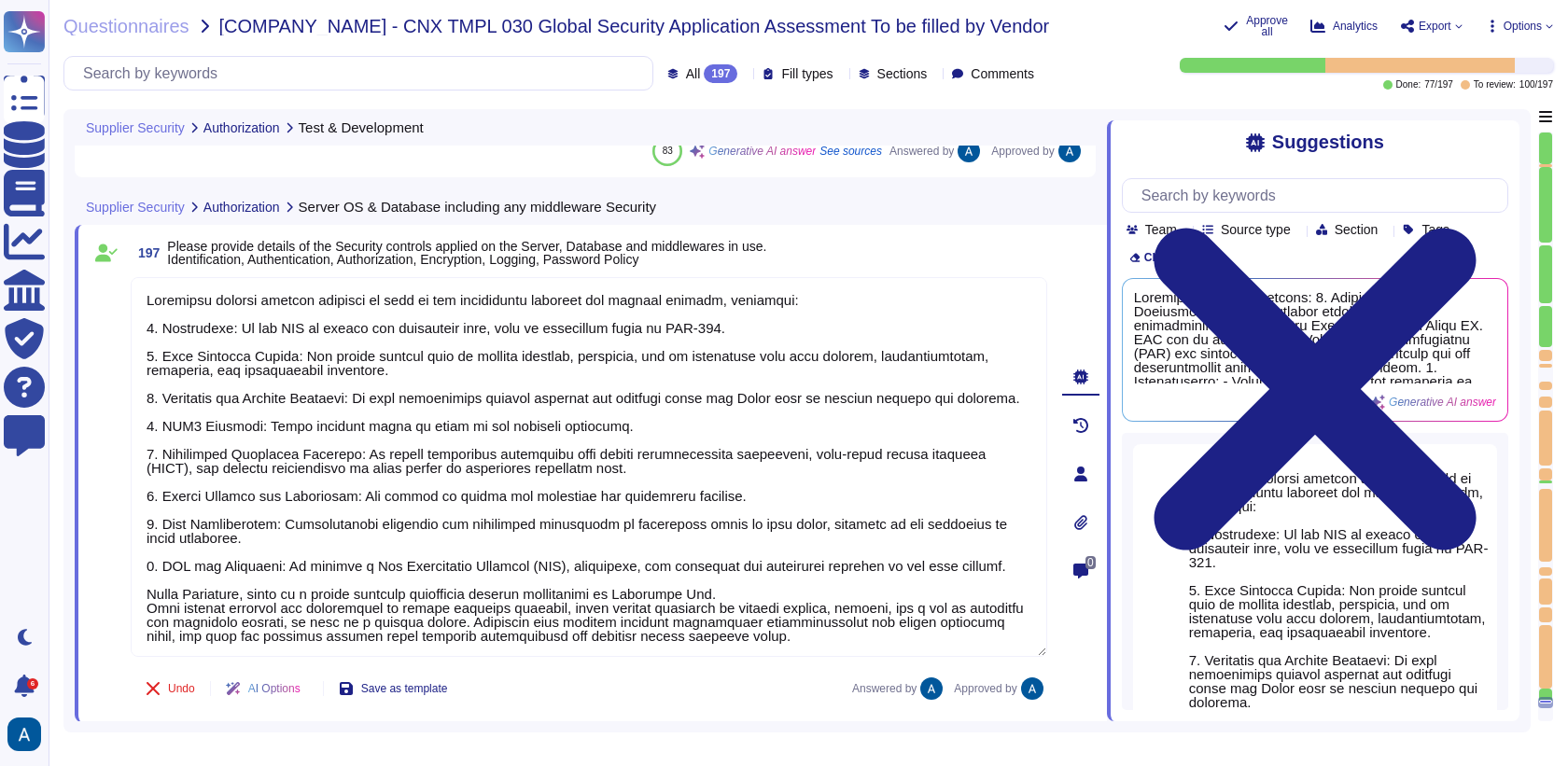 click at bounding box center [106, 467] 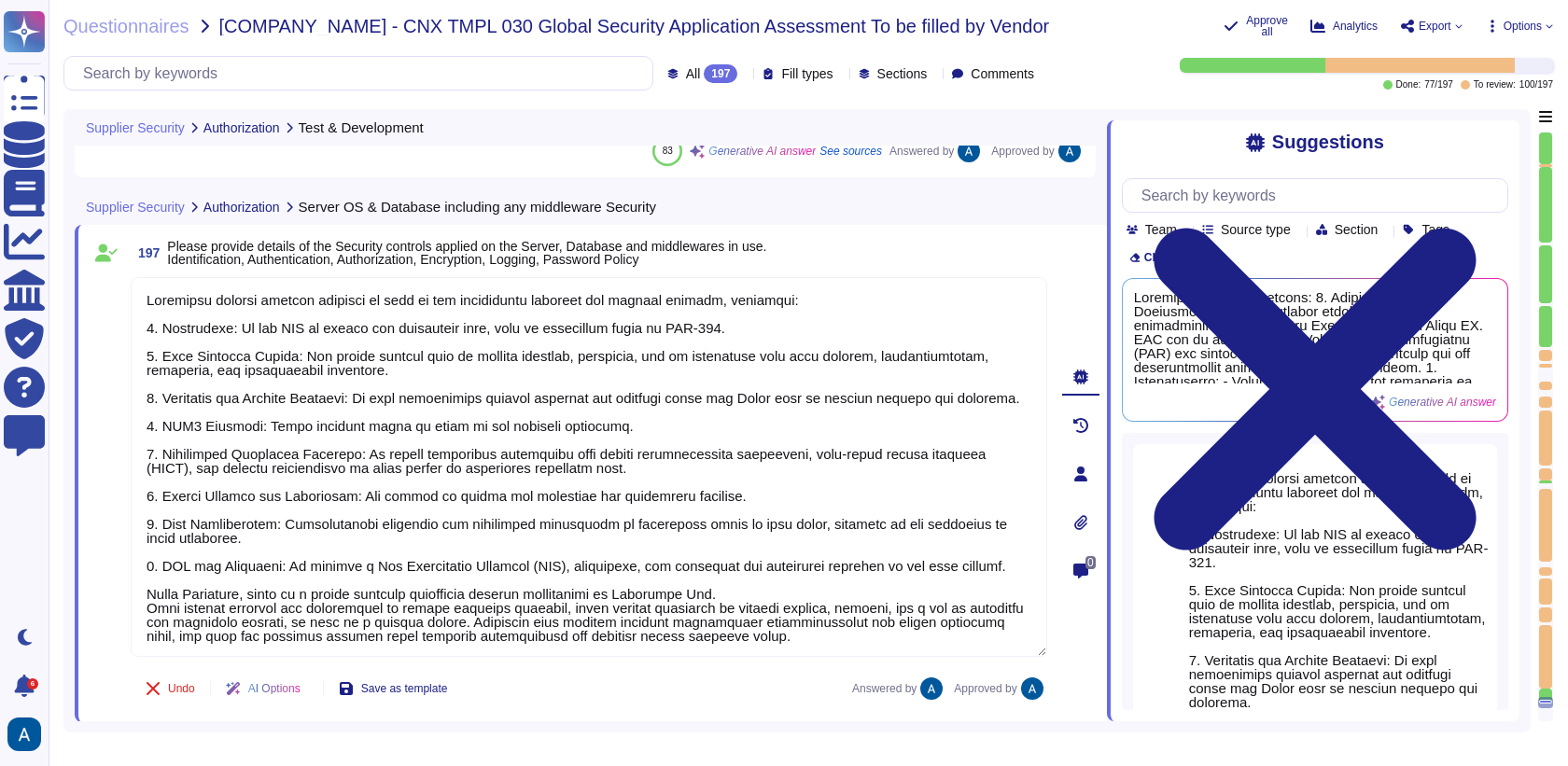 click on "Questionnaires Concentrix - CNX TMPL 030 Global Security Application Assessment To be filled by Vendor Approve all Analytics Export Options All 197 Fill types Sections Comments Done: 77 / 197 To review: 100 / 197 Supplier Security Authorization Test & Development 194 Are production systems and data ever used in the test, development or QA environments?
If yes, is:
- Authorization required when production data is copied to the test environment.
- Are test data destroyed following the testing phase.
- Are test data masked or obfuscated (i.e. source or machine code that is difficult for humans to understand) during the testing phase.
- Are copying to the test environment logged. Production systems and data are not used in the test, development, or QA environments without explicit approval from the customer.  Answered by Approved by 195 Do you follow OWASP or NIST or SANS Security and Privacy guidelines for application development? (Yes/No)
Please provide details. Answered by Approved by 196 Yes 83 197 Undo" at bounding box center (808, 383) 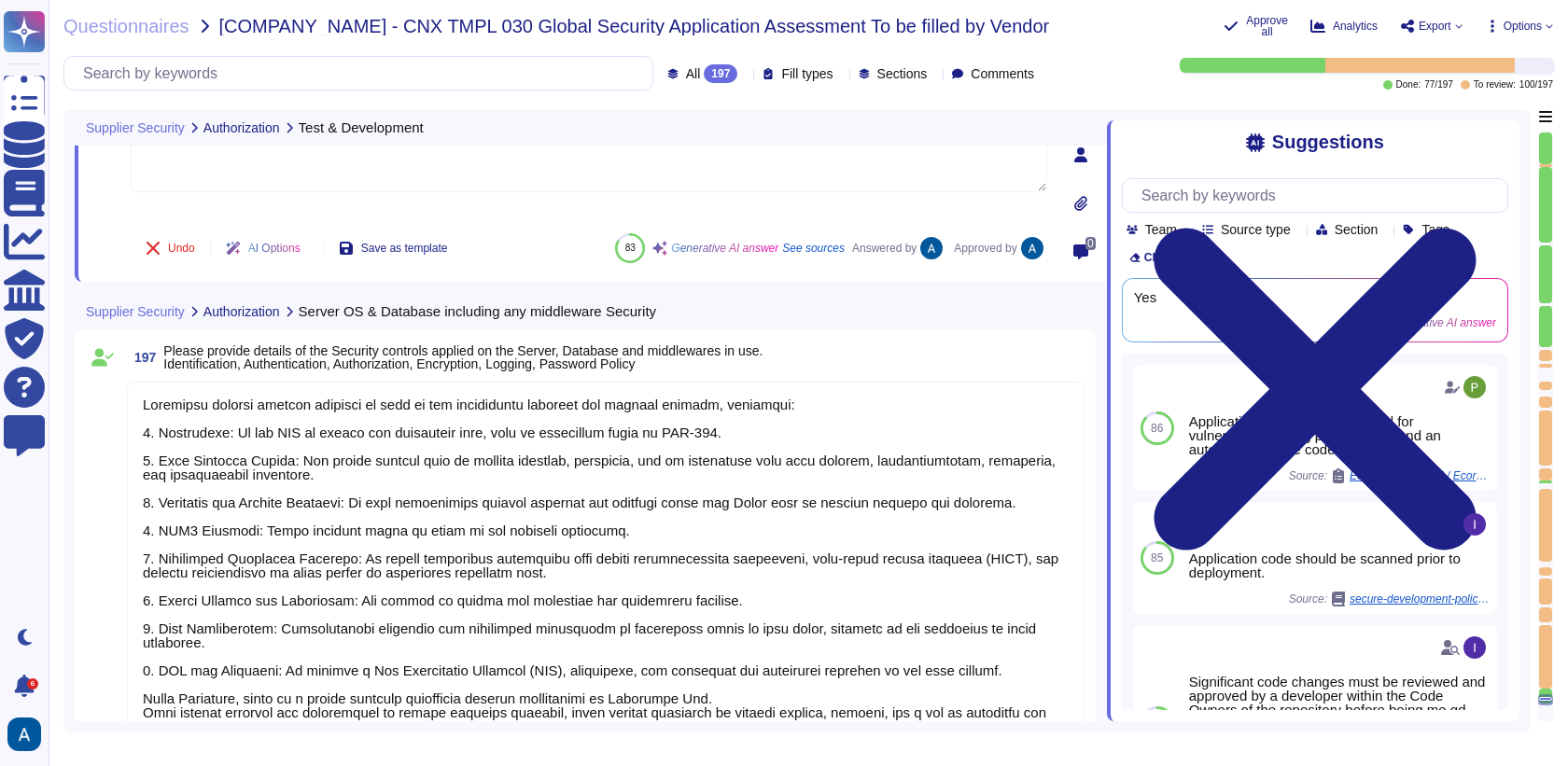 type on "We have three different environments: development, staging, and production. These environments are logically and physically separated to ensure that non-production environments are strictly segregated from production SaaS environments. This segregation reduces the risks of unauthorized access or changes to the operational environment. Additionally, confidential production customer data must not be used in non-production environments." 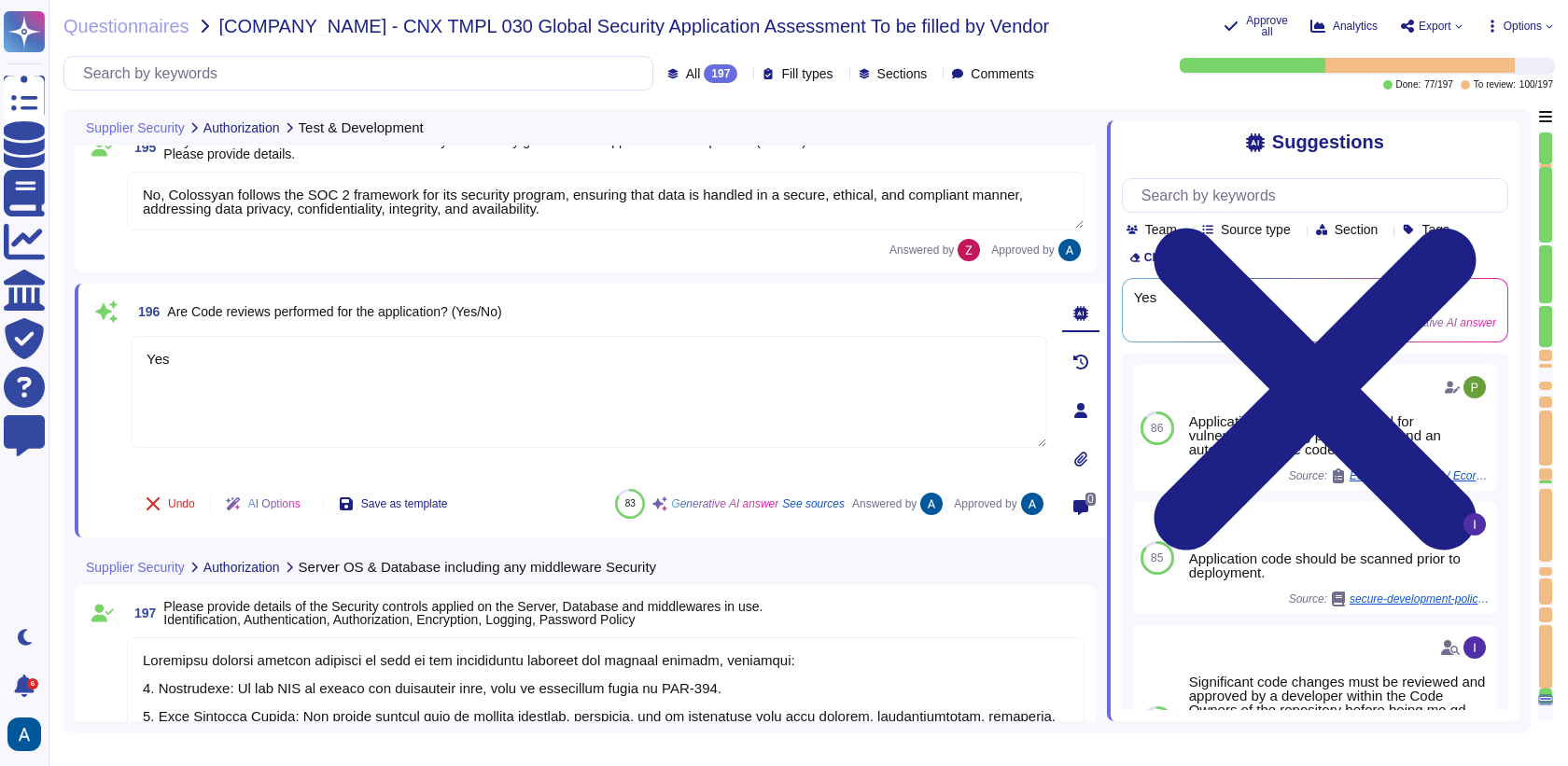 click on "Answered by Approved by" at bounding box center (606, 250) 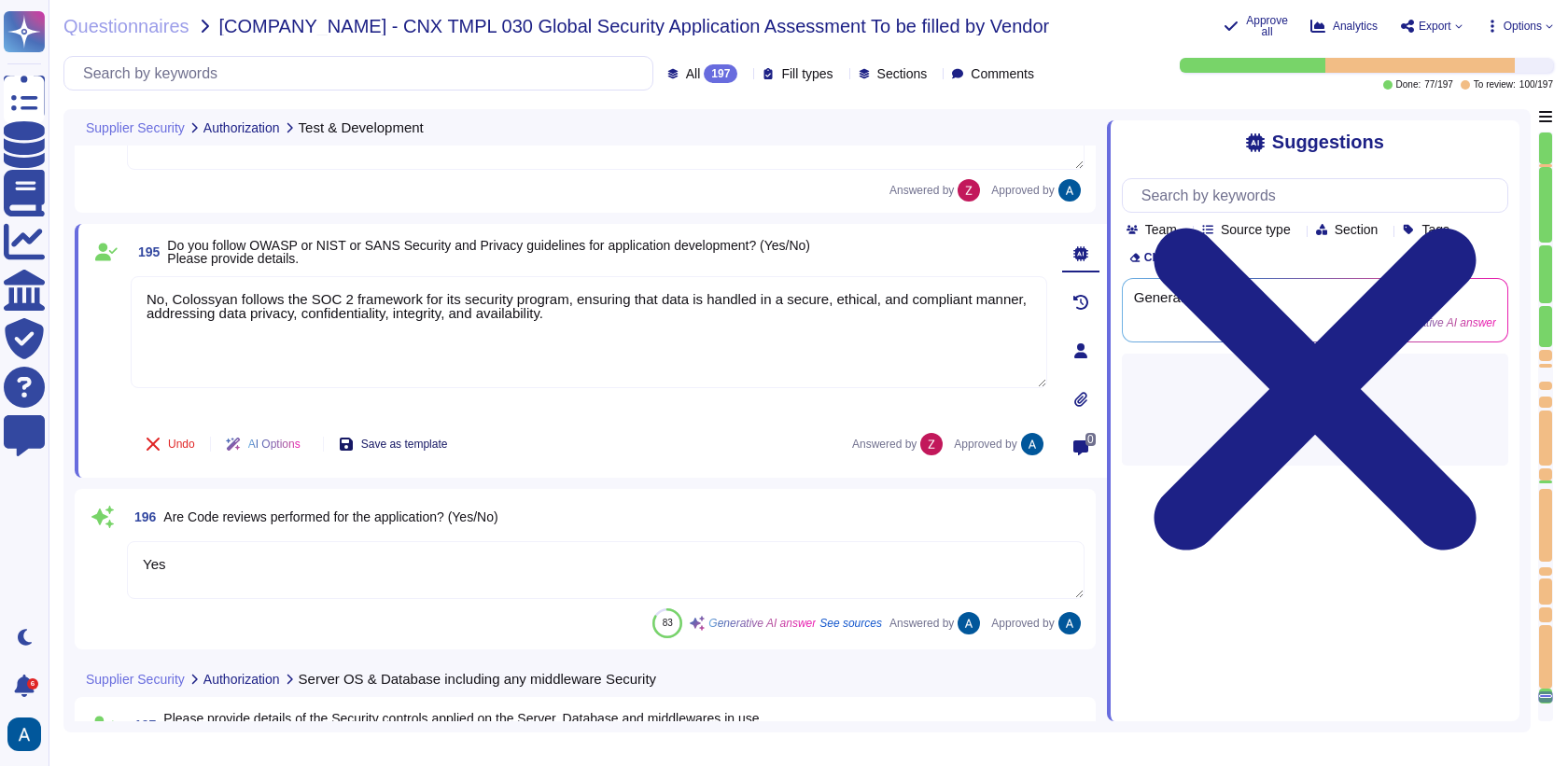 type on "All Colossyan Inc software is version controlled and synced between contributors (developers). Access to the central repository is restricted based on an employee's role. All code is written, tested, and saved in a local repository before being synced to the origin repository." 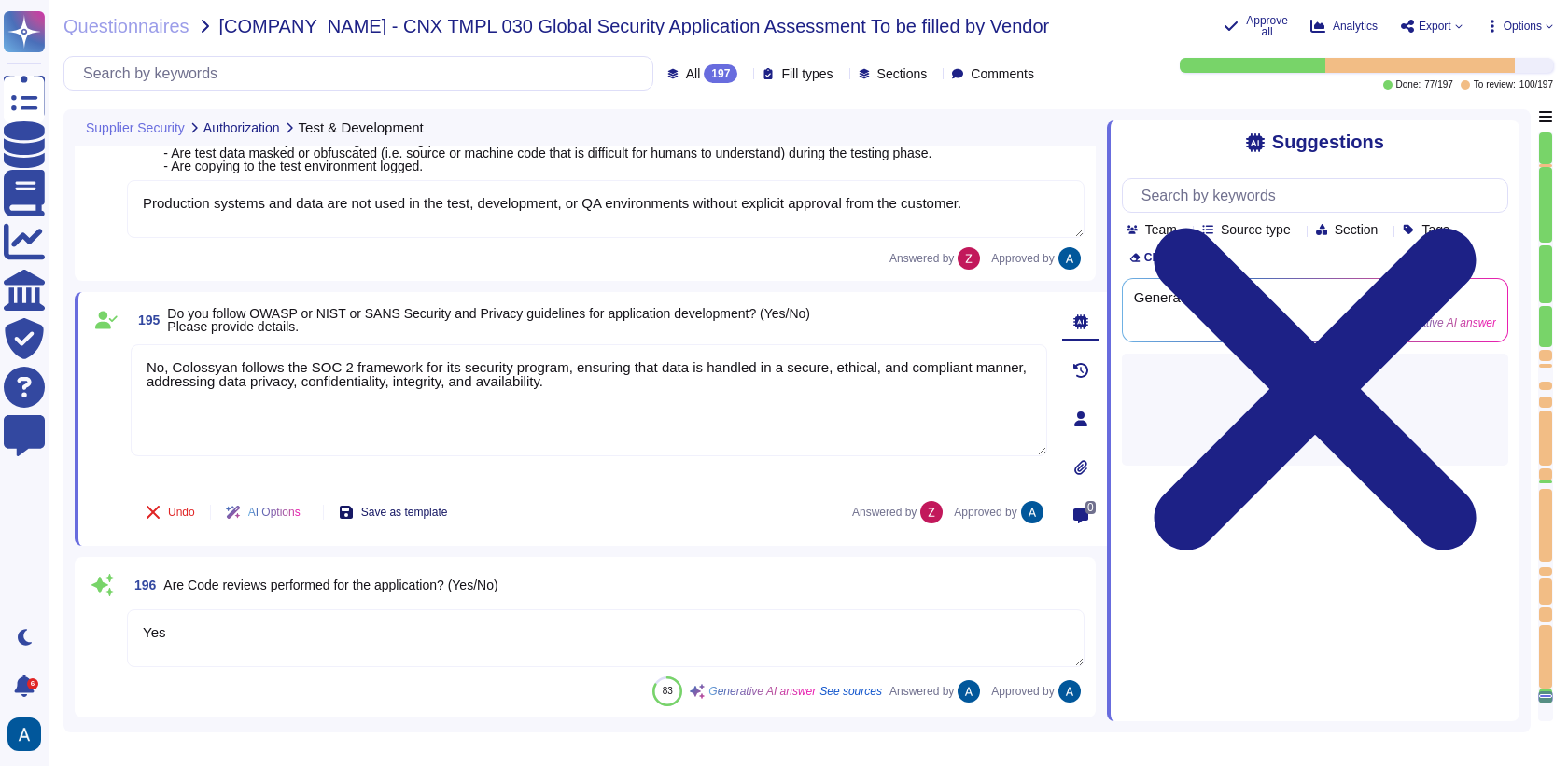 scroll, scrollTop: 35184, scrollLeft: 0, axis: vertical 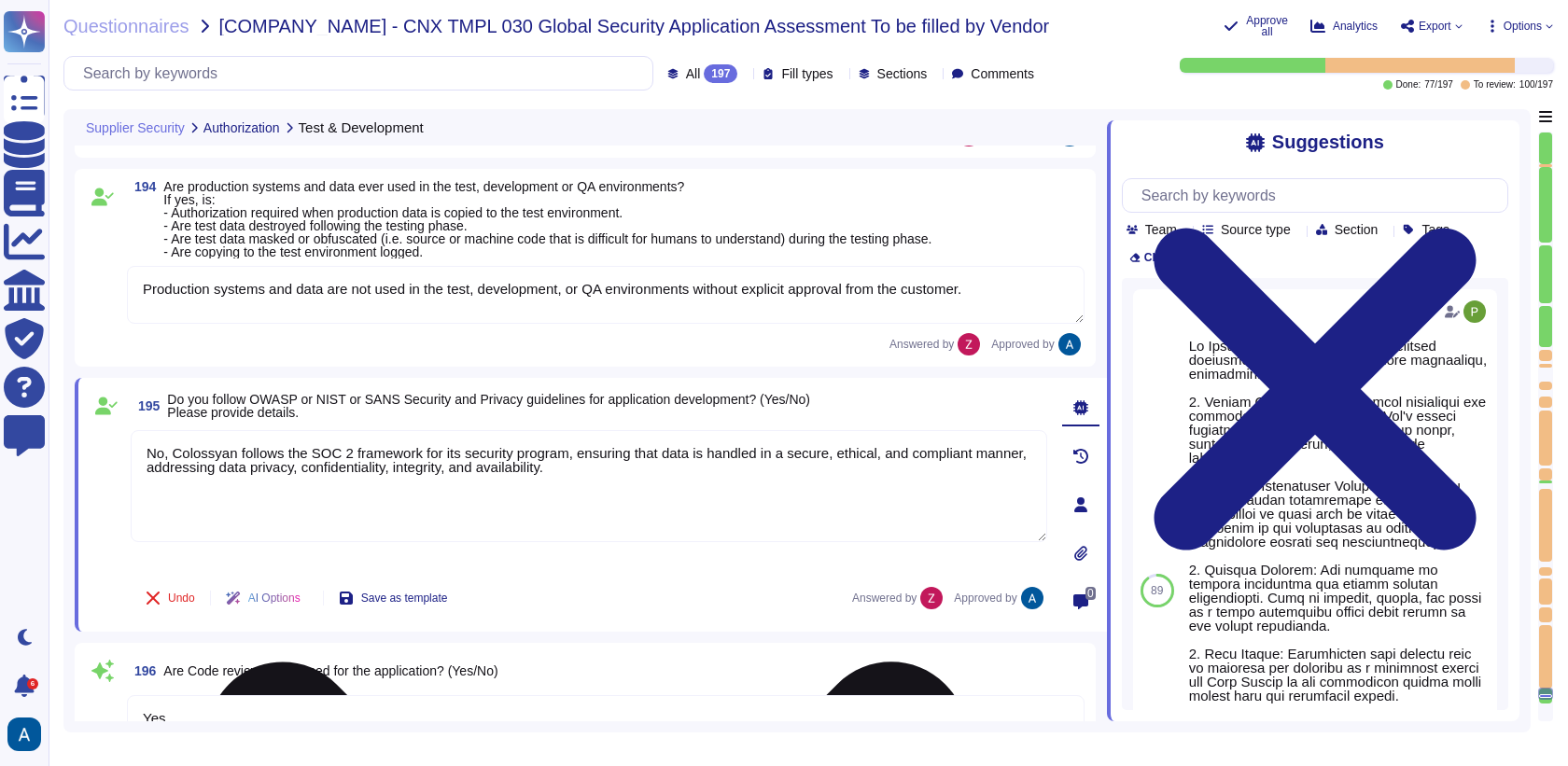 type on "Yes." 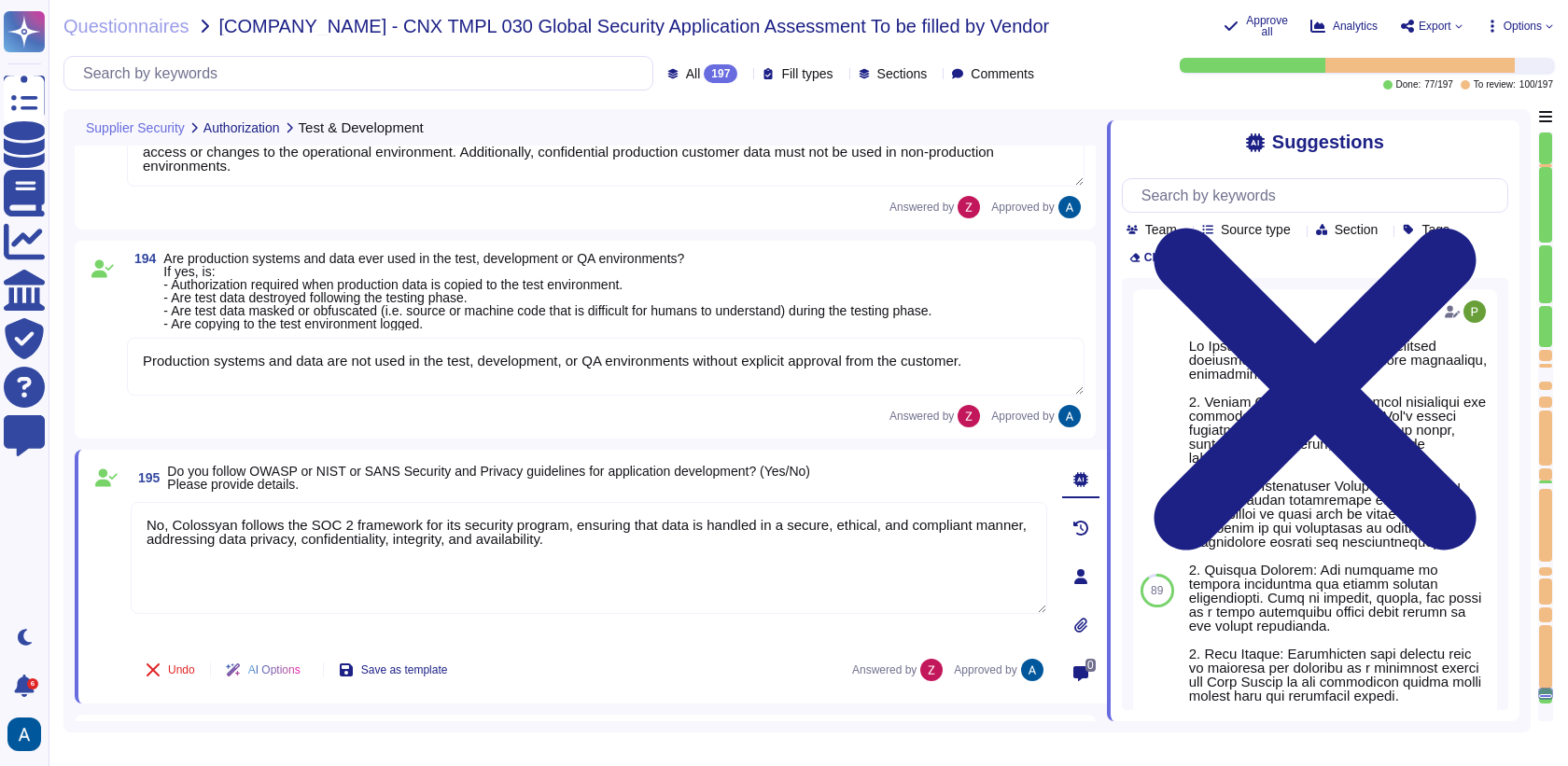 scroll, scrollTop: 35026, scrollLeft: 0, axis: vertical 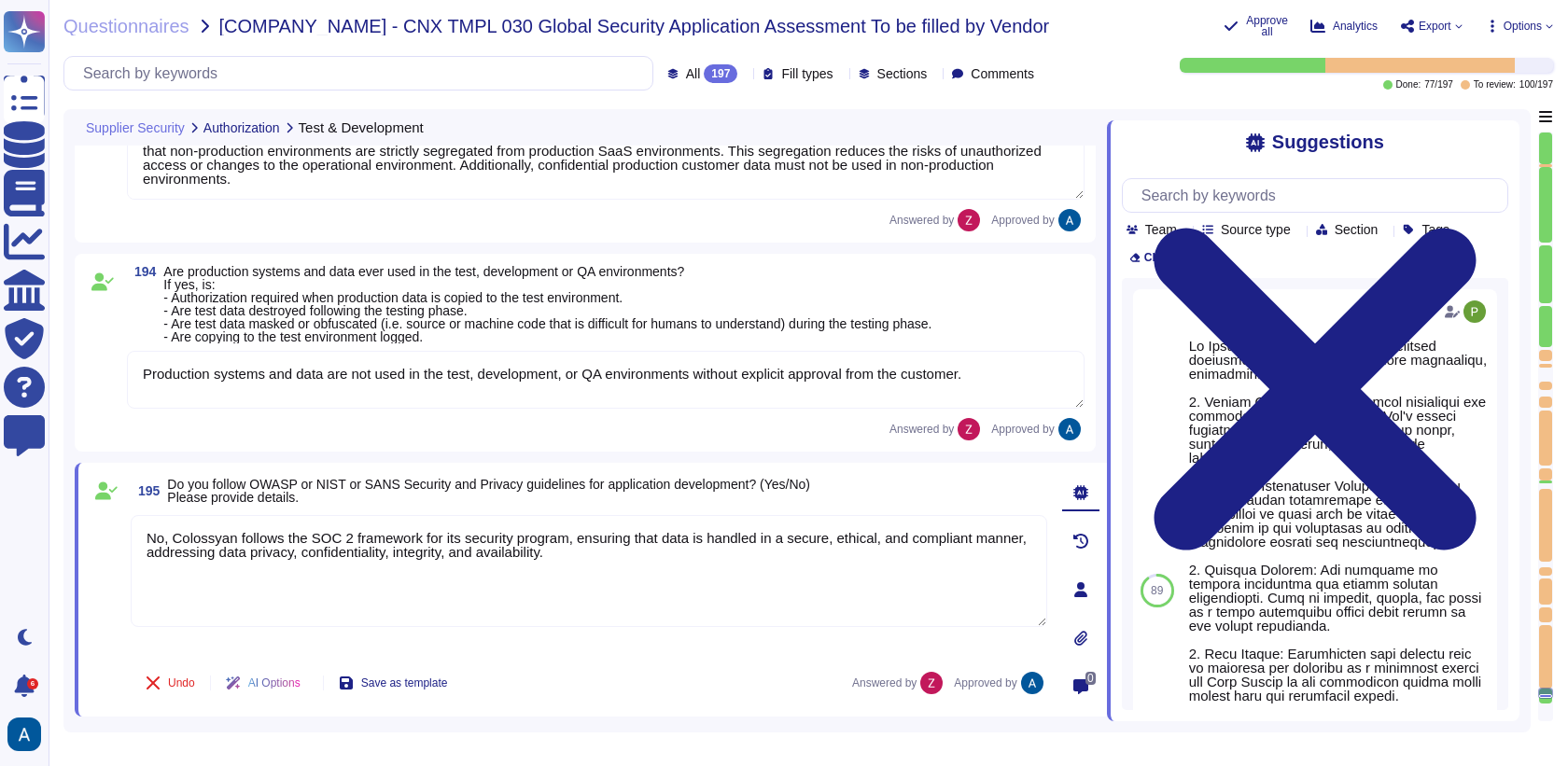 click on "Production systems and data are not used in the test, development, or QA environments without explicit approval from the customer." at bounding box center [606, 380] 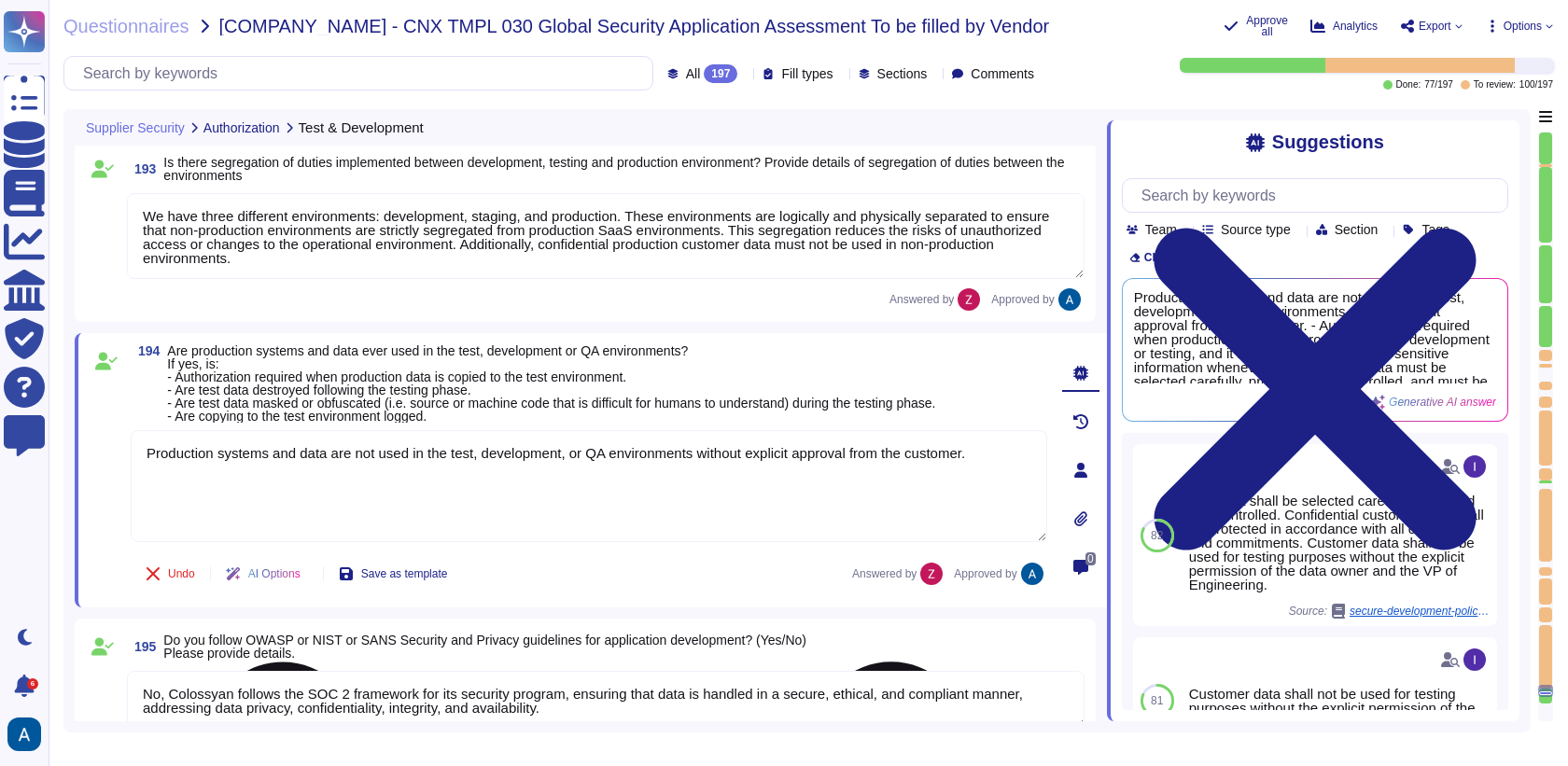 scroll, scrollTop: 34946, scrollLeft: 0, axis: vertical 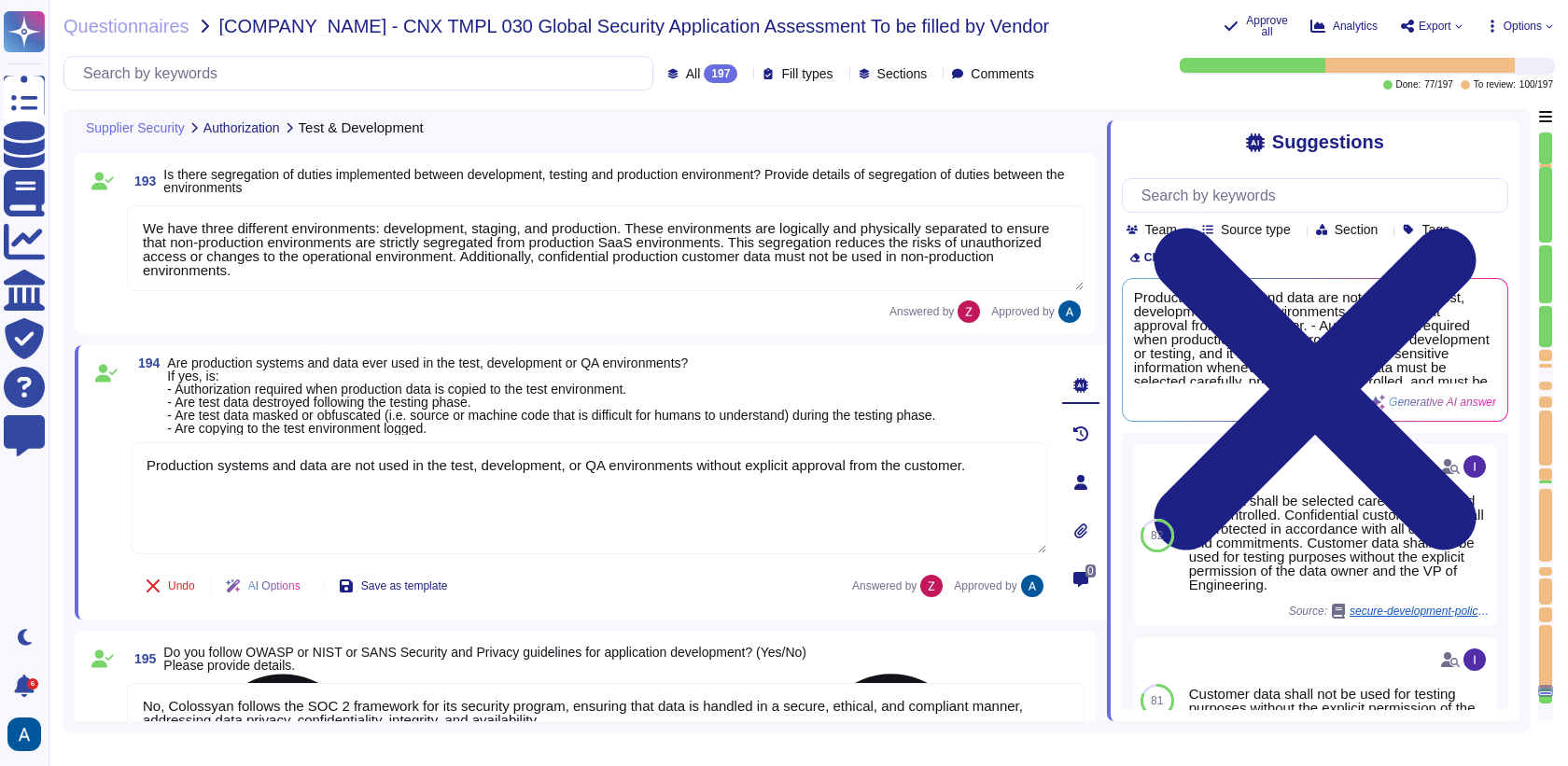 type on "Yes." 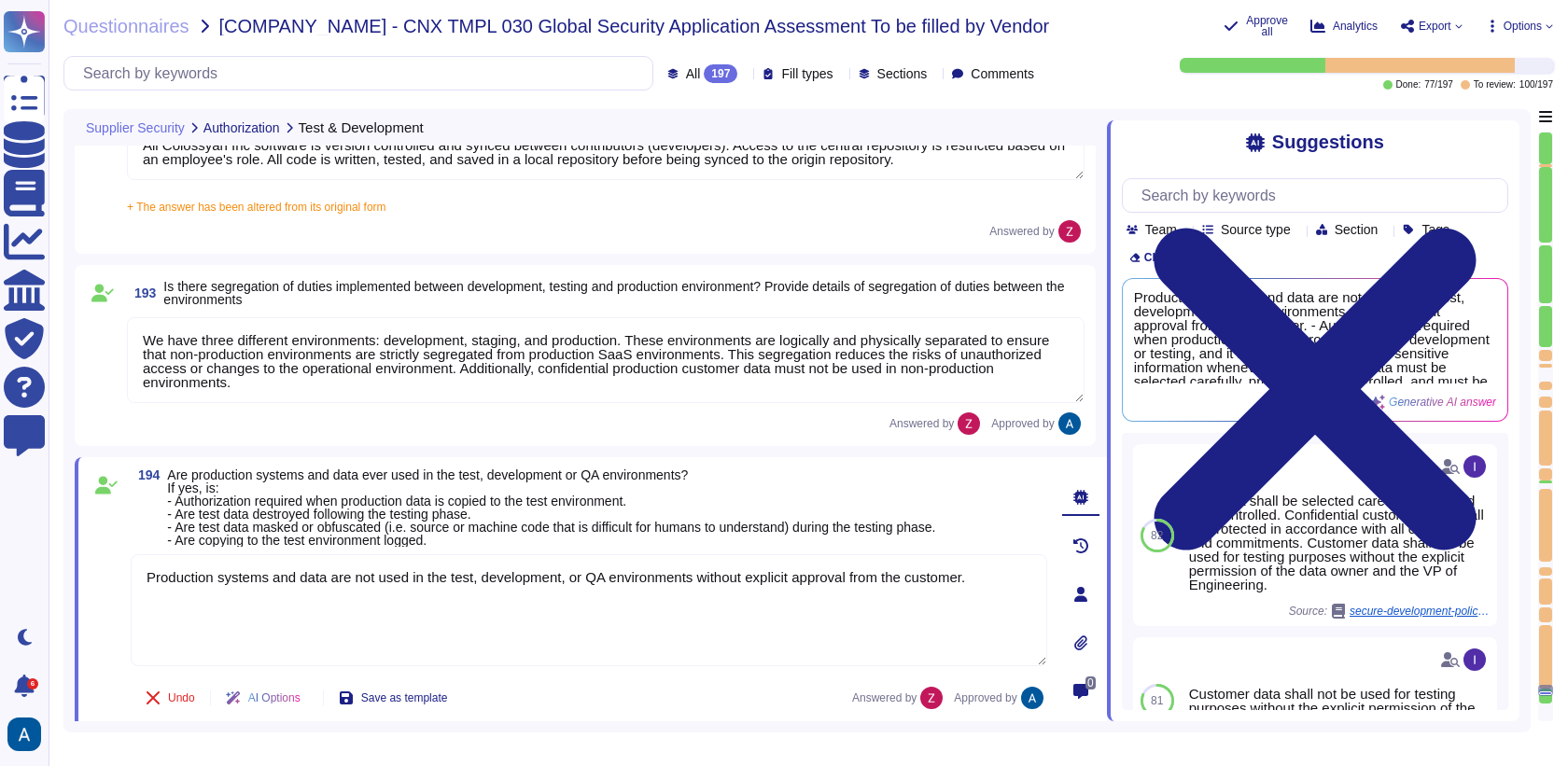 scroll, scrollTop: 34820, scrollLeft: 0, axis: vertical 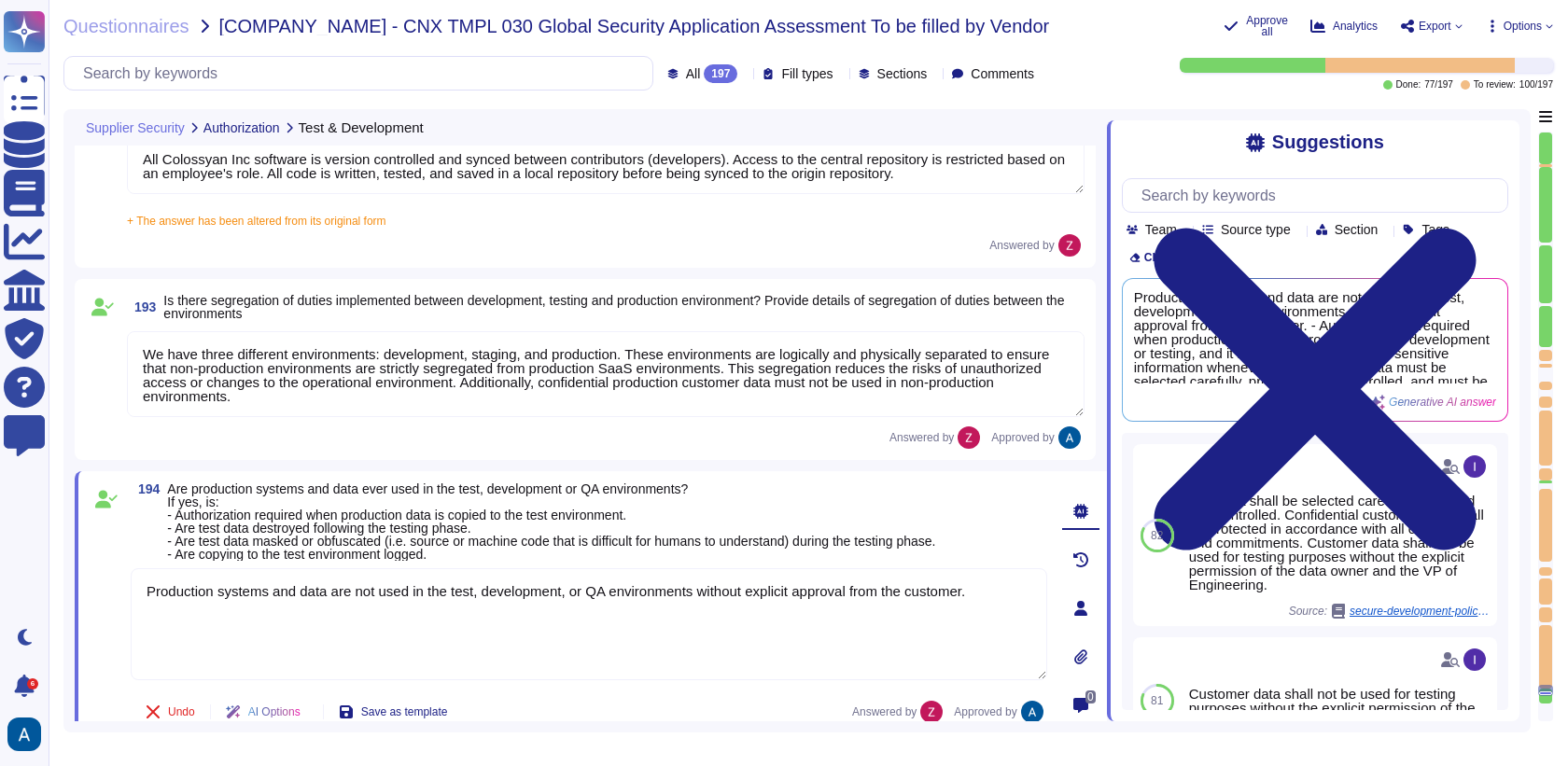 click on "We have three different environments: development, staging, and production. These environments are logically and physically separated to ensure that non-production environments are strictly segregated from production SaaS environments. This segregation reduces the risks of unauthorized access or changes to the operational environment. Additionally, confidential production customer data must not be used in non-production environments." at bounding box center [606, 374] 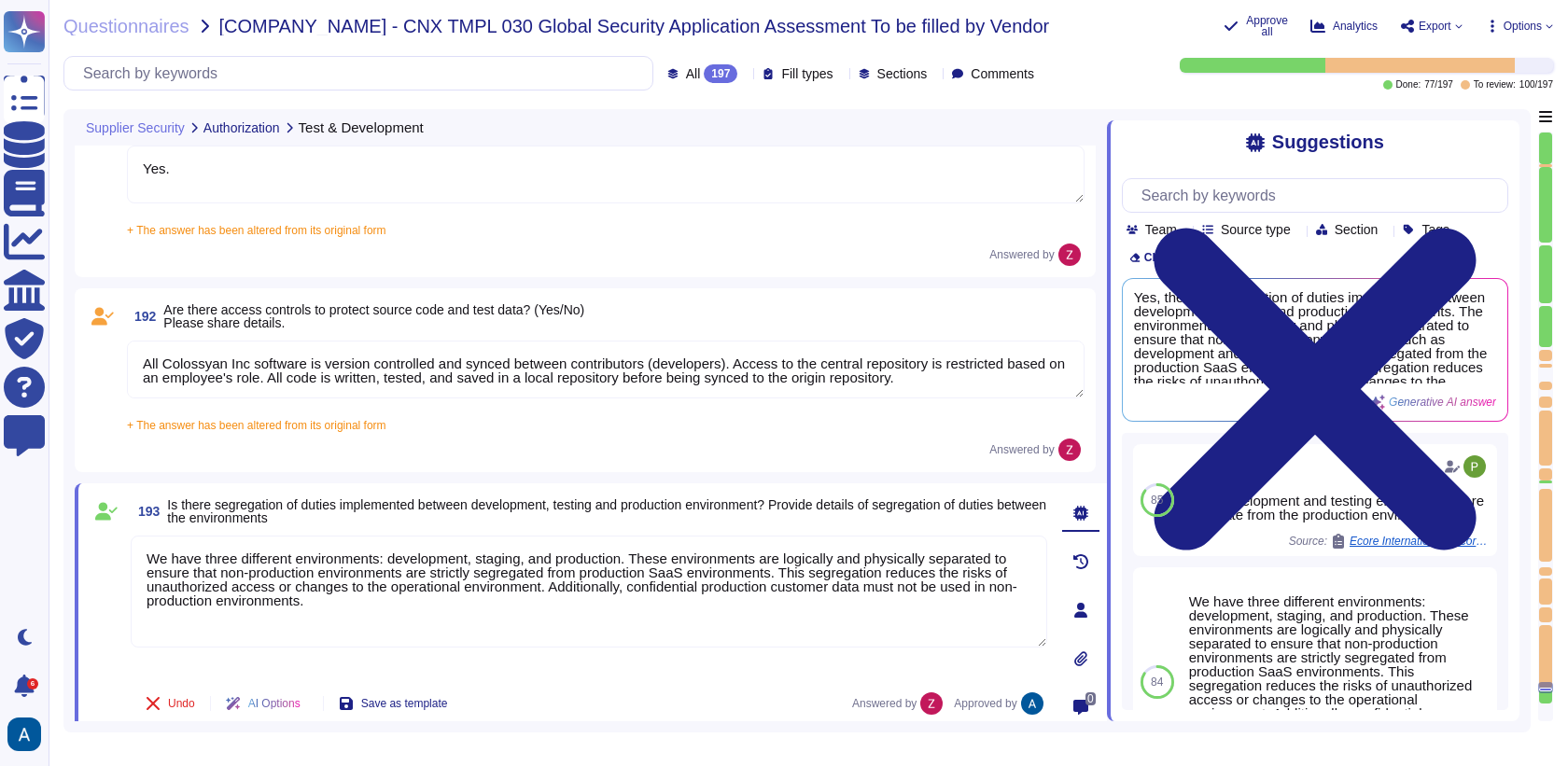 scroll, scrollTop: 34613, scrollLeft: 0, axis: vertical 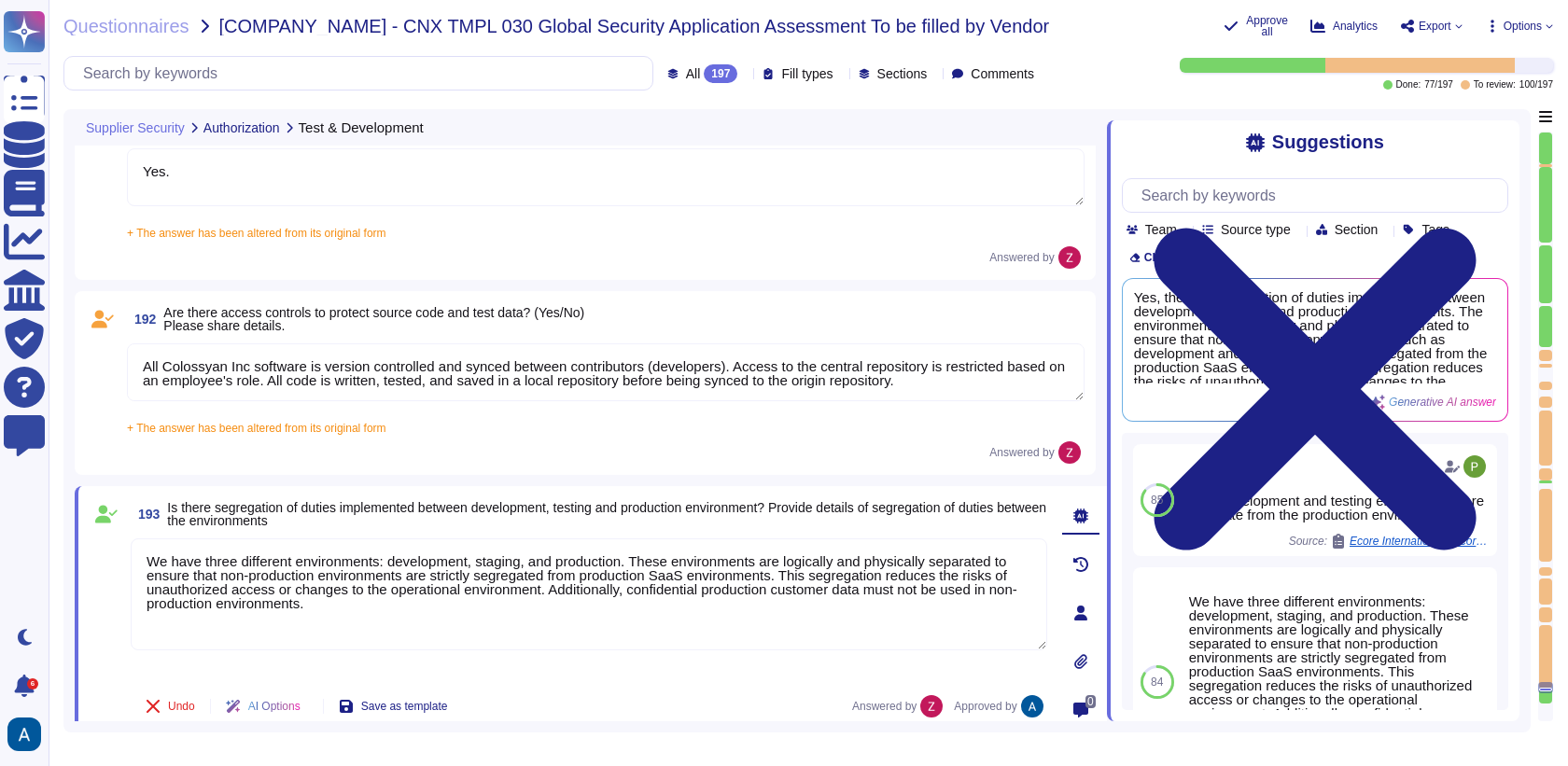 click on "All Colossyan Inc software is version controlled and synced between contributors (developers). Access to the central repository is restricted based on an employee's role. All code is written, tested, and saved in a local repository before being synced to the origin repository." at bounding box center [606, 372] 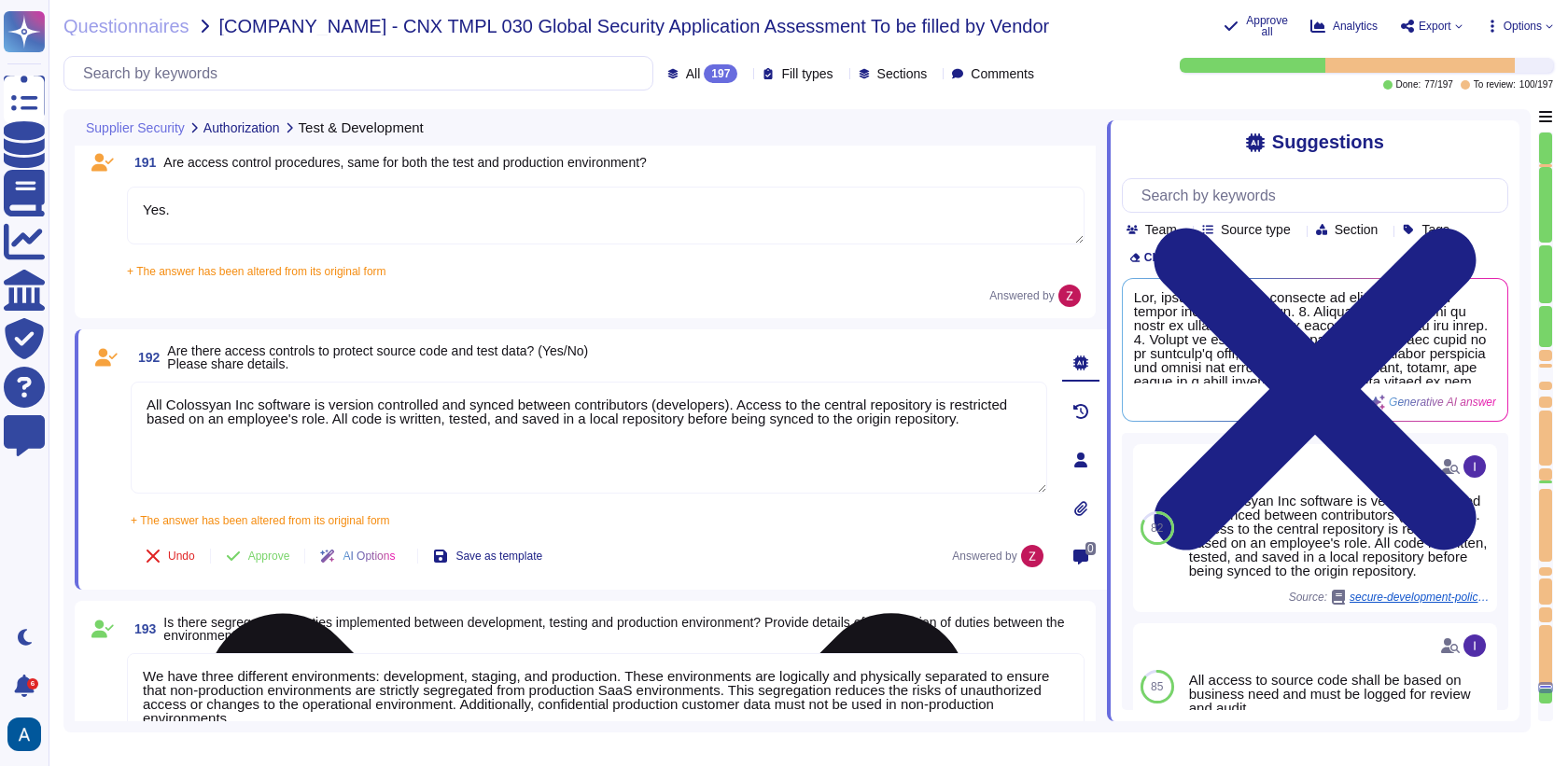 scroll, scrollTop: 34565, scrollLeft: 0, axis: vertical 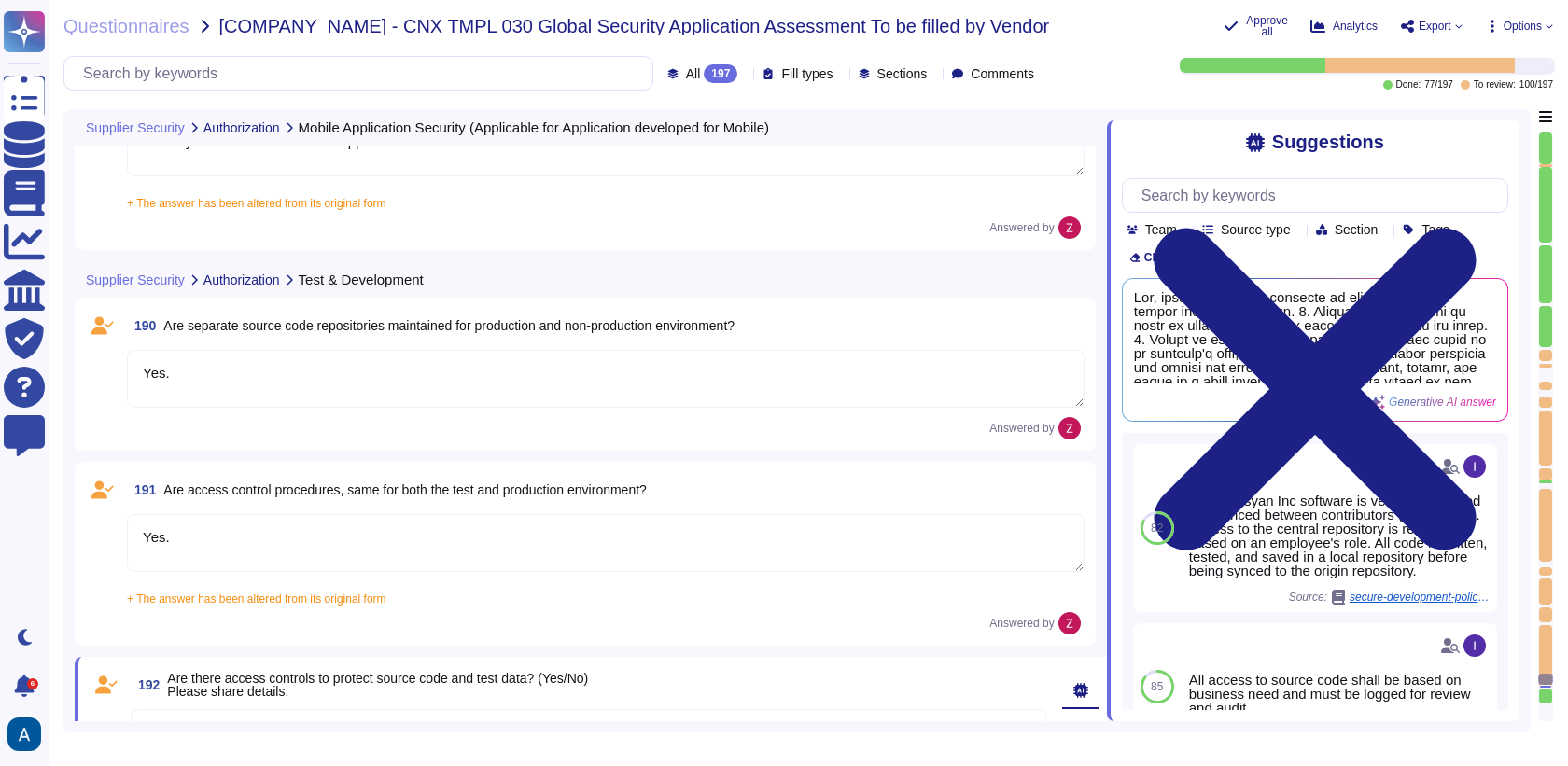 type on "Colossyan doesn't have mobile application." 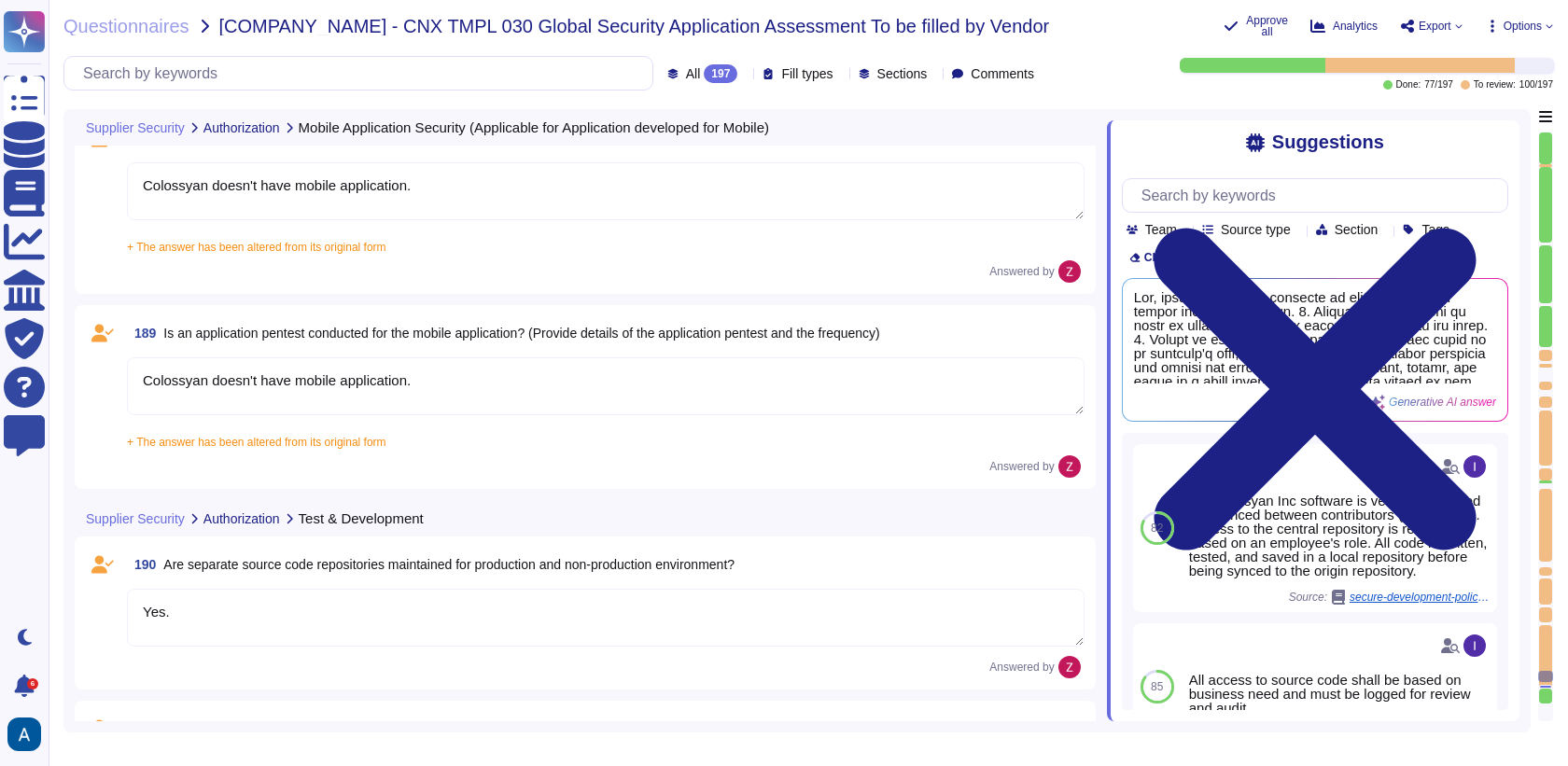 type on "Colossyan doesn't have mobile application." 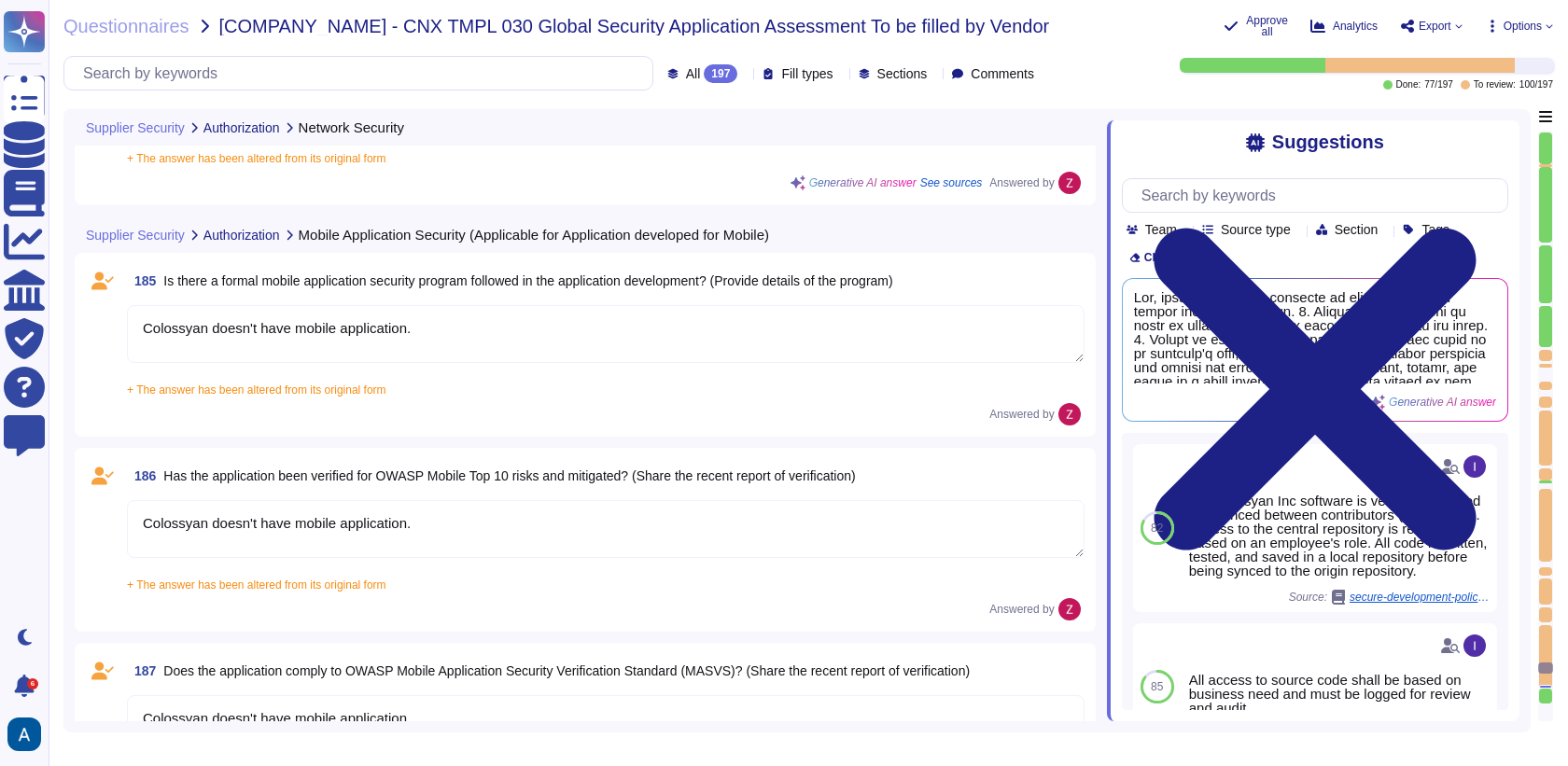 type on "We have our own alerting system in place, which alerts us if it detects anything suspicious" 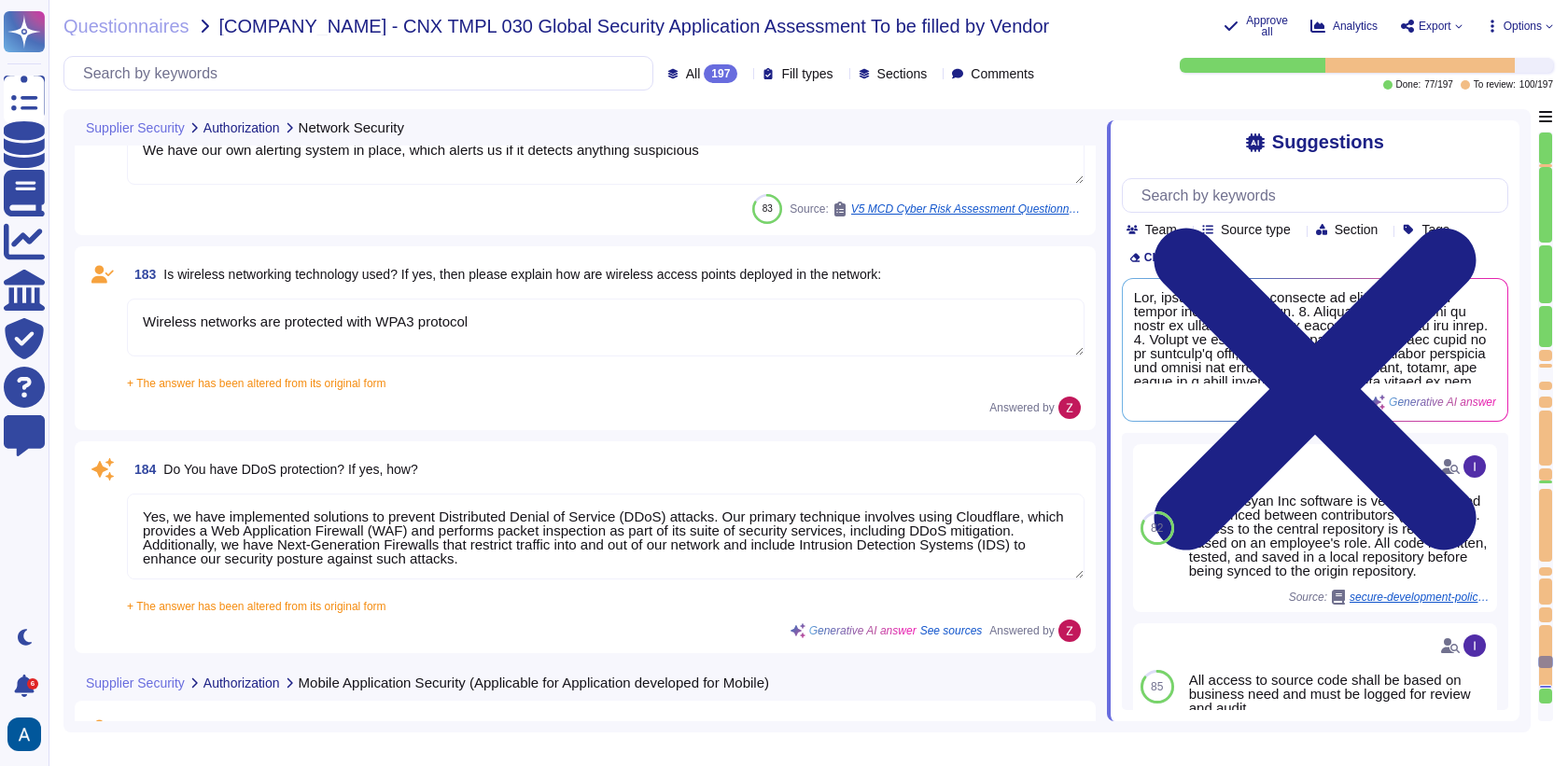 type on "We have our own alerting system in place, which alerts us if it detects anything suspicious" 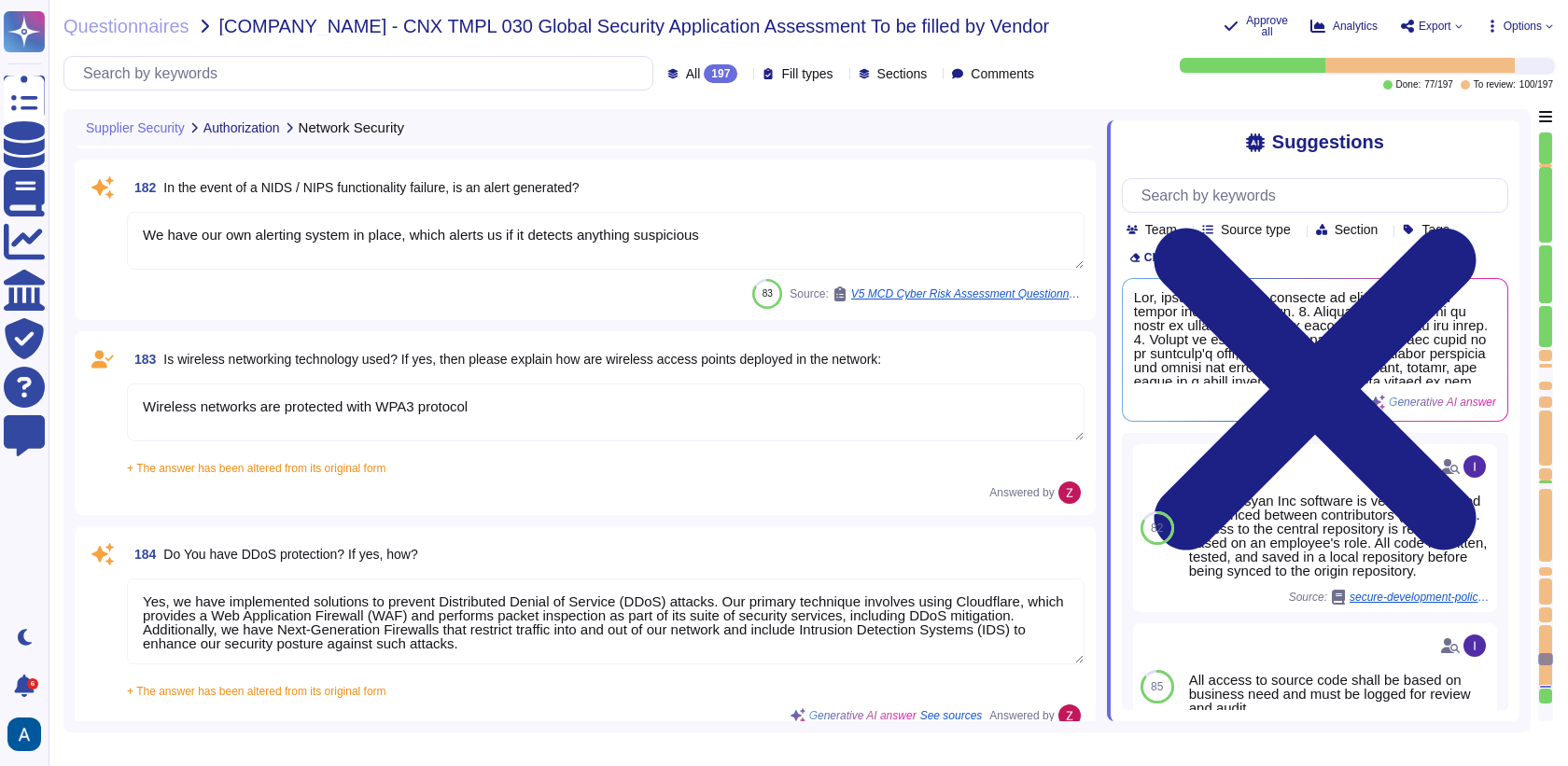 type on "Yes, a Network Intrusion Detection System (NIDS) has been deployed. It is included as part of the network security controls, which also feature perimeter firewalls. The NIDS is configured in a non-blocking setup, allowing it to monitor traffic without interfering with the flow of data." 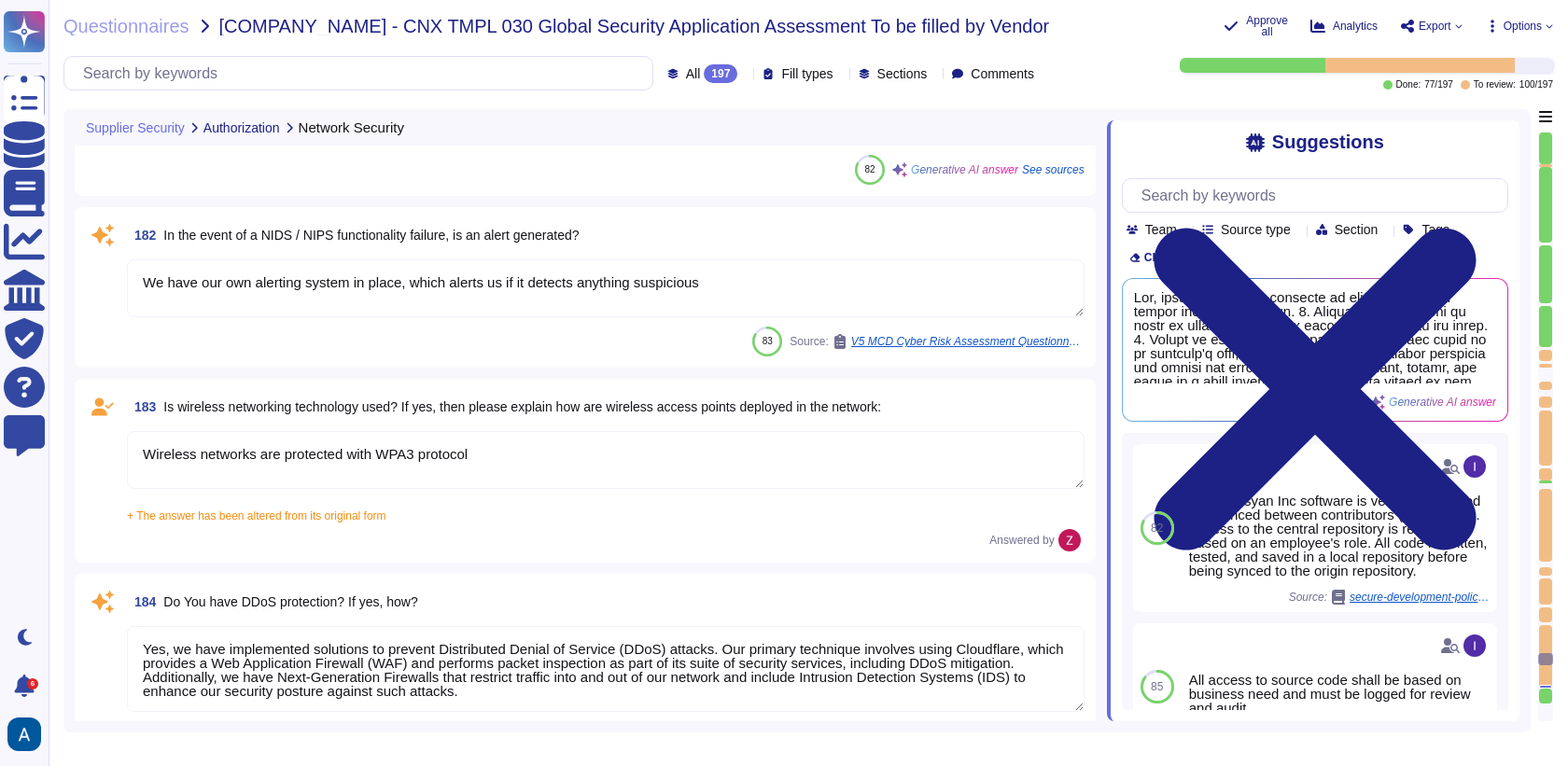 scroll, scrollTop: 32820, scrollLeft: 0, axis: vertical 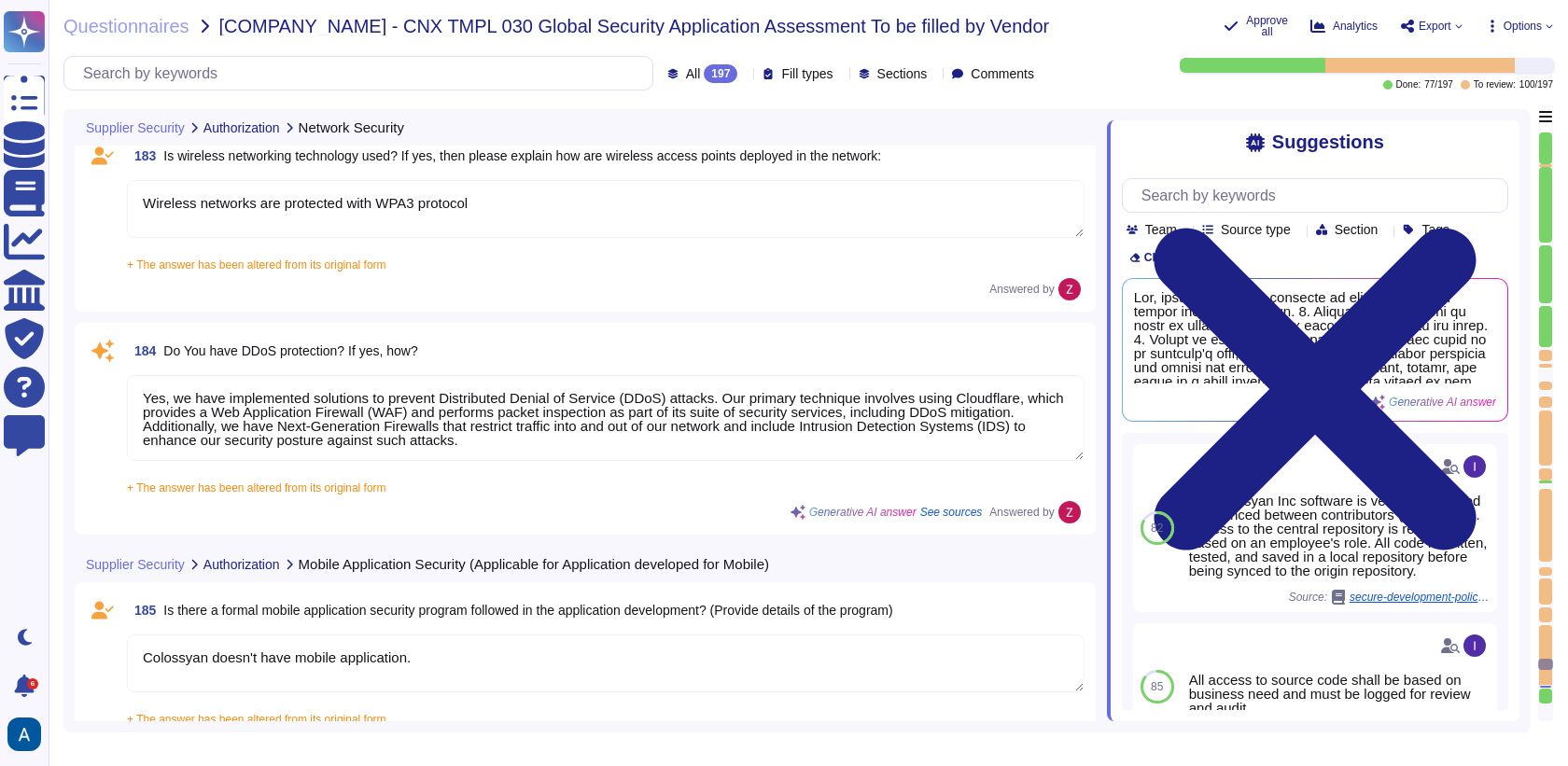 type on "Colossyan doesn't have mobile application." 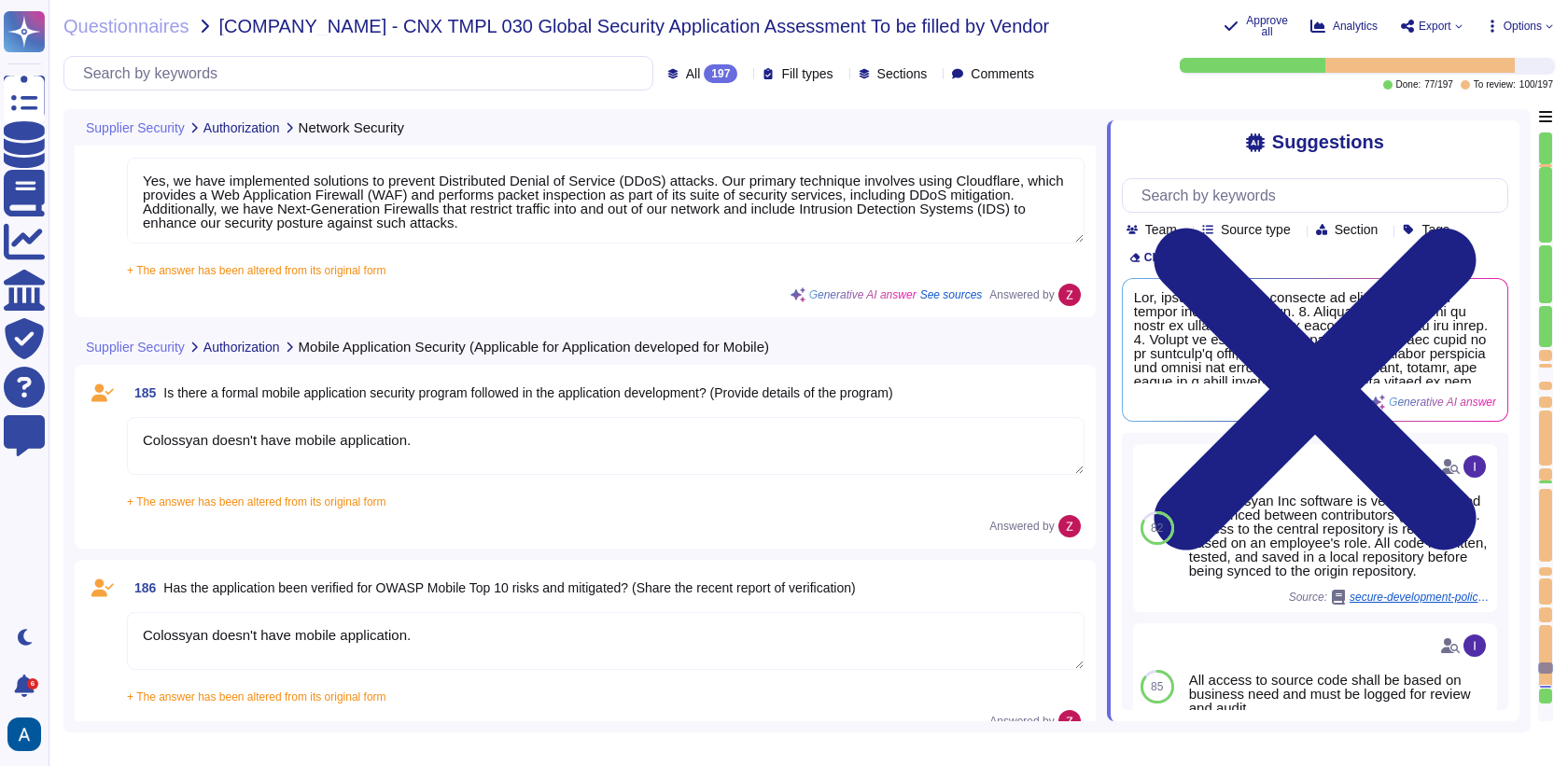 type on "Colossyan doesn't have mobile application." 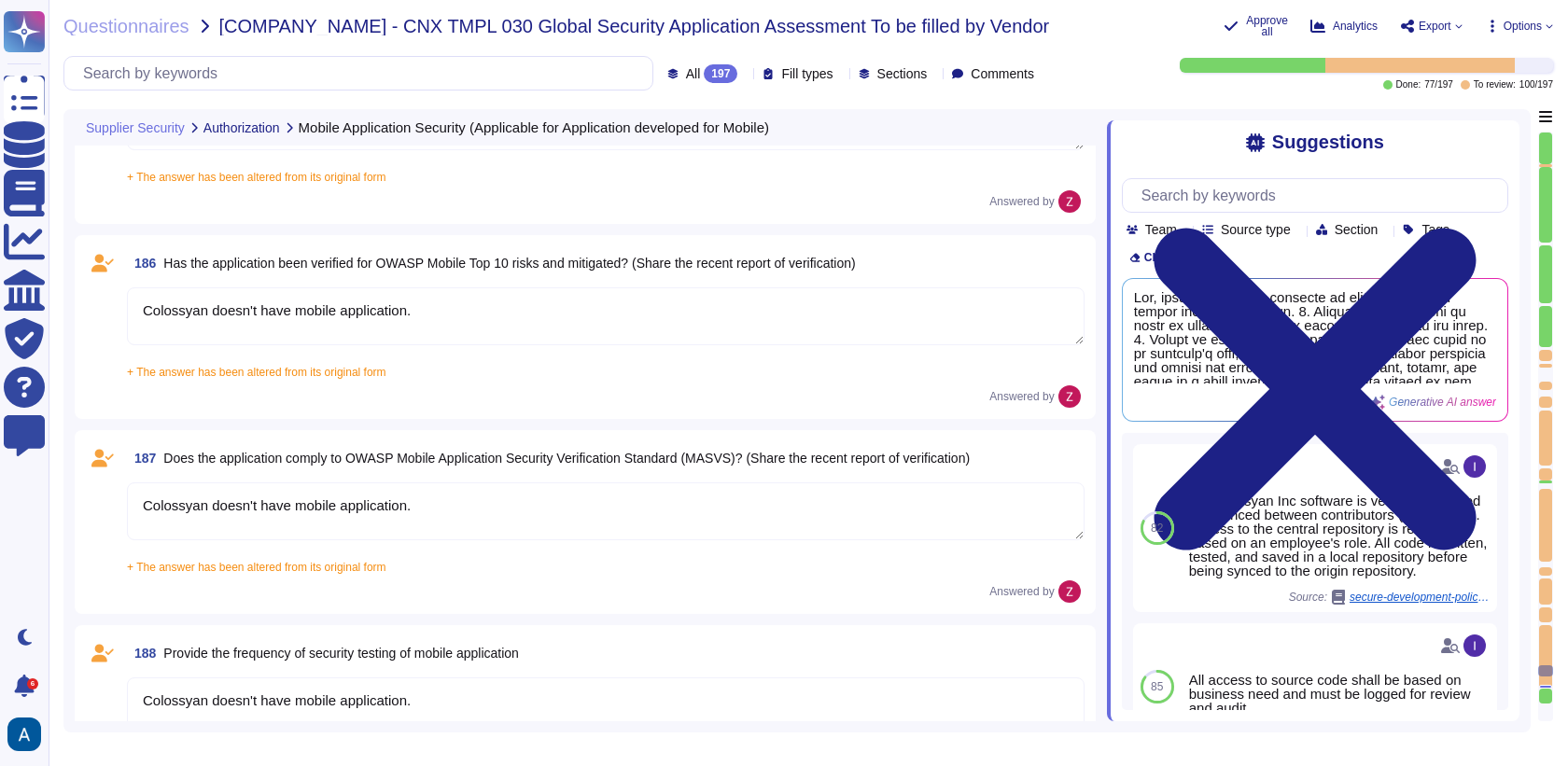 type on "Yes." 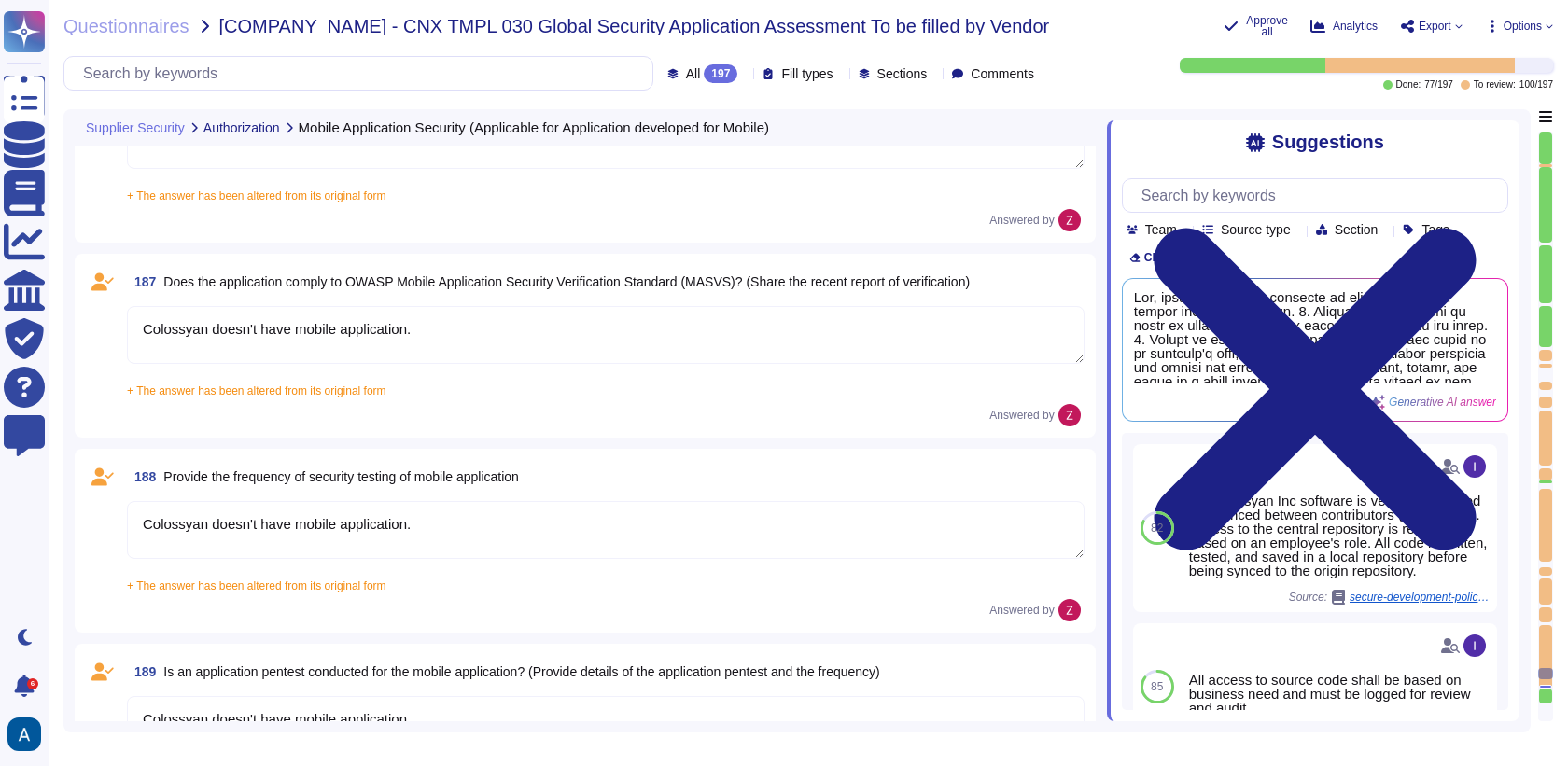 type on "Yes." 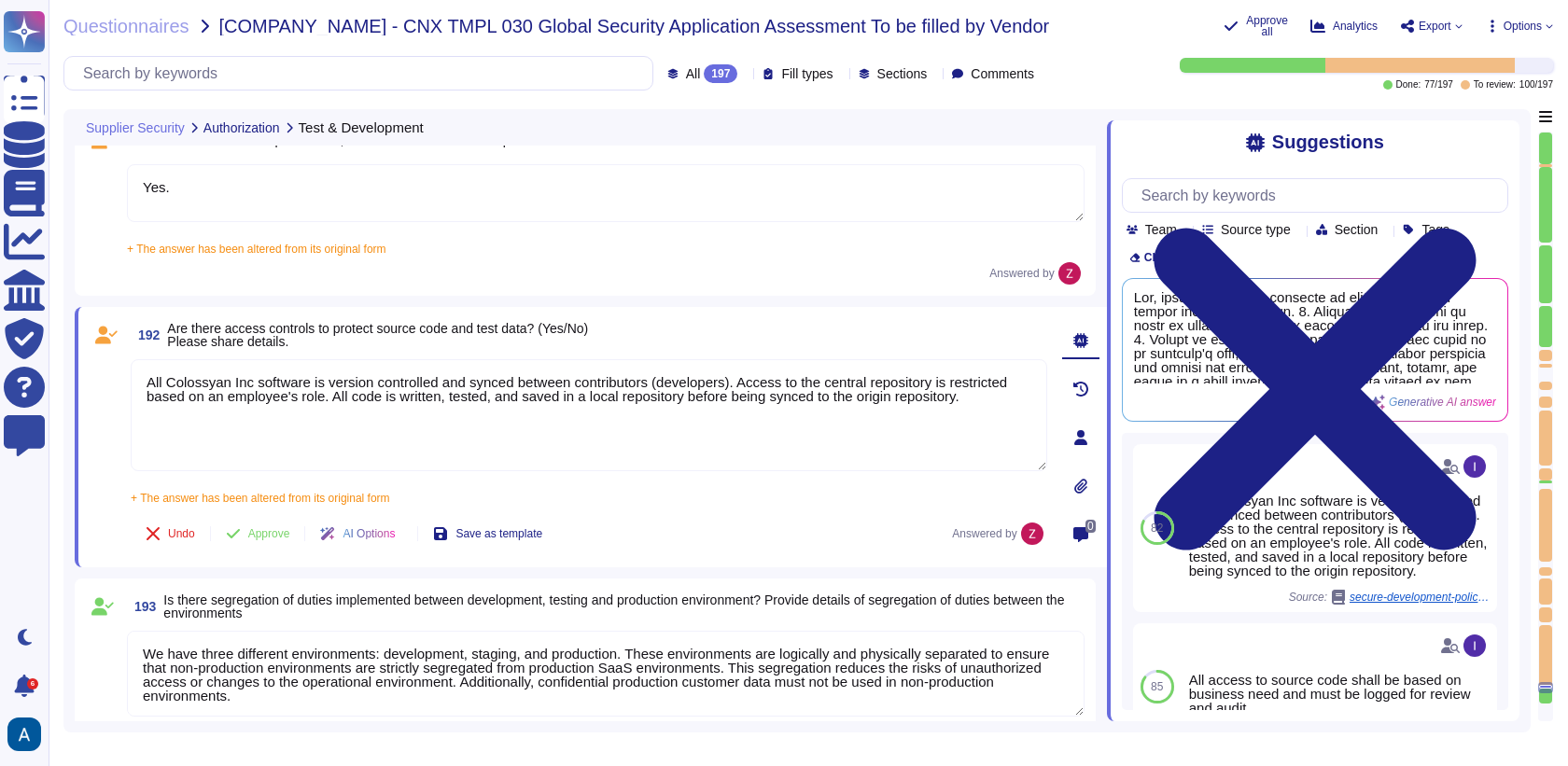 type on "We have three different environments: development, staging, and production. These environments are logically and physically separated to ensure that non-production environments are strictly segregated from production SaaS environments. This segregation reduces the risks of unauthorized access or changes to the operational environment. Additionally, confidential production customer data must not be used in non-production environments." 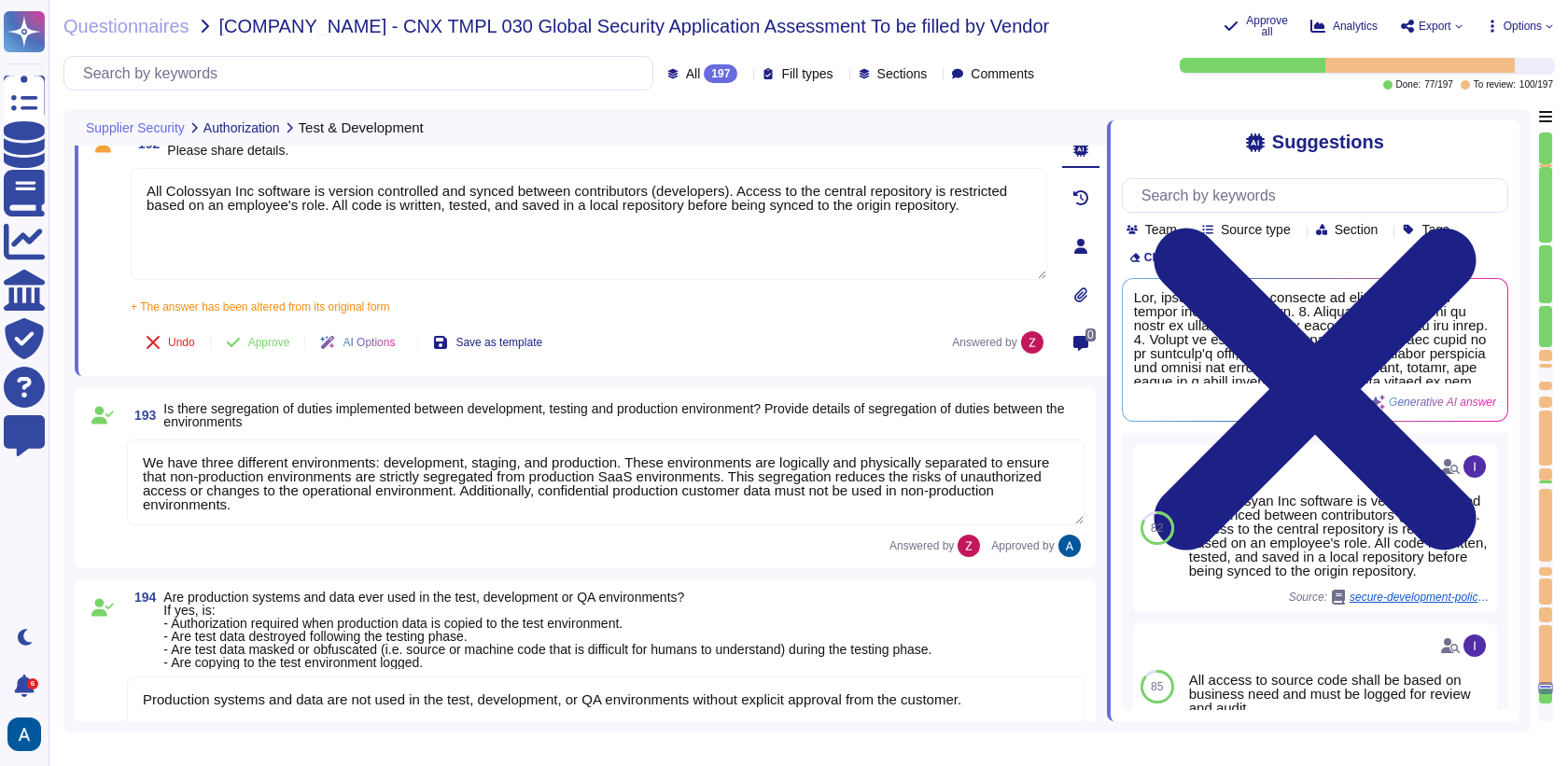 type on "Colossyan employs several controls as part of our information security and privacy program, including:
1. Encryption: We use AWS to manage our encryption keys, with an encryption level of AES-256.
2. Data Handling Policy: Our policy ensures data is handled securely, ethically, and in compliance with data privacy, confidentiality, integrity, and availability standards.
3. Technical and Process Measures: We have implemented various measures and controls using the Vanta tool to oversee privacy and security.
4. SOC2 Controls: These controls serve as proof of our security framework.
5. Management Interface Security: We secure management interfaces with strong authentication mechanisms, role-based access controls (RBAC), and network restrictions to limit access to authorized personnel only.
6. Access Logging and Monitoring: All access is logged and monitored for suspicious activity.
7. Role Restrictions: Functionality available via management interfaces is restricted based on user roles, adhering to th..." 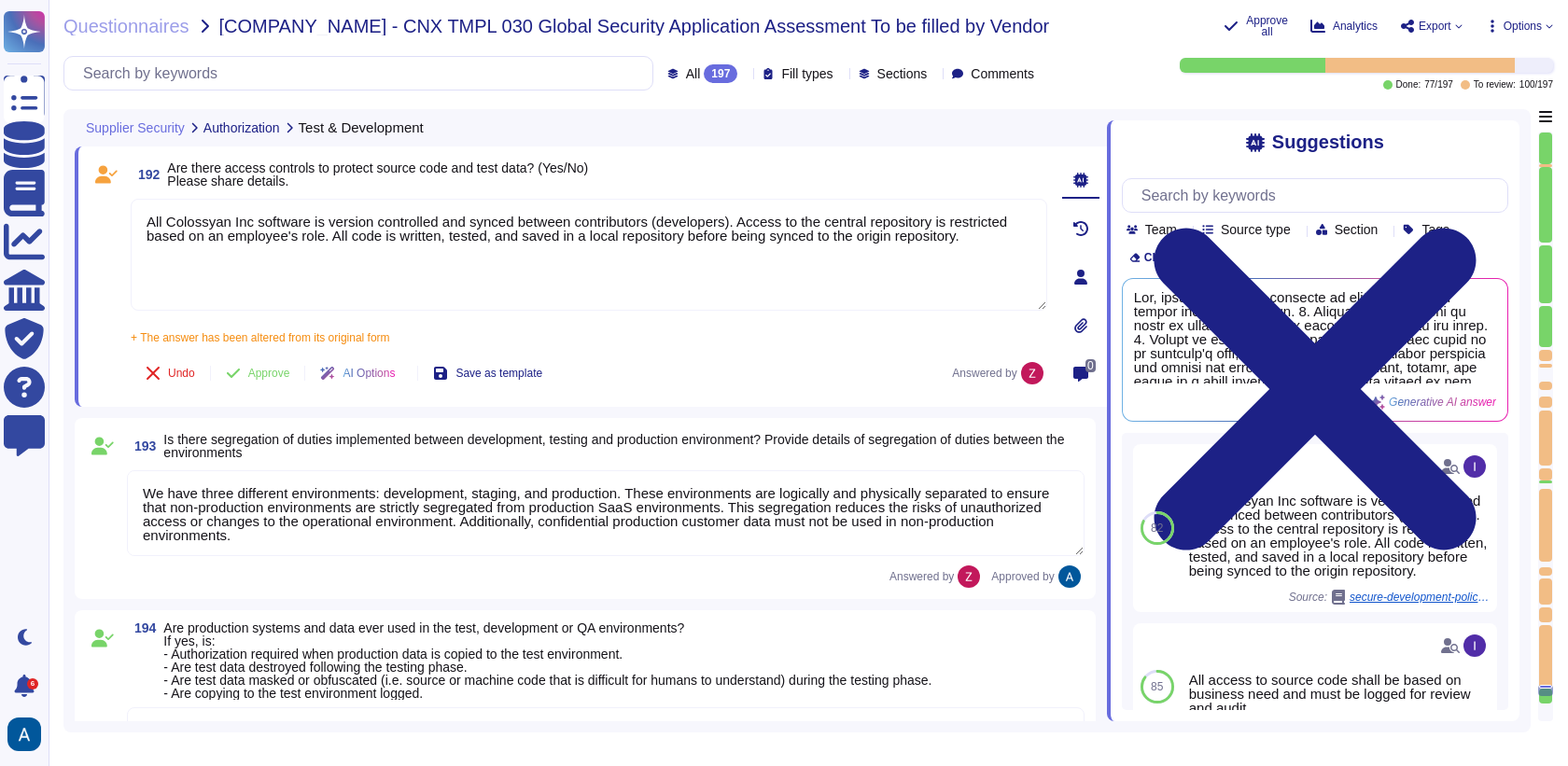 scroll, scrollTop: 34736, scrollLeft: 0, axis: vertical 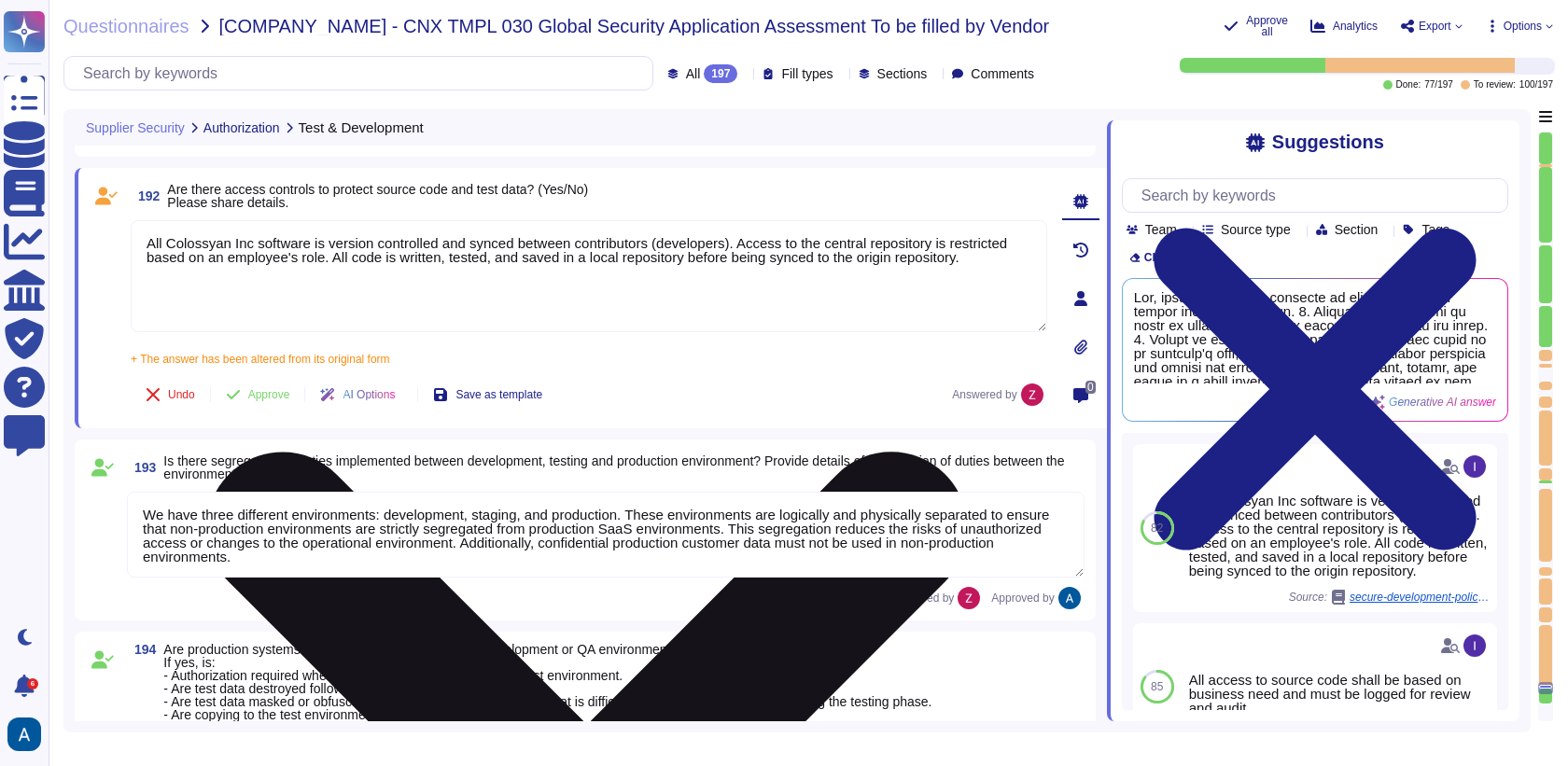 click on "All Colossyan Inc software is version controlled and synced between contributors (developers). Access to the central repository is restricted based on an employee's role. All code is written, tested, and saved in a local repository before being synced to the origin repository." at bounding box center [589, 276] 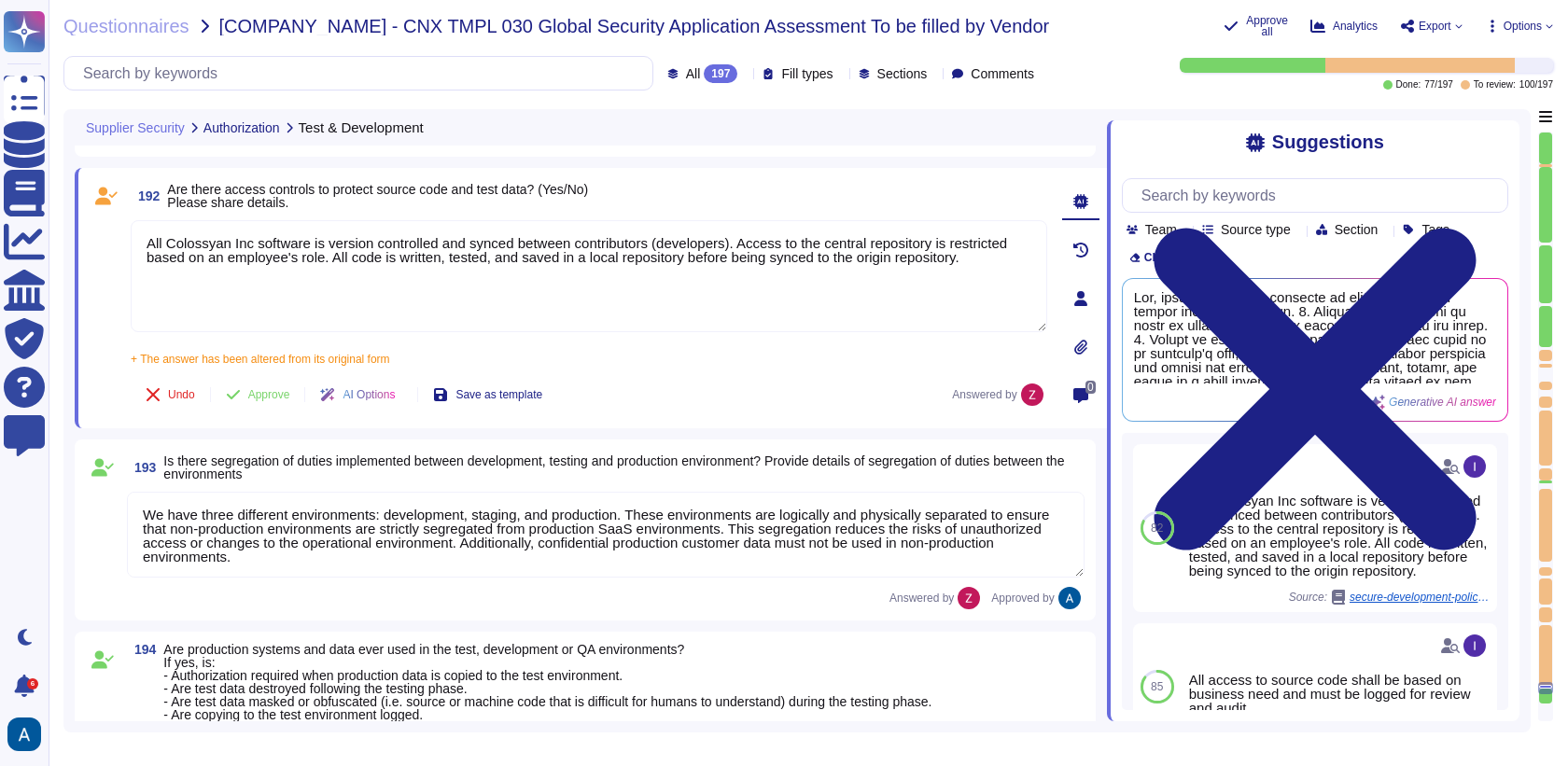 drag, startPoint x: 1040, startPoint y: 320, endPoint x: 1040, endPoint y: 155, distance: 165 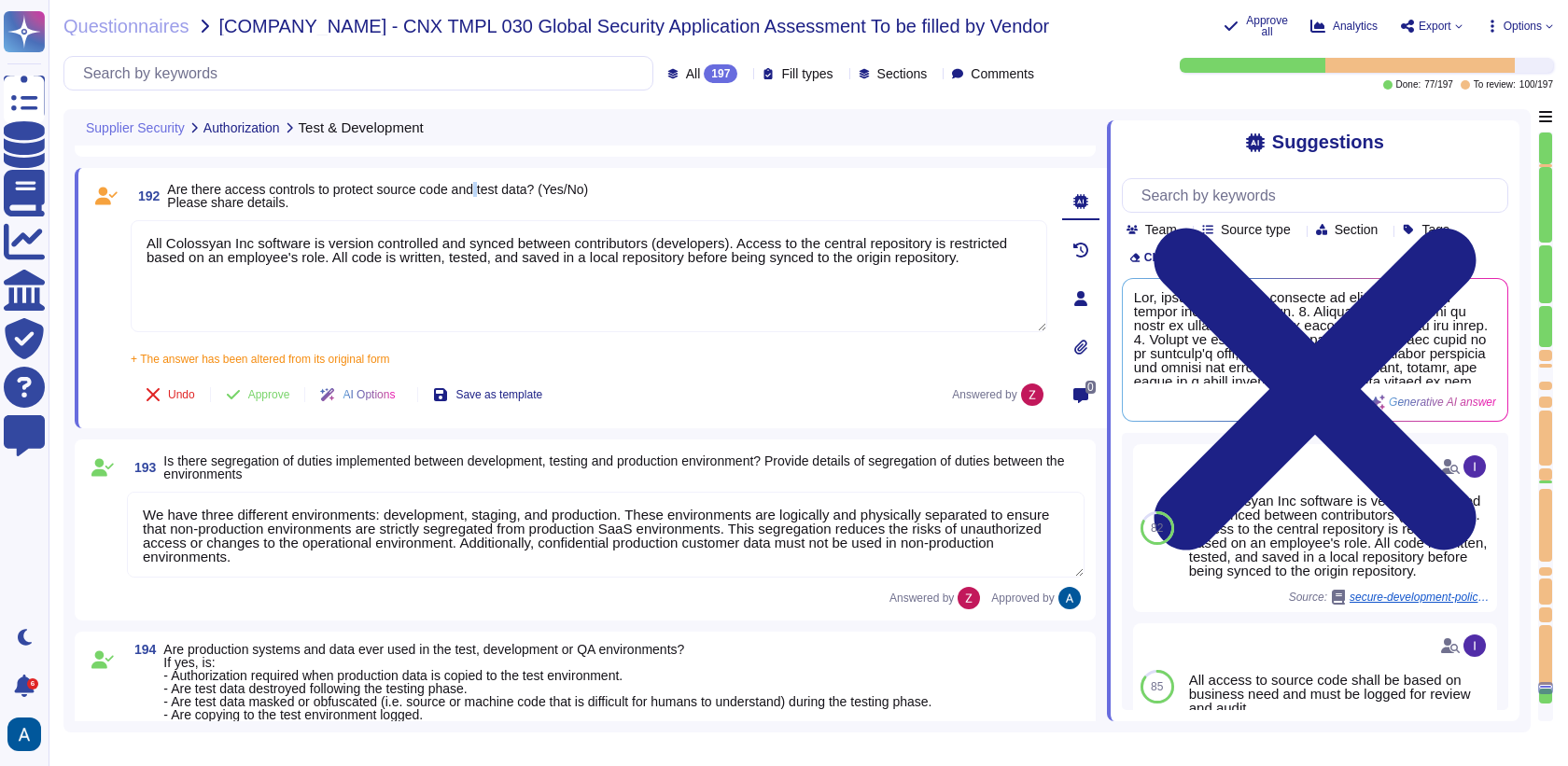 click on "Are there access controls to protect source code and test data? (Yes/No)
Please share details." at bounding box center [377, 196] 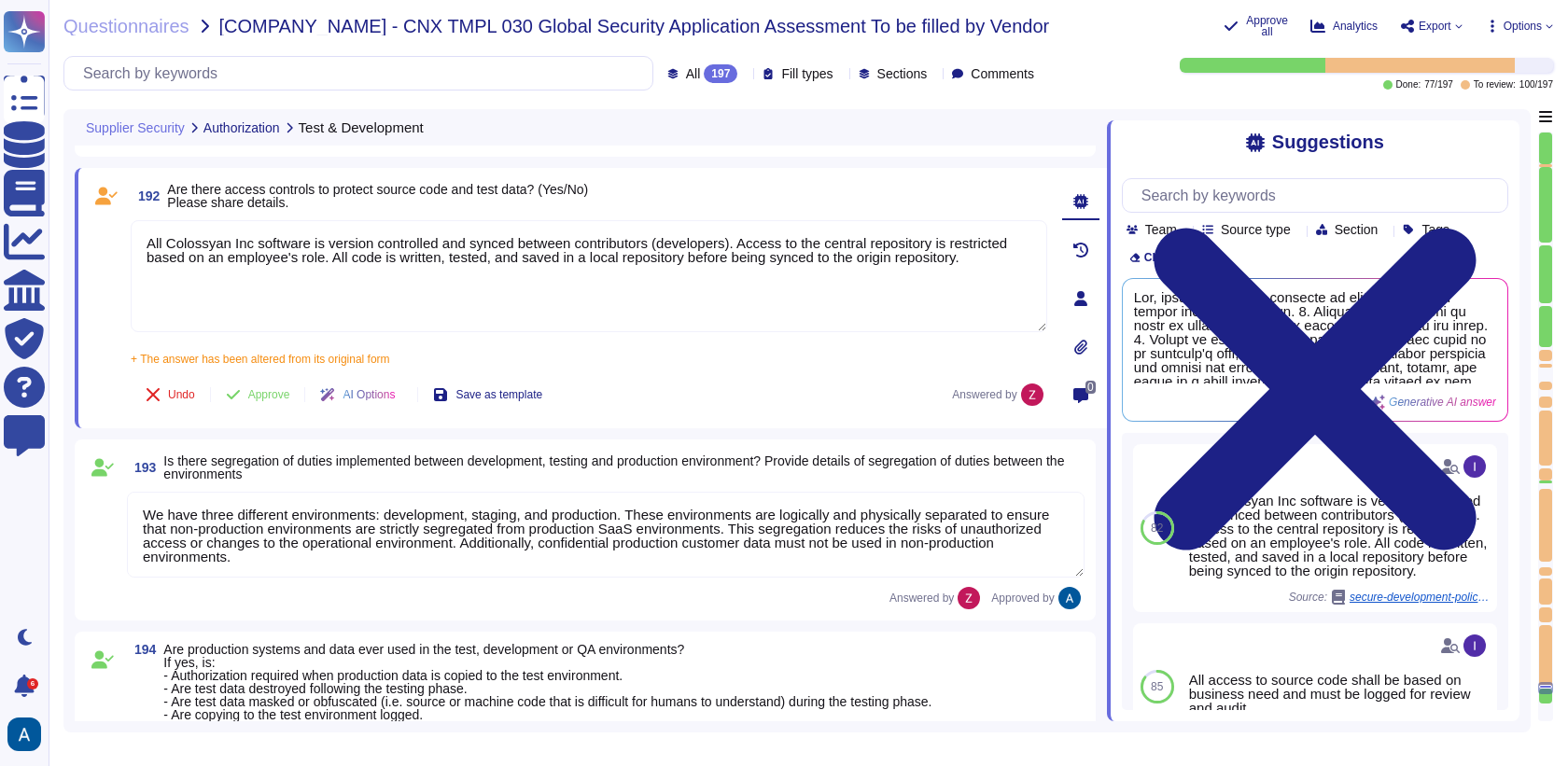 click on "Are there access controls to protect source code and test data? (Yes/No)
Please share details." at bounding box center [377, 196] 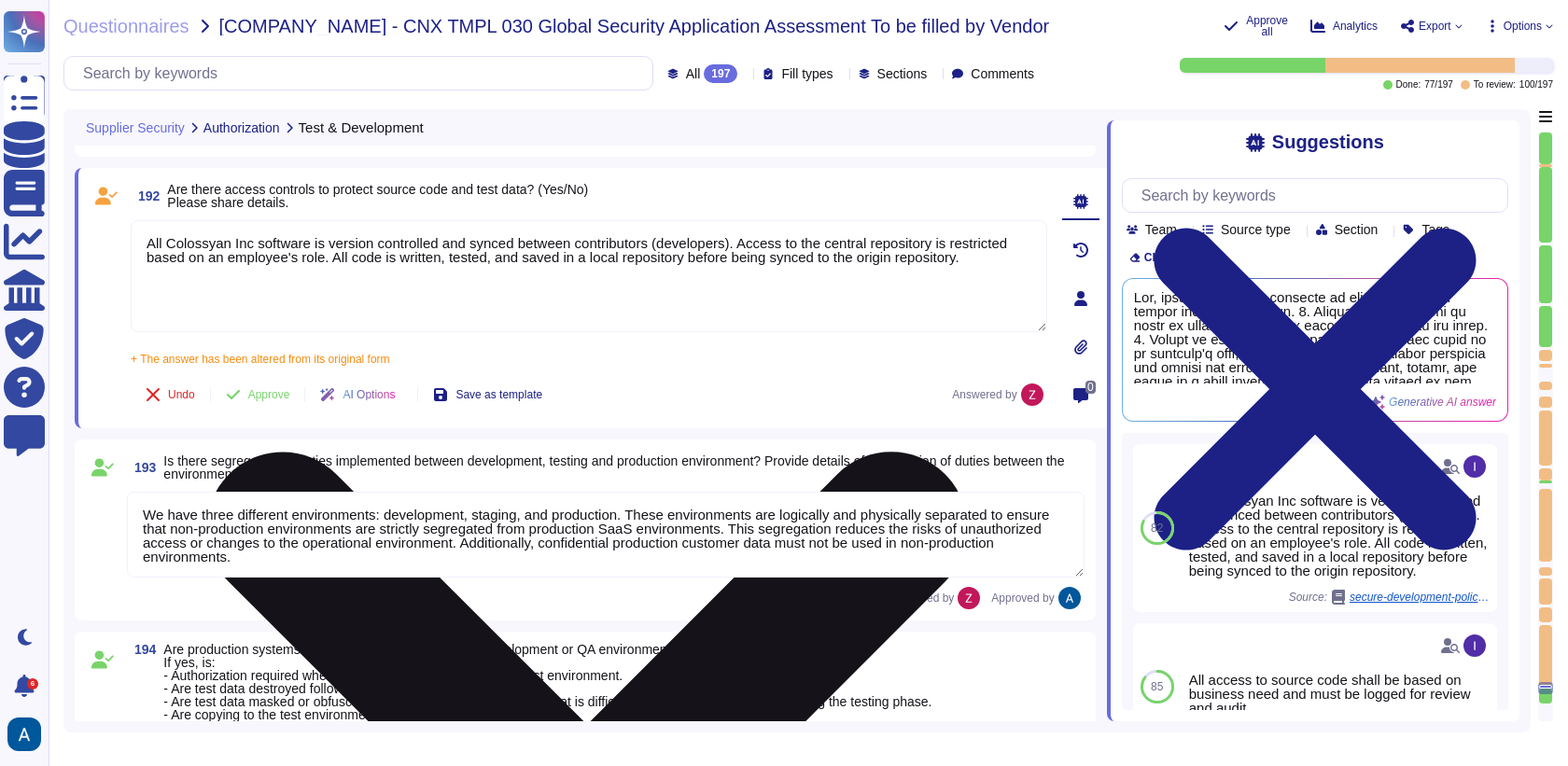click on "All Colossyan Inc software is version controlled and synced between contributors (developers). Access to the central repository is restricted based on an employee's role. All code is written, tested, and saved in a local repository before being synced to the origin repository." at bounding box center [589, 276] 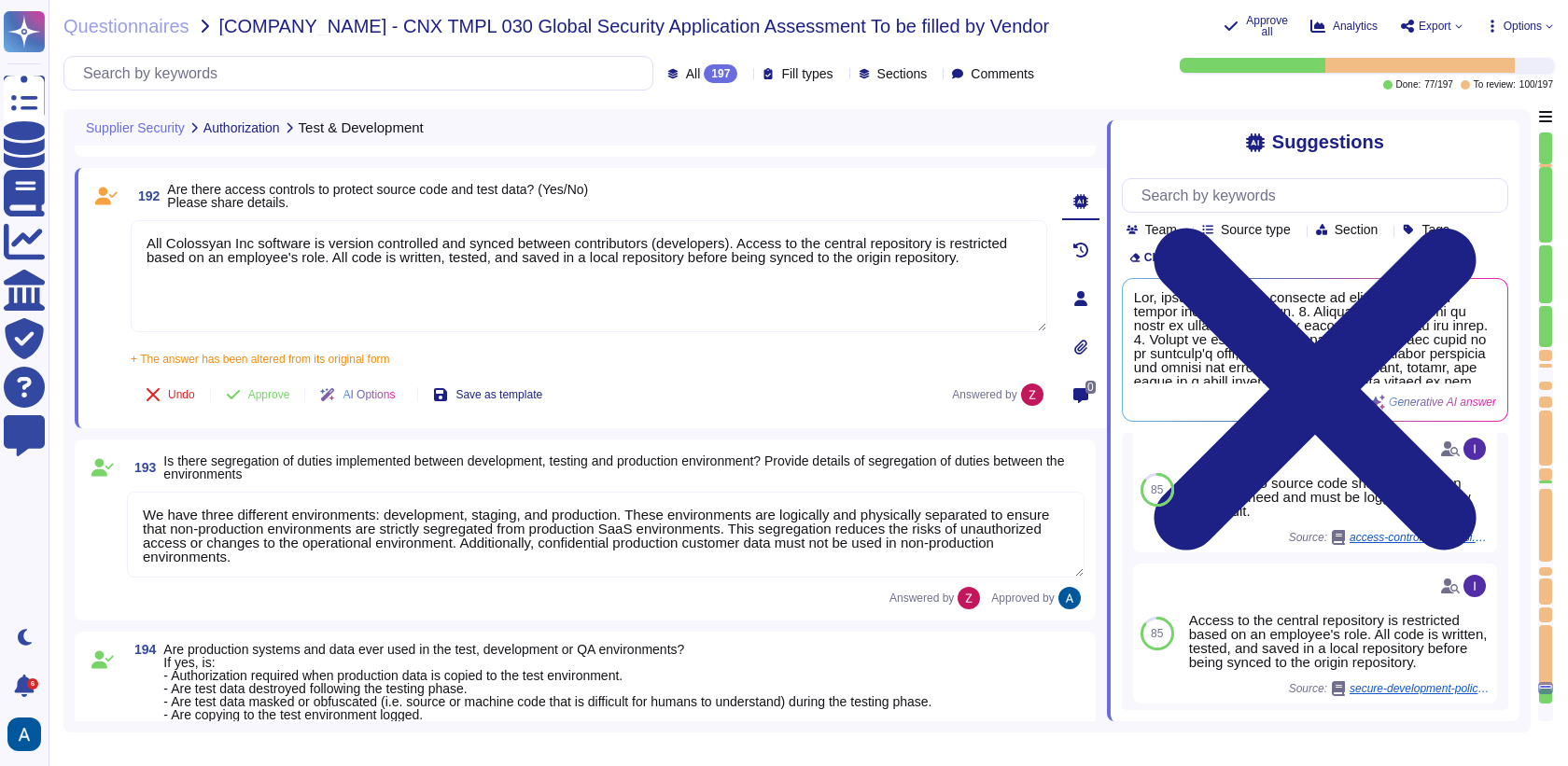 scroll, scrollTop: 174, scrollLeft: 0, axis: vertical 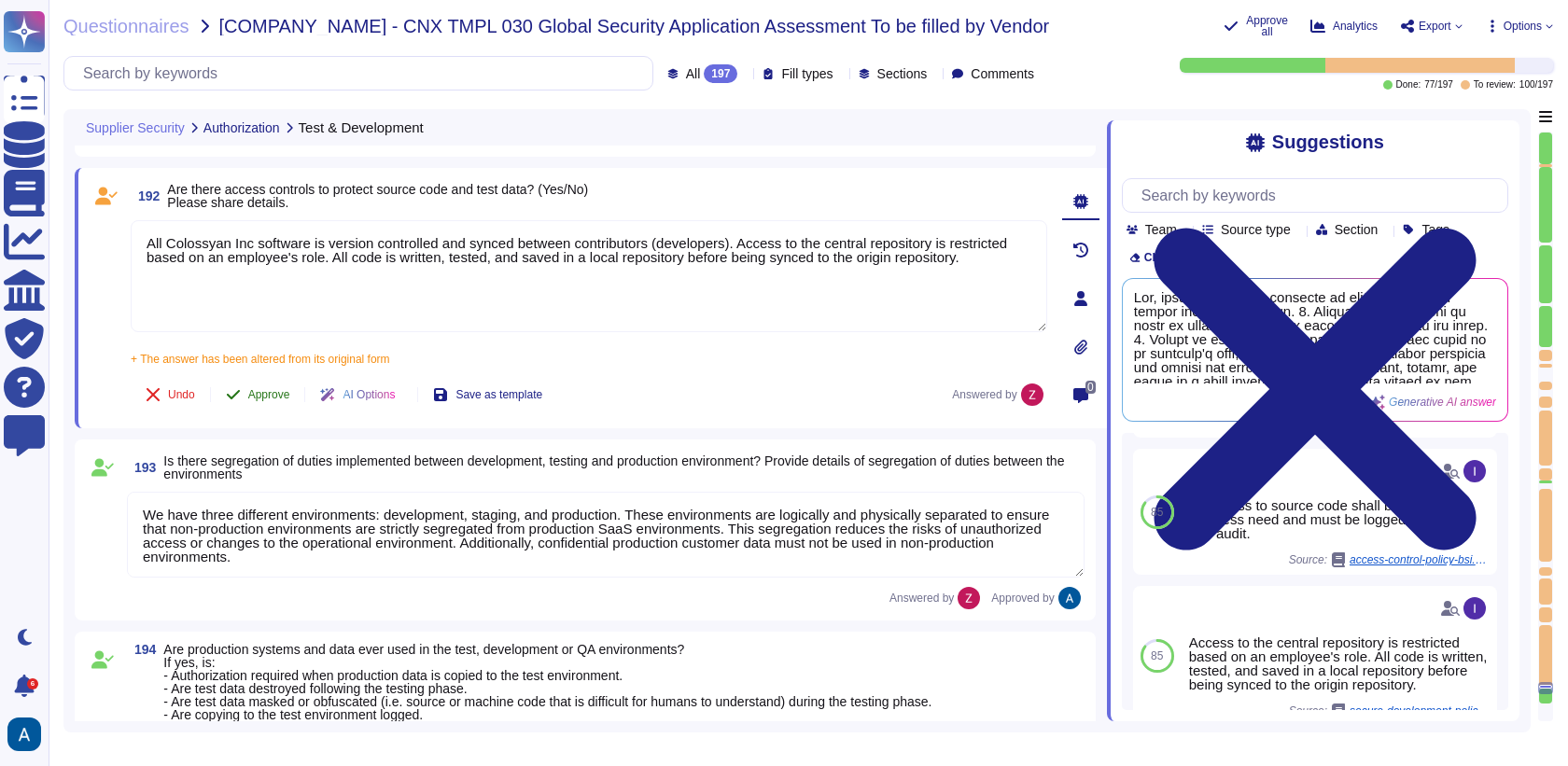 click on "Approve" at bounding box center [258, 395] 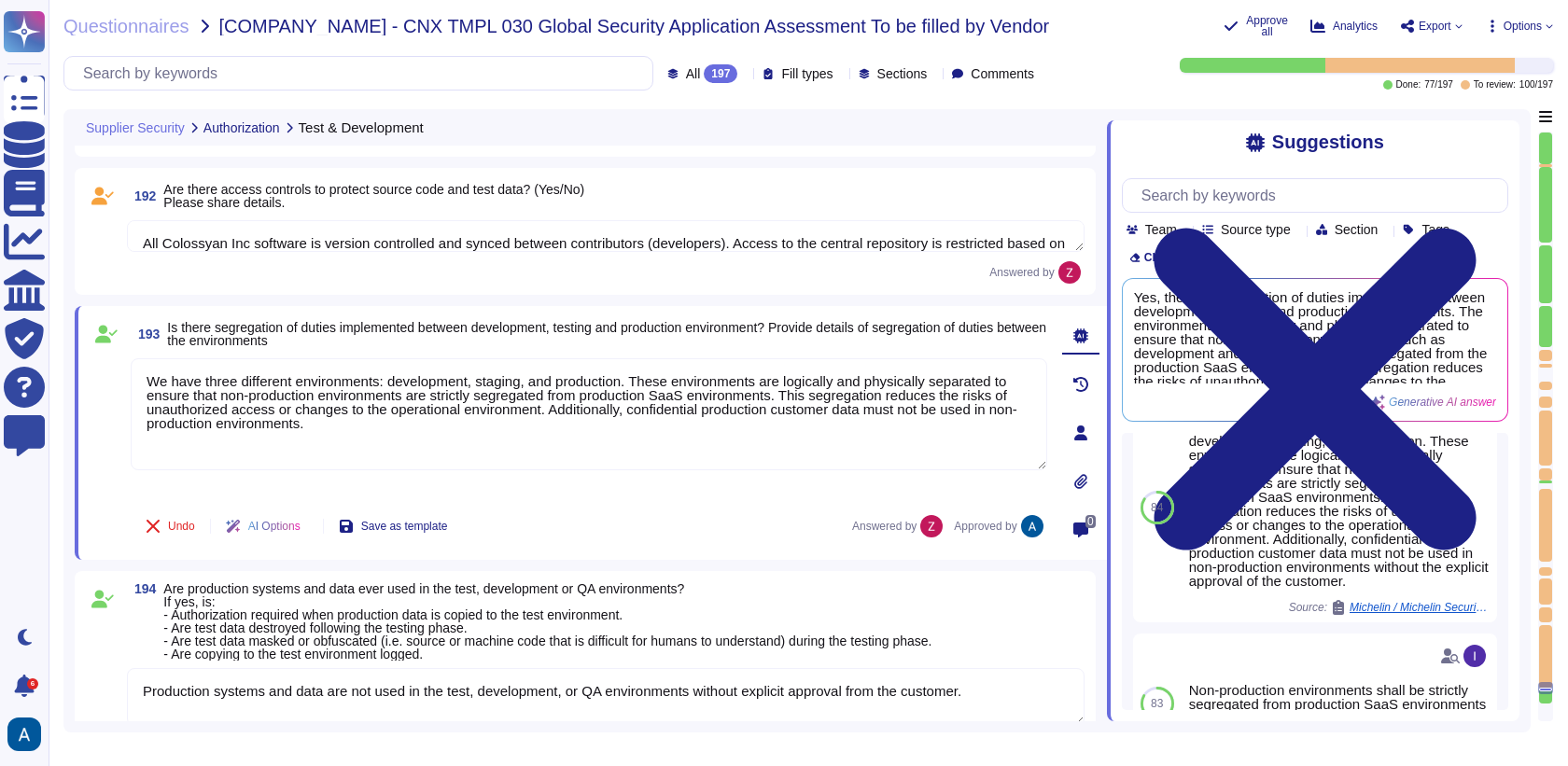 type on "Colossyan employs several controls as part of our information security and privacy program, including:
1. Encryption: We use AWS to manage our encryption keys, with an encryption level of AES-256.
2. Data Handling Policy: Our policy ensures data is handled securely, ethically, and in compliance with data privacy, confidentiality, integrity, and availability standards.
3. Technical and Process Measures: We have implemented various measures and controls using the Vanta tool to oversee privacy and security.
4. SOC2 Controls: These controls serve as proof of our security framework.
5. Management Interface Security: We secure management interfaces with strong authentication mechanisms, role-based access controls (RBAC), and network restrictions to limit access to authorized personnel only.
6. Access Logging and Monitoring: All access is logged and monitored for suspicious activity.
7. Role Restrictions: Functionality available via management interfaces is restricted based on user roles, adhering to th..." 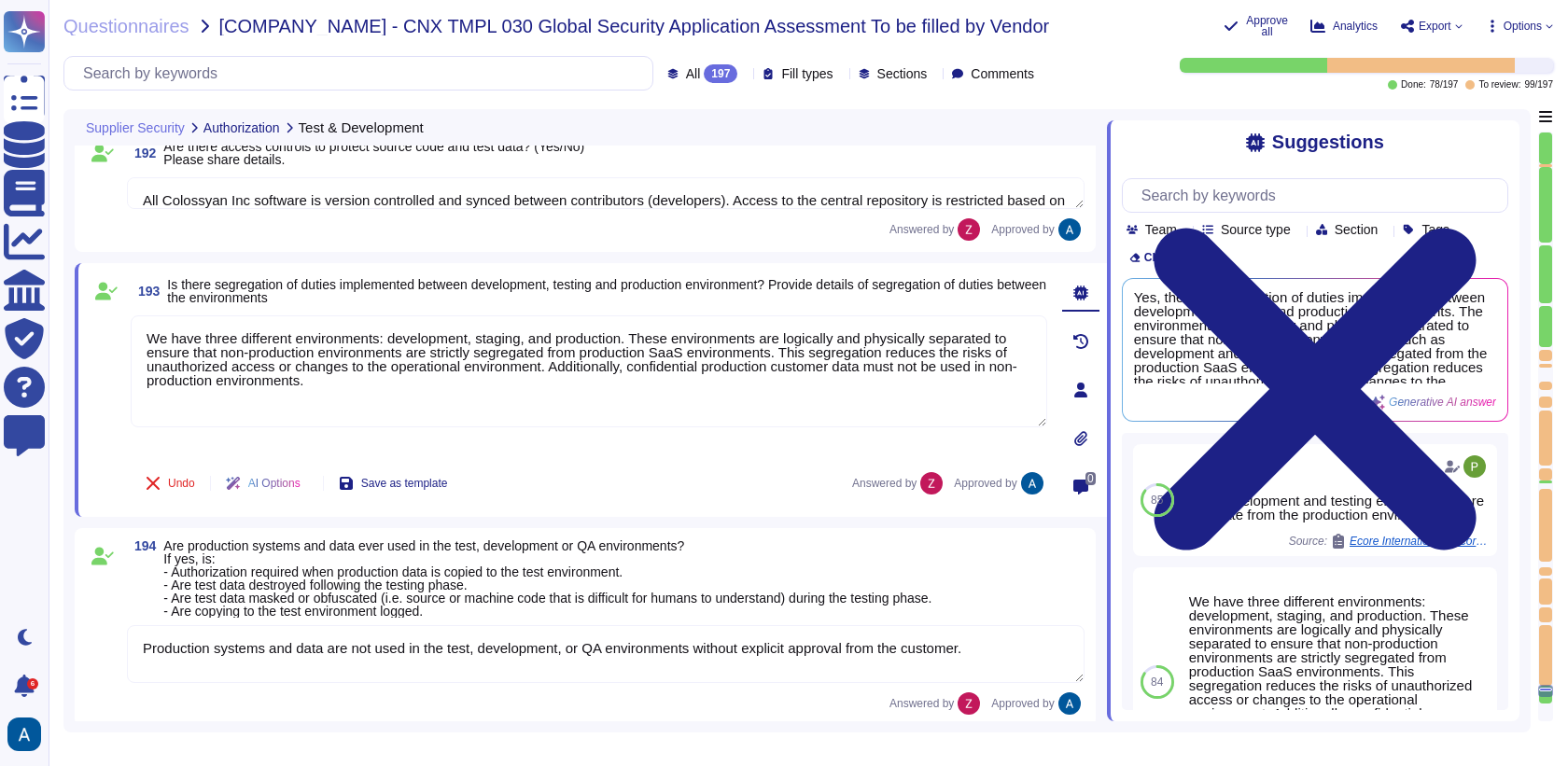 type on "Colossyan employs several controls as part of our information security and privacy program, including:
1. Encryption: We use AWS to manage our encryption keys, with an encryption level of AES-256.
2. Data Handling Policy: Our policy ensures data is handled securely, ethically, and in compliance with data privacy, confidentiality, integrity, and availability standards.
3. Technical and Process Measures: We have implemented various measures and controls using the Vanta tool to oversee privacy and security.
4. SOC2 Controls: These controls serve as proof of our security framework.
5. Management Interface Security: We secure management interfaces with strong authentication mechanisms, role-based access controls (RBAC), and network restrictions to limit access to authorized personnel only.
6. Access Logging and Monitoring: All access is logged and monitored for suspicious activity.
7. Role Restrictions: Functionality available via management interfaces is restricted based on user roles, adhering to th..." 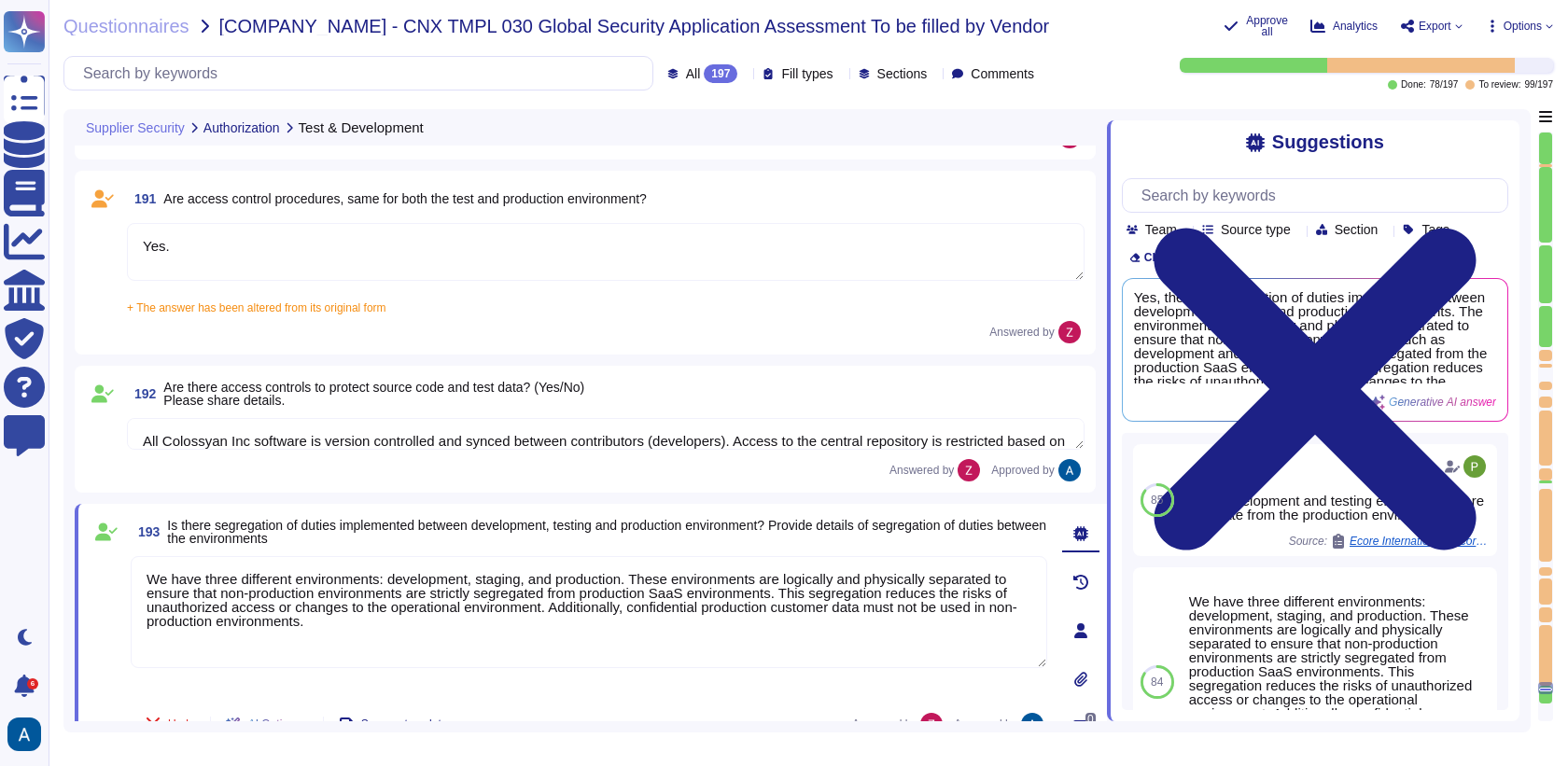 scroll, scrollTop: 34513, scrollLeft: 0, axis: vertical 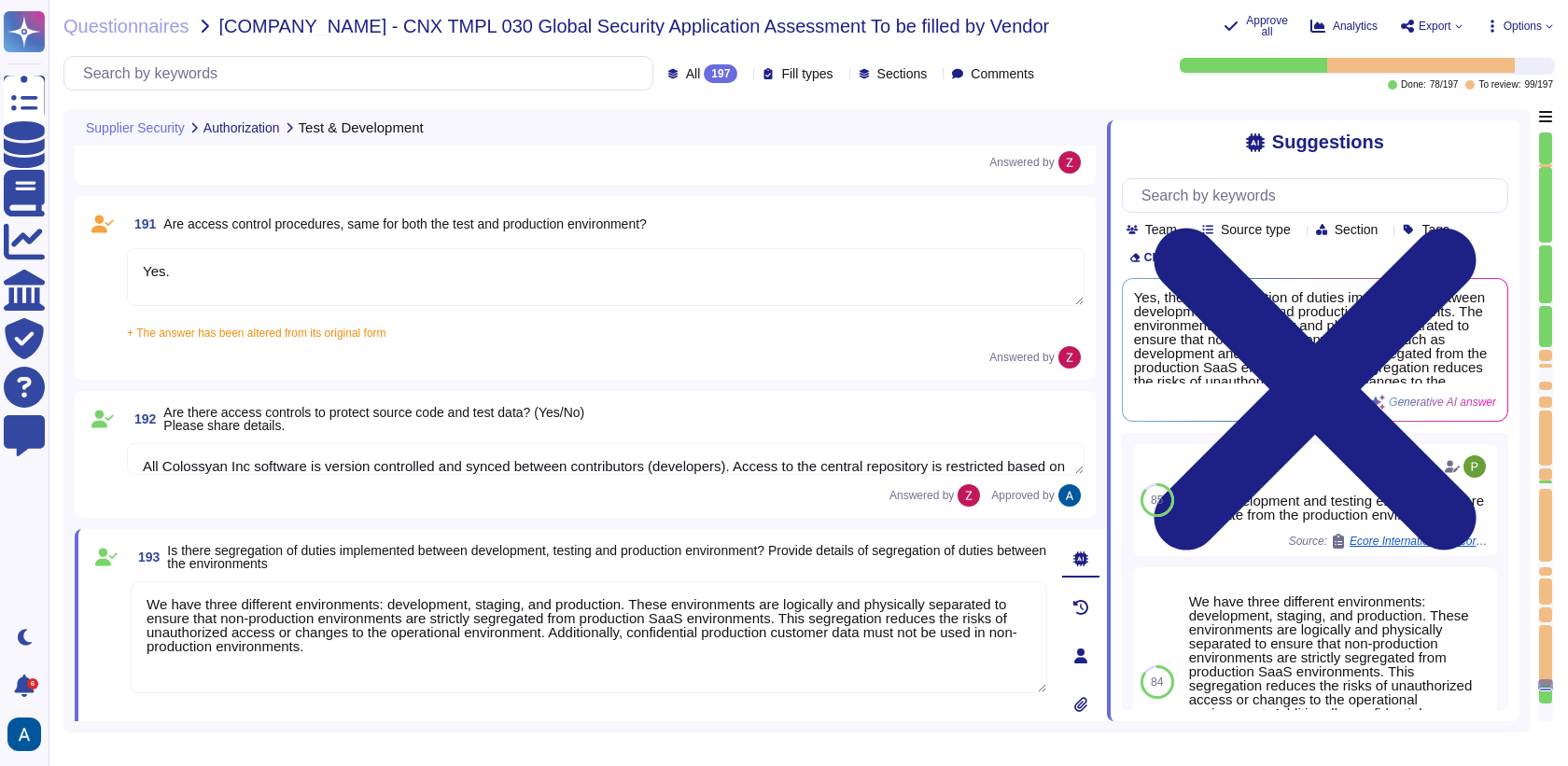 click on "Yes." at bounding box center [606, 277] 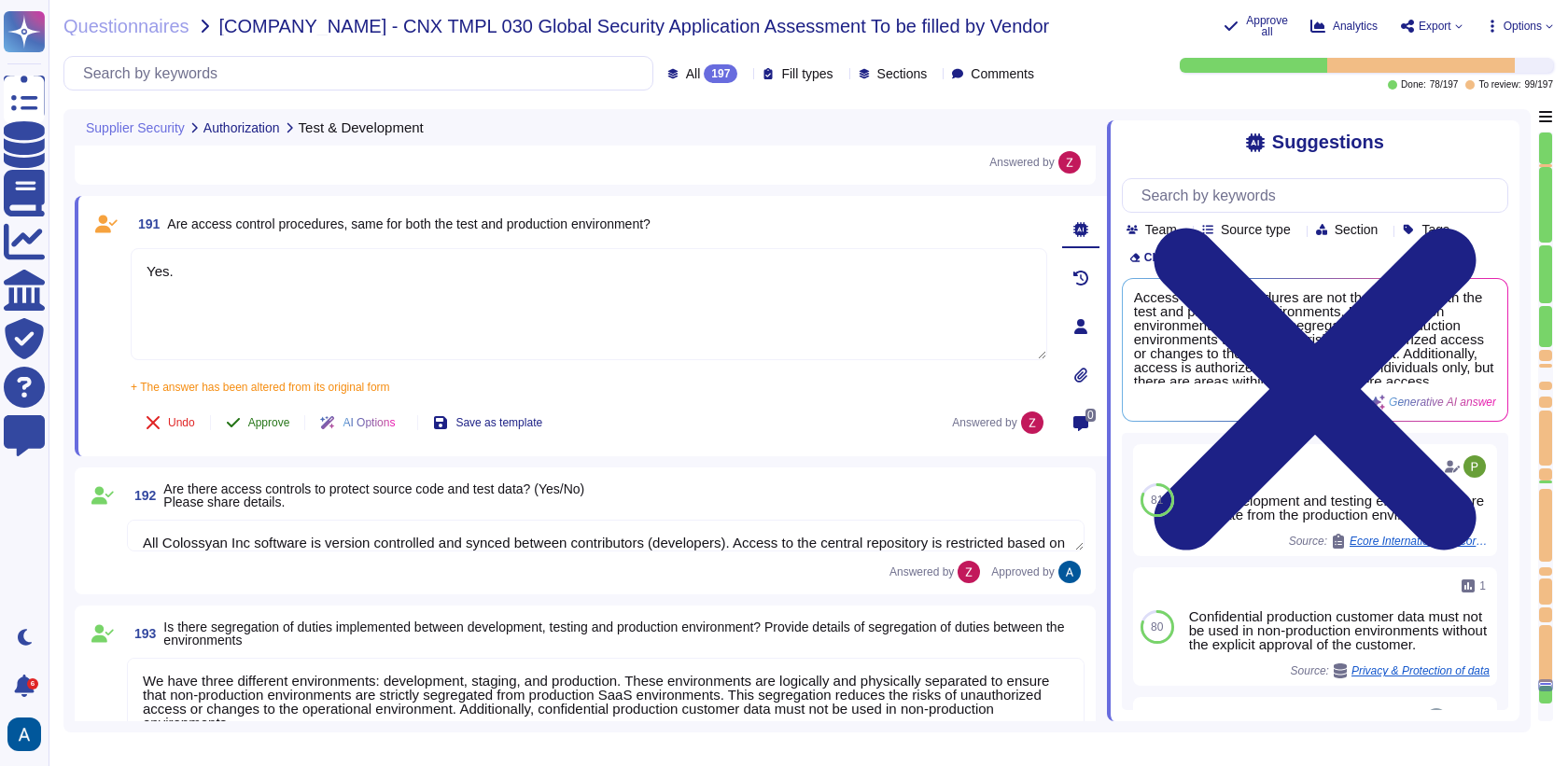 click on "Approve" at bounding box center (258, 423) 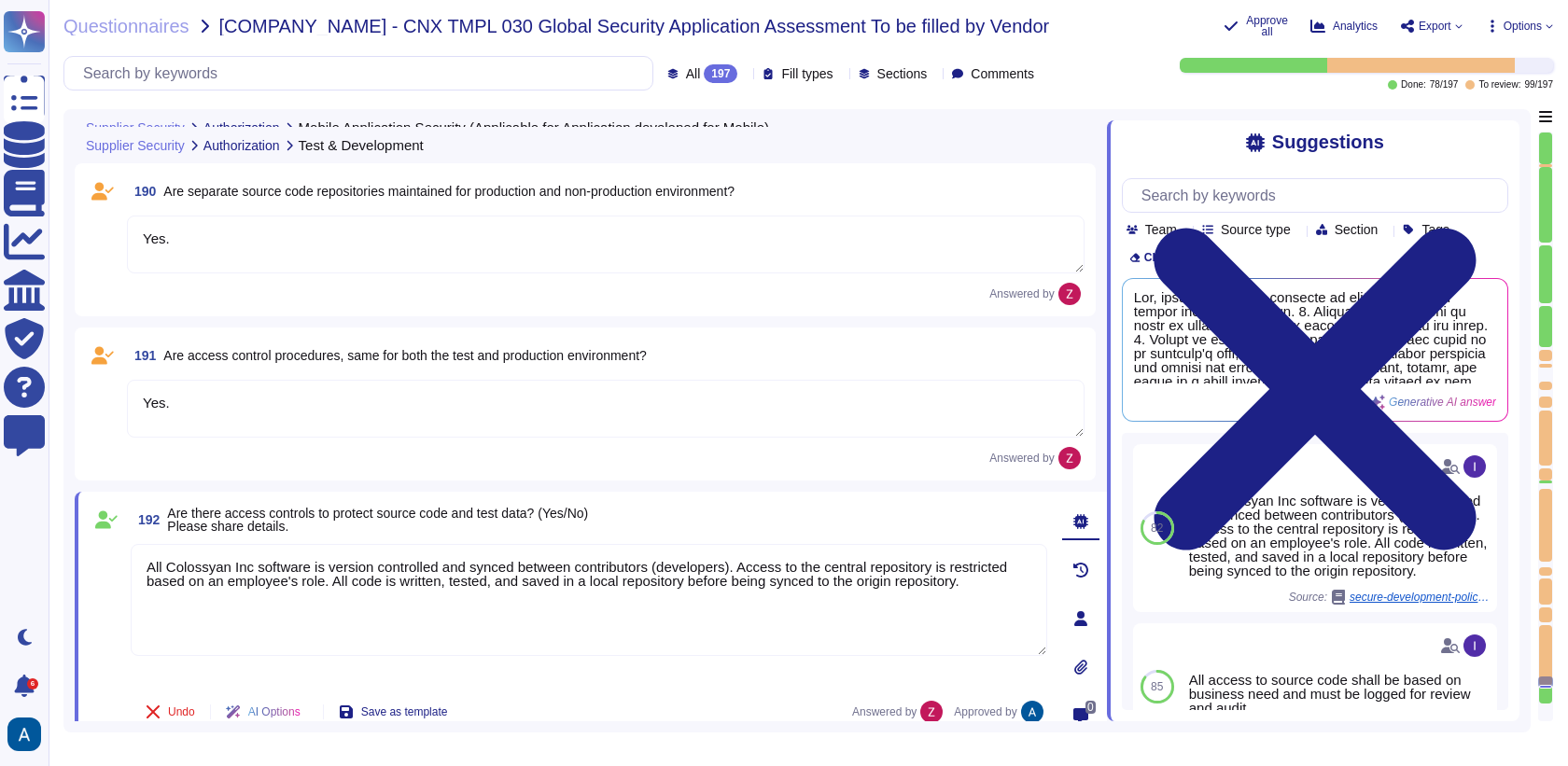 type 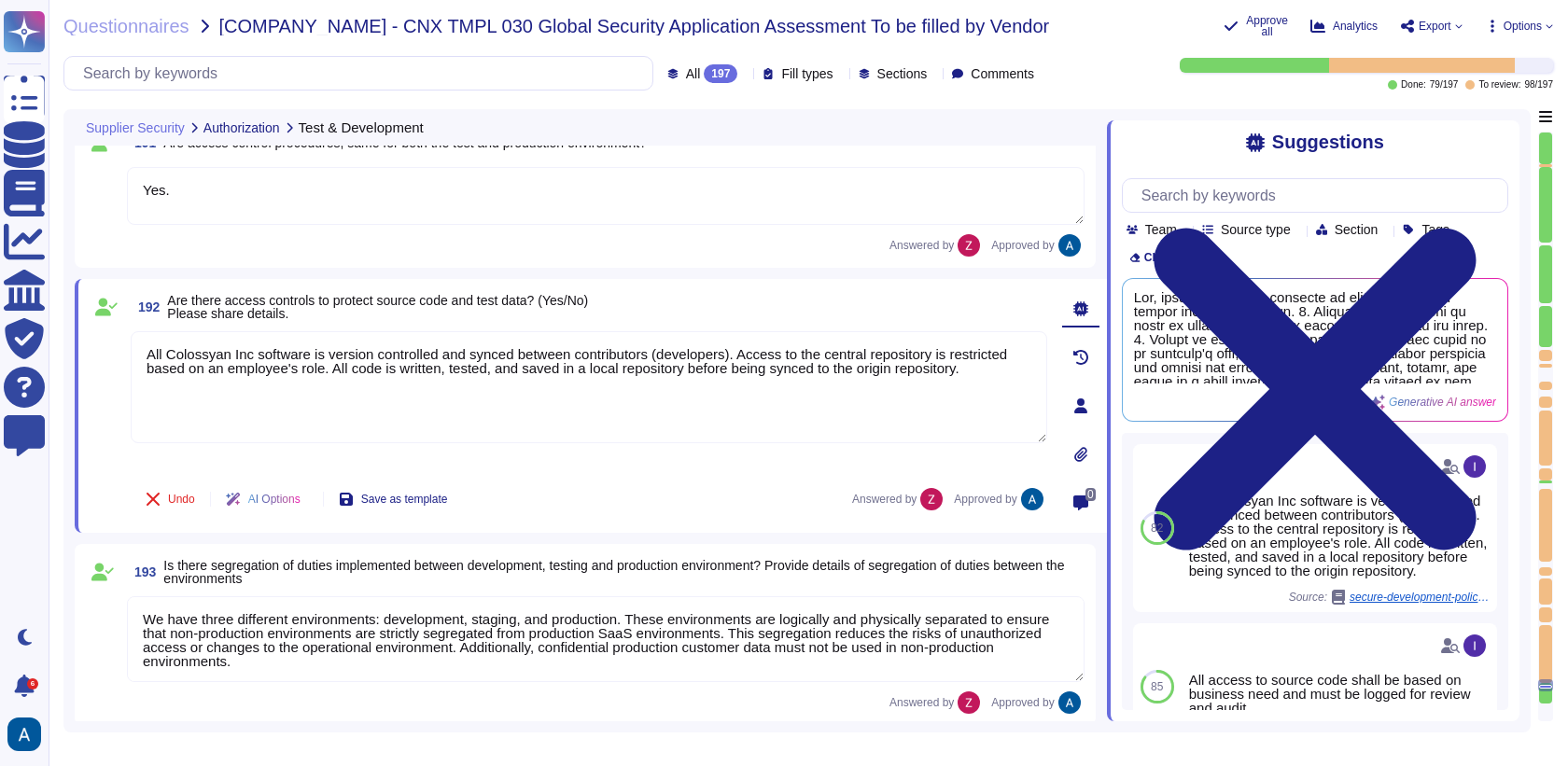 click on "192 Are there access controls to protect source code and test data? (Yes/No)
Please share details. All Colossyan Inc software is version controlled and synced between contributors (developers). Access to the central repository is restricted based on an employee's role. All code is written, tested, and saved in a local repository before being synced to the origin repository. Undo AI Options Save as template Answered by Approved by" at bounding box center (568, 406) 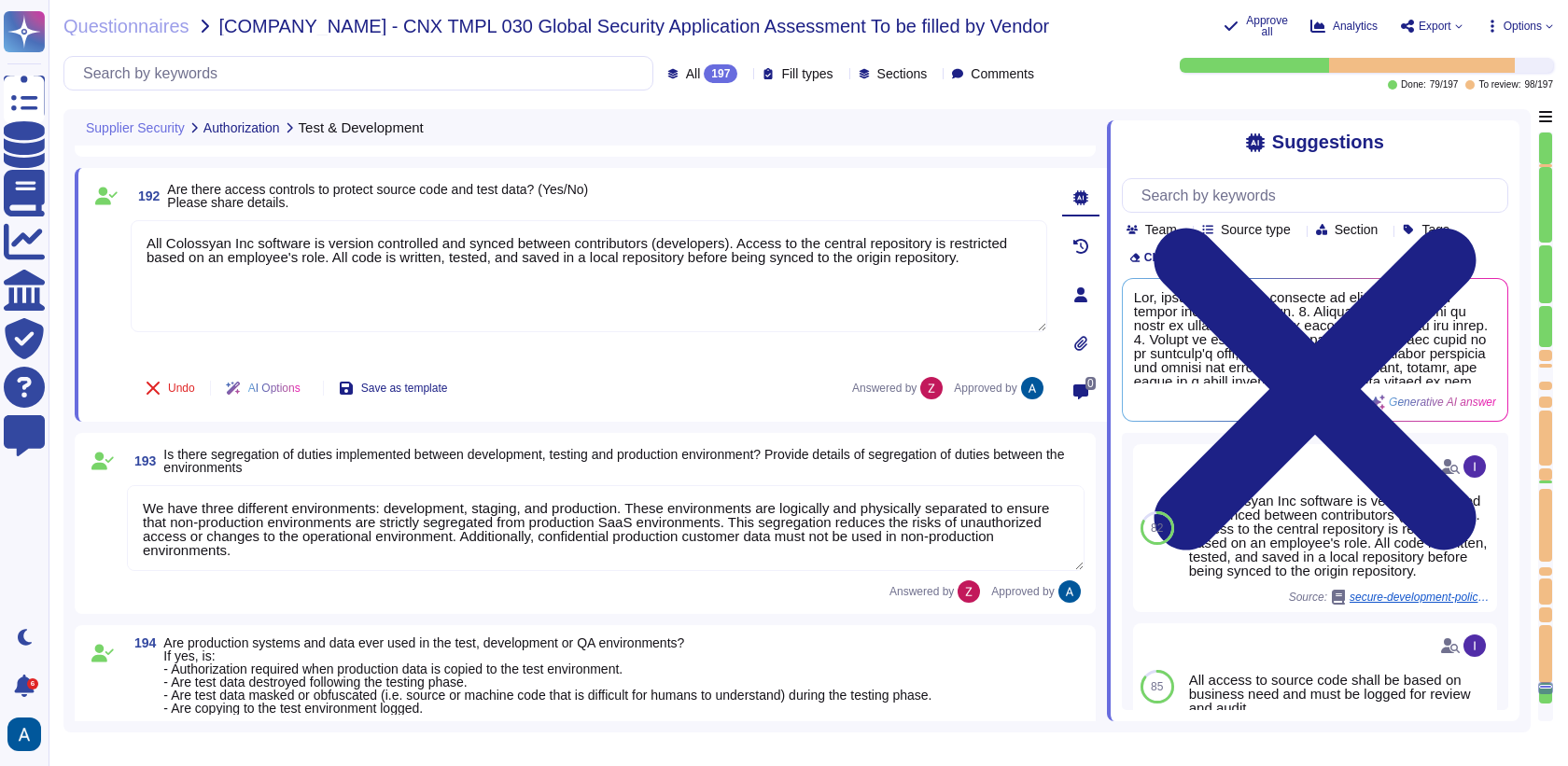 click on "191 Are access control procedures, same for both the test and production environment? Yes. Answered by Approved by" at bounding box center [585, 80] 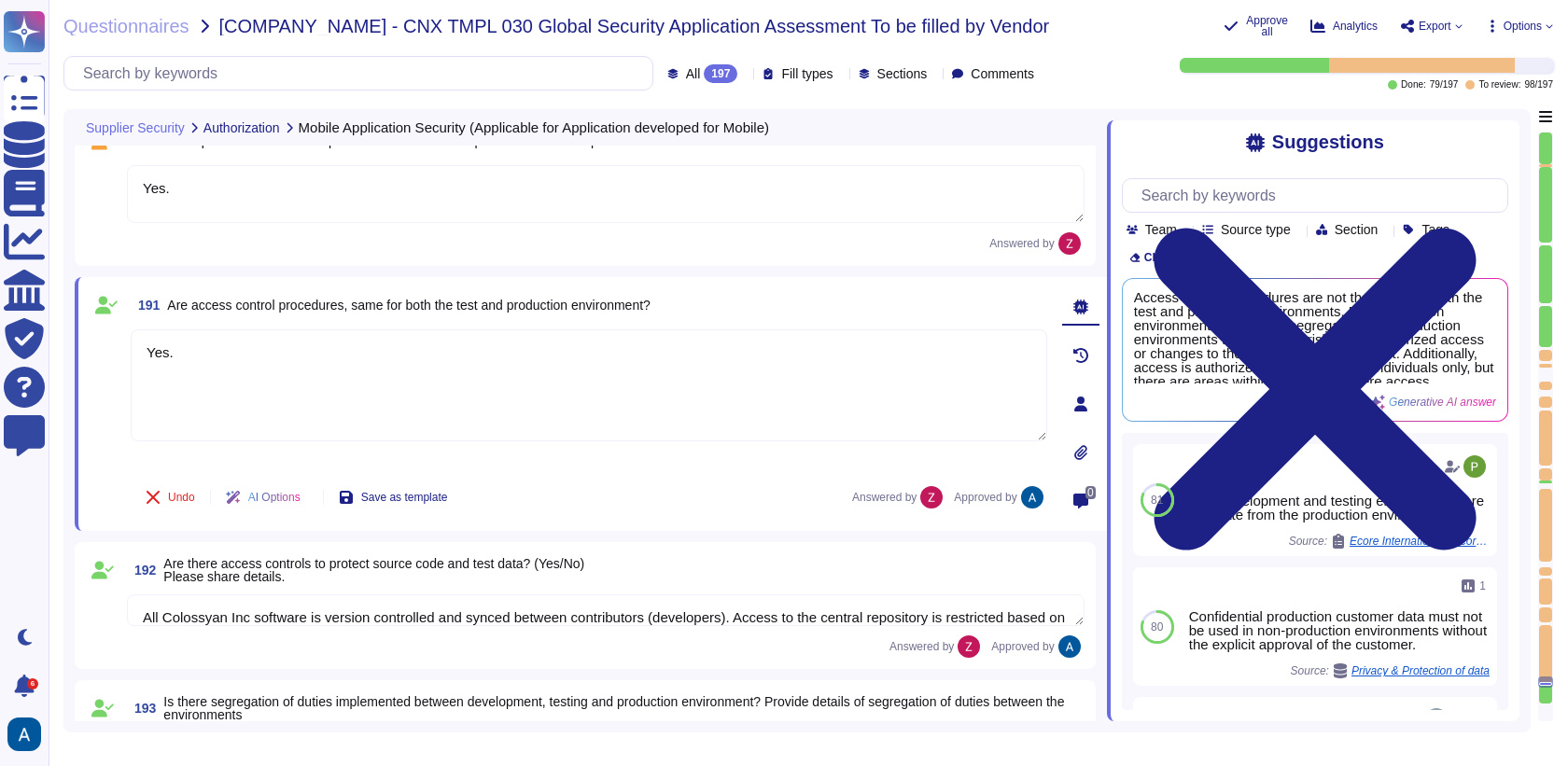 click on "191 Are access control procedures, same for both the test and production environment? Yes. Undo AI Options Save as template Answered by Approved by" at bounding box center (568, 404) 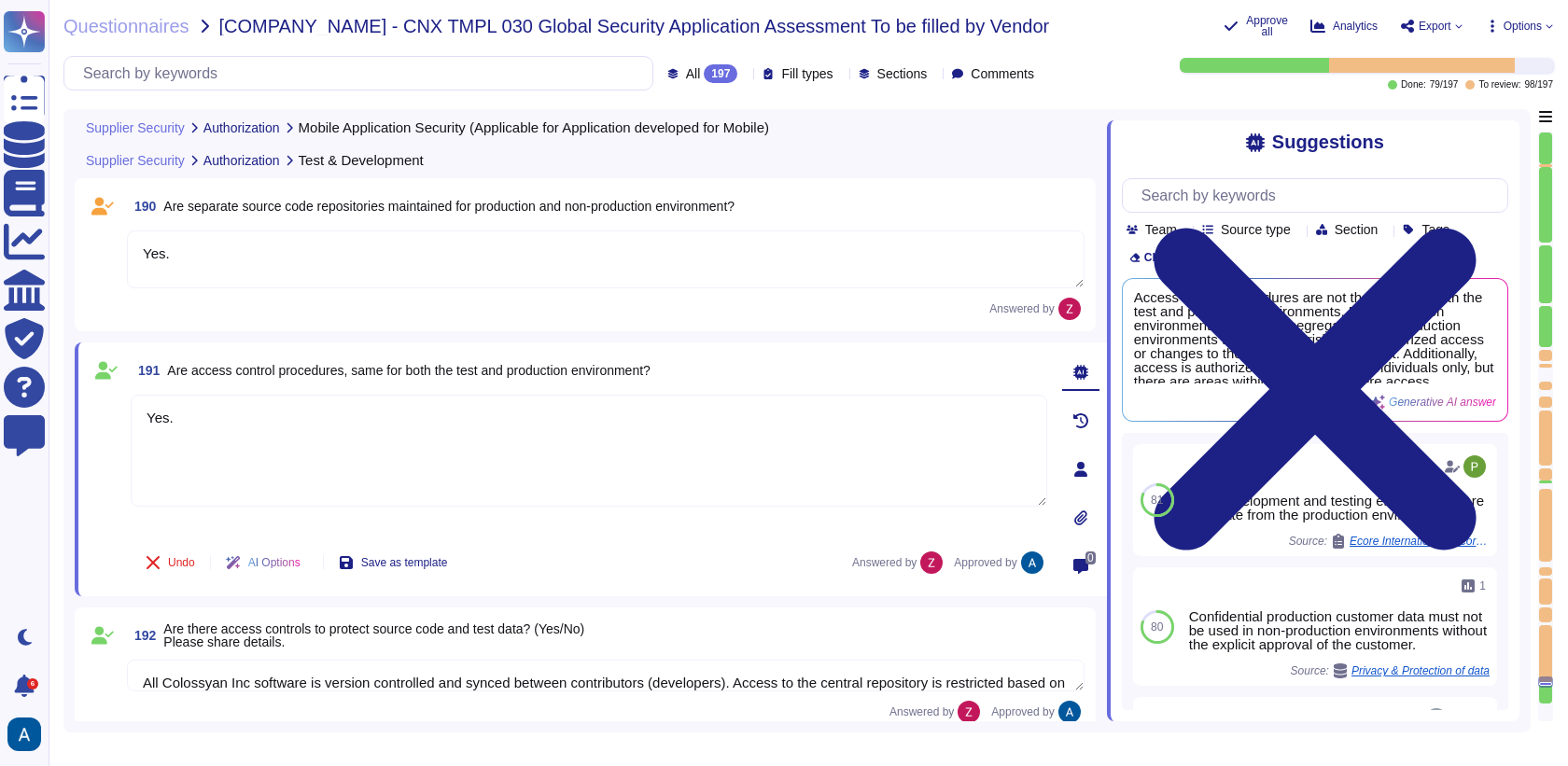 scroll, scrollTop: 34389, scrollLeft: 0, axis: vertical 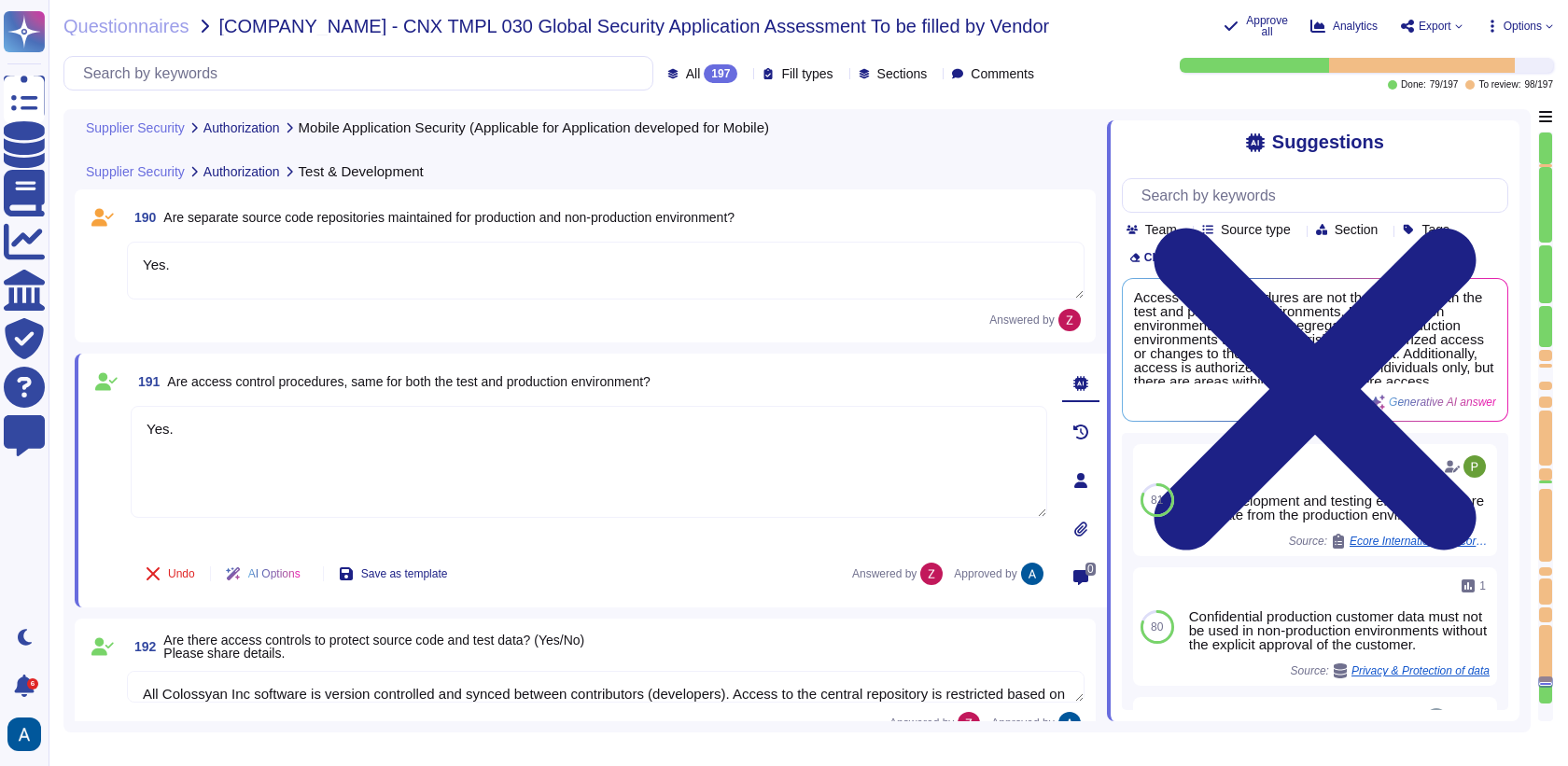 click on "Yes." at bounding box center [606, 271] 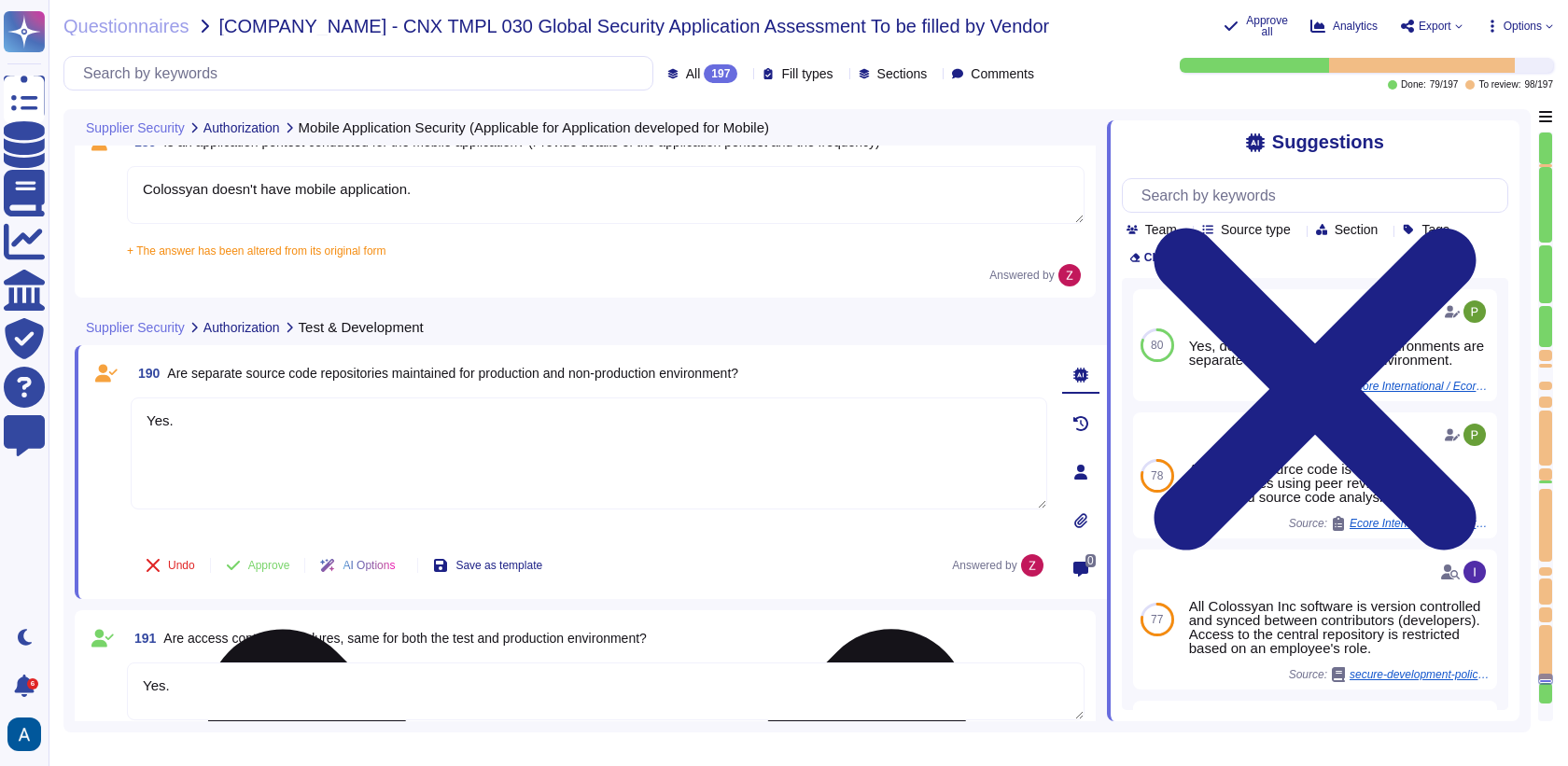 scroll, scrollTop: 34219, scrollLeft: 0, axis: vertical 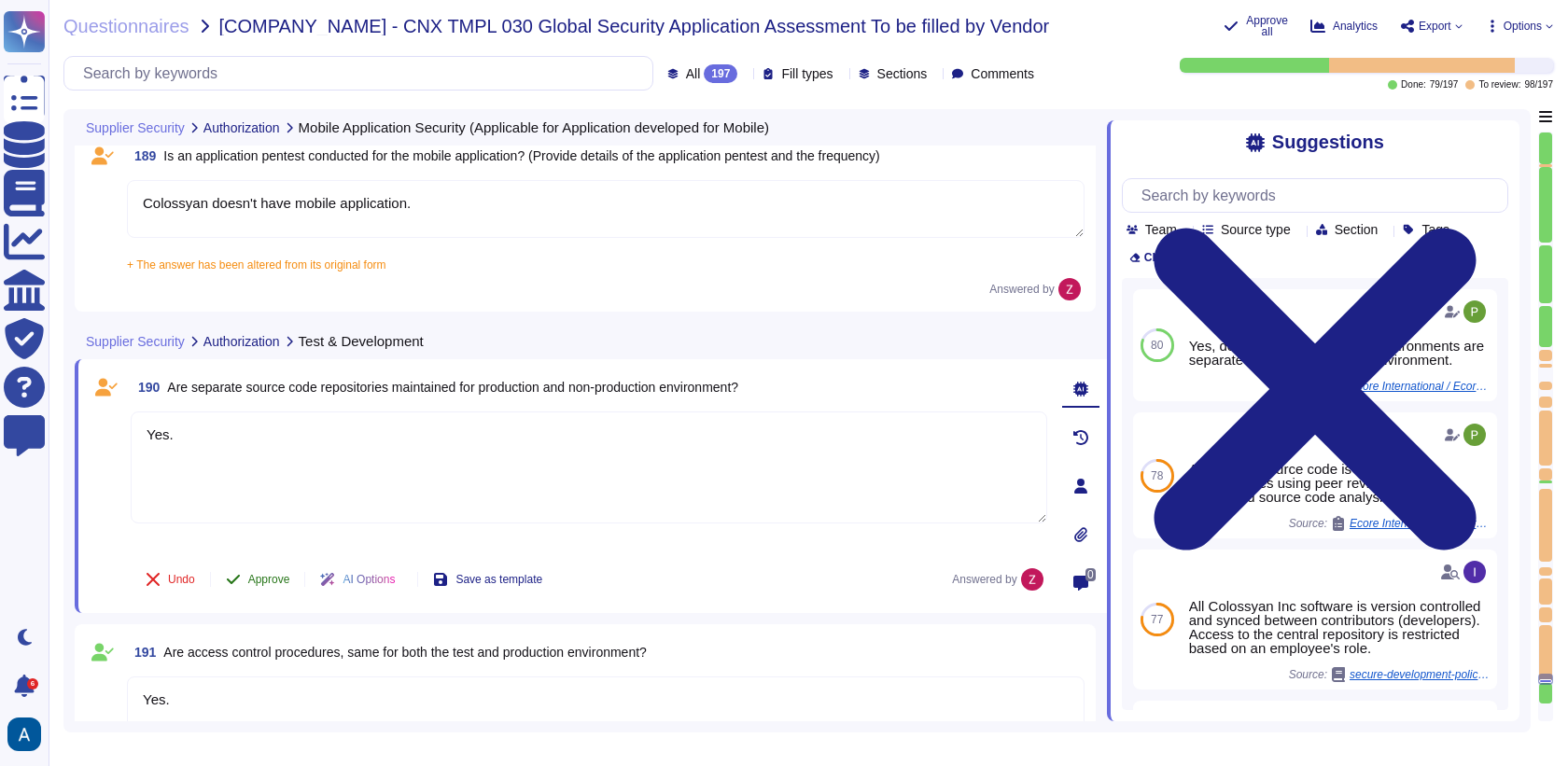 click on "Approve" at bounding box center [269, 579] 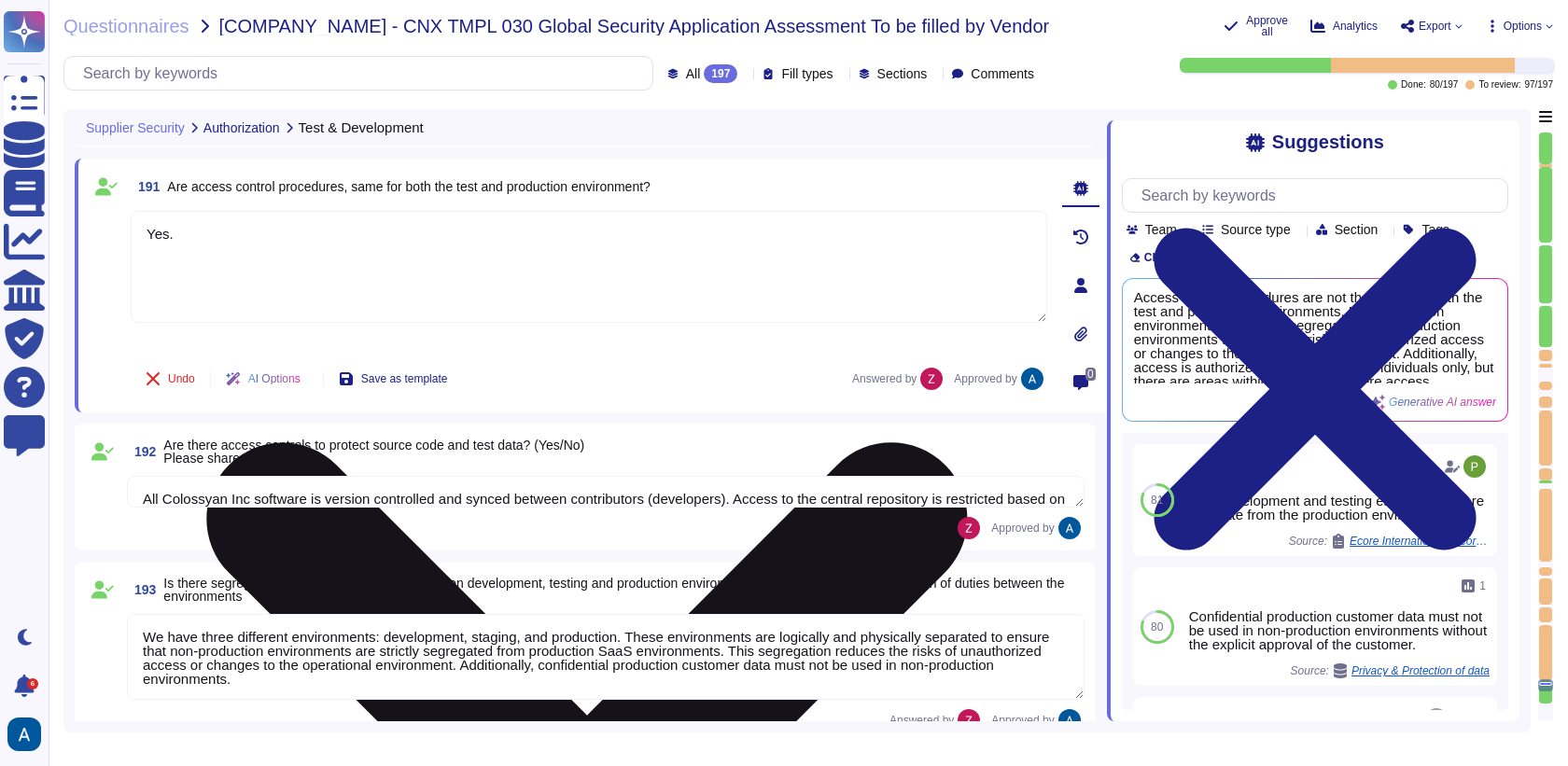 scroll, scrollTop: 34551, scrollLeft: 0, axis: vertical 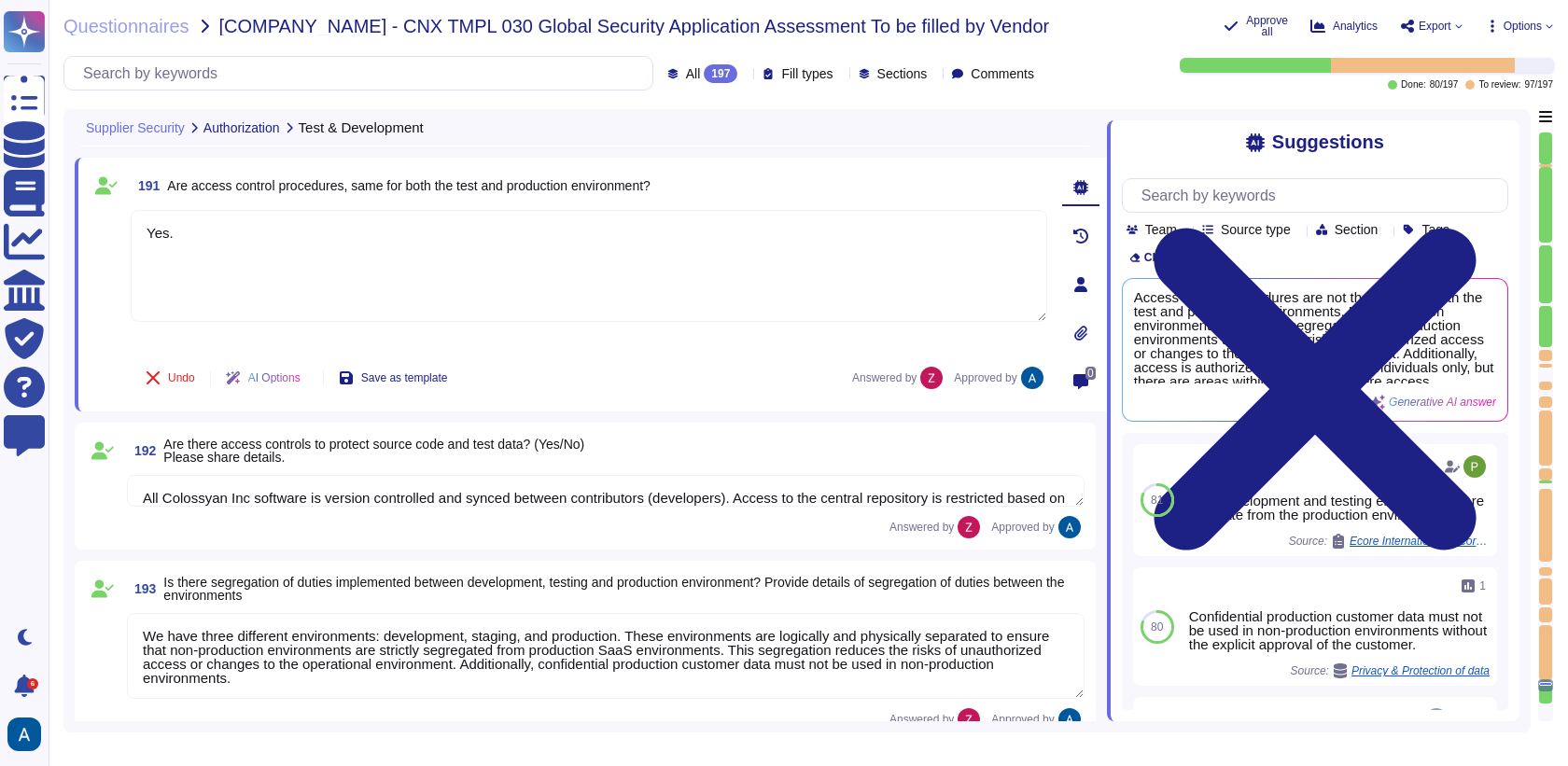 click on "Are there access controls to protect source code and test data? (Yes/No)
Please share details." at bounding box center (373, 451) 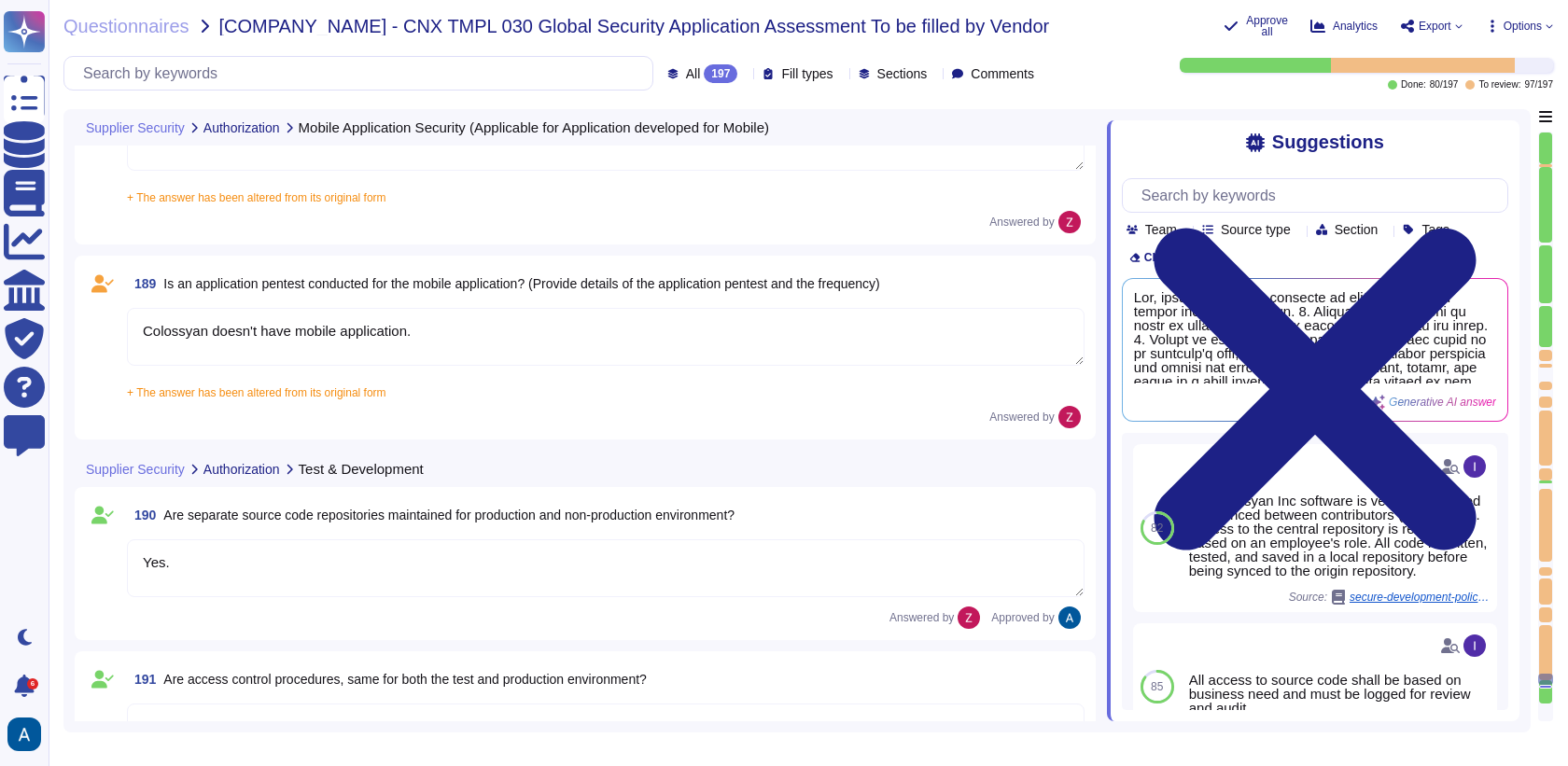 scroll, scrollTop: 34076, scrollLeft: 0, axis: vertical 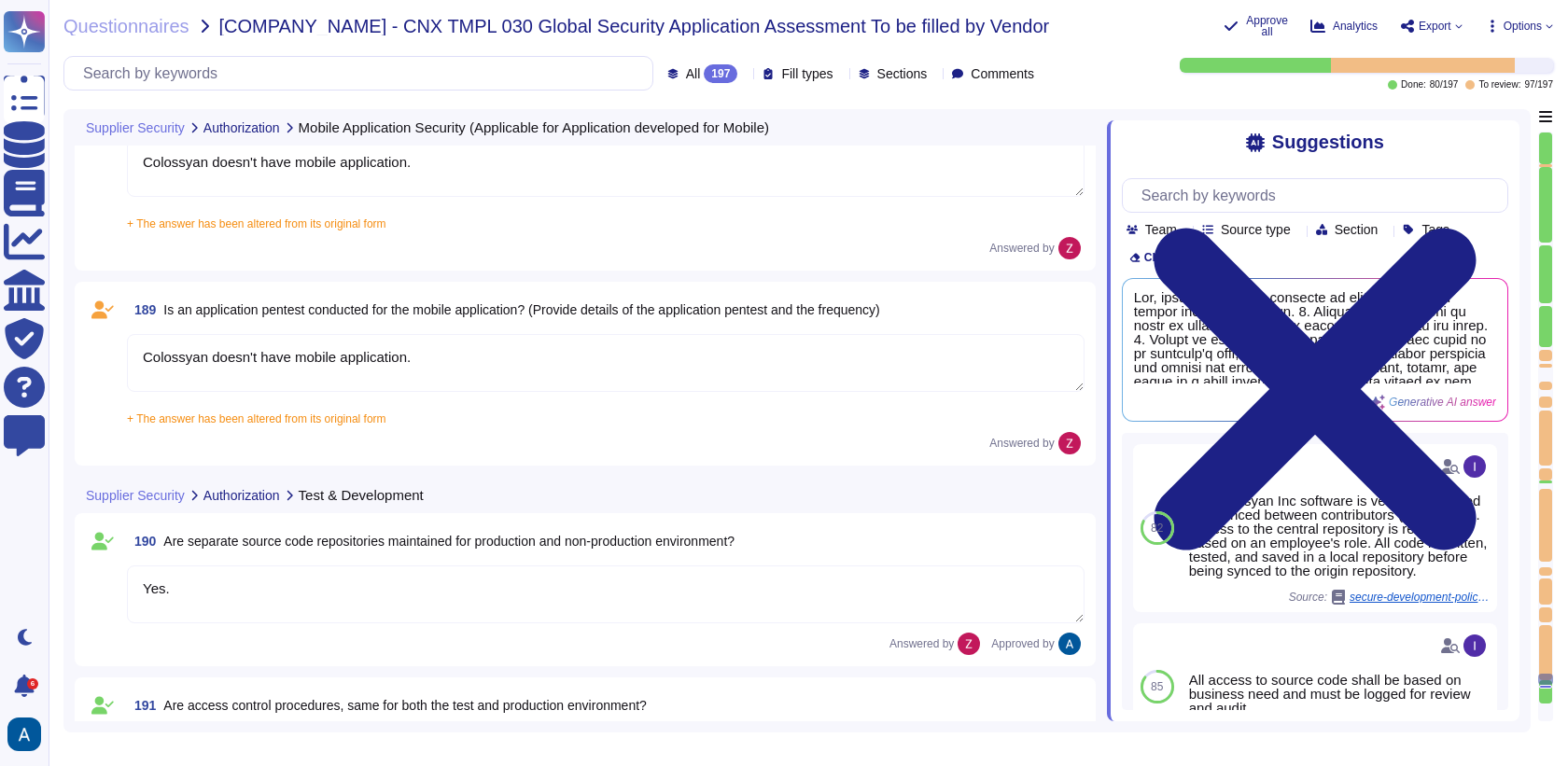 click on "Colossyan doesn't have mobile application." at bounding box center (606, 363) 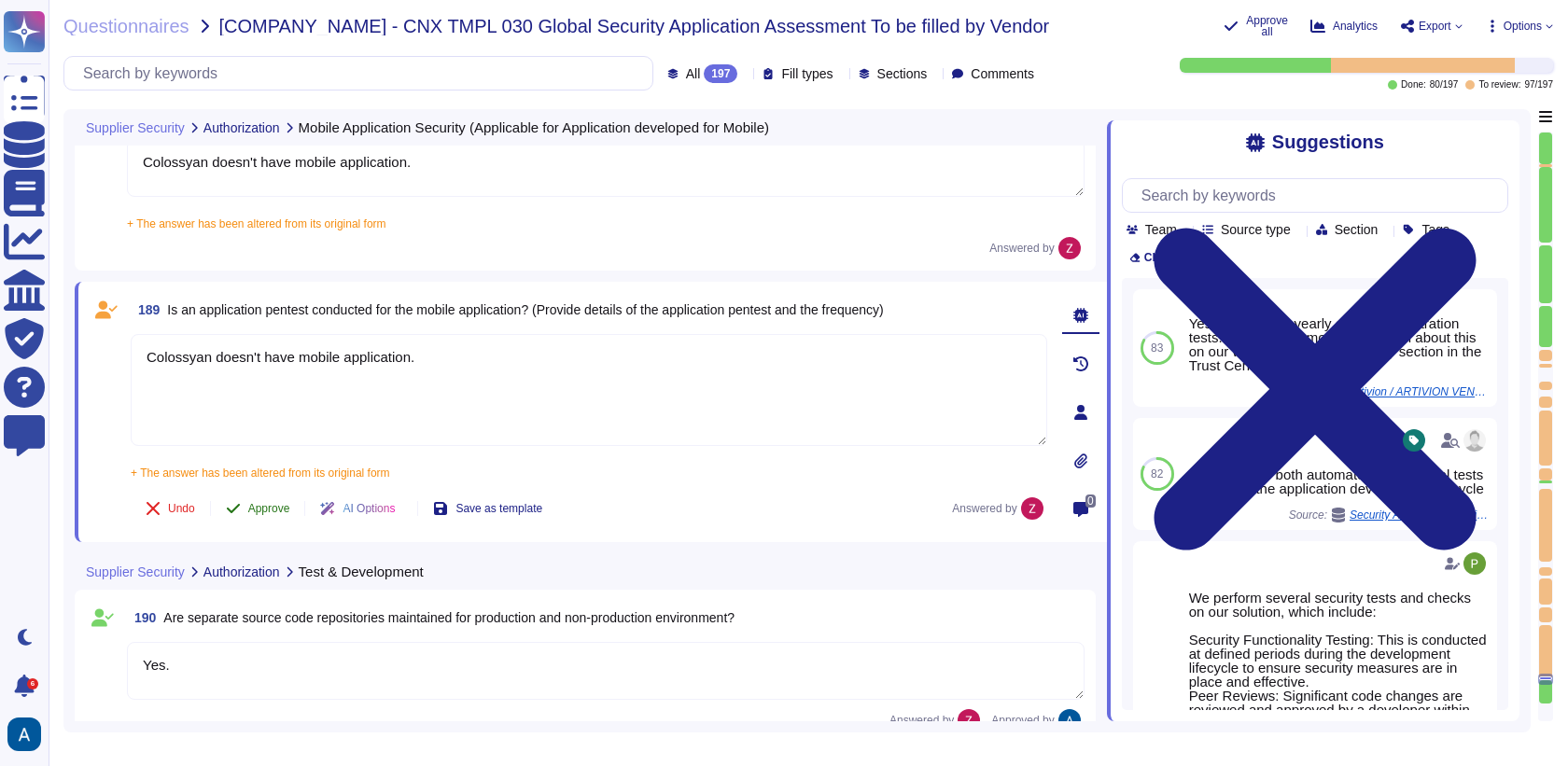 click on "Approve" at bounding box center (269, 508) 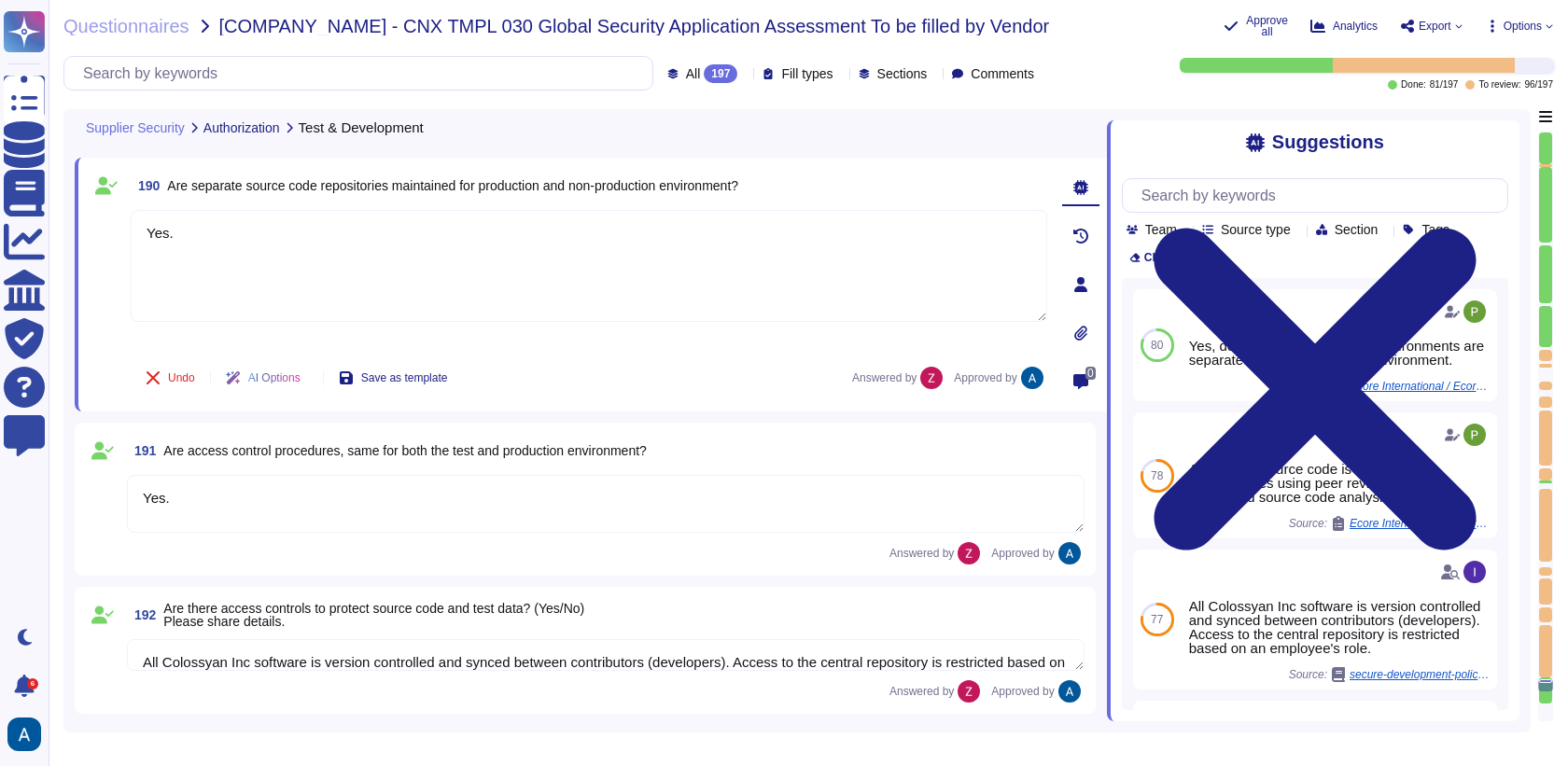 scroll, scrollTop: 34368, scrollLeft: 0, axis: vertical 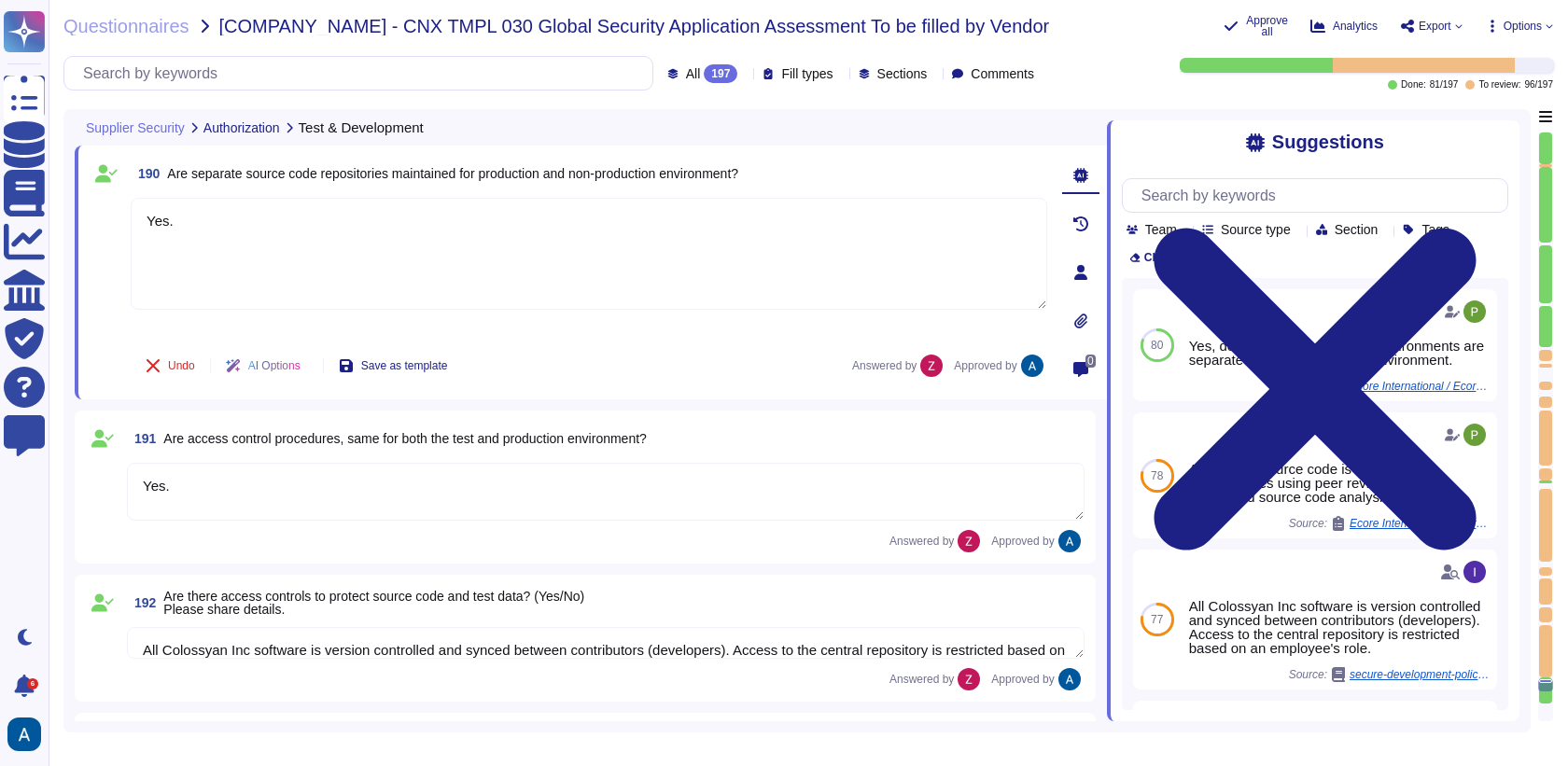 click at bounding box center [106, 267] 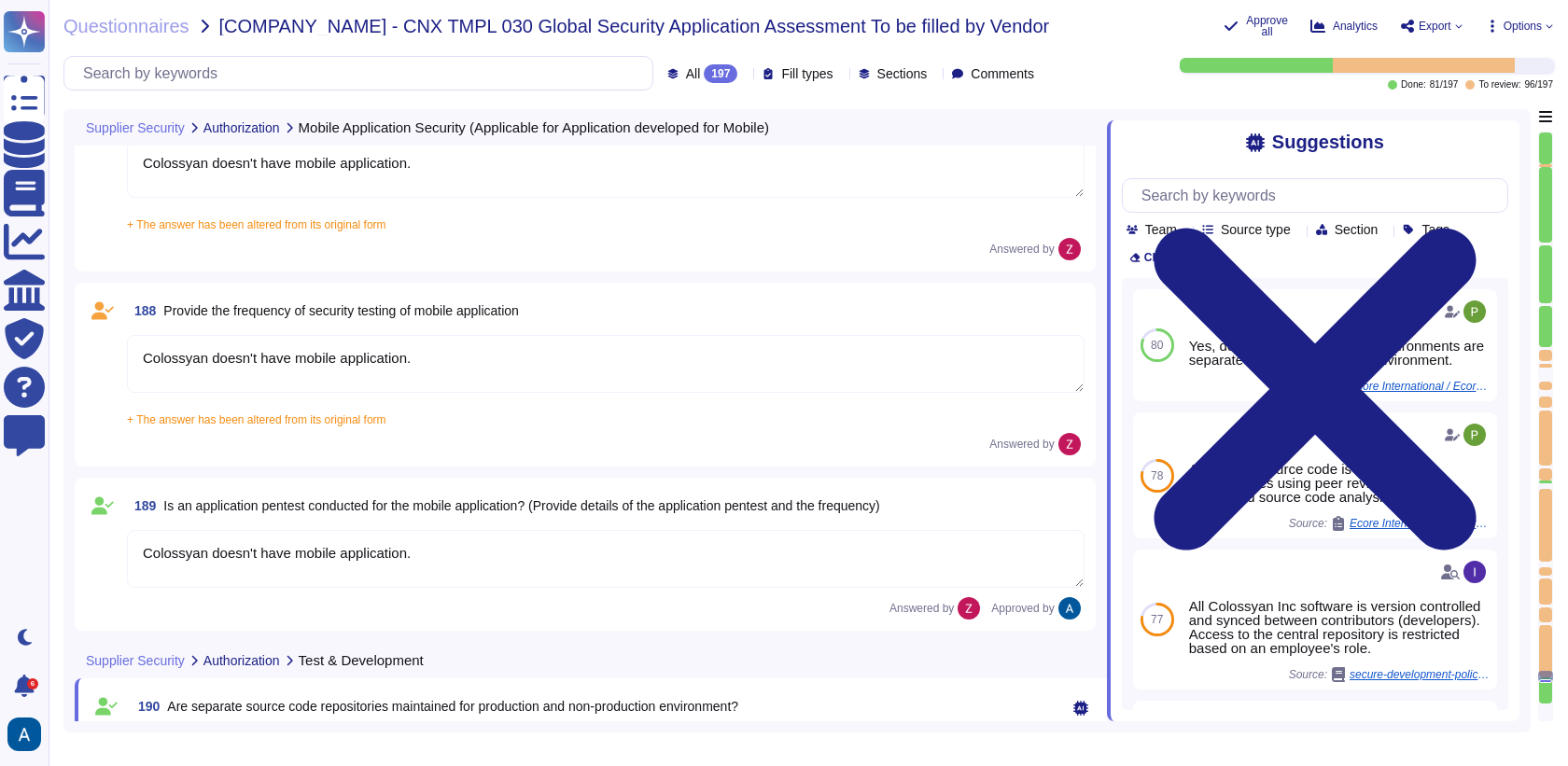 scroll, scrollTop: 33870, scrollLeft: 0, axis: vertical 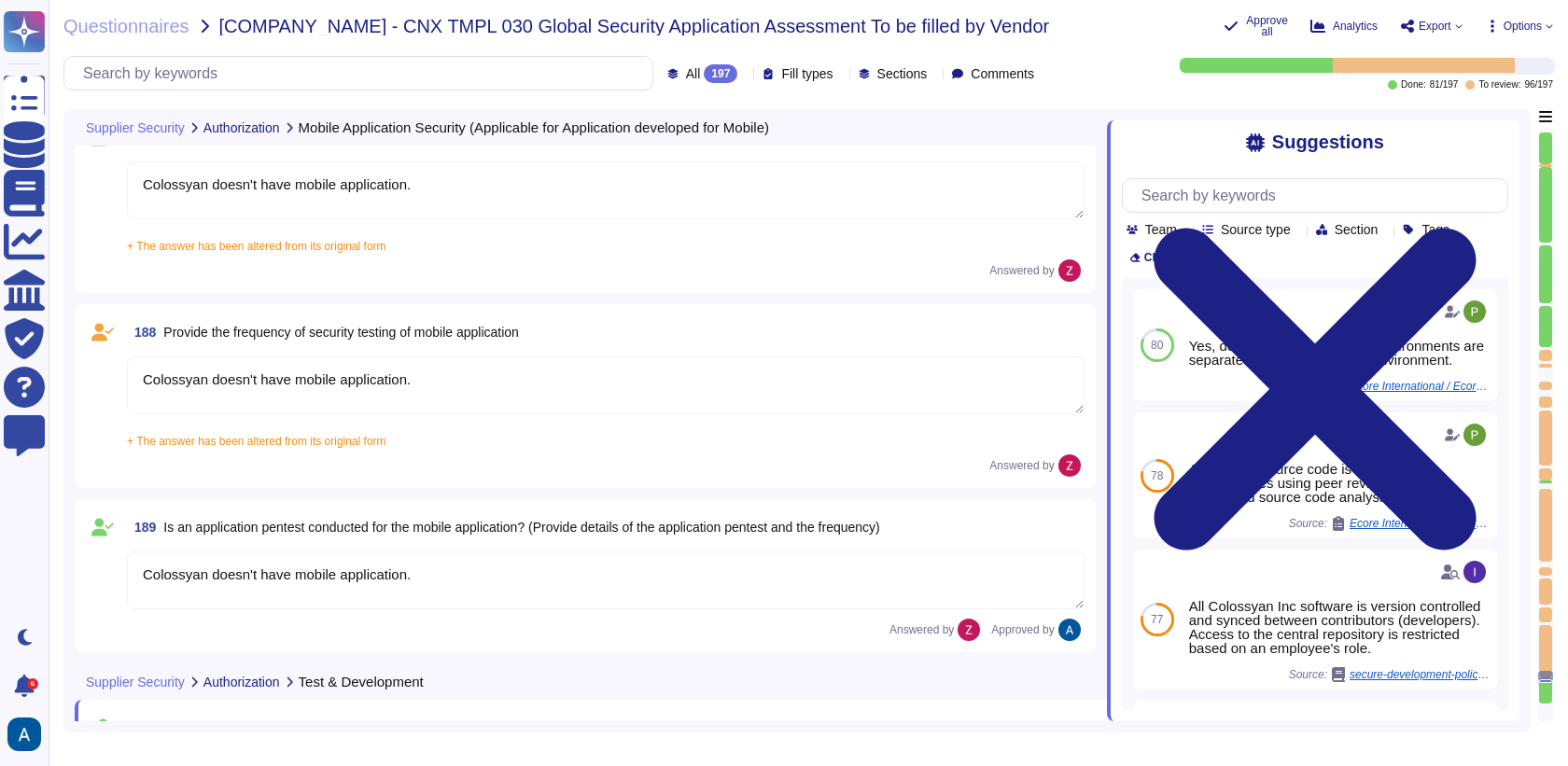 click on "Colossyan doesn't have mobile application." at bounding box center [606, 385] 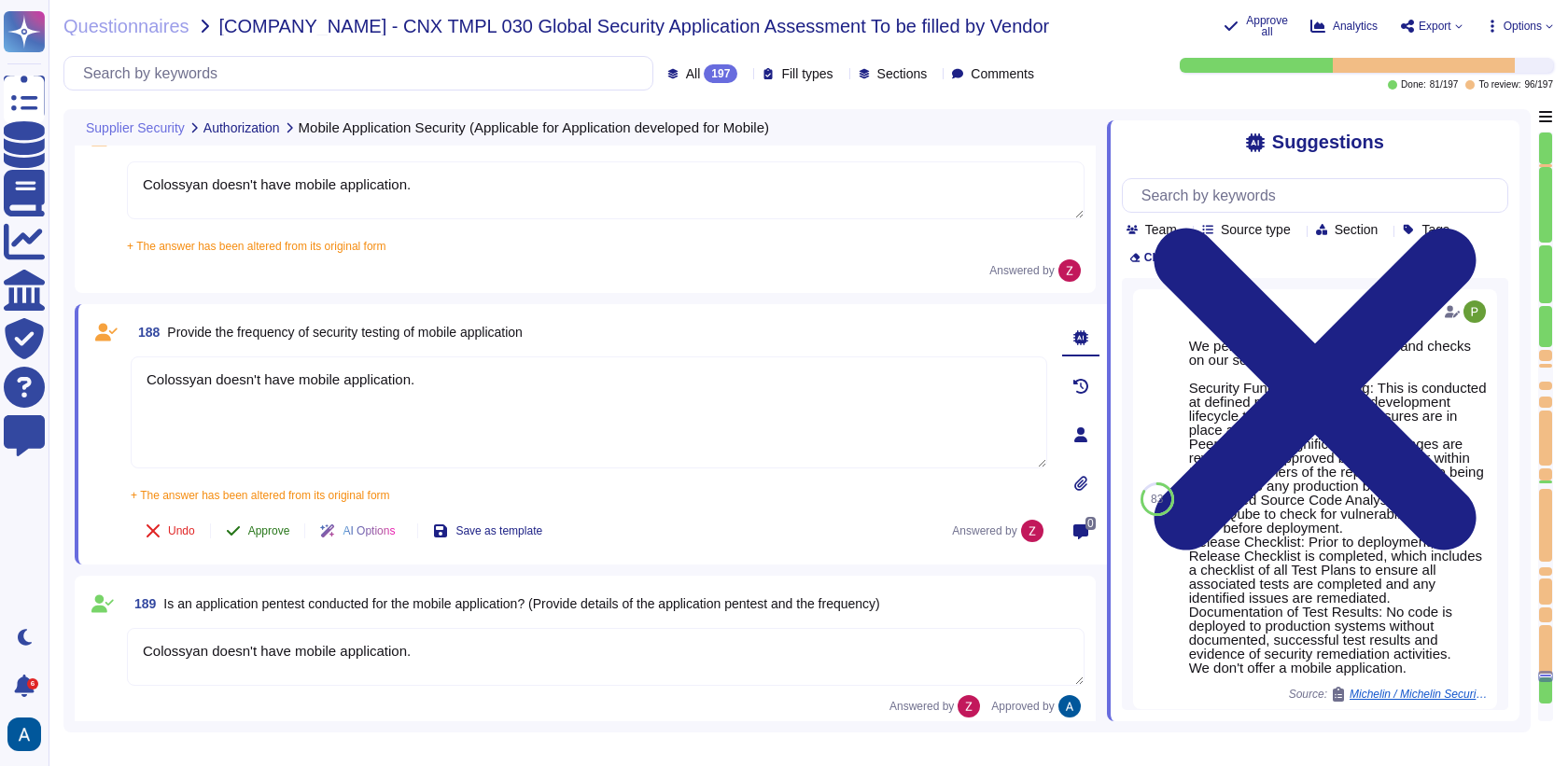 click on "Approve" at bounding box center (258, 531) 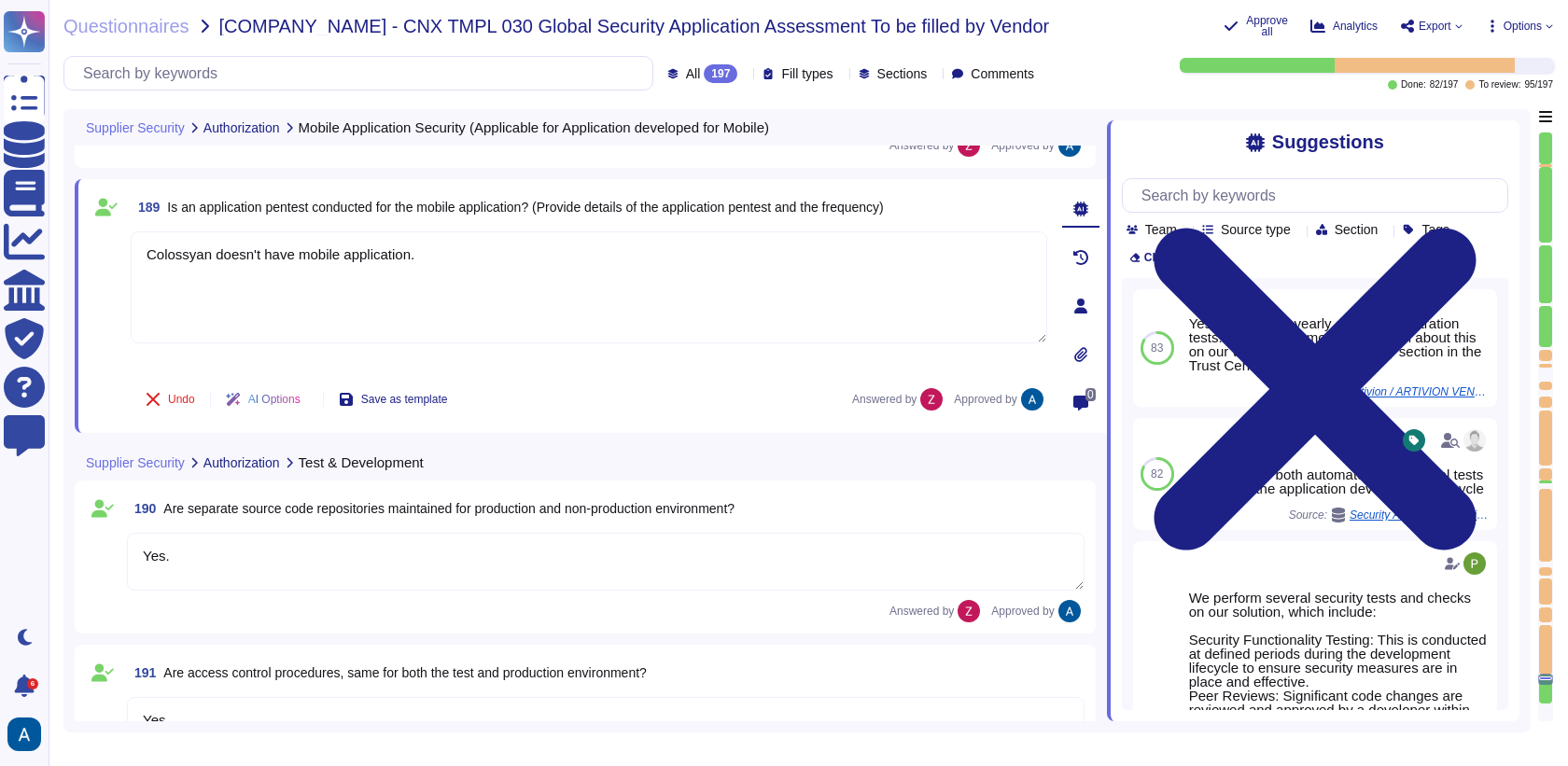 click at bounding box center [106, 300] 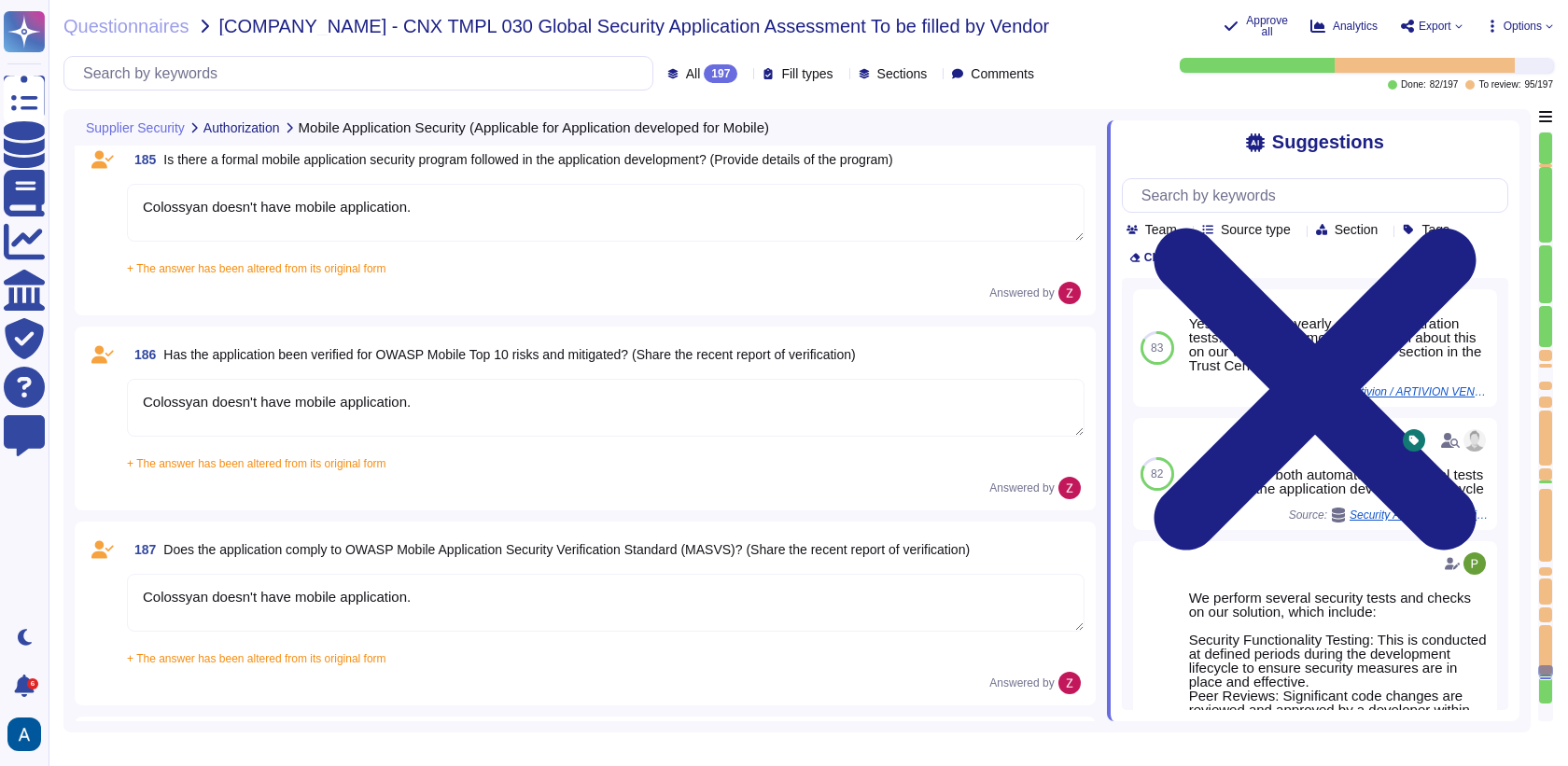 scroll, scrollTop: 33443, scrollLeft: 0, axis: vertical 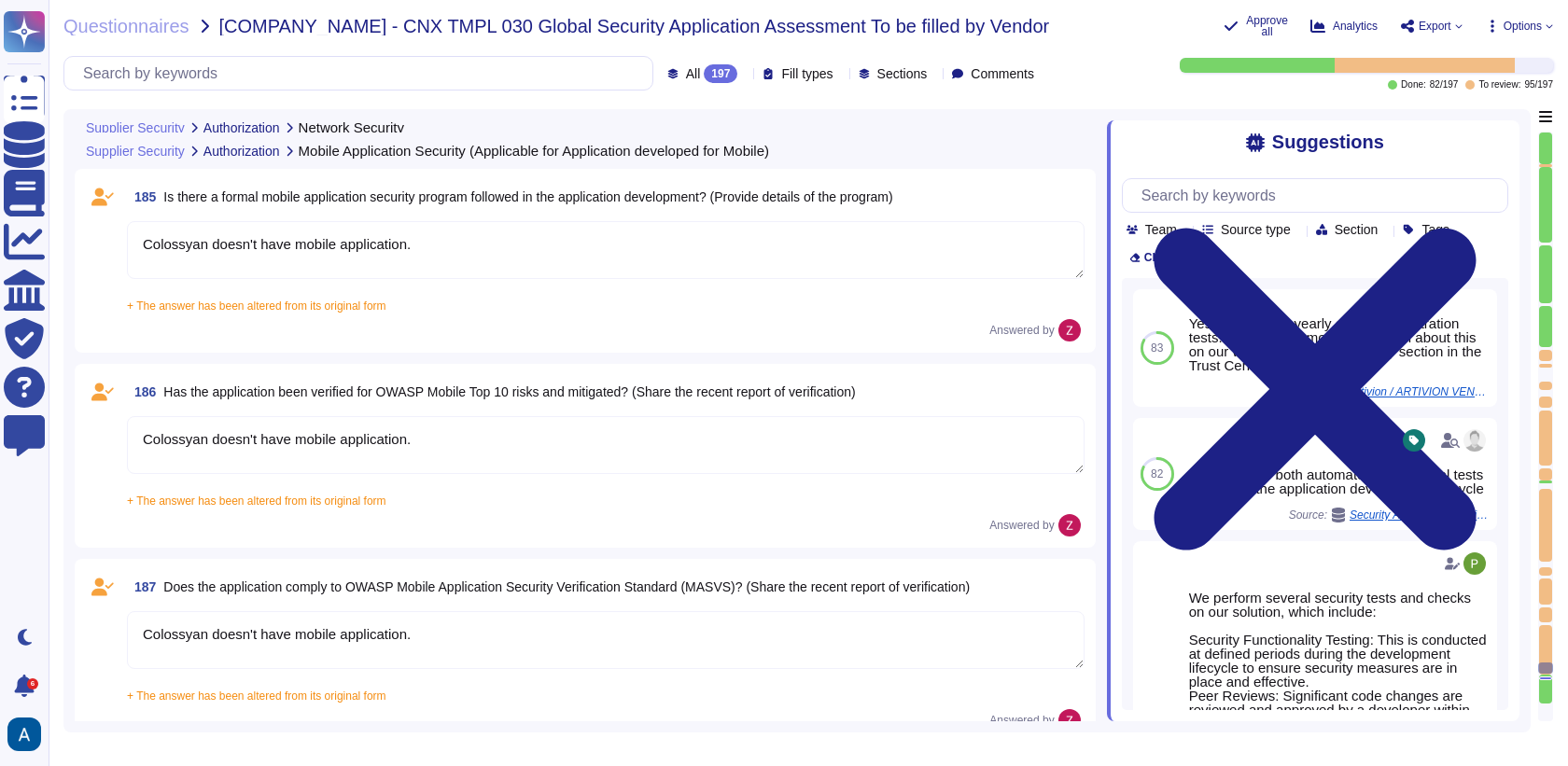 click on "Colossyan doesn't have mobile application." at bounding box center (606, 640) 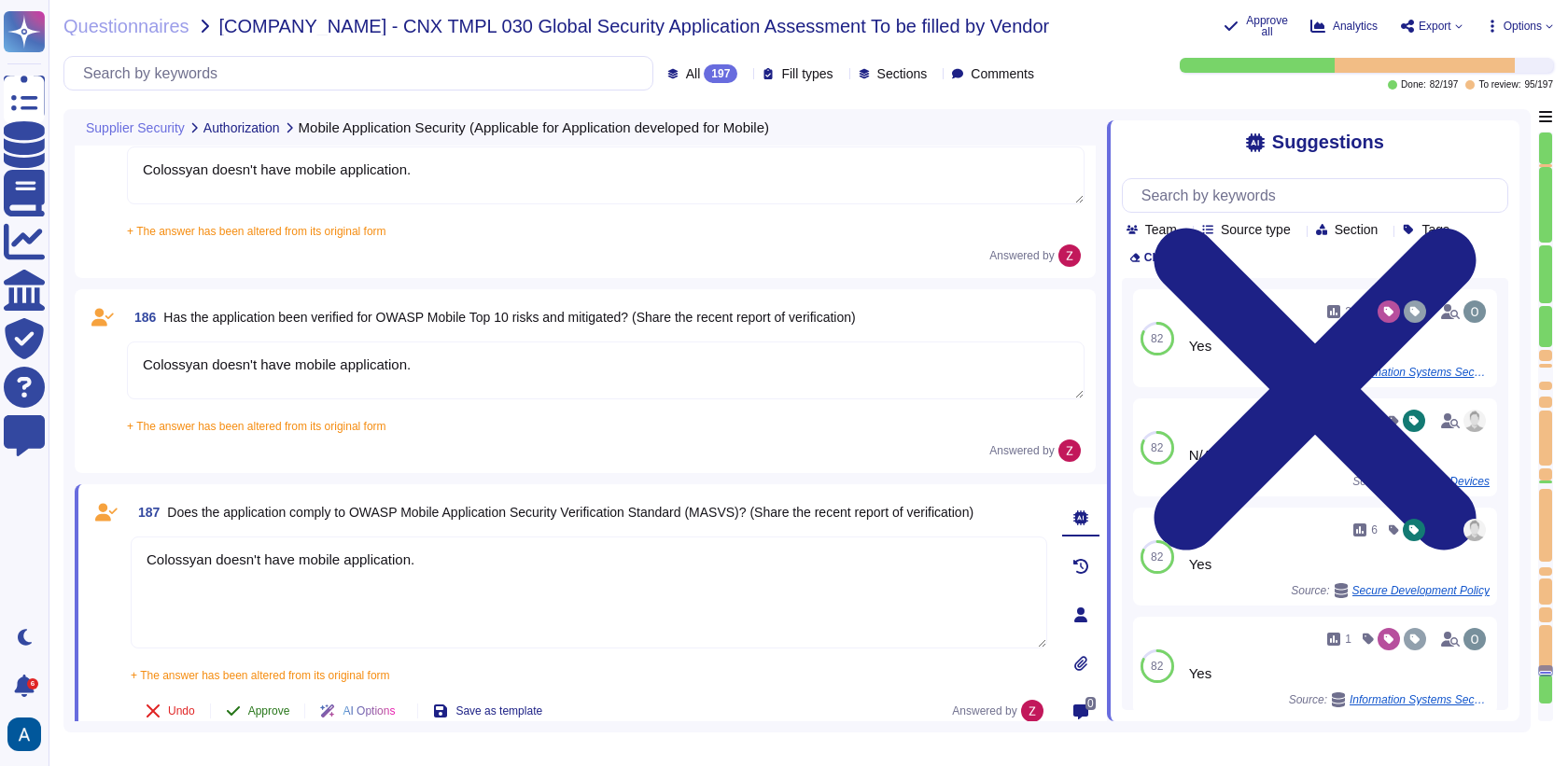click on "Approve" at bounding box center (258, 711) 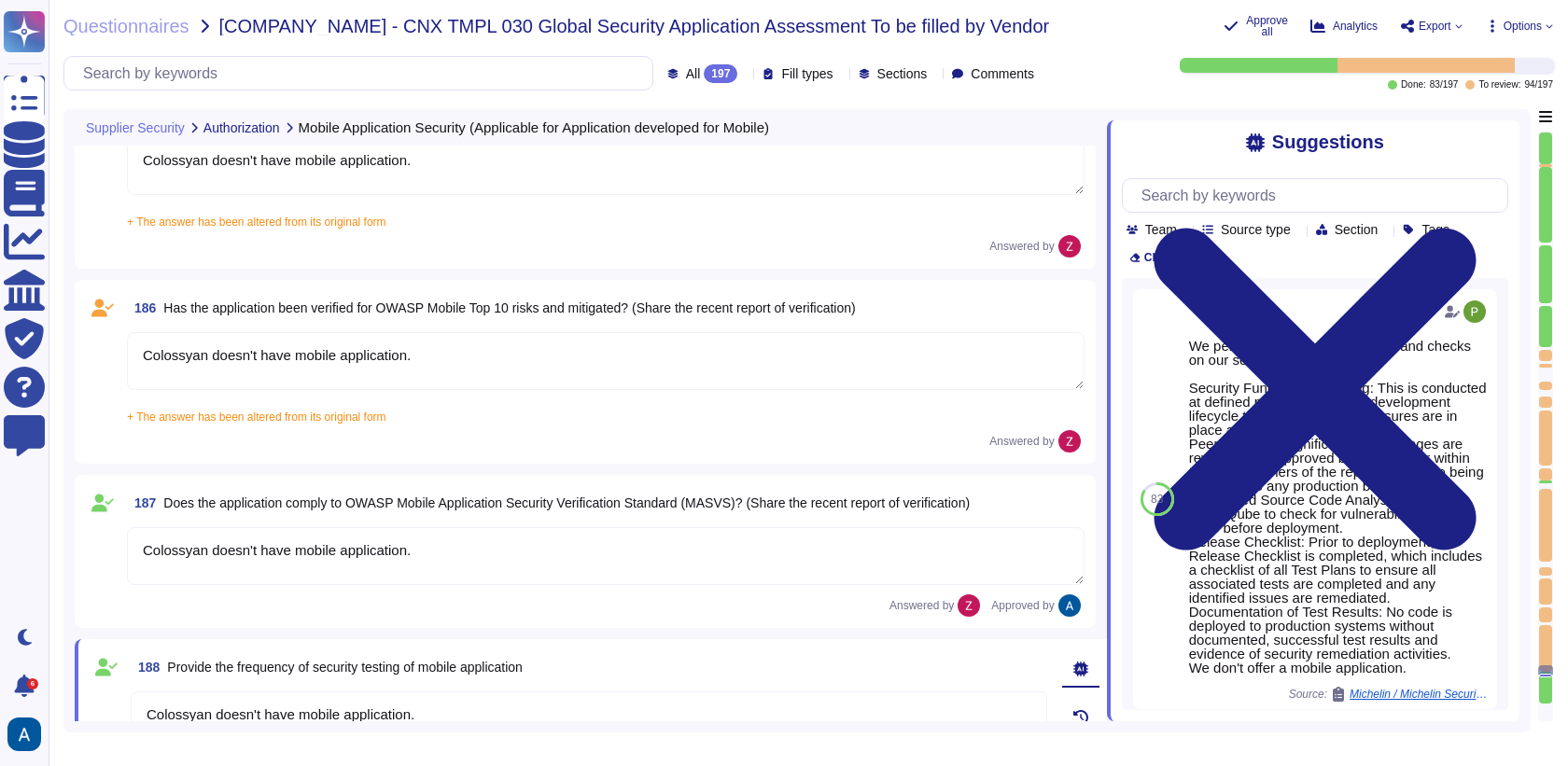 click on "Colossyan doesn't have mobile application." at bounding box center [606, 361] 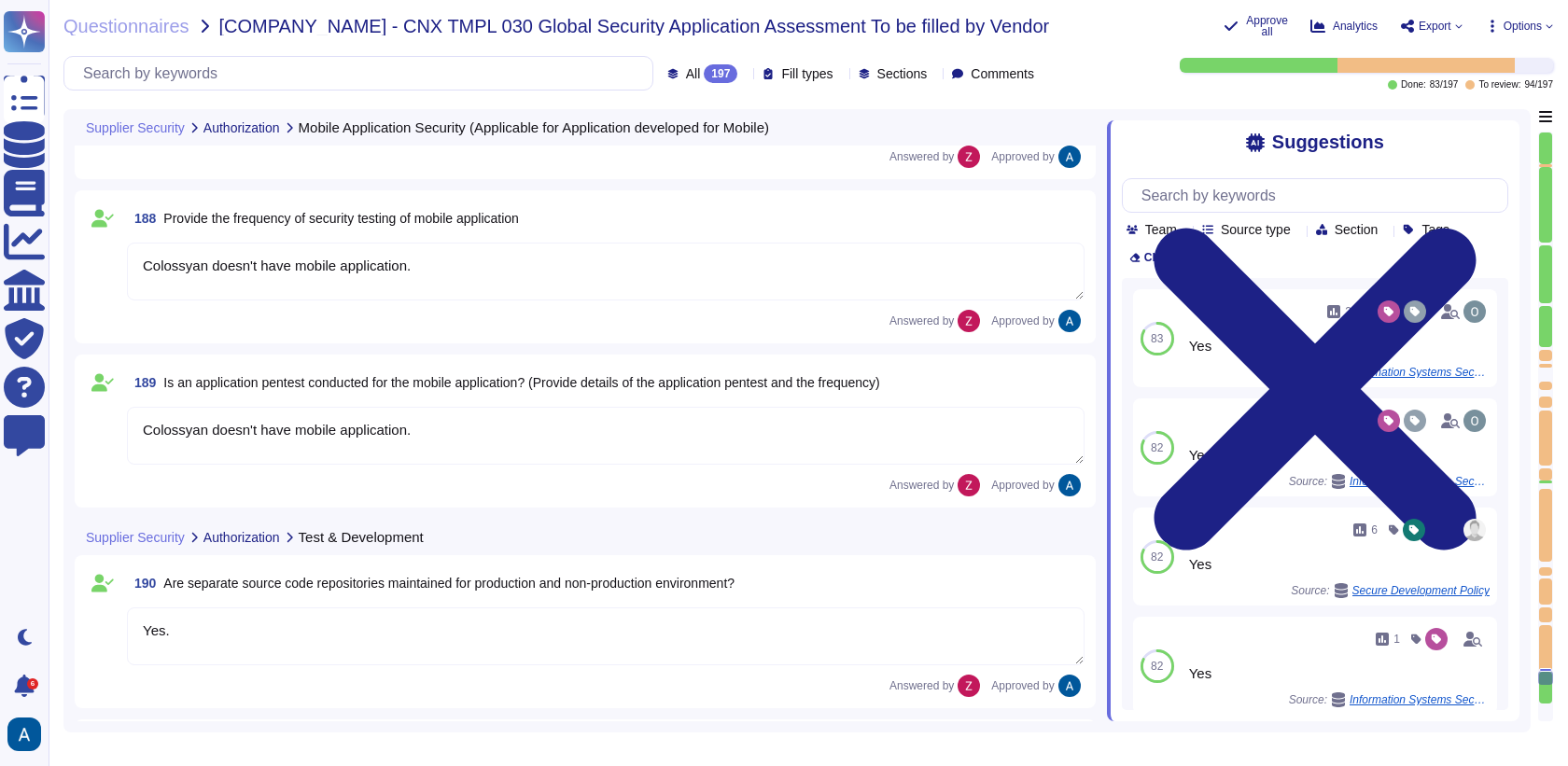 scroll, scrollTop: 34041, scrollLeft: 0, axis: vertical 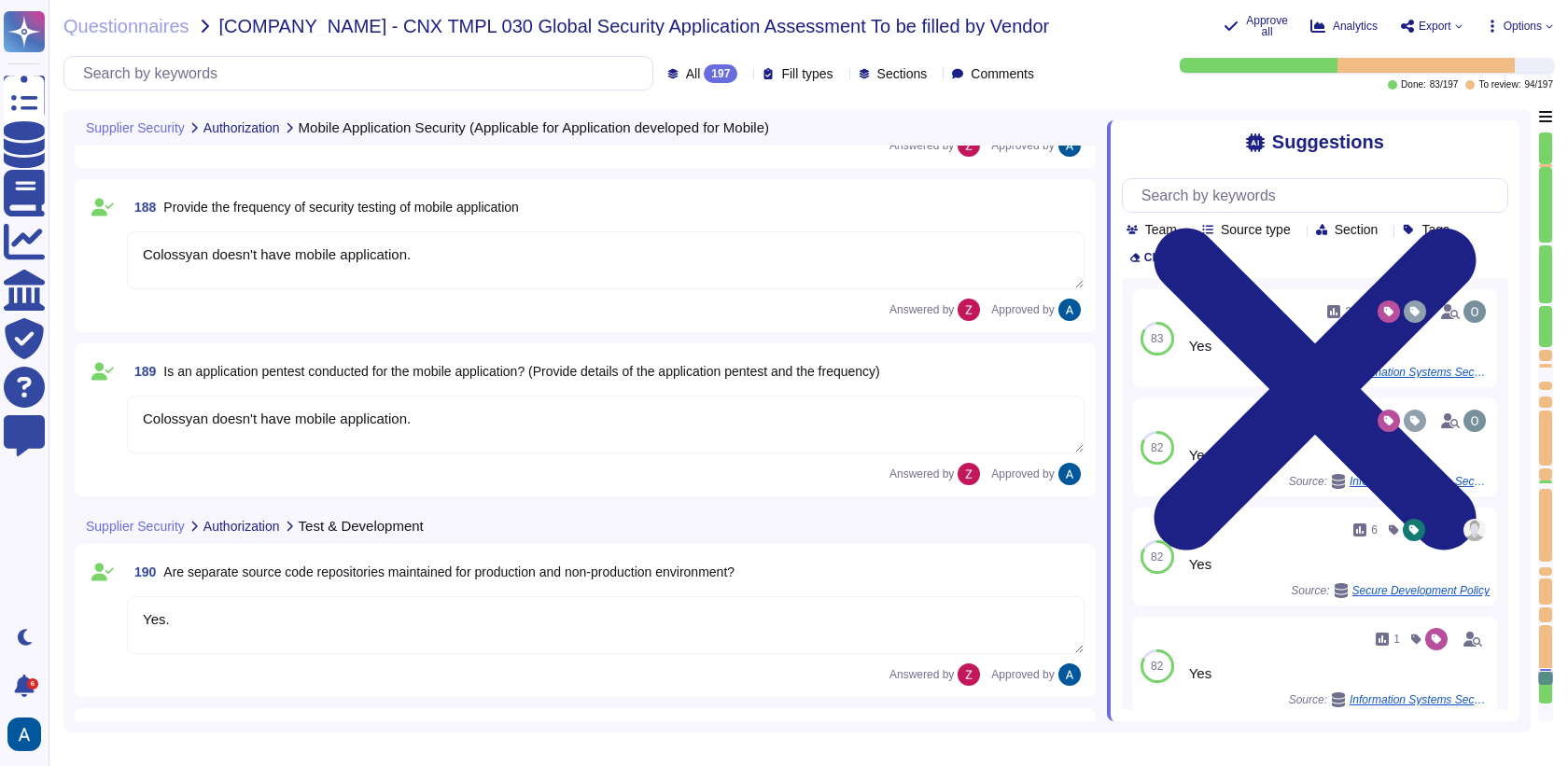 click at bounding box center [103, 261] 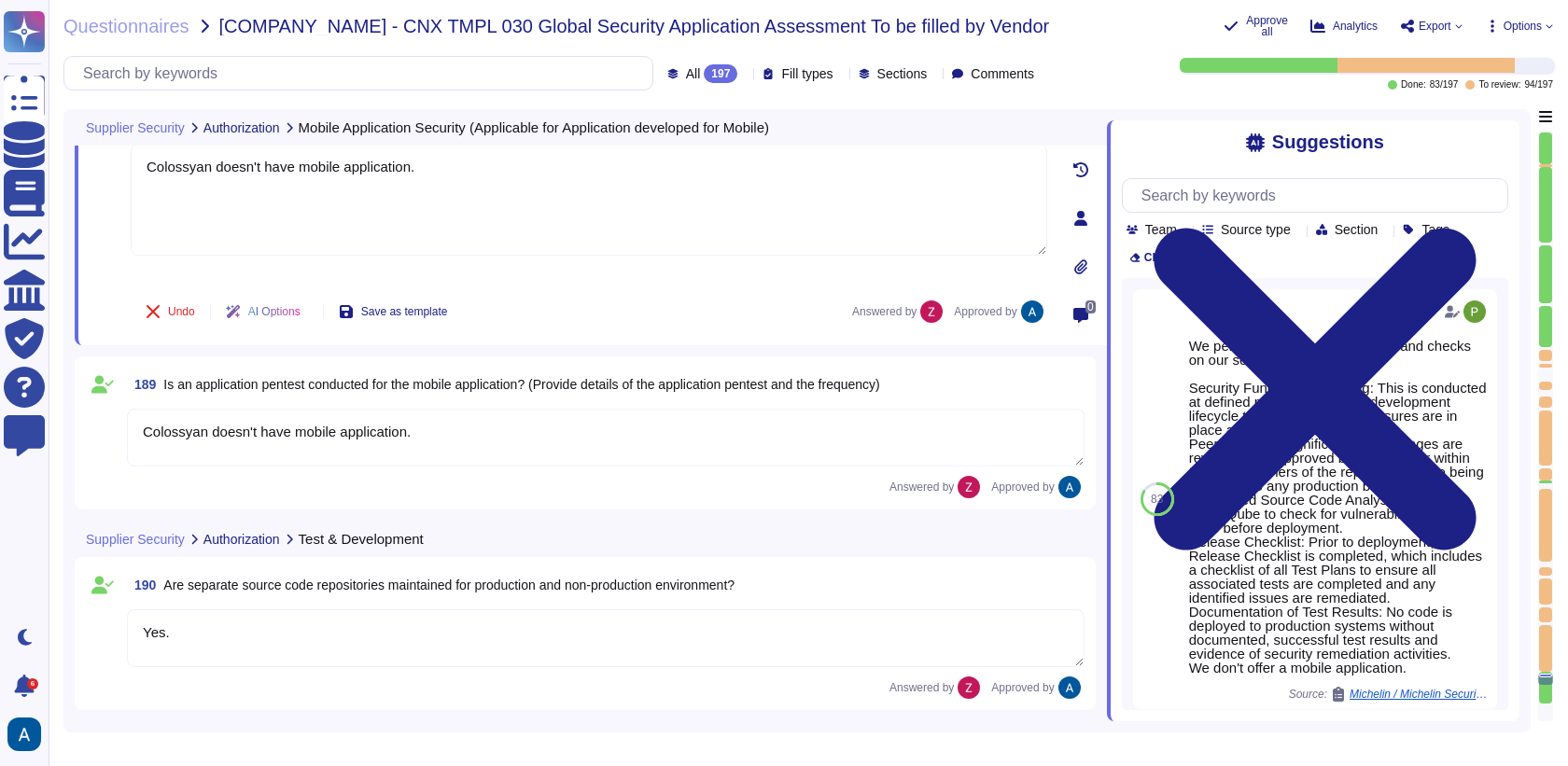 click at bounding box center [106, 213] 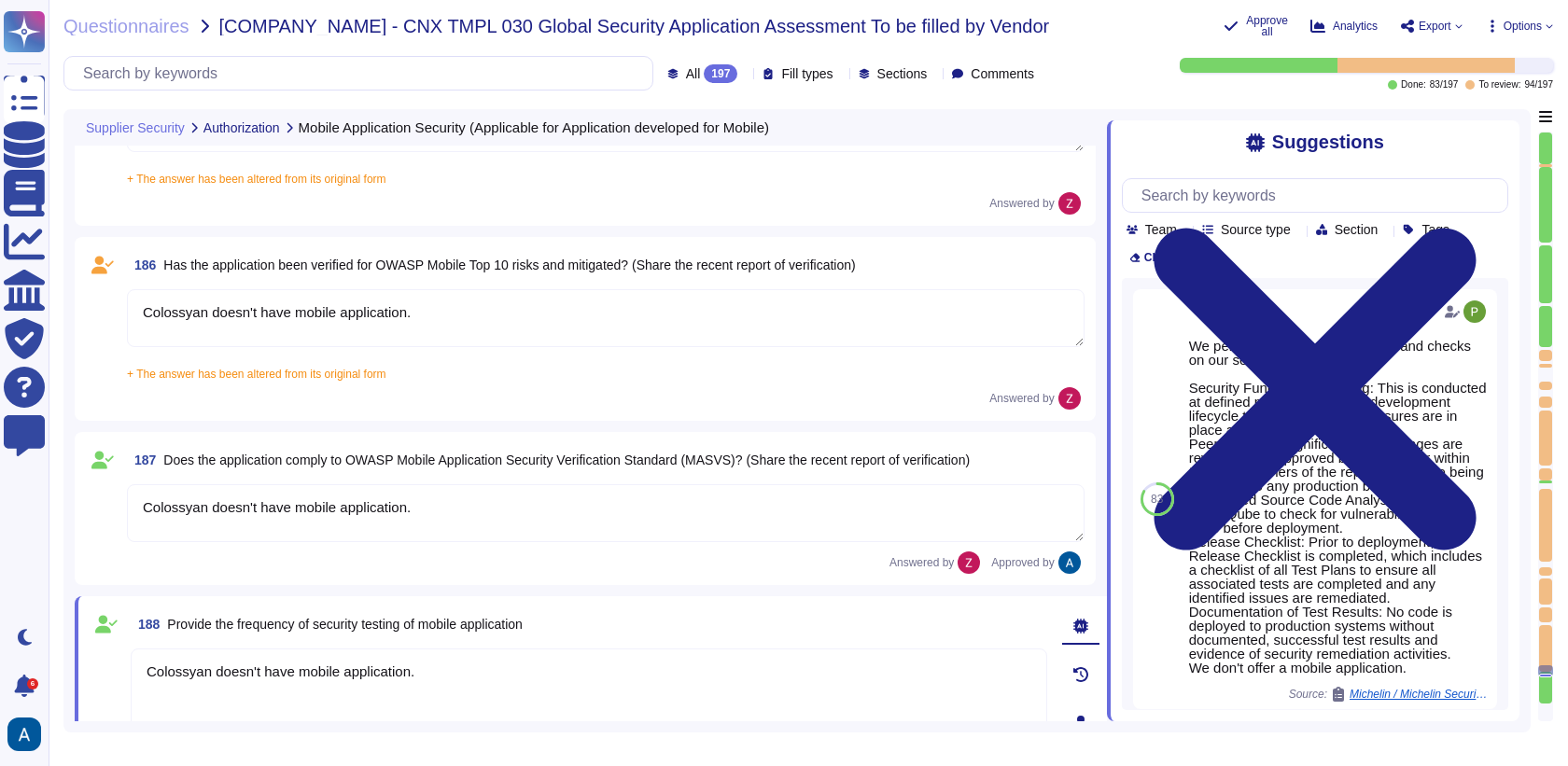 scroll, scrollTop: 33502, scrollLeft: 0, axis: vertical 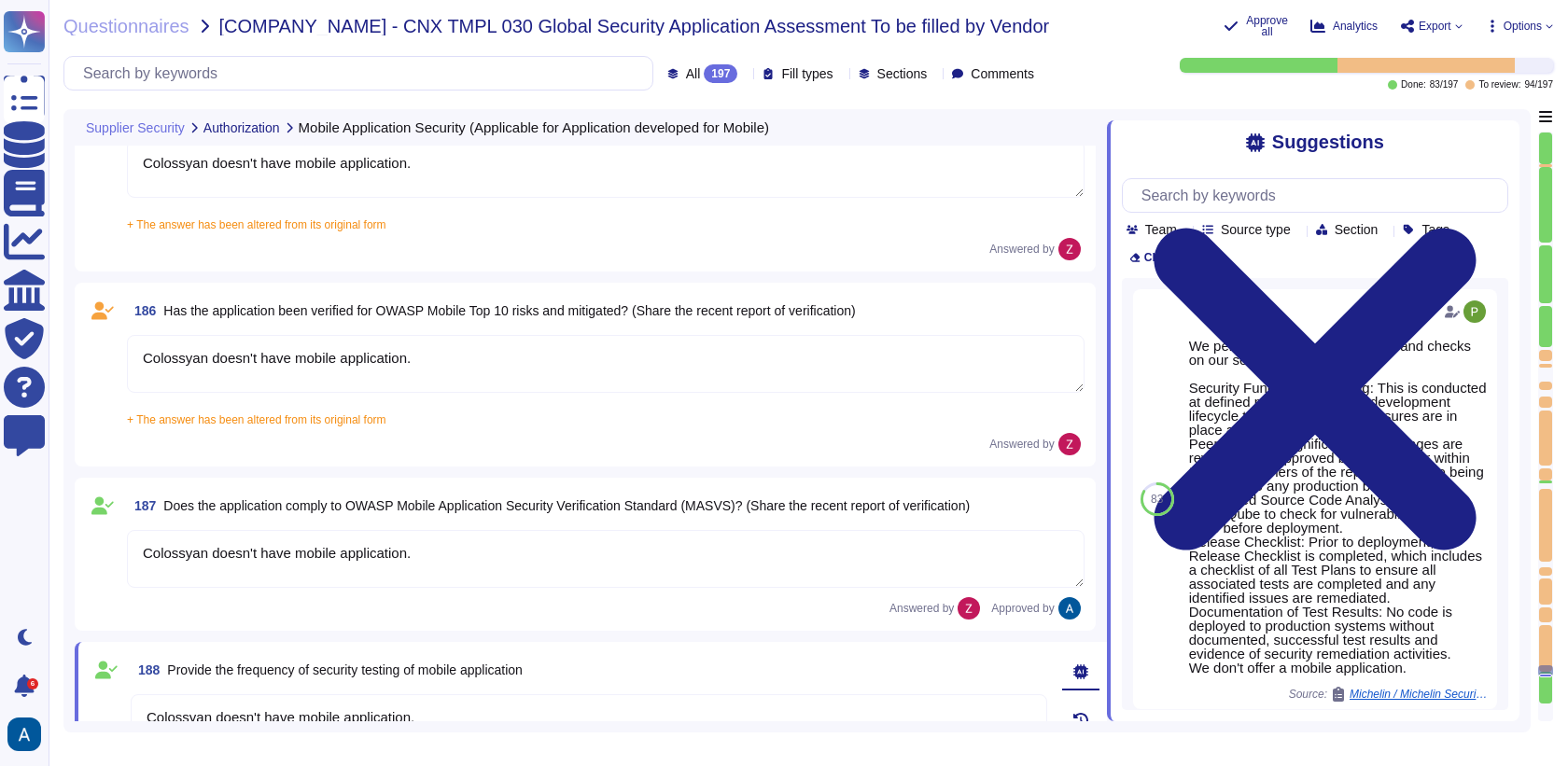 click at bounding box center [103, 380] 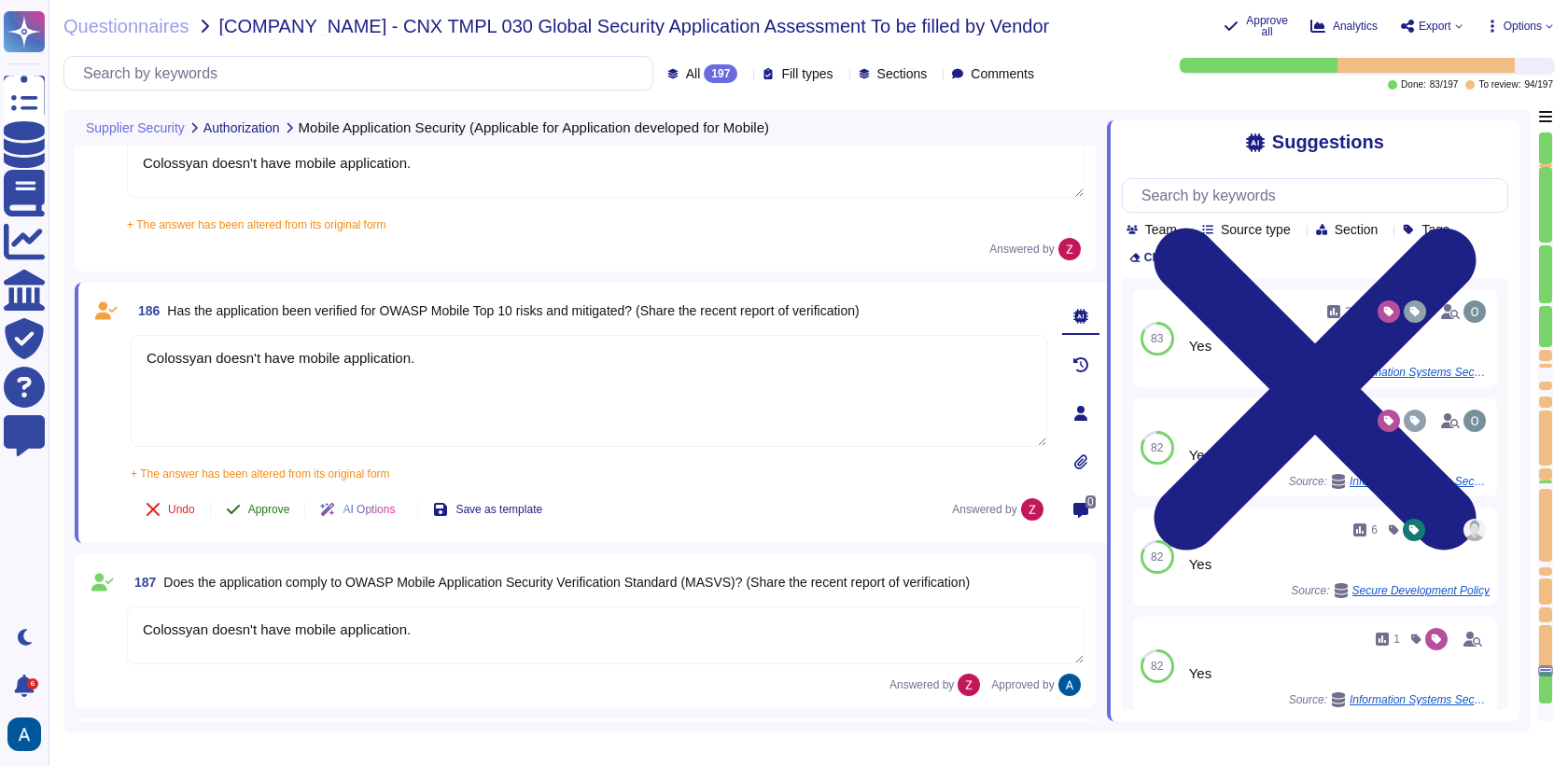 click on "Approve" at bounding box center [269, 509] 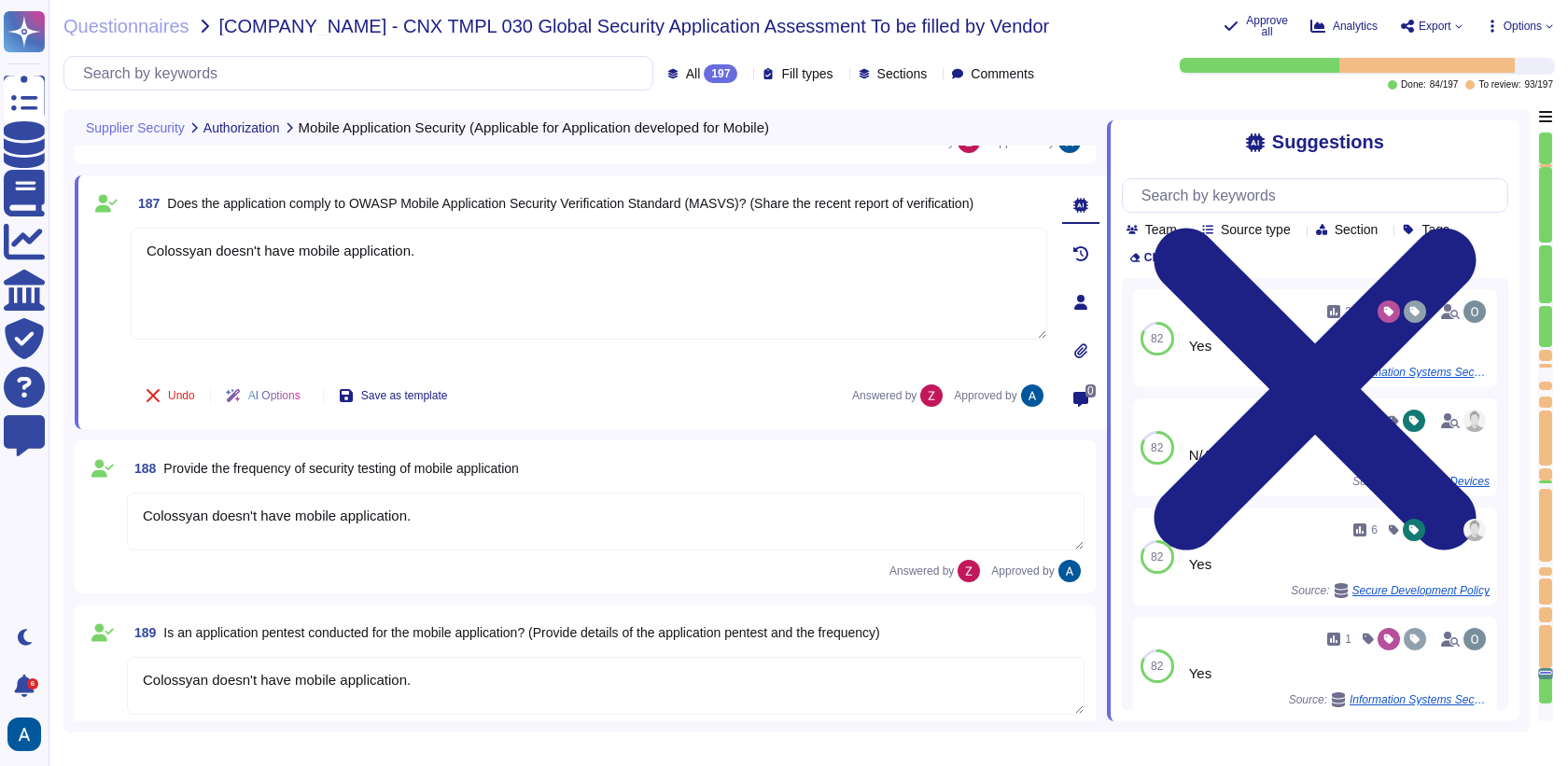 scroll, scrollTop: 33781, scrollLeft: 0, axis: vertical 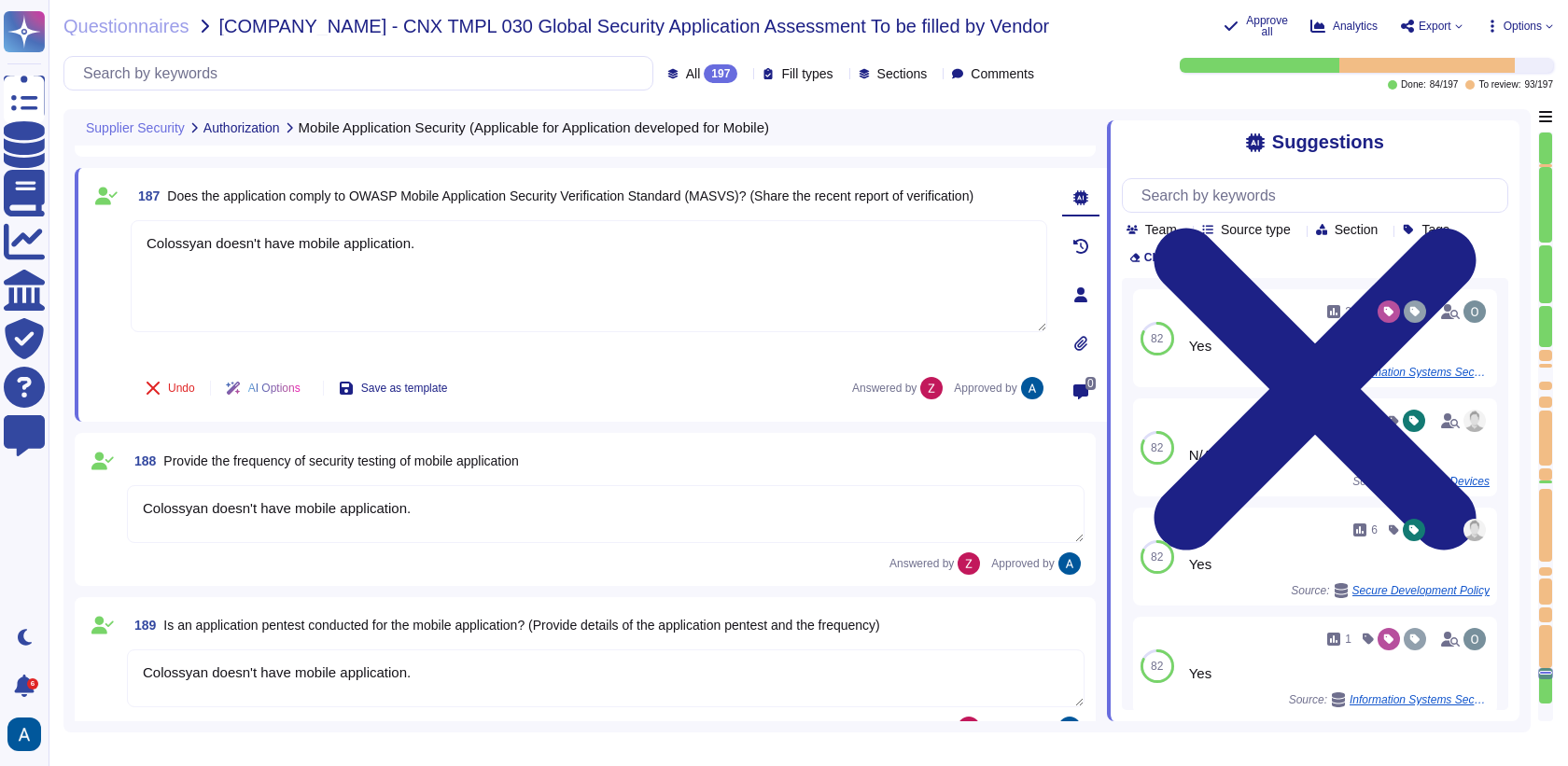 click at bounding box center [106, 289] 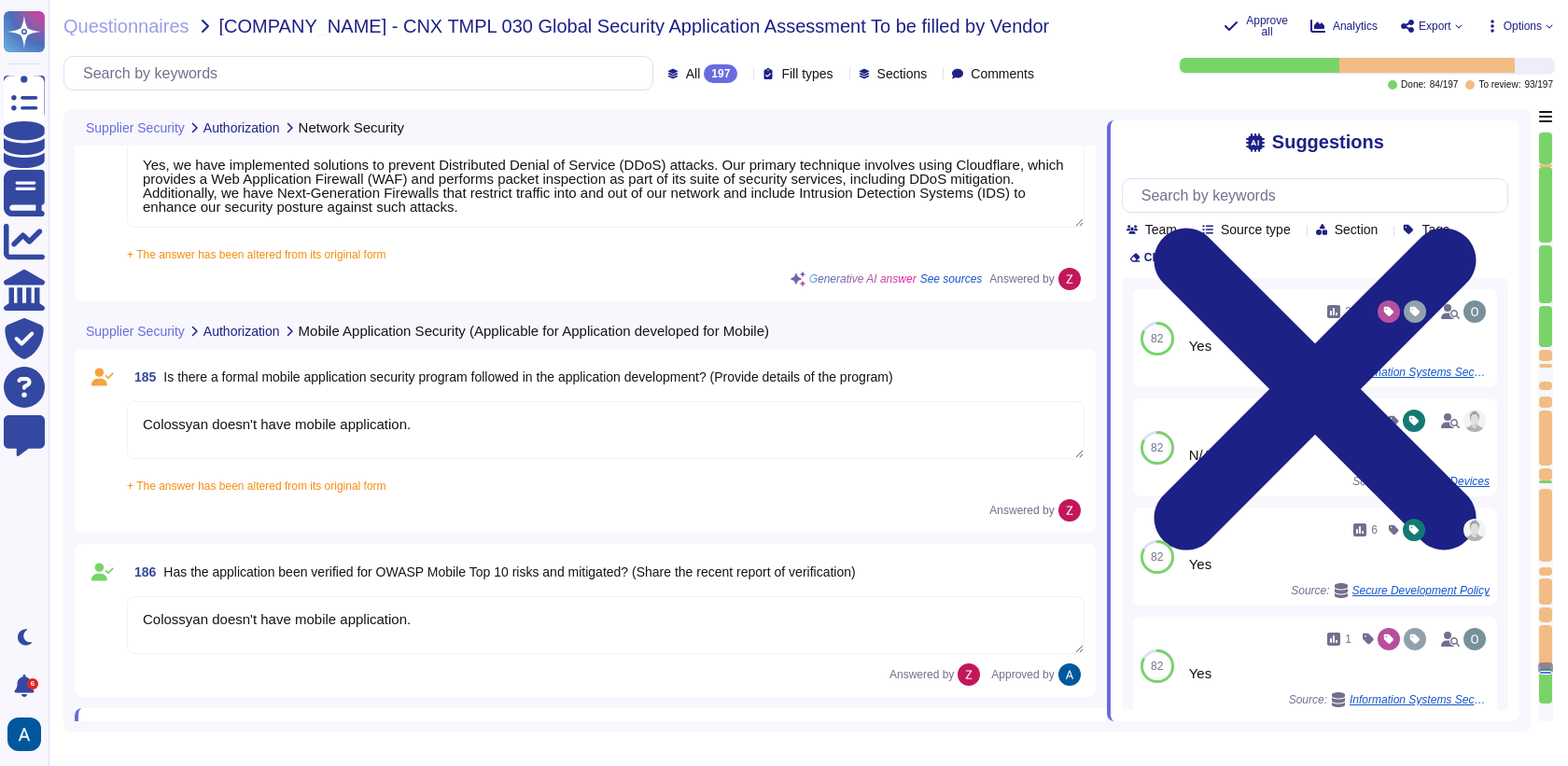 click at bounding box center (103, 446) 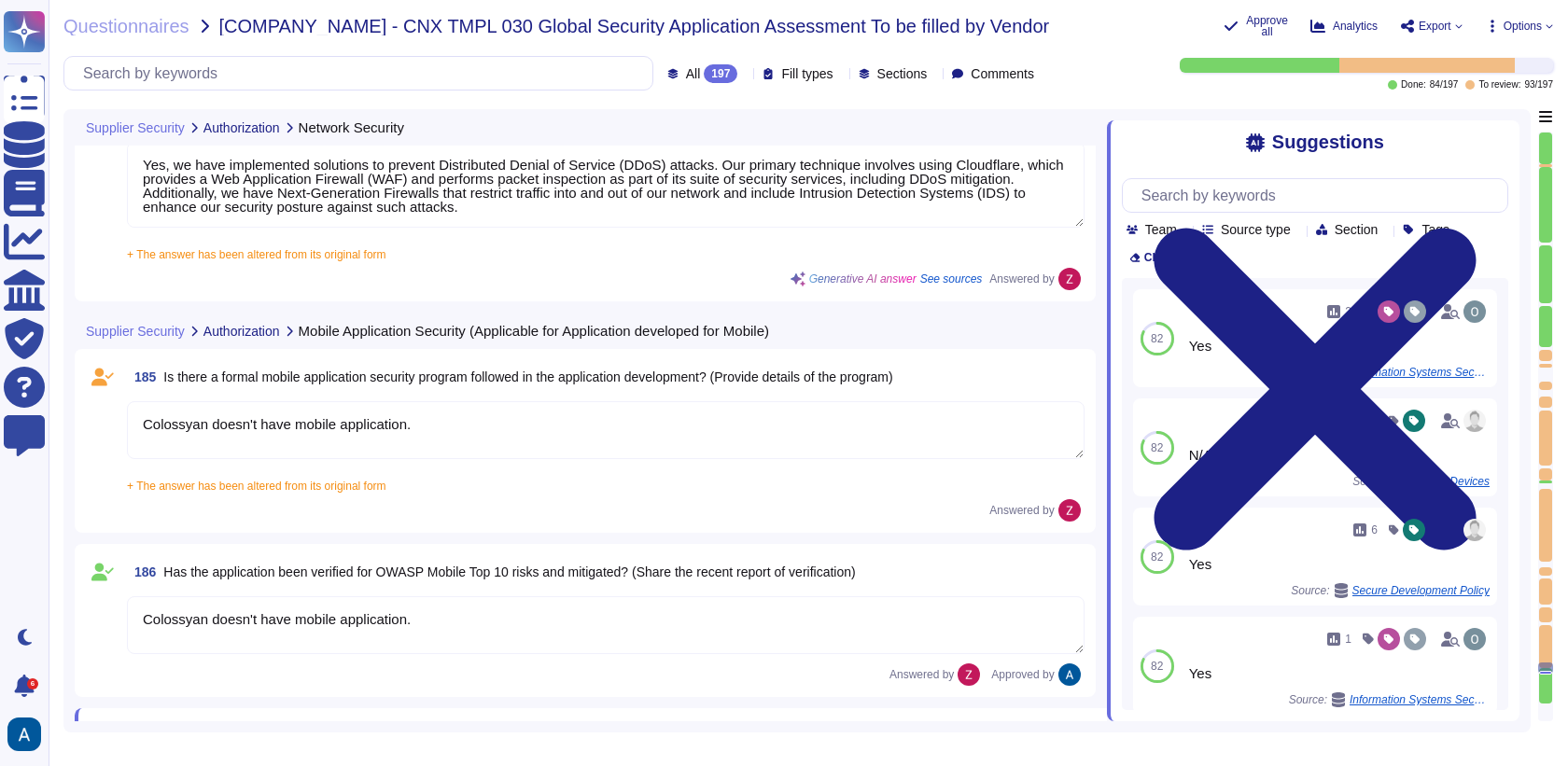 scroll, scrollTop: 33280, scrollLeft: 0, axis: vertical 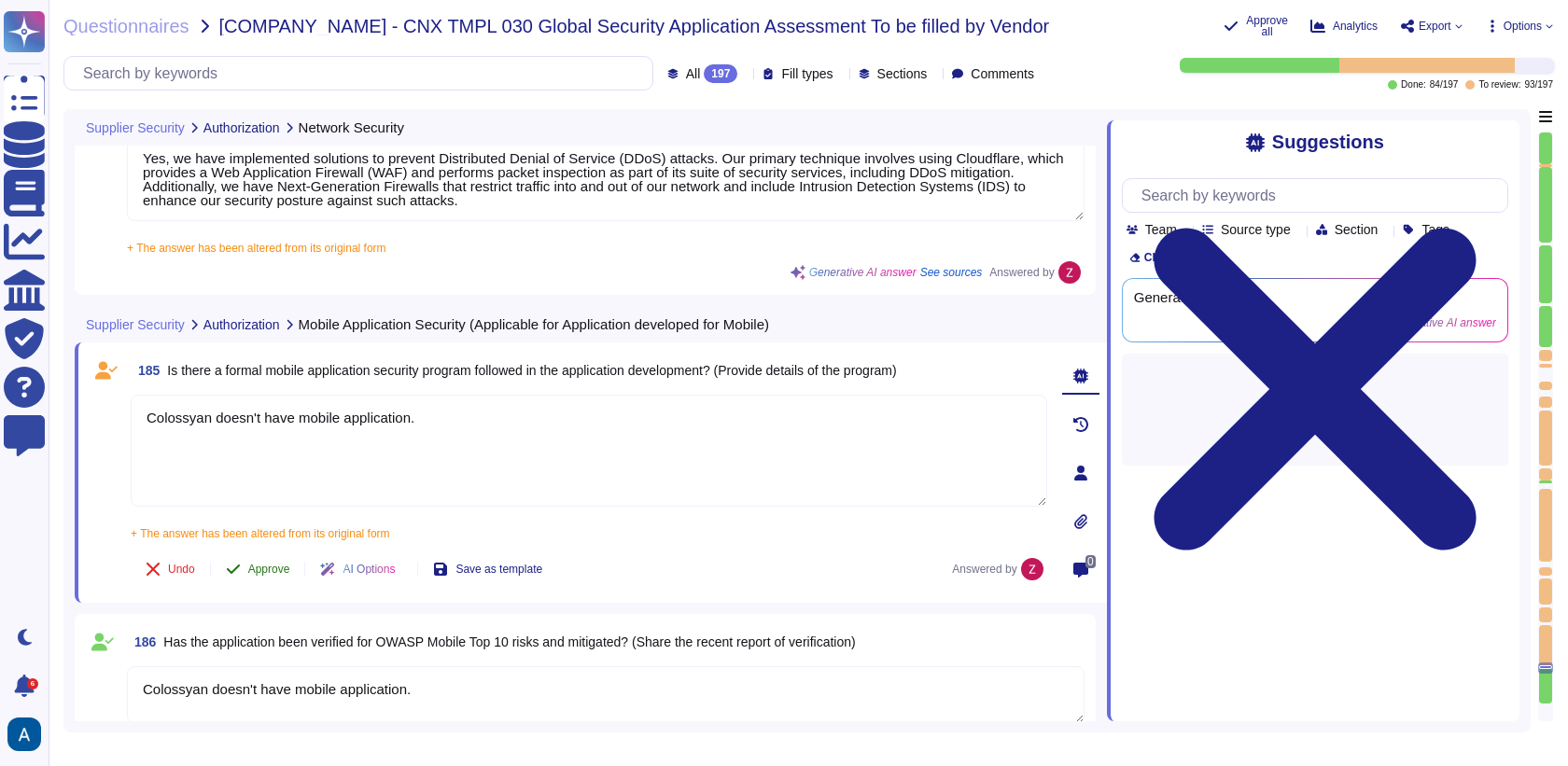 click on "Approve" at bounding box center [258, 569] 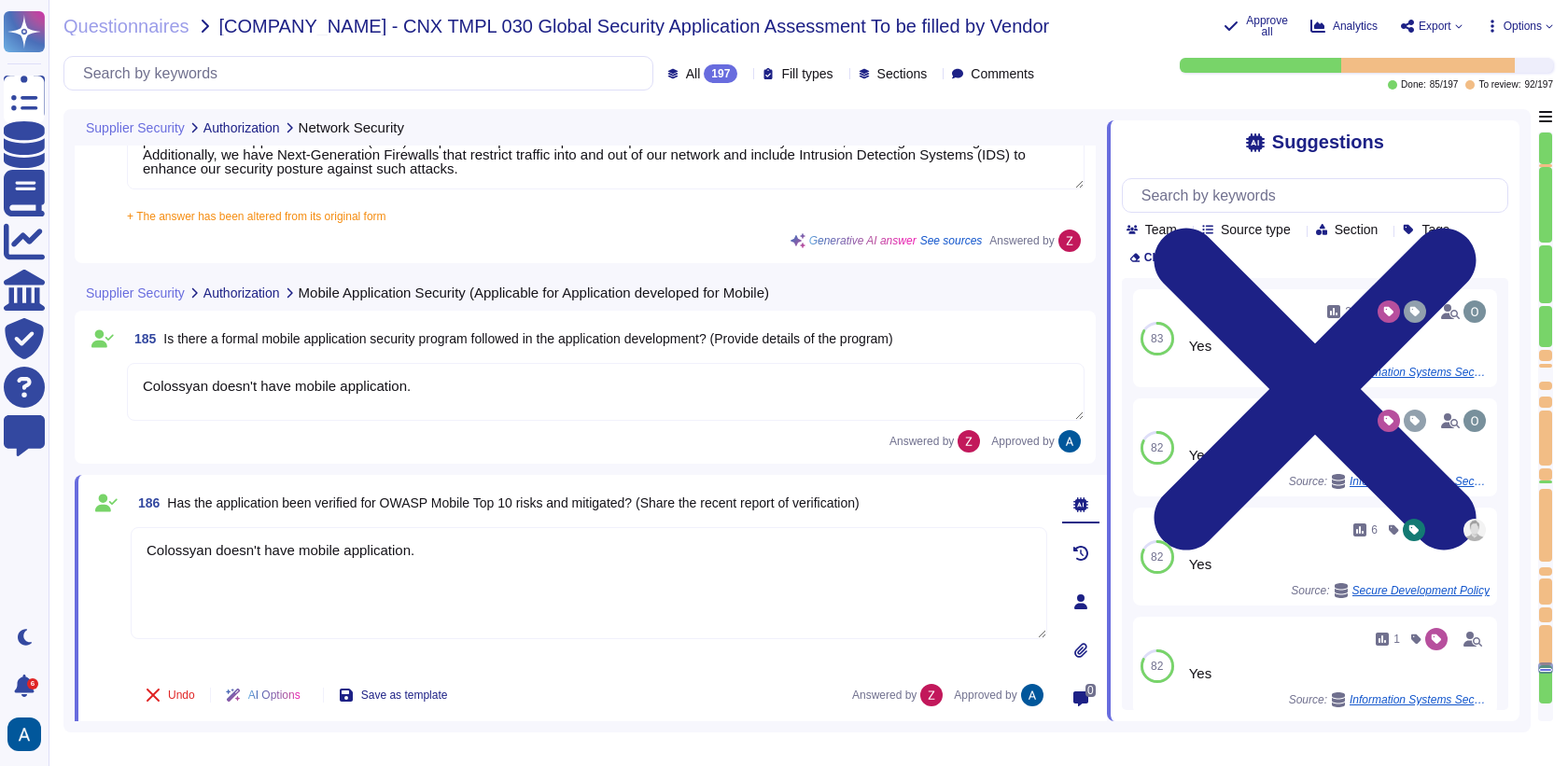 click on "182 In the event of a NIDS / NIPS functionality failure, is an alert generated? We have our own alerting system in place, which alerts us if it detects anything suspicious 83 Source: V5 MCD Cyber Risk Assessment Questionnaire Colossyan 183 Is wireless networking technology used? If yes, then please explain how are wireless access points deployed in the network: Wireless networks are protected with WPA3 protocol
+ The answer has been altered from its original form Wireless networks are protected with WPA3 protocol
Answered by 184 Do You have DDoS protection? If yes, how?  + The answer has been altered from its original form Generative AI answer See sources Answered by Supplier Security Authorization Mobile Application Security (Applicable for Application developed for Mobile) 185 Is there a formal mobile application security program followed in the application development? (Provide details of the program) Colossyan doesn't have mobile application. Answered by Approved by 186 Undo AI Options Save as template" at bounding box center (591, -15136) 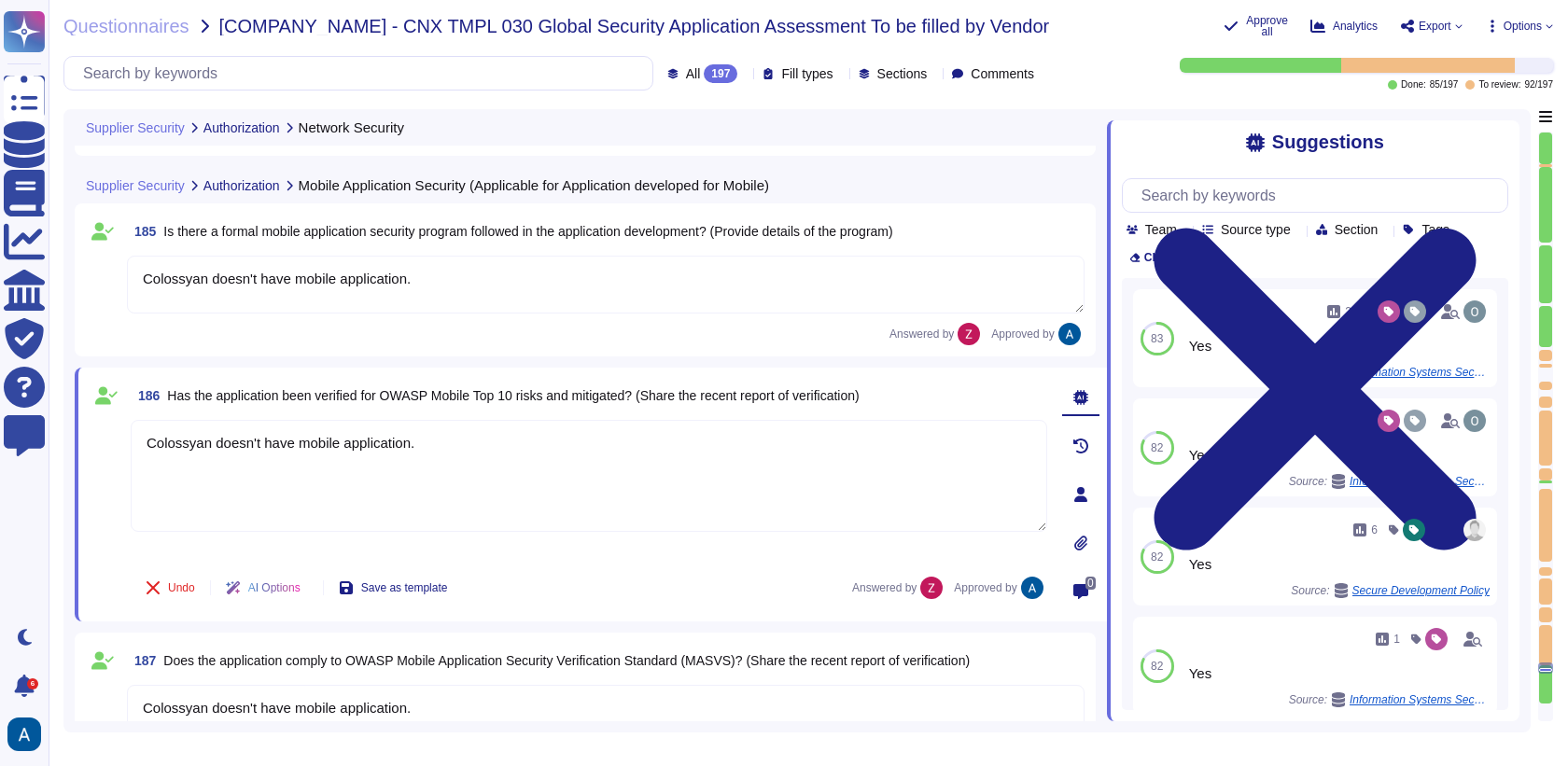 click on "181 Is there a process to regularly update signatures based on new threats? Yes, anti-malware definitions and updates are configured to be downloaded and installed automatically whenever new updates are available. Additionally, the Engineering department conducts periodic policy reviews to stay informed about new and evolving threats. 82 Generative AI answer See sources 182 In the event of a NIDS / NIPS functionality failure, is an alert generated? We have our own alerting system in place, which alerts us if it detects anything suspicious 83 Source: V5 MCD Cyber Risk Assessment Questionnaire Colossyan 183 Is wireless networking technology used? If yes, then please explain how are wireless access points deployed in the network: Wireless networks are protected with WPA3 protocol
+ The answer has been altered from its original form Wireless networks are protected with WPA3 protocol
Answered by 184 Do You have DDoS protection? If yes, how?  + The answer has been altered from its original form See sources 185 0" at bounding box center (591, -15249) 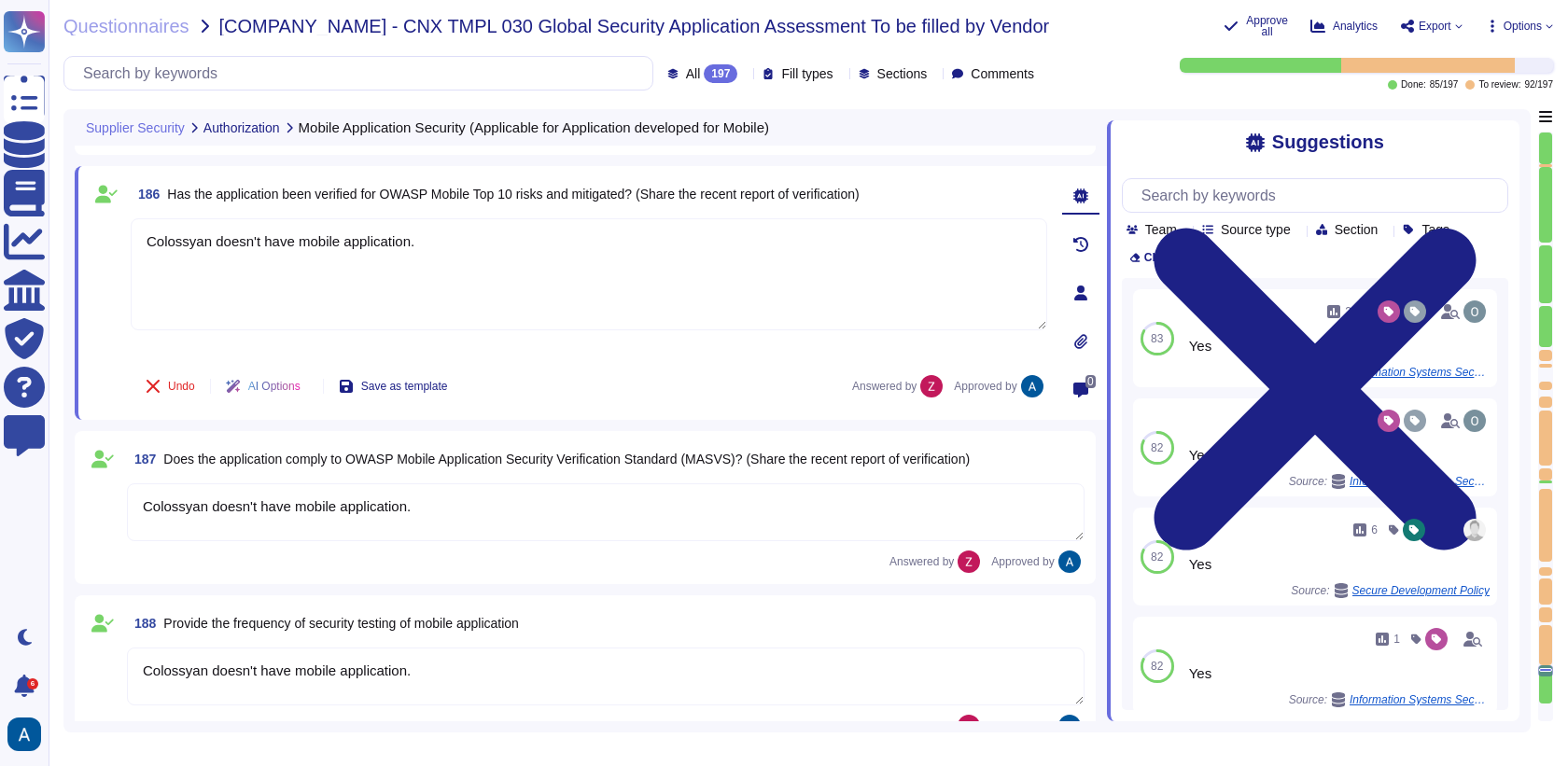 scroll, scrollTop: 33596, scrollLeft: 0, axis: vertical 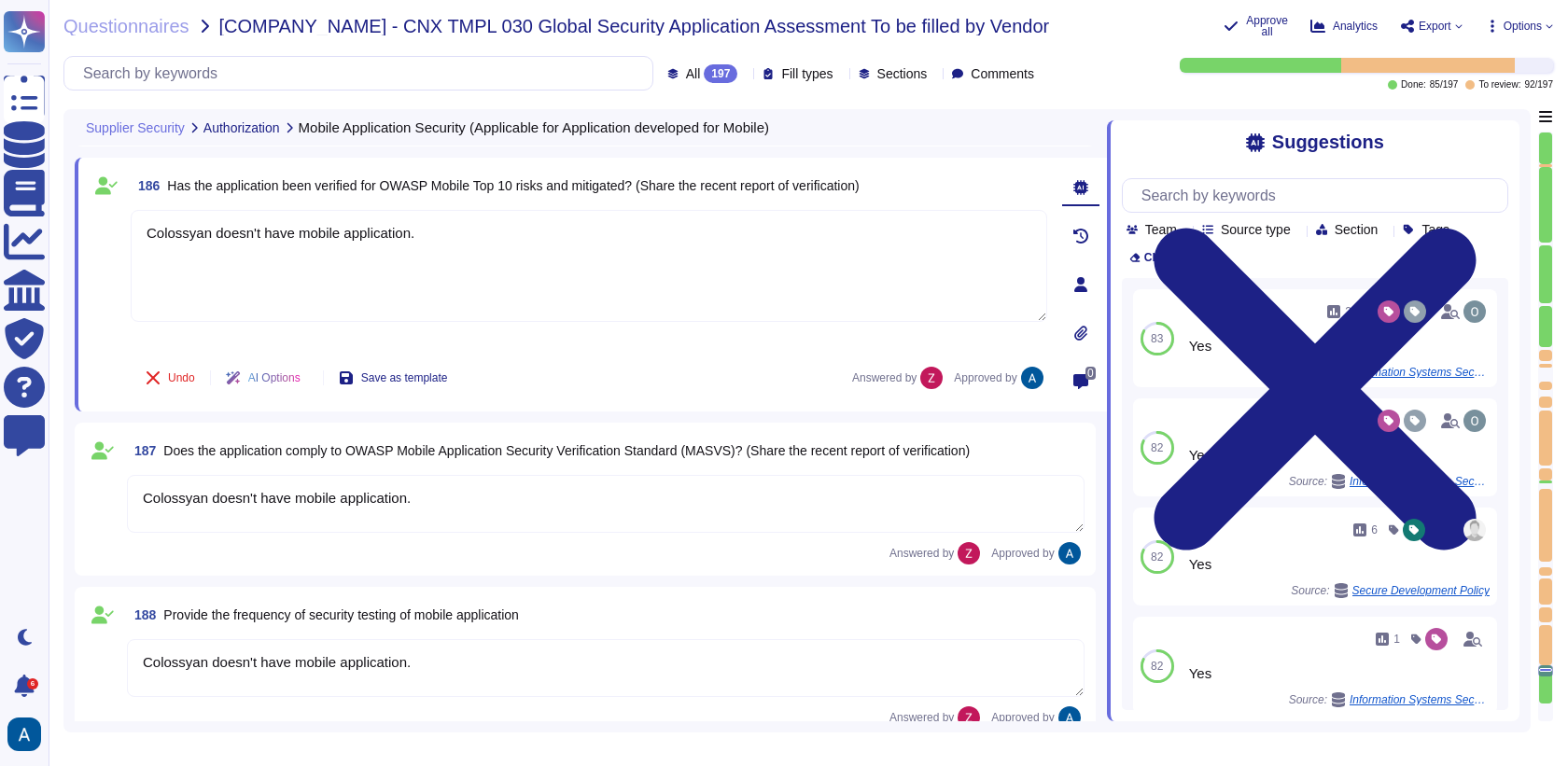 click at bounding box center [106, 279] 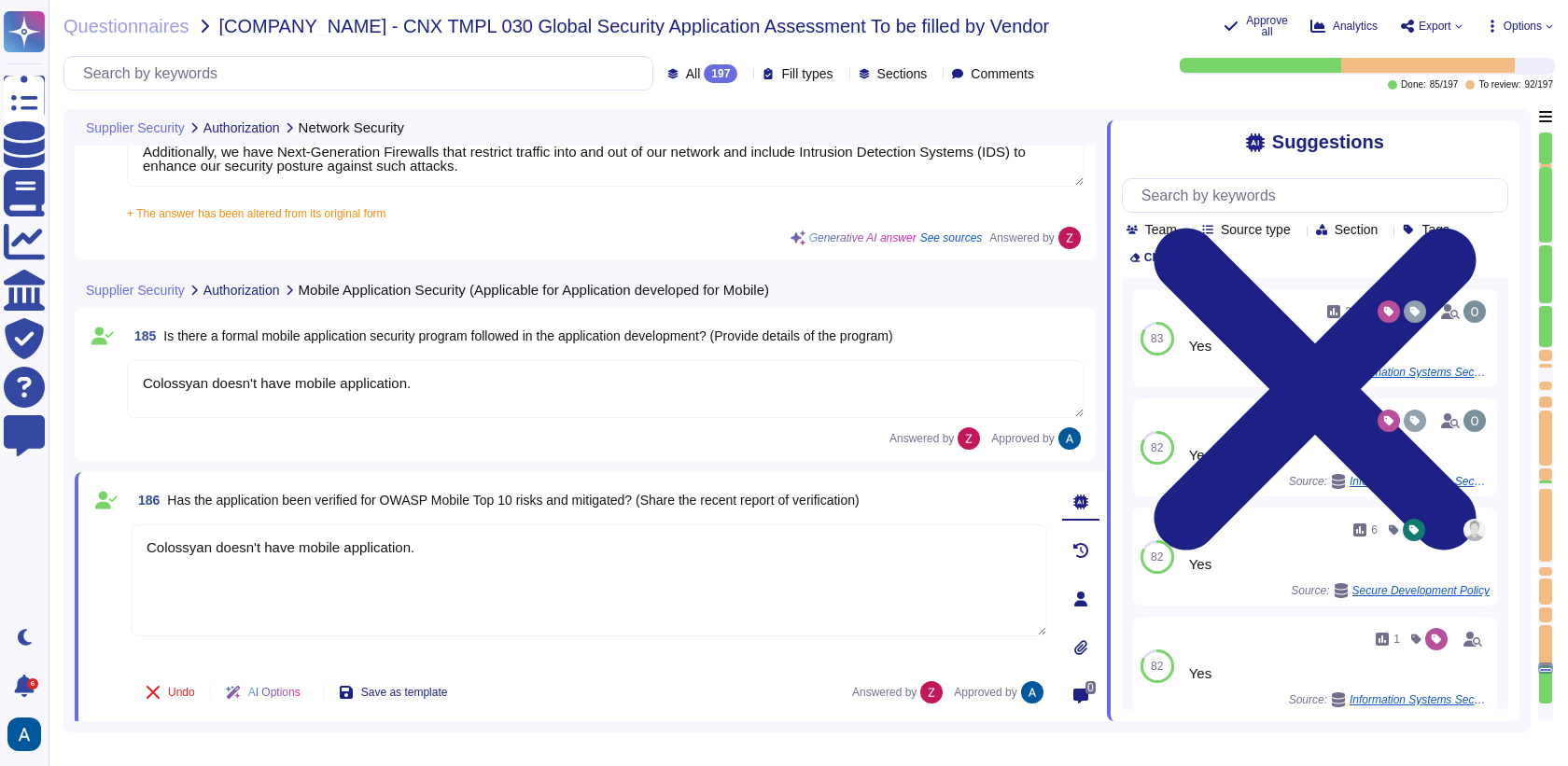 click on "181 Is there a process to regularly update signatures based on new threats? Yes, anti-malware definitions and updates are configured to be downloaded and installed automatically whenever new updates are available. Additionally, the Engineering department conducts periodic policy reviews to stay informed about new and evolving threats. 82 Generative AI answer See sources 182 In the event of a NIDS / NIPS functionality failure, is an alert generated? We have our own alerting system in place, which alerts us if it detects anything suspicious 83 Source: V5 MCD Cyber Risk Assessment Questionnaire Colossyan 183 Is wireless networking technology used? If yes, then please explain how are wireless access points deployed in the network: Wireless networks are protected with WPA3 protocol
+ The answer has been altered from its original form Wireless networks are protected with WPA3 protocol
Answered by 184 Do You have DDoS protection? If yes, how?  + The answer has been altered from its original form See sources 185 0" at bounding box center (591, -15145) 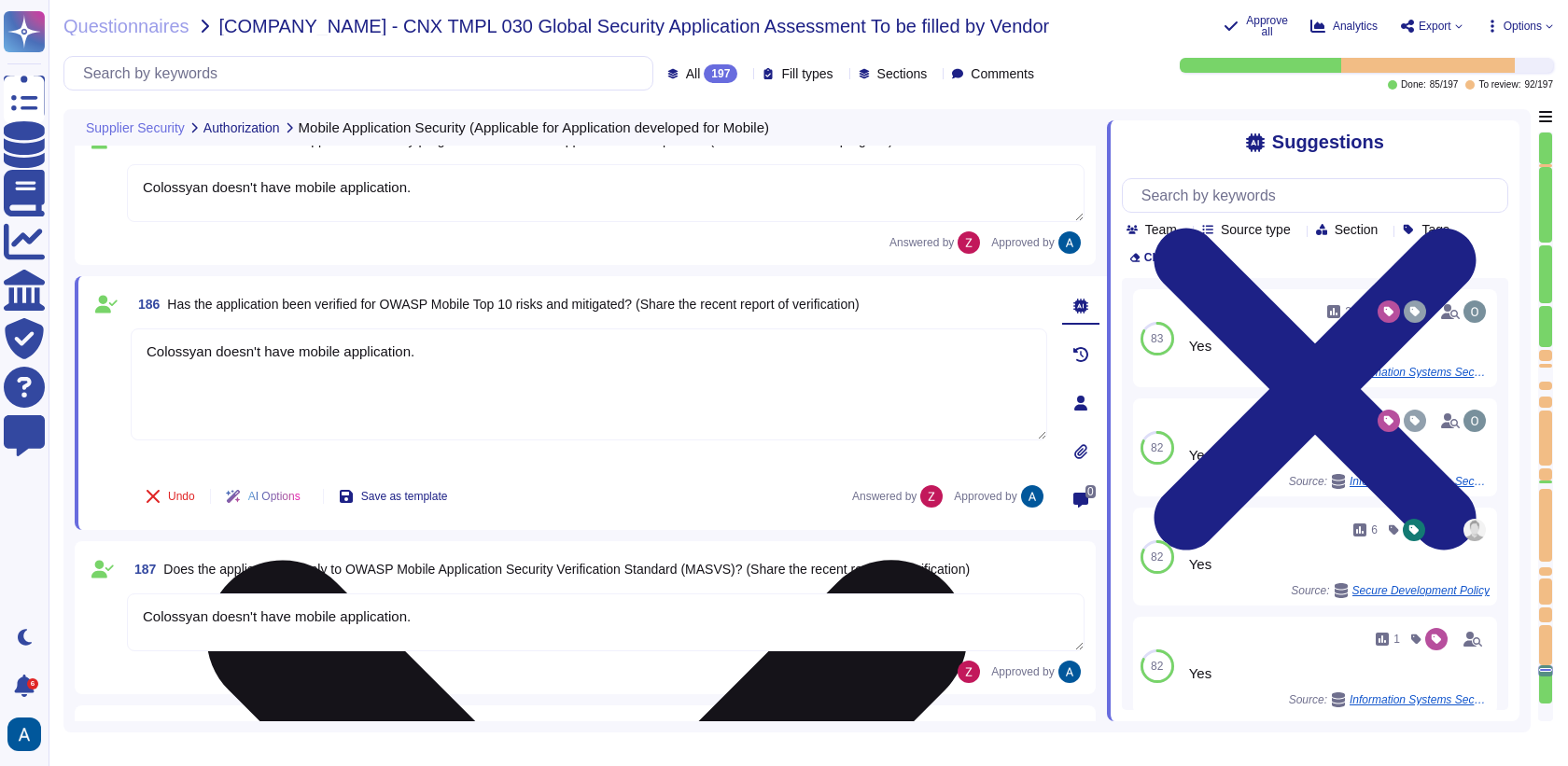 click on "Colossyan doesn't have mobile application." at bounding box center (589, 397) 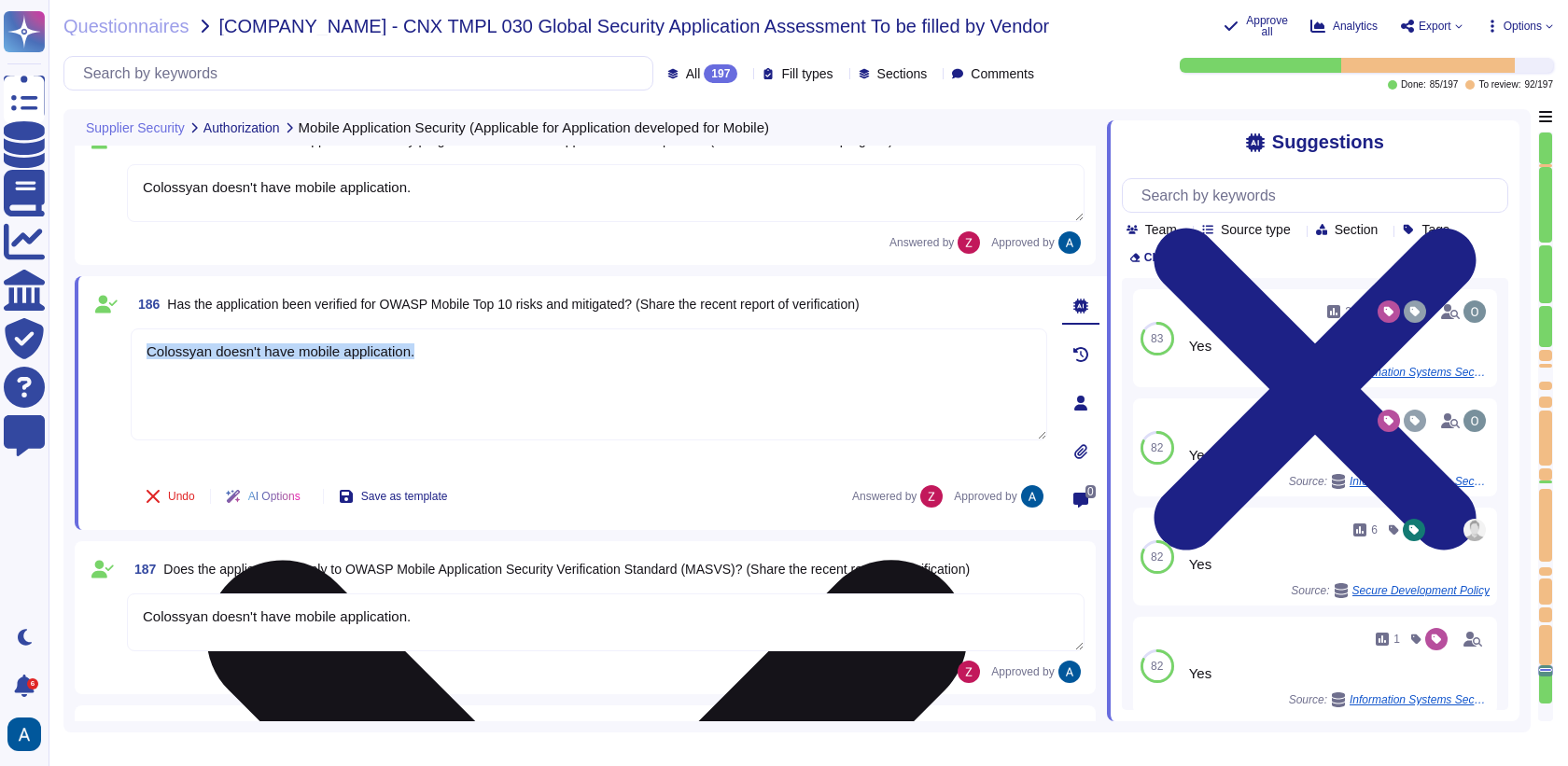 click on "Colossyan doesn't have mobile application." at bounding box center [589, 397] 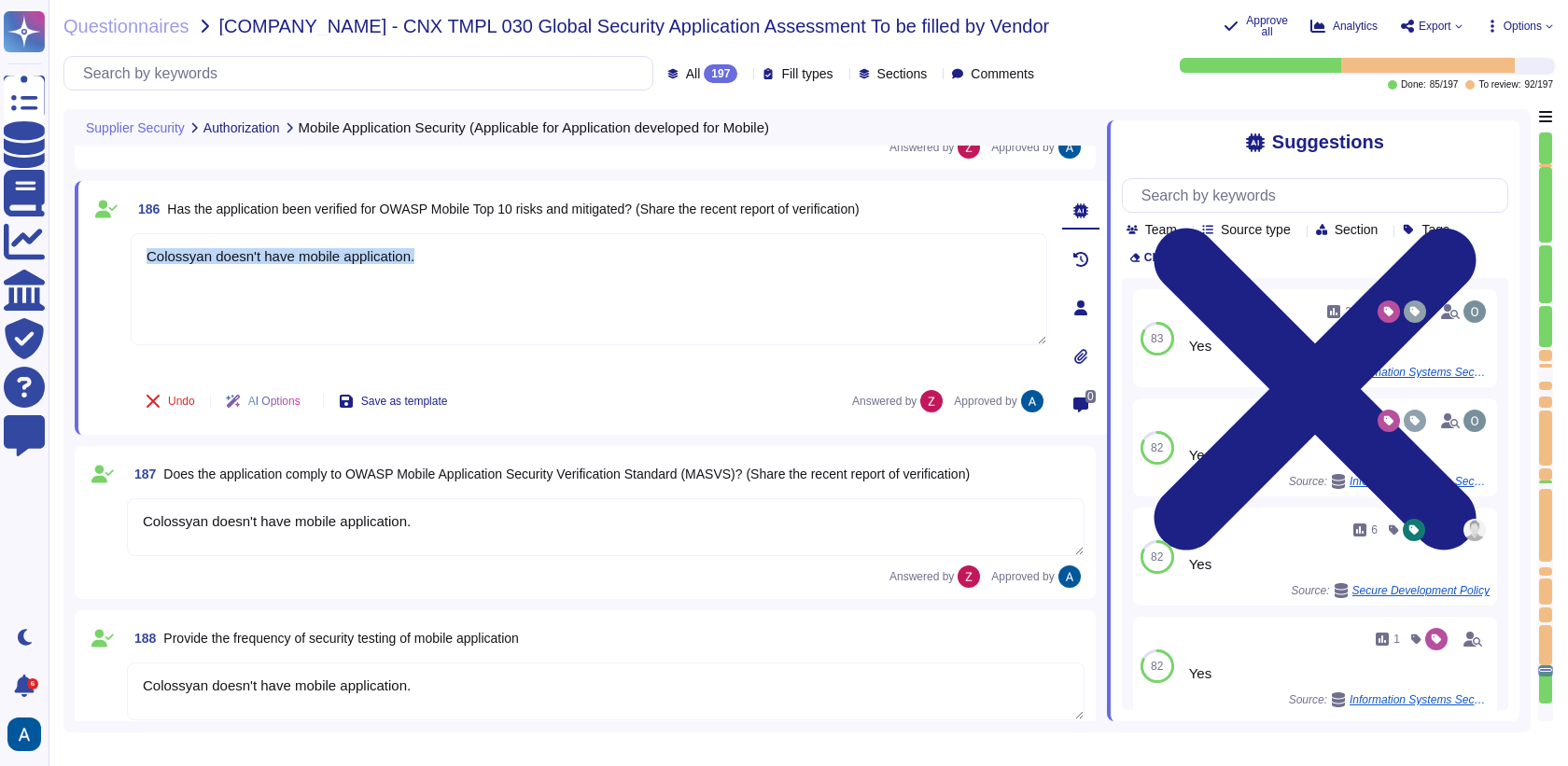 scroll, scrollTop: 33596, scrollLeft: 0, axis: vertical 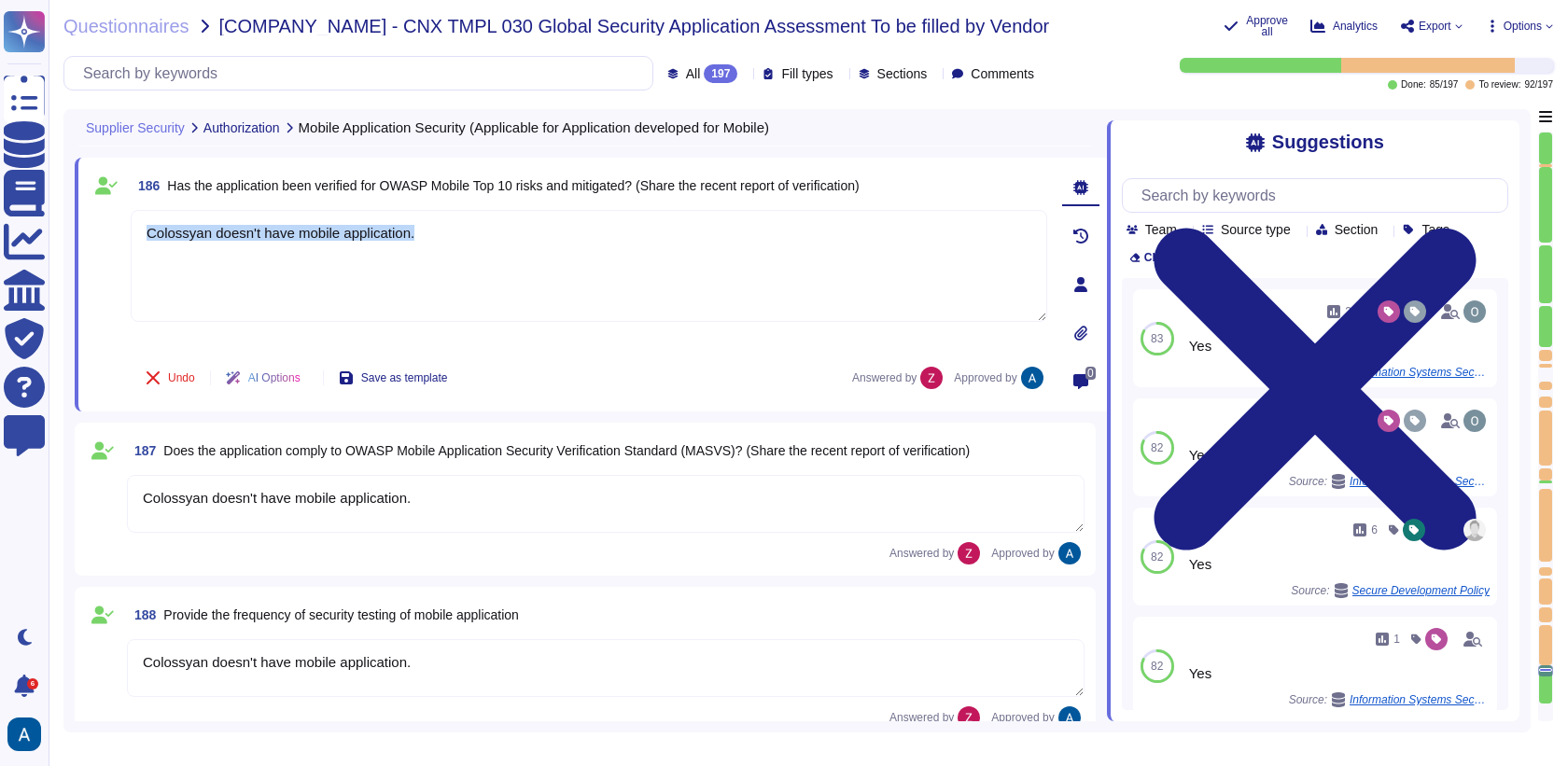 click at bounding box center [106, 378] 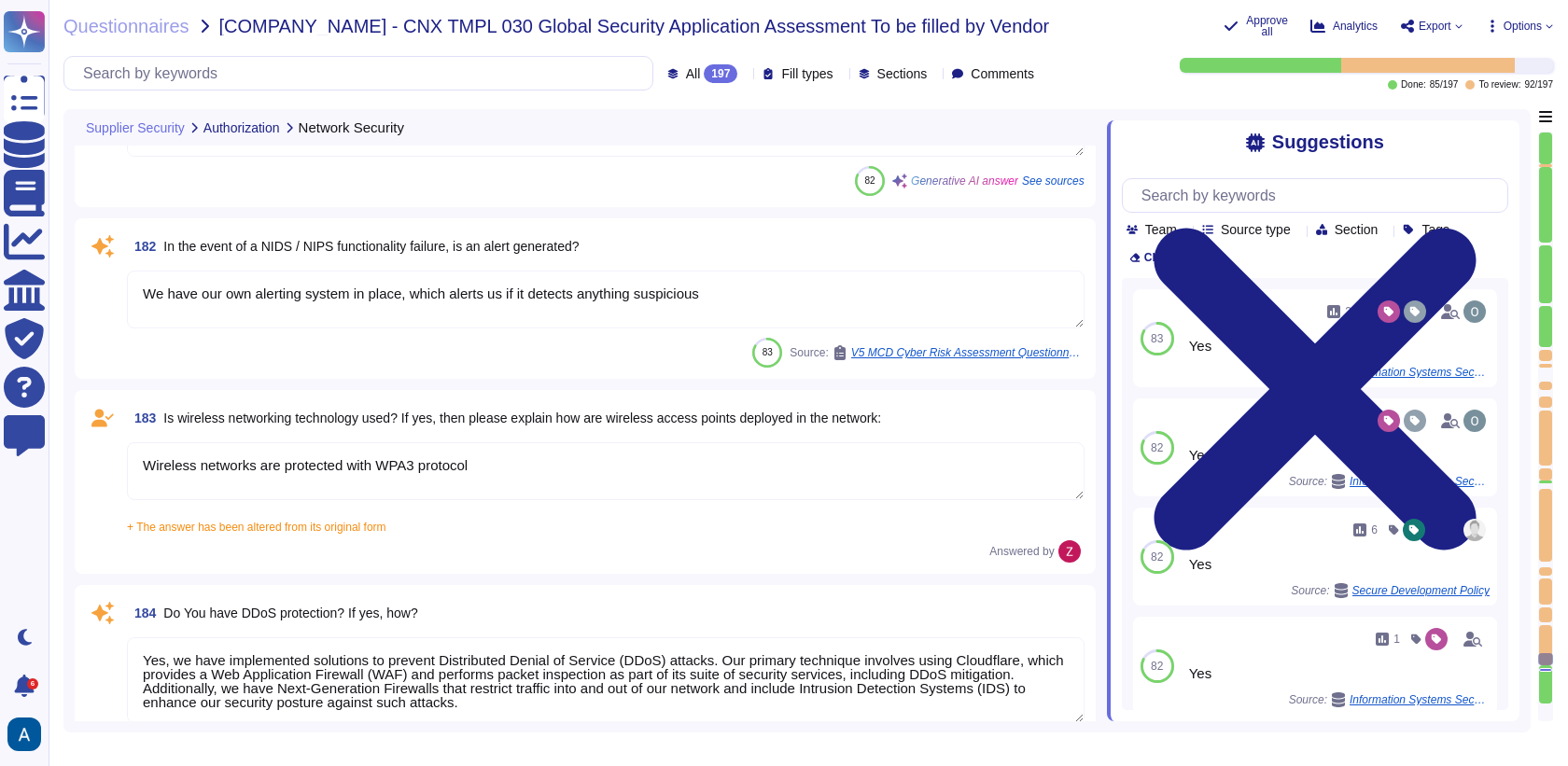 click on "Yes, we have implemented solutions to prevent Distributed Denial of Service (DDoS) attacks. Our primary technique involves using Cloudflare, which provides a Web Application Firewall (WAF) and performs packet inspection as part of its suite of security services, including DDoS mitigation. Additionally, we have Next-Generation Firewalls that restrict traffic into and out of our network and include Intrusion Detection Systems (IDS) to enhance our security posture against such attacks." at bounding box center [606, 680] 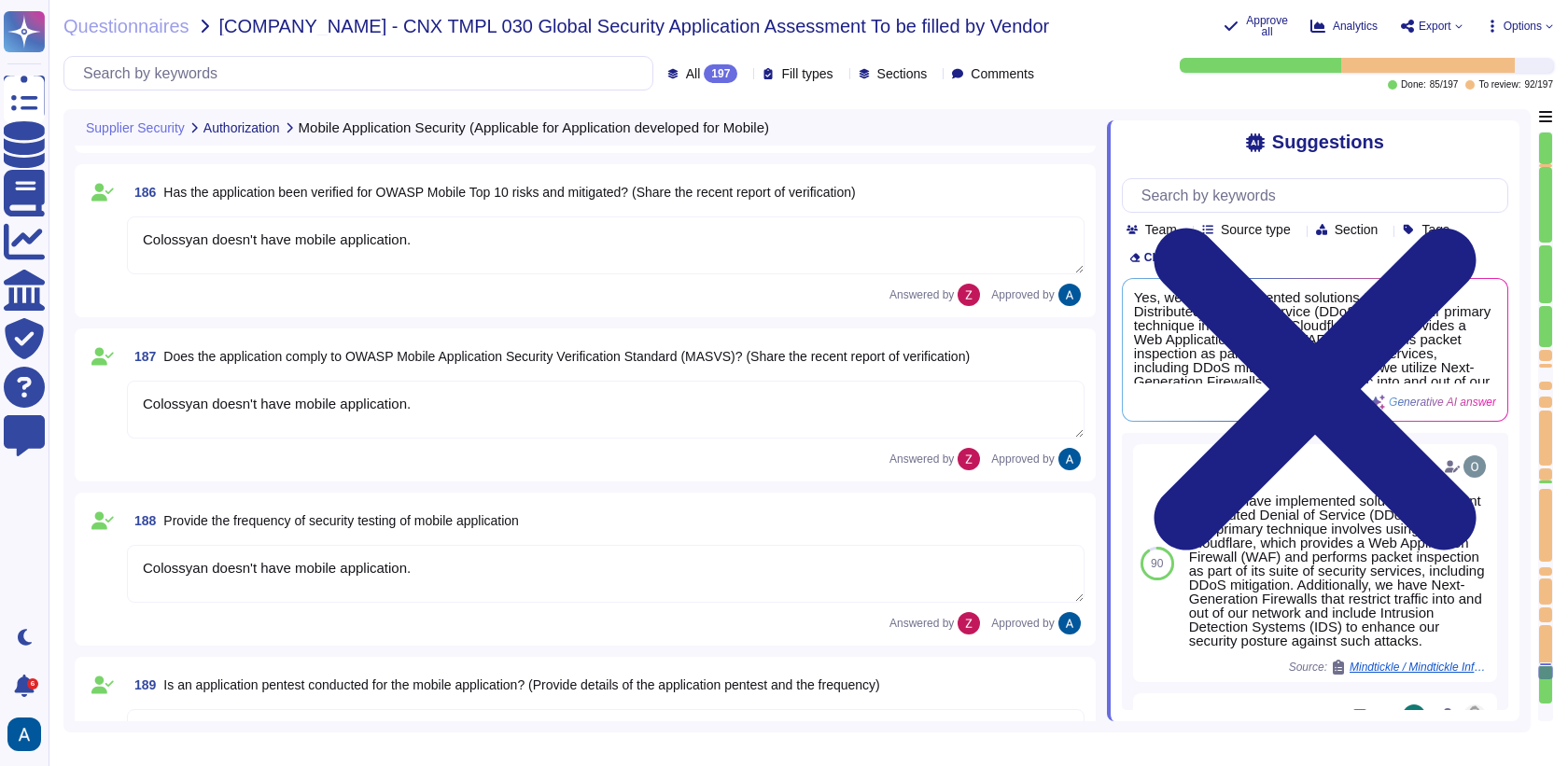 scroll, scrollTop: 33645, scrollLeft: 0, axis: vertical 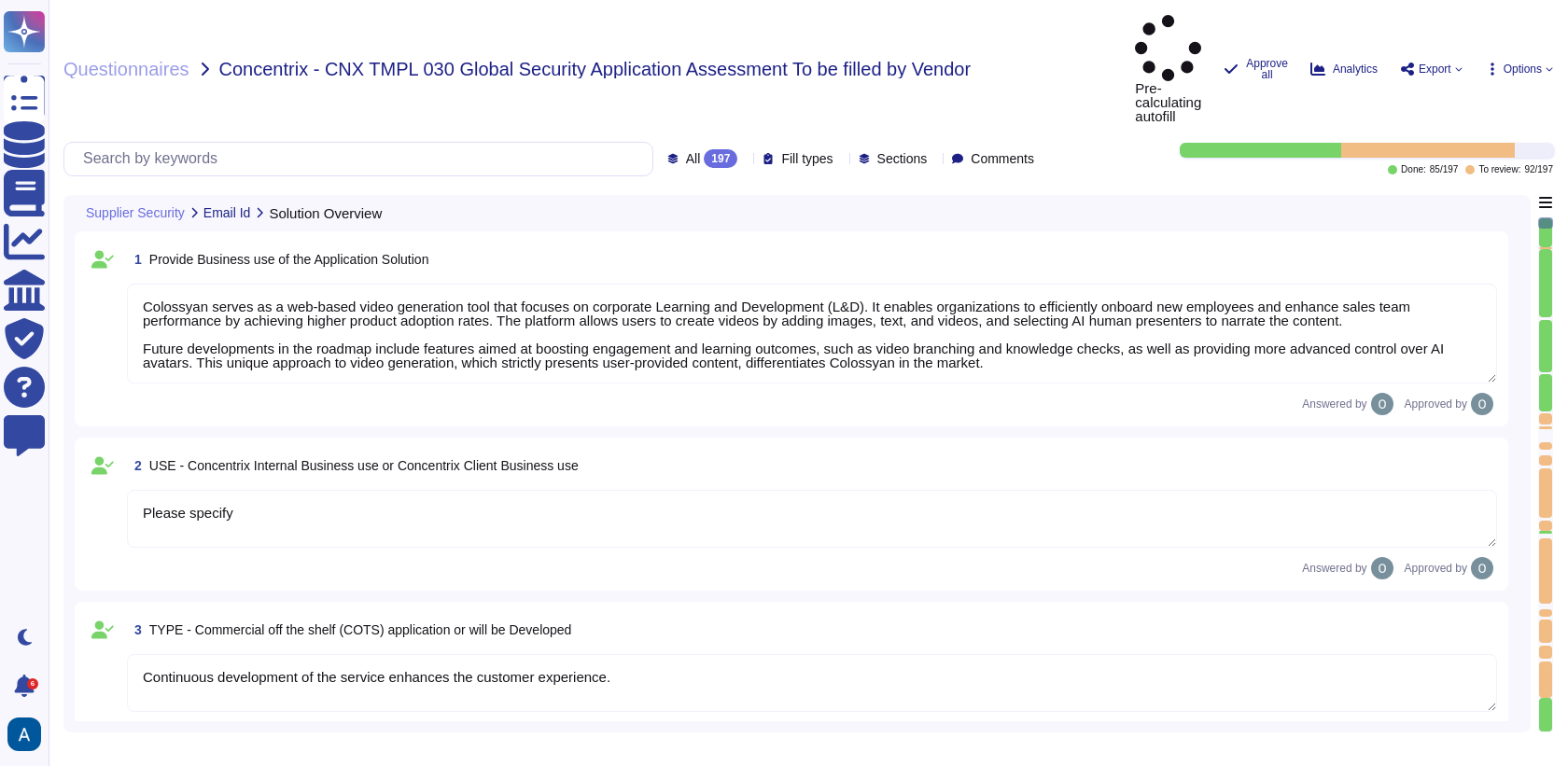 type on "Colossyan serves as a web-based video generation tool that focuses on corporate Learning and Development (L&D). It enables organizations to efficiently onboard new employees and enhance sales team performance by achieving higher product adoption rates. The platform allows users to create videos by adding images, text, and videos, and selecting AI human presenters to narrate the content.
Future developments in the roadmap include features aimed at boosting engagement and learning outcomes, such as video branching and knowledge checks, as well as providing more advanced control over AI avatars. This unique approach to video generation, which strictly presents user-provided content, differentiates Colossyan in the market." 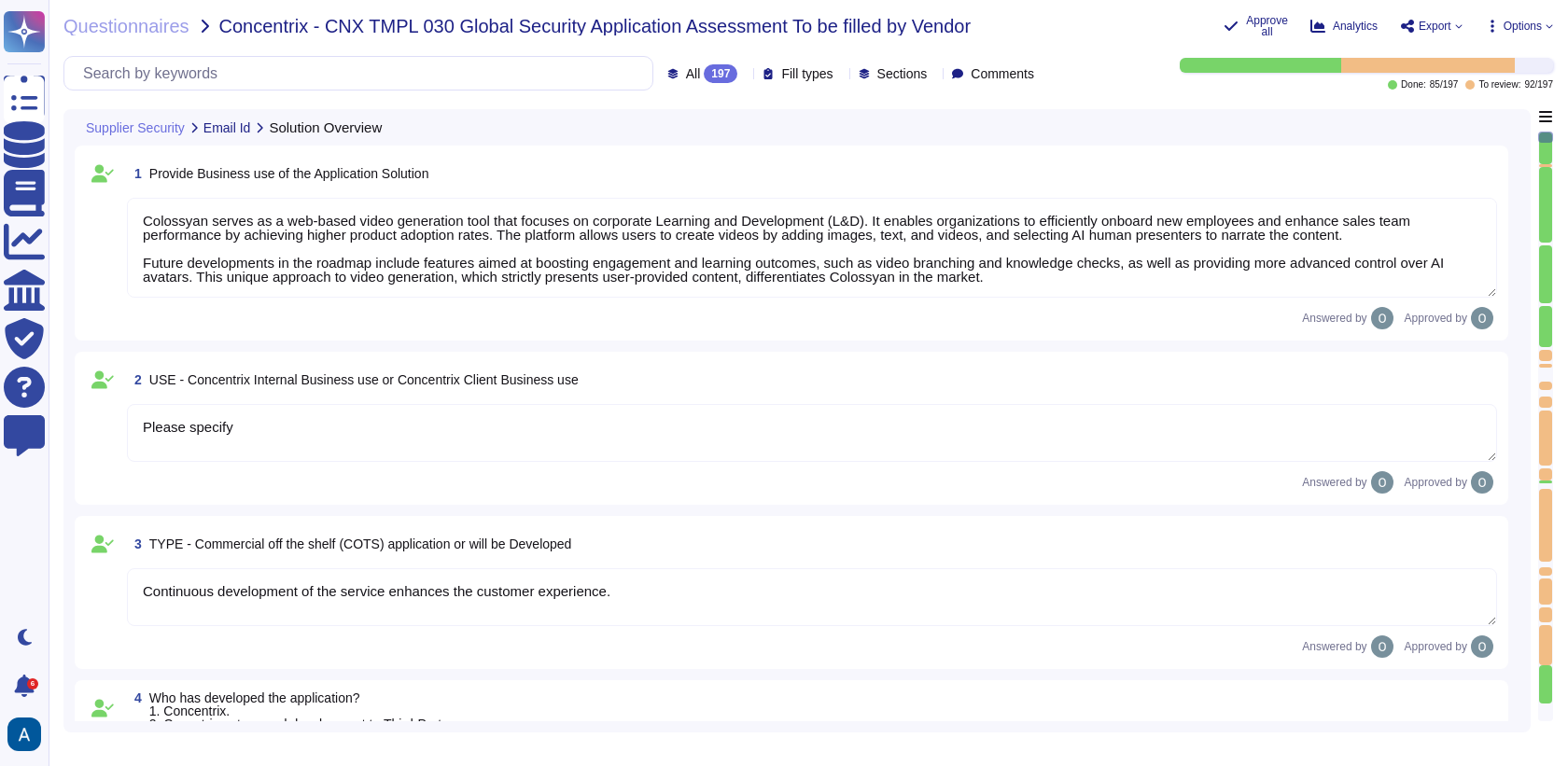 click at bounding box center [1546, 426] 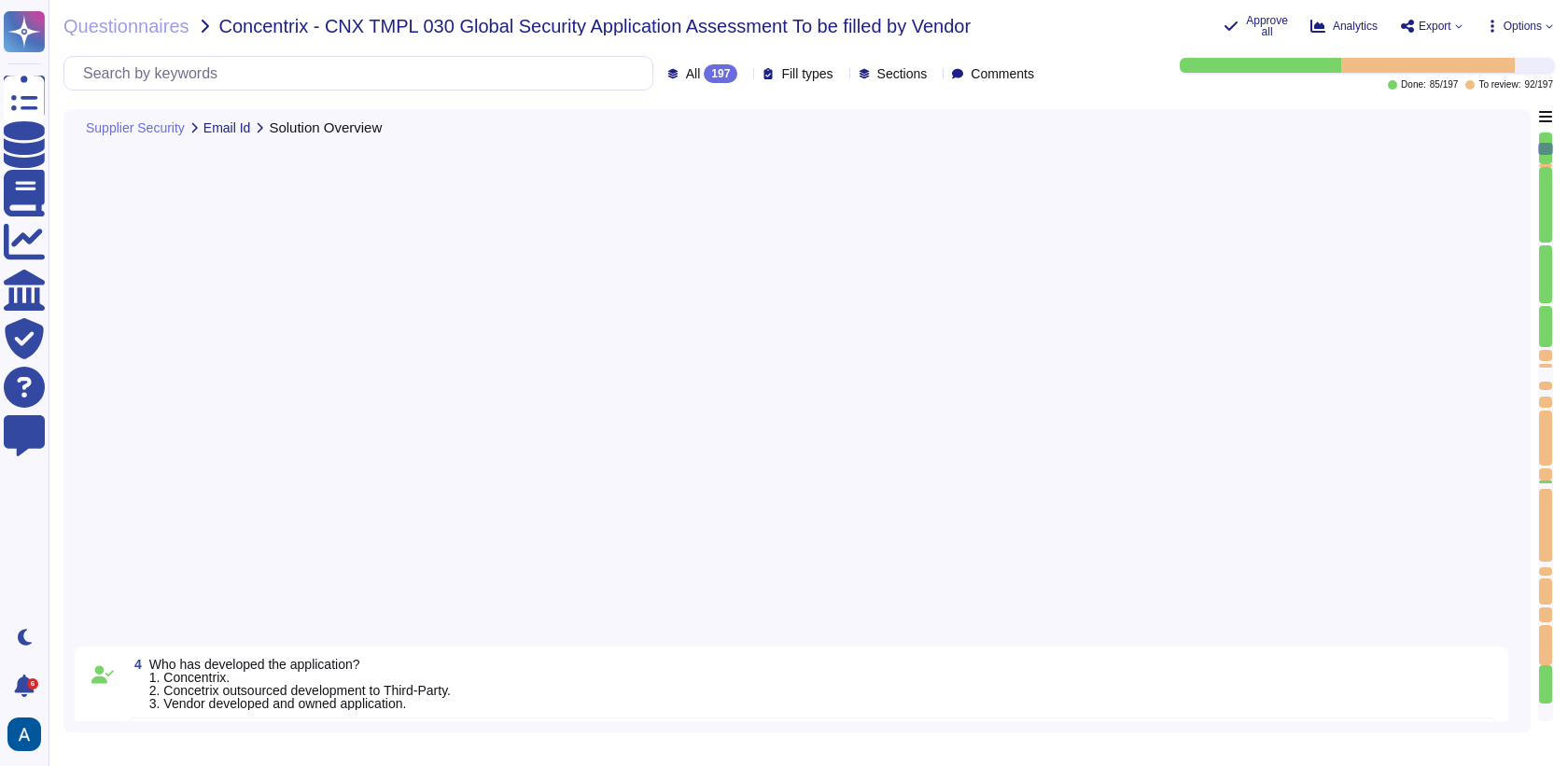 type on "1. Through Web." 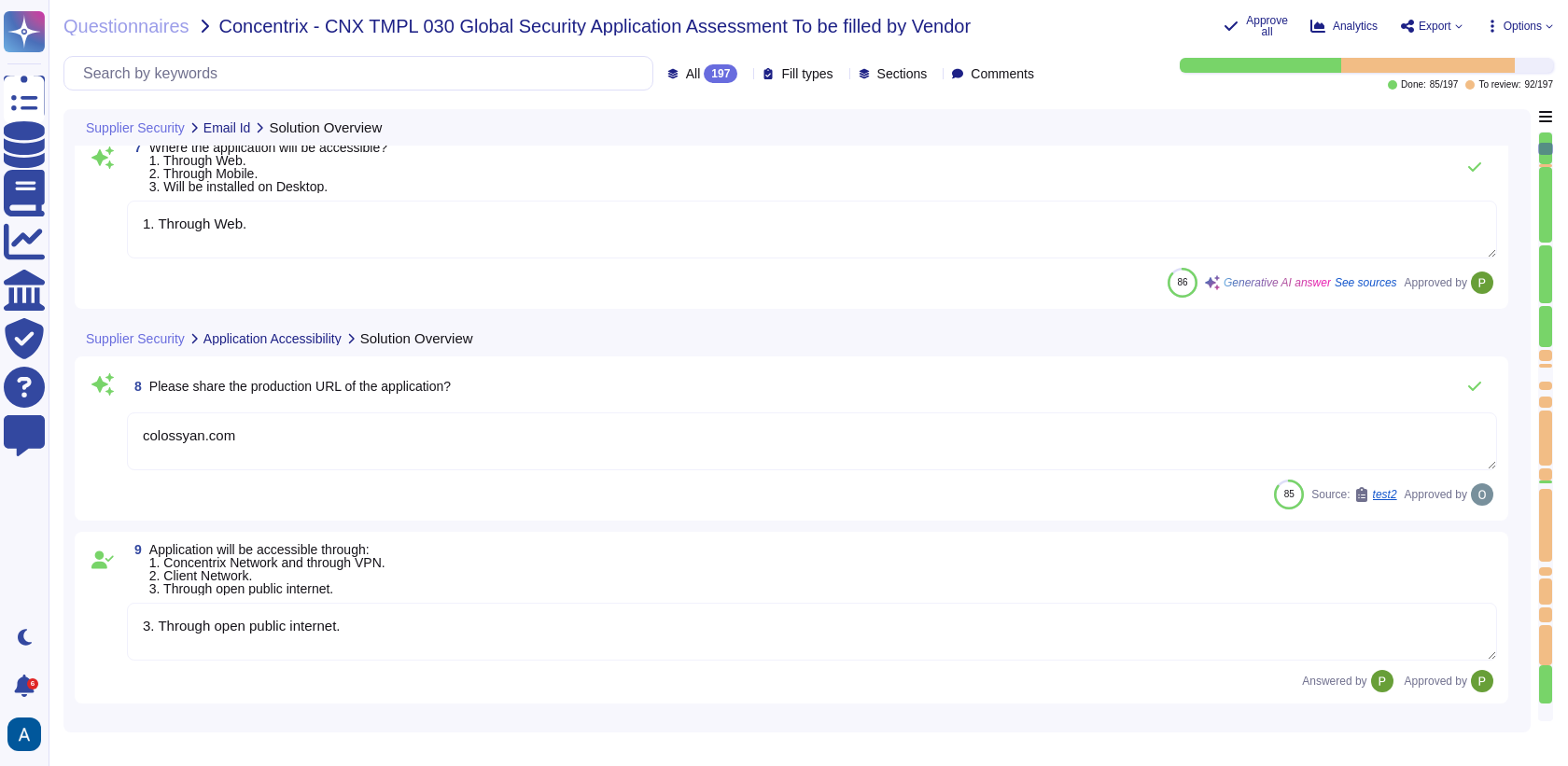 type on "Please specify this question." 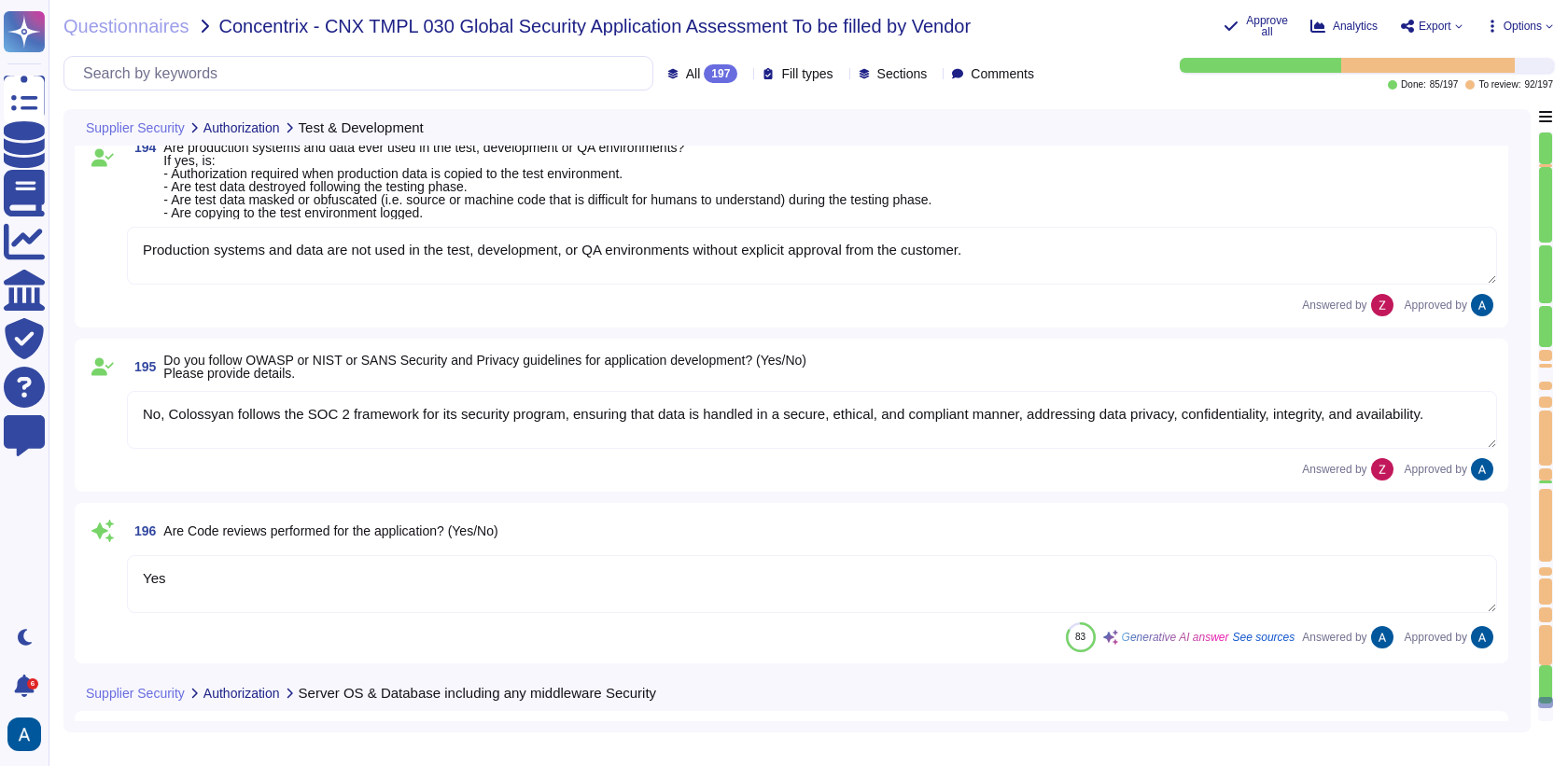 type on "Production systems and data are not used in the test, development, or QA environments without explicit approval from the customer." 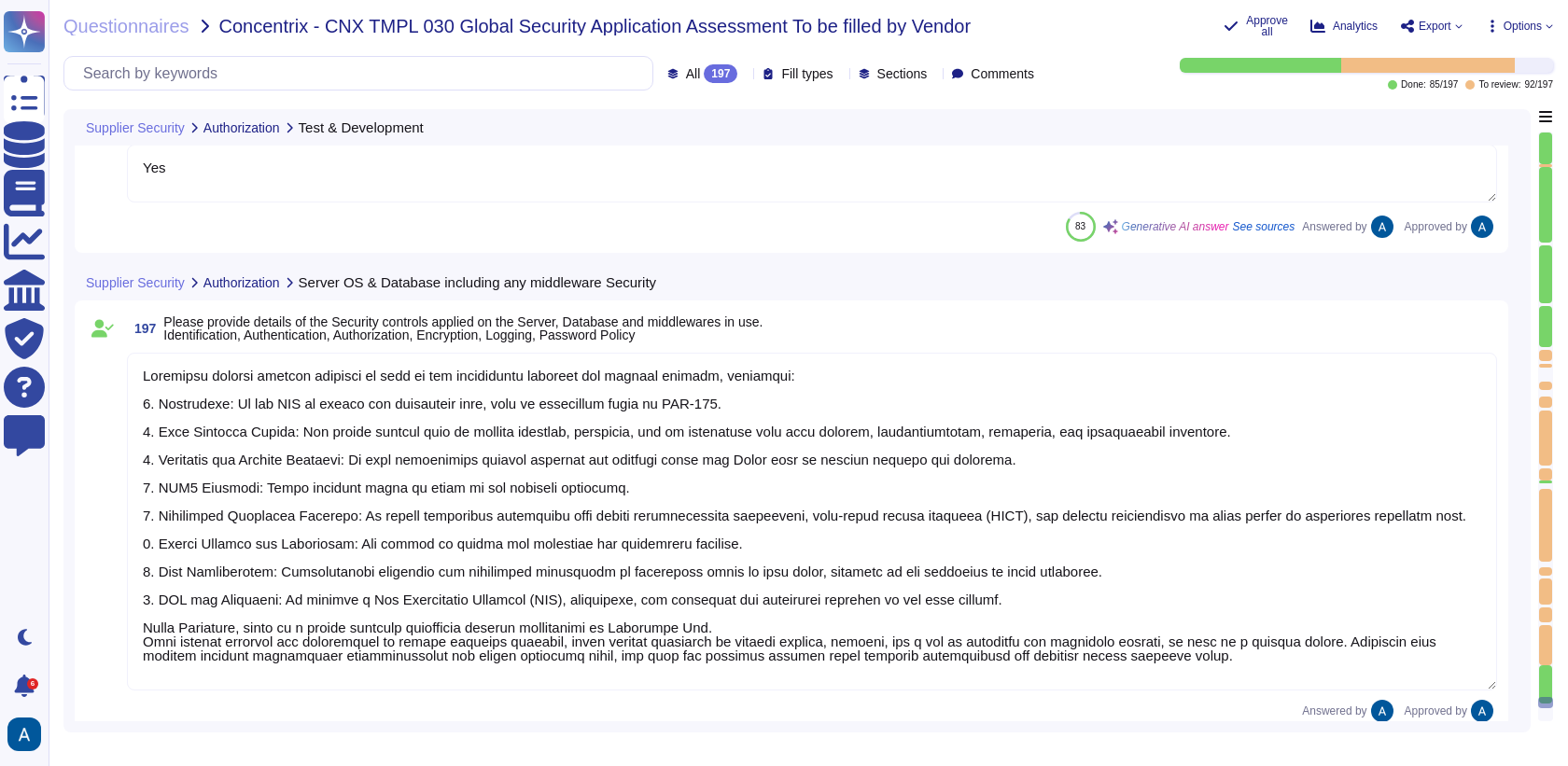 type on "We have three different environments: development, staging, and production. These environments are logically and physically separated to ensure that non-production environments are strictly segregated from production SaaS environments. This segregation reduces the risks of unauthorized access or changes to the operational environment. Additionally, confidential production customer data must not be used in non-production environments." 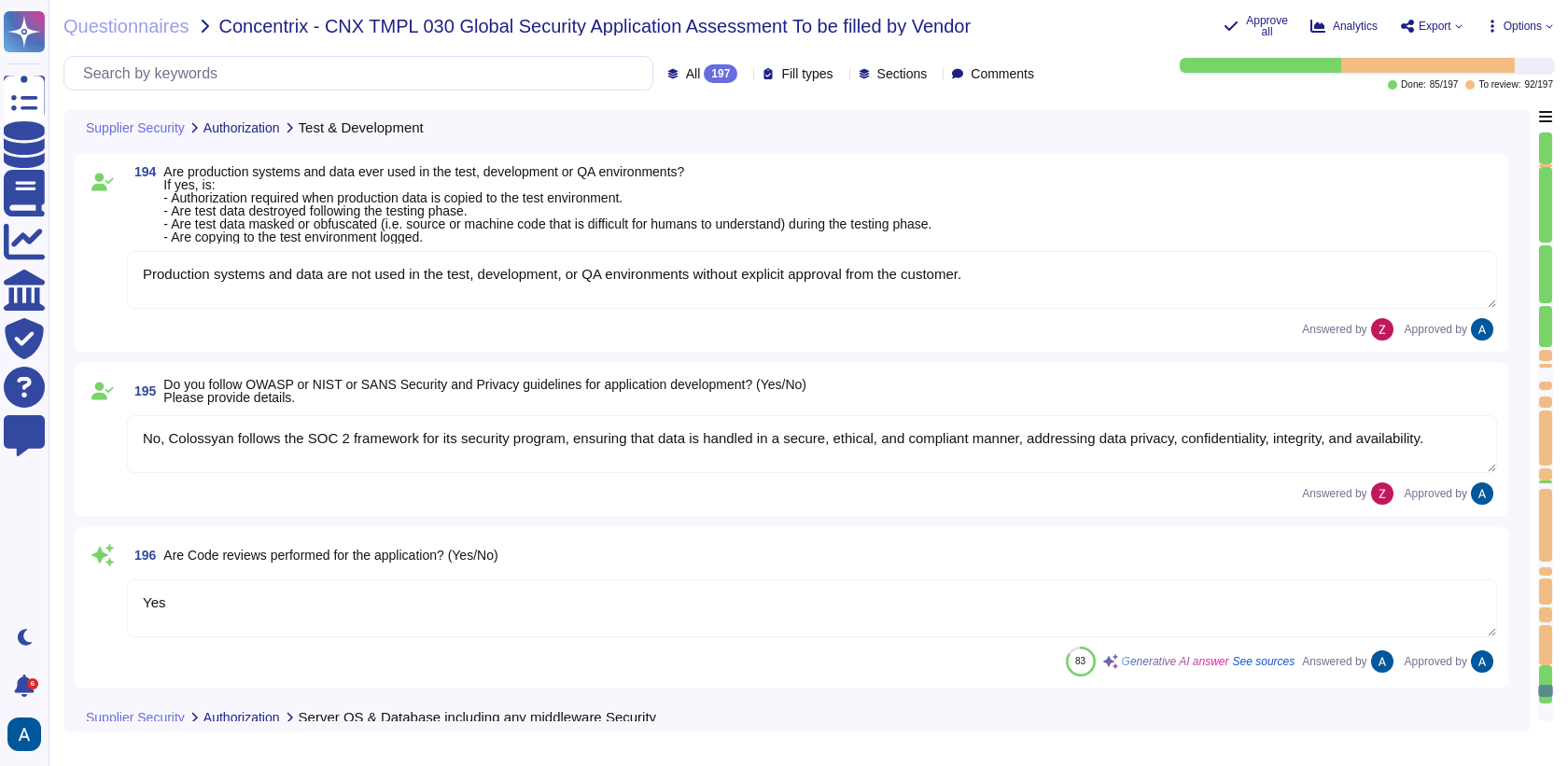 type on "Yes." 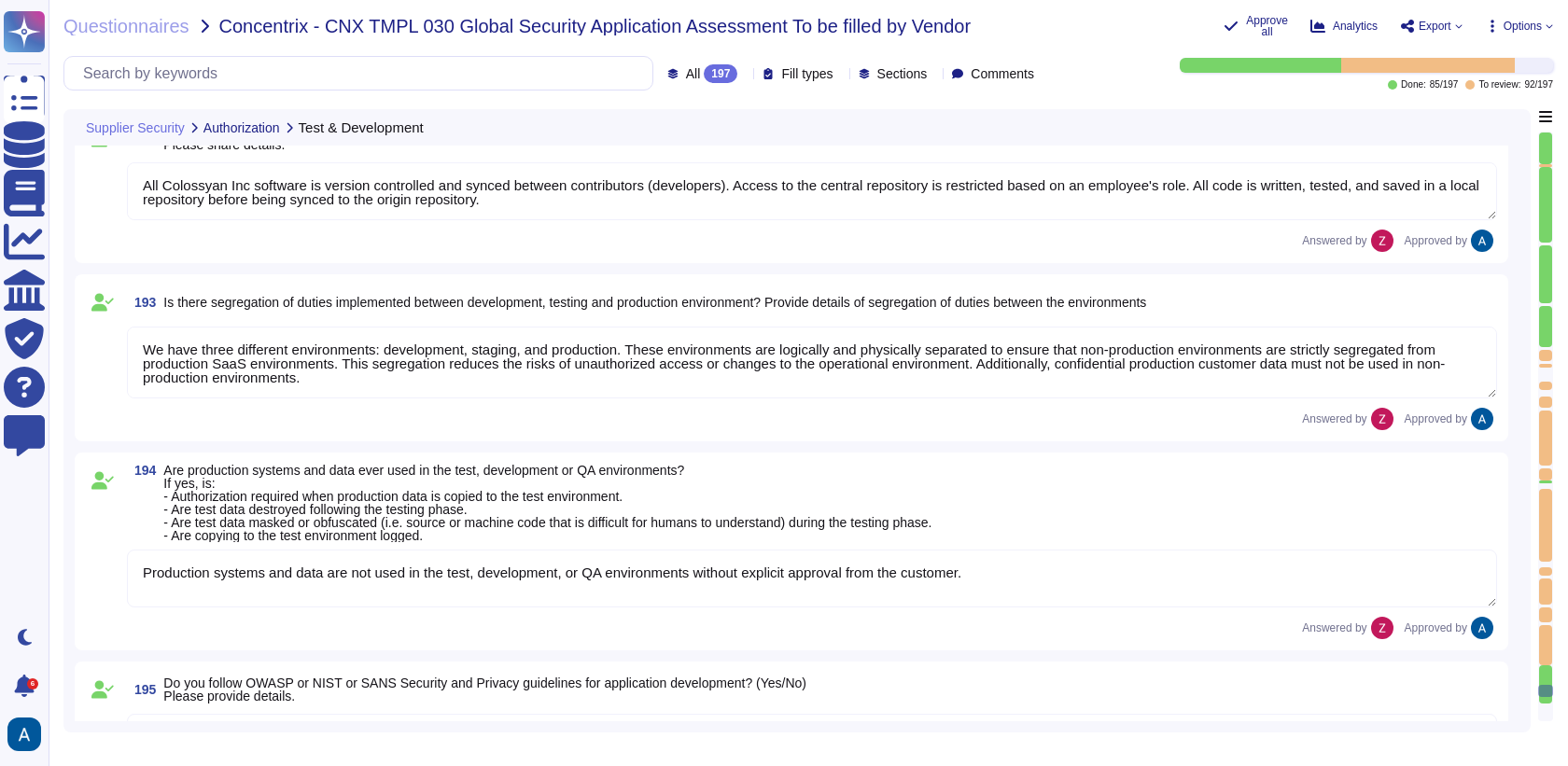 type on "Yes." 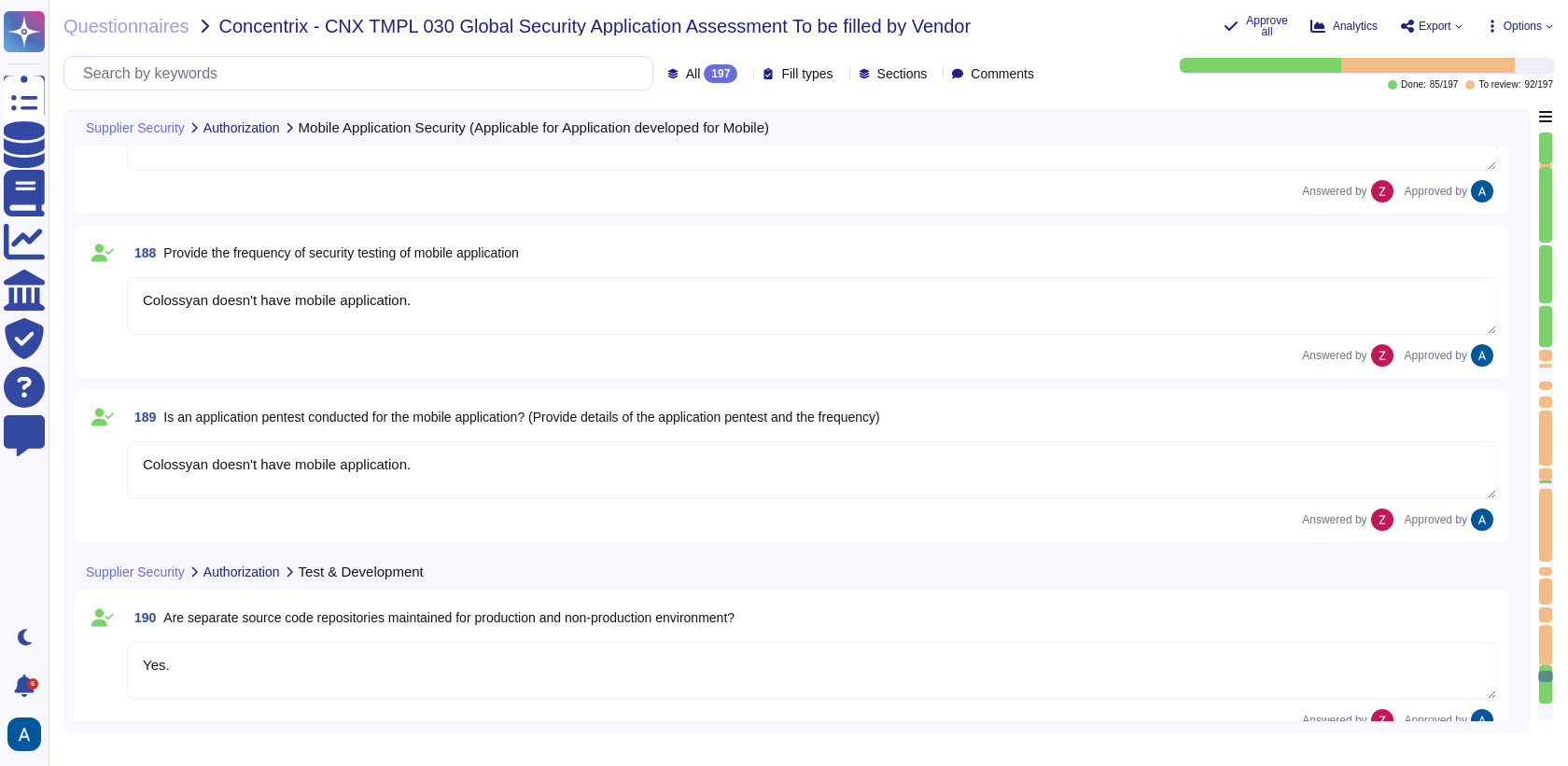 type on "Colossyan doesn't have mobile application." 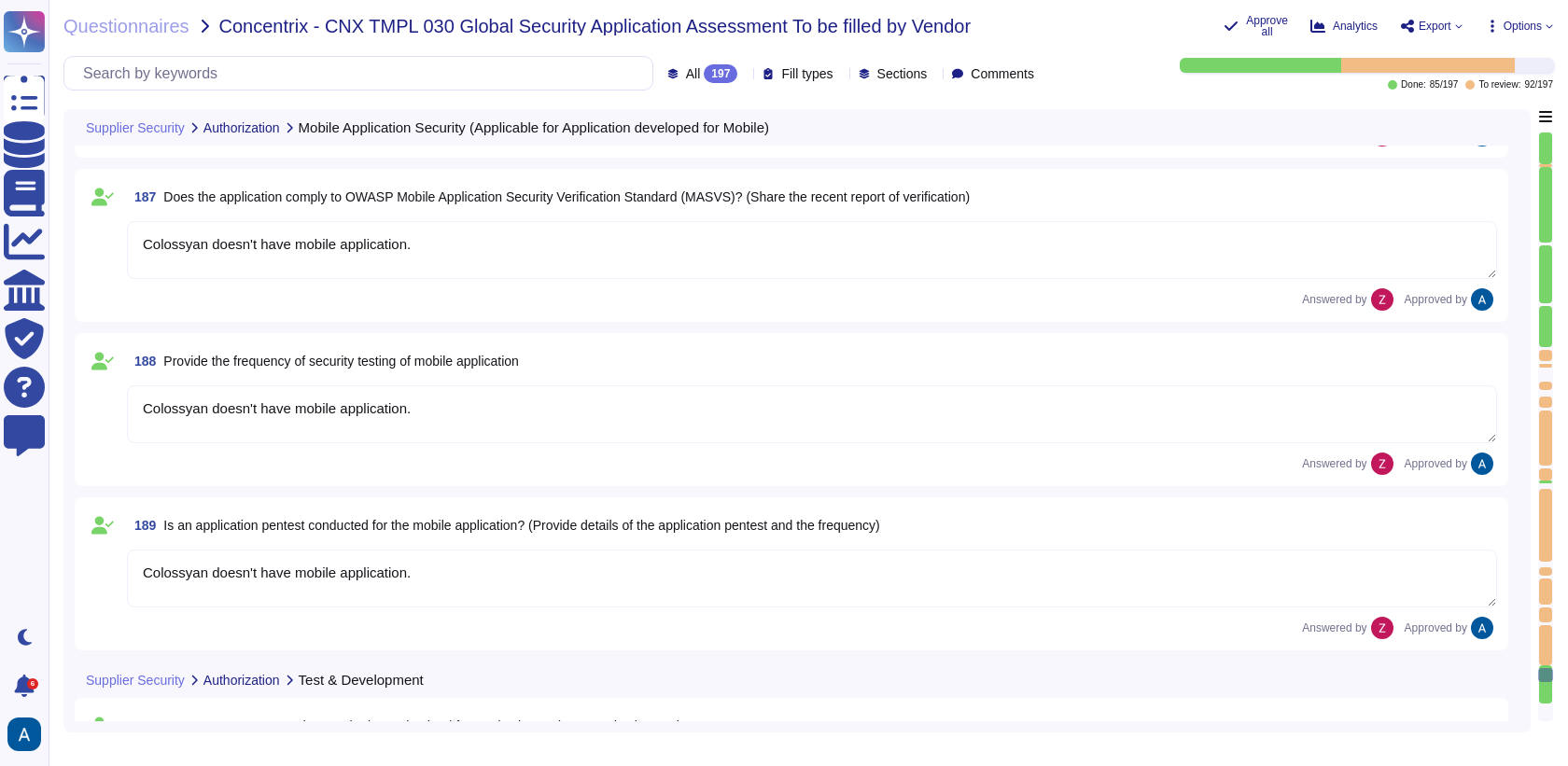 type on "We have three different environments: development, staging, and production. These environments are logically and physically separated to ensure that non-production environments are strictly segregated from production SaaS environments. This segregation reduces the risks of unauthorized access or changes to the operational environment. Additionally, confidential production customer data must not be used in non-production environments." 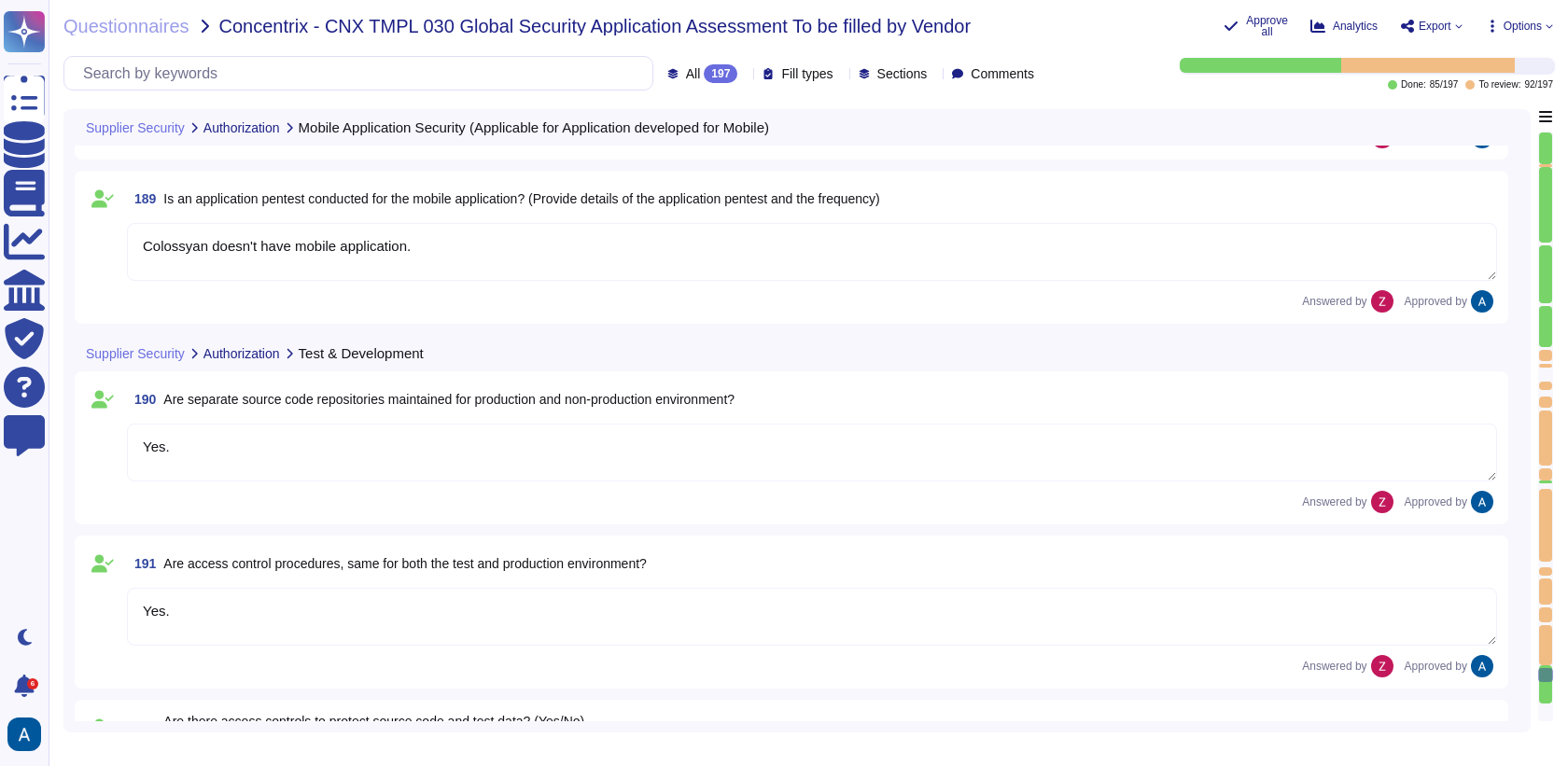 scroll, scrollTop: 34069, scrollLeft: 0, axis: vertical 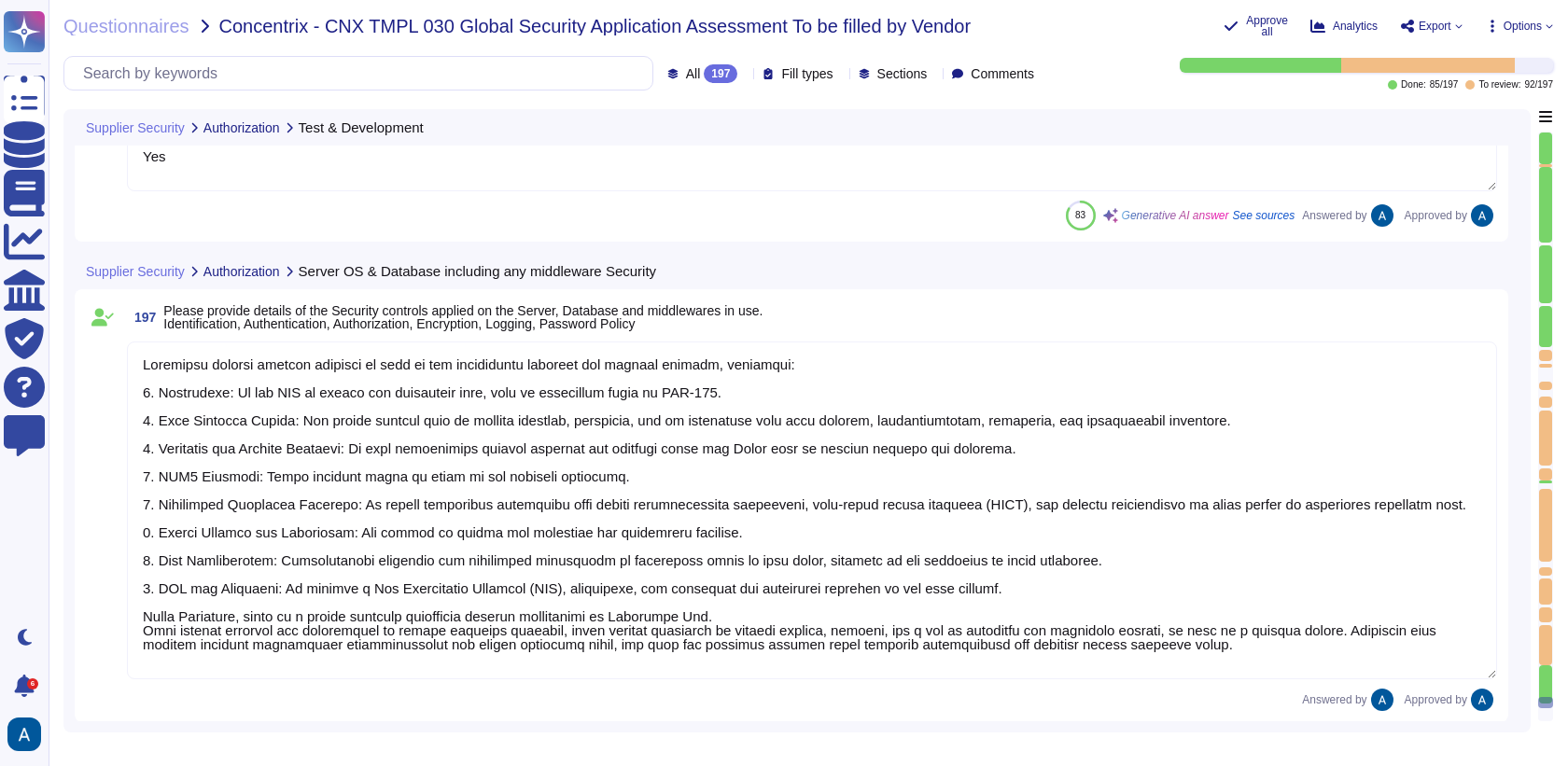 type on "Production systems and data are not used in the test, development, or QA environments without explicit approval from the customer." 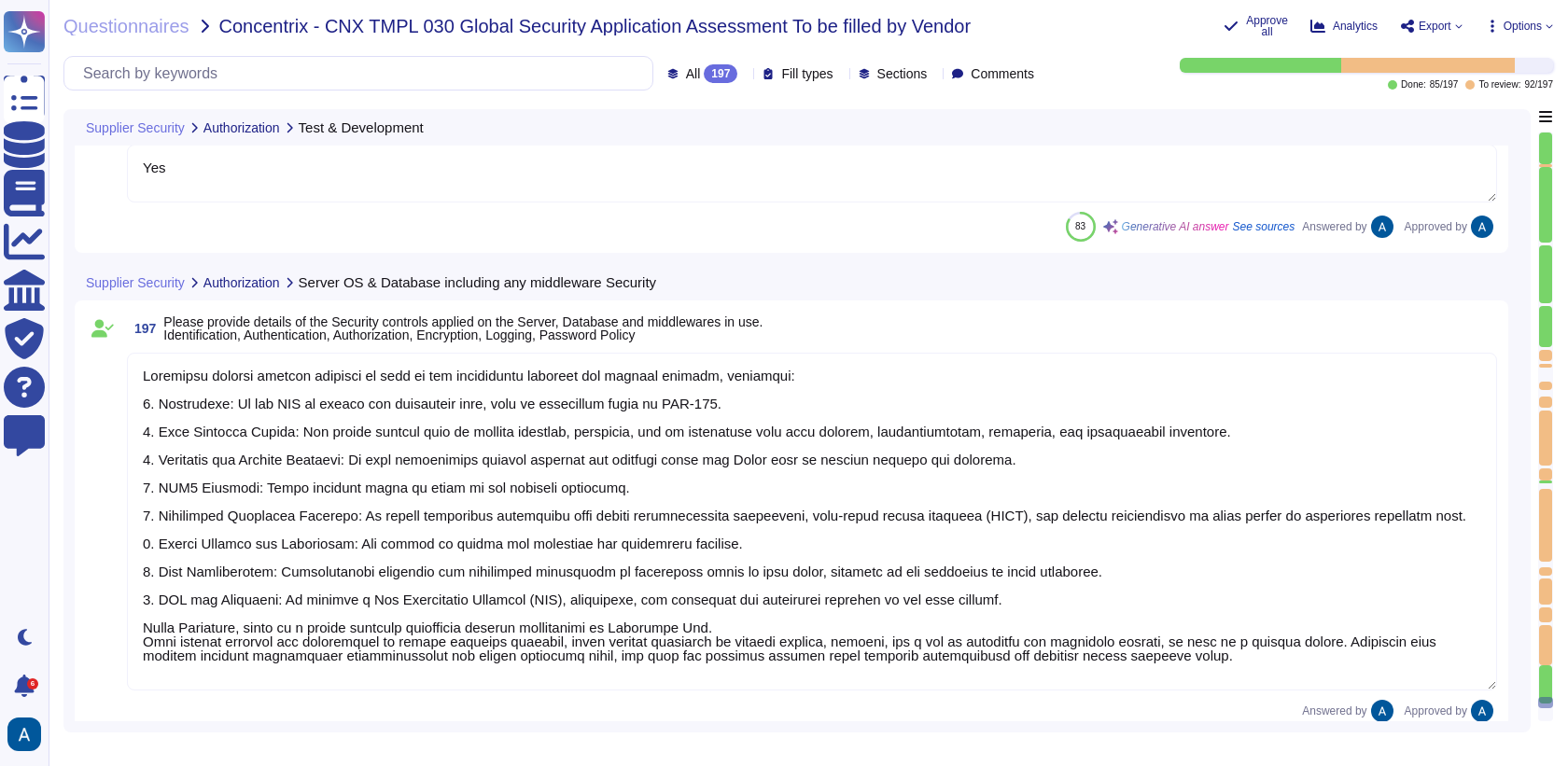 type on "We have three different environments: development, staging, and production. These environments are logically and physically separated to ensure that non-production environments are strictly segregated from production SaaS environments. This segregation reduces the risks of unauthorized access or changes to the operational environment. Additionally, confidential production customer data must not be used in non-production environments." 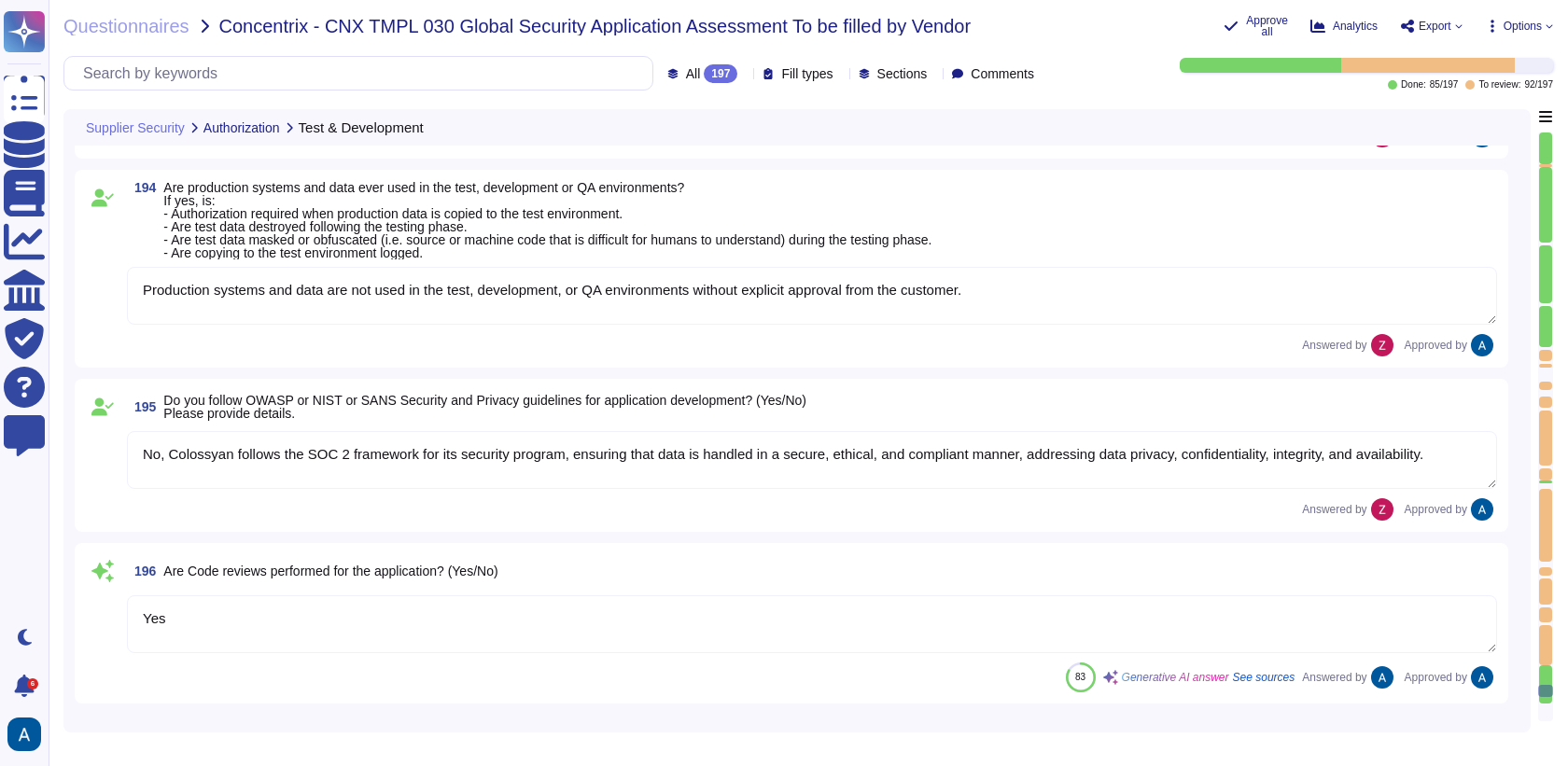 type on "Yes." 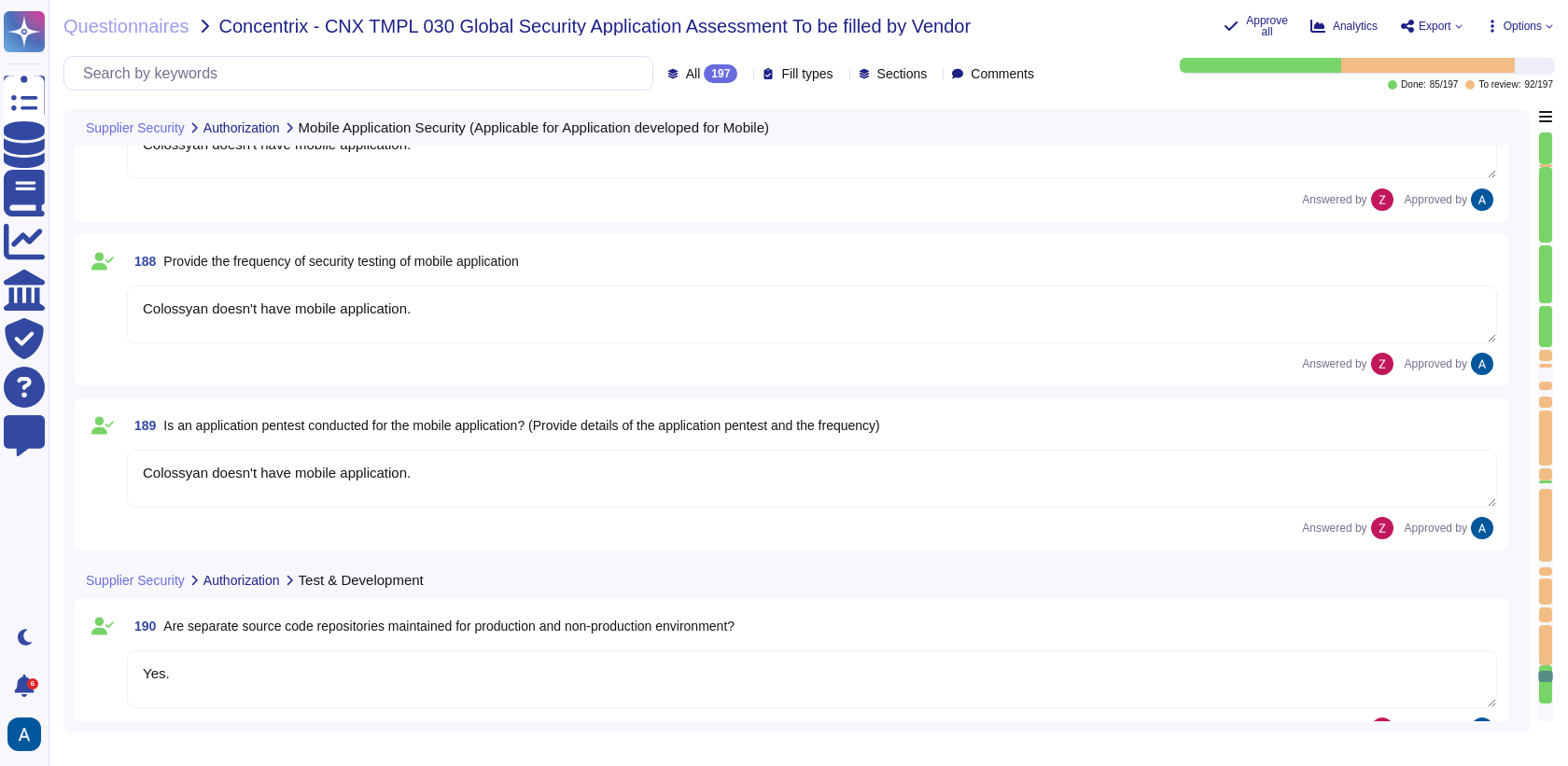 type on "Colossyan doesn't have mobile application." 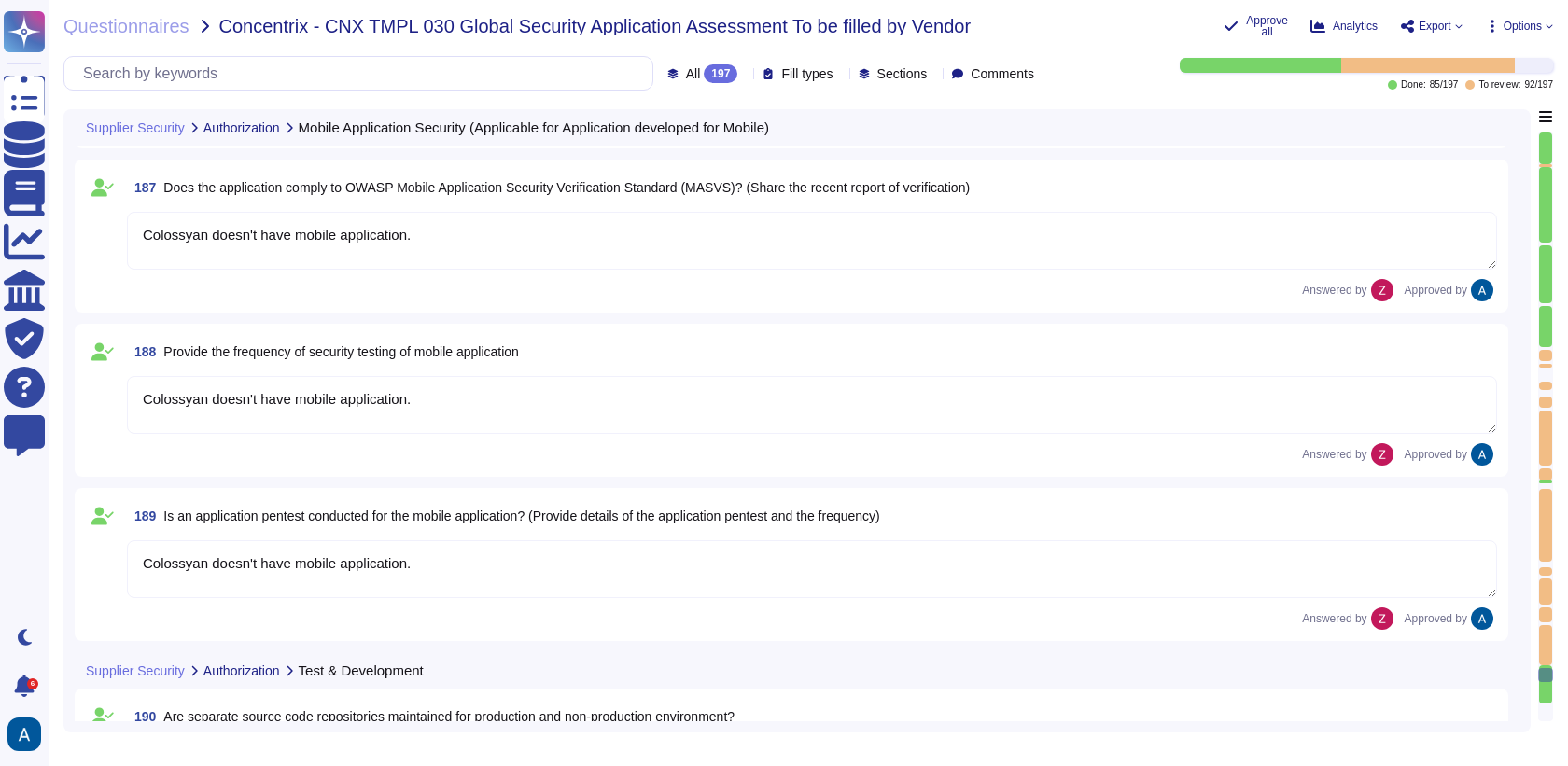 type on "We have three different environments: development, staging, and production. These environments are logically and physically separated to ensure that non-production environments are strictly segregated from production SaaS environments. This segregation reduces the risks of unauthorized access or changes to the operational environment. Additionally, confidential production customer data must not be used in non-production environments." 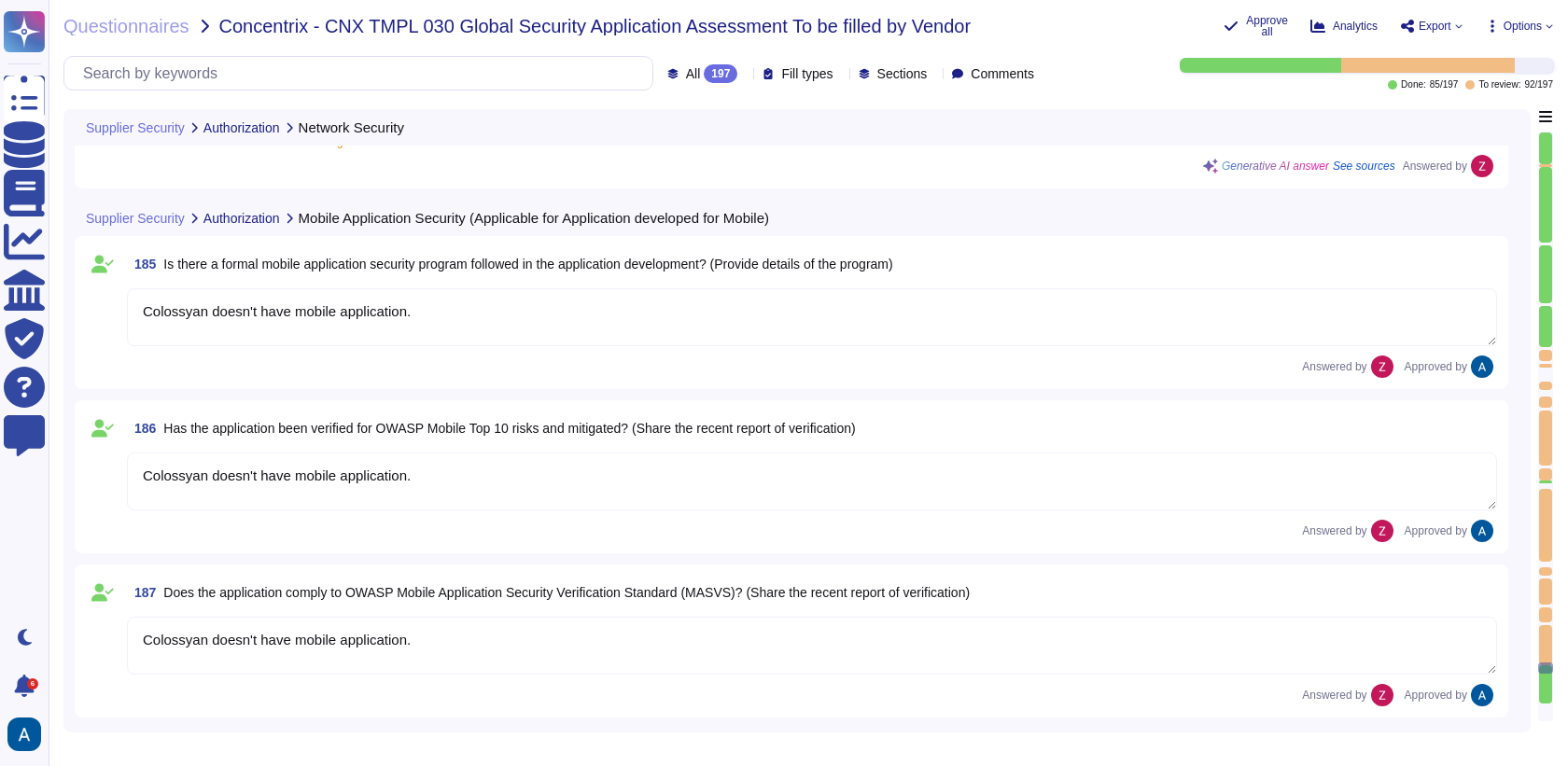 type on "We have our own alerting system in place, which alerts us if it detects anything suspicious" 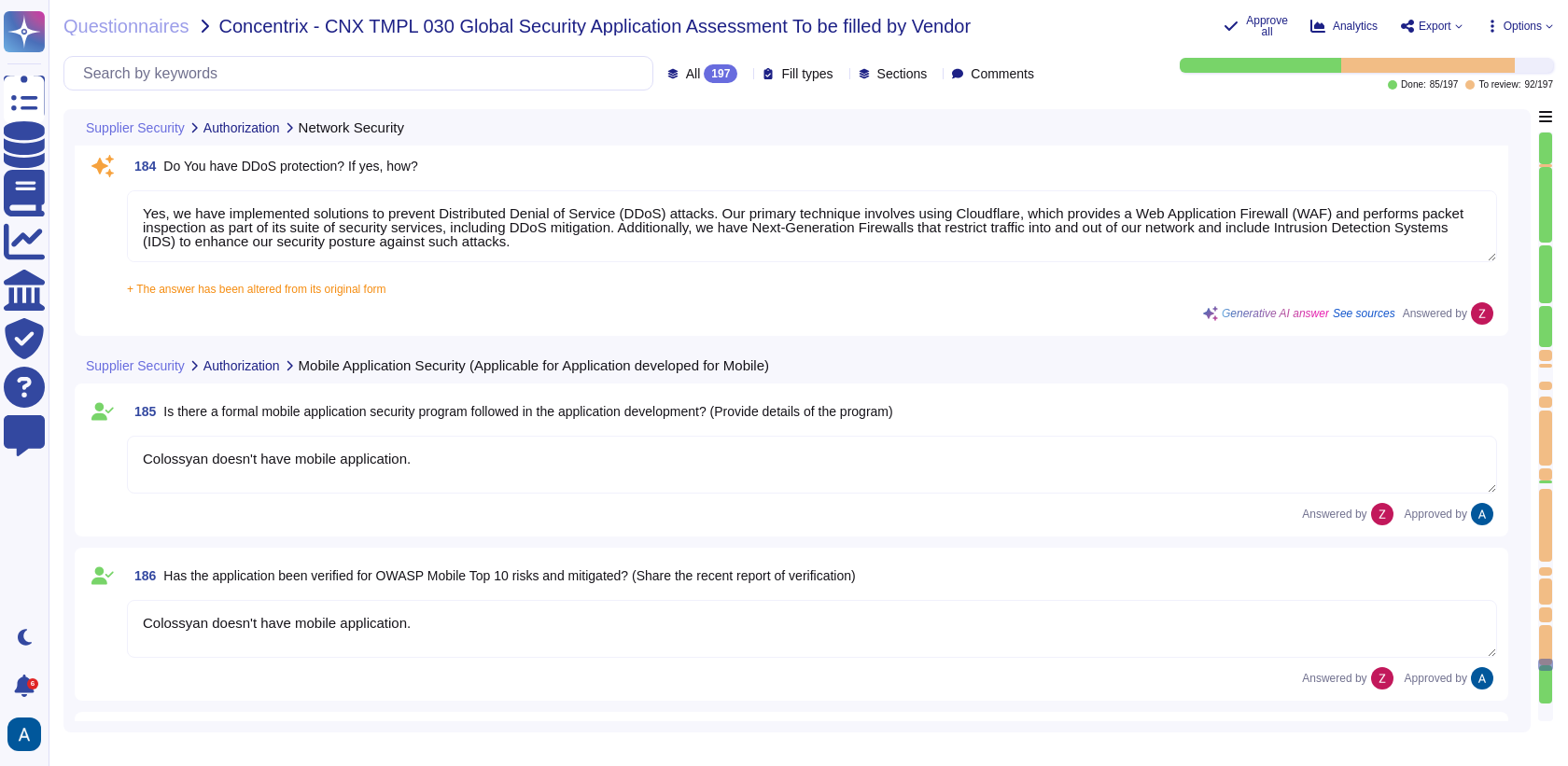 type on "Yes, anti-malware definitions and updates are configured to be downloaded and installed automatically whenever new updates are available. Additionally, the Engineering department conducts periodic policy reviews to stay informed about new and evolving threats." 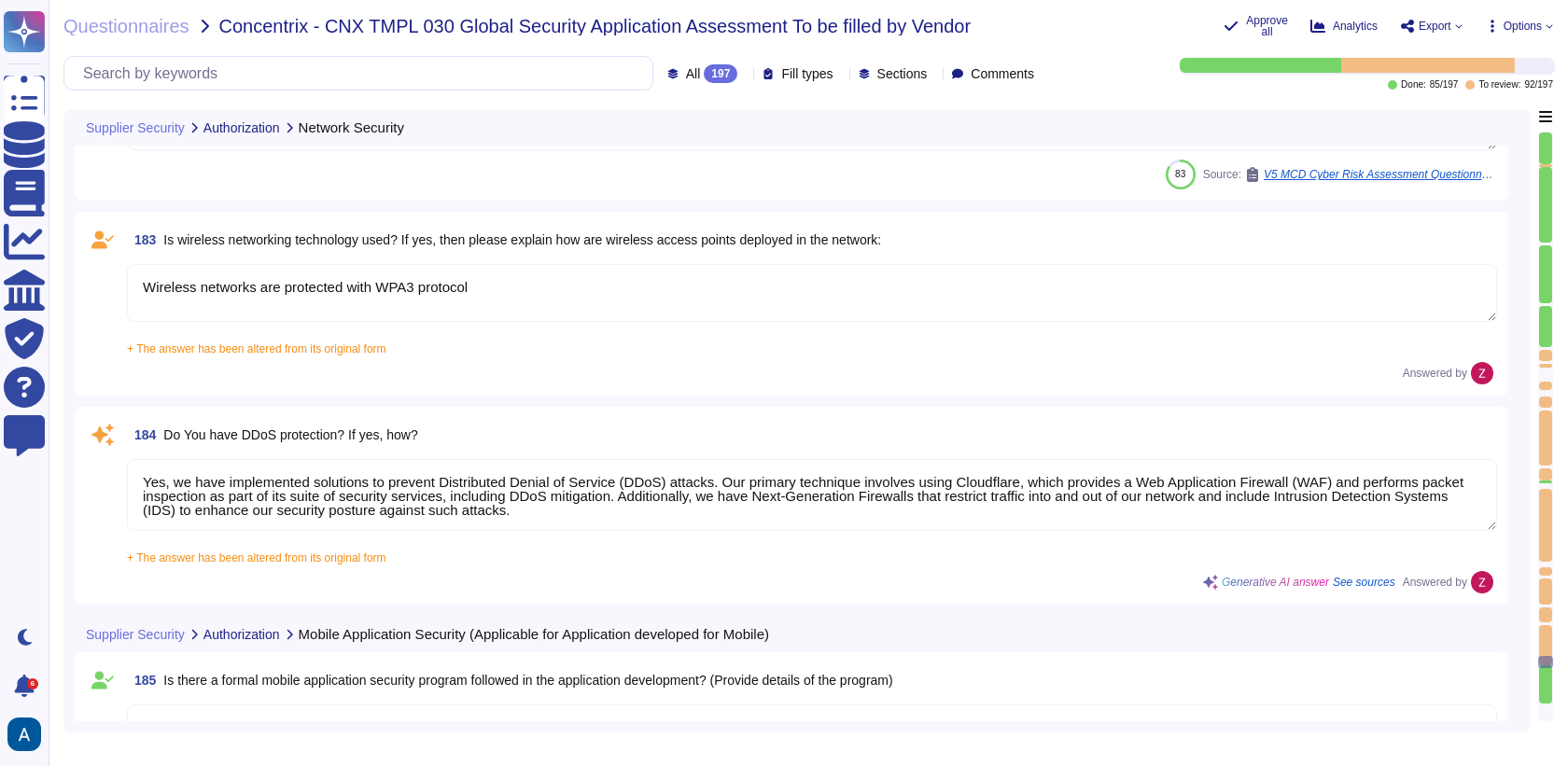type on "We have our own alerting system in place, which alerts us if it detects anything suspicious" 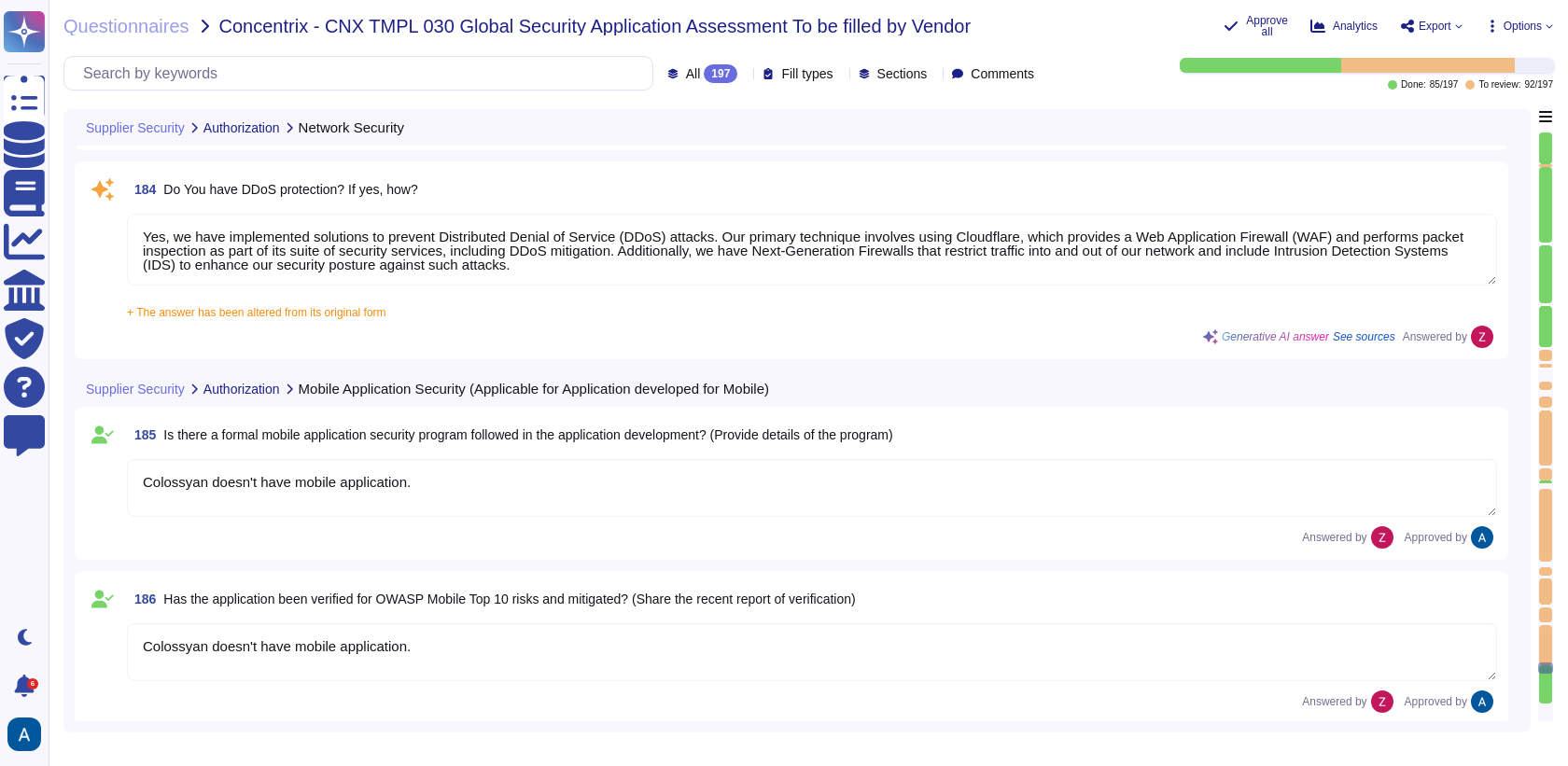 type on "Colossyan doesn't have mobile application." 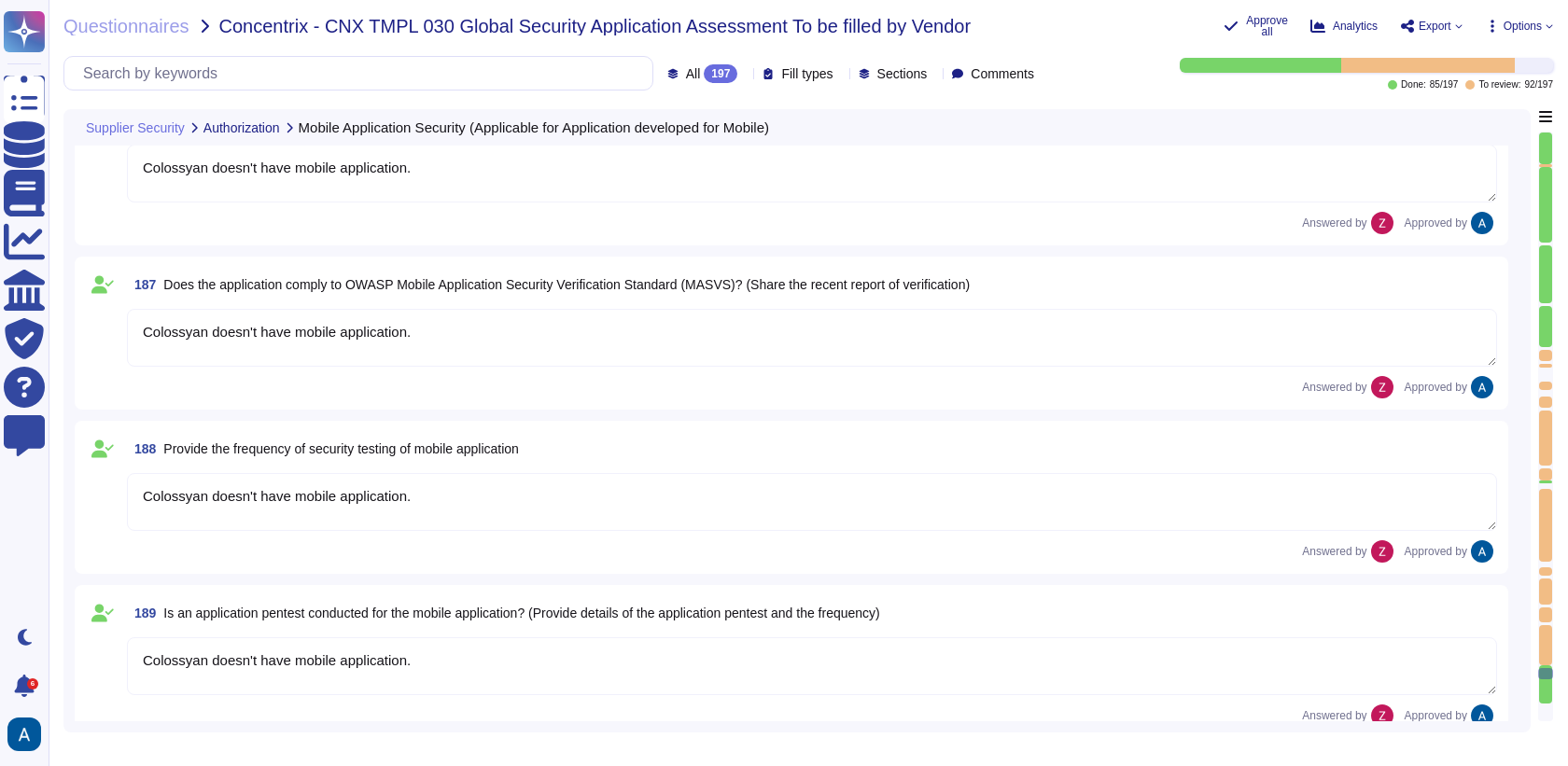 type on "Yes." 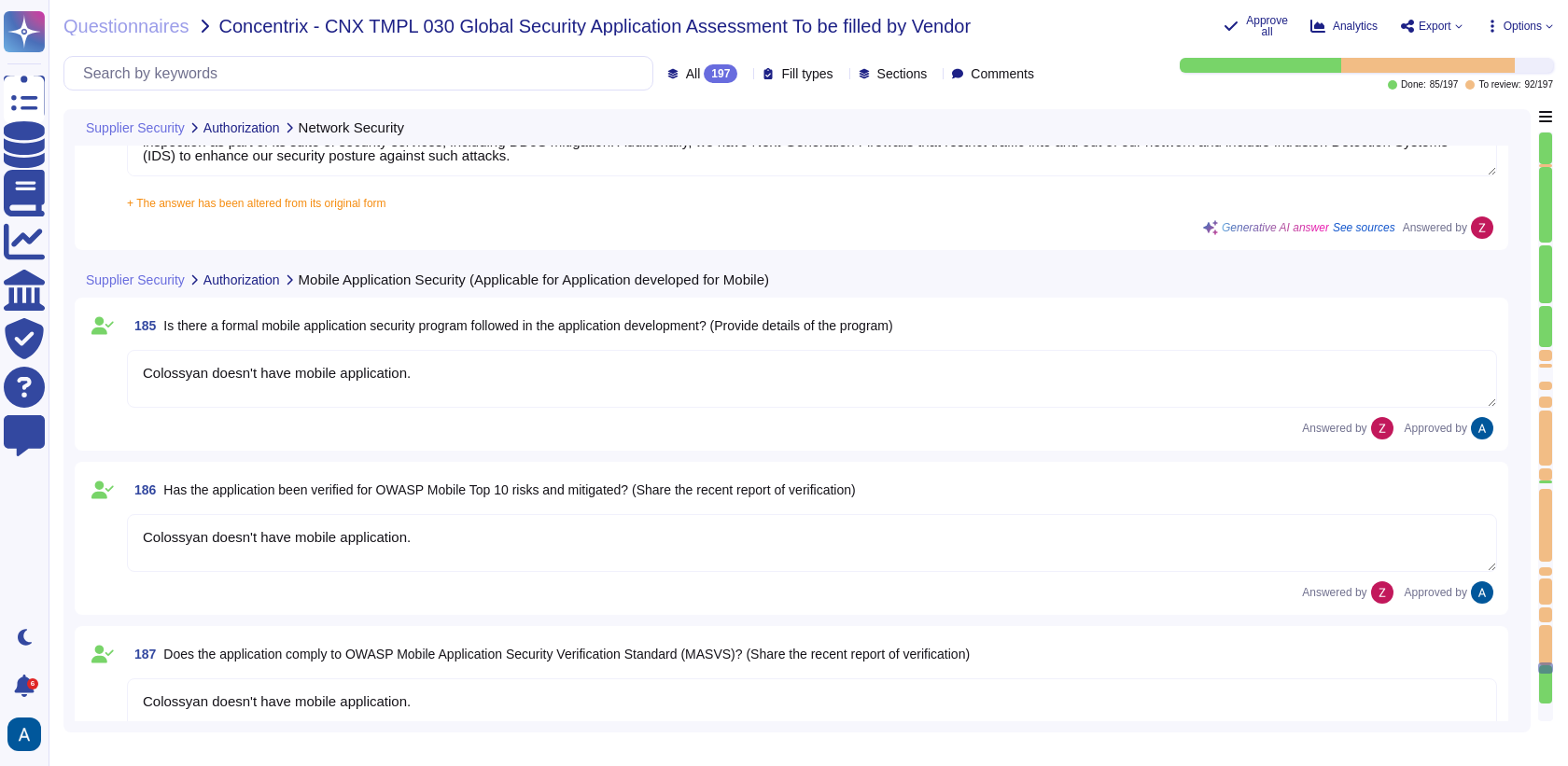 type on "We have our own alerting system in place, which alerts us if it detects anything suspicious" 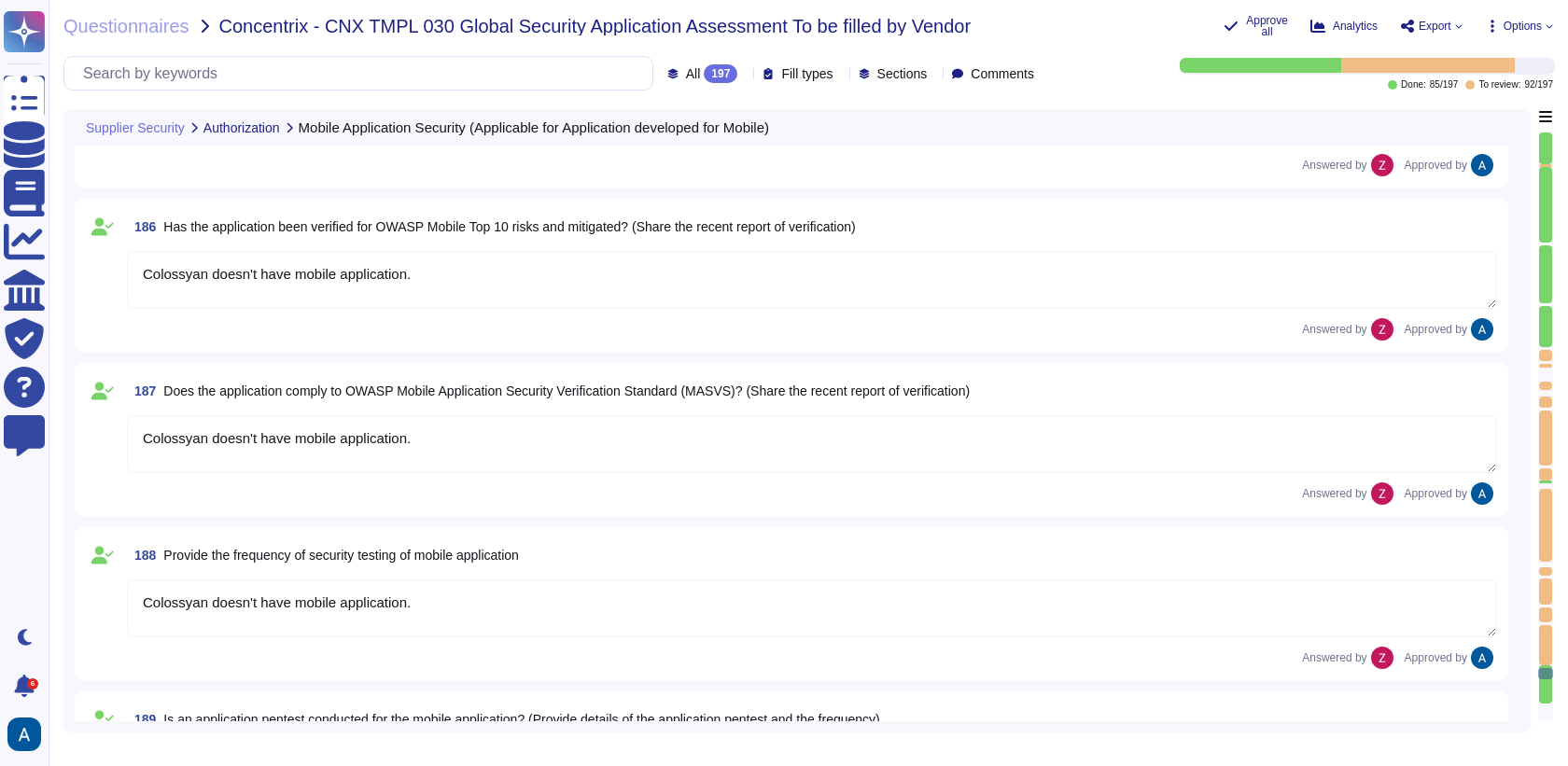 type on "Yes." 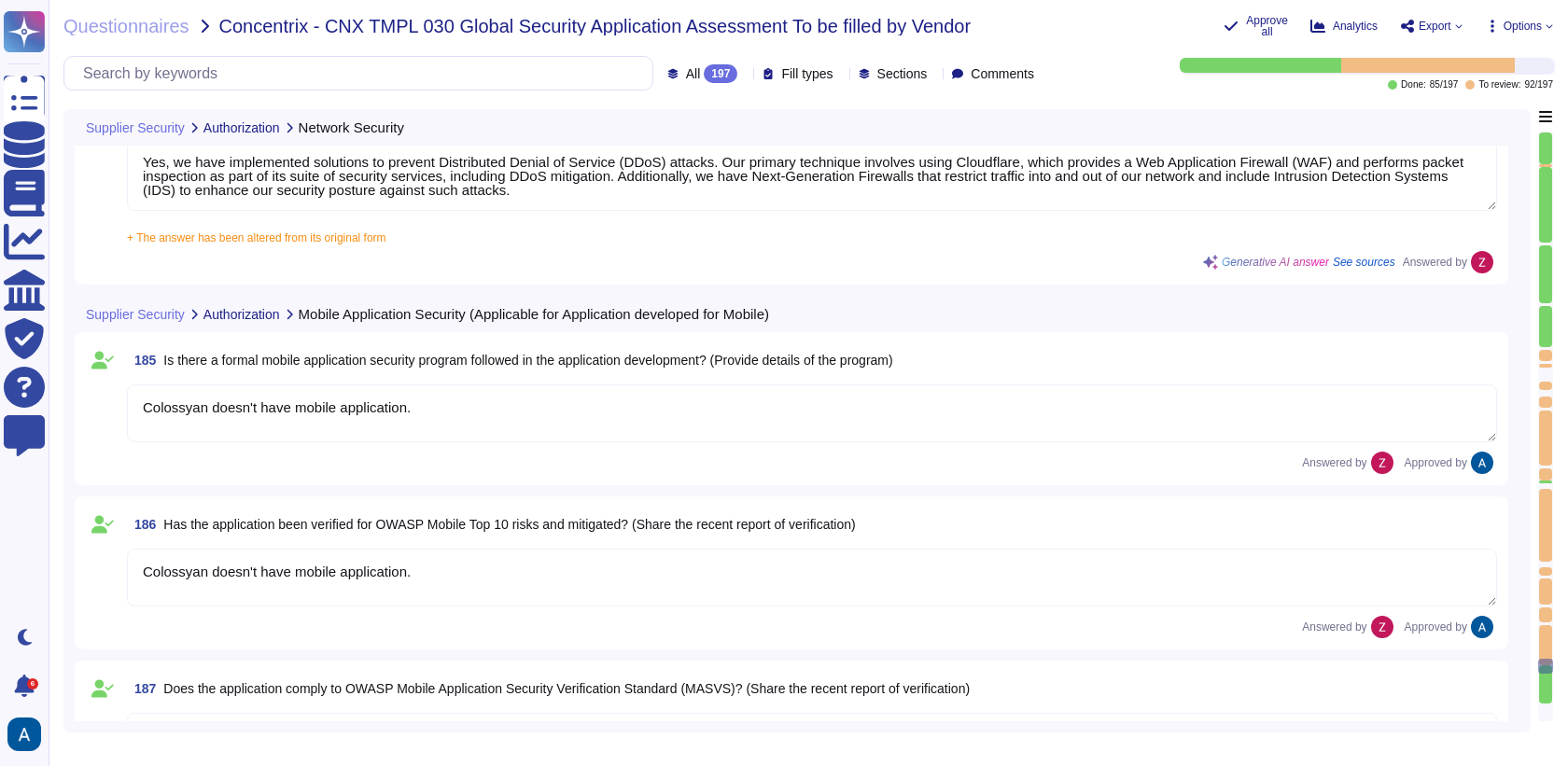 type on "We have our own alerting system in place, which alerts us if it detects anything suspicious" 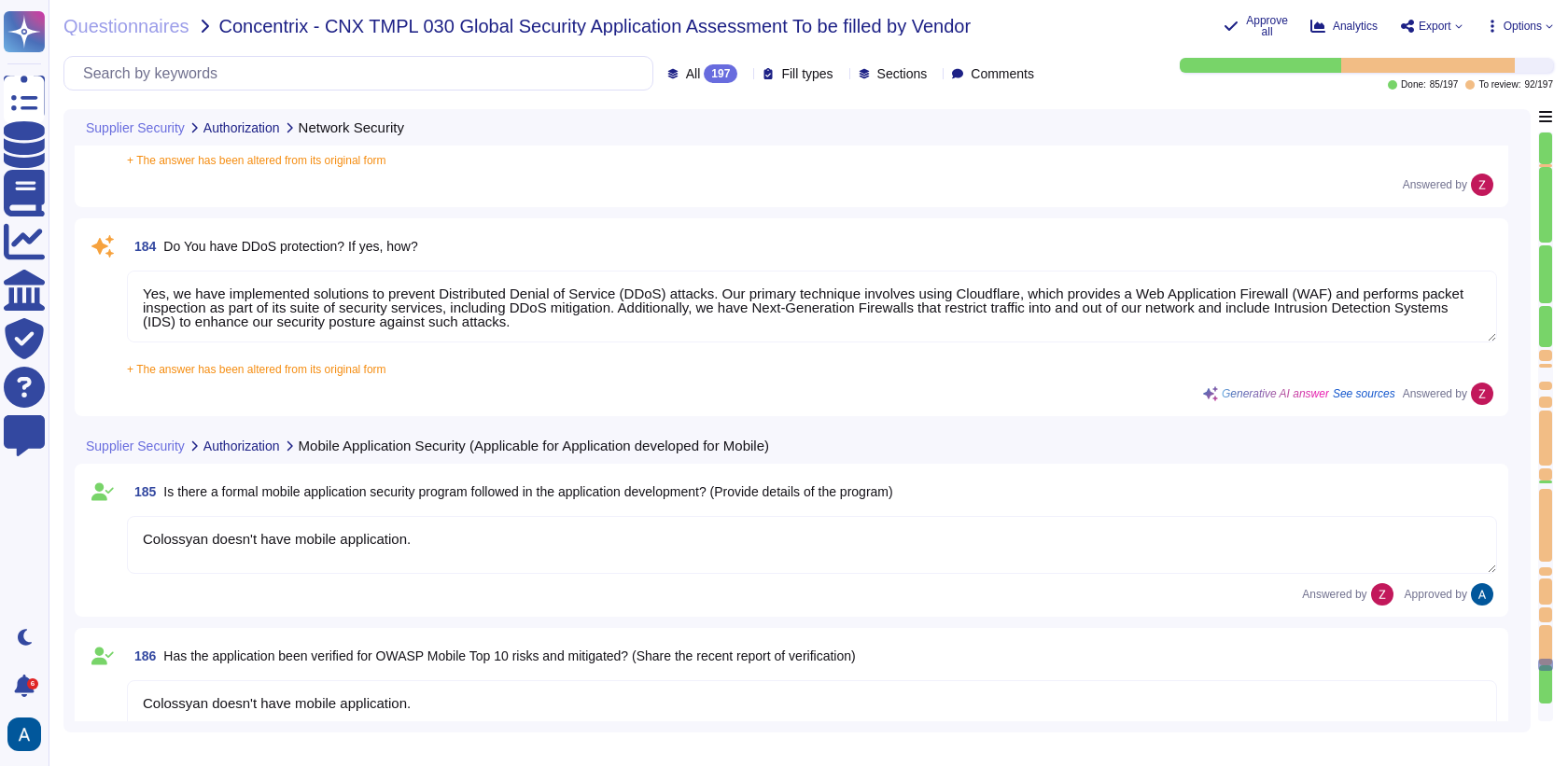type on "Yes, anti-malware definitions and updates are configured to be downloaded and installed automatically whenever new updates are available. Additionally, the Engineering department conducts periodic policy reviews to stay informed about new and evolving threats." 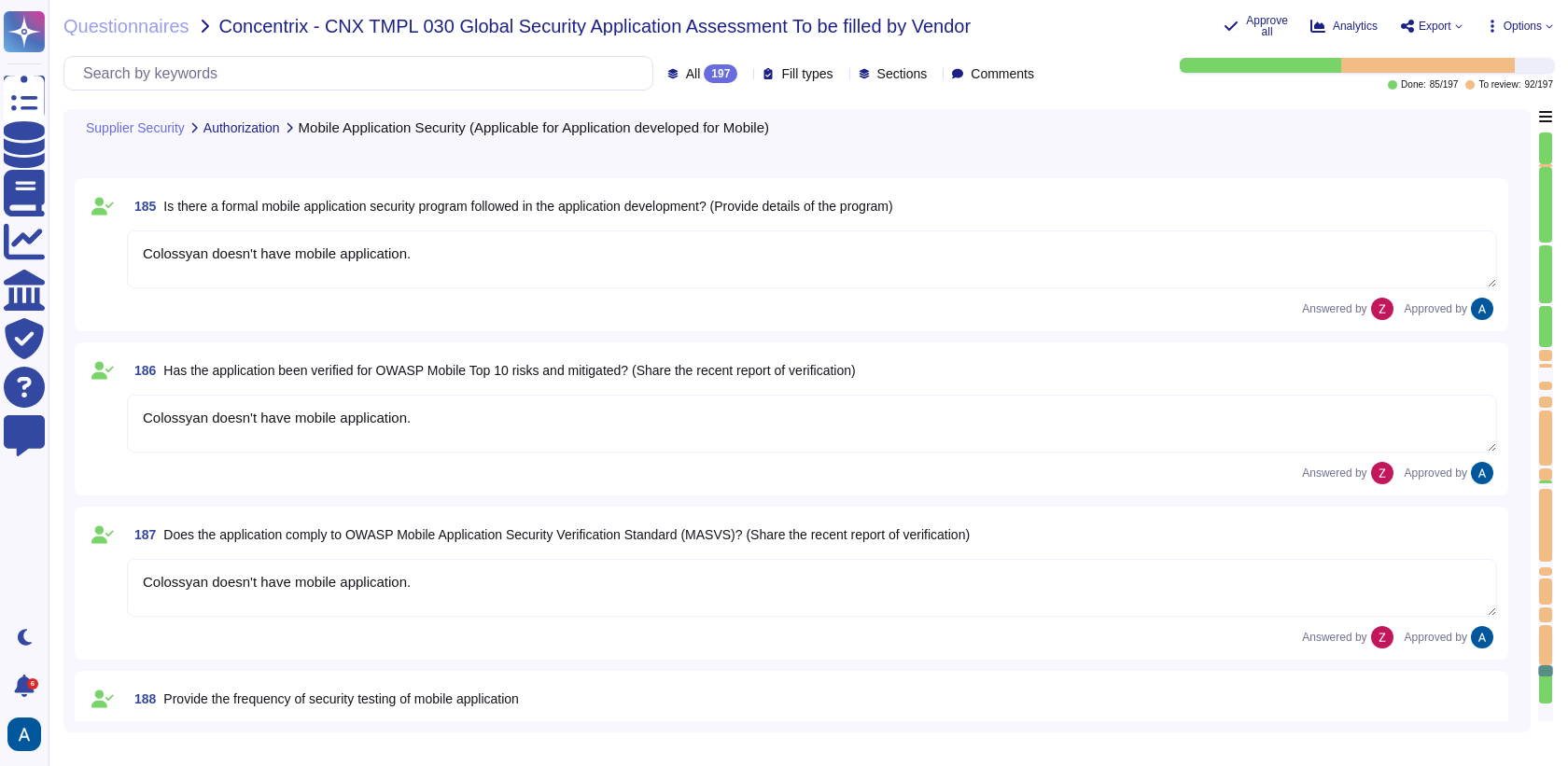 type on "Yes." 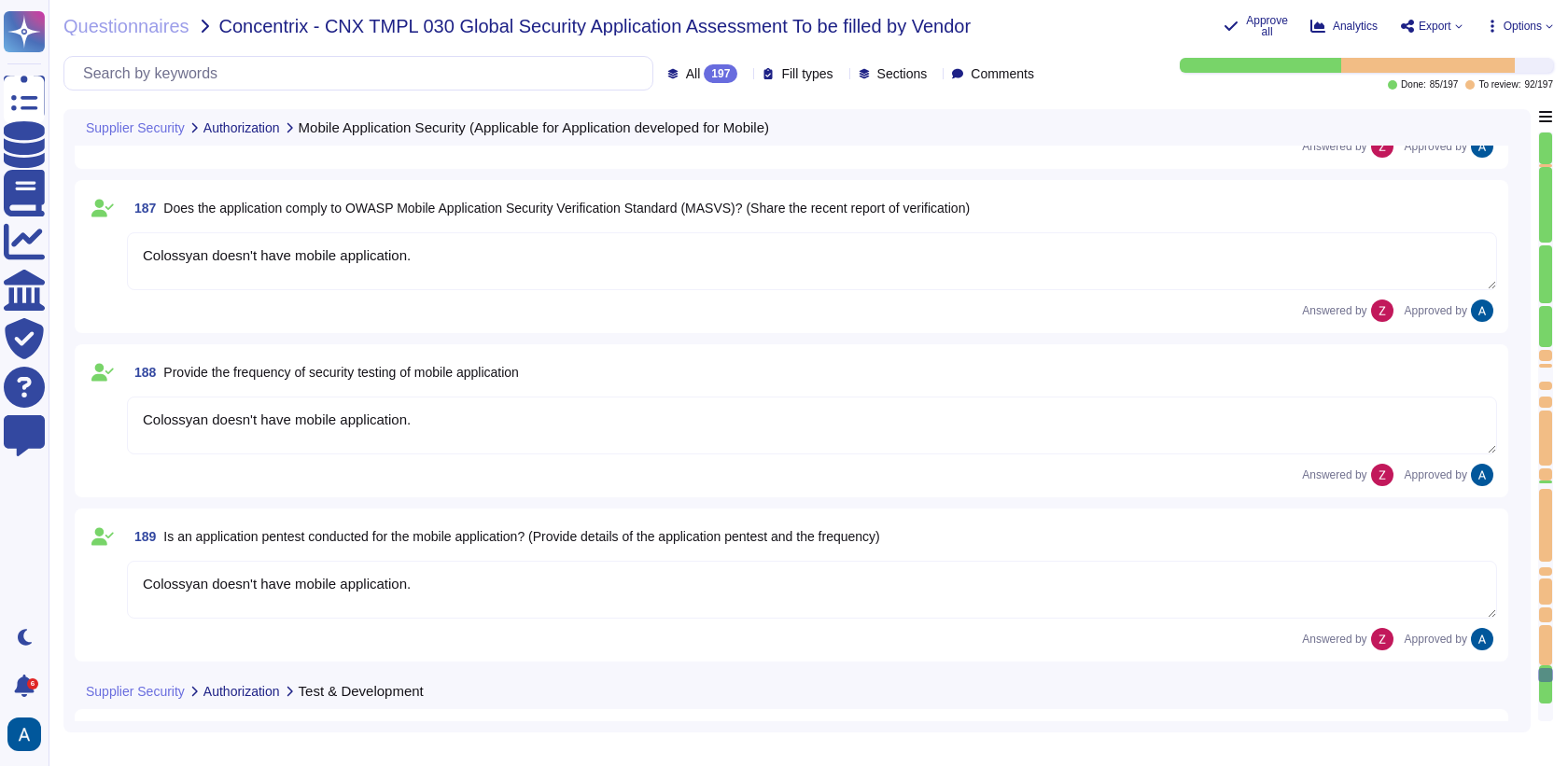 scroll, scrollTop: 32509, scrollLeft: 0, axis: vertical 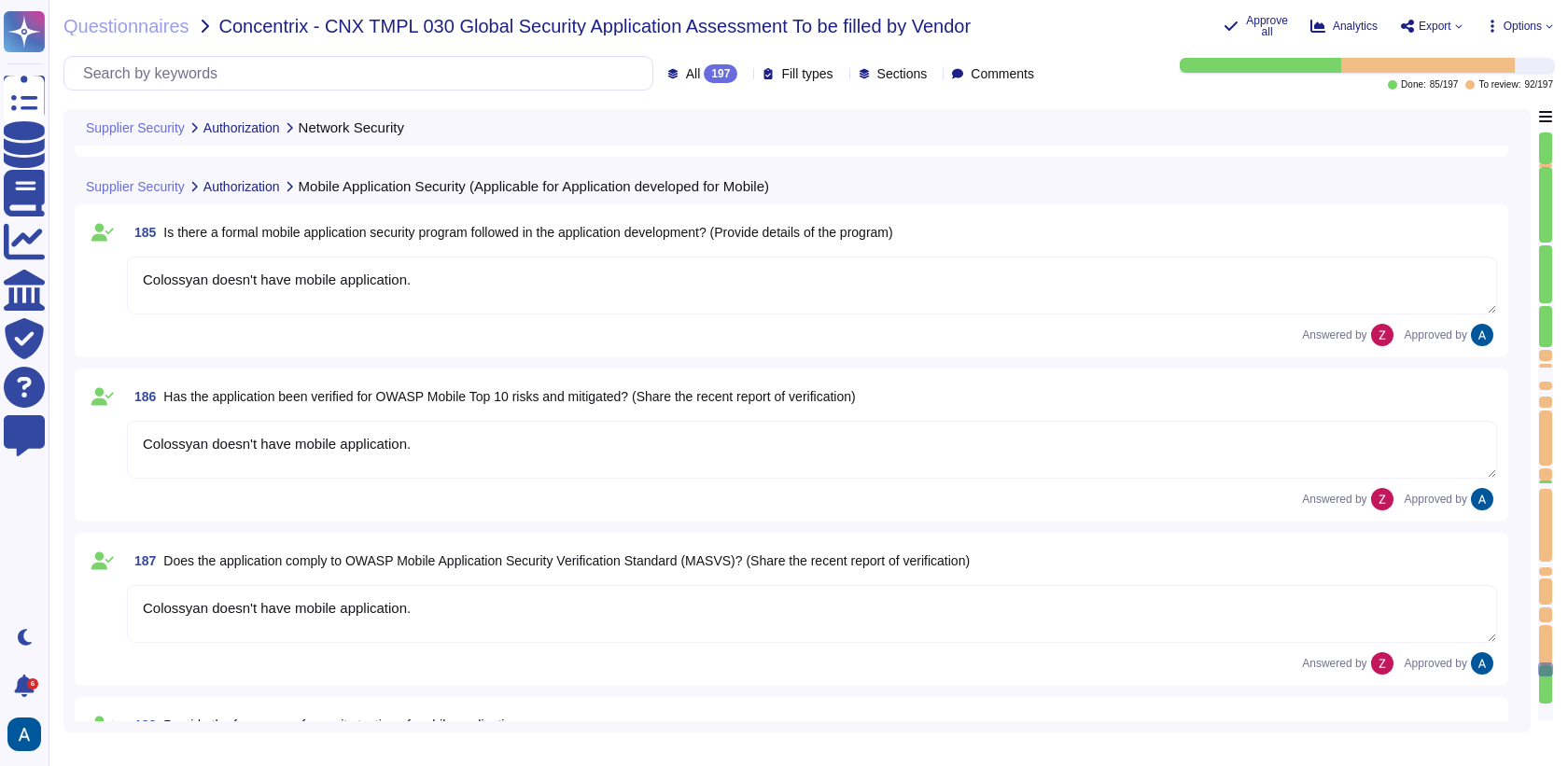 type on "Wireless networks are protected with WPA3 protocol" 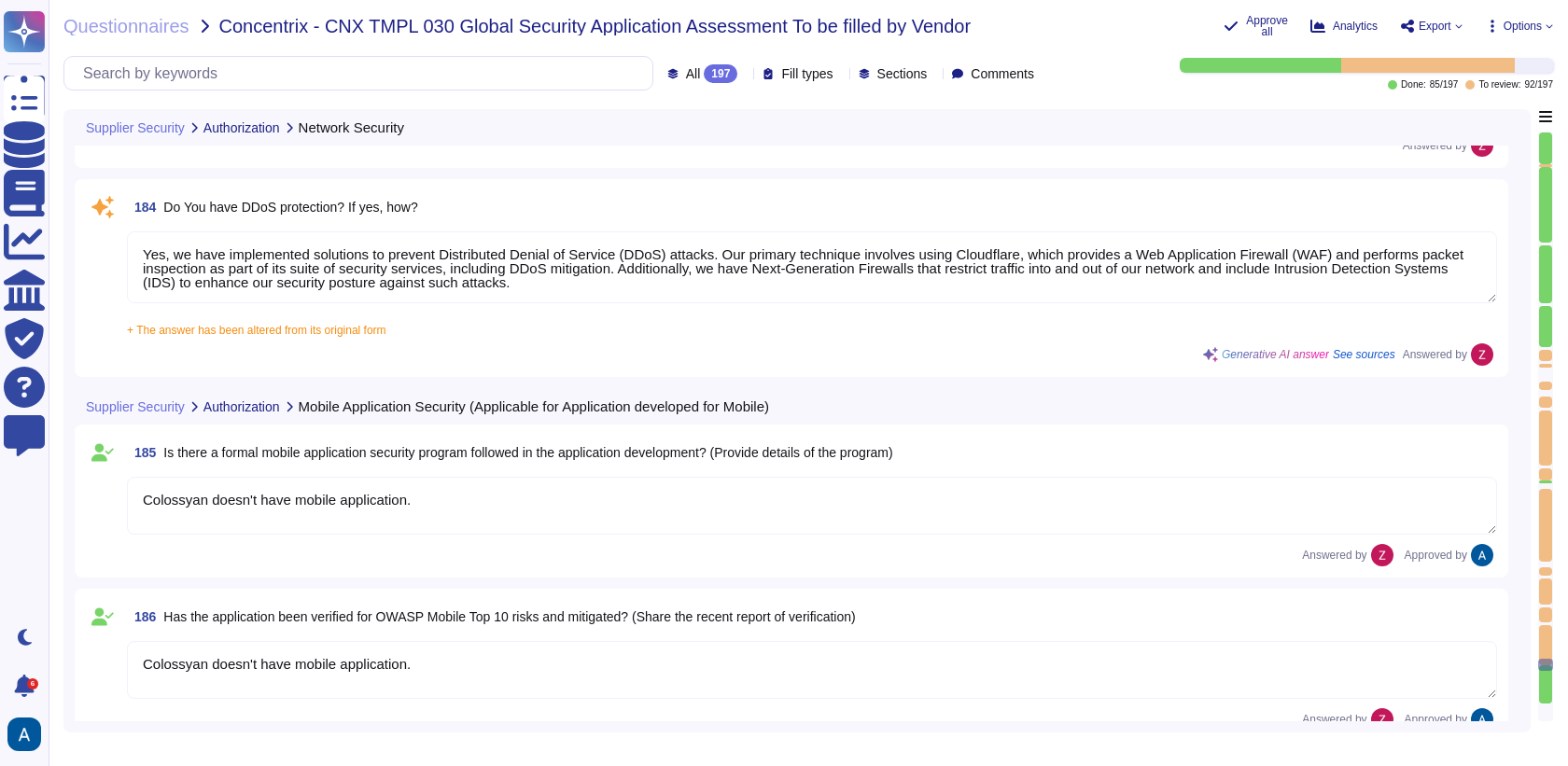 type on "Yes, anti-malware definitions and updates are configured to be downloaded and installed automatically whenever new updates are available. Additionally, the Engineering department conducts periodic policy reviews to stay informed about new and evolving threats." 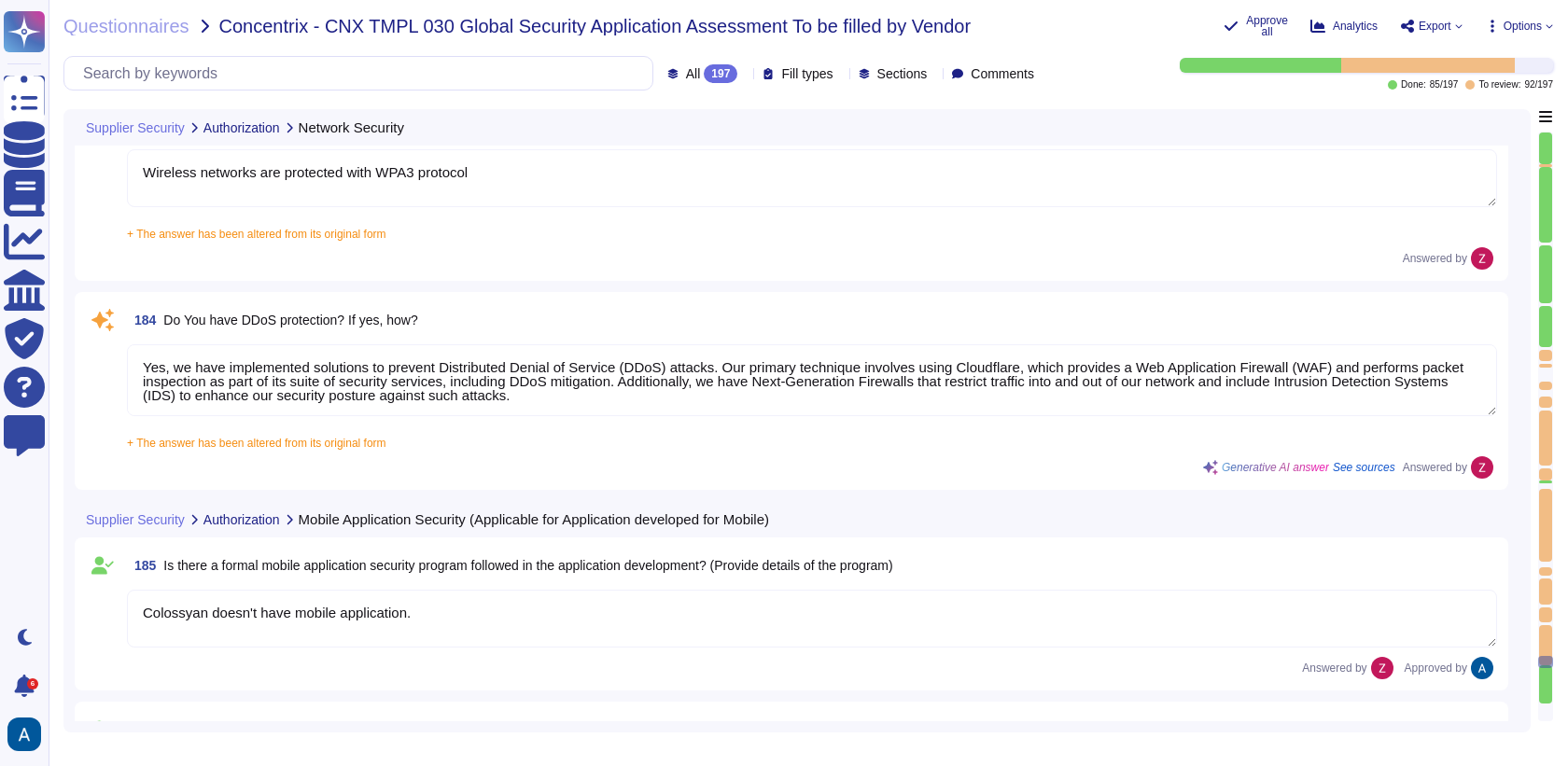 type on "We have our own alerting system in place, which alerts us if it detects anything suspicious" 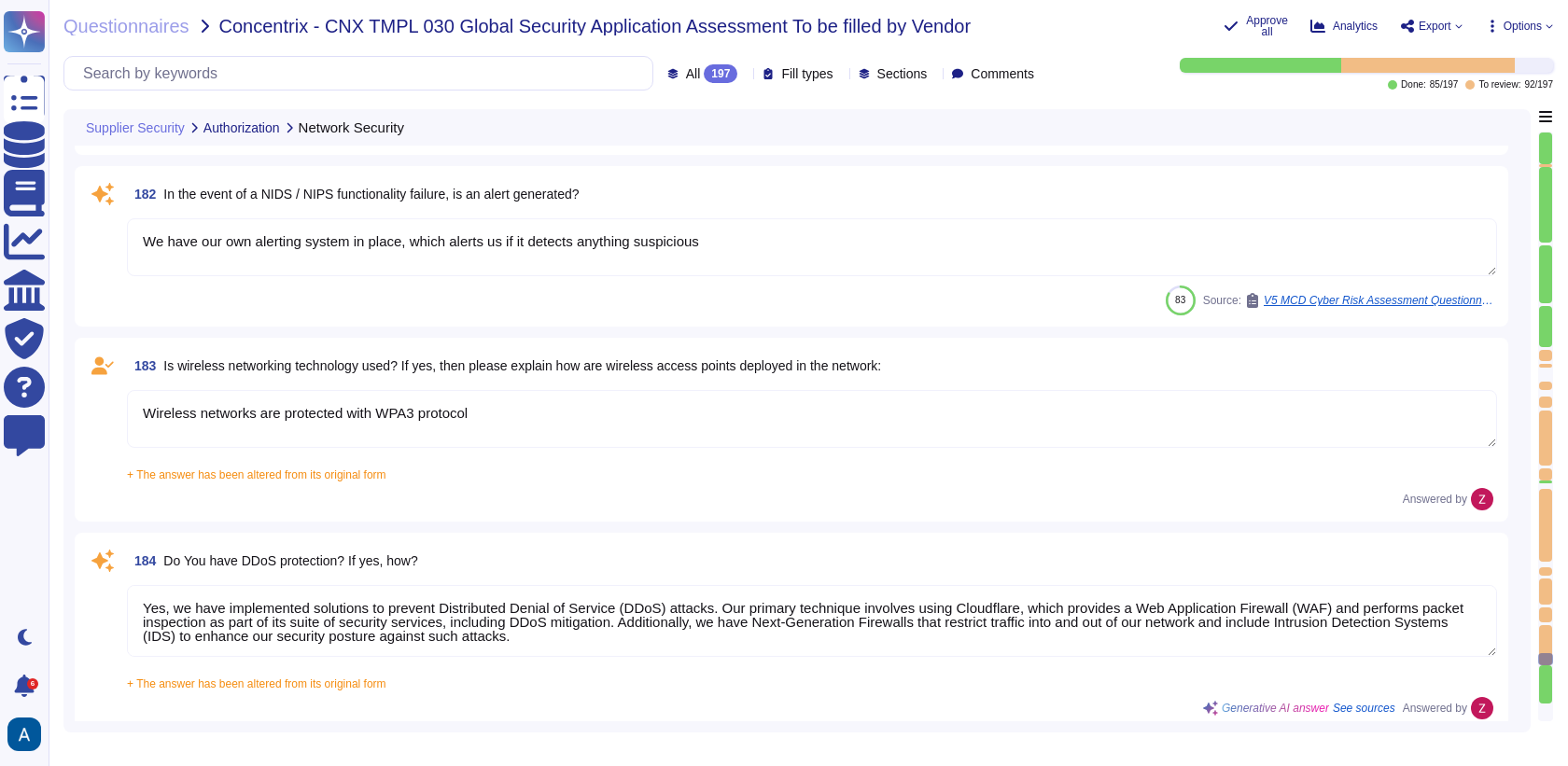 type on "Yes, a Network Intrusion Detection System (NIDS) has been deployed. It is included as part of the network security controls, which also feature perimeter firewalls. The NIDS is configured in a non-blocking setup, allowing it to monitor traffic without interfering with the flow of data." 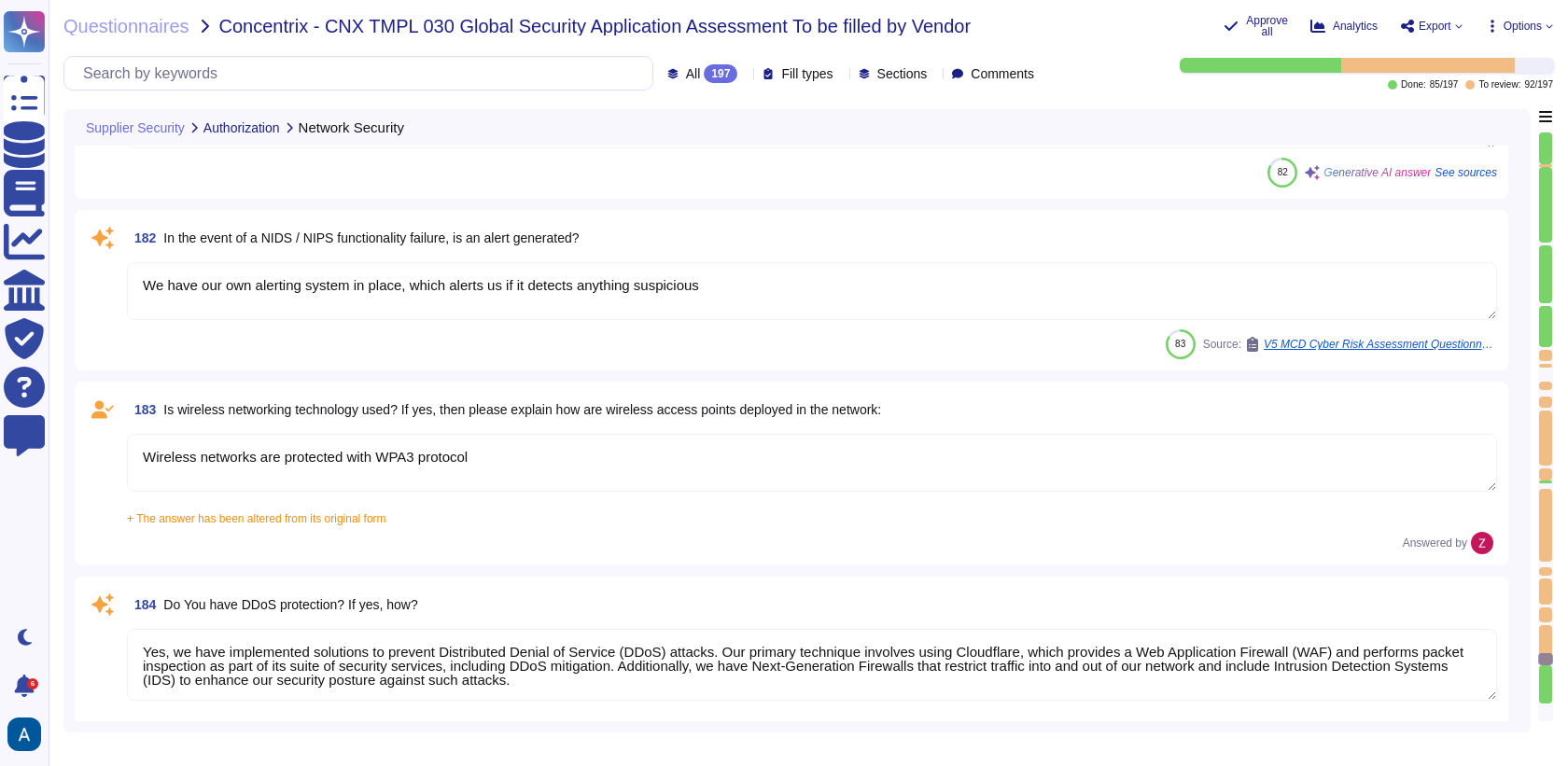 click on "Yes, we have implemented solutions to prevent Distributed Denial of Service (DDoS) attacks. Our primary technique involves using Cloudflare, which provides a Web Application Firewall (WAF) and performs packet inspection as part of its suite of security services, including DDoS mitigation. Additionally, we have Next-Generation Firewalls that restrict traffic into and out of our network and include Intrusion Detection Systems (IDS) to enhance our security posture against such attacks." at bounding box center [812, 664] 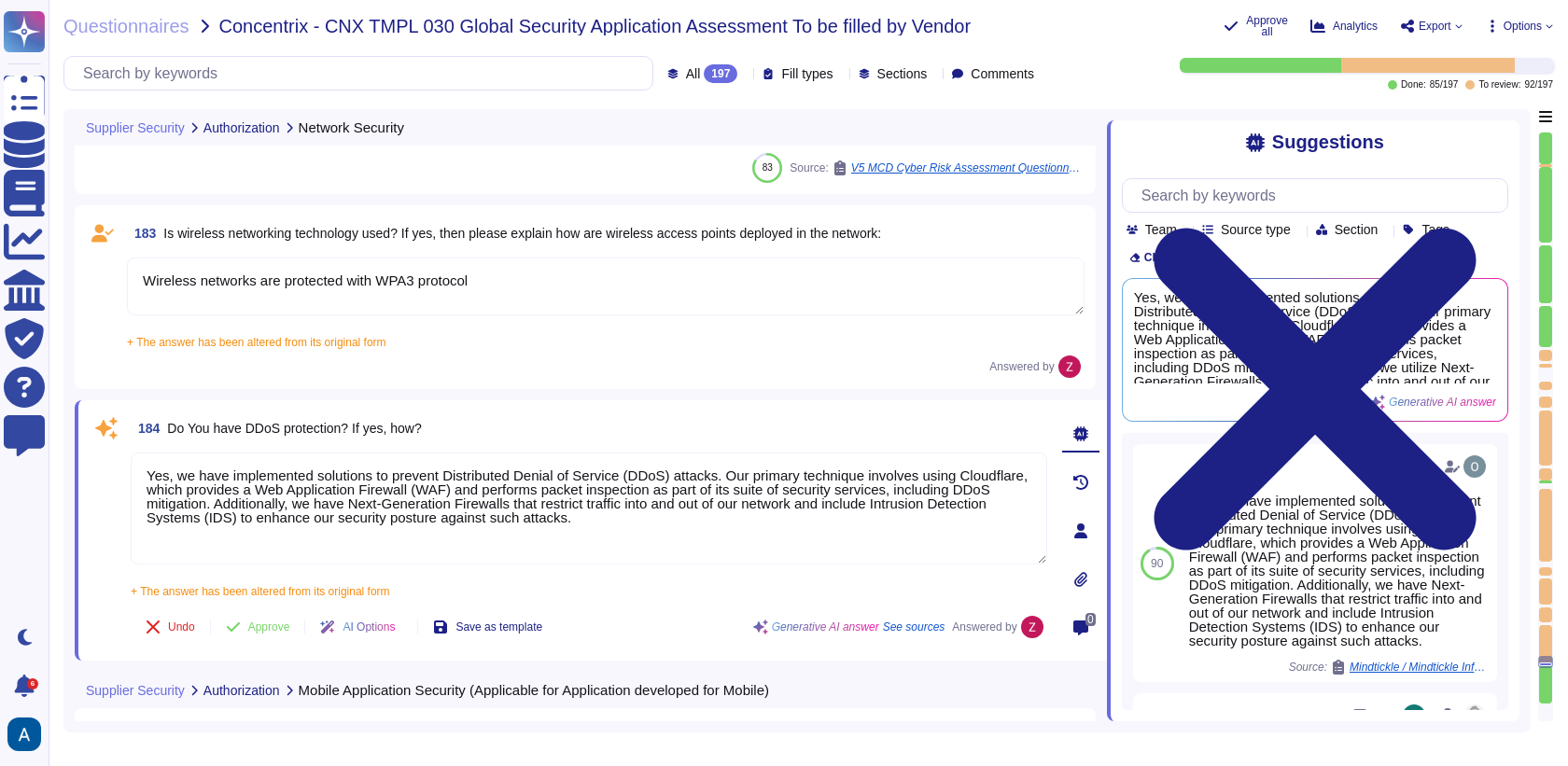 type on "Colossyan doesn't have mobile application." 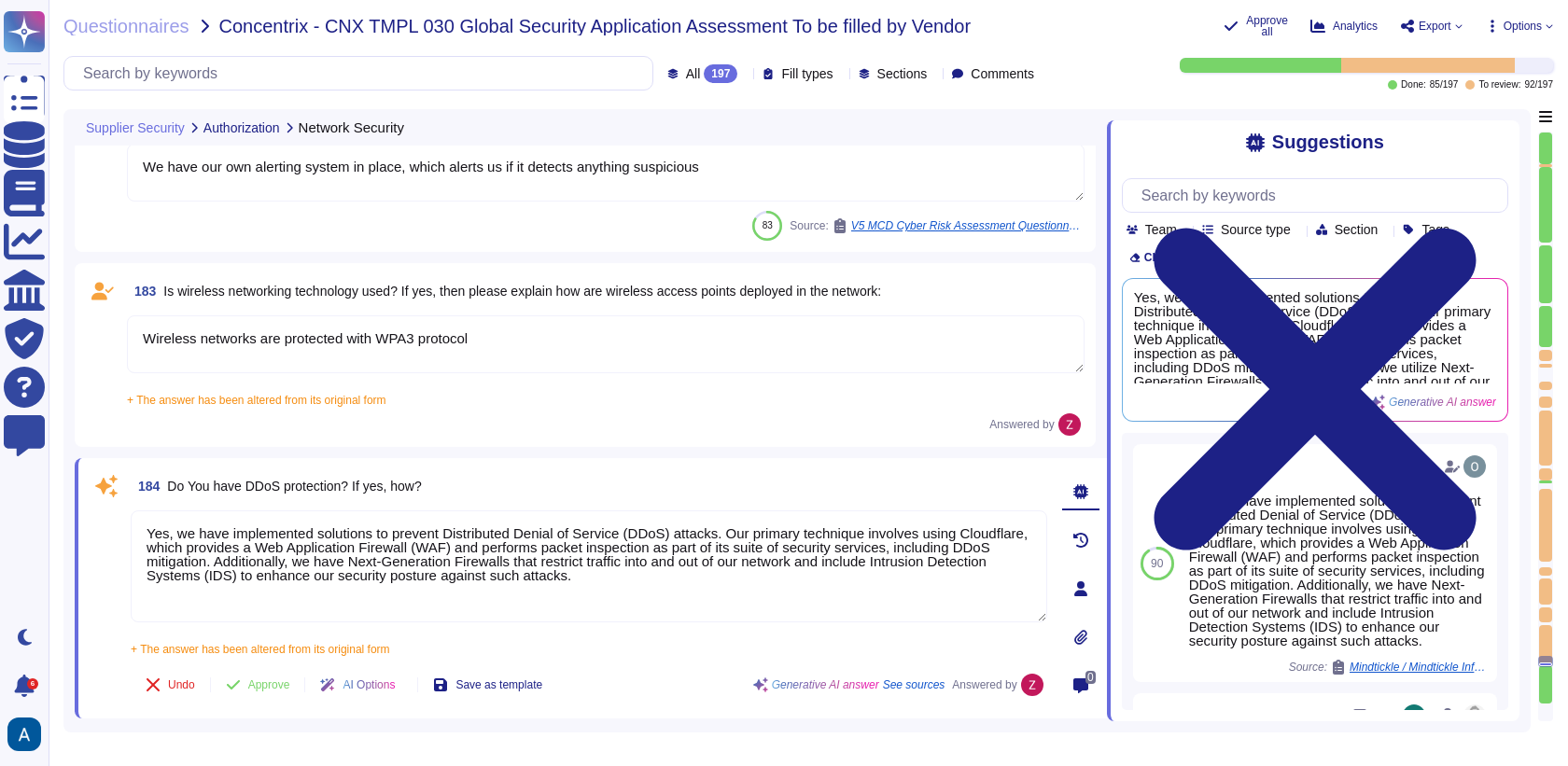 scroll, scrollTop: 31685, scrollLeft: 0, axis: vertical 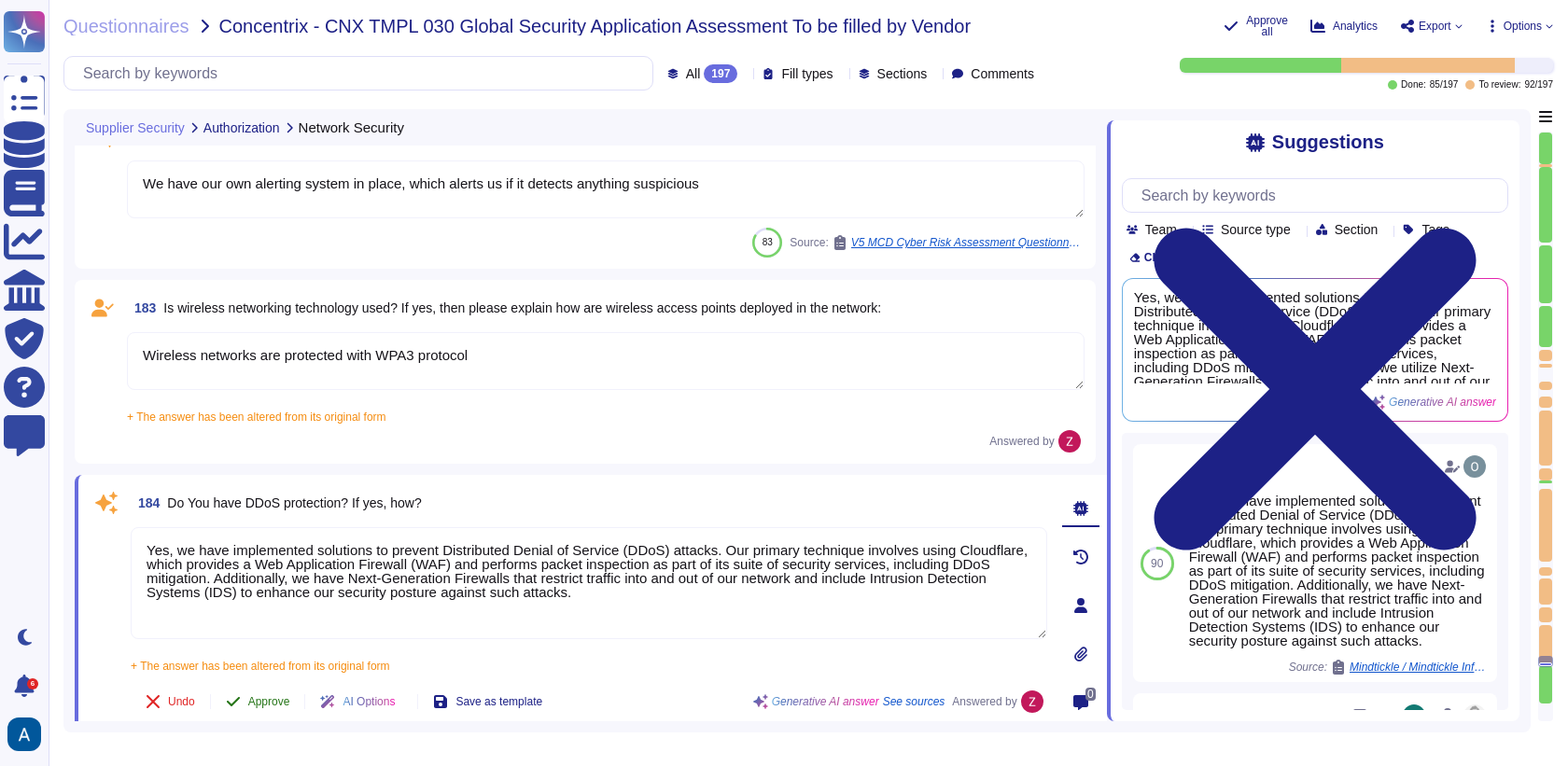 click on "Approve" at bounding box center [269, 702] 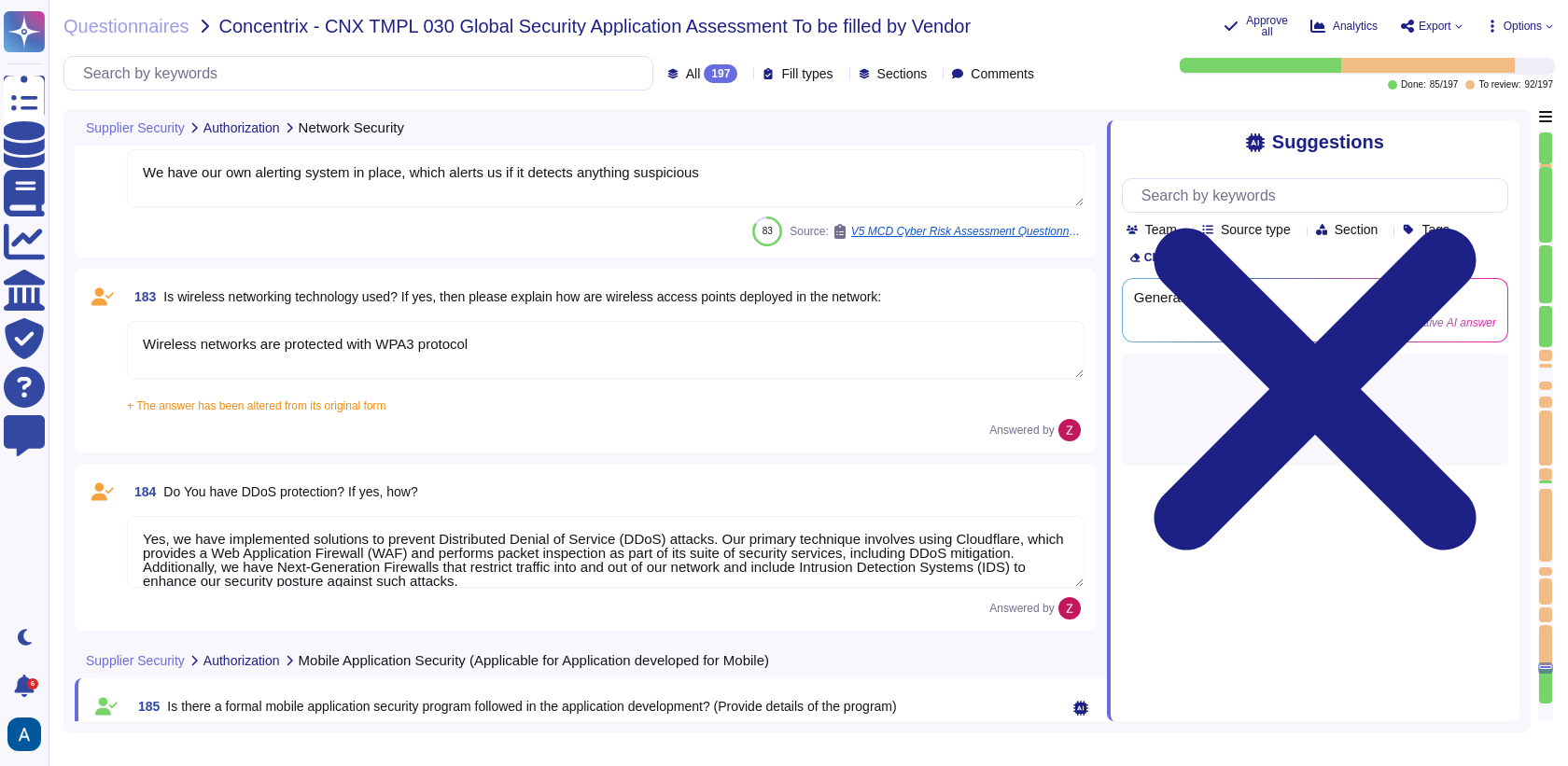 type on "Colossyan doesn't have mobile application." 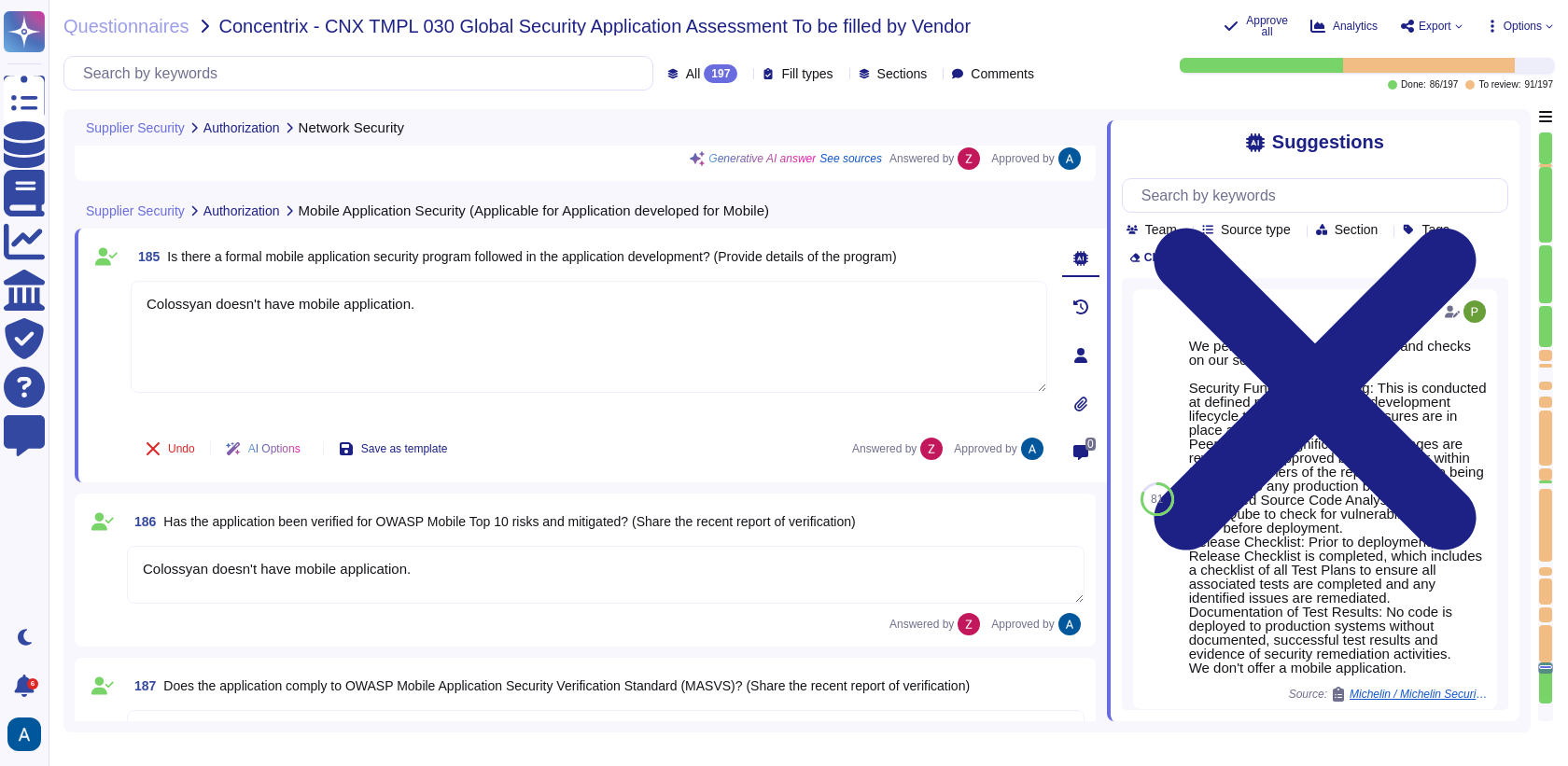 click on "181 Is there a process to regularly update signatures based on new threats? Yes, anti-malware definitions and updates are configured to be downloaded and installed automatically whenever new updates are available. Additionally, the Engineering department conducts periodic policy reviews to stay informed about new and evolving threats. 82 Generative AI answer See sources 182 In the event of a NIDS / NIPS functionality failure, is an alert generated? We have our own alerting system in place, which alerts us if it detects anything suspicious 83 Source: V5 MCD Cyber Risk Assessment Questionnaire Colossyan 183 Is wireless networking technology used? If yes, then please explain how are wireless access points deployed in the network: Wireless networks are protected with WPA3 protocol
+ The answer has been altered from its original form Wireless networks are protected with WPA3 protocol
Answered by 184 Do You have DDoS protection? If yes, how?  Generative AI answer See sources Answered by Approved by Authorization" at bounding box center [591, -14617] 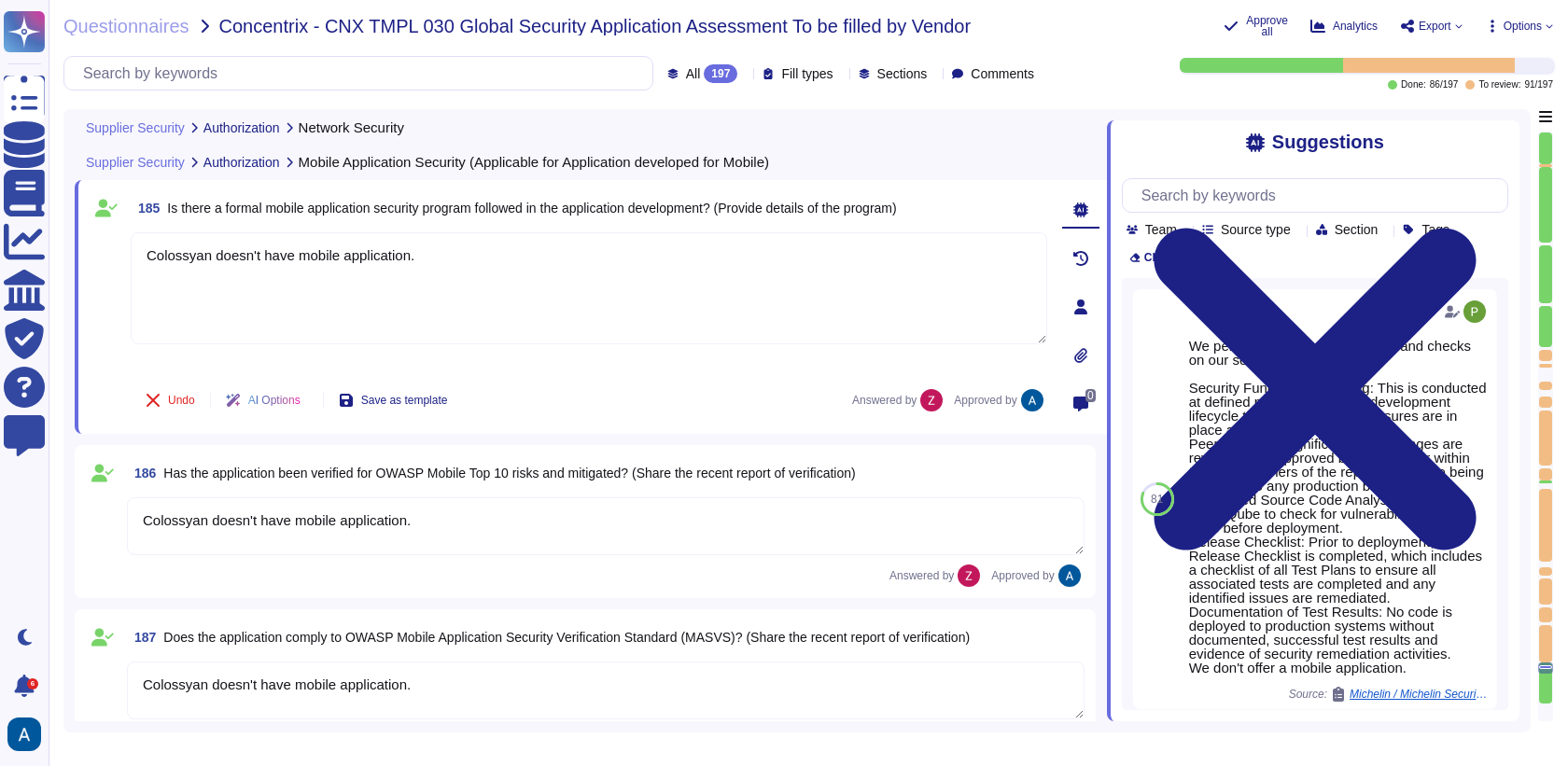 type on "Yes." 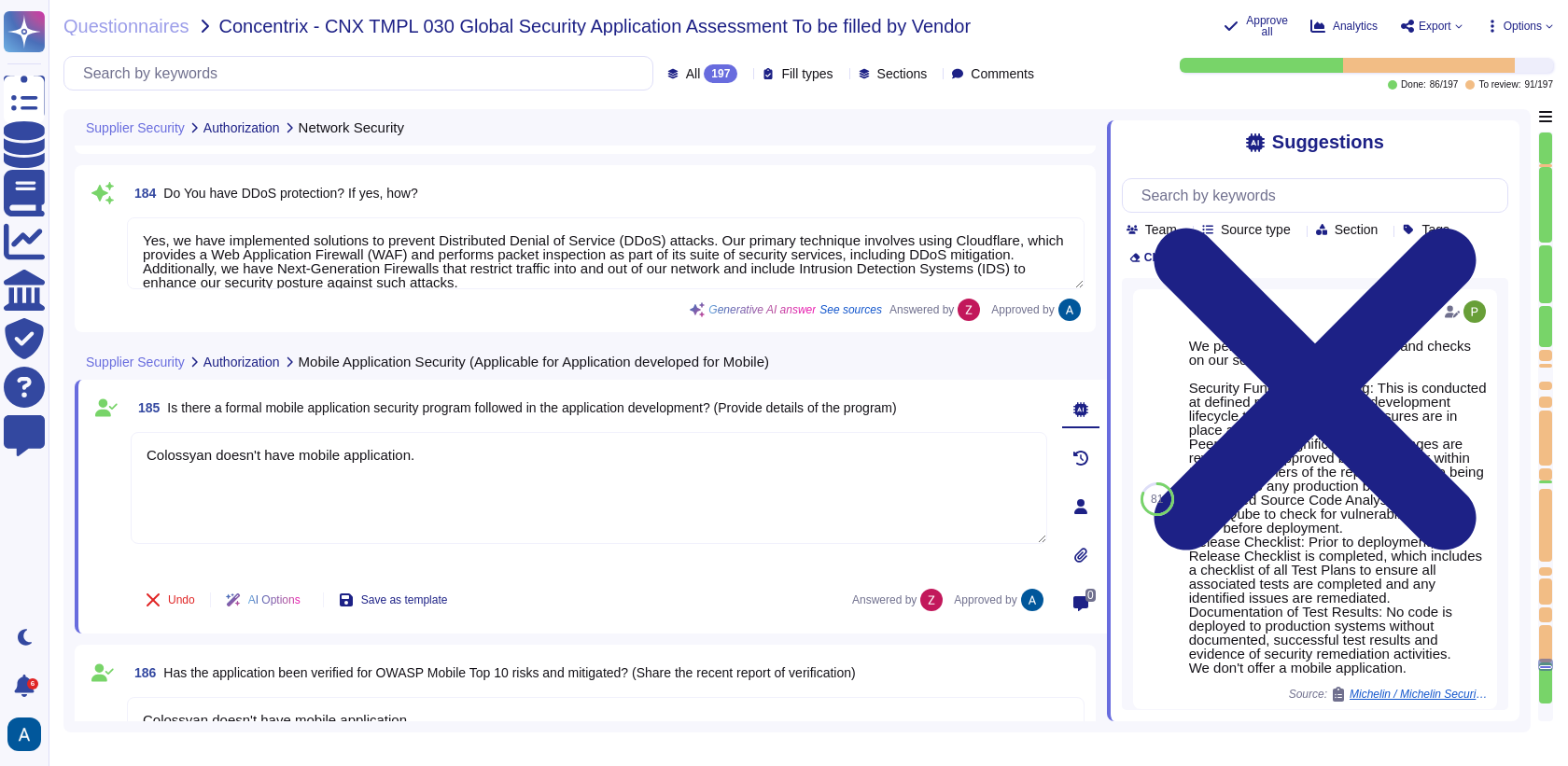 type on "Yes, anti-malware definitions and updates are configured to be downloaded and installed automatically whenever new updates are available. Additionally, the Engineering department conducts periodic policy reviews to stay informed about new and evolving threats." 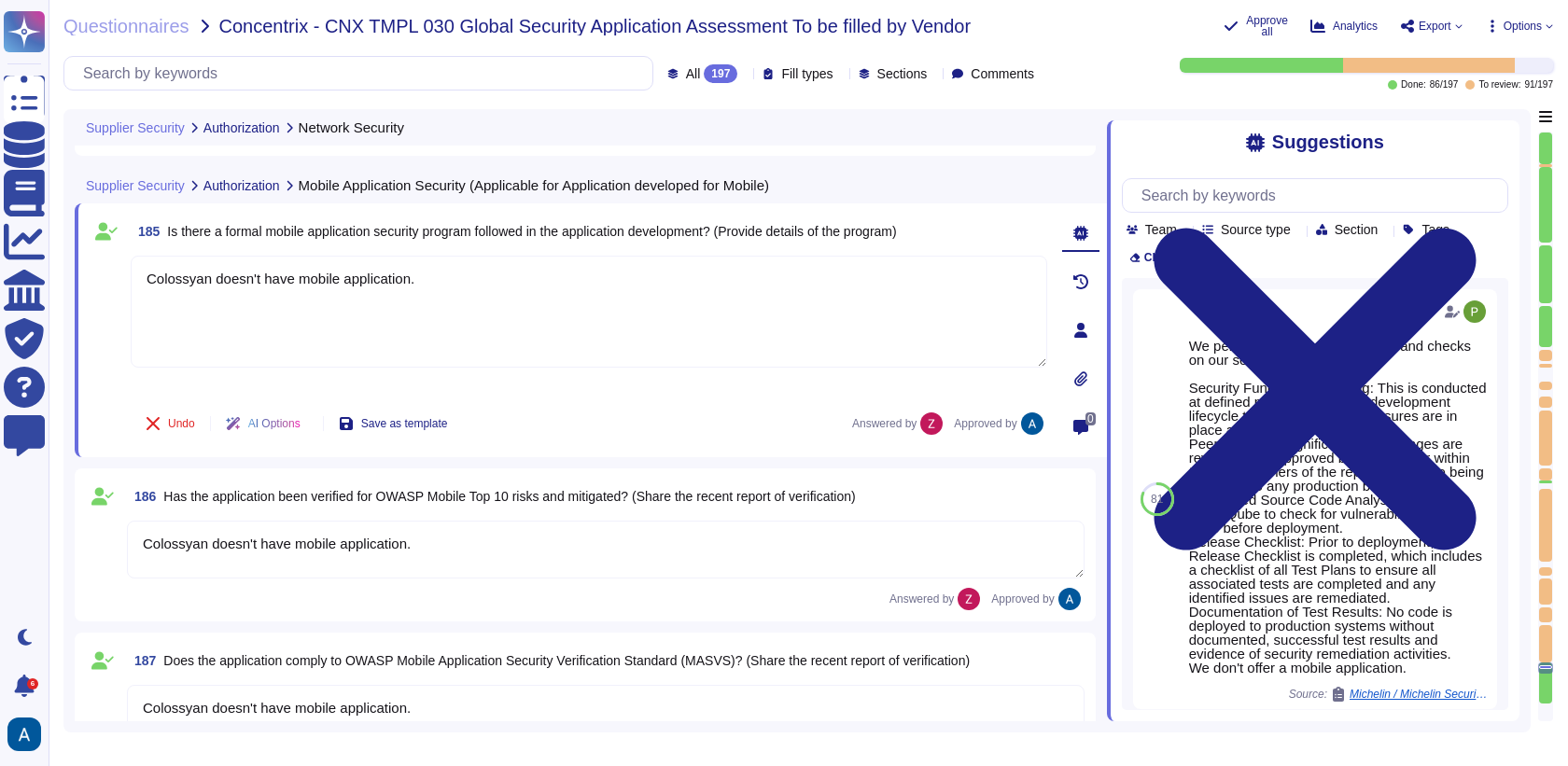 type on "Yes." 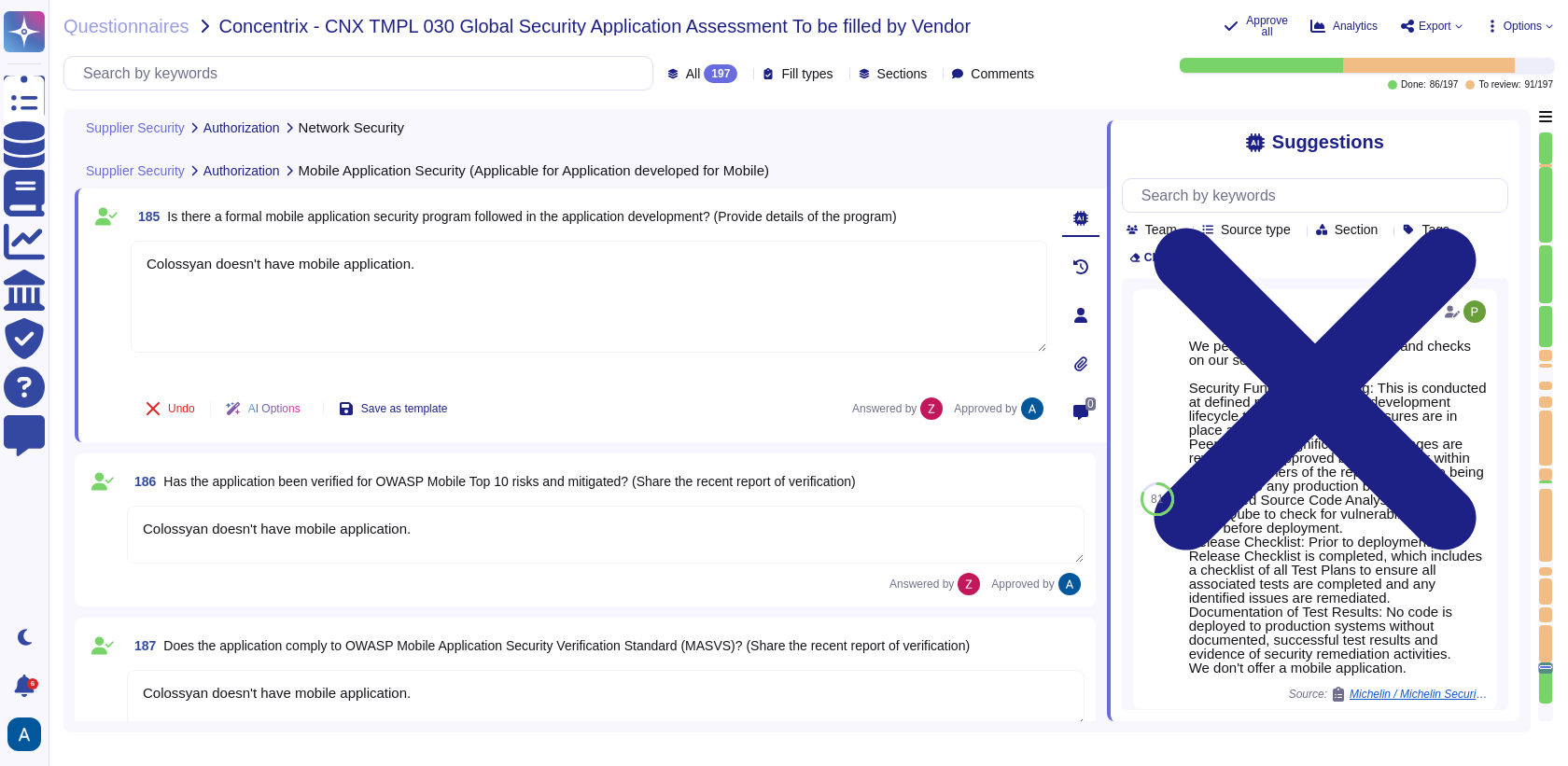 scroll, scrollTop: 32172, scrollLeft: 0, axis: vertical 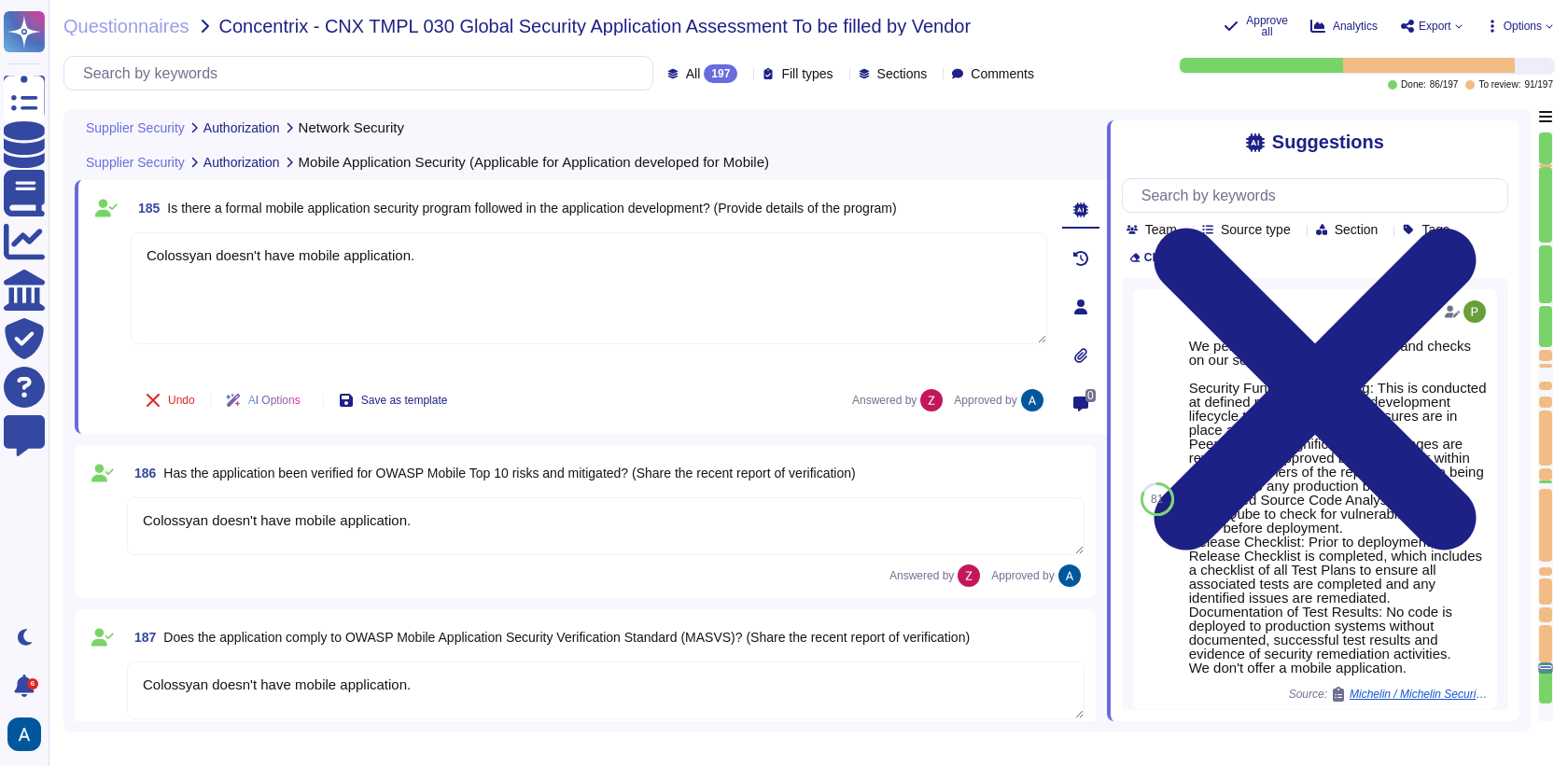 click on "Supplier Security Authorization Network Security 182 In the event of a NIDS / NIPS functionality failure, is an alert generated? We have our own alerting system in place, which alerts us if it detects anything suspicious 83 Source: V5 MCD Cyber Risk Assessment Questionnaire Colossyan 183 Is wireless networking technology used? If yes, then please explain how are wireless access points deployed in the network: Wireless networks are protected with WPA3 protocol
+ The answer has been altered from its original form Wireless networks are protected with WPA3 protocol
Answered by 184 Do You have DDoS protection? If yes, how?  Generative AI answer See sources Answered by Approved by Supplier Security Authorization Mobile Application Security (Applicable for Application developed for Mobile) 185 Is there a formal mobile application security program followed in the application development? (Provide details of the program) Colossyan doesn't have mobile application. Undo AI Options Save as template Answered by 0 186 81" at bounding box center [797, 421] 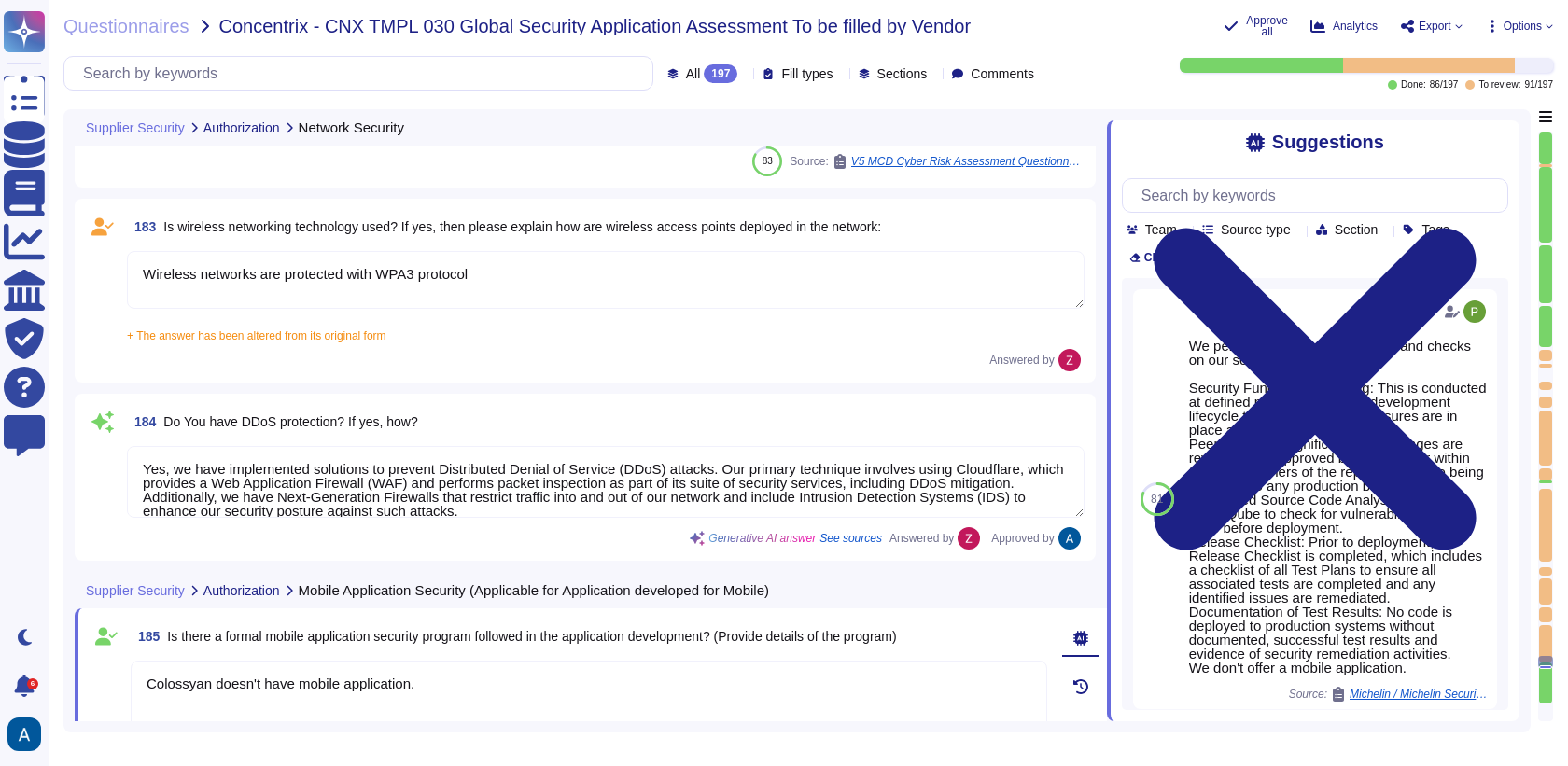 type on "We have our own alerting system in place, which alerts us if it detects anything suspicious" 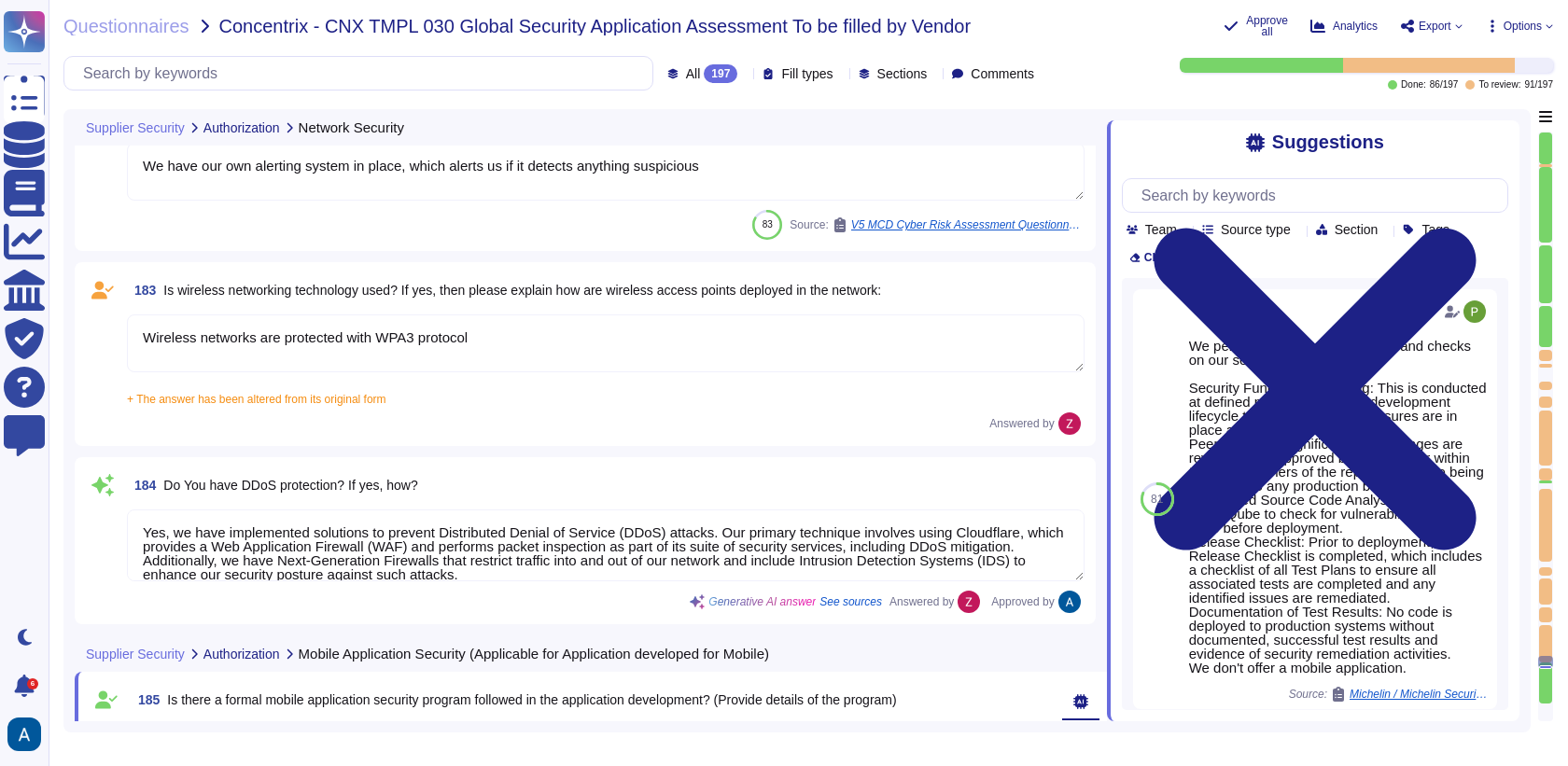 scroll, scrollTop: 31678, scrollLeft: 0, axis: vertical 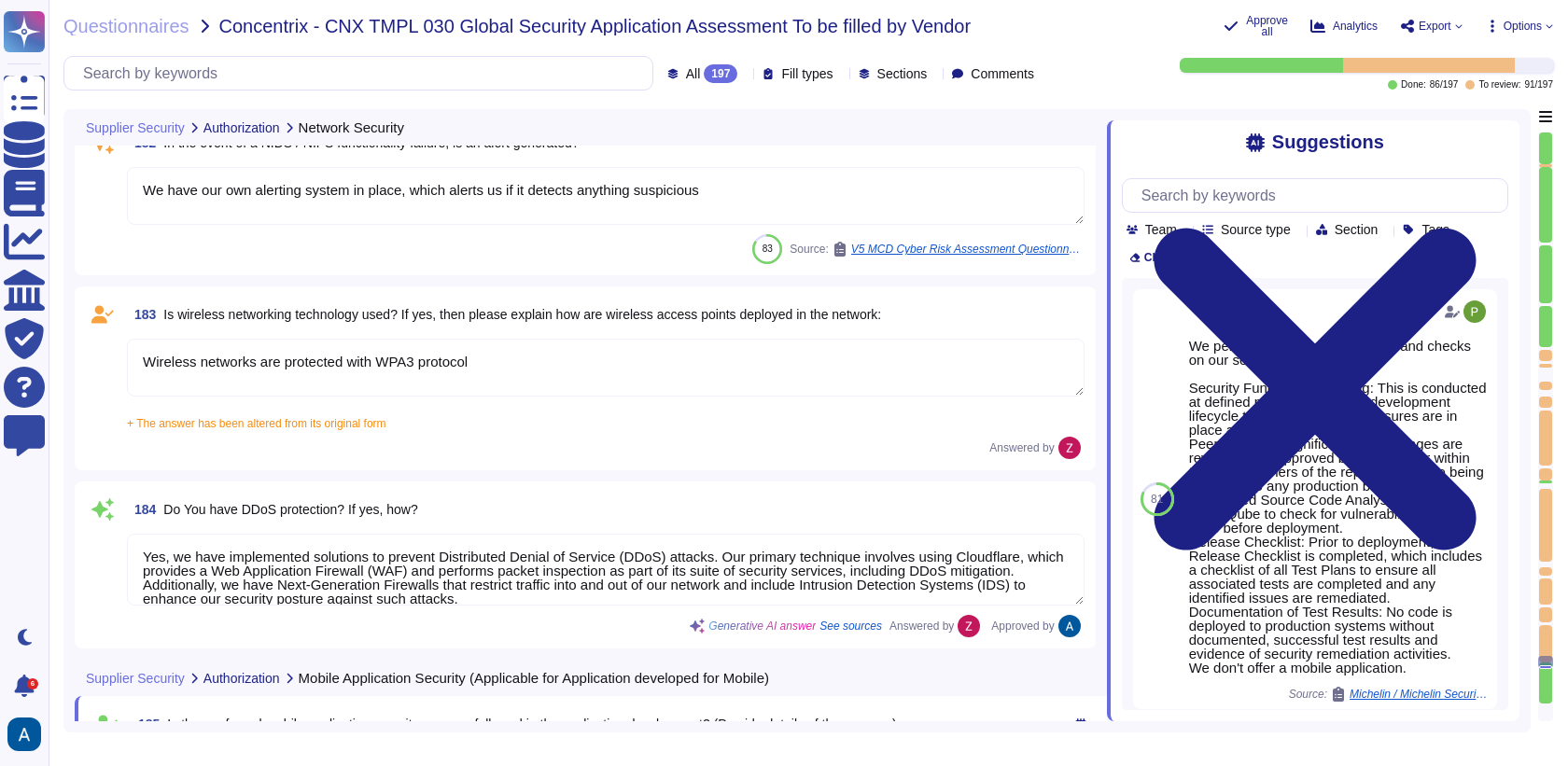 click on "Wireless networks are protected with WPA3 protocol" at bounding box center [606, 368] 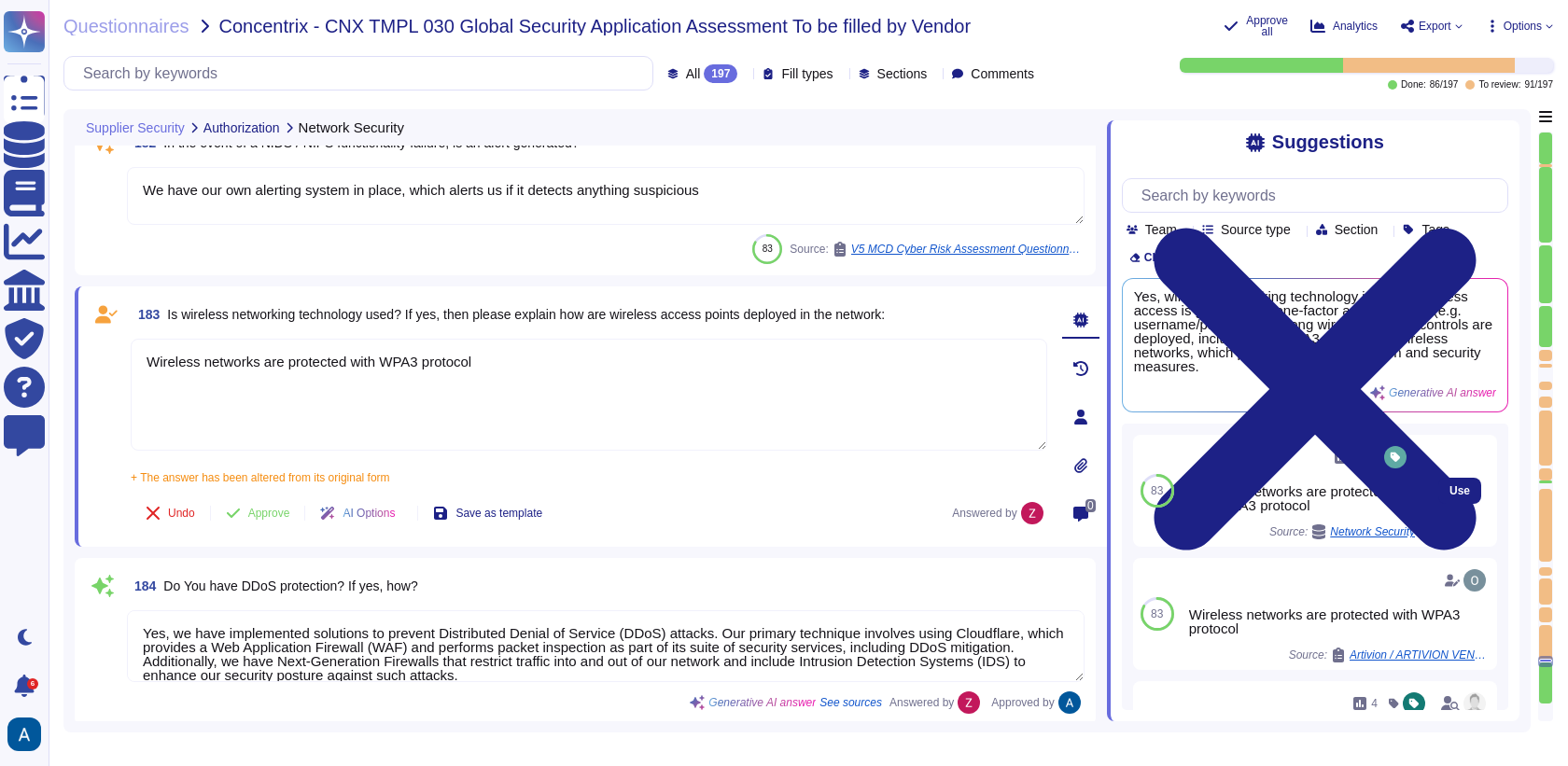 scroll, scrollTop: 1, scrollLeft: 0, axis: vertical 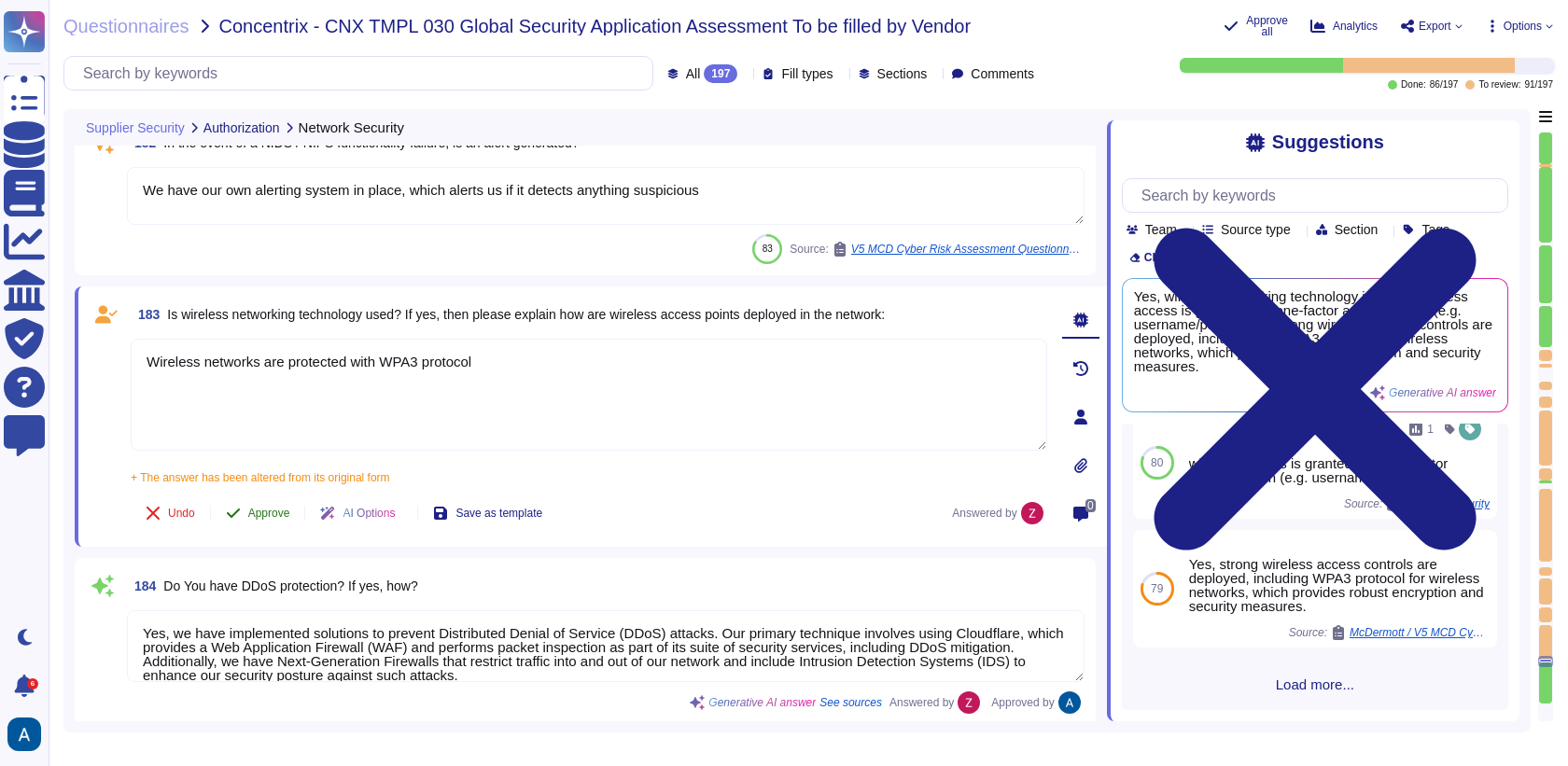 click on "Approve" at bounding box center [269, 513] 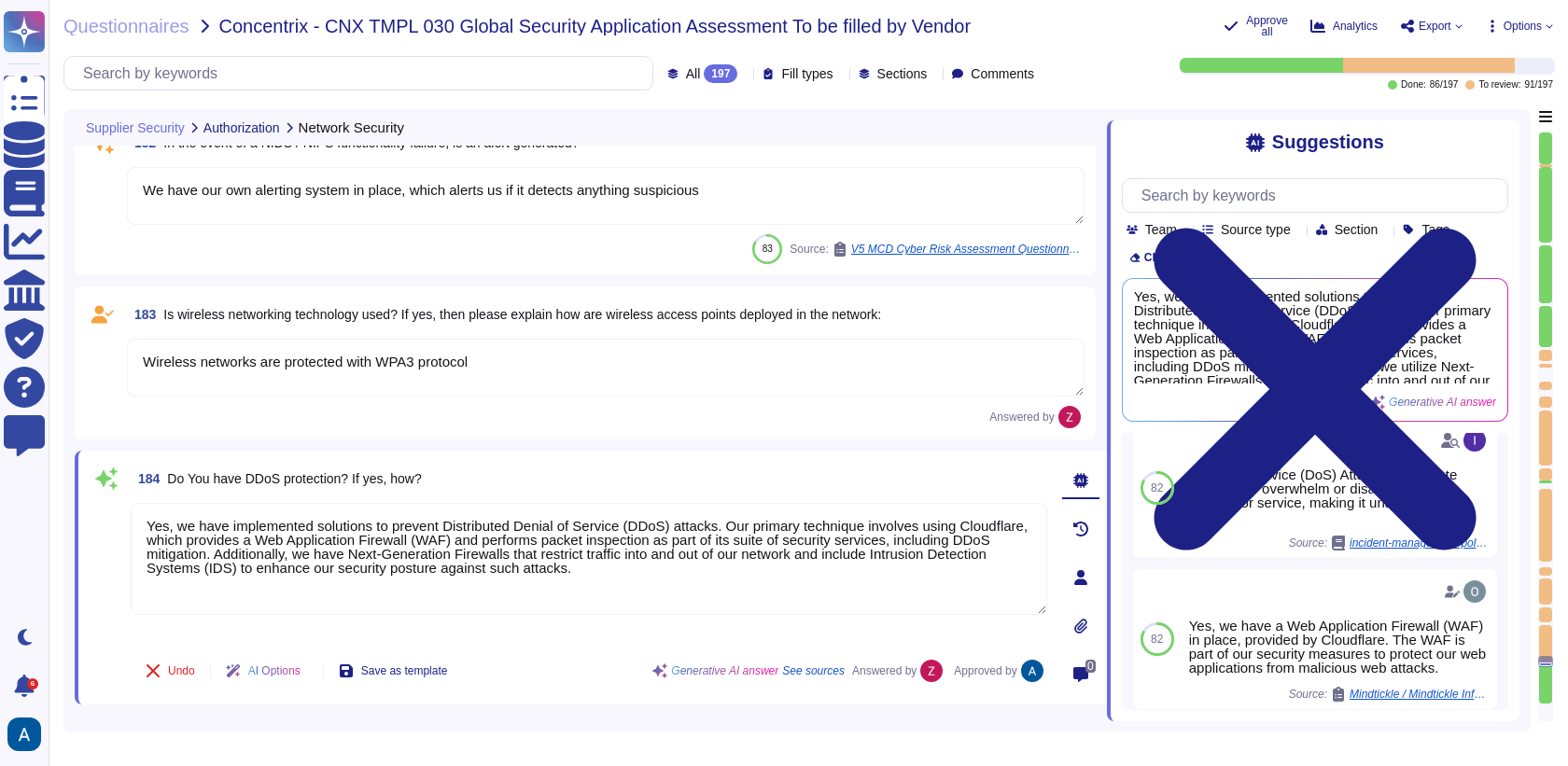 scroll, scrollTop: 0, scrollLeft: 0, axis: both 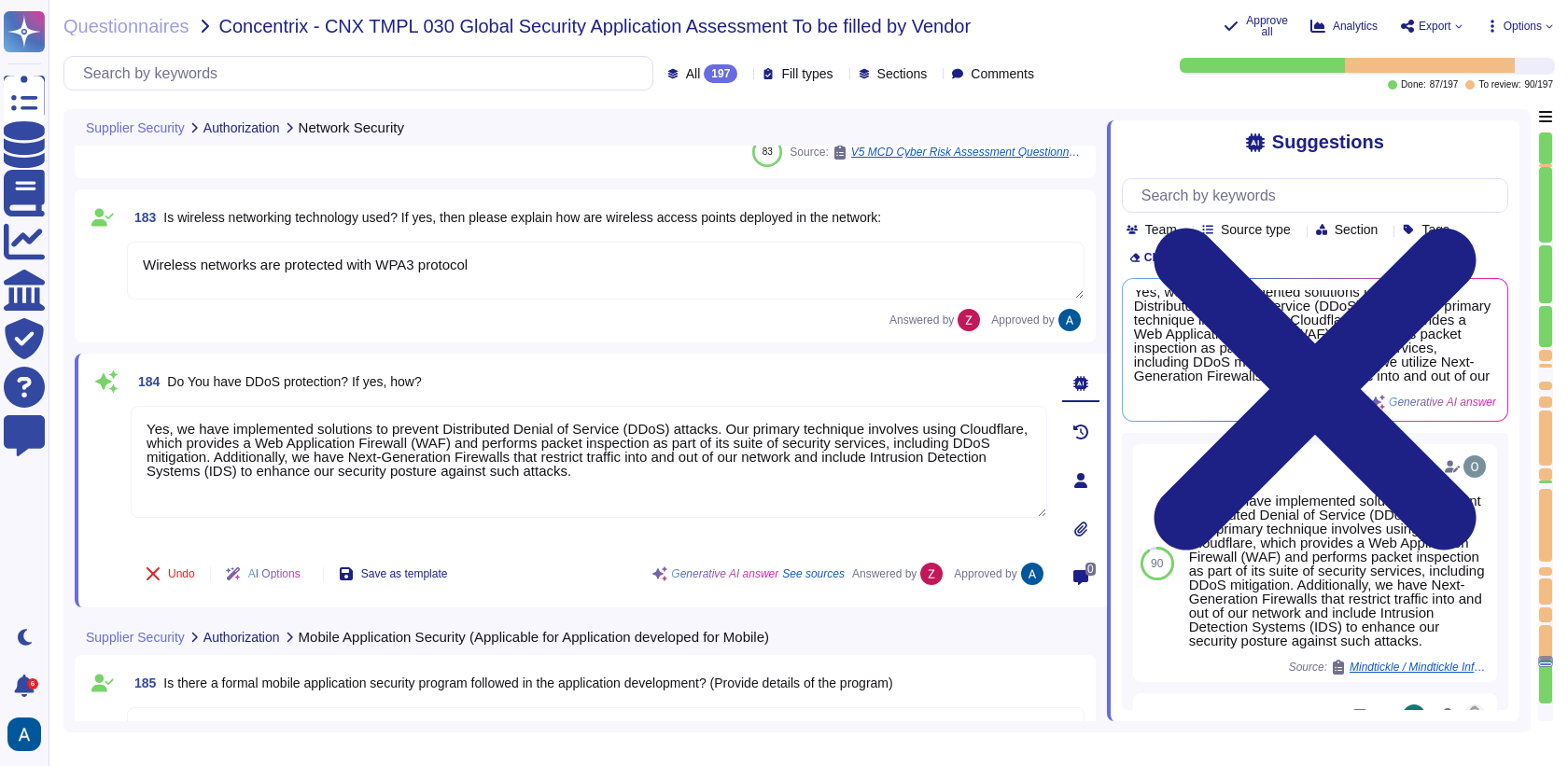 click on "180 Is the NIDS / NIPS configured to generate alerts when incidents and values exceed normal thresholds? We have our own alerting system in place, which alerts us if it detects anything suspicious 82 Source: V5 MCD Cyber Risk Assessment Questionnaire Colossyan 181 Is there a process to regularly update signatures based on new threats? Yes, anti-malware definitions and updates are configured to be downloaded and installed automatically whenever new updates are available. Additionally, the Engineering department conducts periodic policy reviews to stay informed about new and evolving threats. 82 Generative AI answer See sources 182 In the event of a NIDS / NIPS functionality failure, is an alert generated? We have our own alerting system in place, which alerts us if it detects anything suspicious 83 Source: V5 MCD Cyber Risk Assessment Questionnaire Colossyan 183 Is wireless networking technology used? If yes, then please explain how are wireless access points deployed in the network: Answered by Approved by 0" at bounding box center (591, -14280) 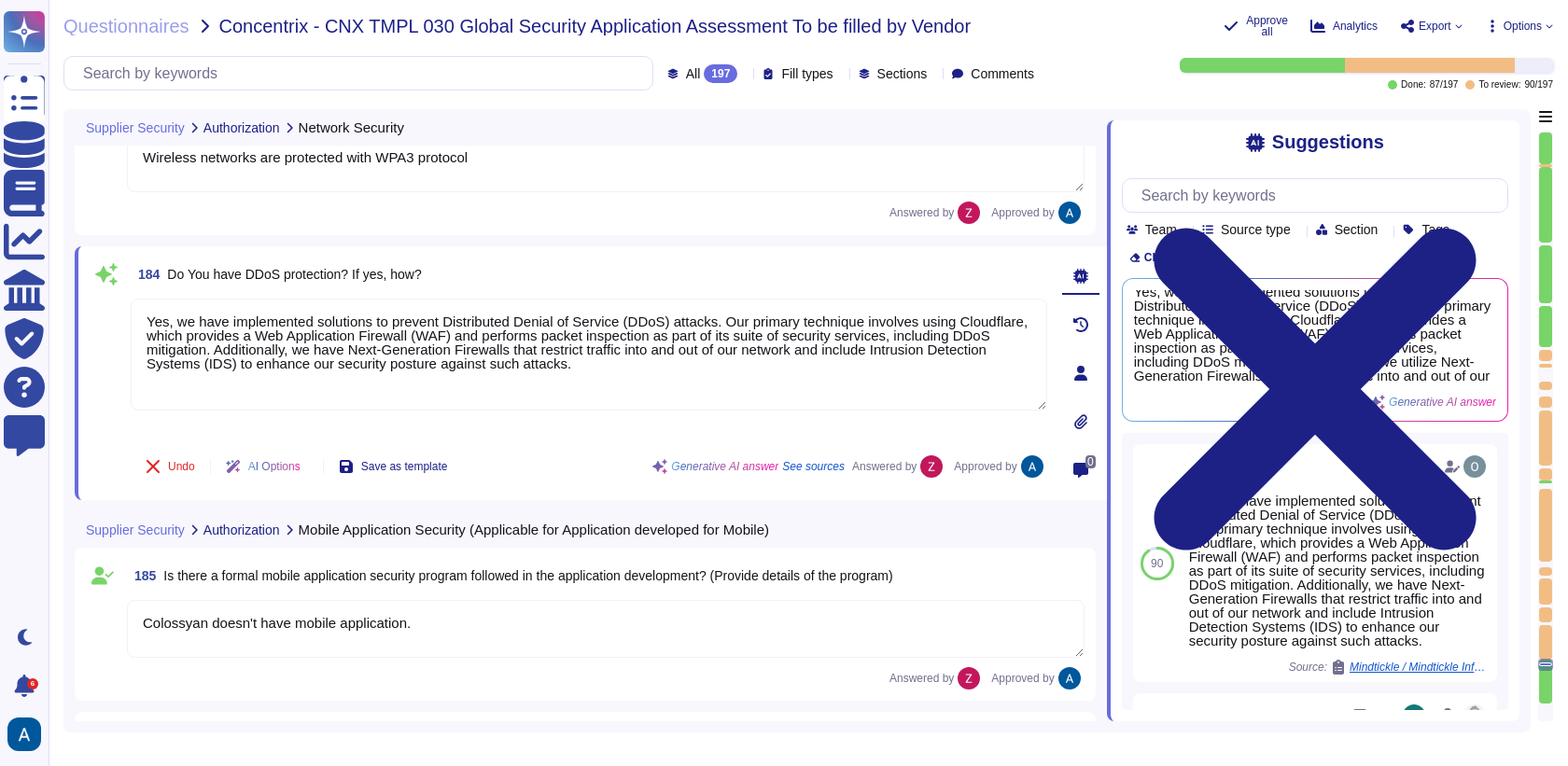 type on "Colossyan doesn't have mobile application." 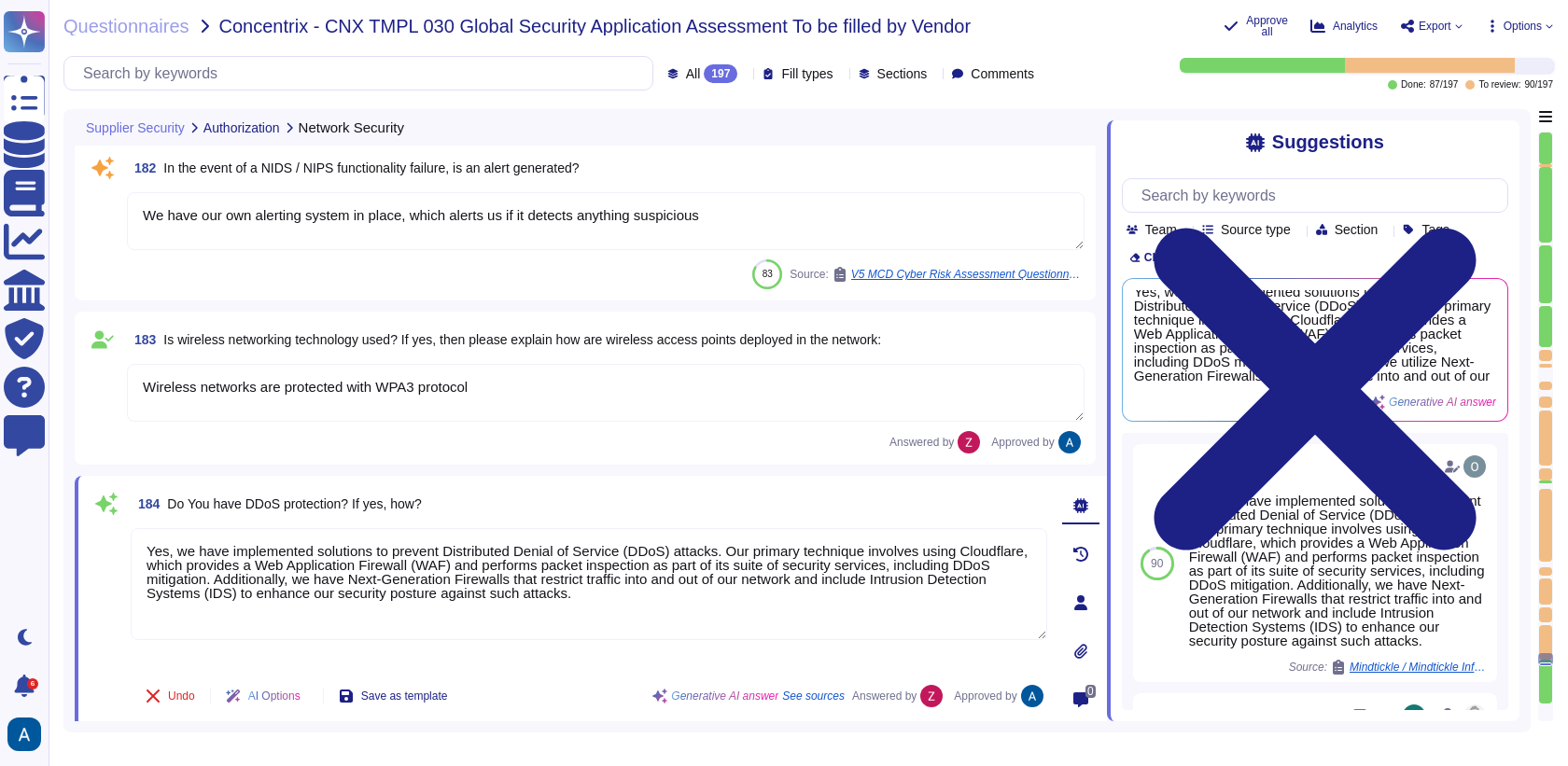 type on "Yes, a Network Intrusion Detection System (NIDS) has been deployed. It is included as part of the network security controls, which also feature perimeter firewalls. The NIDS is configured in a non-blocking setup, allowing it to monitor traffic without interfering with the flow of data." 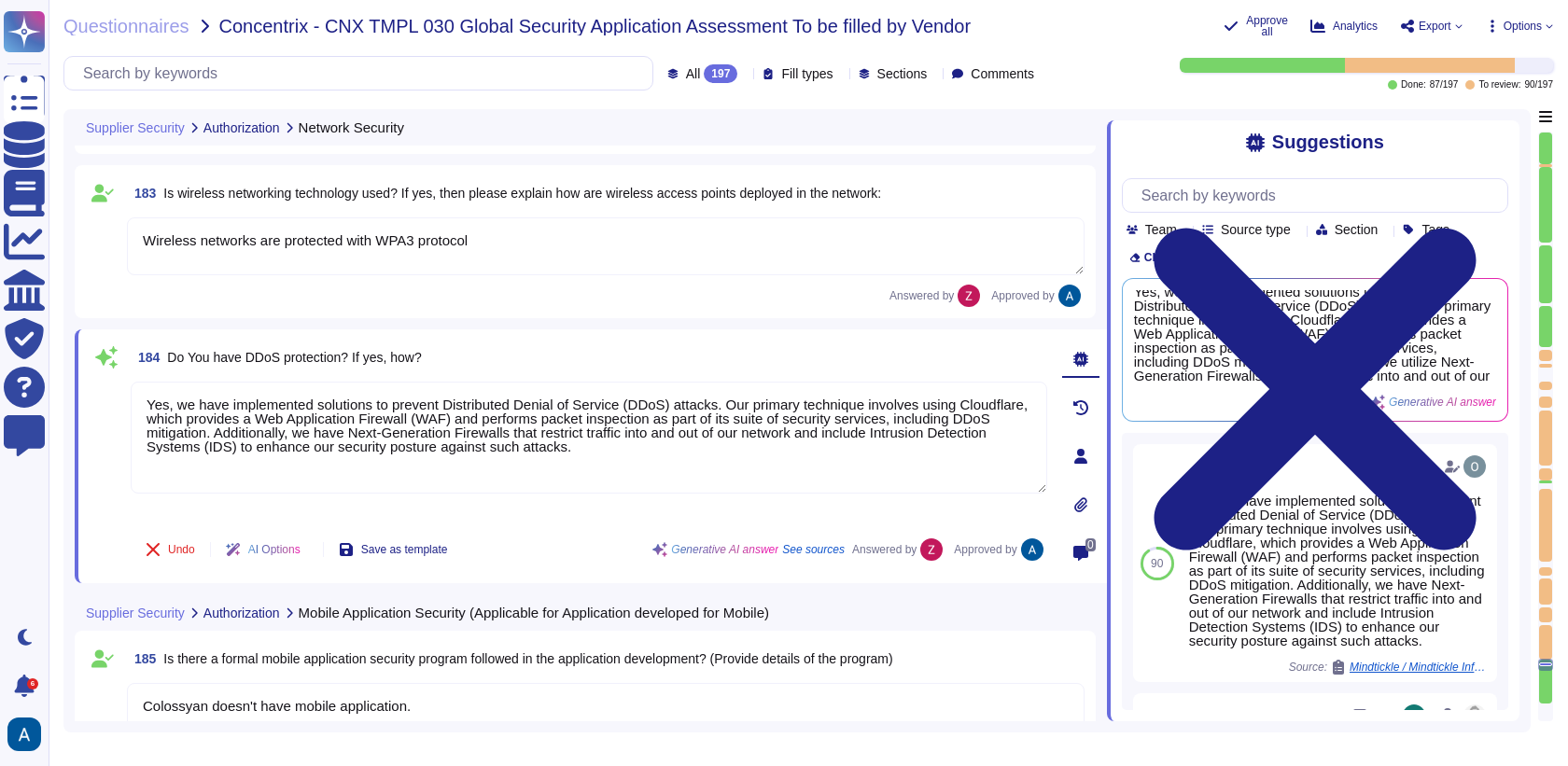 type on "Colossyan doesn't have mobile application." 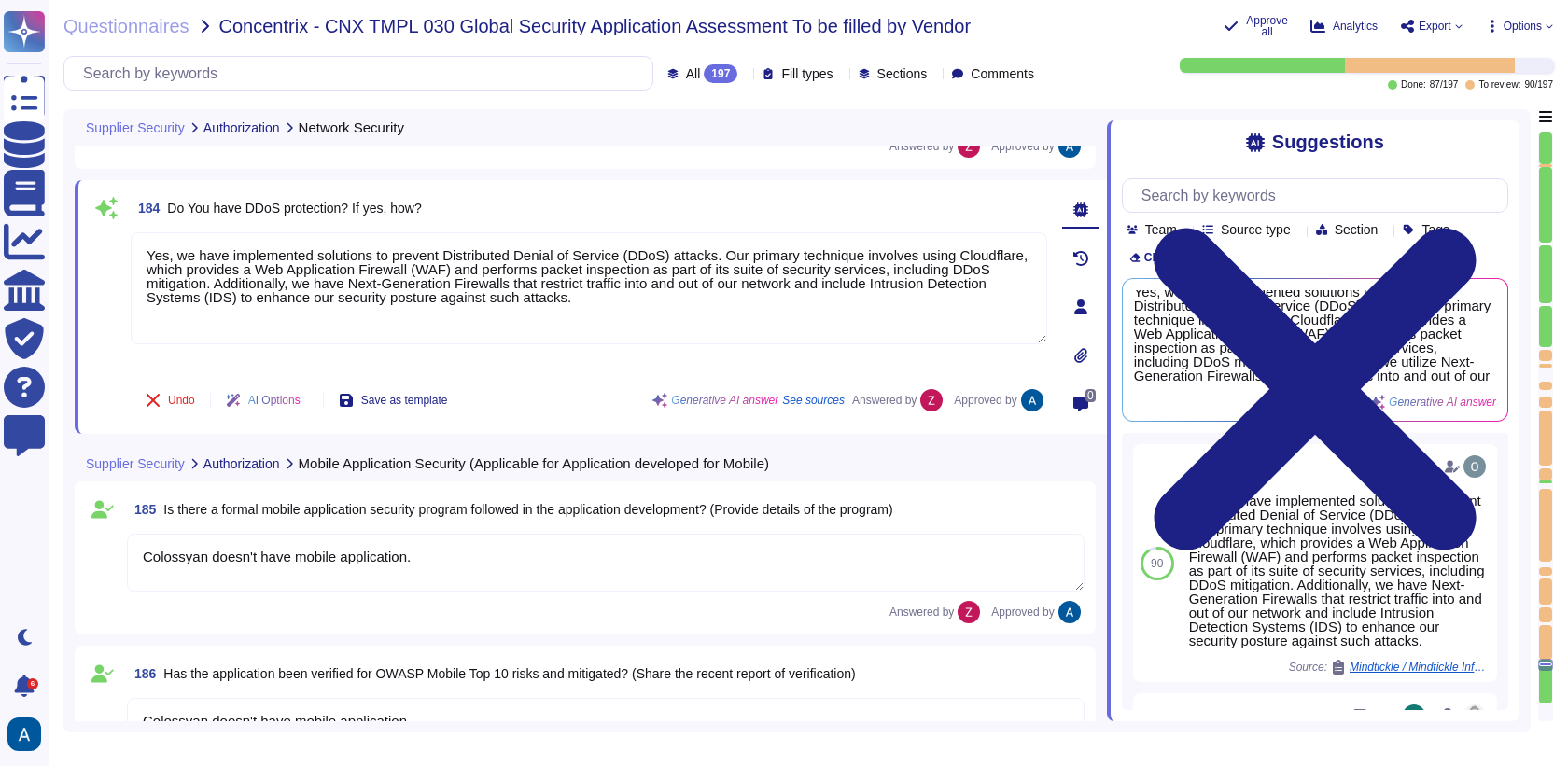 type on "Colossyan doesn't have mobile application." 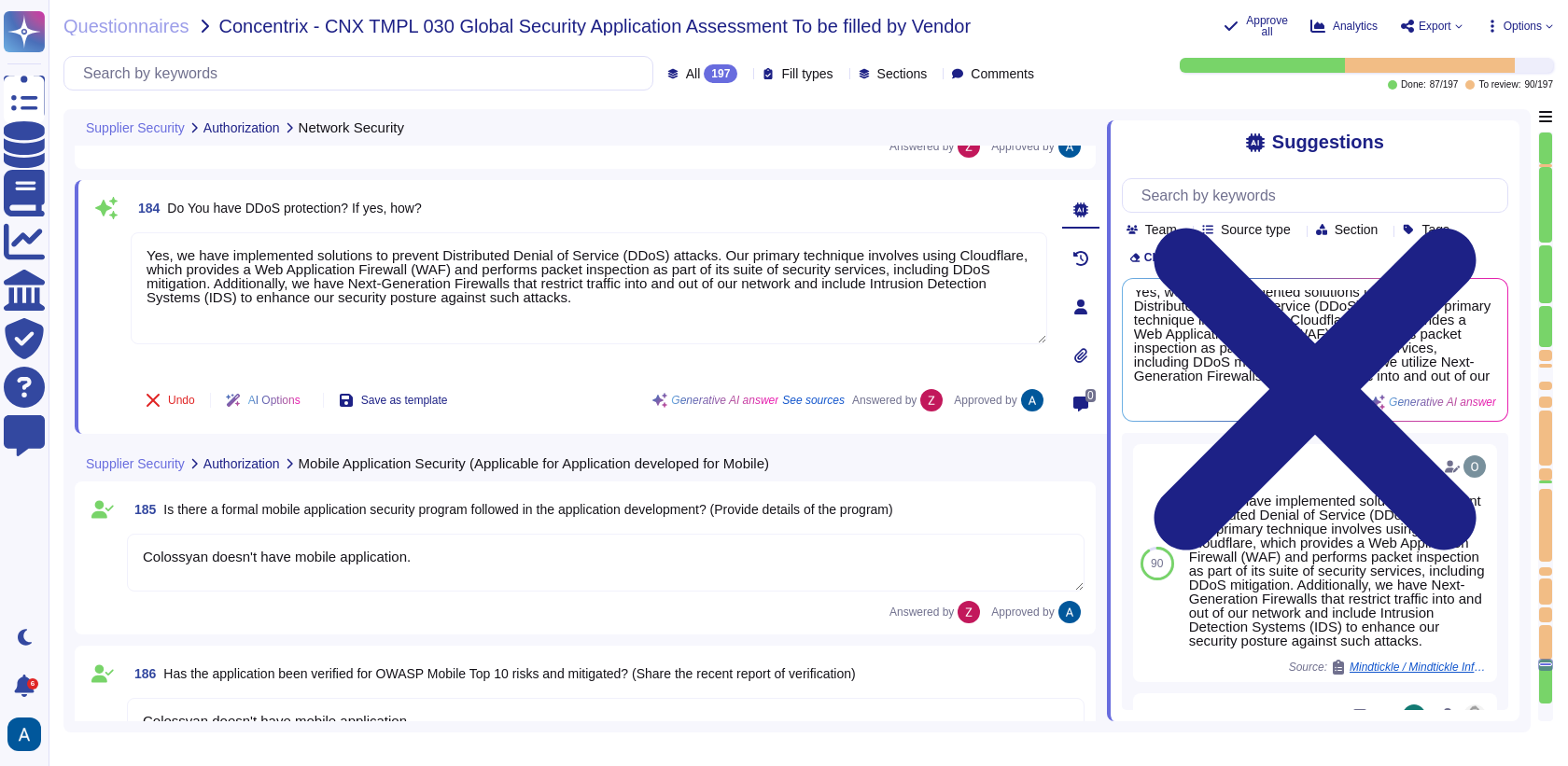 click at bounding box center [106, 301] 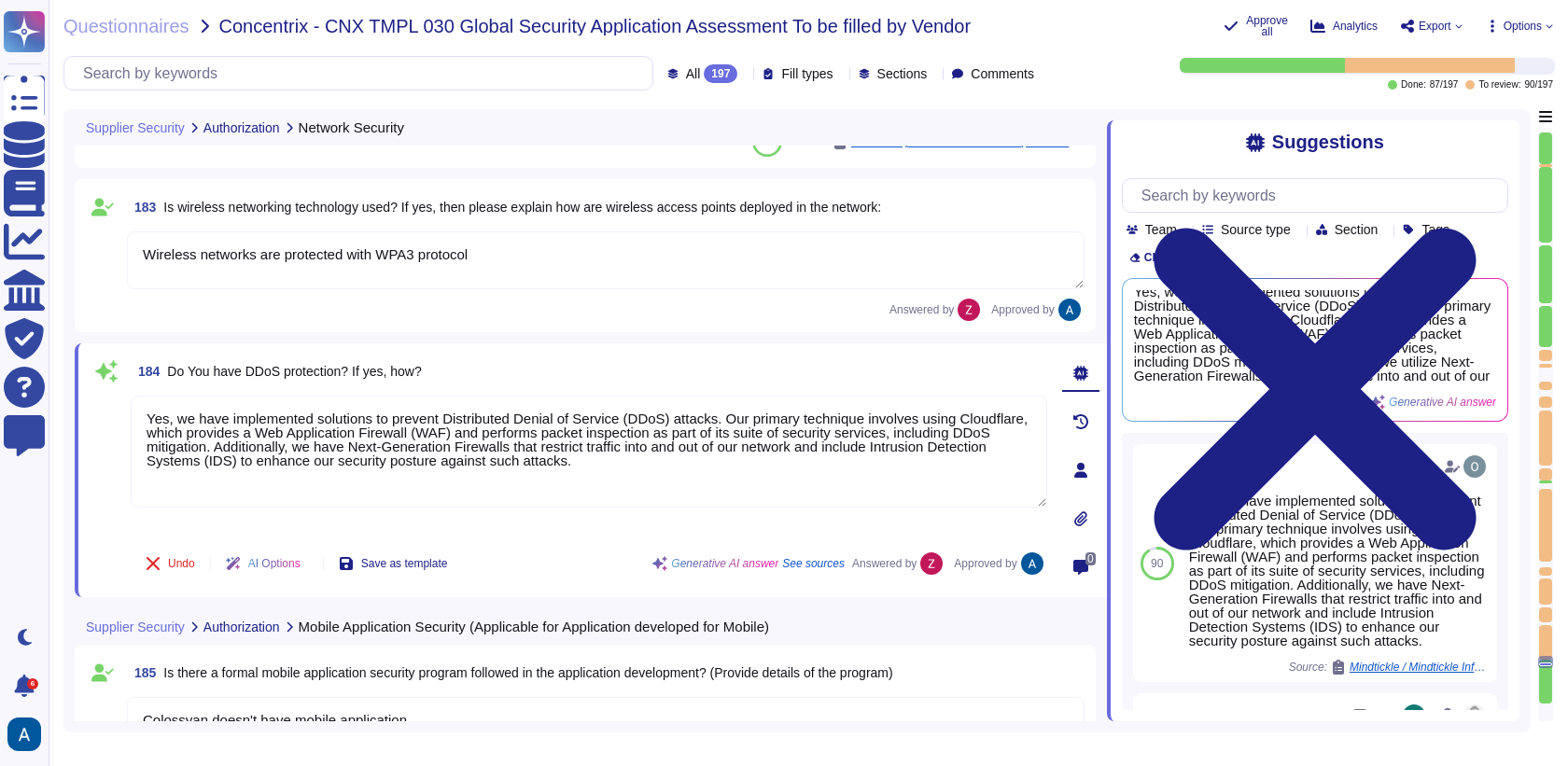 type on "We have our own alerting system in place, which alerts us if it detects anything suspicious" 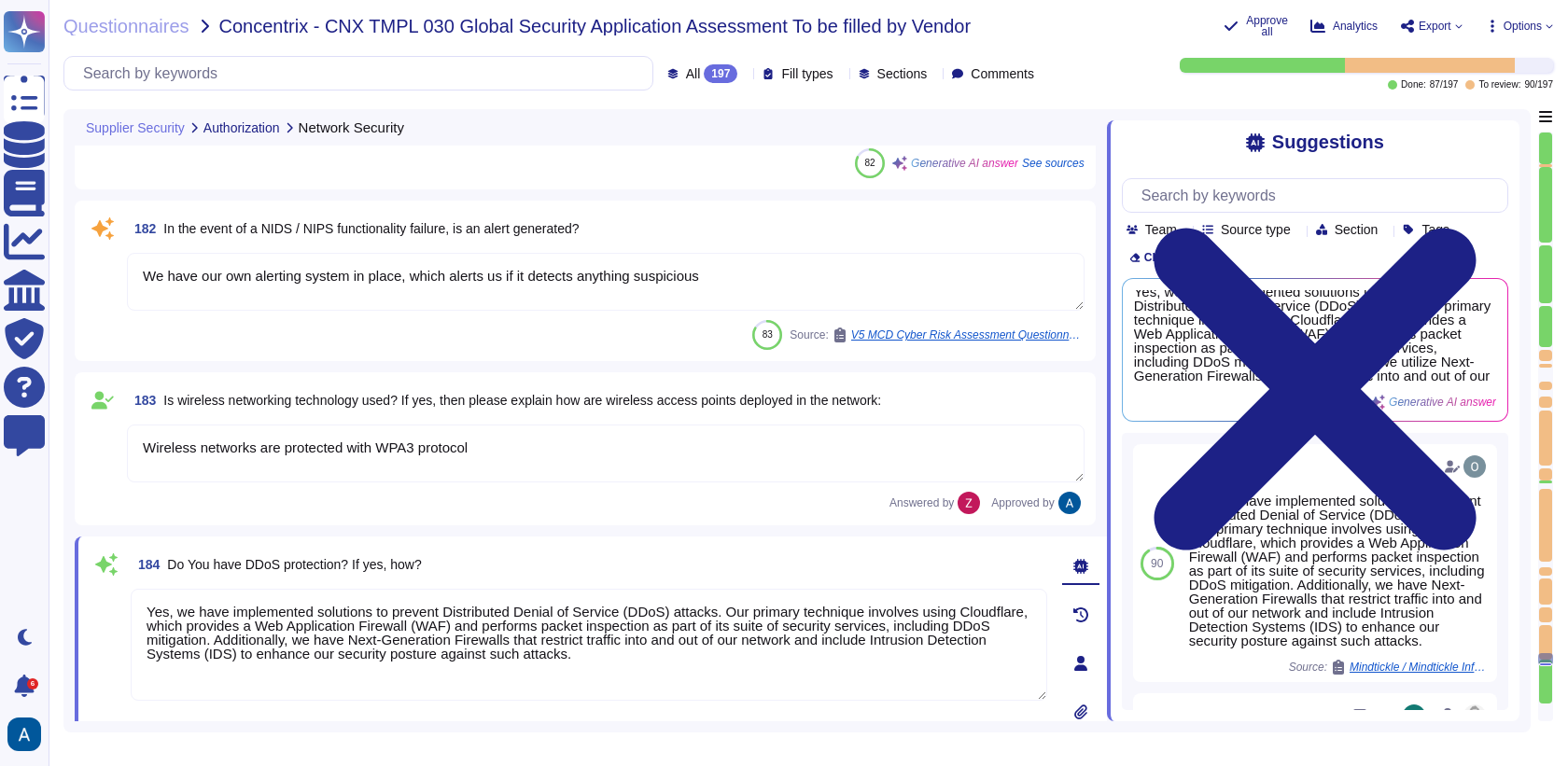 type on "Yes, a Network Intrusion Detection System (NIDS) has been deployed. It is included as part of the network security controls, which also feature perimeter firewalls. The NIDS is configured in a non-blocking setup, allowing it to monitor traffic without interfering with the flow of data." 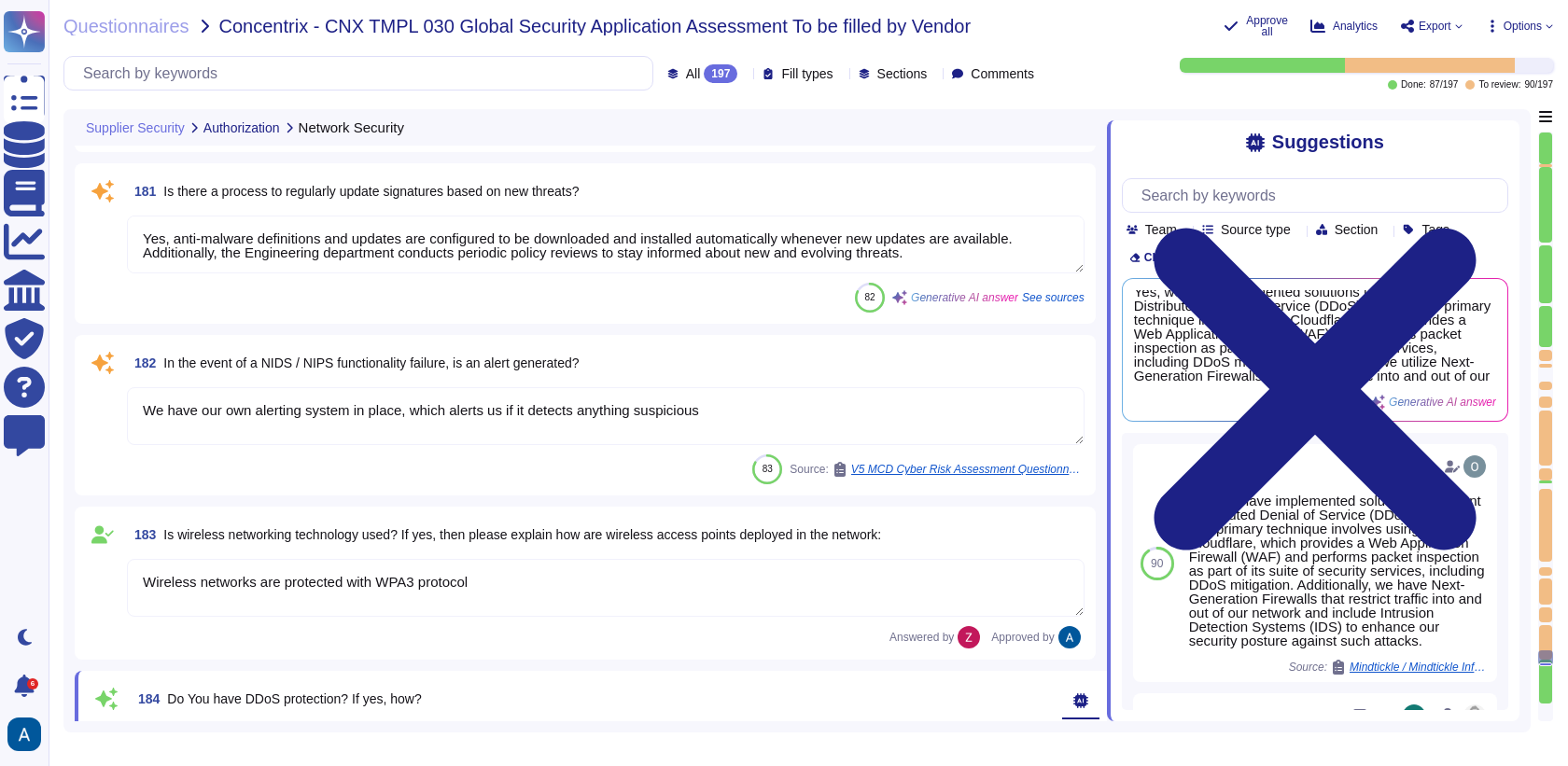 type on "Separate IDS systems are used." 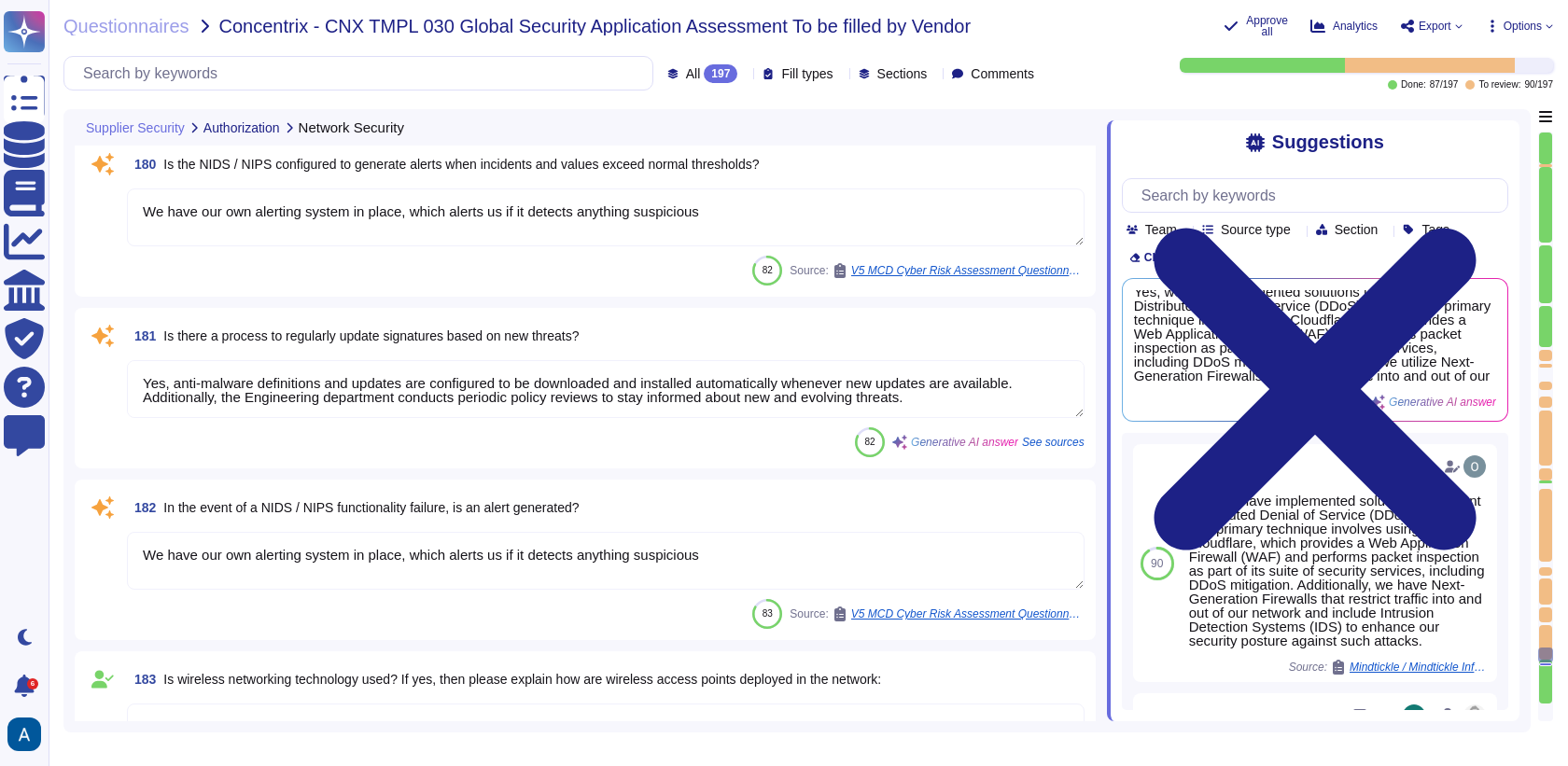 type on "Yes, we have a virtually segregated DMZ in place, which may be hosted in the cloud (e.g., AWS)." 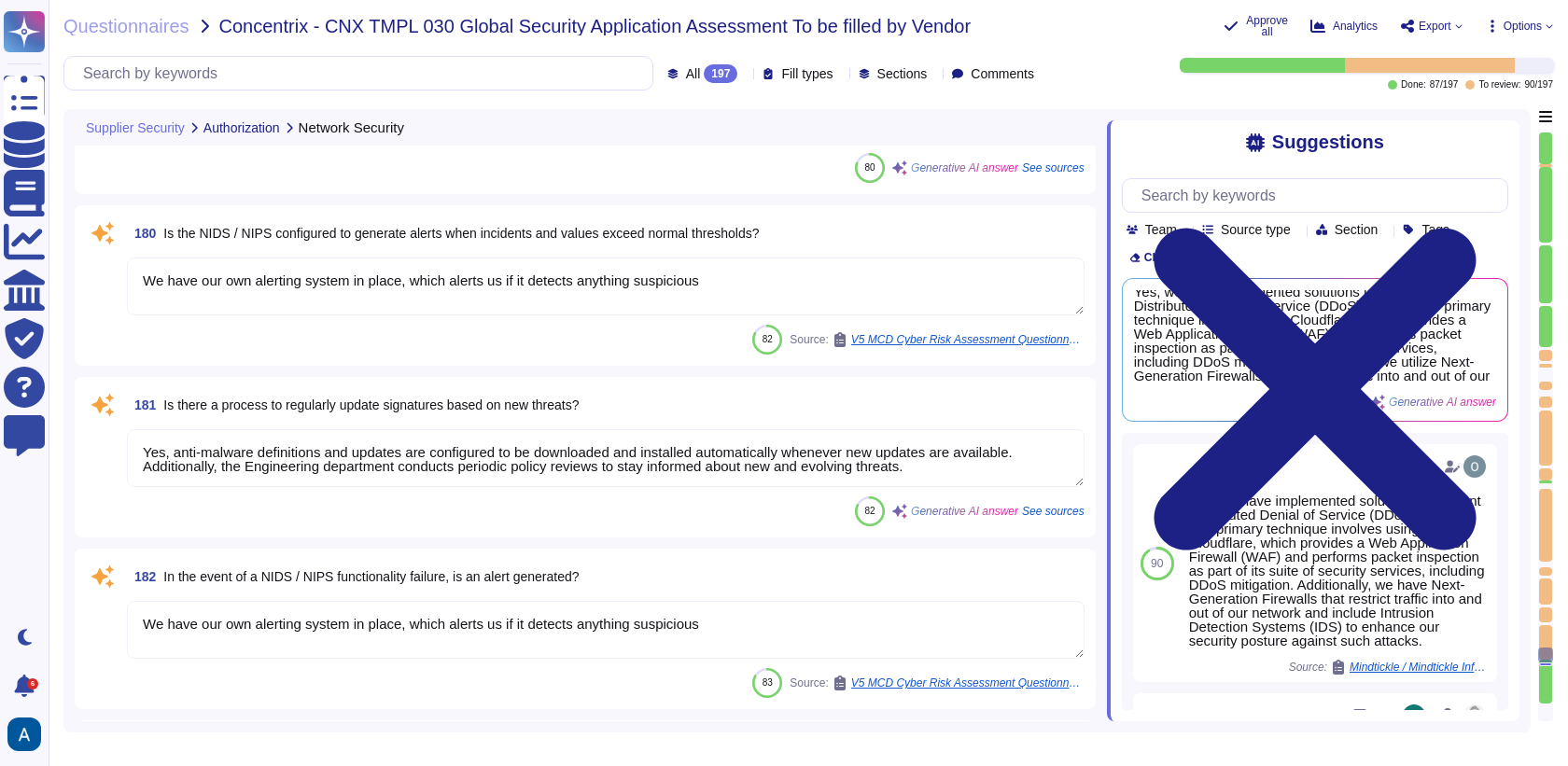 click on "We have our own alerting system in place, which alerts us if it detects anything suspicious" at bounding box center [606, 630] 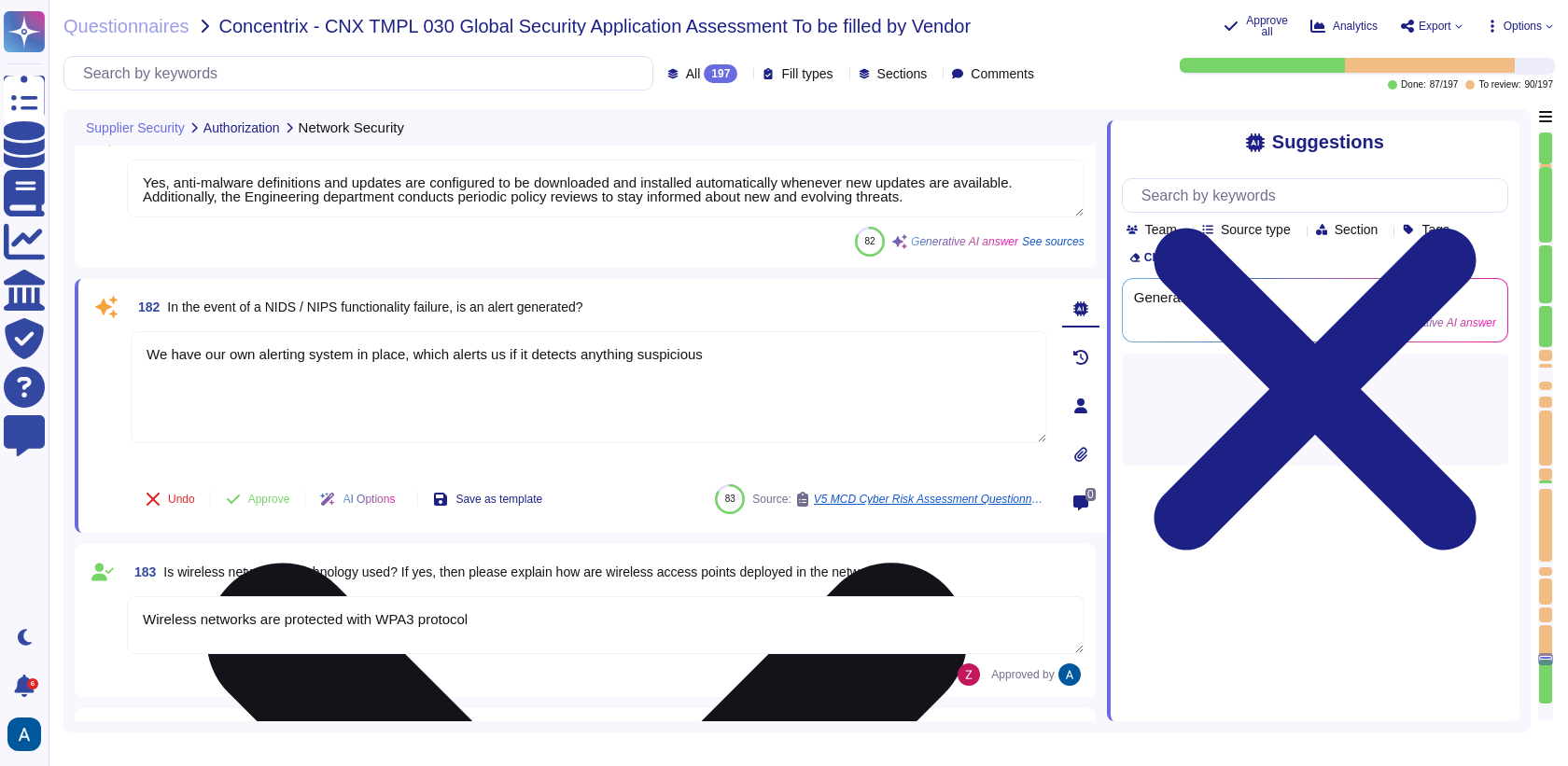 type on "Colossyan doesn't have mobile application." 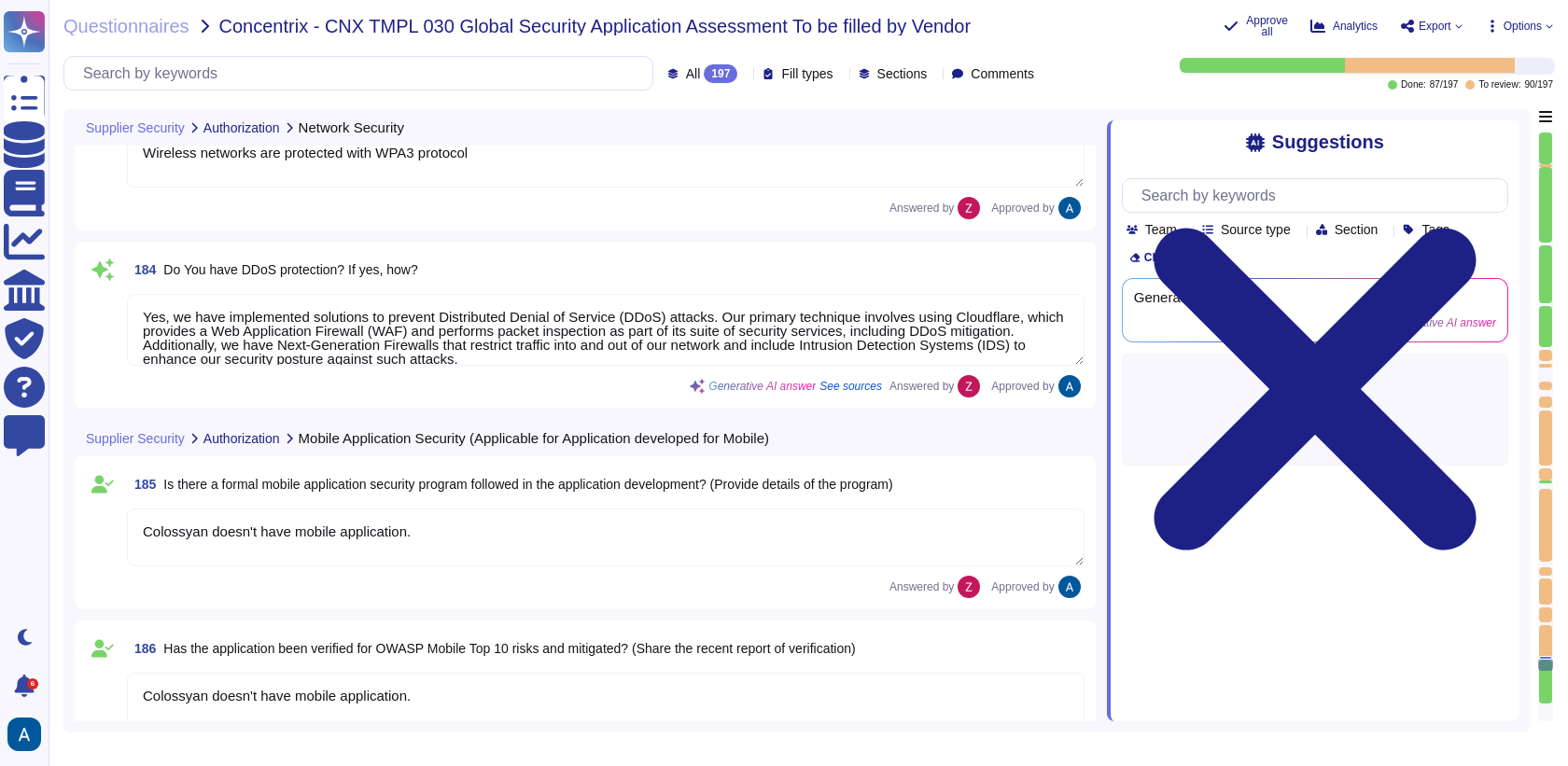type on "Colossyan doesn't have mobile application." 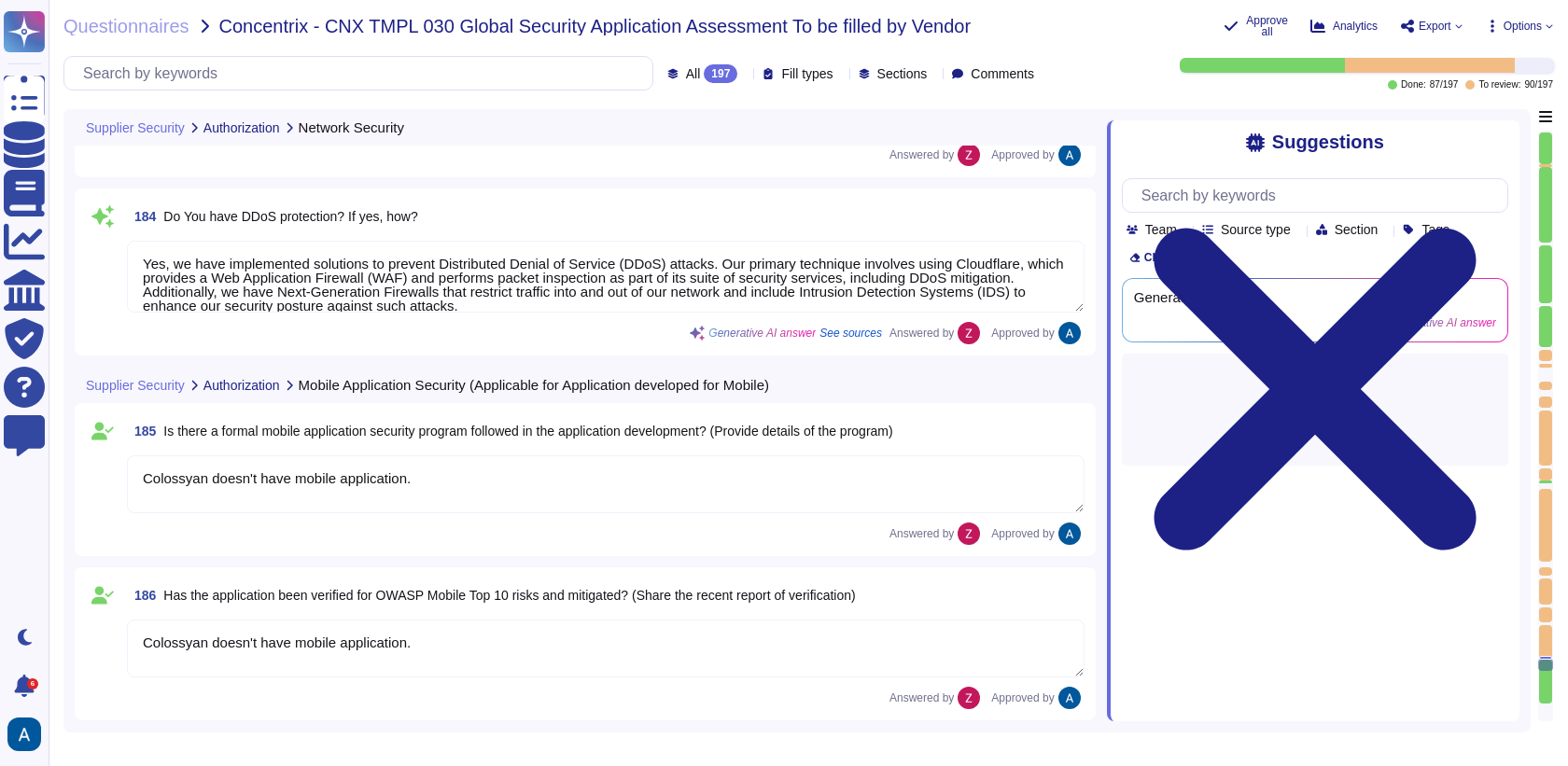 scroll, scrollTop: 32030, scrollLeft: 0, axis: vertical 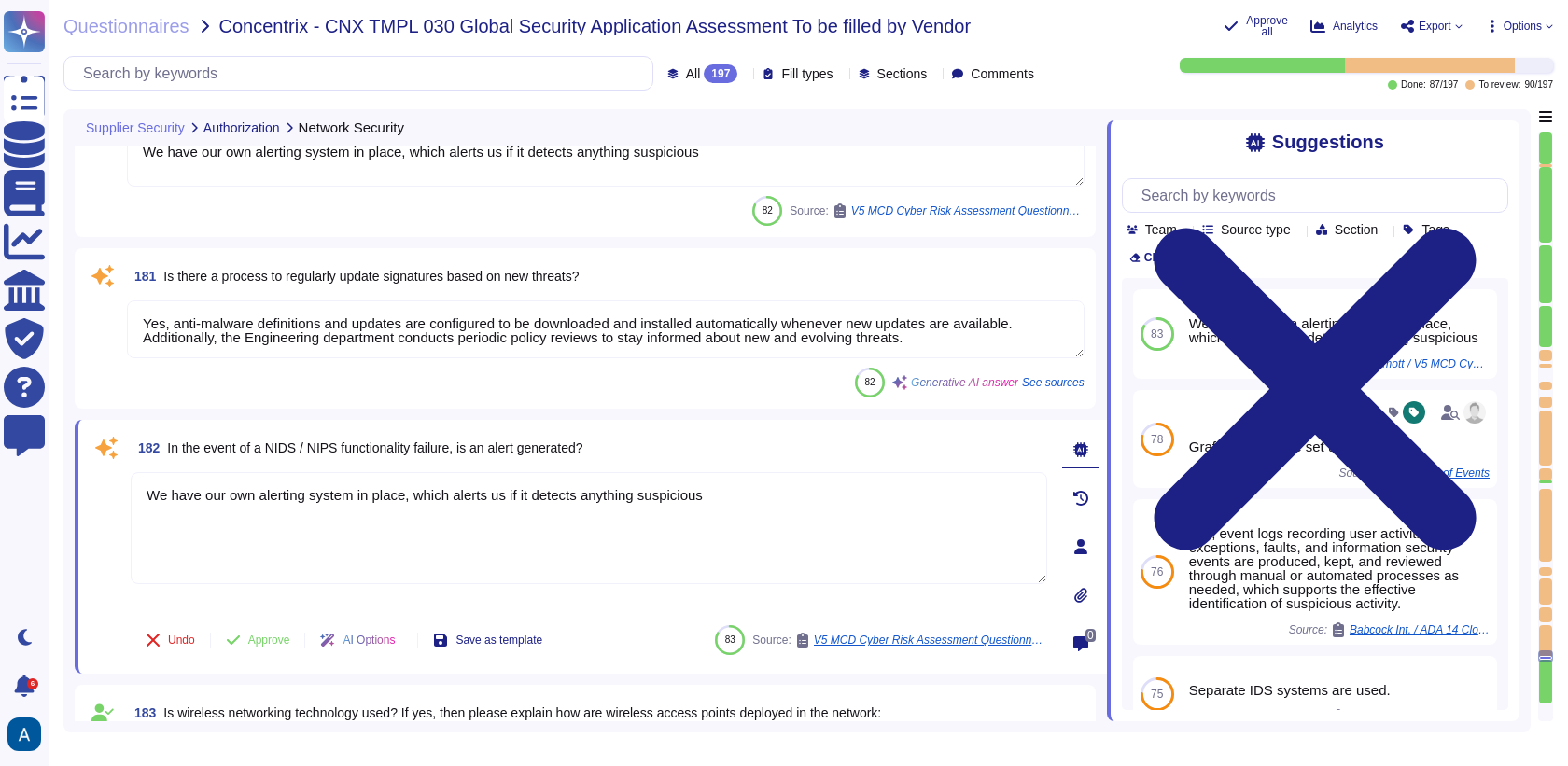 type on "Yes, we have a virtually segregated DMZ in place, which may be hosted in the cloud (e.g., AWS)." 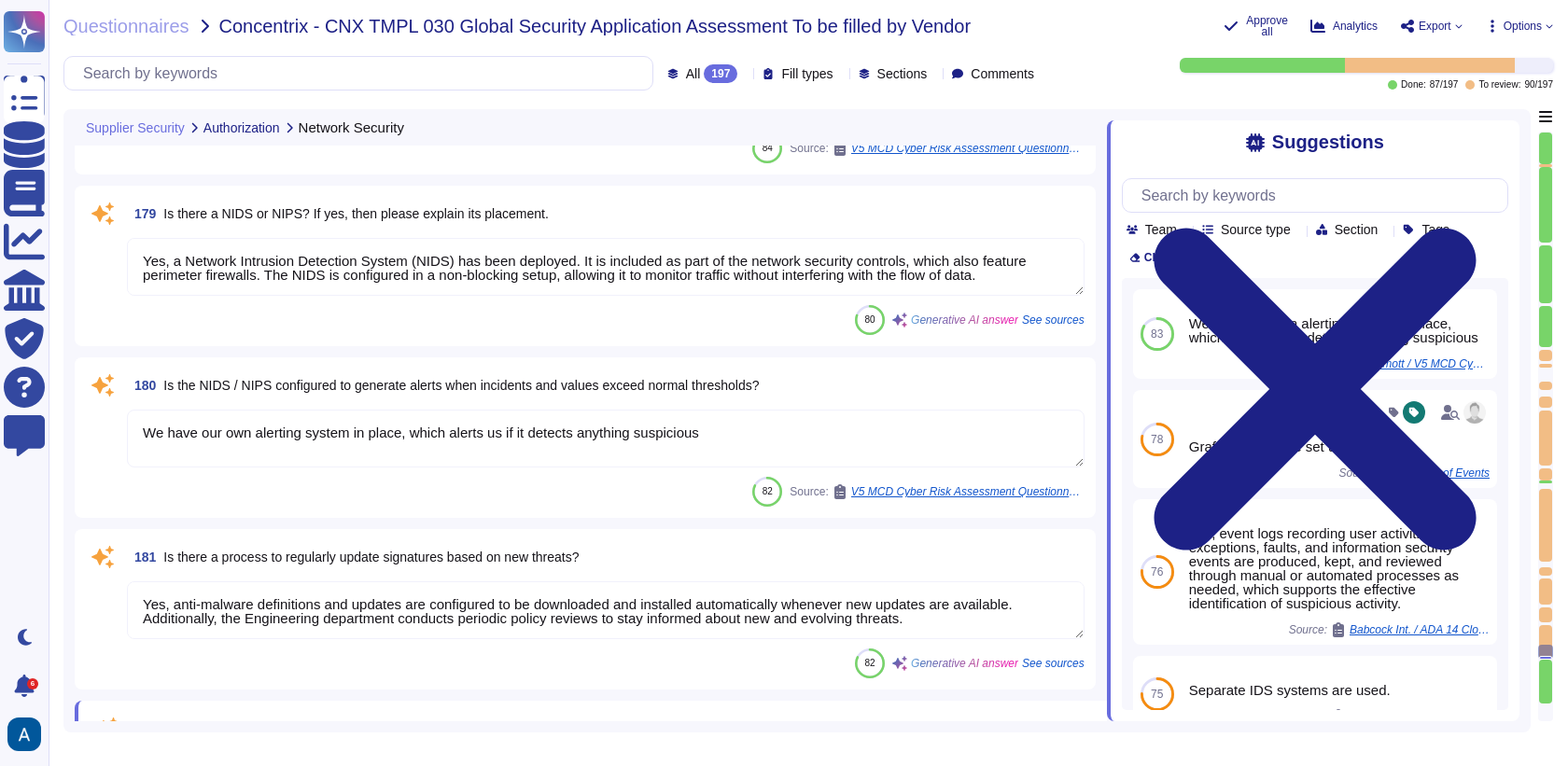 type on "Separate IDS systems are used." 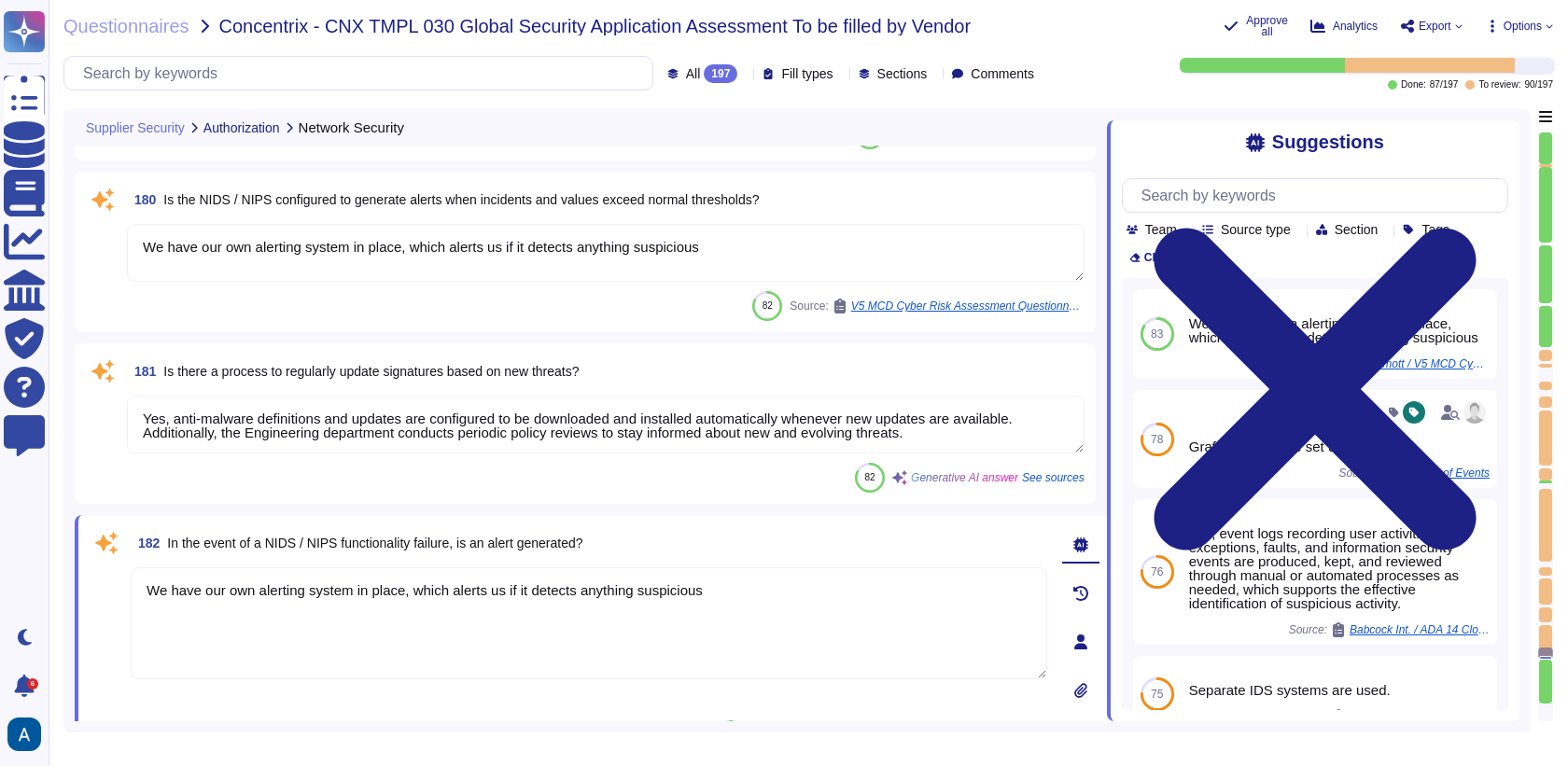 type on "Colossyan doesn't have mobile application." 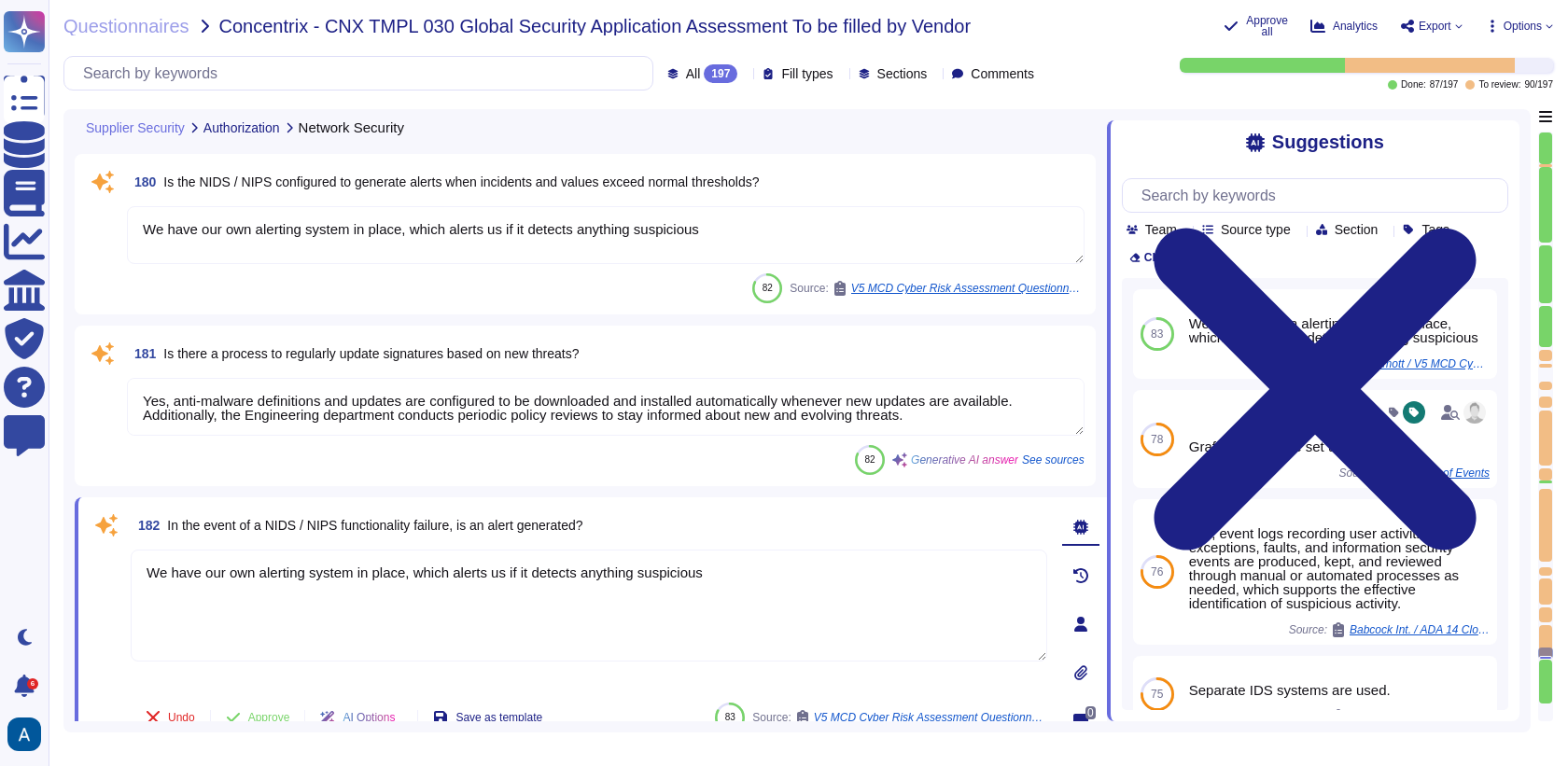 scroll, scrollTop: 31333, scrollLeft: 0, axis: vertical 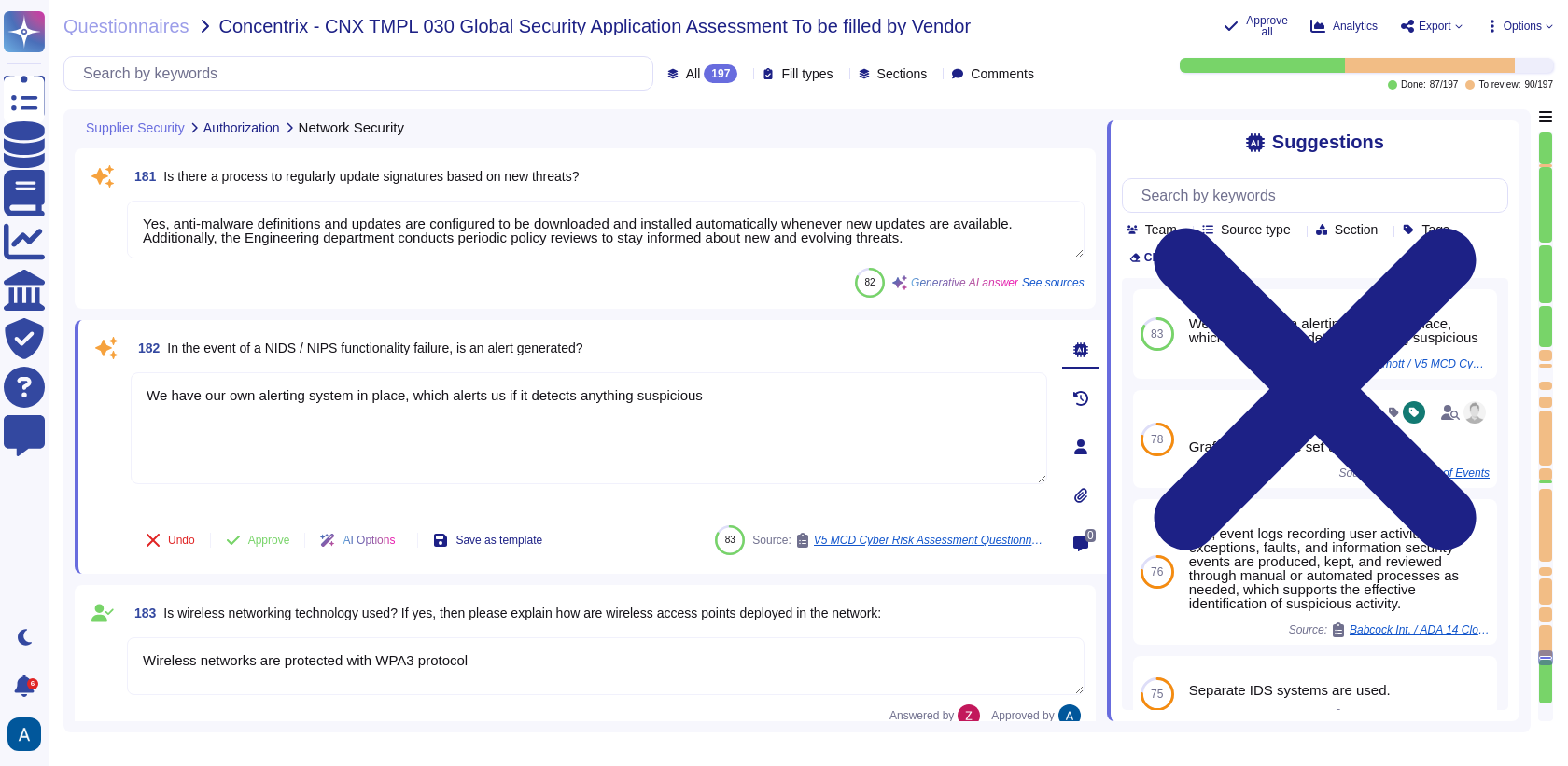 type on "Colossyan doesn't have mobile application." 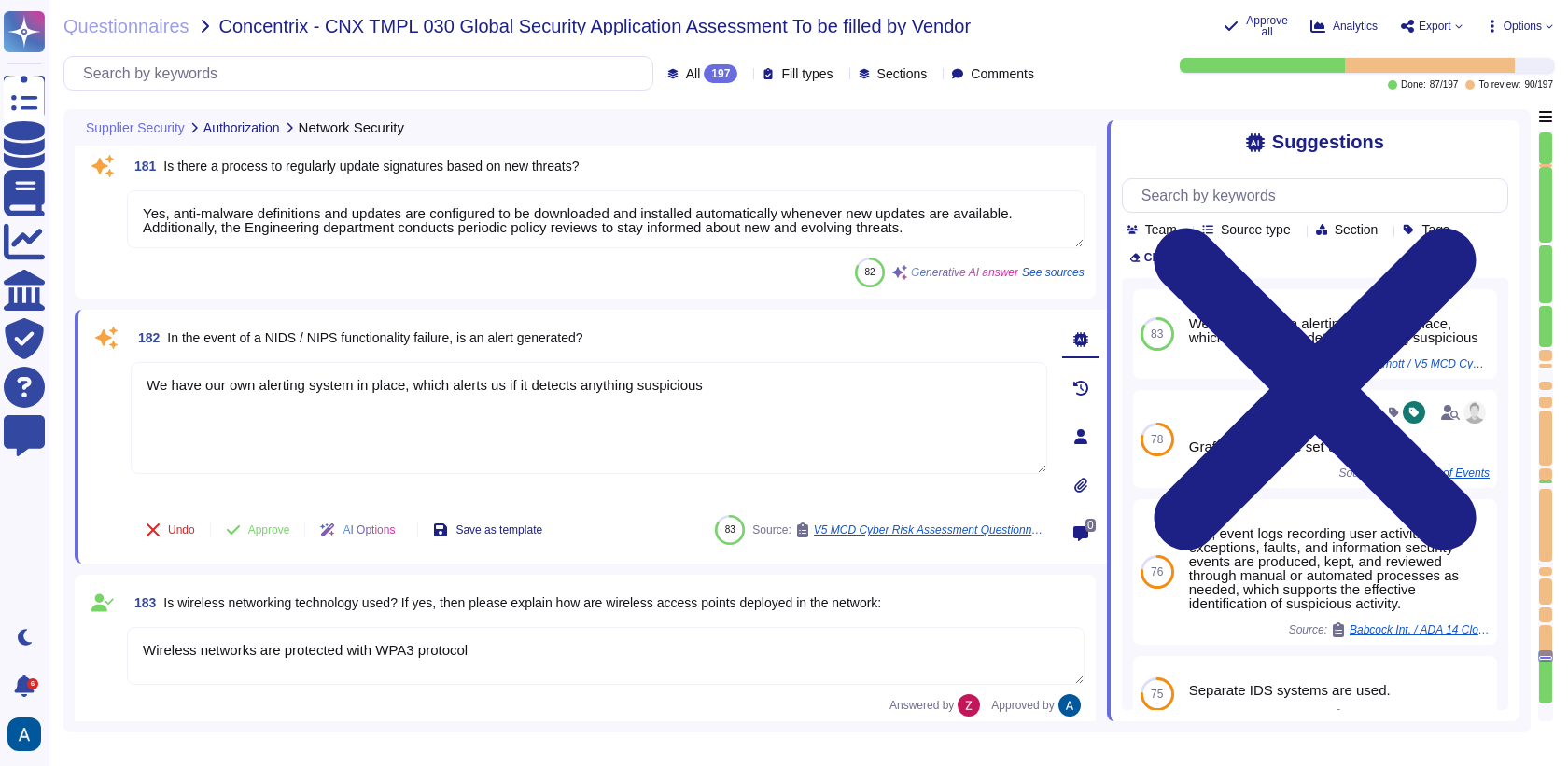 type on "Separate IDS systems are used." 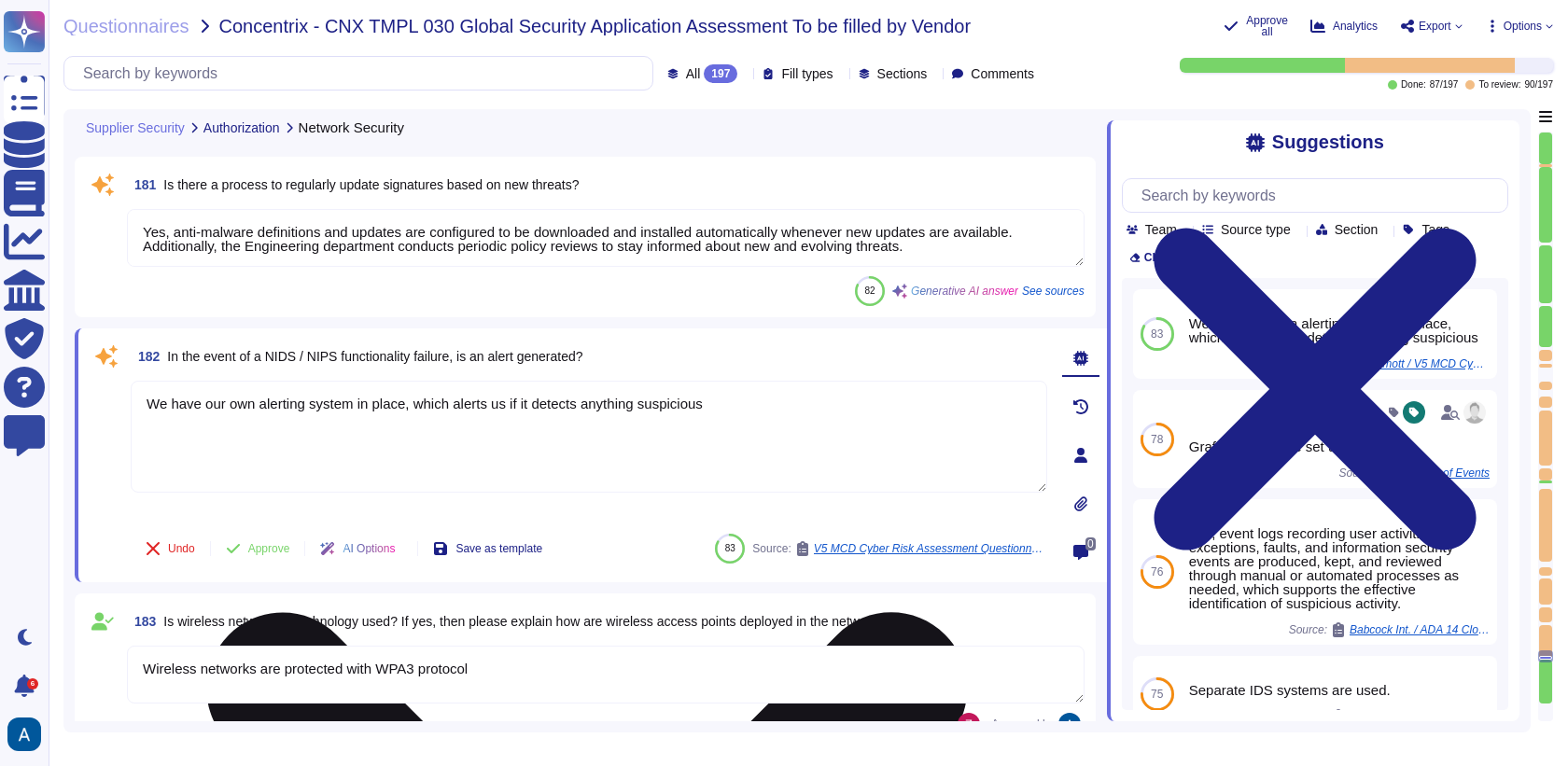 click on "We have our own alerting system in place, which alerts us if it detects anything suspicious" at bounding box center (589, 437) 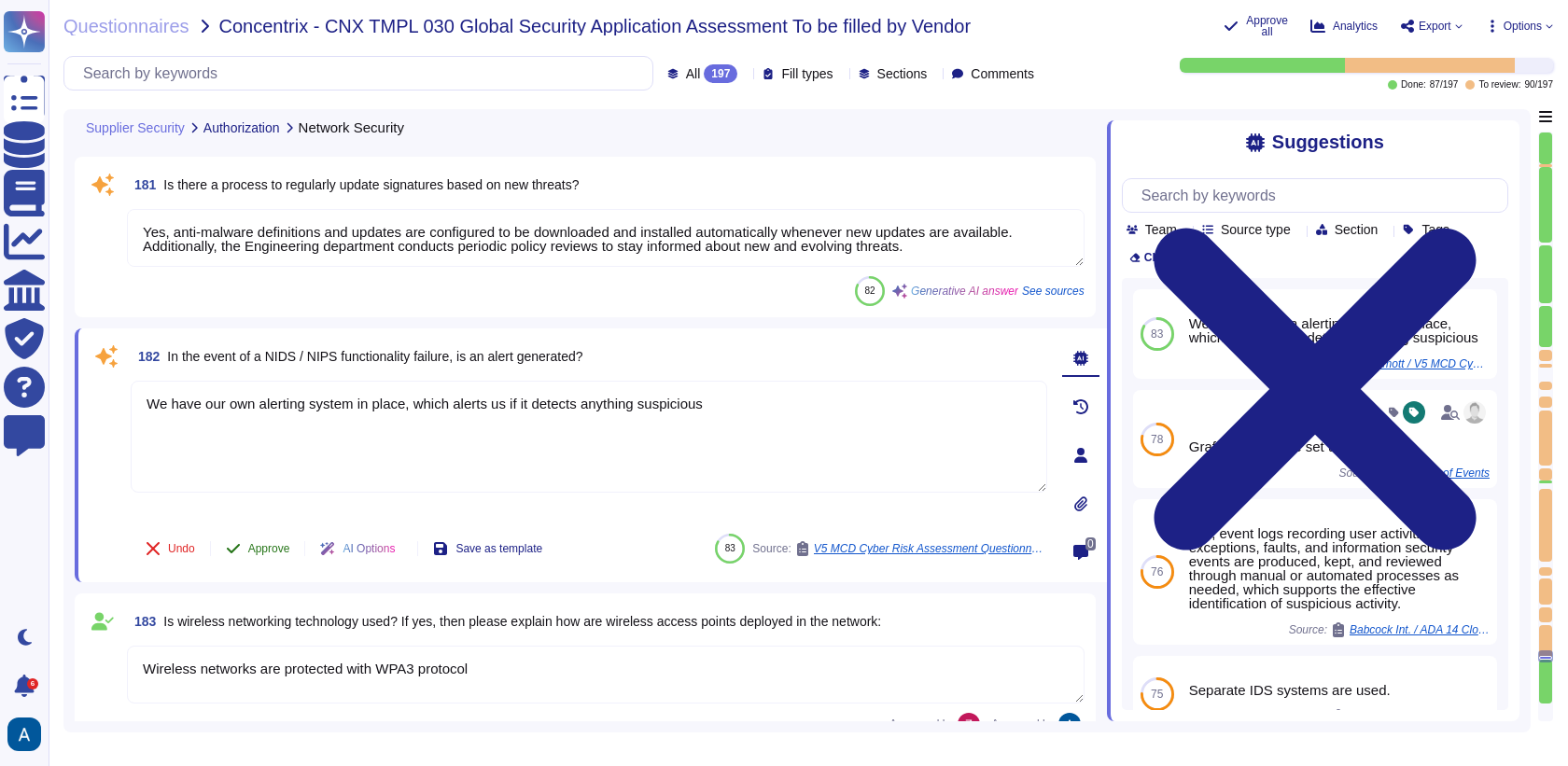 click on "Approve" at bounding box center (269, 549) 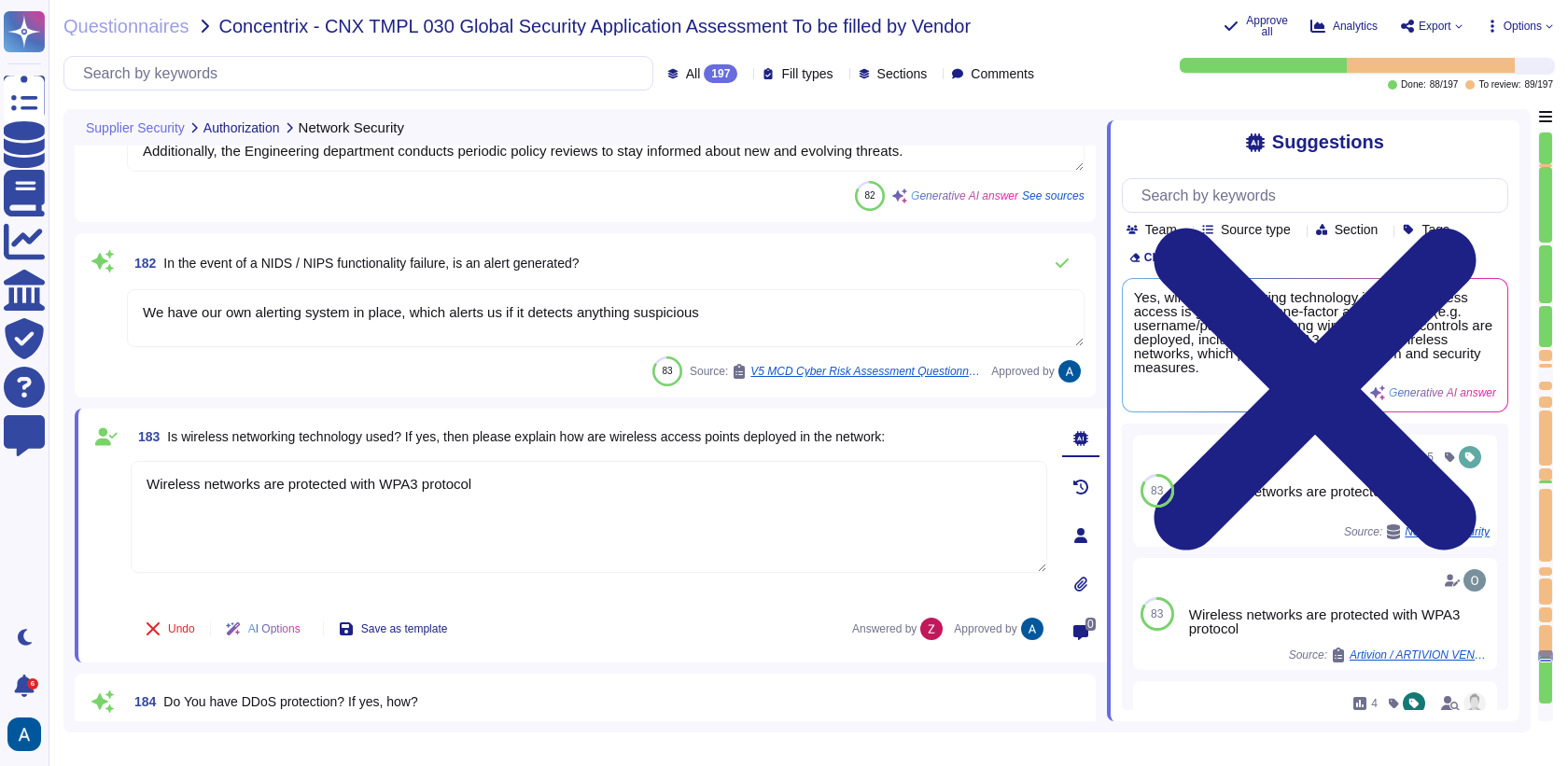 click on "178 Is an host-based intrusion detection system employed in the production application environment? Separate IDS systems are used. 84 Source: V5 MCD Cyber Risk Assessment Questionnaire Colossyan 179 Is there a NIDS or NIPS? If yes, then please explain its placement. Yes, a Network Intrusion Detection System (NIDS) has been deployed. It is included as part of the network security controls, which also feature perimeter firewalls. The NIDS is configured in a non-blocking setup, allowing it to monitor traffic without interfering with the flow of data. 80 Generative AI answer See sources 180 Is the NIDS / NIPS configured to generate alerts when incidents and values exceed normal thresholds? We have our own alerting system in place, which alerts us if it detects anything suspicious 82 Source: V5 MCD Cyber Risk Assessment Questionnaire Colossyan 181 Is there a process to regularly update signatures based on new threats? 82 Generative AI answer See sources 182 83 Source: Approved by 183 Undo AI Options Answered by 0" at bounding box center [591, -14077] 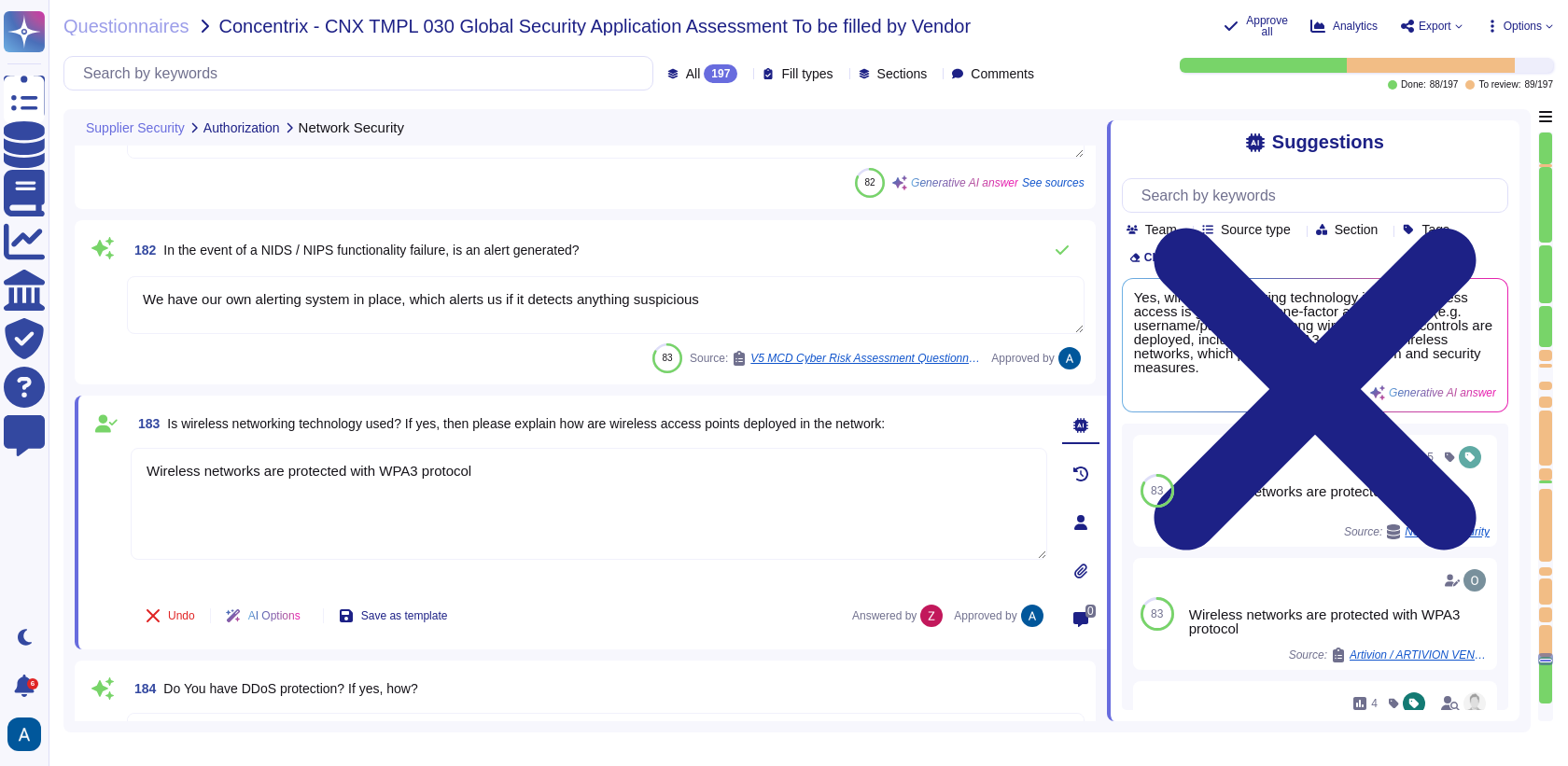 type on "Colossyan doesn't have mobile application." 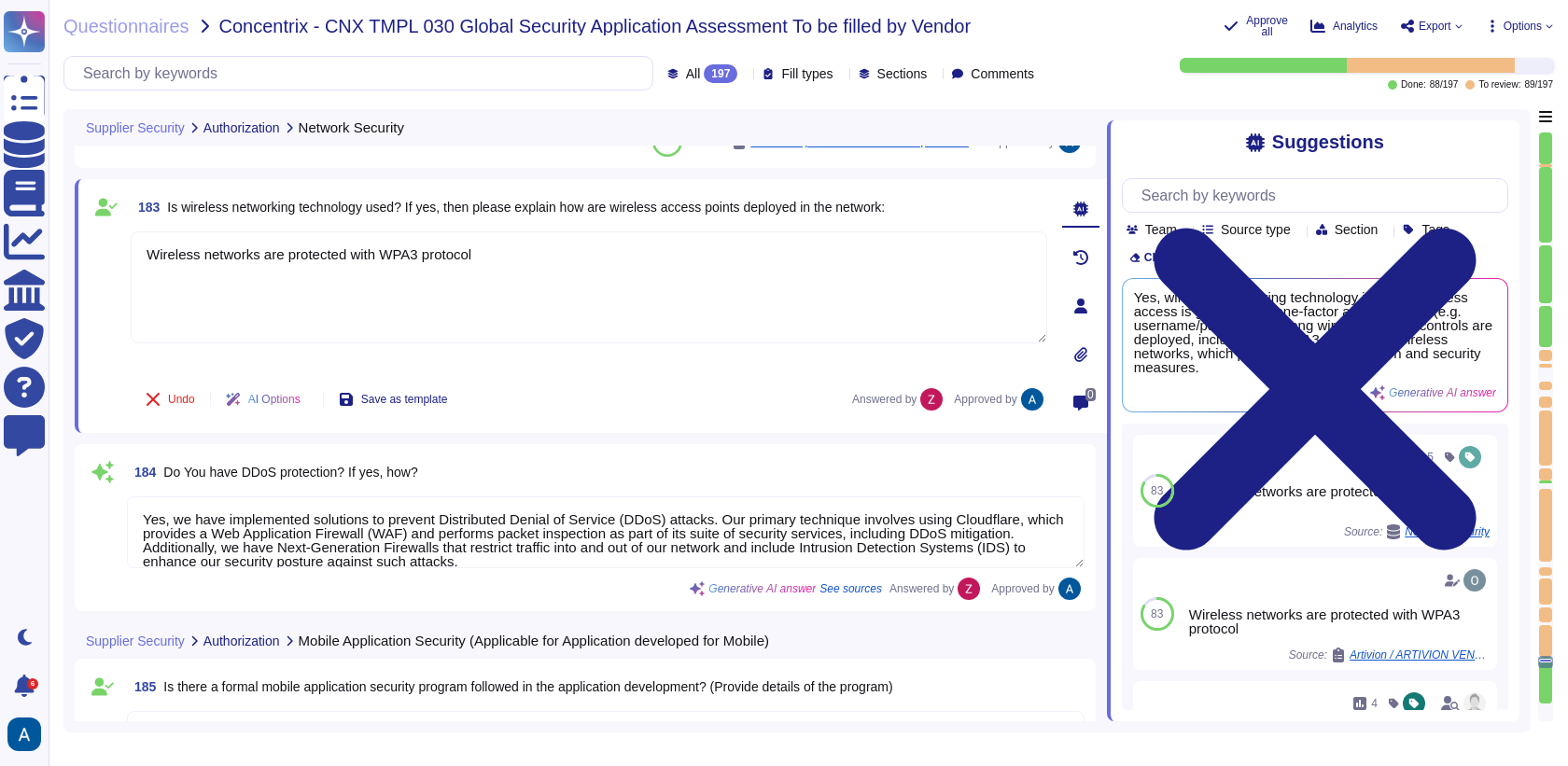 type on "Colossyan doesn't have mobile application." 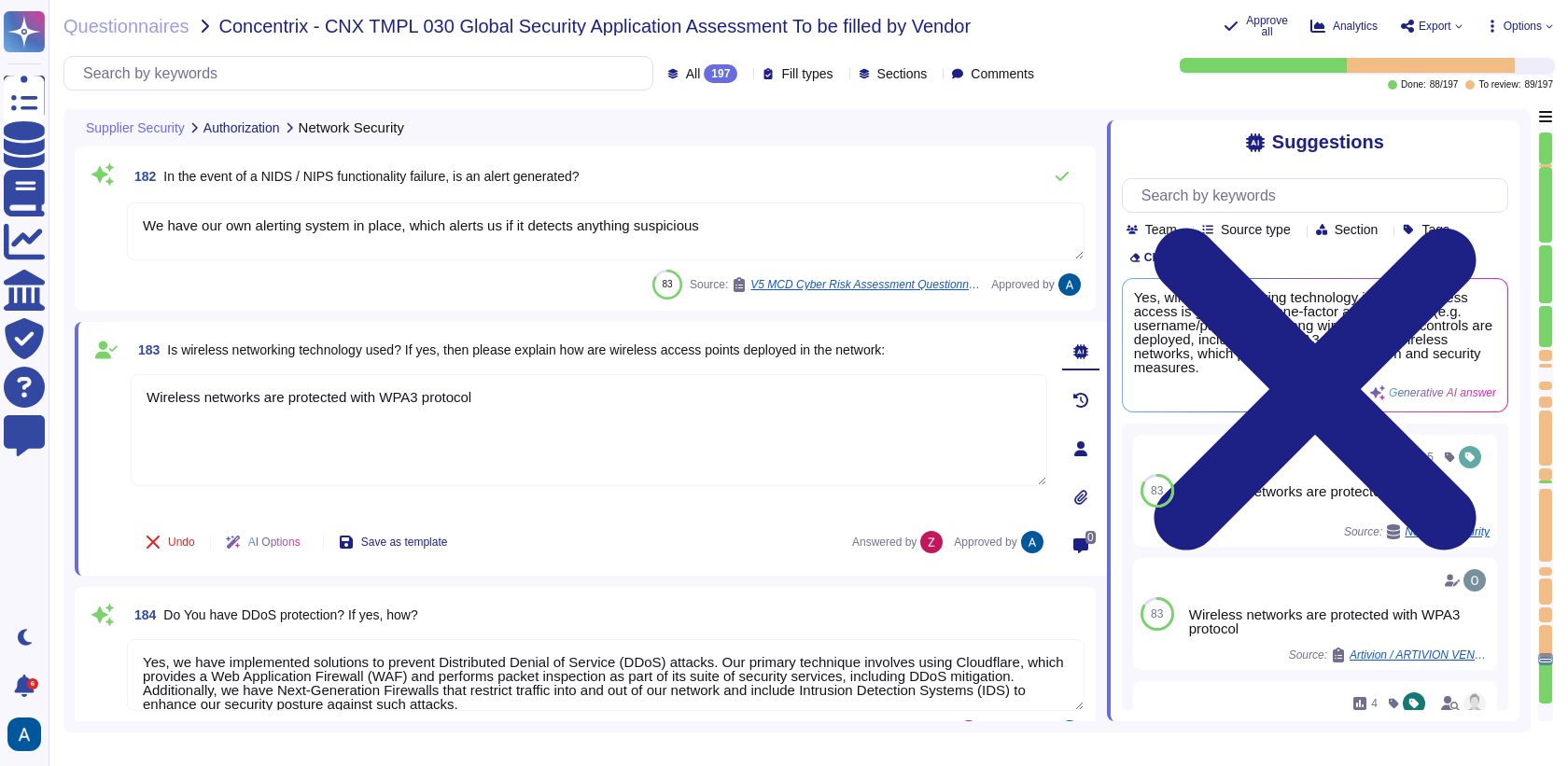 type on "Yes, a Network Intrusion Detection System (NIDS) has been deployed. It is included as part of the network security controls, which also feature perimeter firewalls. The NIDS is configured in a non-blocking setup, allowing it to monitor traffic without interfering with the flow of data." 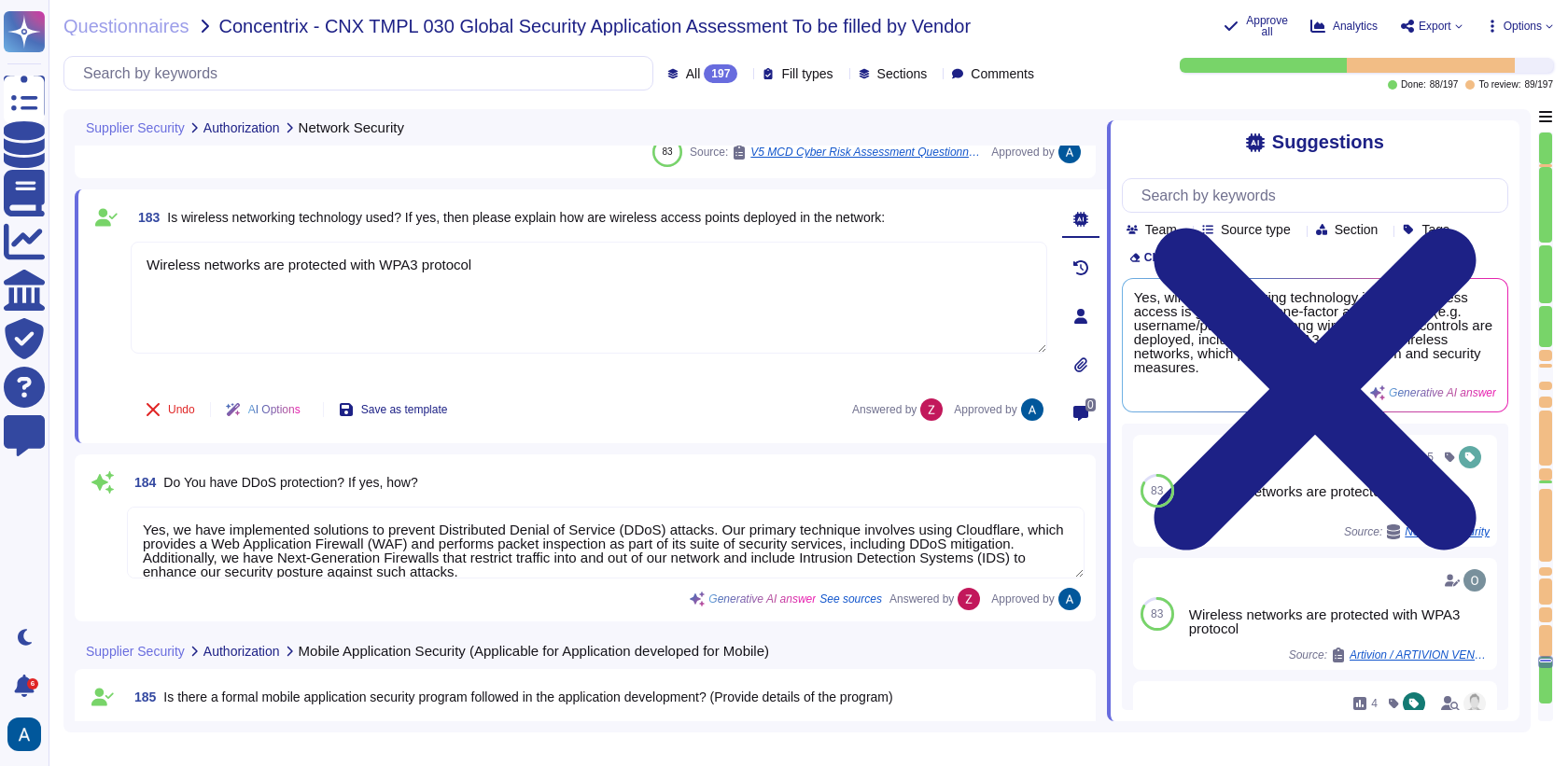 type on "Colossyan doesn't have mobile application." 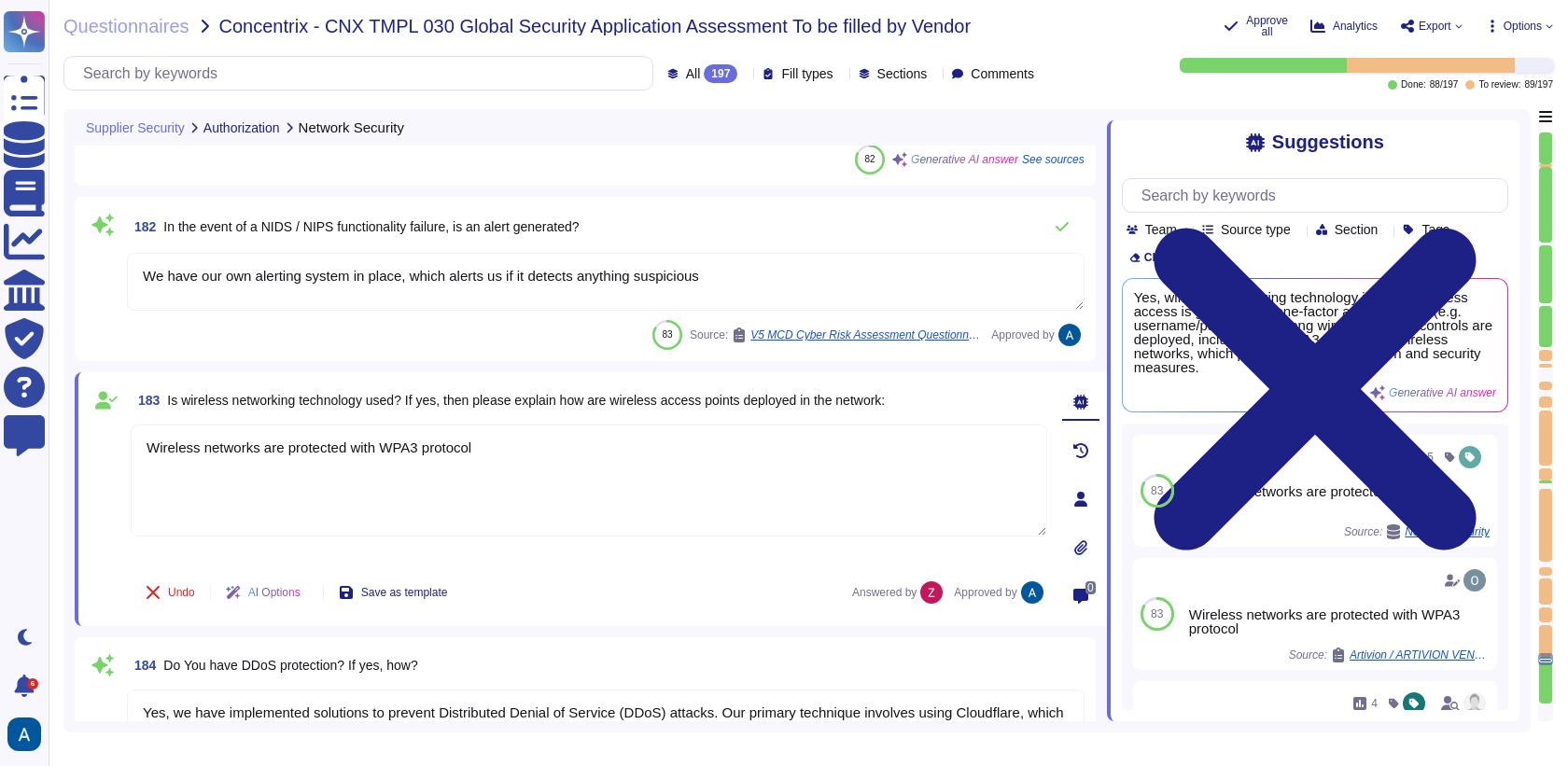 type on "Yes, a Network Intrusion Detection System (NIDS) has been deployed. It is included as part of the network security controls, which also feature perimeter firewalls. The NIDS is configured in a non-blocking setup, allowing it to monitor traffic without interfering with the flow of data." 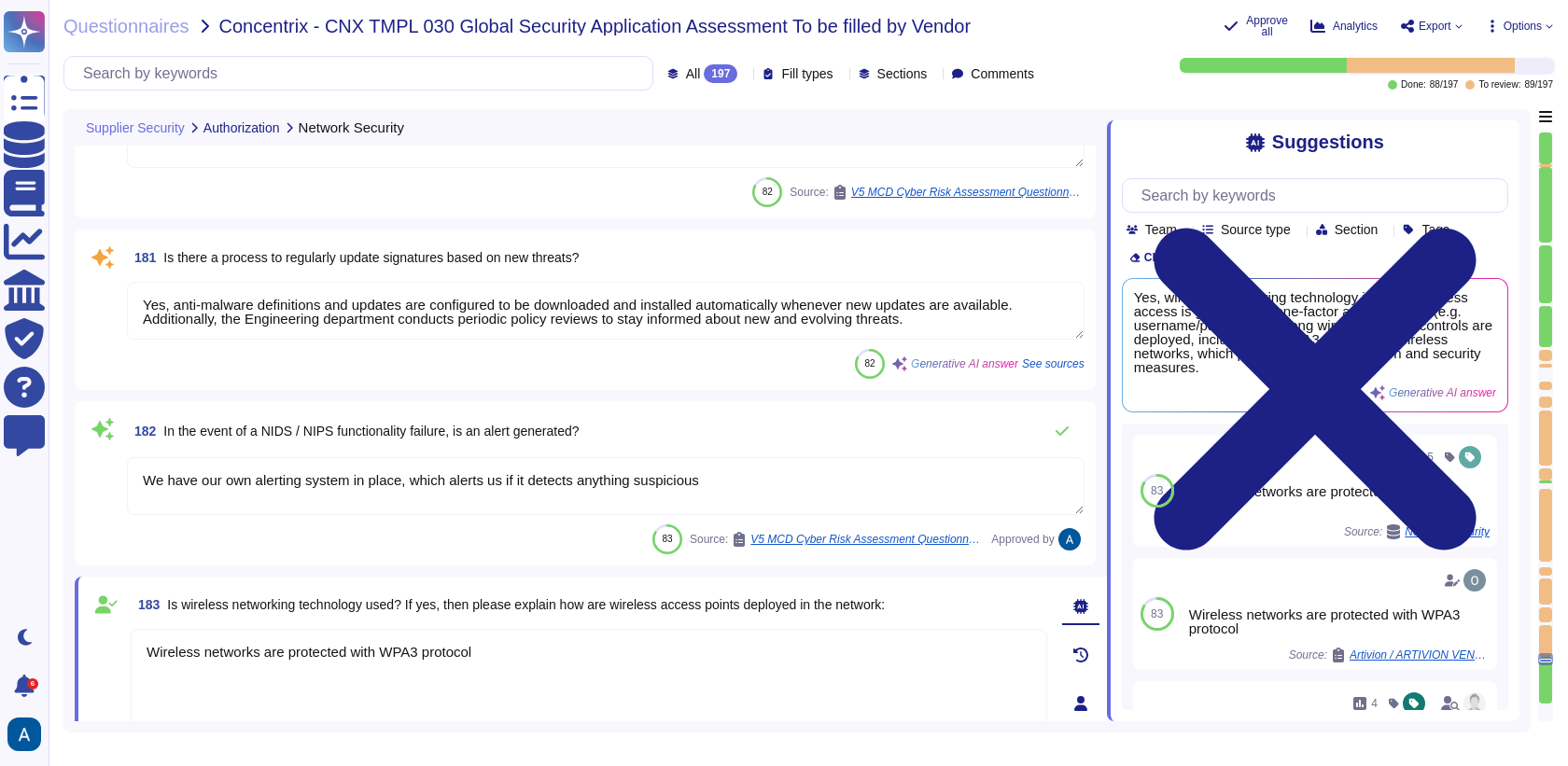 type on "Separate IDS systems are used." 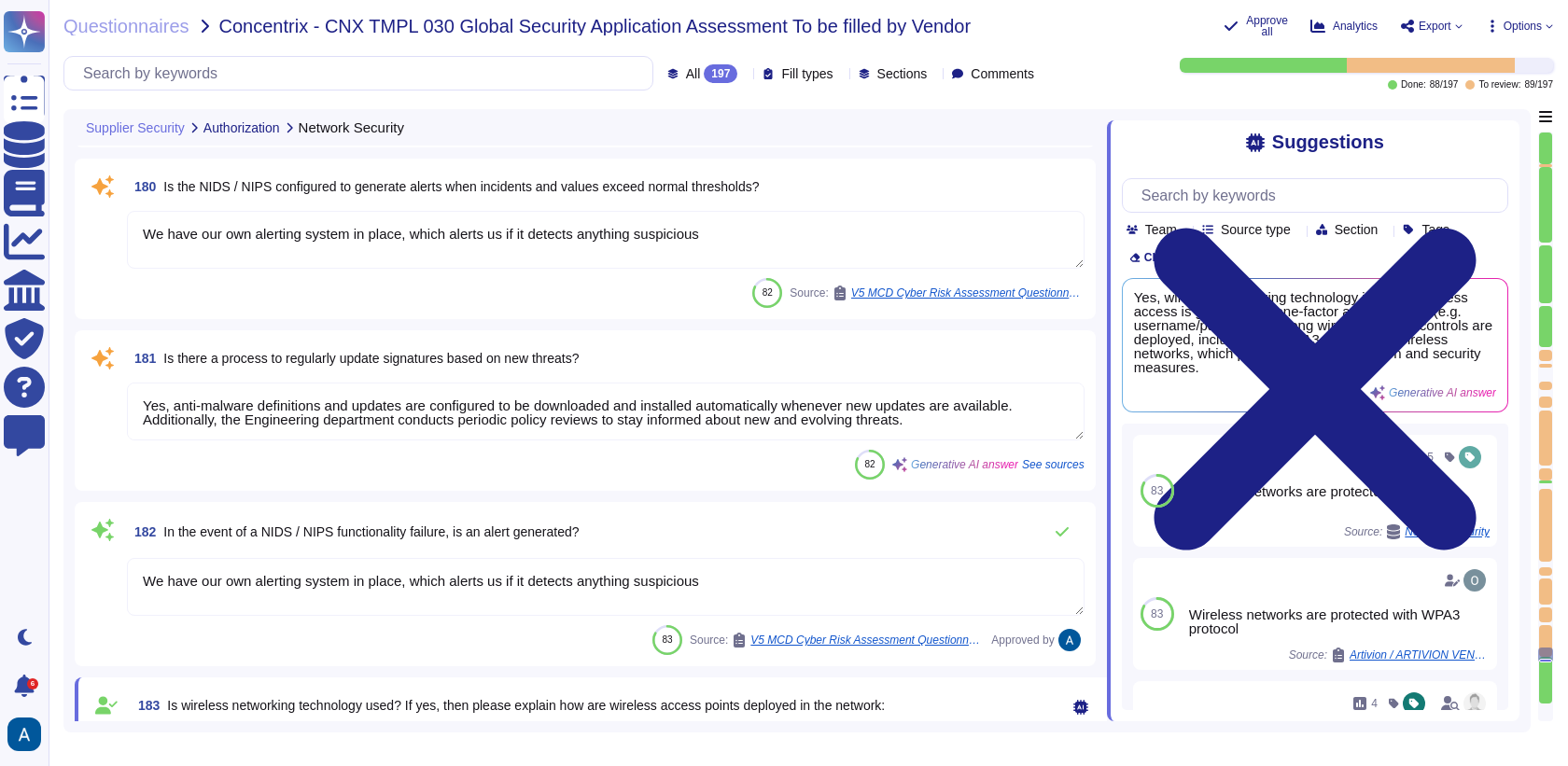 type on "Yes, we have a virtually segregated DMZ in place, which may be hosted in the cloud (e.g., AWS)." 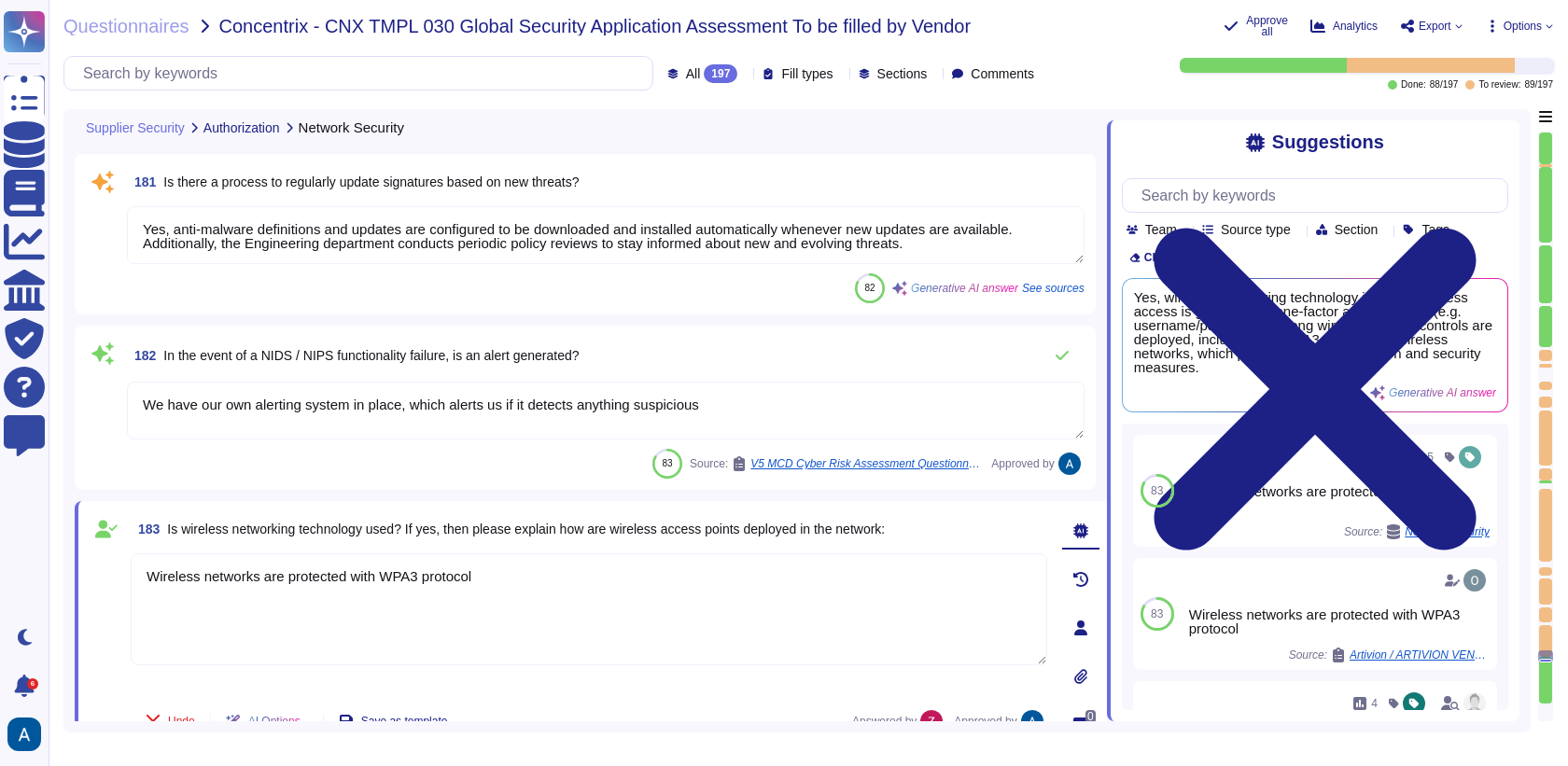 type on "Colossyan doesn't have mobile application." 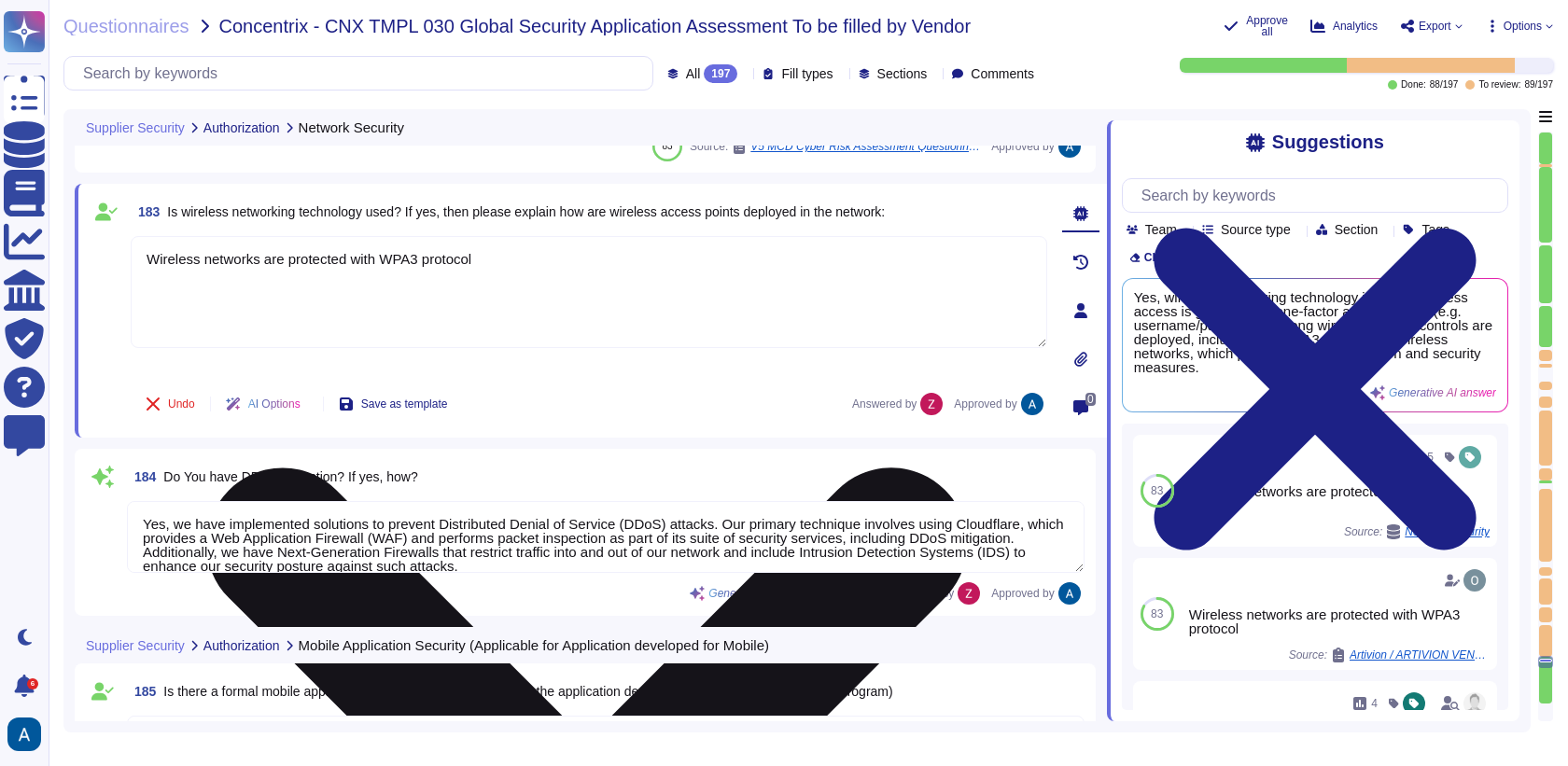 type on "Colossyan doesn't have mobile application." 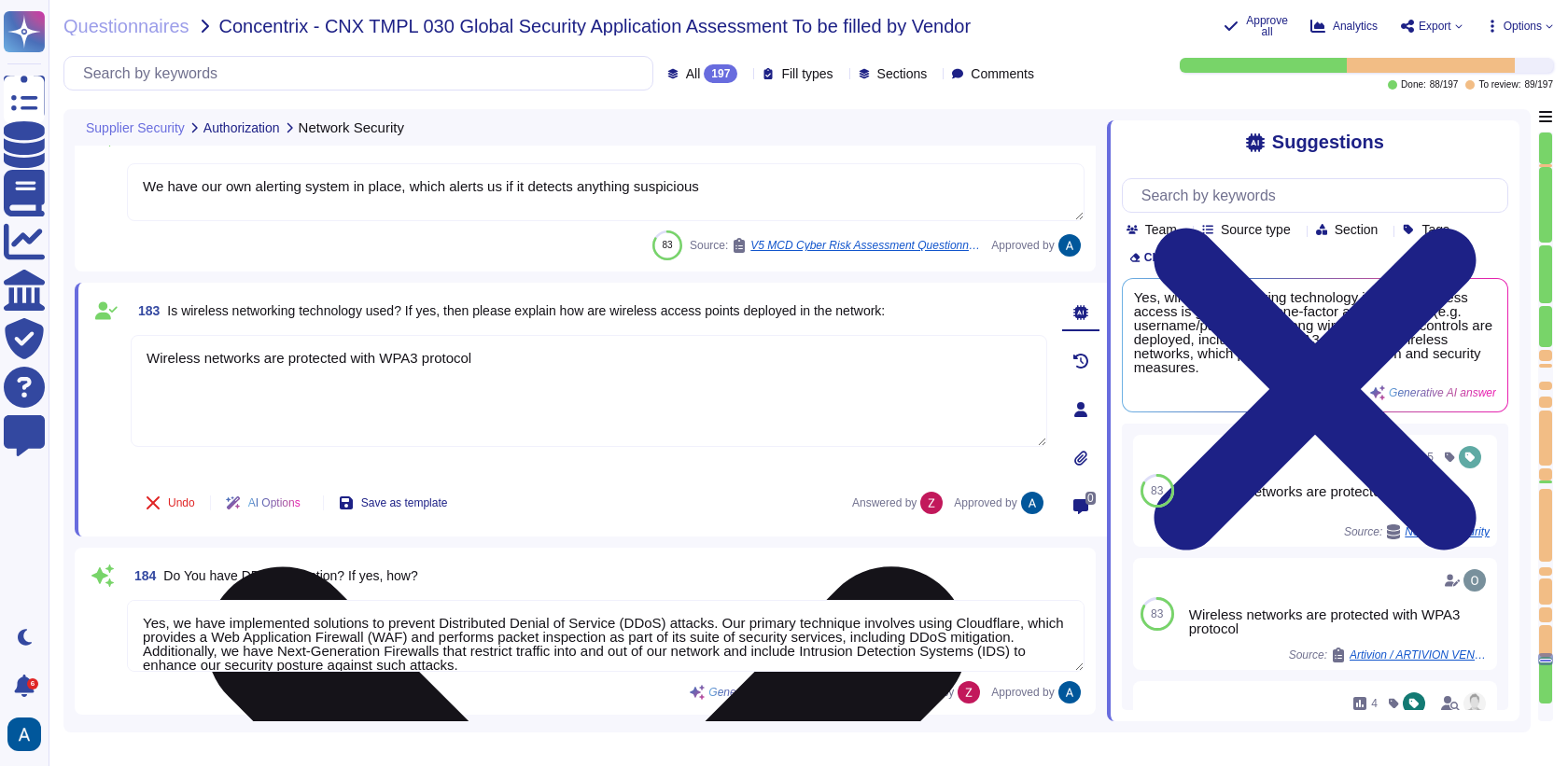 type on "Yes, a Network Intrusion Detection System (NIDS) has been deployed. It is included as part of the network security controls, which also feature perimeter firewalls. The NIDS is configured in a non-blocking setup, allowing it to monitor traffic without interfering with the flow of data." 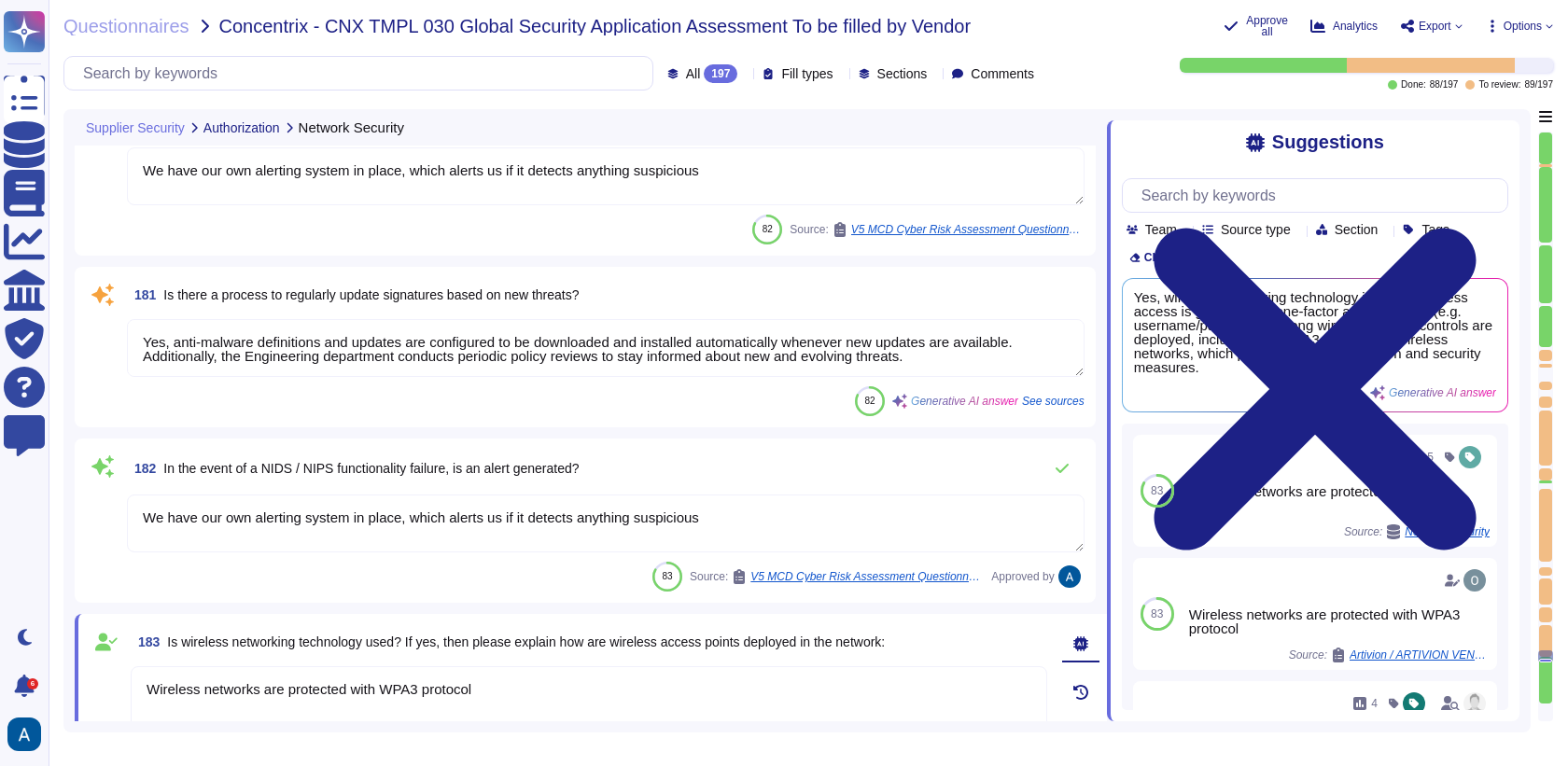 type on "Separate IDS systems are used." 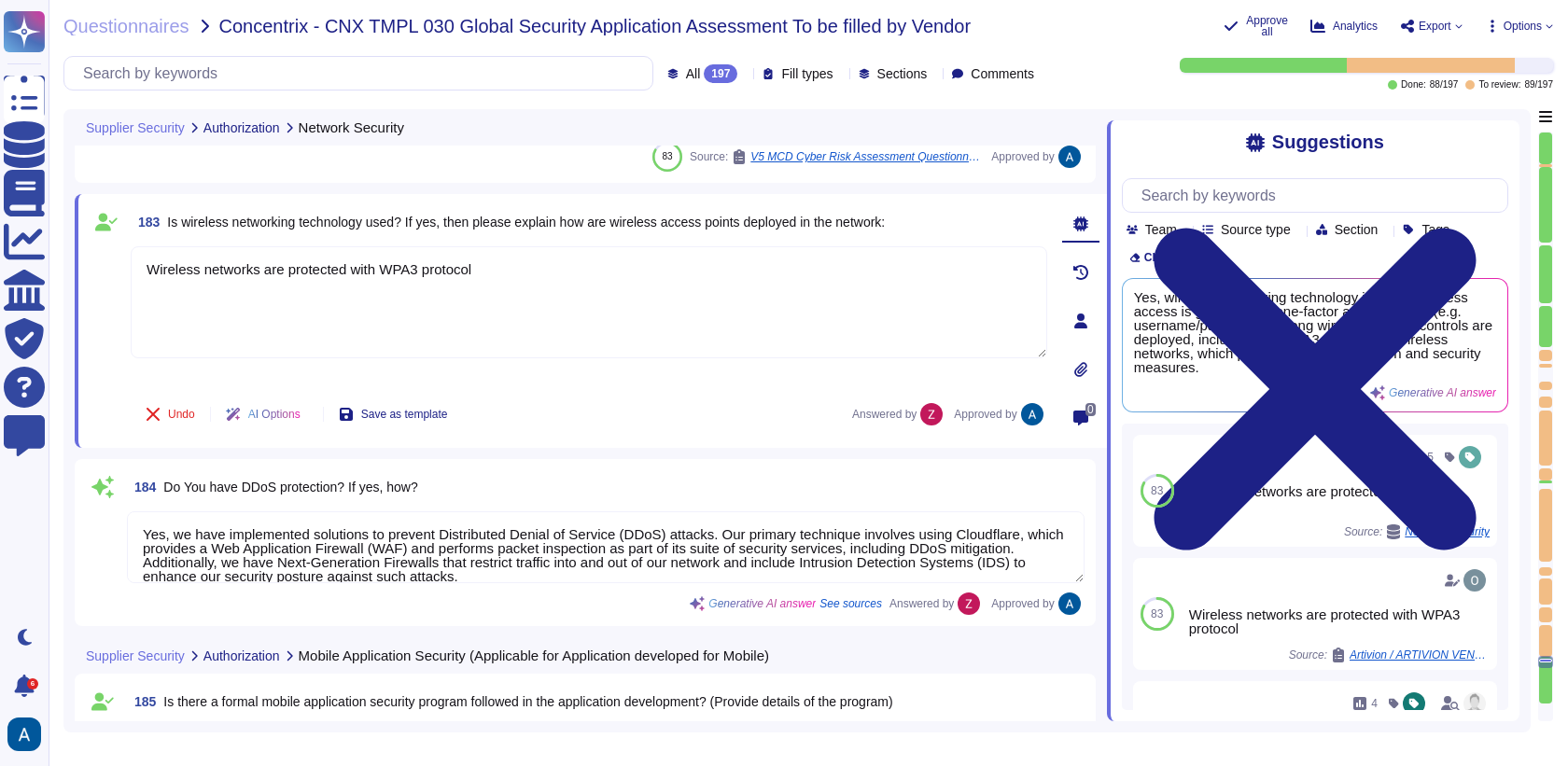 type on "Colossyan doesn't have mobile application." 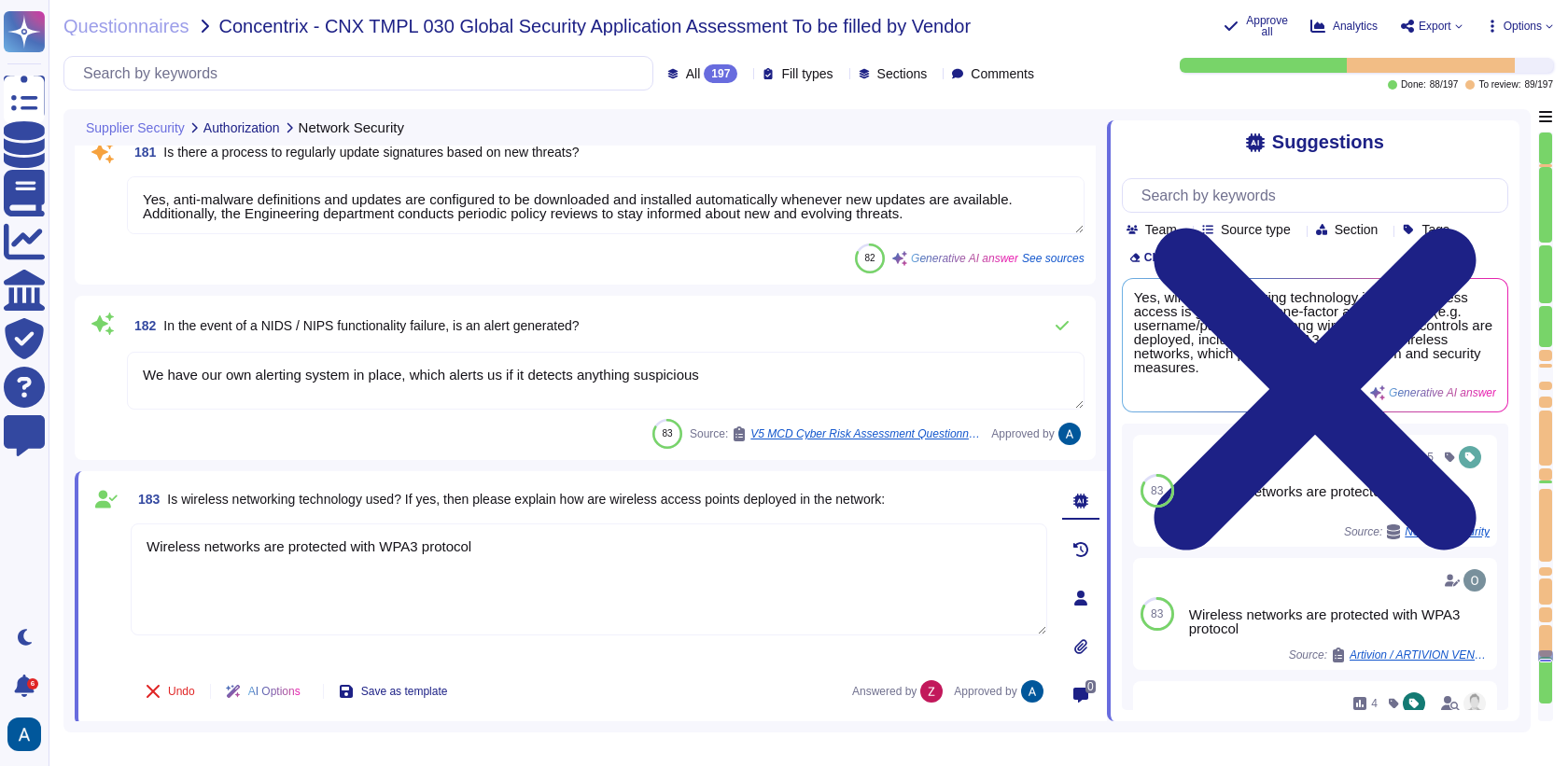 type on "Separate IDS systems are used." 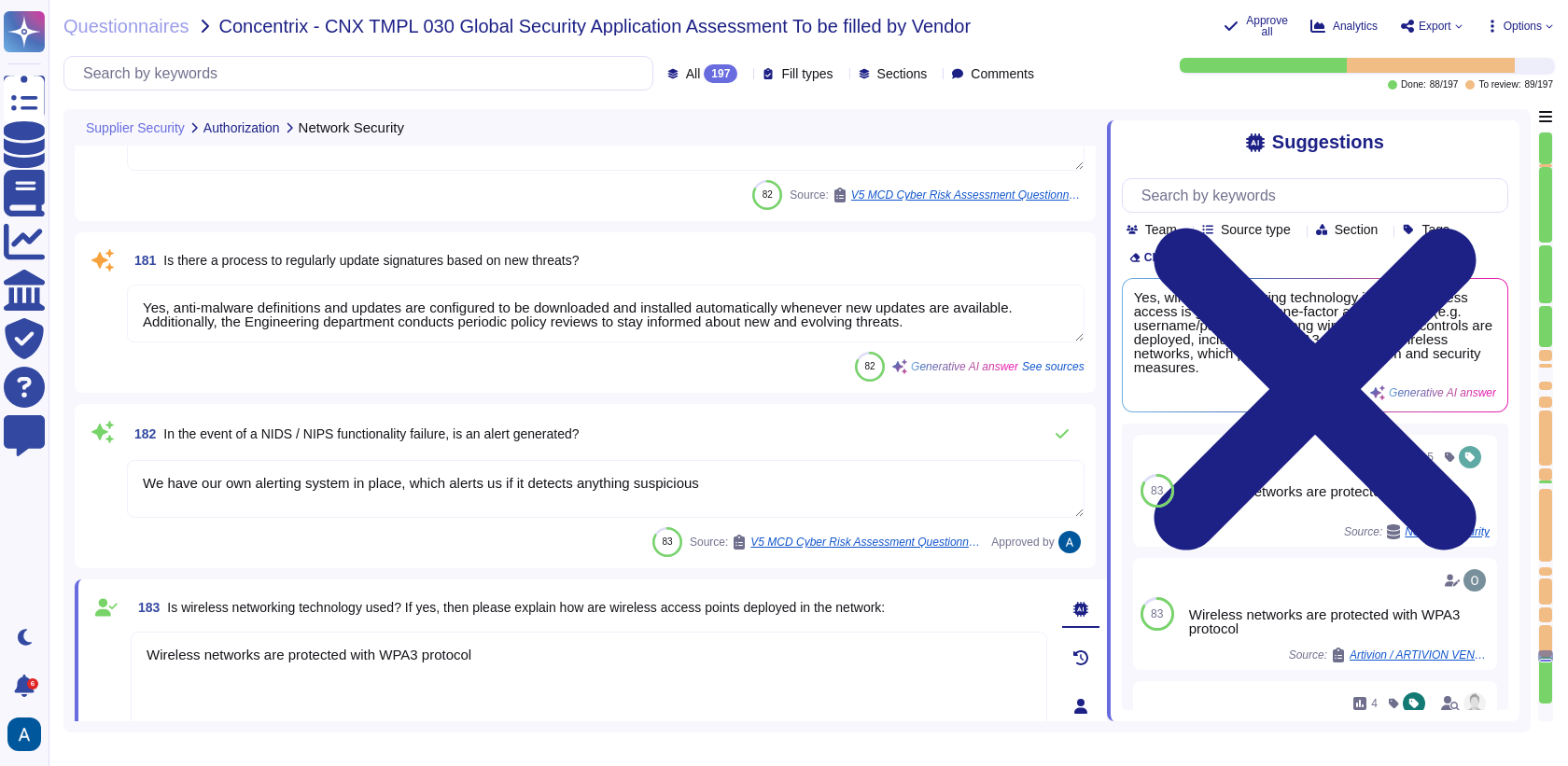 type on "Colossyan doesn't have mobile application." 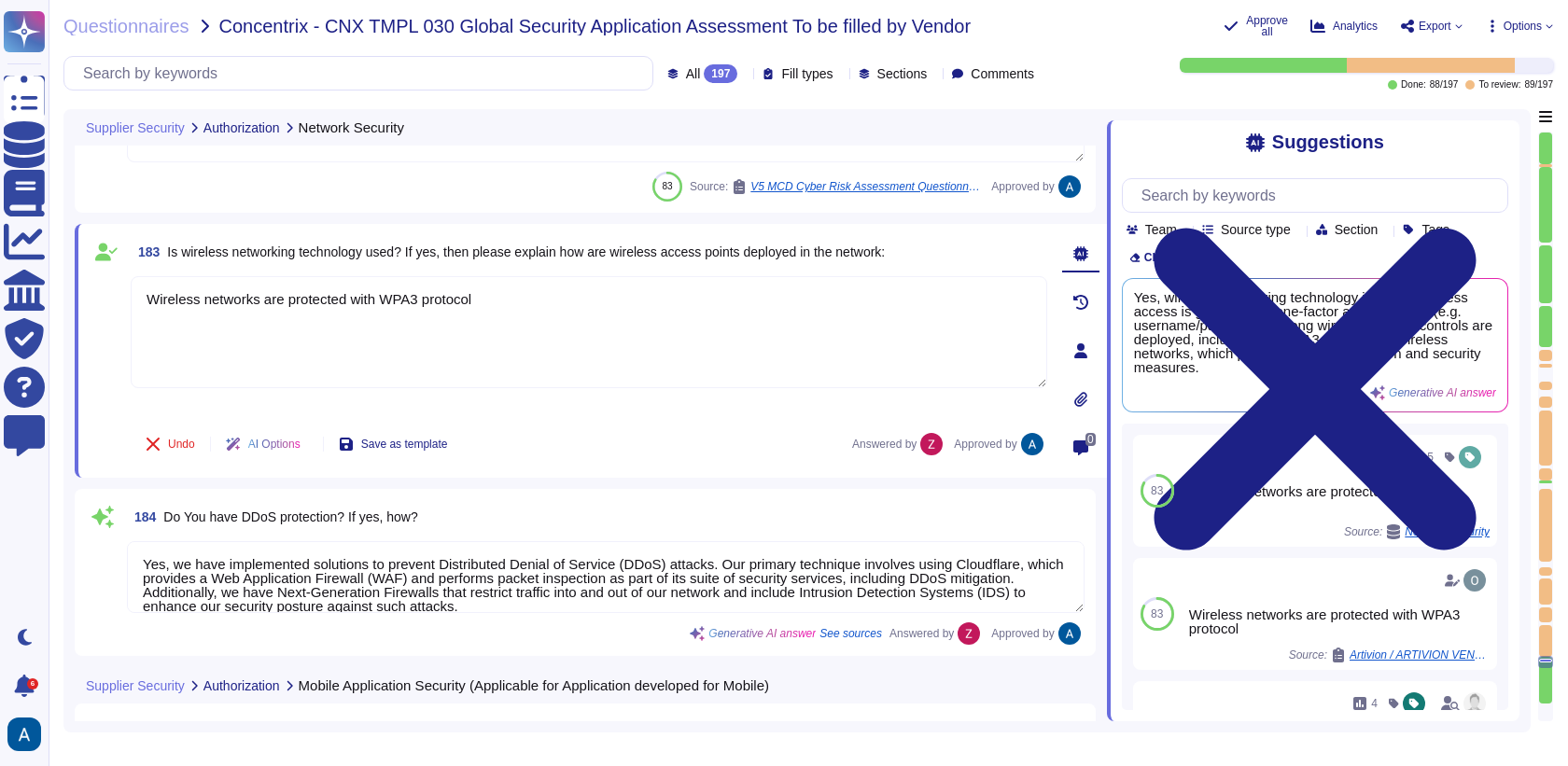 type on "Colossyan doesn't have mobile application." 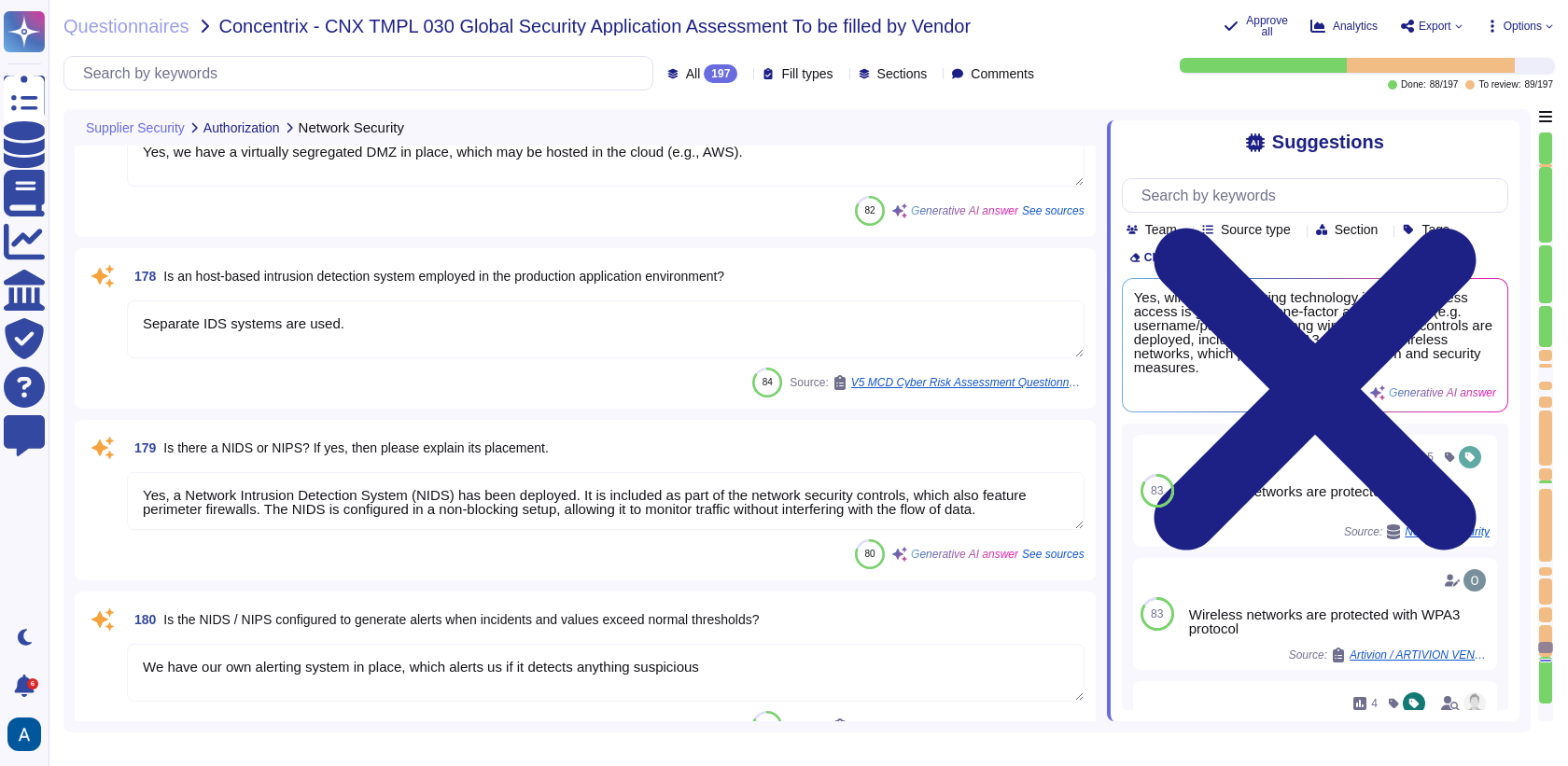 type on "Cloudflare provided WAF" 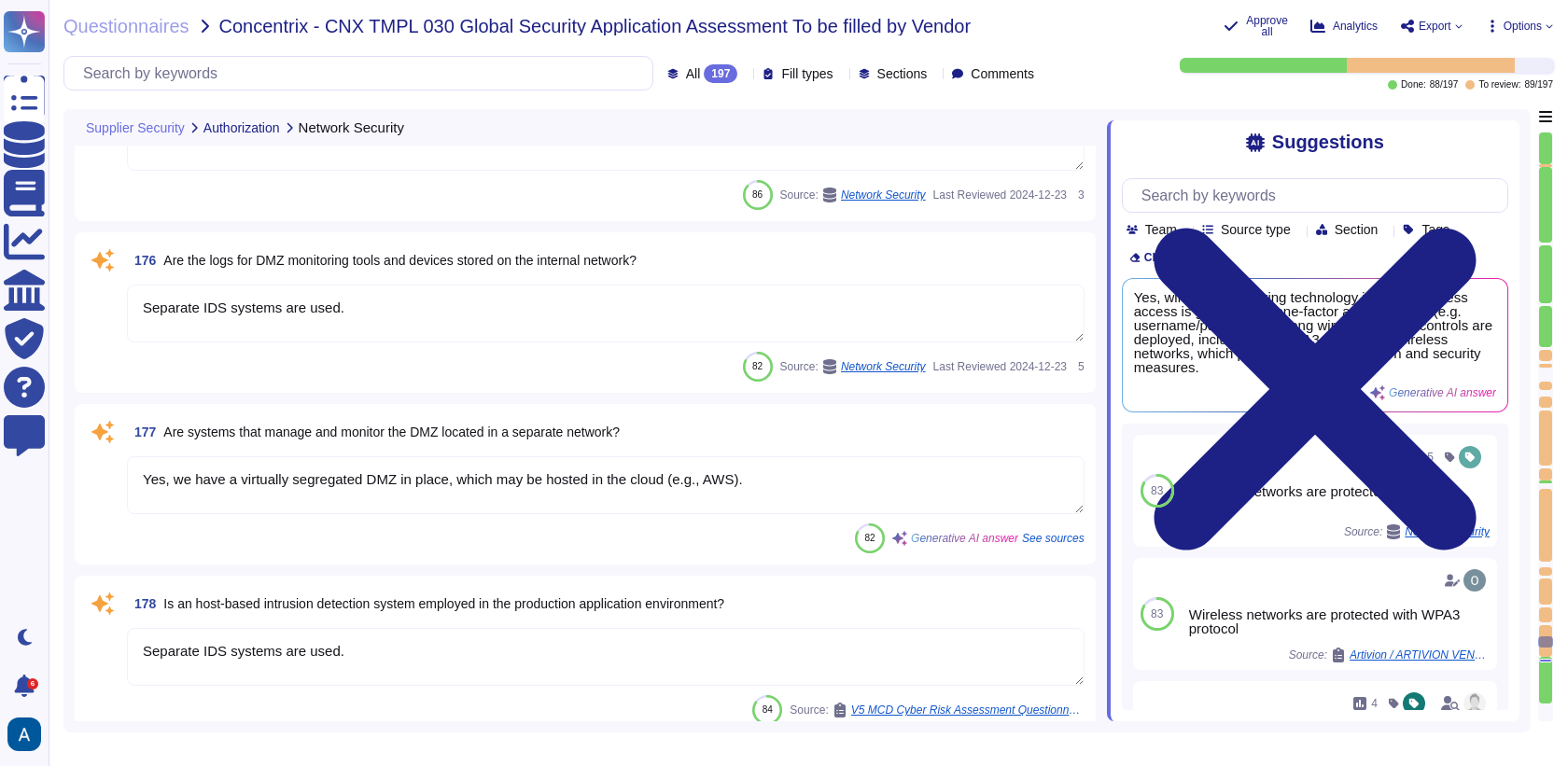 type on "Network control systems must be configured to use default Network Address Translation to prevent the disclosure of internal IP addresses to the Internet. If private IP addresses are used, any disclosure to external parties must be appropriately authorized, documented, and periodically reviewed for business necessity." 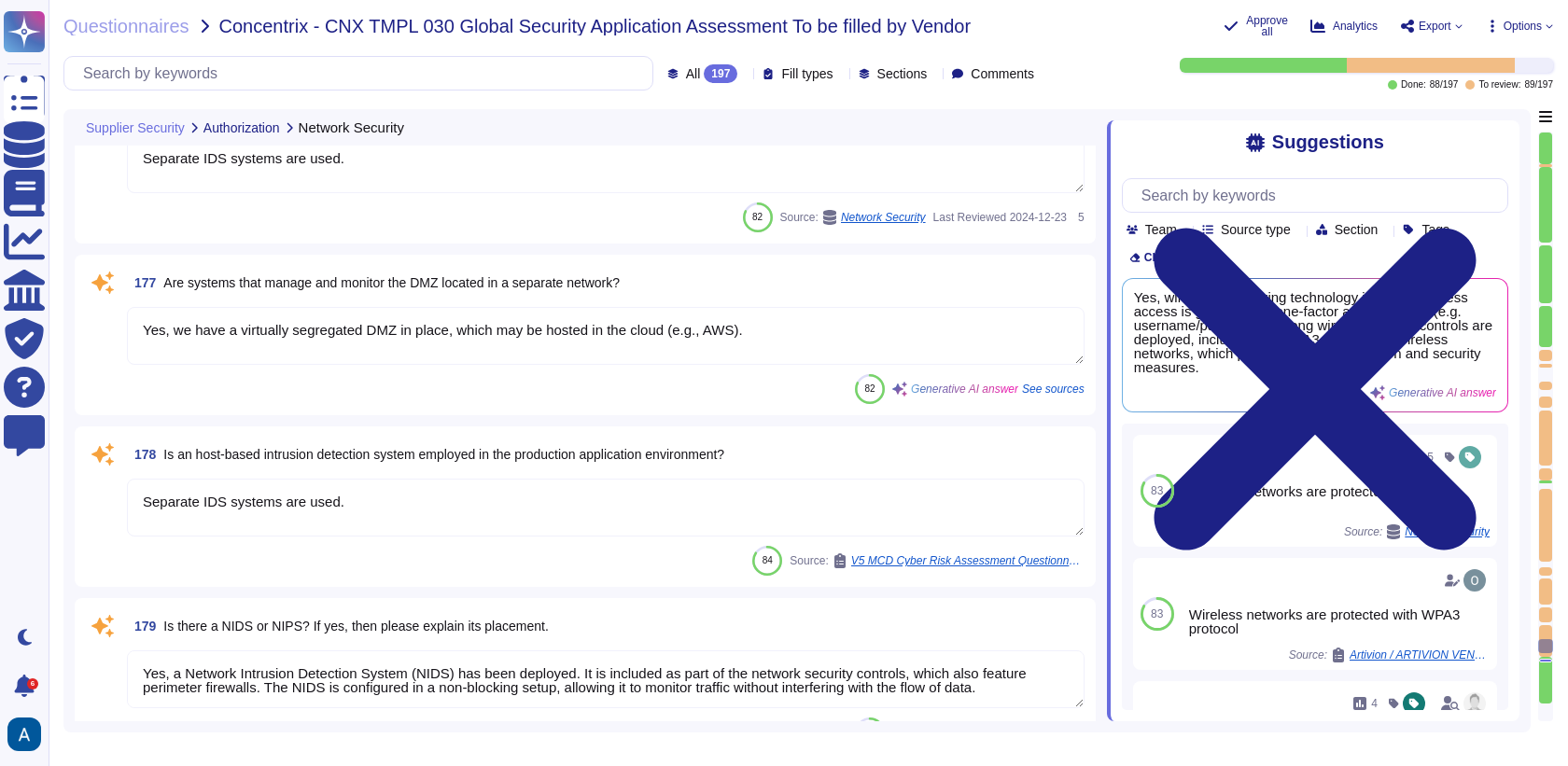 type on "Wireless networks are protected with WPA3 protocol" 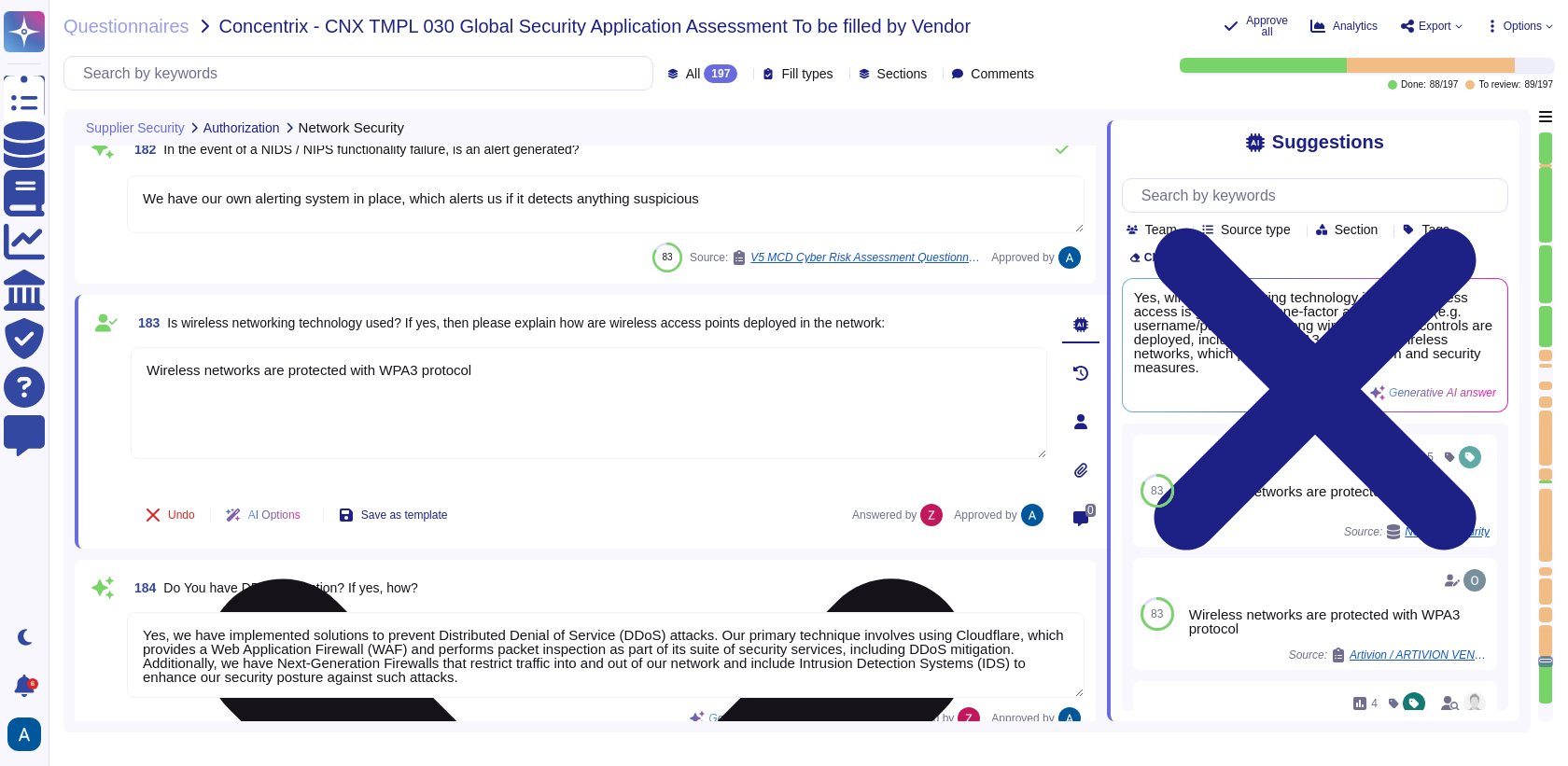 type on "Yes, we have implemented solutions to prevent Distributed Denial of Service (DDoS) attacks. Our primary technique involves using Cloudflare, which provides a Web Application Firewall (WAF) and performs packet inspection as part of its suite of security services, including DDoS mitigation. Additionally, we have Next-Generation Firewalls that restrict traffic into and out of our network and include Intrusion Detection Systems (IDS) to enhance our security posture against such attacks." 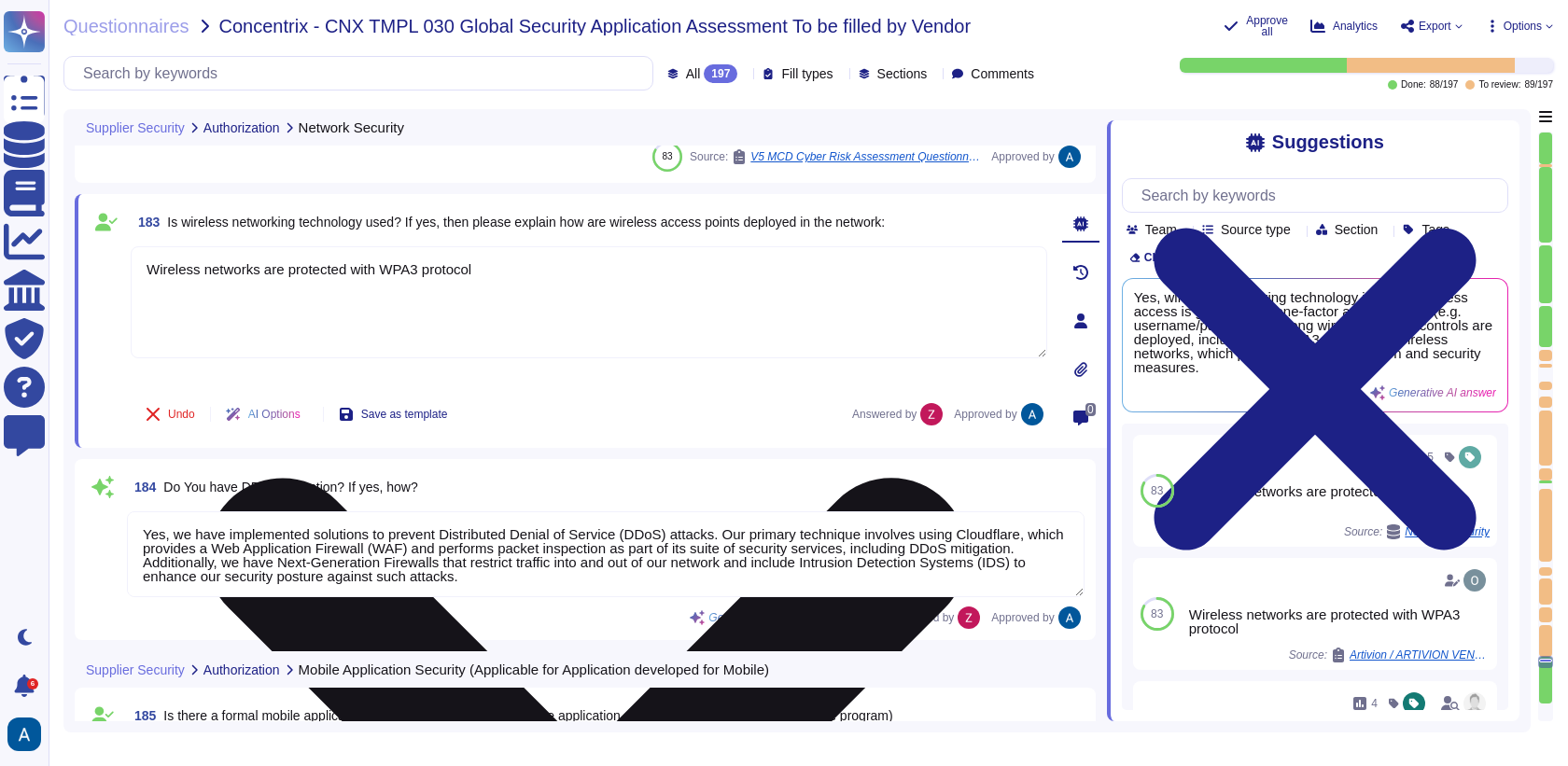 type on "Colossyan doesn't have mobile application." 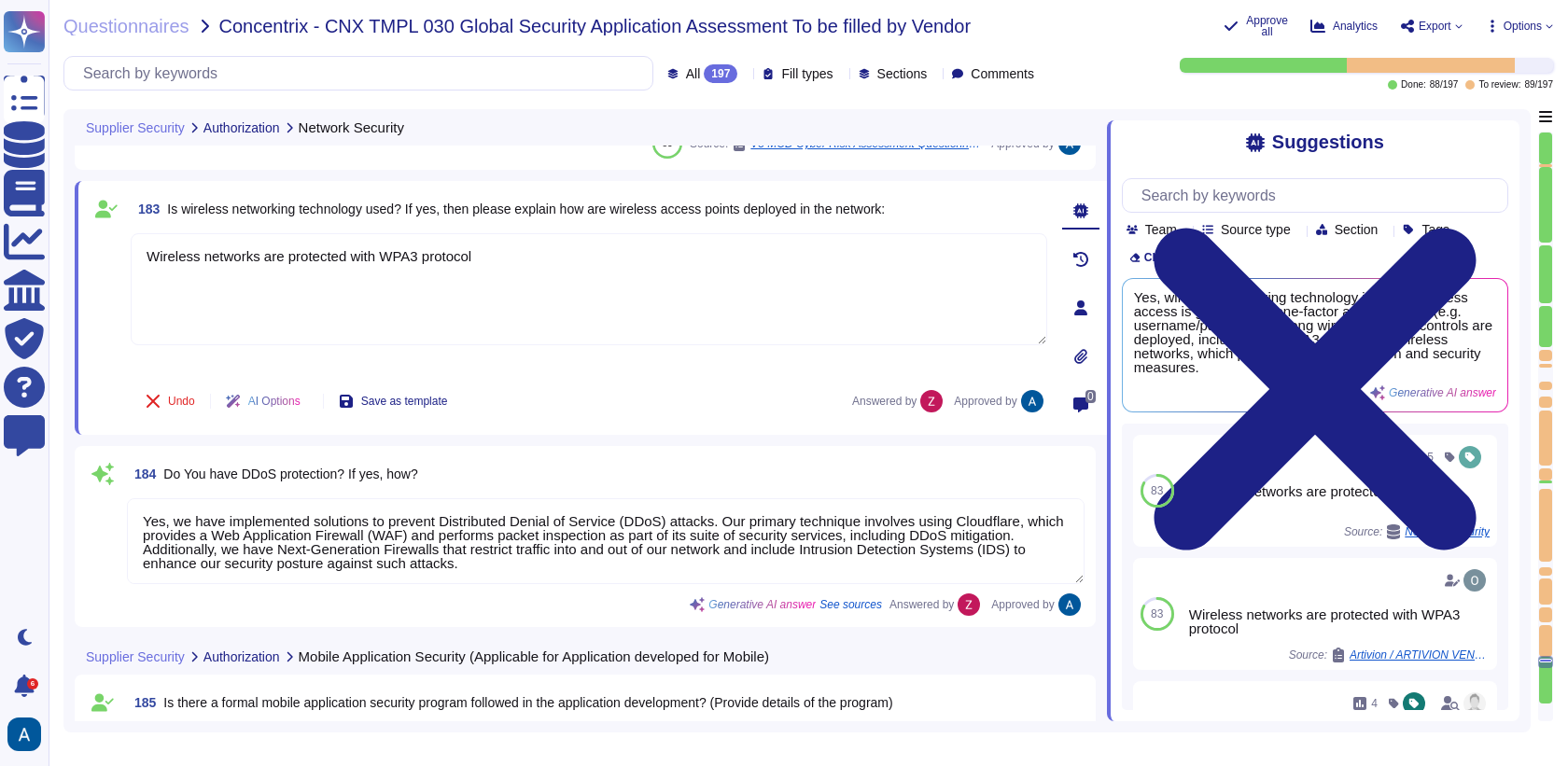 scroll, scrollTop: 31803, scrollLeft: 0, axis: vertical 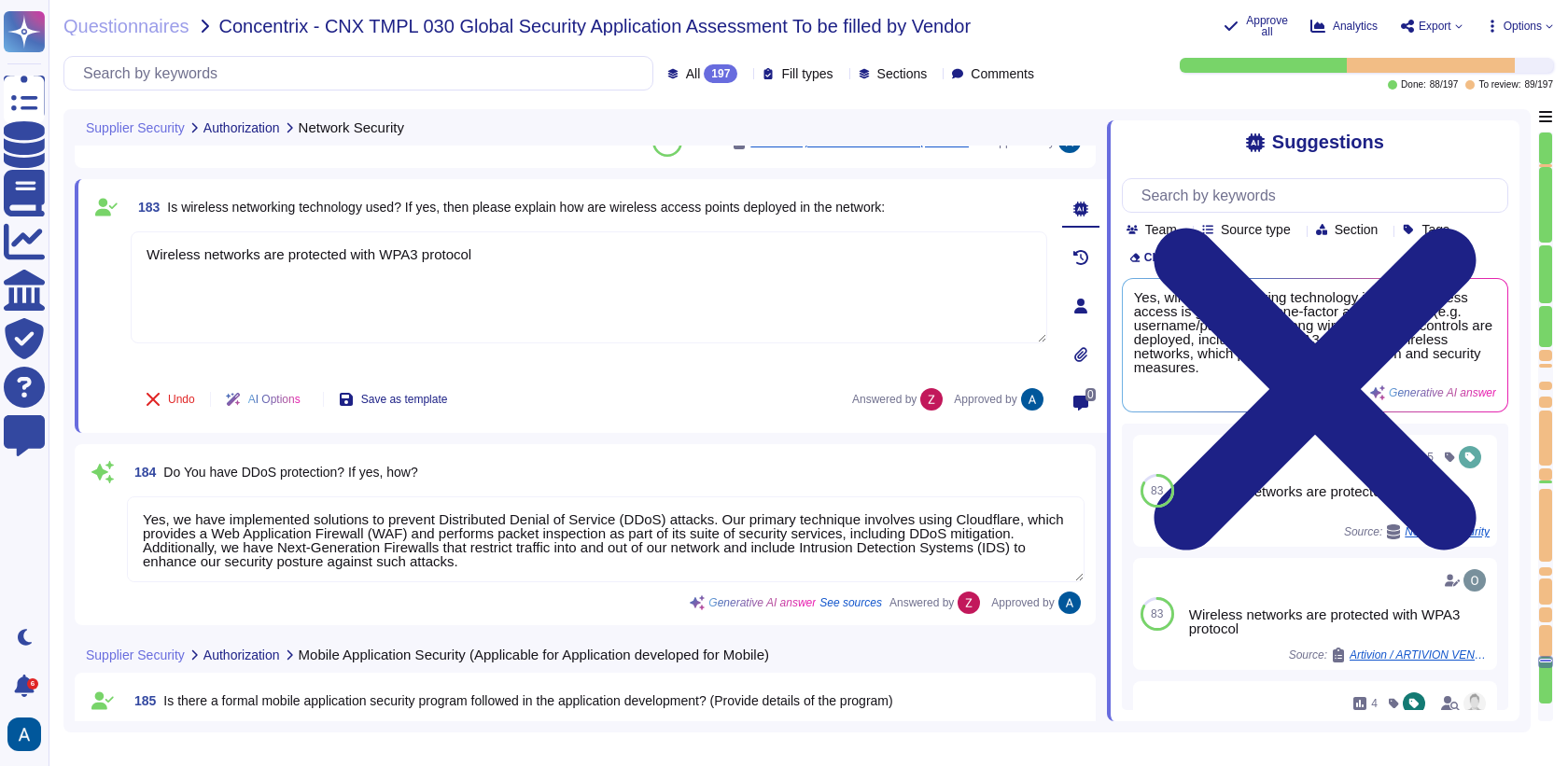 click at bounding box center (106, 300) 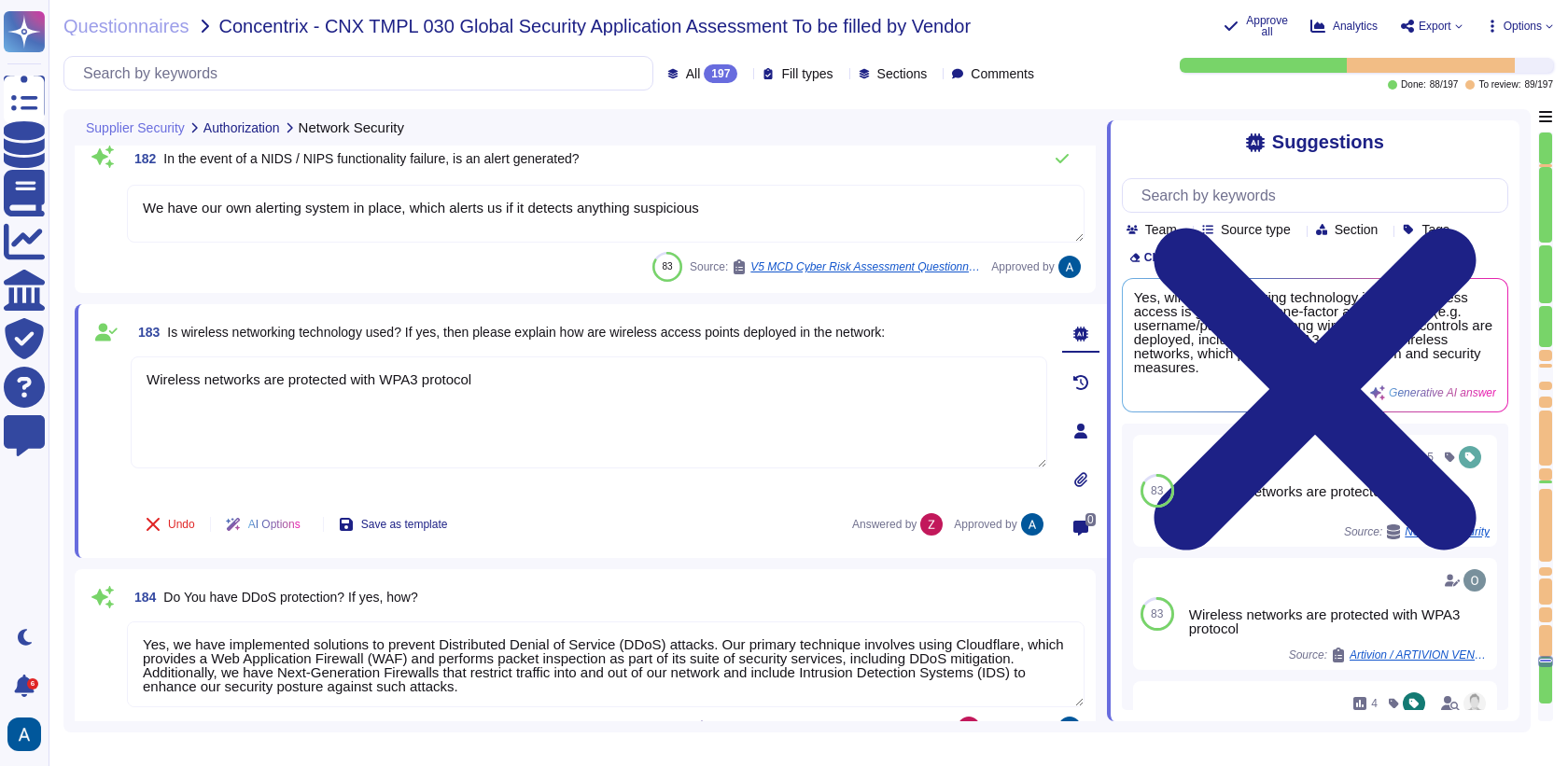 type on "Yes, a Network Intrusion Detection System (NIDS) has been deployed. It is included as part of the network security controls, which also feature perimeter firewalls. The NIDS is configured in a non-blocking setup, allowing it to monitor traffic without interfering with the flow of data." 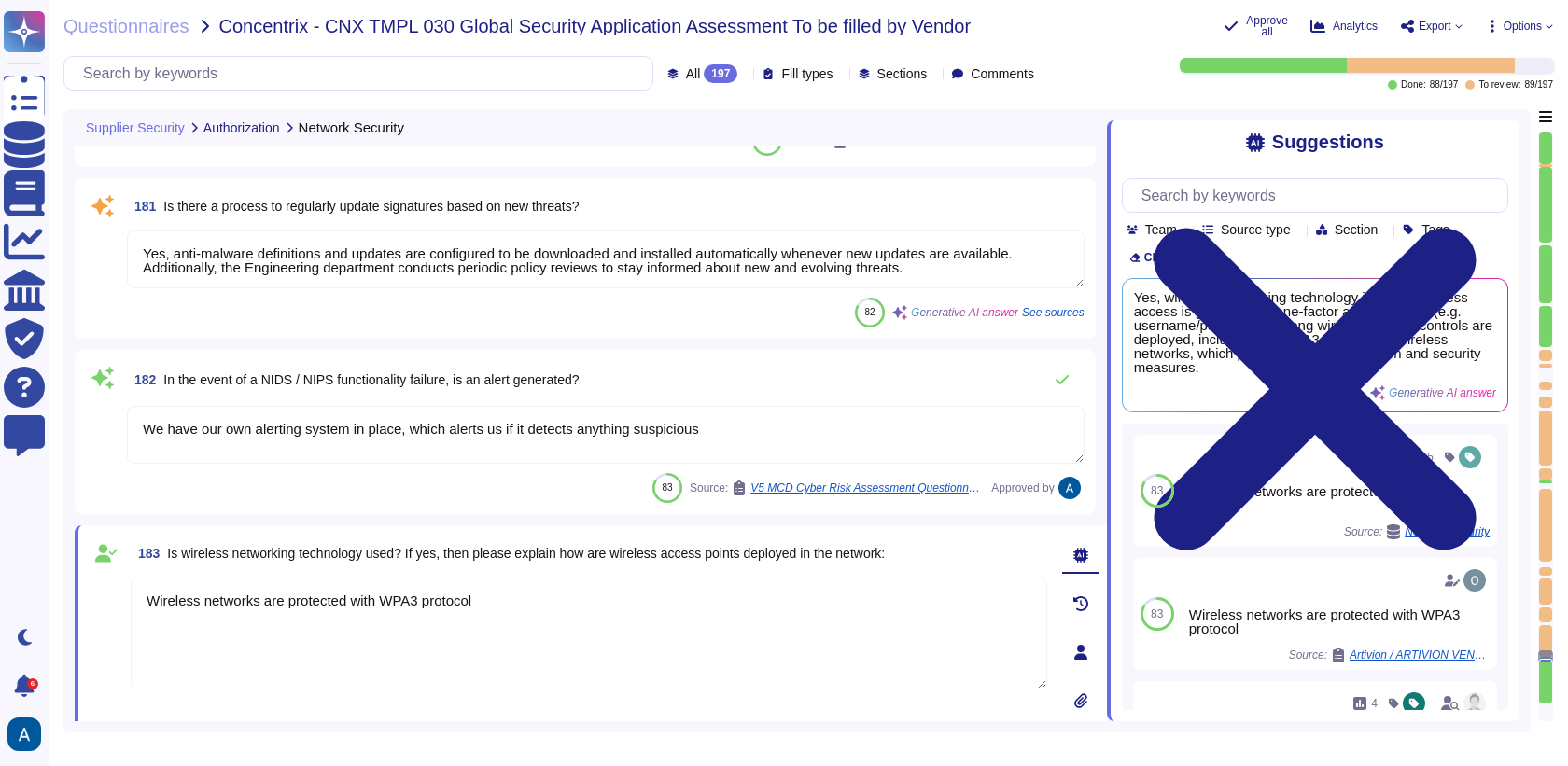 type on "Separate IDS systems are used." 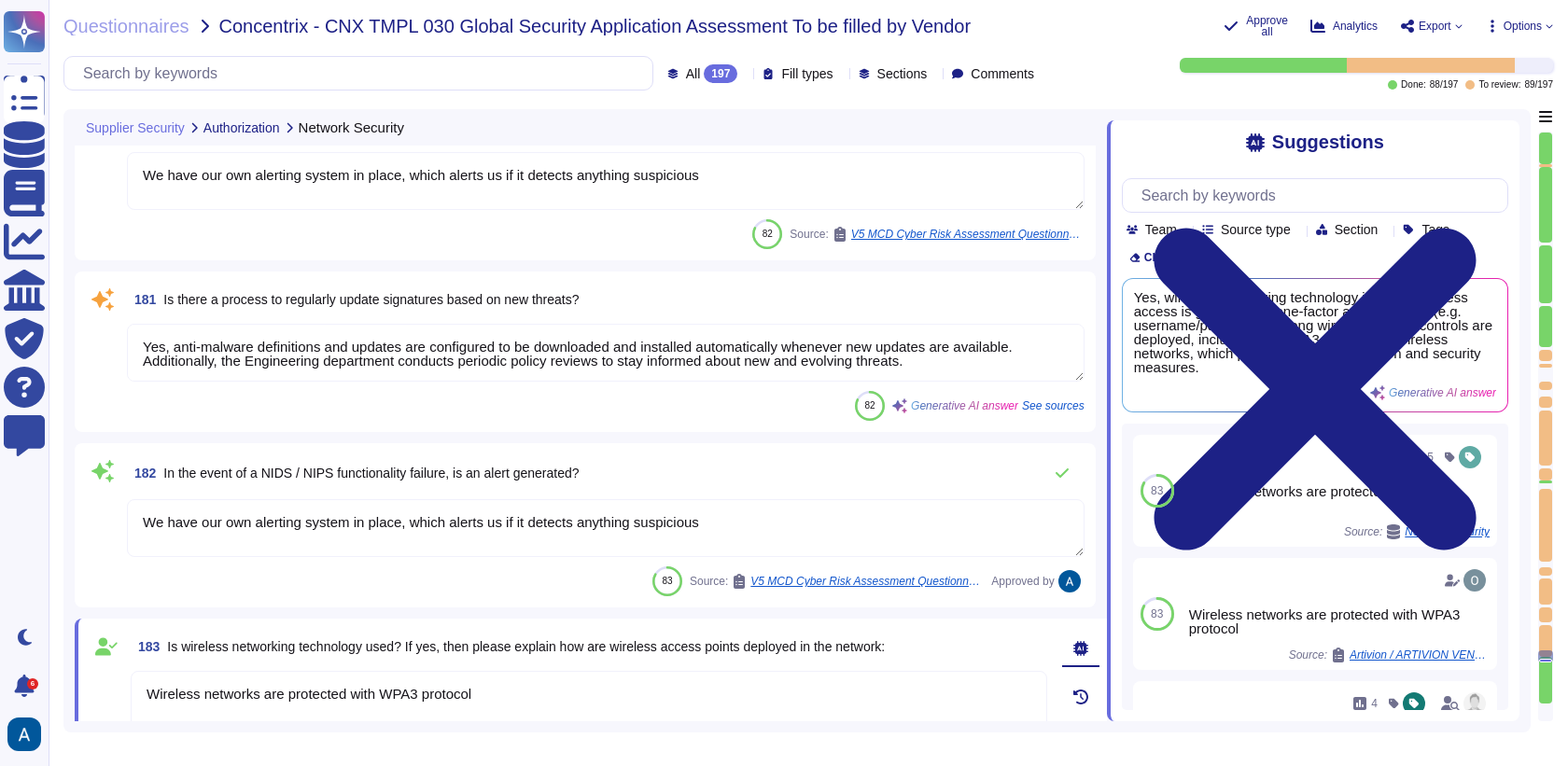 type on "Yes, we have a virtually segregated DMZ in place, which may be hosted in the cloud (e.g., AWS)." 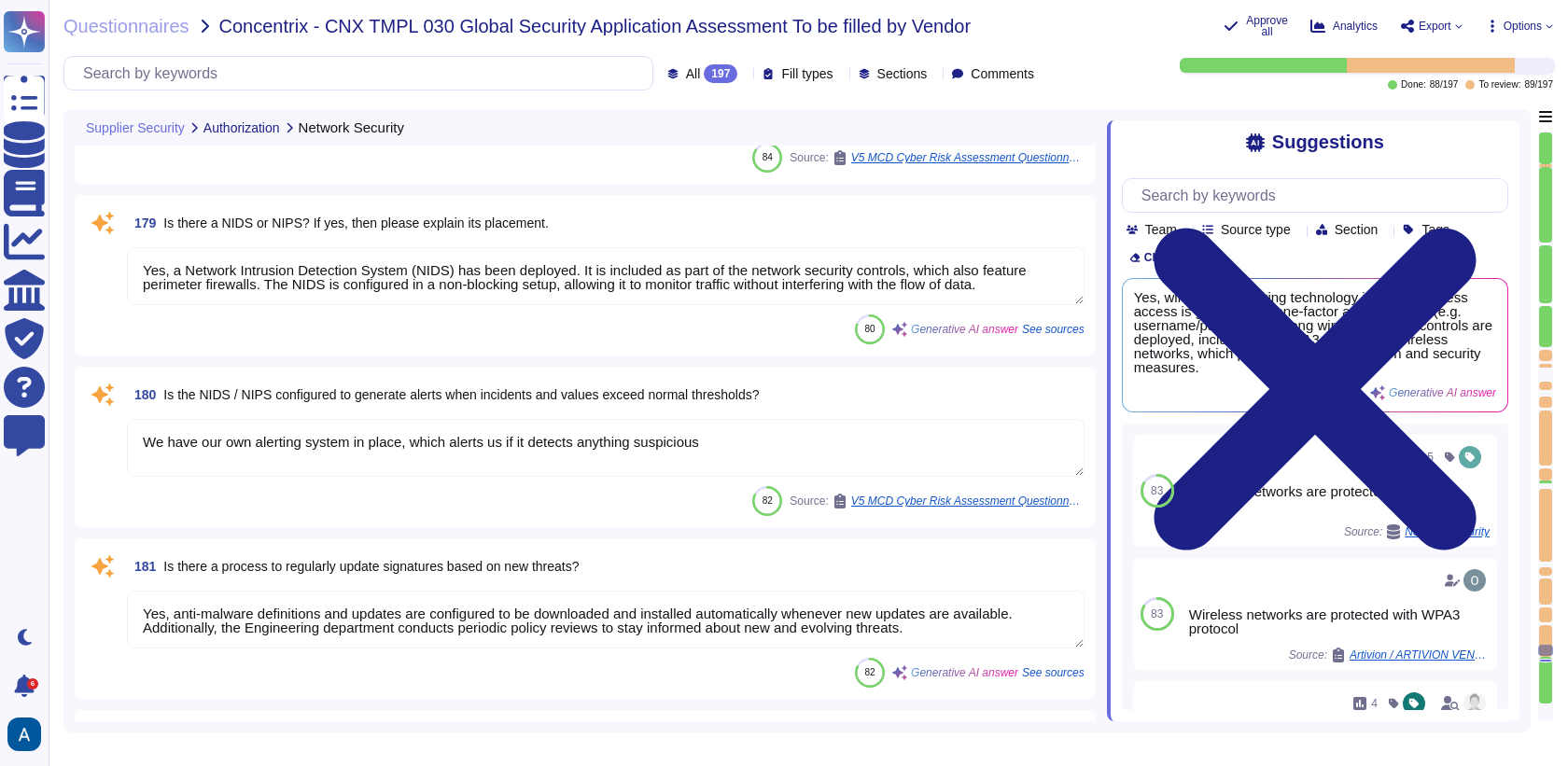 type on "Separate IDS systems are used." 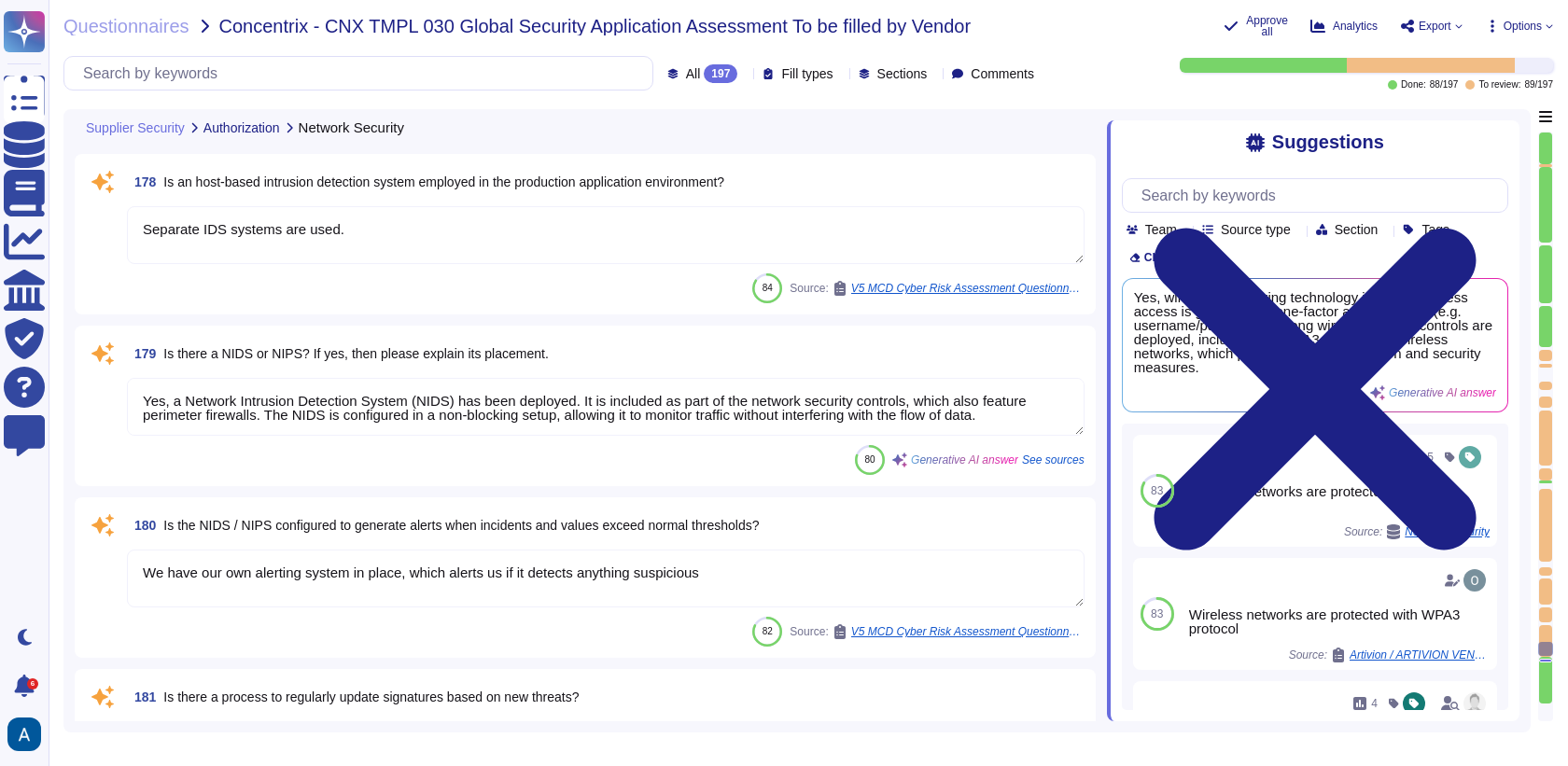 type on "Cloudflare provided WAF" 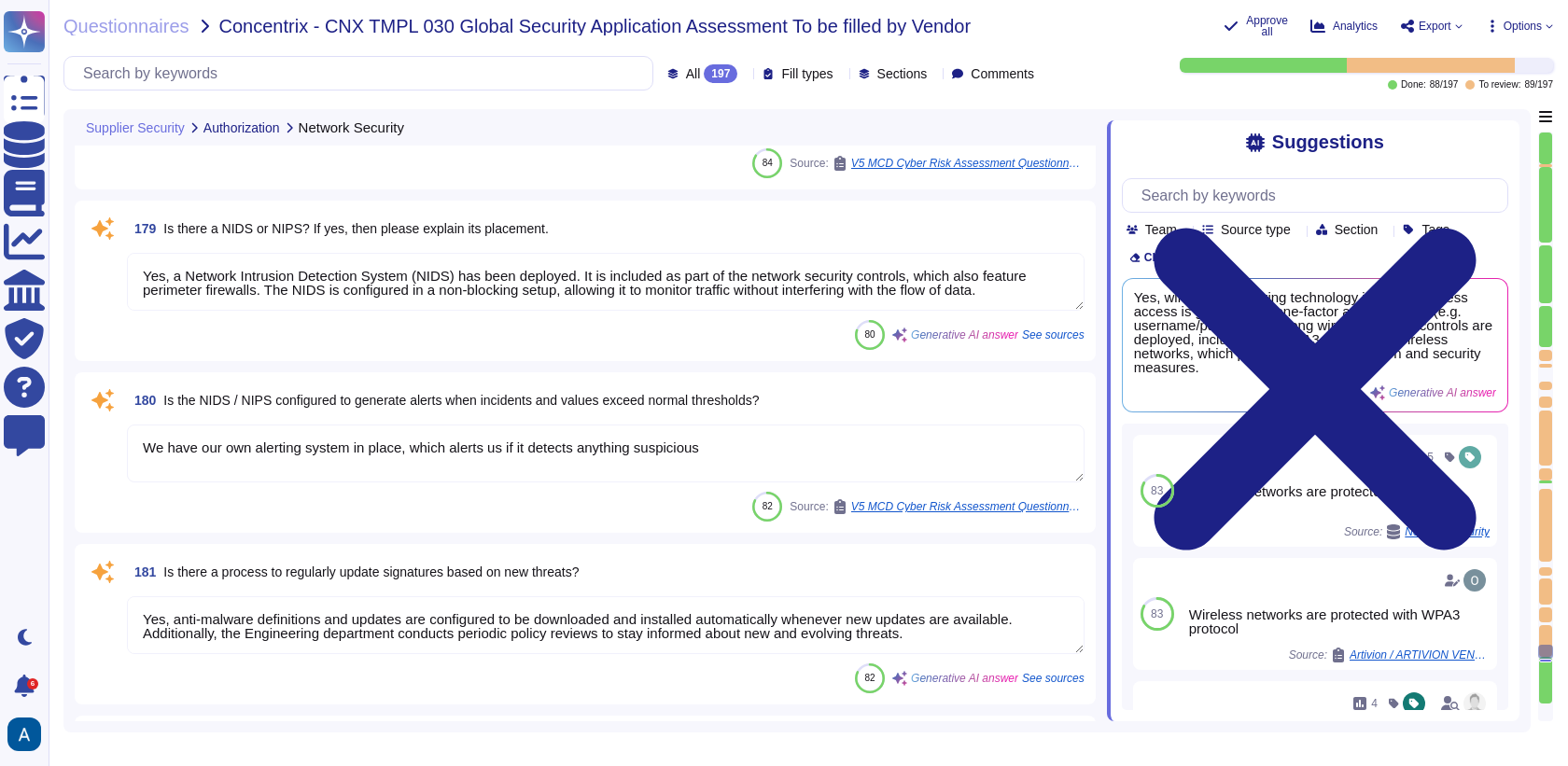 type on "Yes, we have implemented solutions to prevent Distributed Denial of Service (DDoS) attacks. Our primary technique involves using Cloudflare, which provides a Web Application Firewall (WAF) and performs packet inspection as part of its suite of security services, including DDoS mitigation. Additionally, we have Next-Generation Firewalls that restrict traffic into and out of our network and include Intrusion Detection Systems (IDS) to enhance our security posture against such attacks." 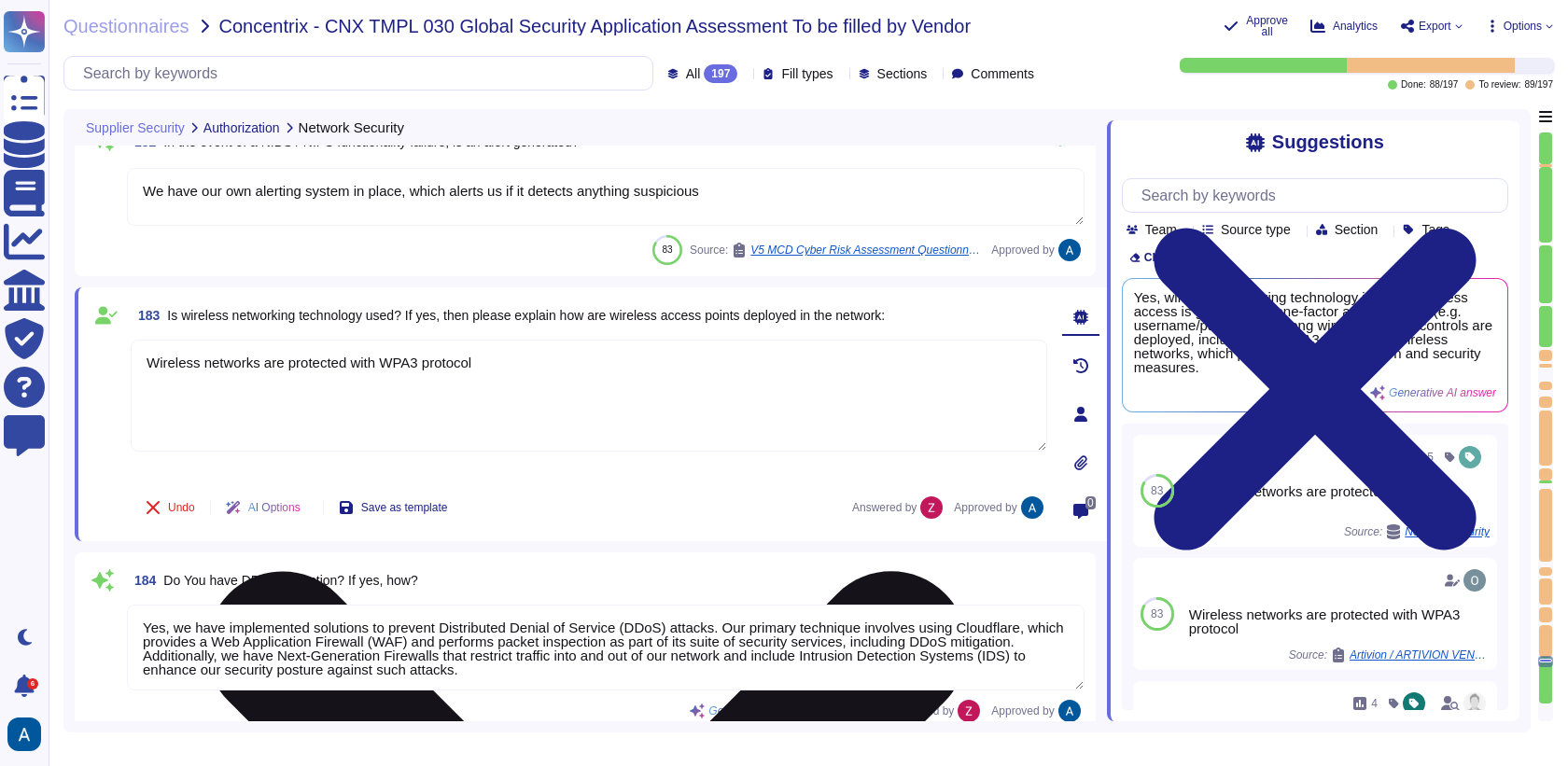 type on "Colossyan doesn't have mobile application." 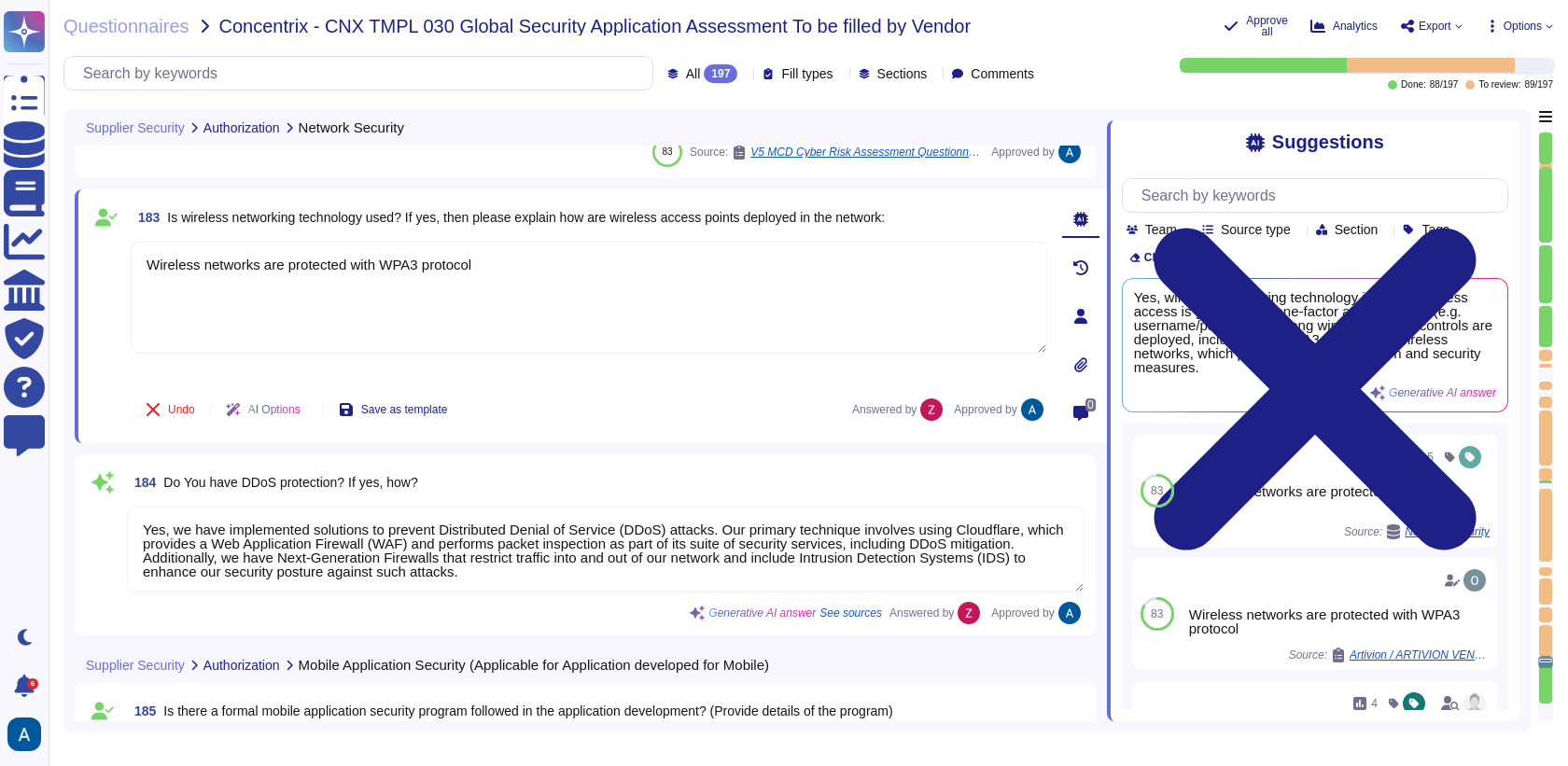 type on "Colossyan doesn't have mobile application." 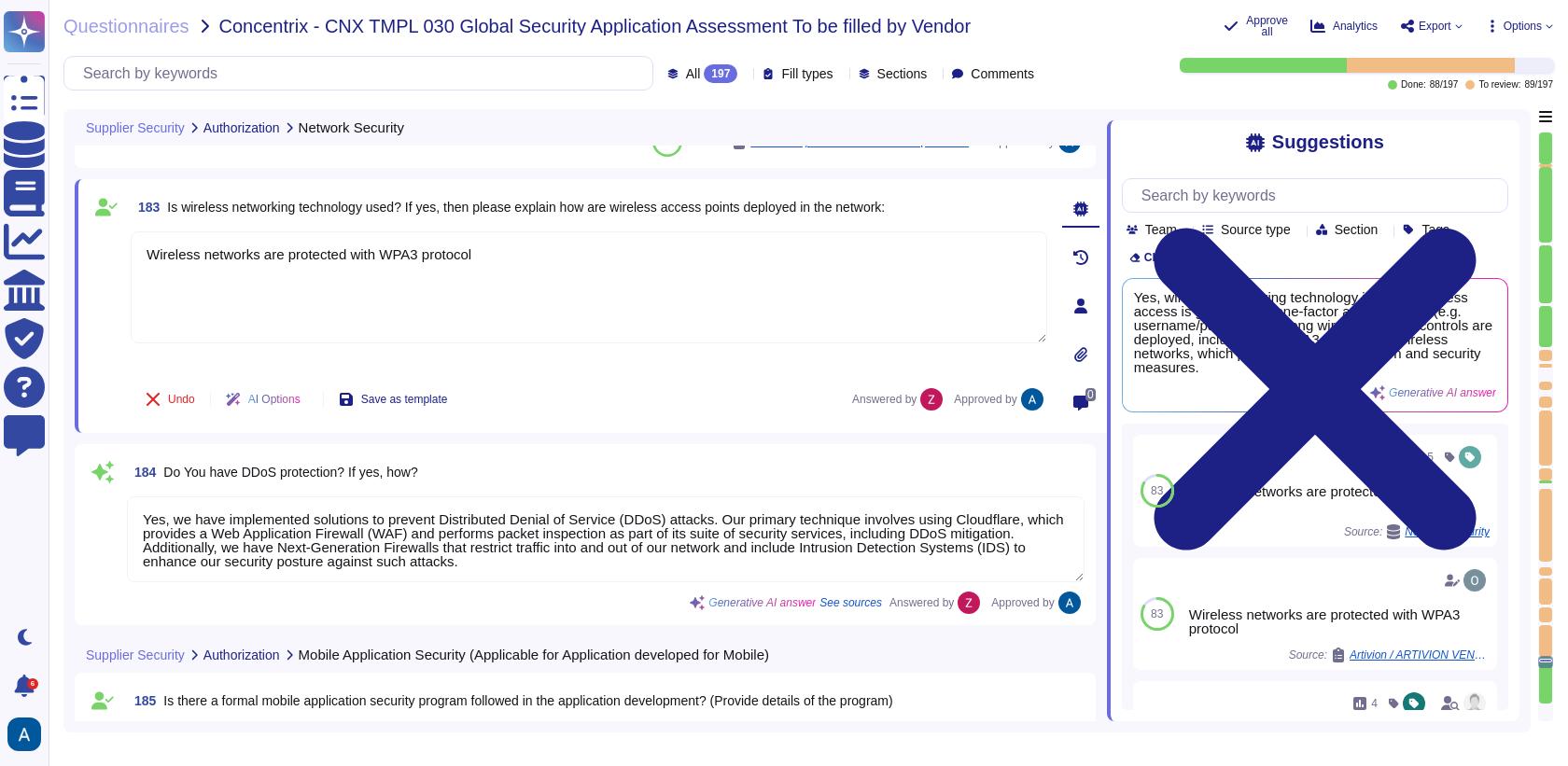 type on "Wireless networks are protected with WPA3 protocol" 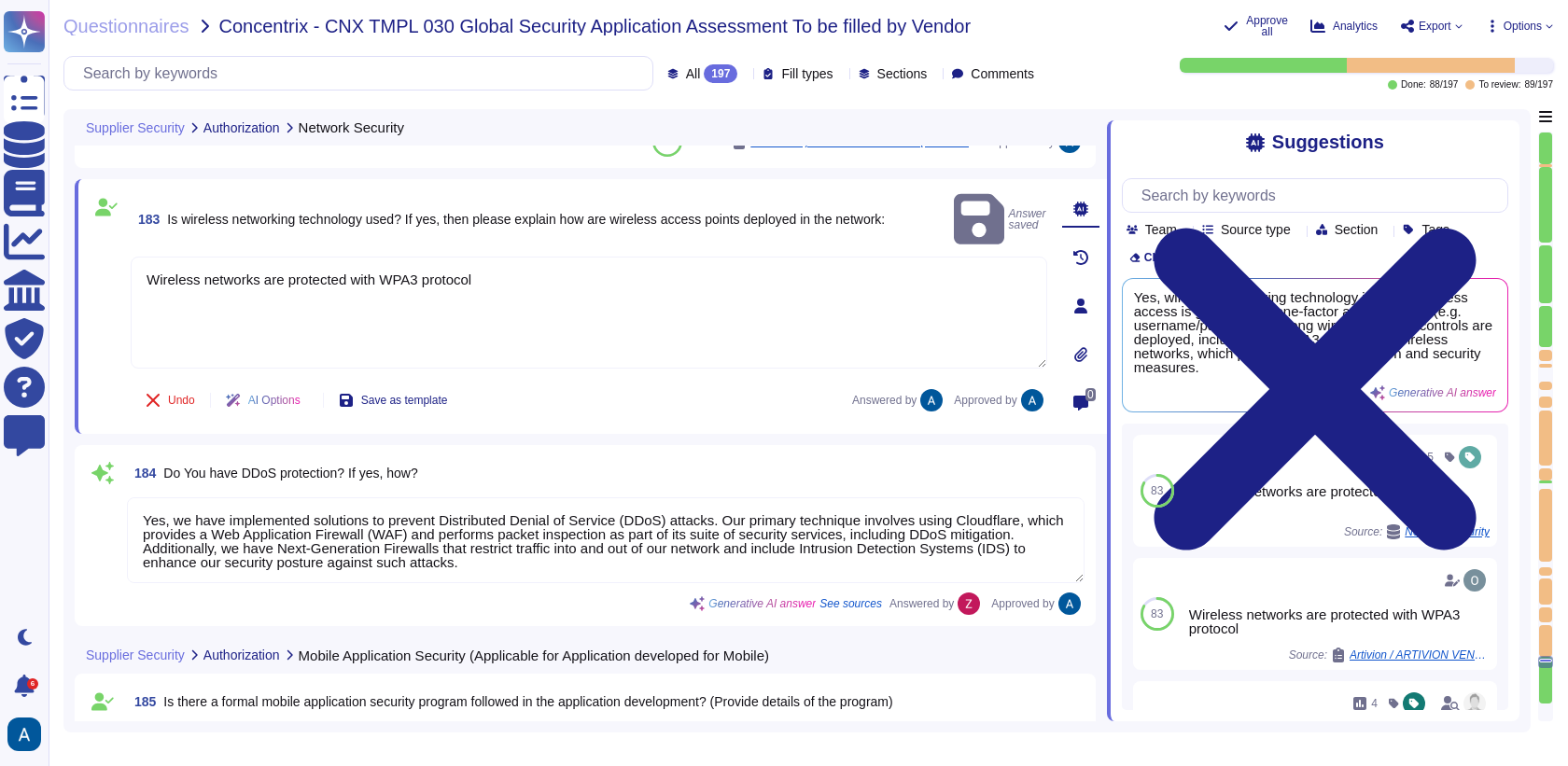 click at bounding box center [103, 473] 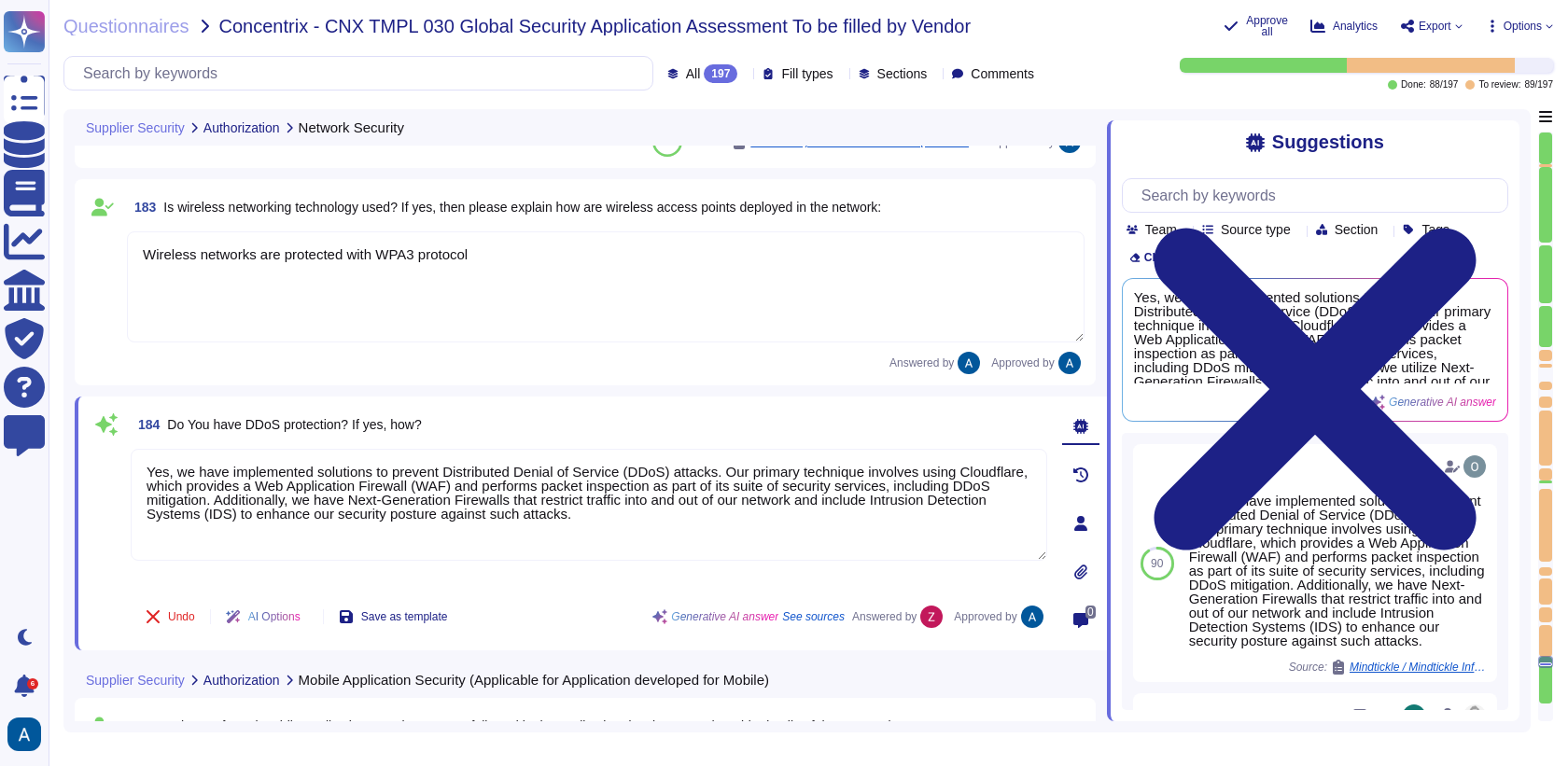 click on "Supplier Security Authorization Network Security 180 Is the NIDS / NIPS configured to generate alerts when incidents and values exceed normal thresholds? We have our own alerting system in place, which alerts us if it detects anything suspicious 82 Source: V5 MCD Cyber Risk Assessment Questionnaire Colossyan 181 Is there a process to regularly update signatures based on new threats? Yes, anti-malware definitions and updates are configured to be downloaded and installed automatically whenever new updates are available. Additionally, the Engineering department conducts periodic policy reviews to stay informed about new and evolving threats. 82 Generative AI answer See sources 182 In the event of a NIDS / NIPS functionality failure, is an alert generated? We have our own alerting system in place, which alerts us if it detects anything suspicious 83 Source: V5 MCD Cyber Risk Assessment Questionnaire Colossyan Approved by 183 Wireless networks are protected with WPA3 protocol Answered by Approved by 184 Undo 0 185" at bounding box center [797, 421] 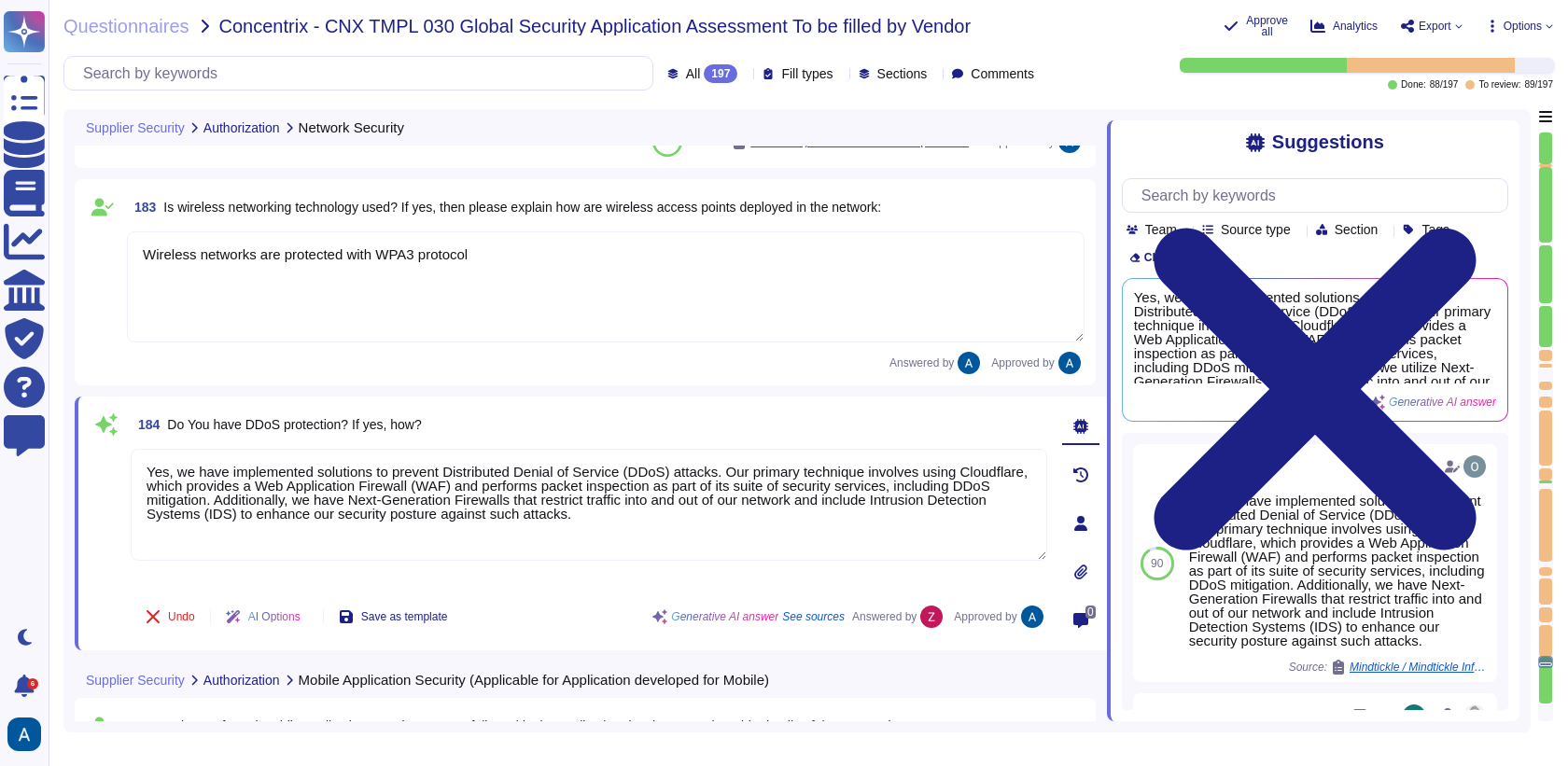 click on "Supplier Security Authorization Network Security 180 Is the NIDS / NIPS configured to generate alerts when incidents and values exceed normal thresholds? We have our own alerting system in place, which alerts us if it detects anything suspicious 82 Source: V5 MCD Cyber Risk Assessment Questionnaire Colossyan 181 Is there a process to regularly update signatures based on new threats? Yes, anti-malware definitions and updates are configured to be downloaded and installed automatically whenever new updates are available. Additionally, the Engineering department conducts periodic policy reviews to stay informed about new and evolving threats. 82 Generative AI answer See sources 182 In the event of a NIDS / NIPS functionality failure, is an alert generated? We have our own alerting system in place, which alerts us if it detects anything suspicious 83 Source: V5 MCD Cyber Risk Assessment Questionnaire Colossyan Approved by 183 Wireless networks are protected with WPA3 protocol Answered by Approved by 184 Undo 0 185" at bounding box center (797, 421) 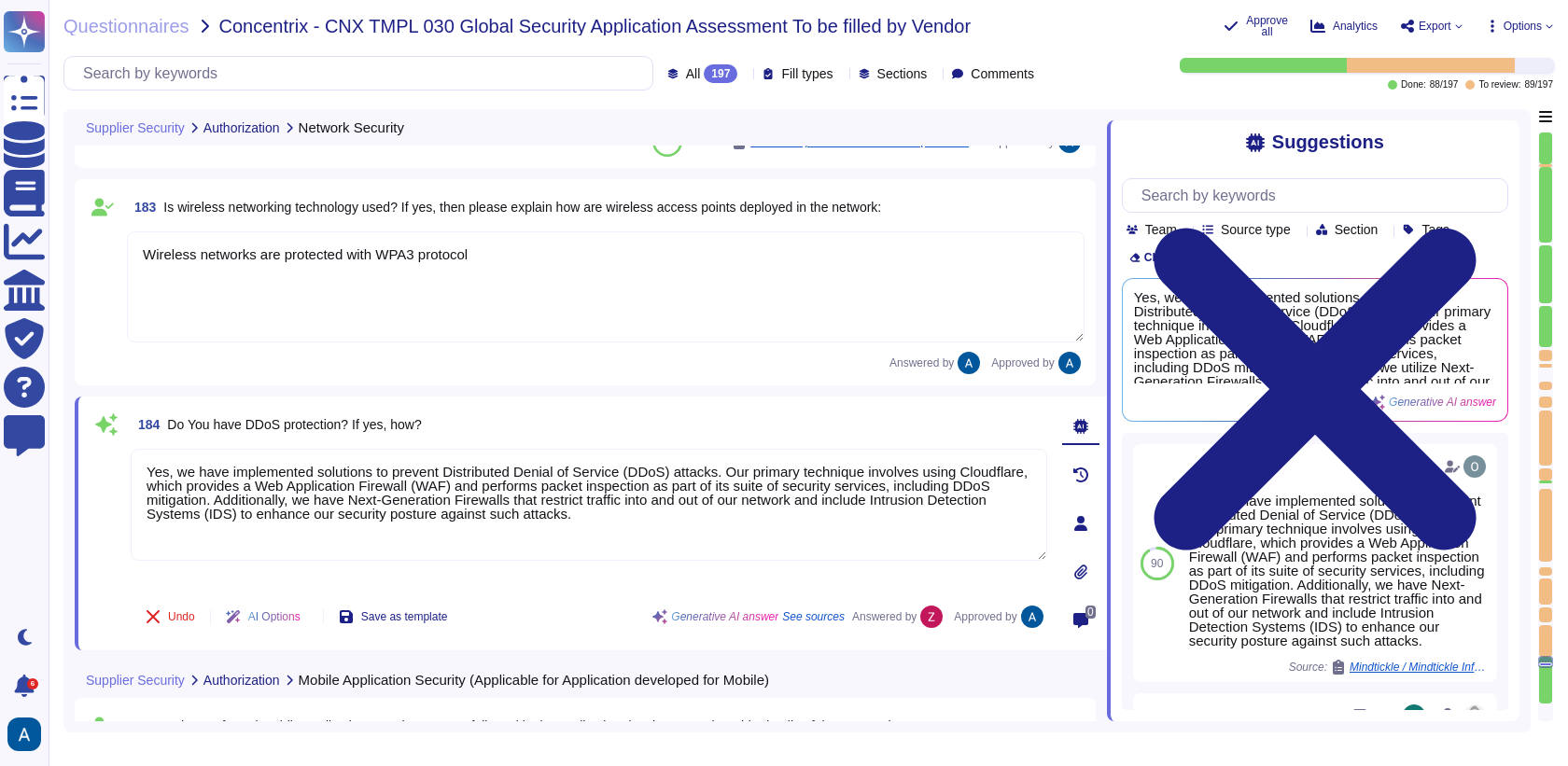 click on "183 Is wireless networking technology used? If yes, then please explain how are wireless access points deployed in the network: Wireless networks are protected with WPA3 protocol Answered by Approved by" at bounding box center [585, 282] 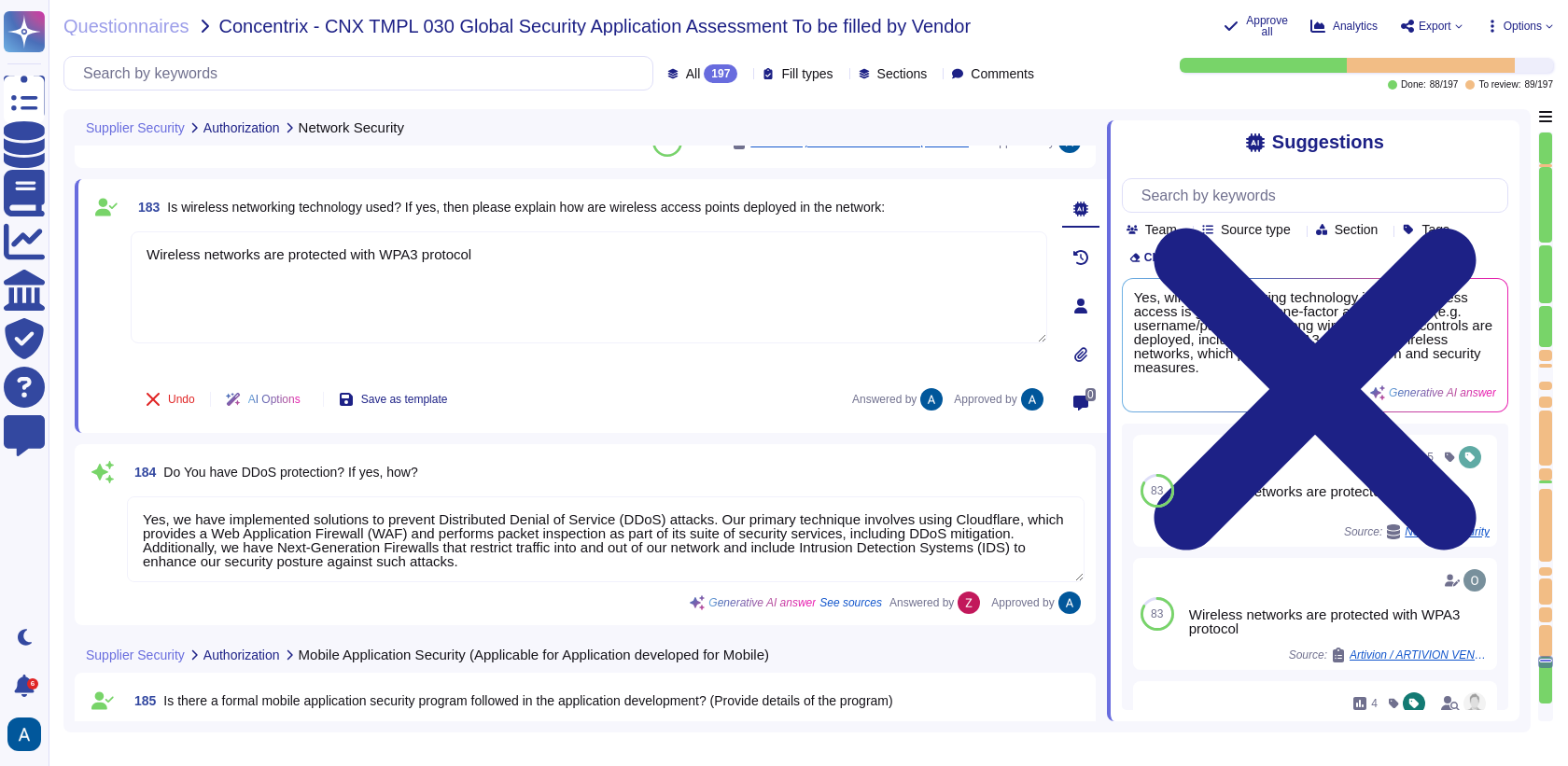 type on "Colossyan doesn't have mobile application." 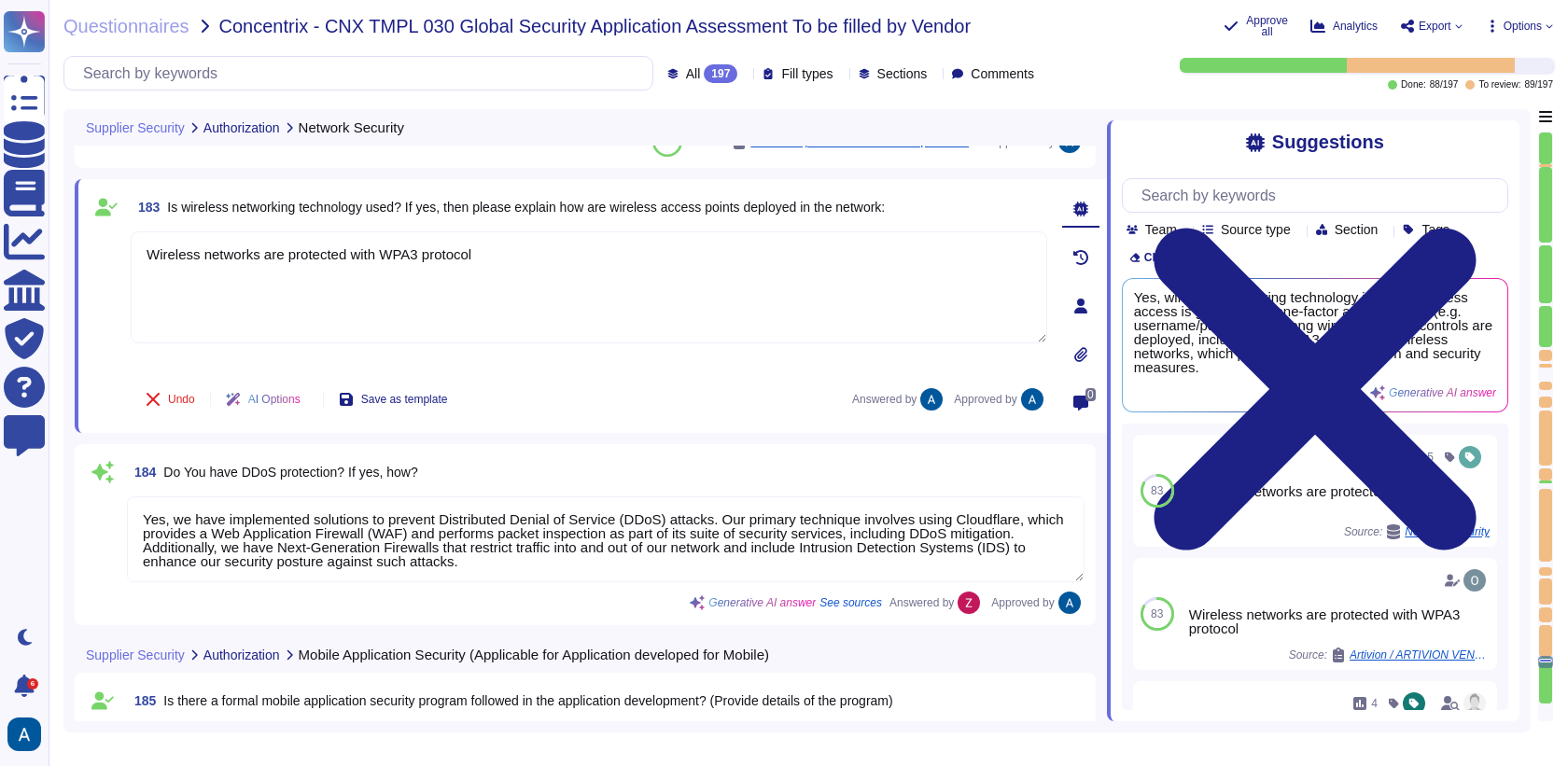 click on "182 In the event of a NIDS / NIPS functionality failure, is an alert generated? We have our own alerting system in place, which alerts us if it detects anything suspicious 83 Source: V5 MCD Cyber Risk Assessment Questionnaire Colossyan Approved by" at bounding box center [585, 86] 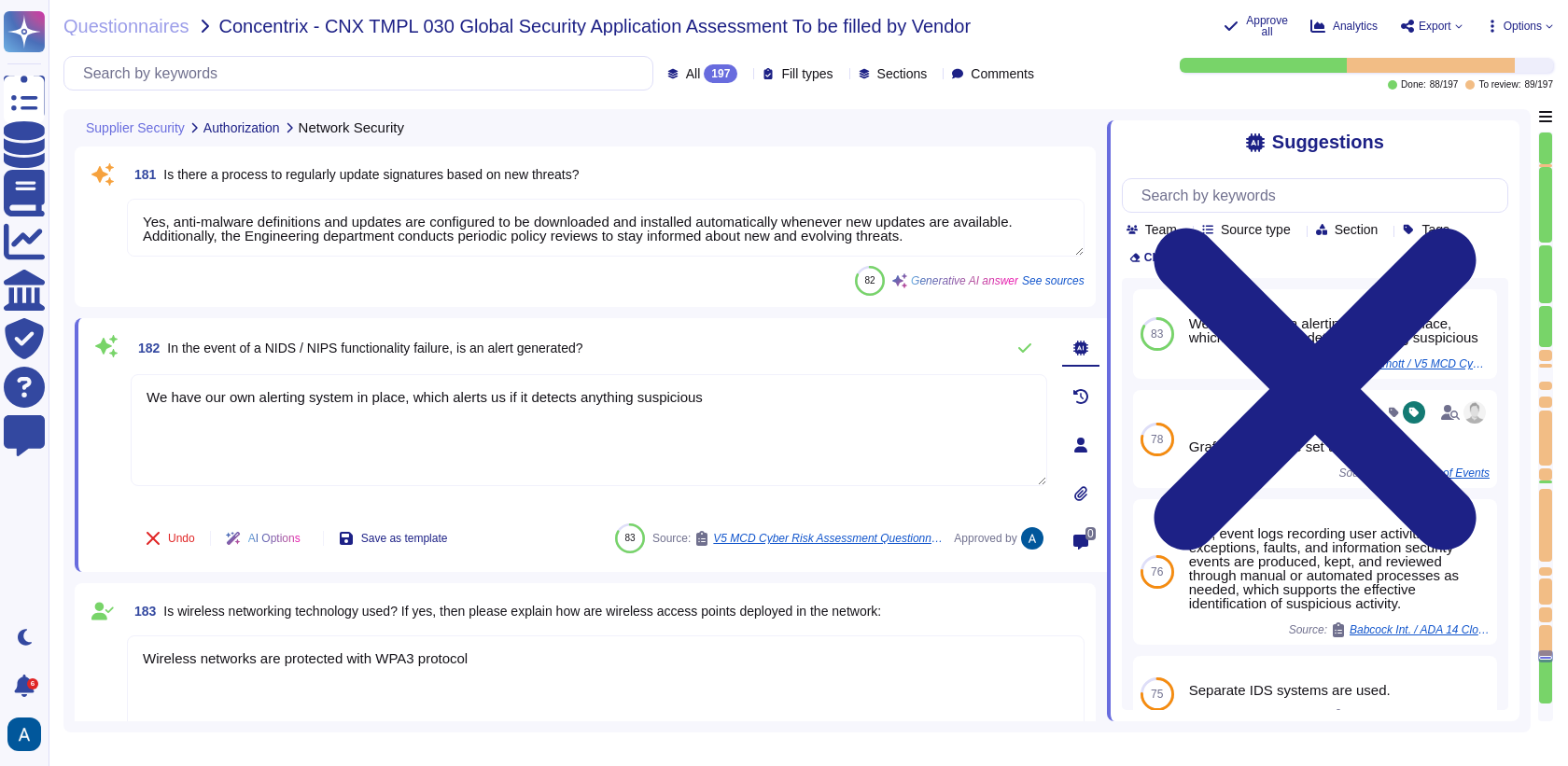 type on "Separate IDS systems are used." 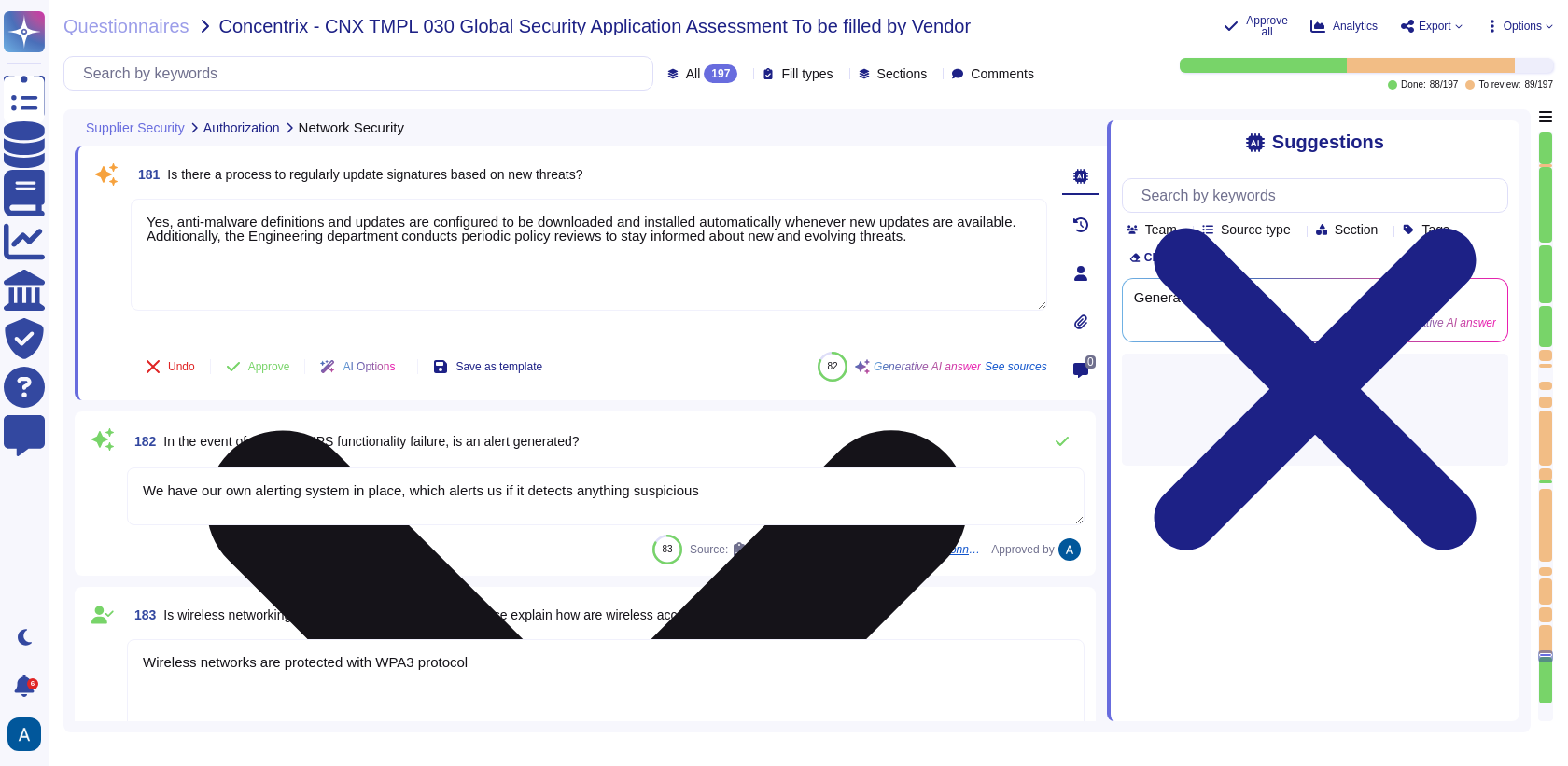 click on "Yes, anti-malware definitions and updates are configured to be downloaded and installed automatically whenever new updates are available. Additionally, the Engineering department conducts periodic policy reviews to stay informed about new and evolving threats." at bounding box center [589, 255] 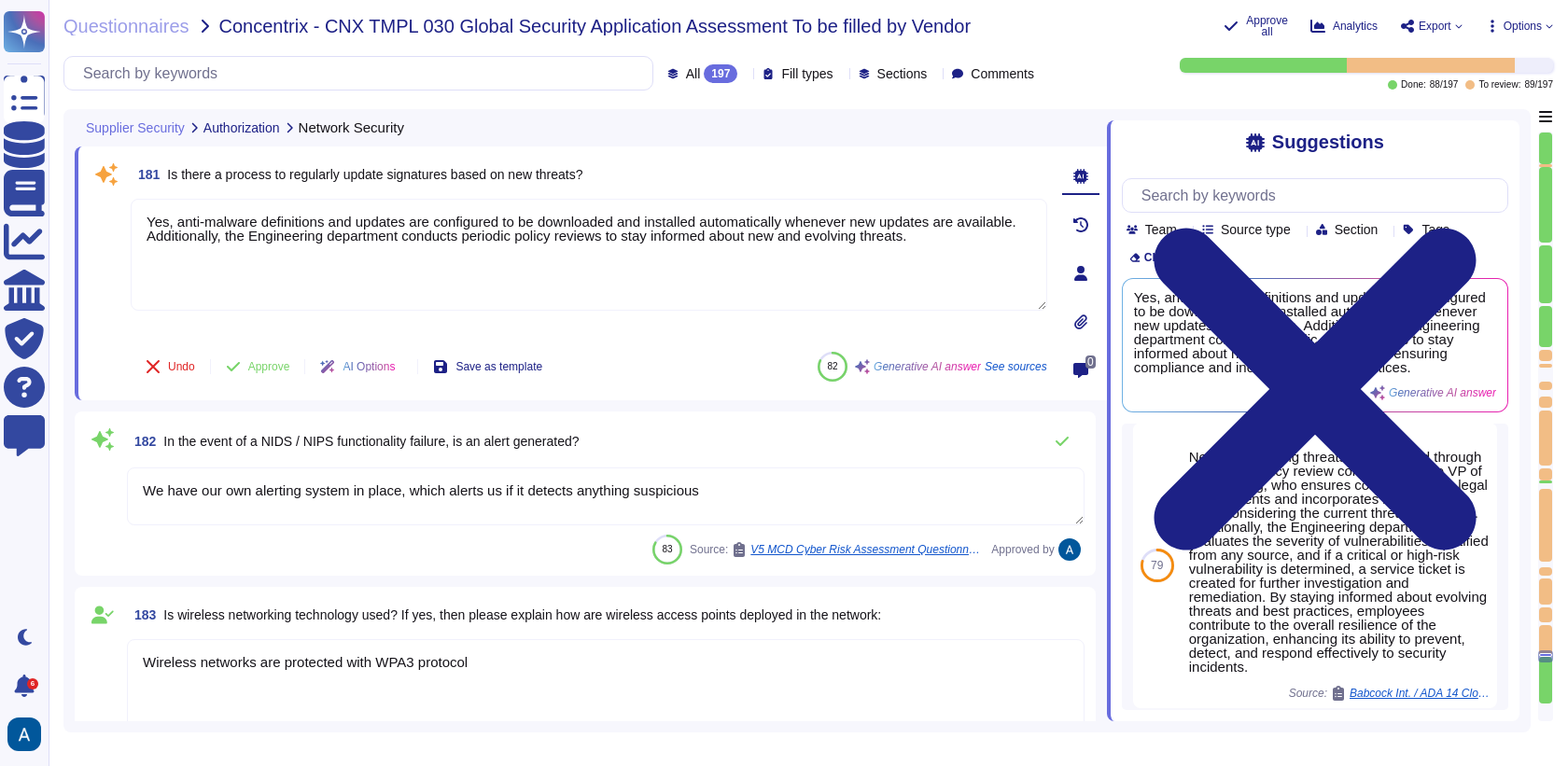 scroll, scrollTop: 0, scrollLeft: 0, axis: both 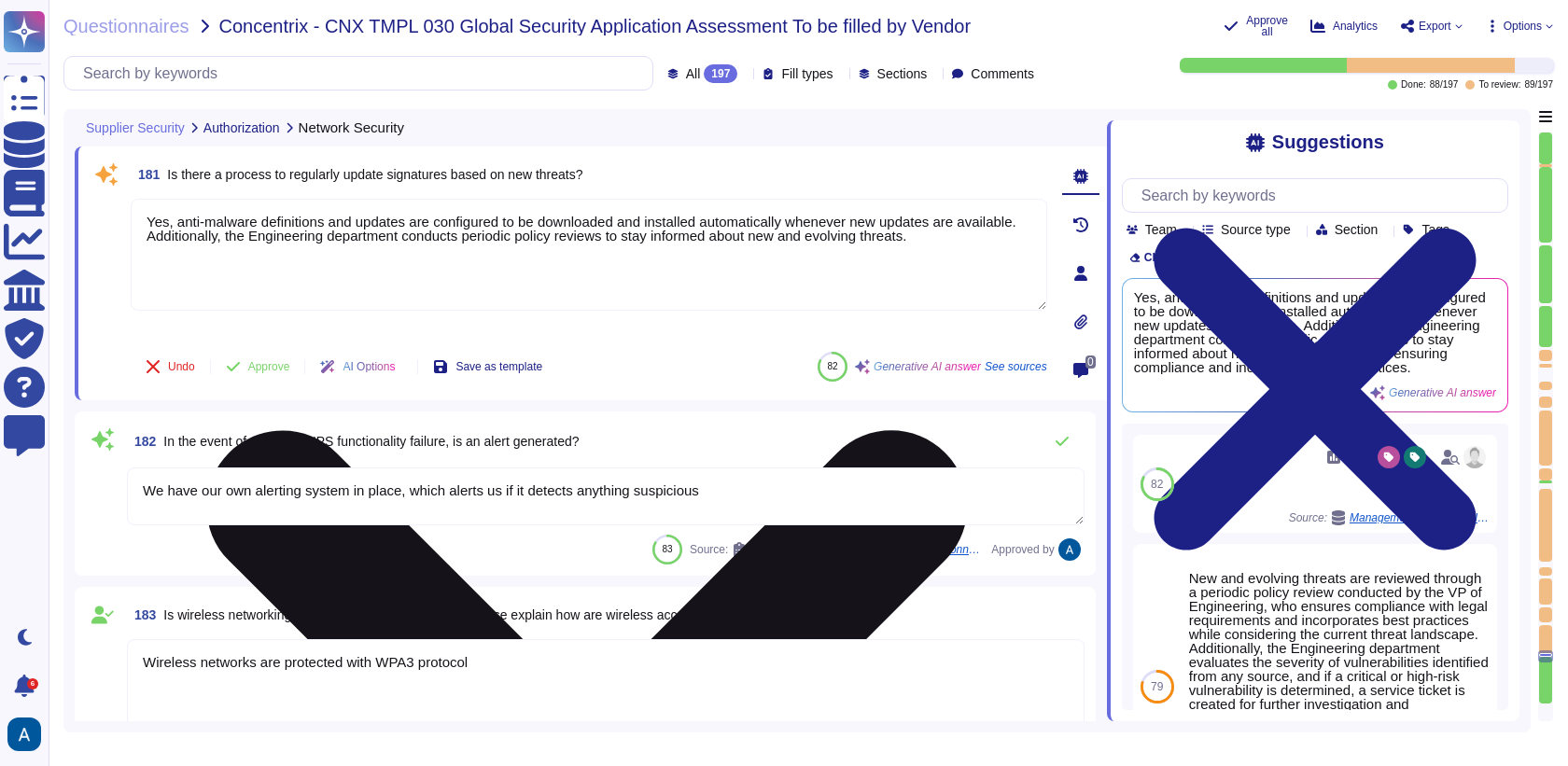 click on "Yes, anti-malware definitions and updates are configured to be downloaded and installed automatically whenever new updates are available. Additionally, the Engineering department conducts periodic policy reviews to stay informed about new and evolving threats." at bounding box center [589, 255] 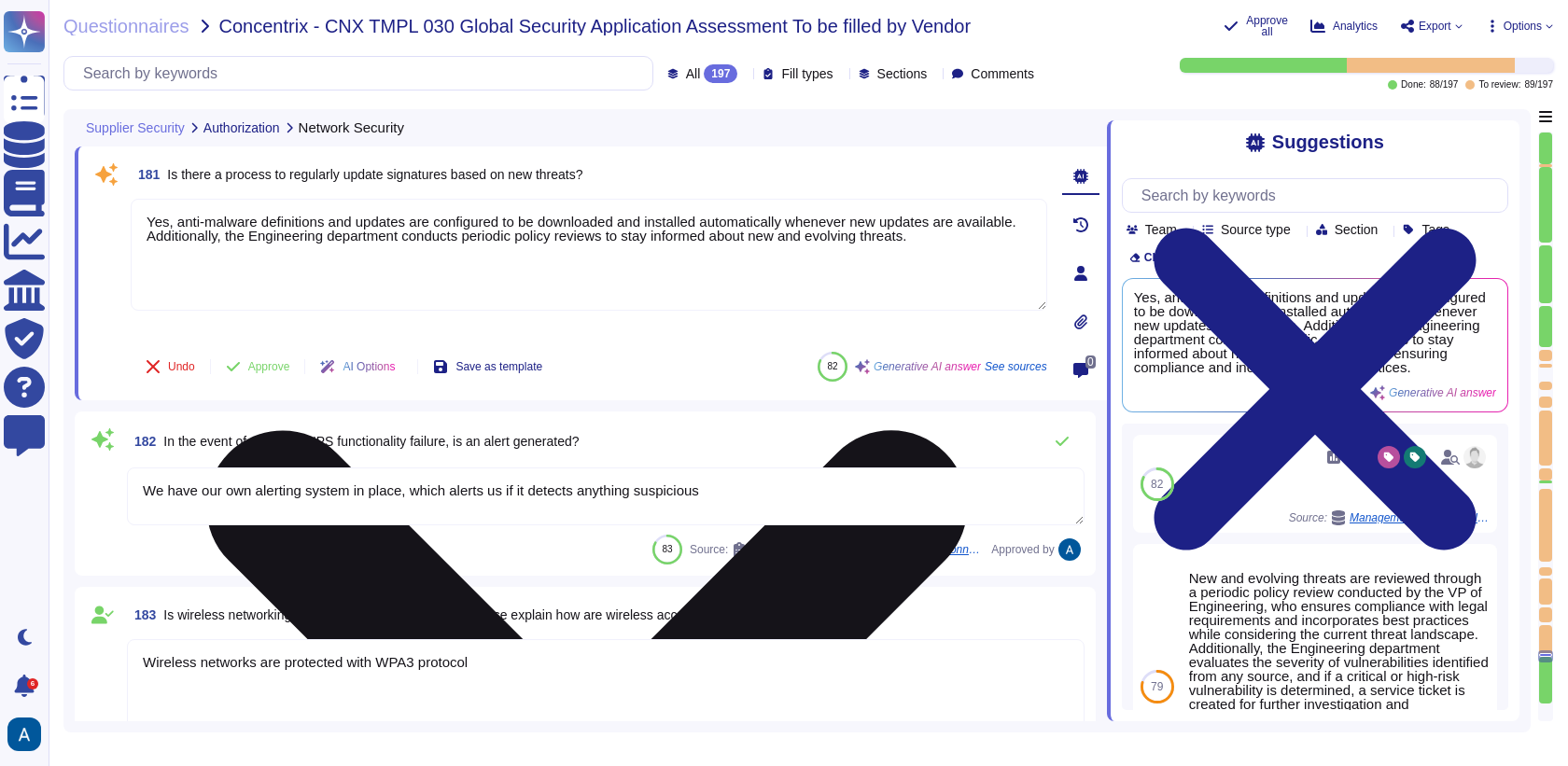 drag, startPoint x: 145, startPoint y: 219, endPoint x: 259, endPoint y: 227, distance: 114.28036 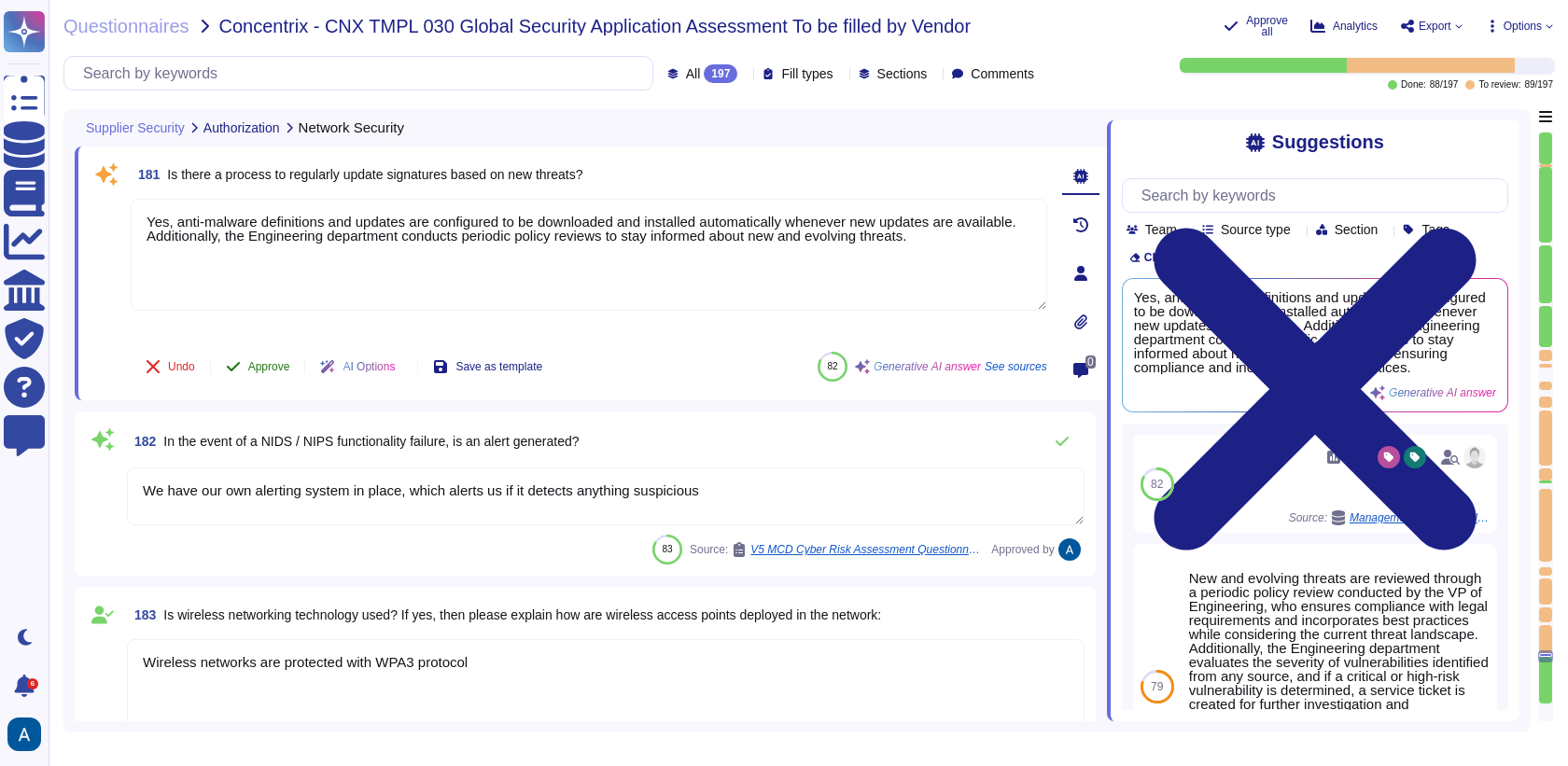 click on "Approve" at bounding box center (269, 367) 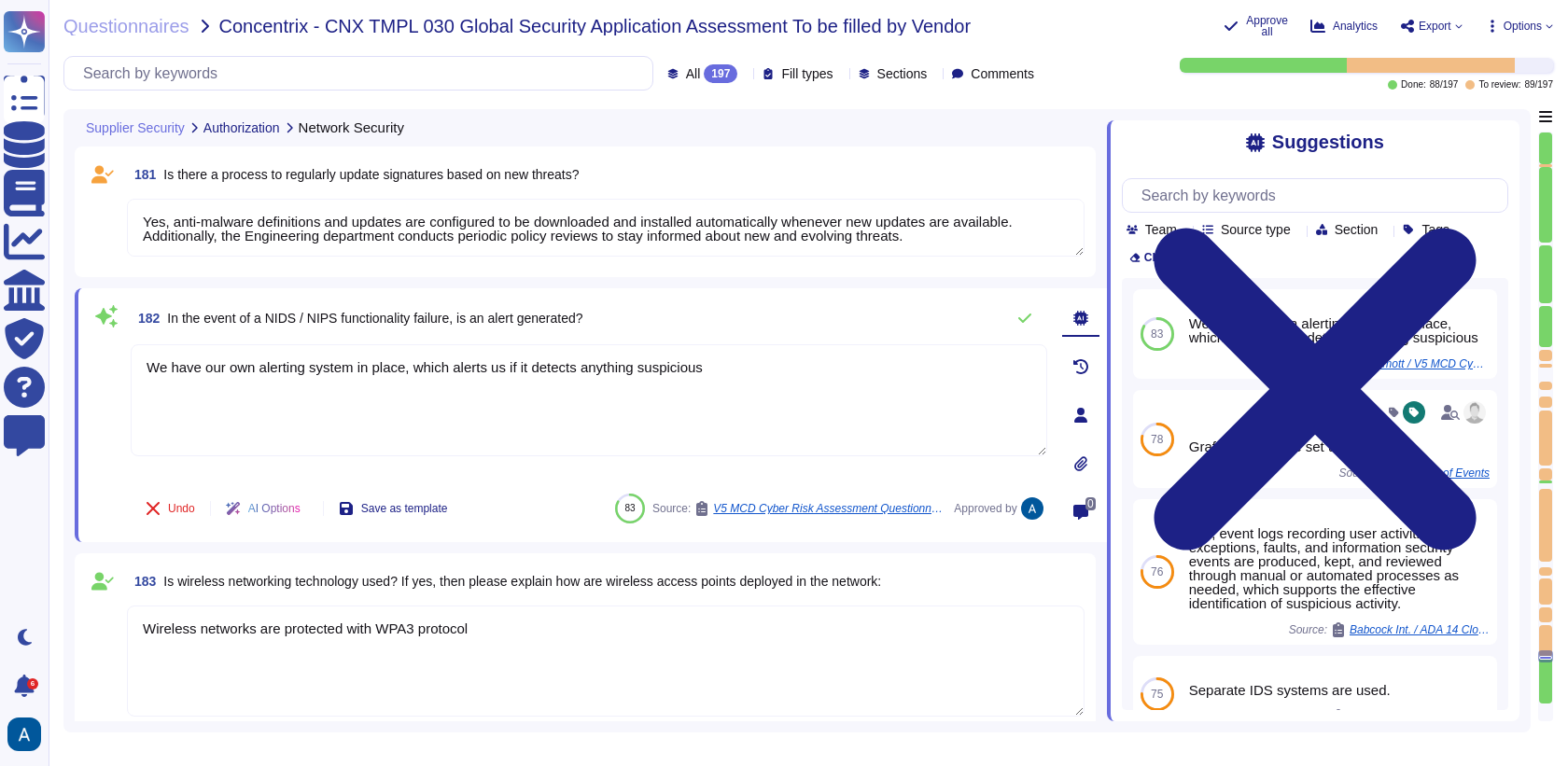 type on "Colossyan doesn't have mobile application." 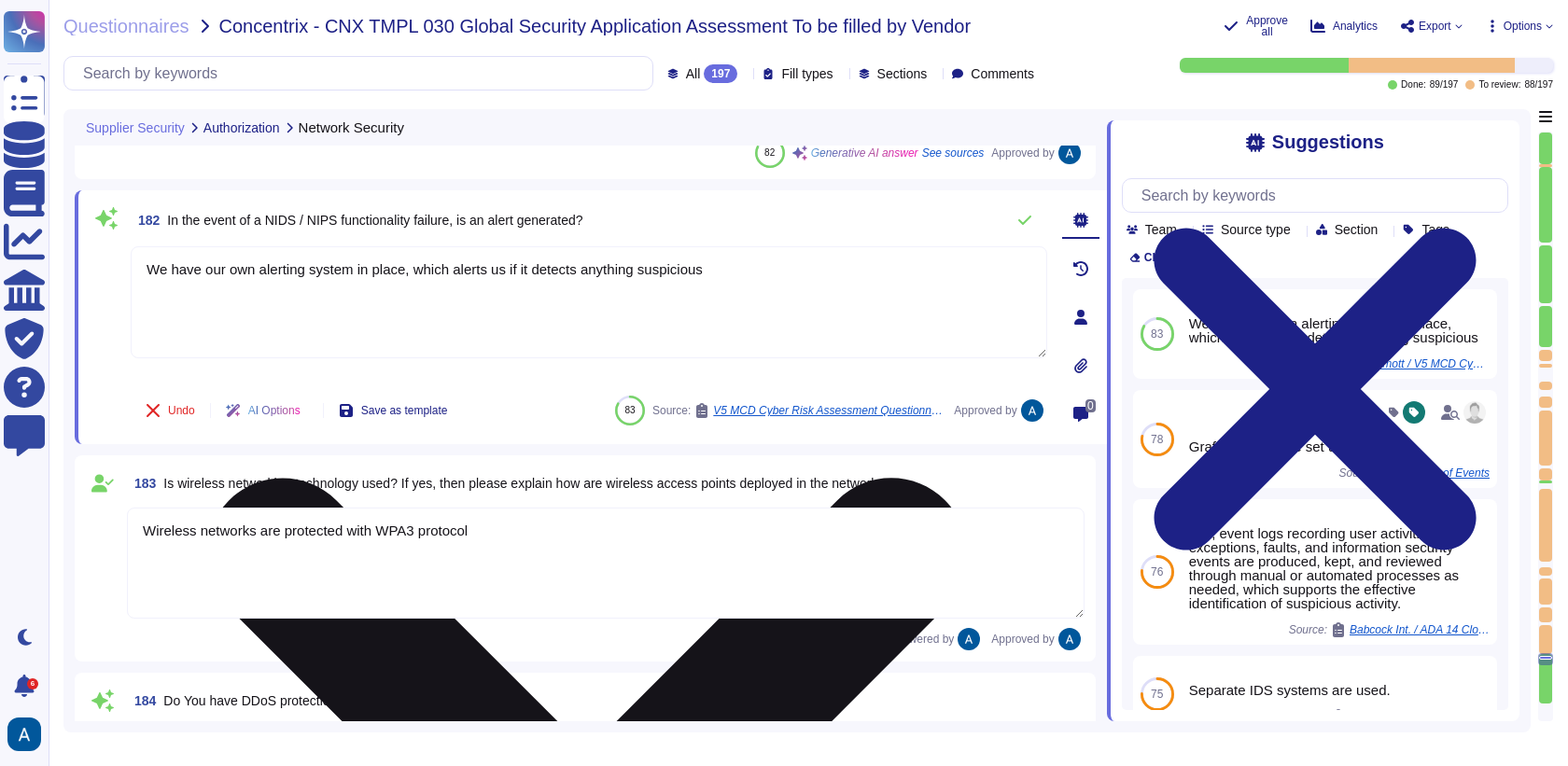 type on "Colossyan doesn't have mobile application." 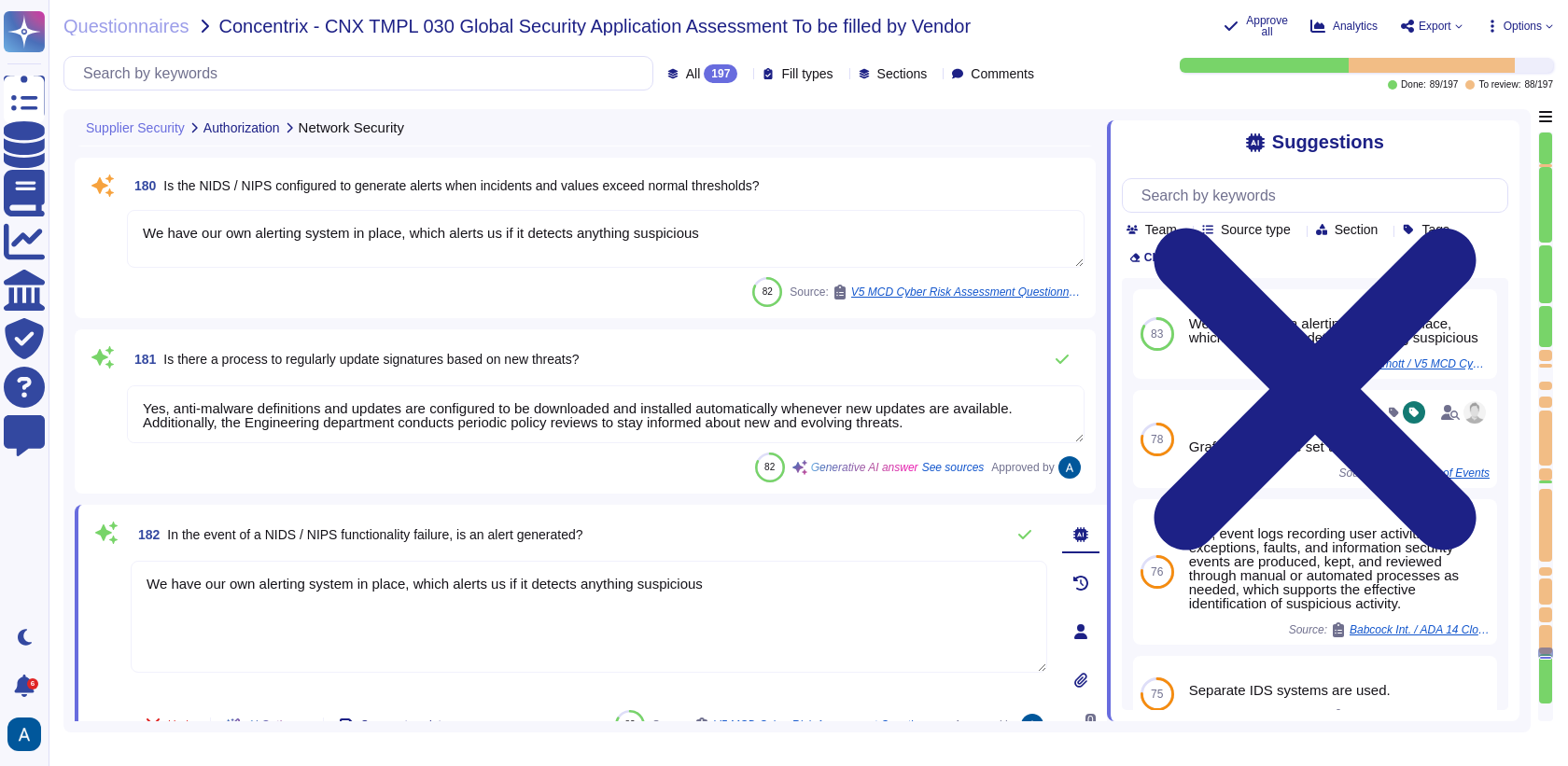 type on "Yes, we have a virtually segregated DMZ in place, which may be hosted in the cloud (e.g., AWS)." 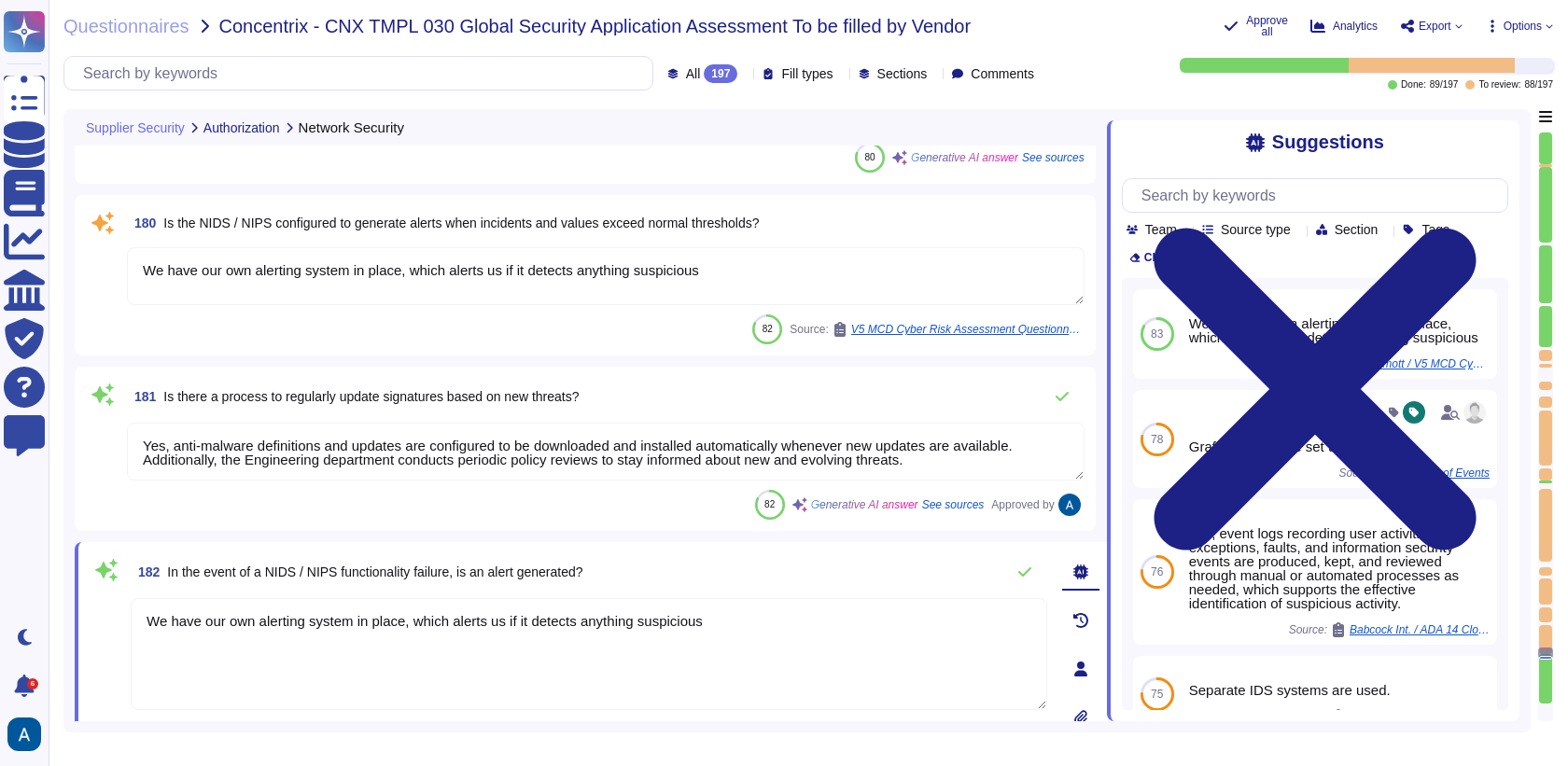 scroll, scrollTop: 31287, scrollLeft: 0, axis: vertical 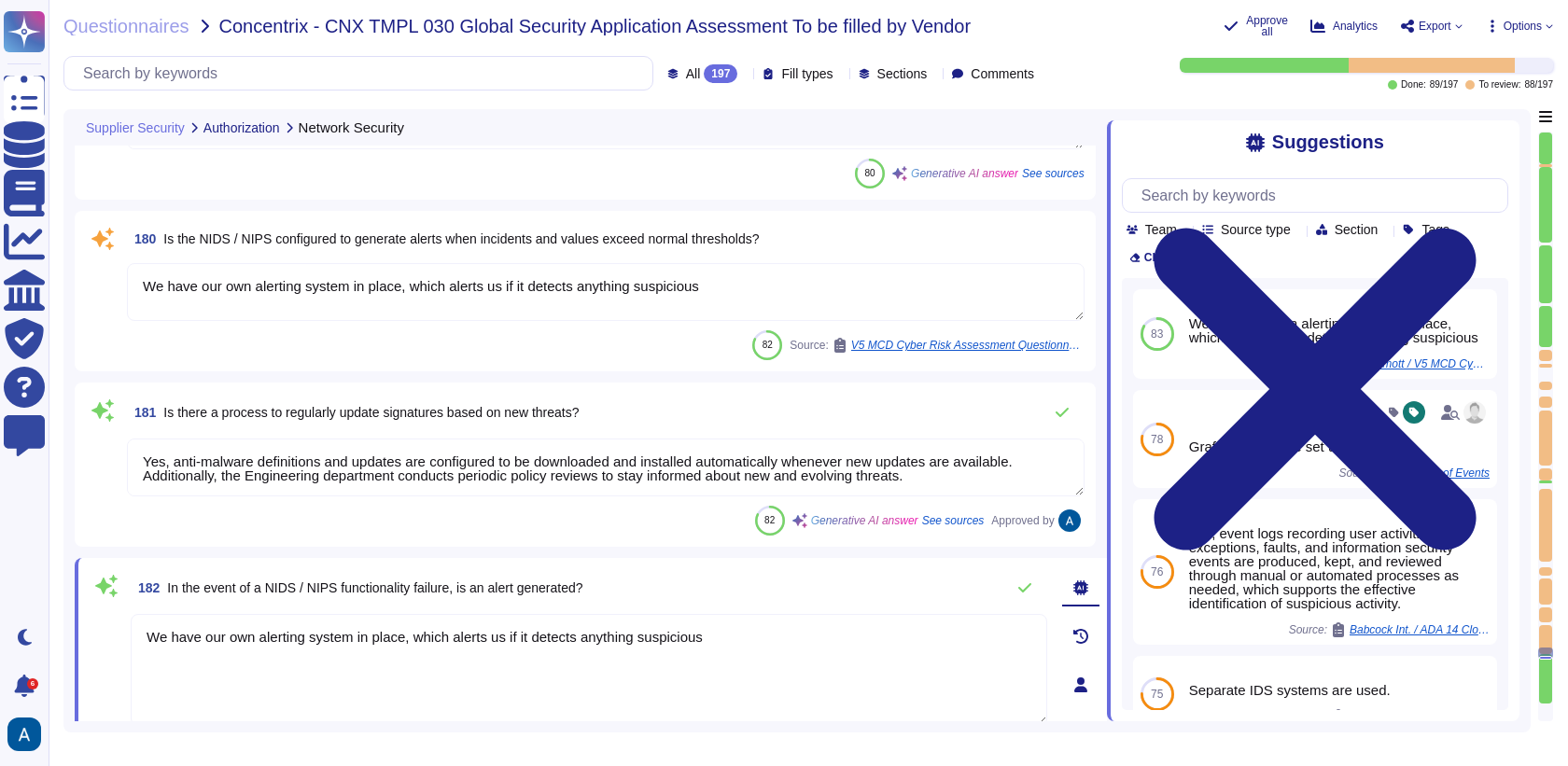 click on "We have our own alerting system in place, which alerts us if it detects anything suspicious" at bounding box center (606, 292) 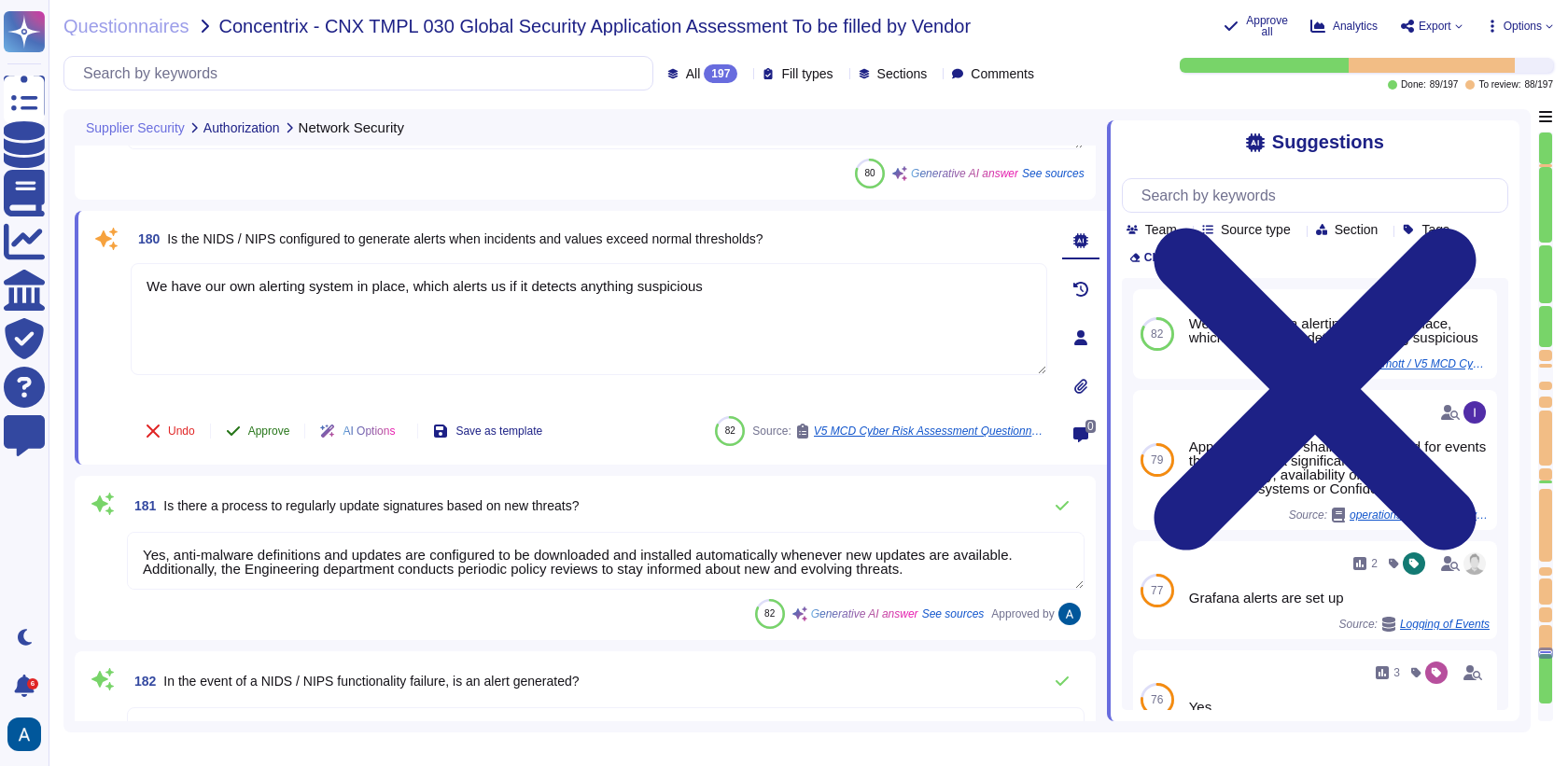 click on "Approve" at bounding box center [269, 431] 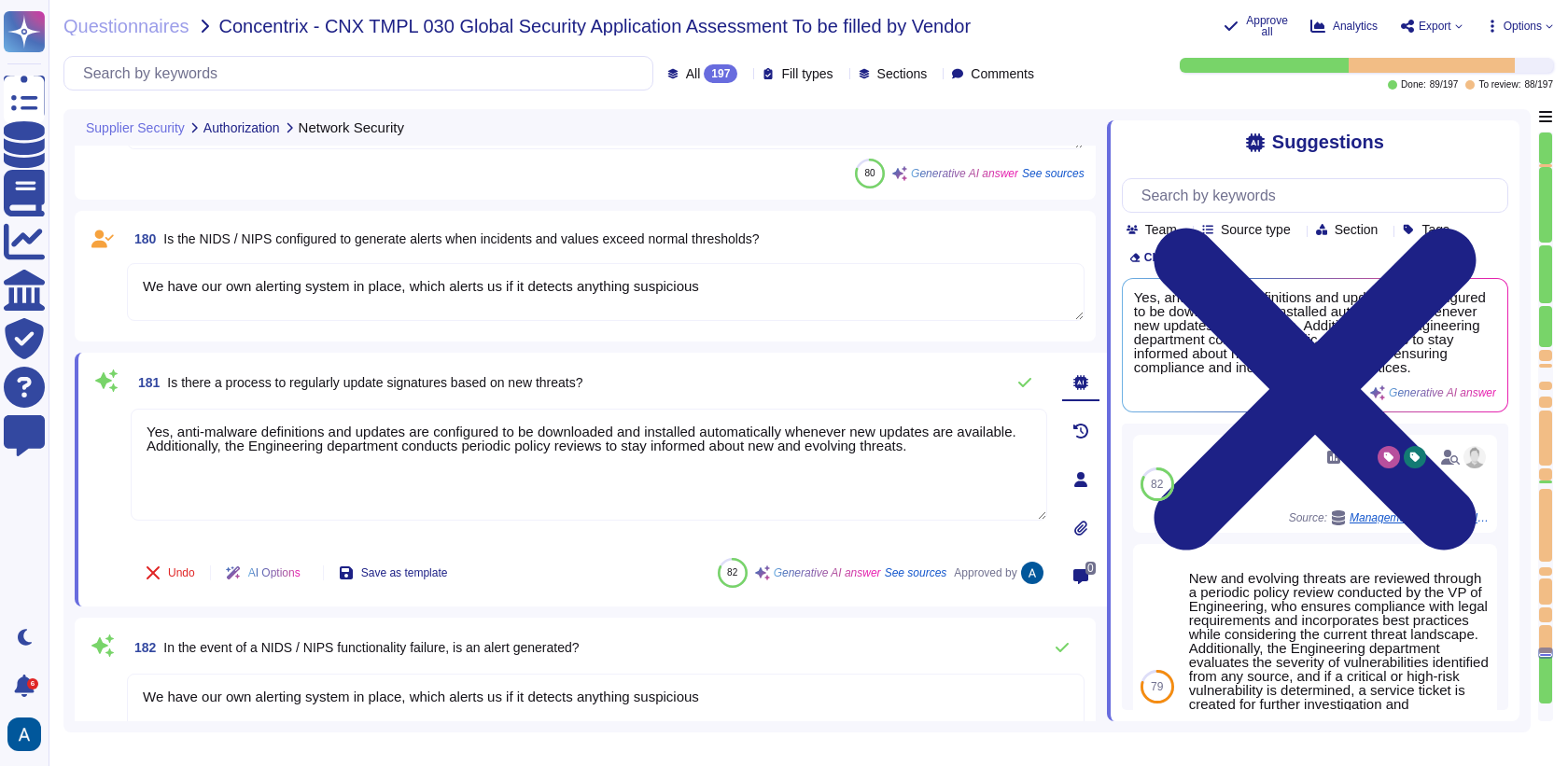 type on "Colossyan doesn't have mobile application." 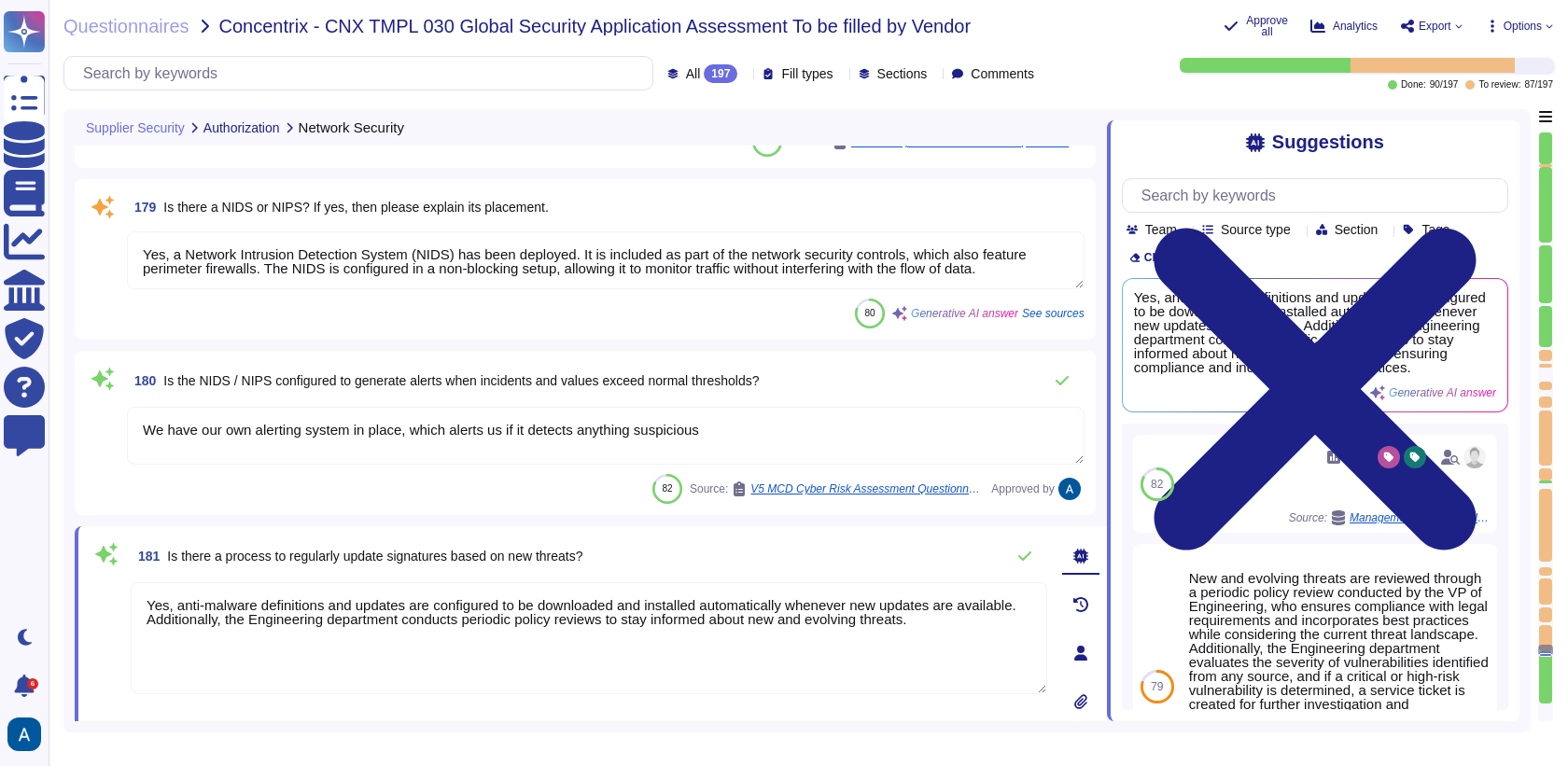 type on "Separate IDS systems are used." 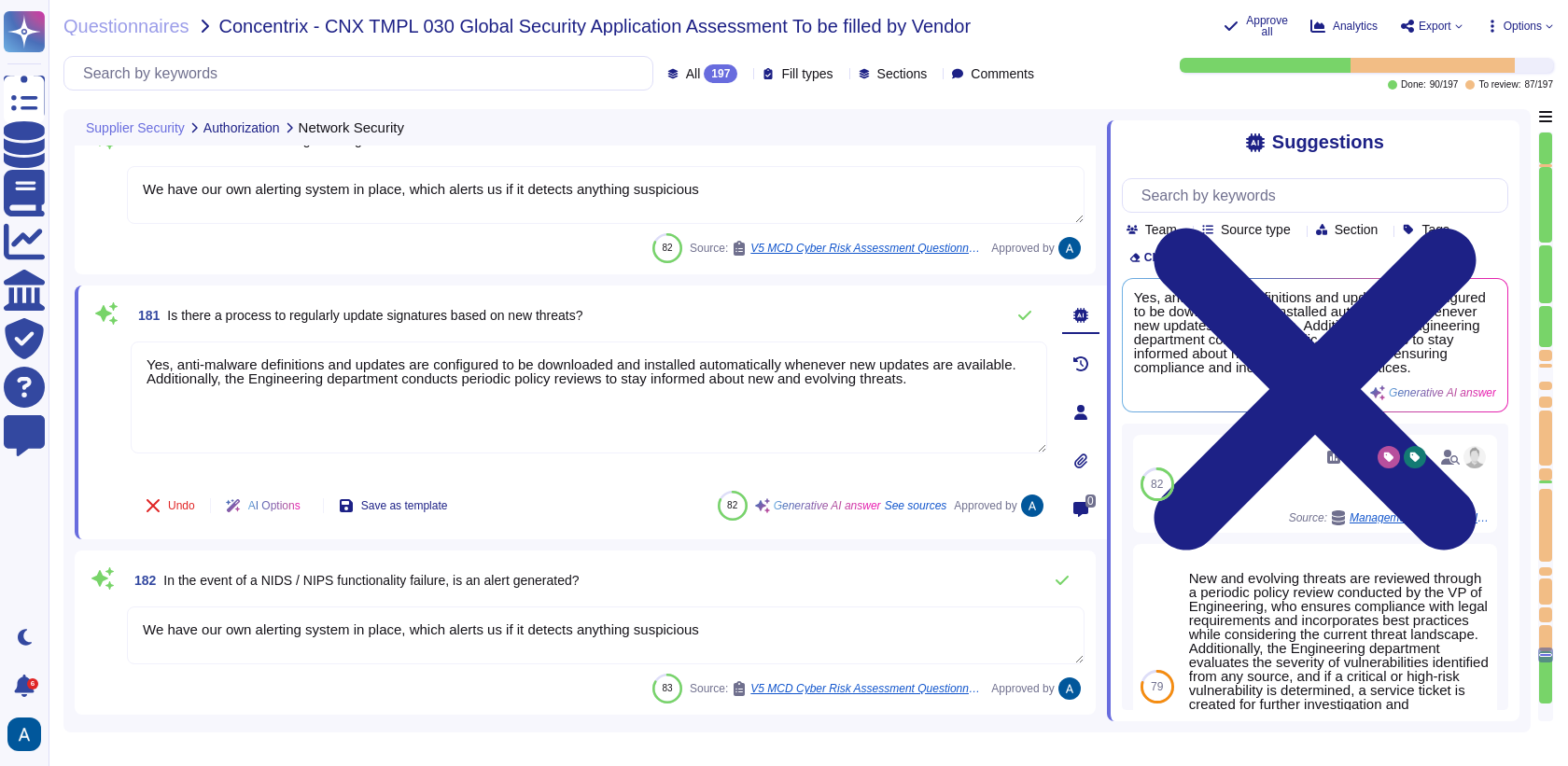 type on "Colossyan doesn't have mobile application." 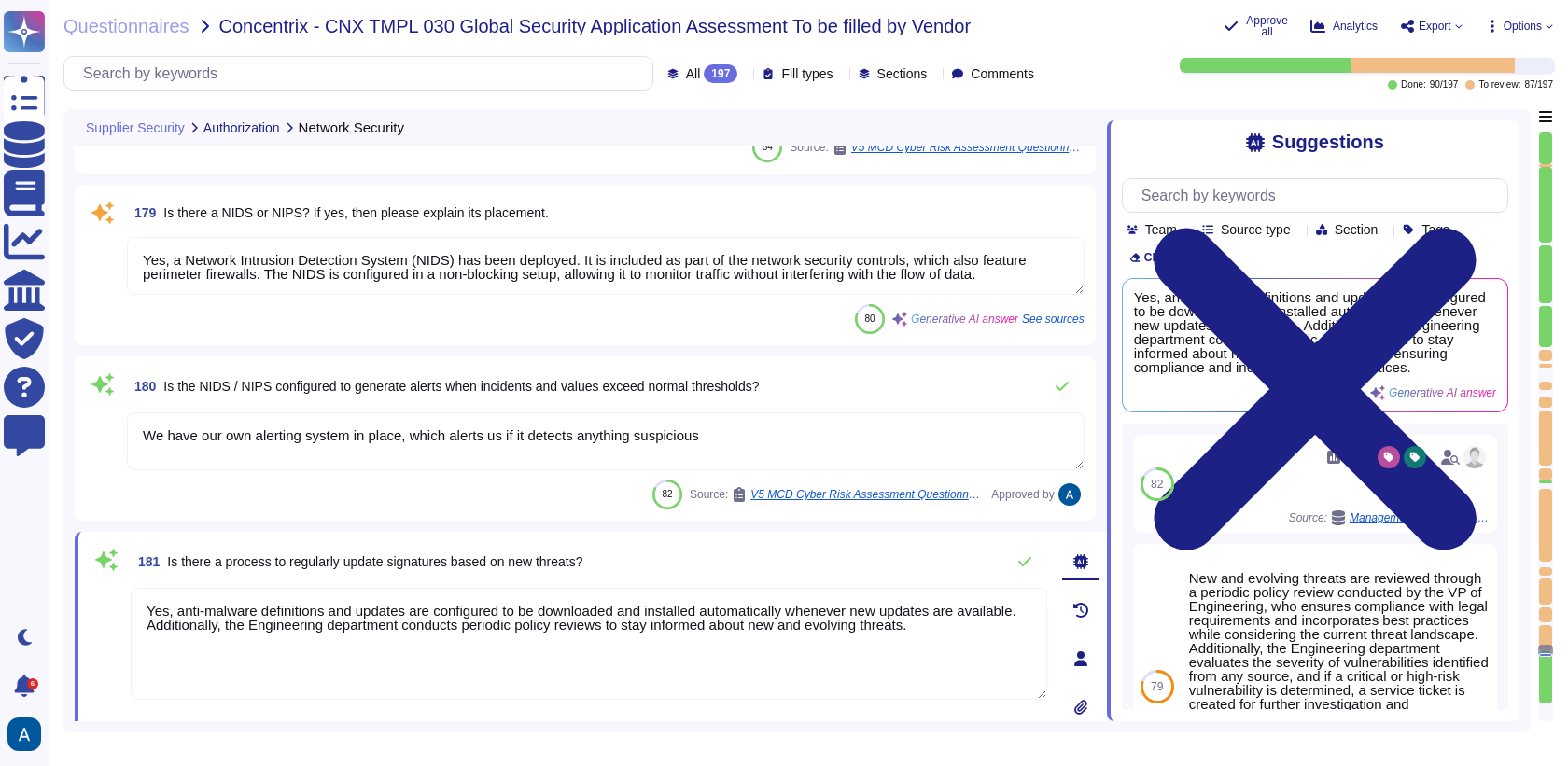 type on "Separate IDS systems are used." 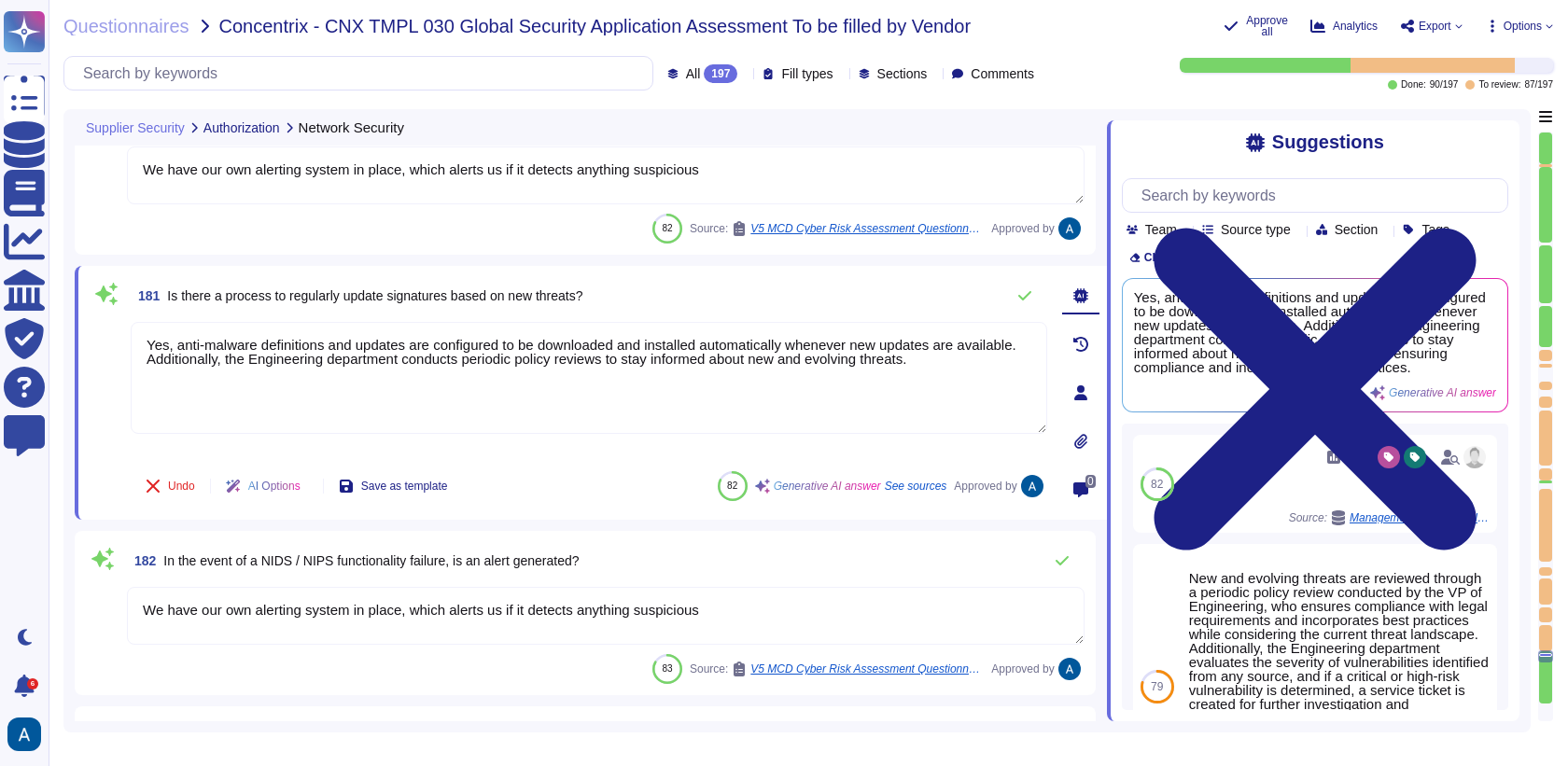 type on "Colossyan doesn't have mobile application." 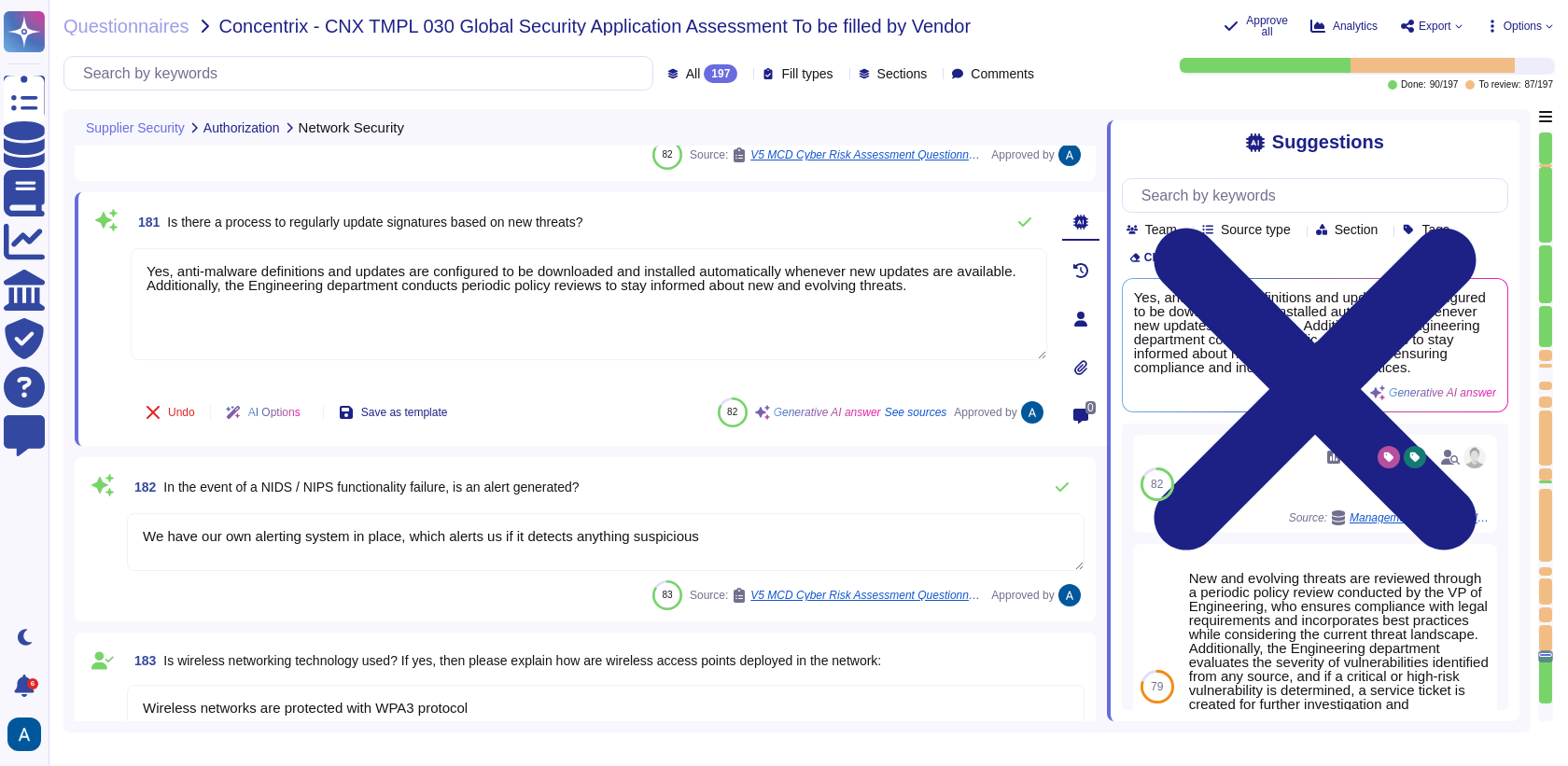 click at bounding box center [106, 315] 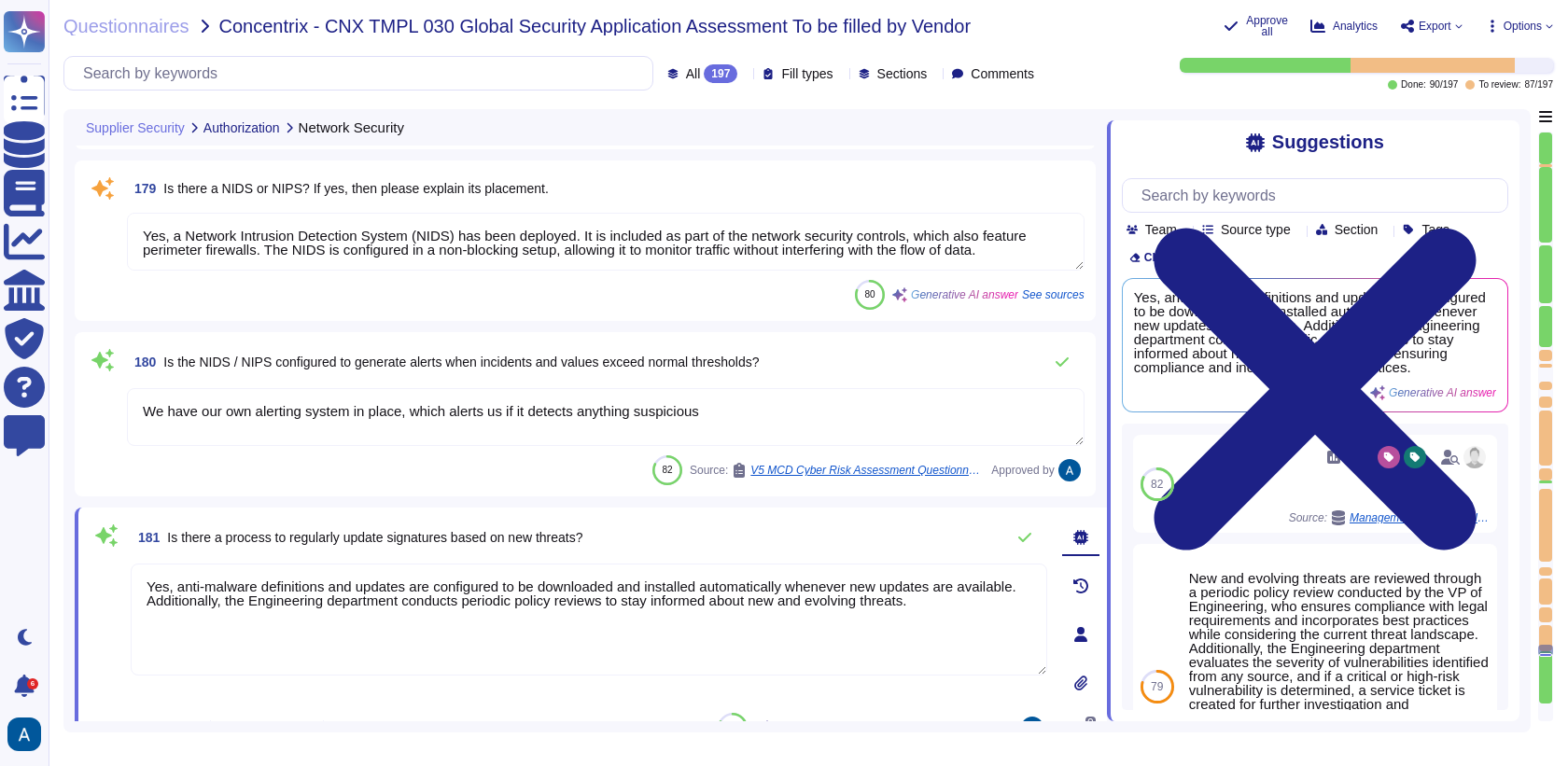 type on "Separate IDS systems are used." 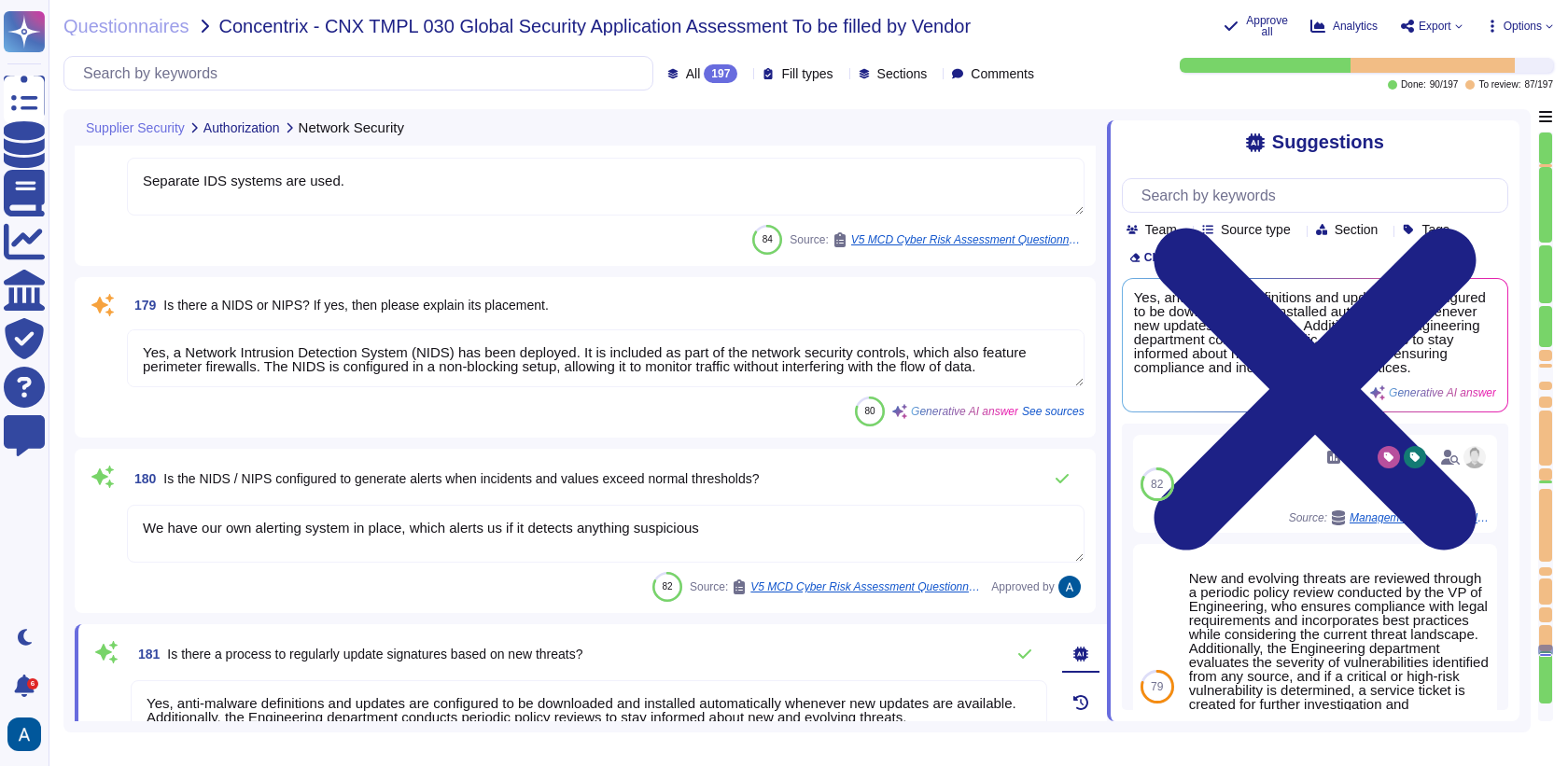 type on "Cloudflare provided WAF" 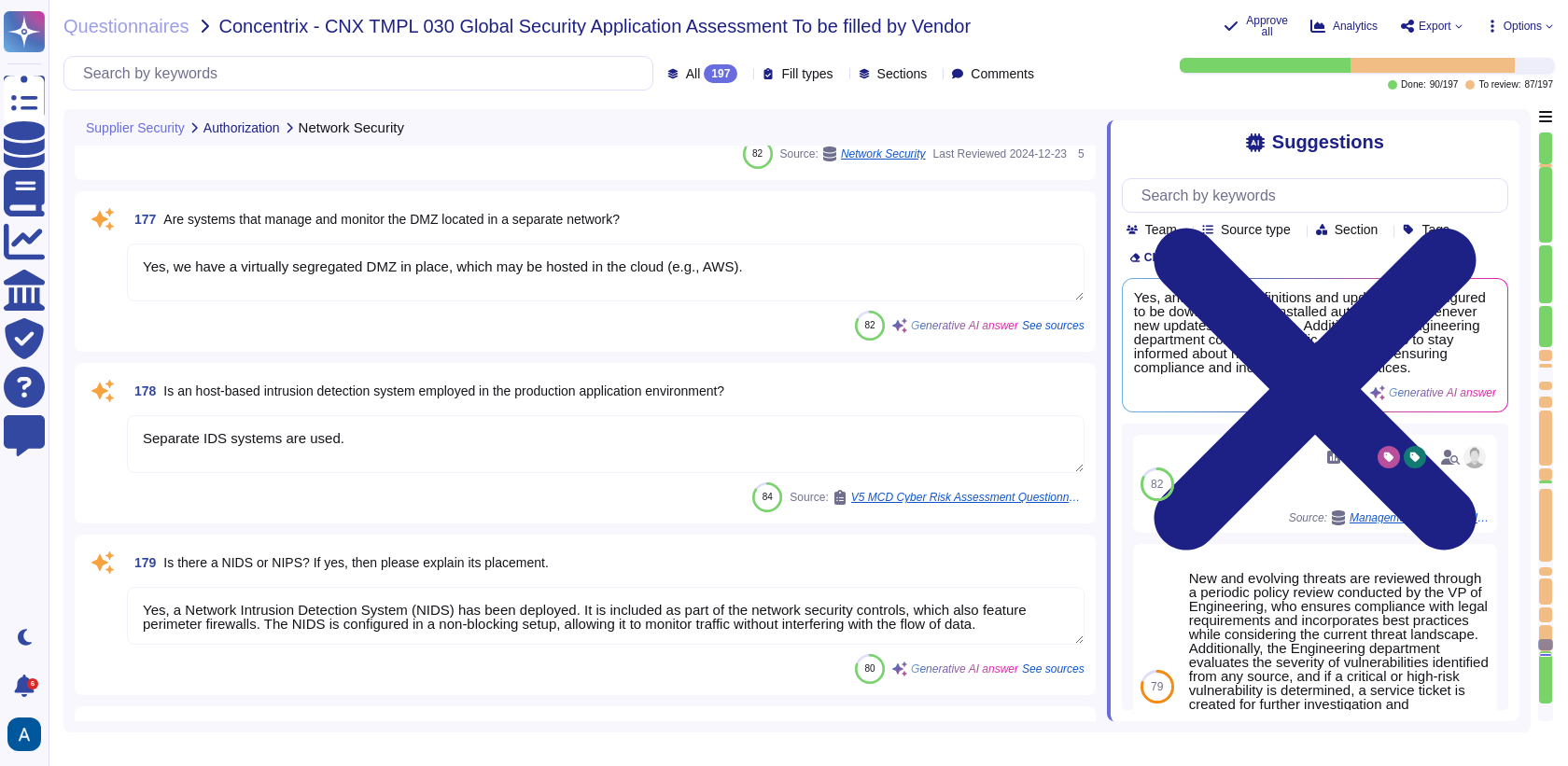 type on "Yes, the DMZ is designed to limit access to only those servers that require access from the Internet, ensuring that only authorized publicly accessible services, protocols, and ports are available." 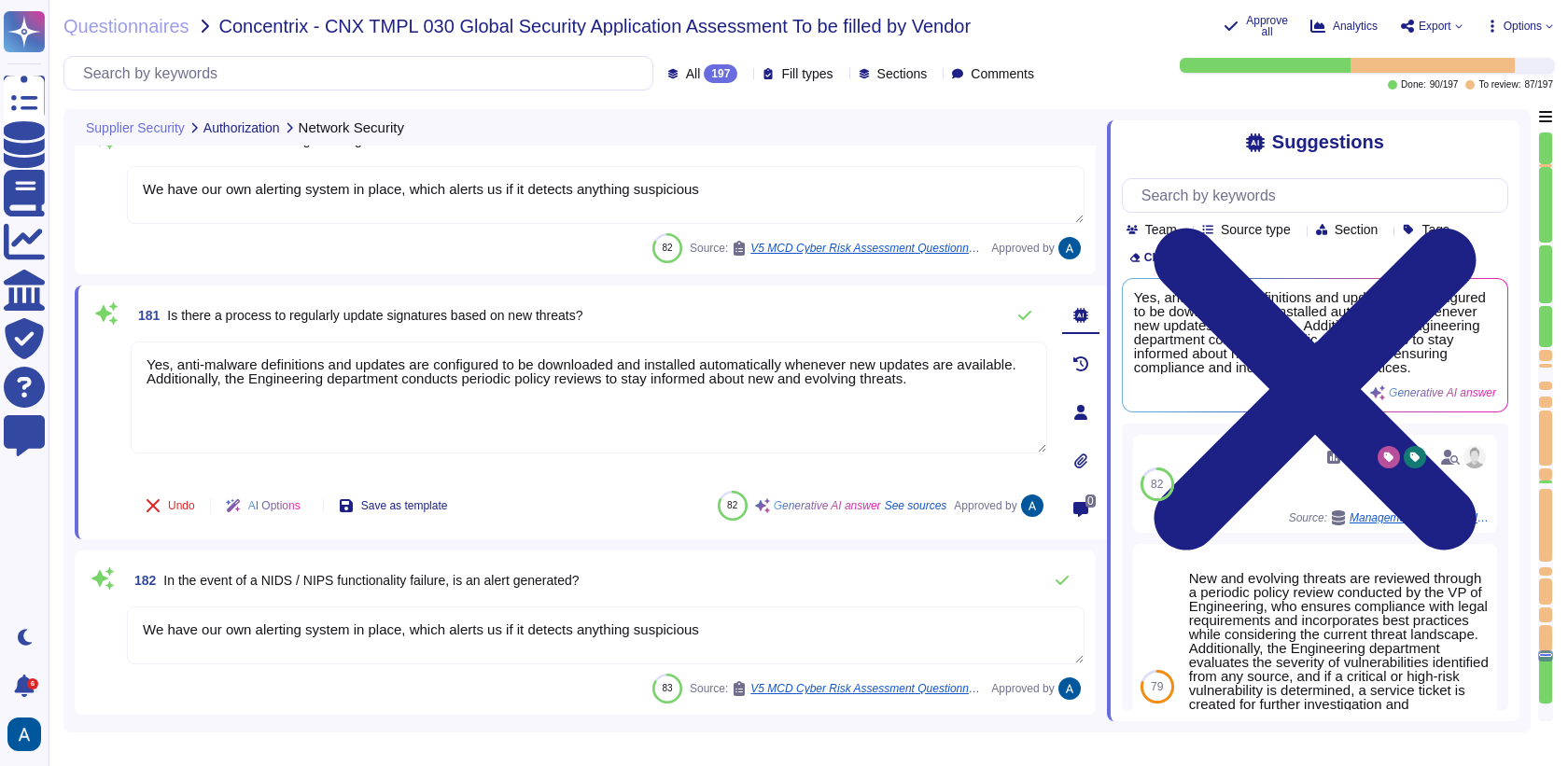 type on "Wireless networks are protected with WPA3 protocol" 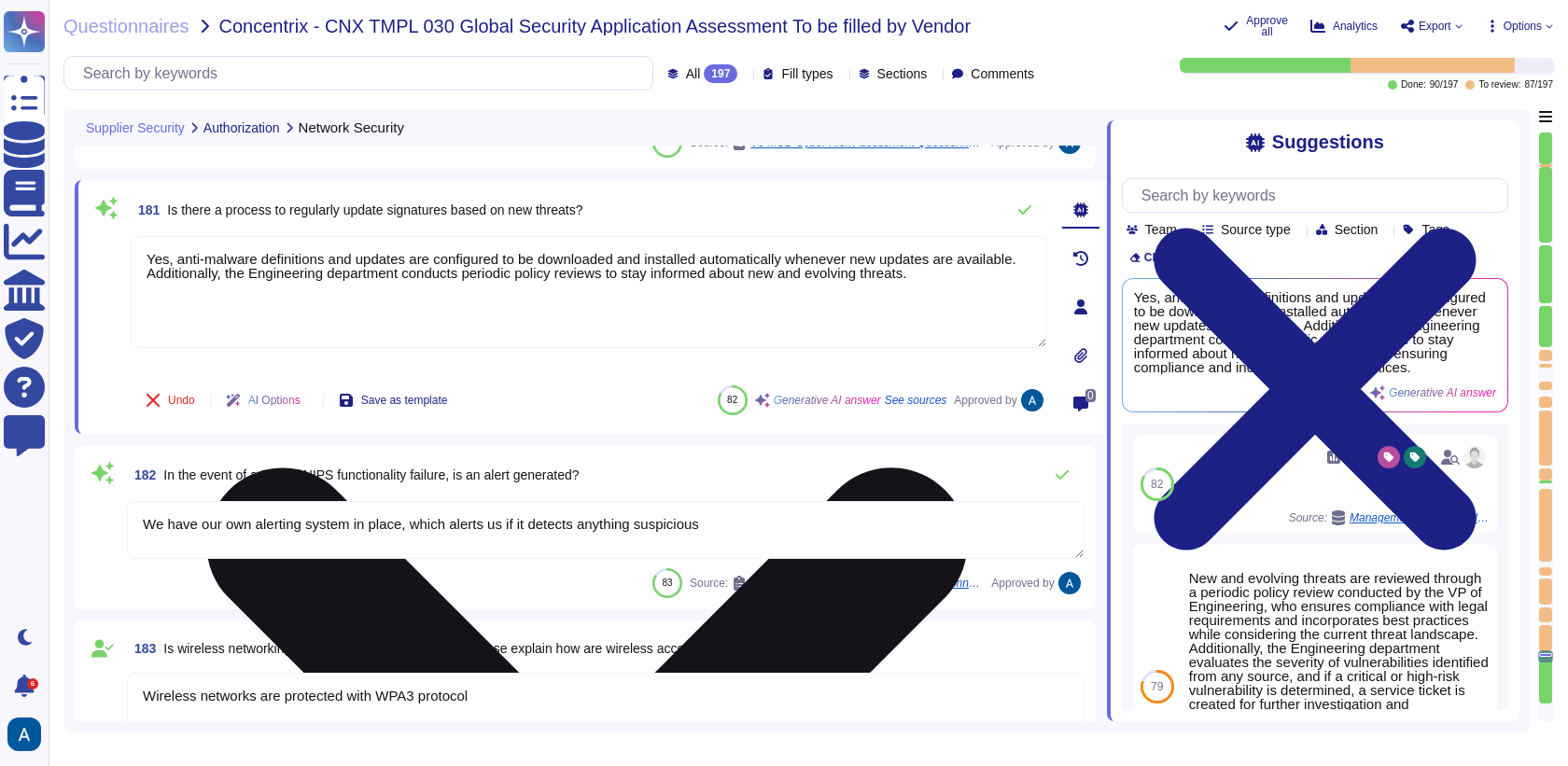 type on "Colossyan doesn't have mobile application." 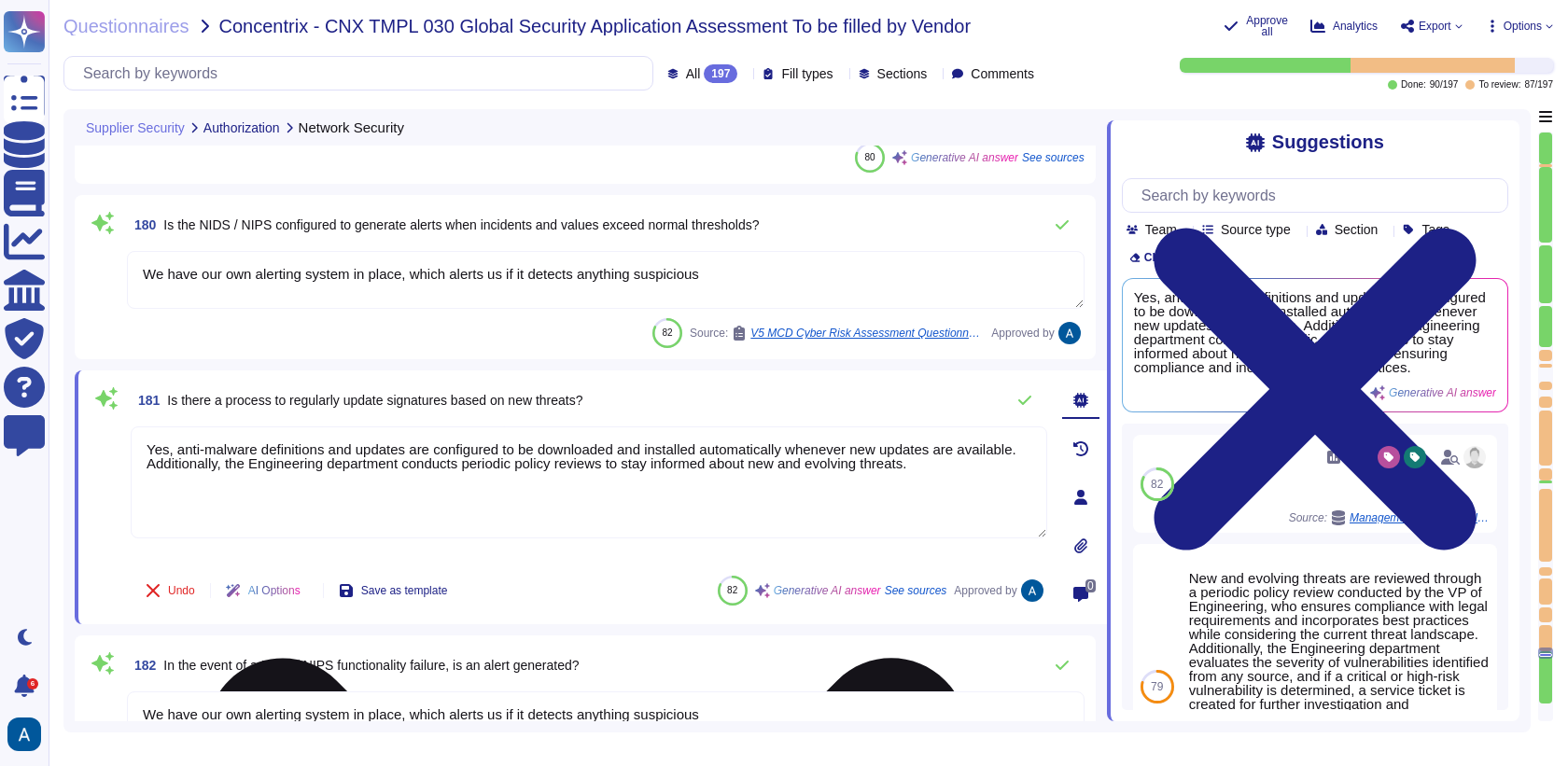 type on "Yes, we have a virtually segregated DMZ in place, which may be hosted in the cloud (e.g., AWS)." 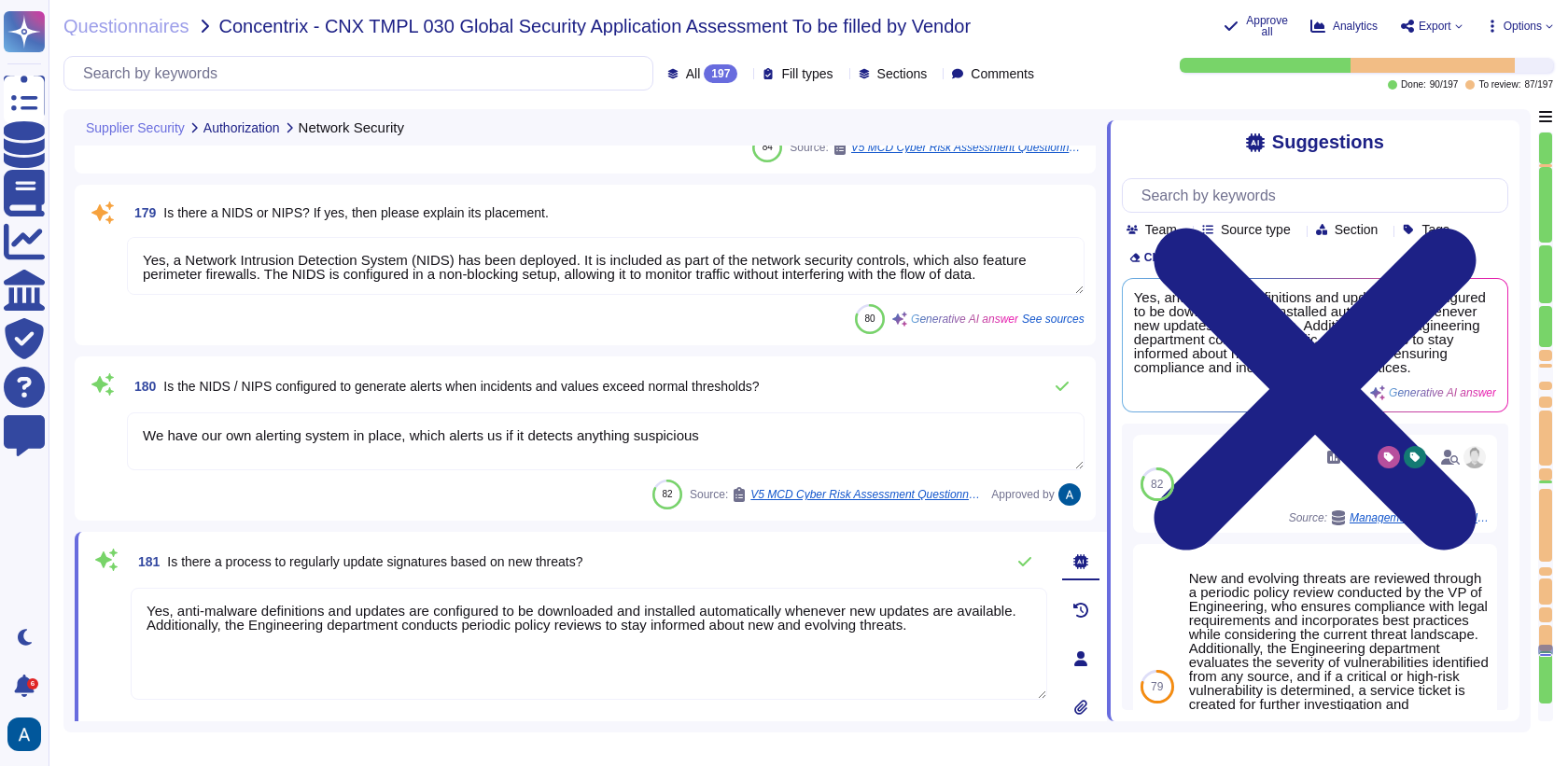 type on "Separate IDS systems are used." 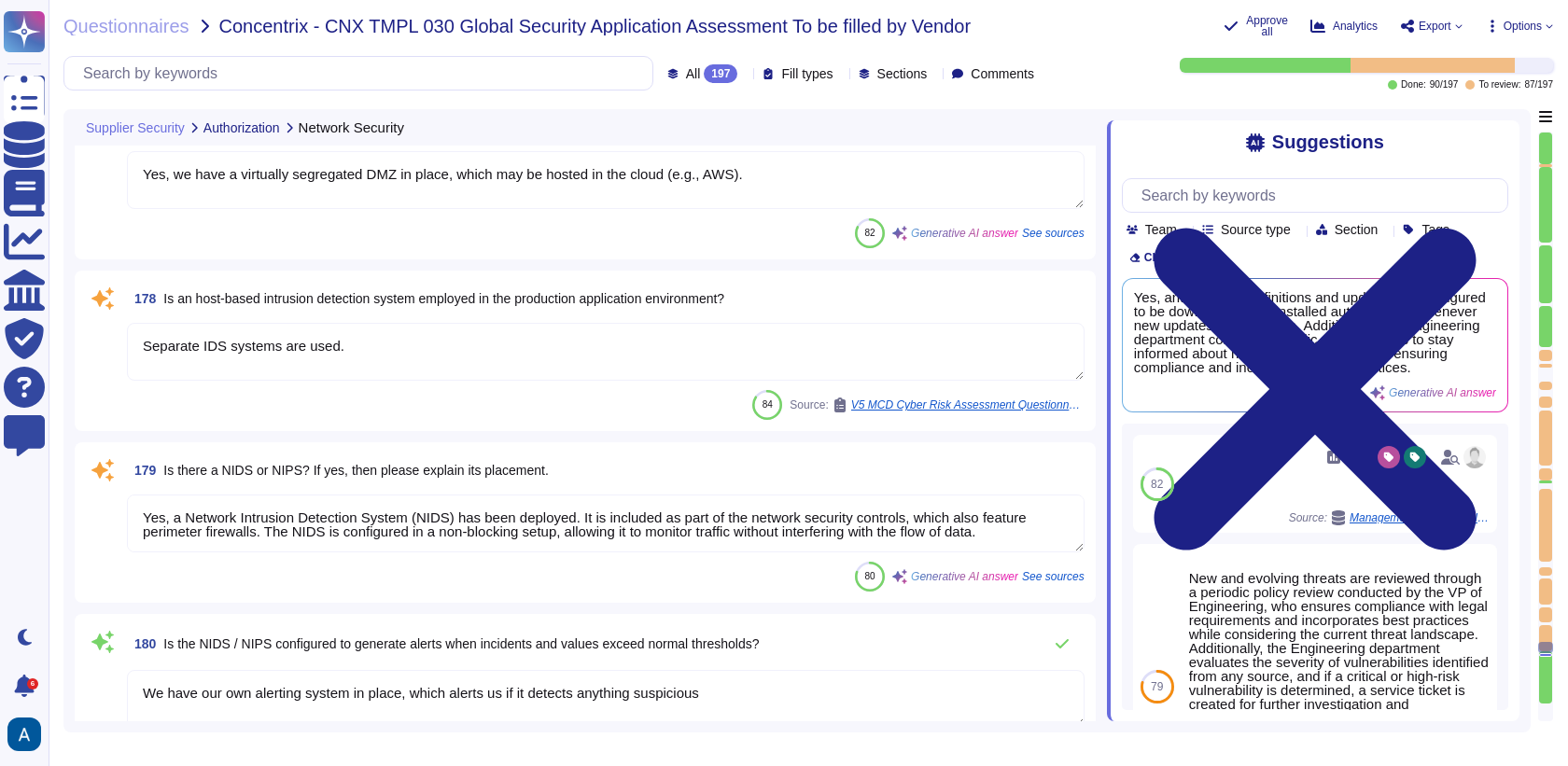 type on "Cloudflare provided WAF" 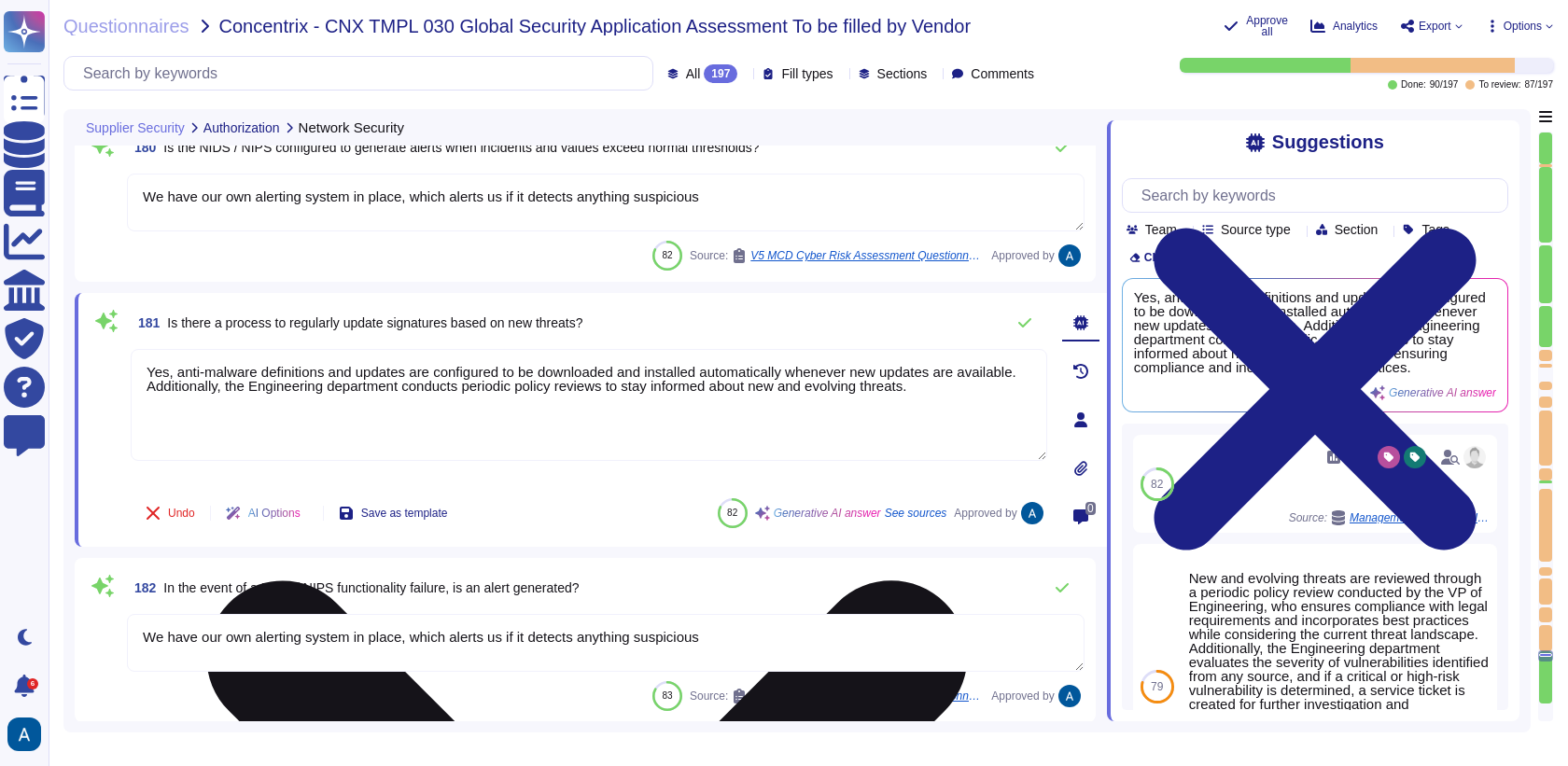 type on "Yes, we have implemented solutions to prevent Distributed Denial of Service (DDoS) attacks. Our primary technique involves using Cloudflare, which provides a Web Application Firewall (WAF) and performs packet inspection as part of its suite of security services, including DDoS mitigation. Additionally, we have Next-Generation Firewalls that restrict traffic into and out of our network and include Intrusion Detection Systems (IDS) to enhance our security posture against such attacks." 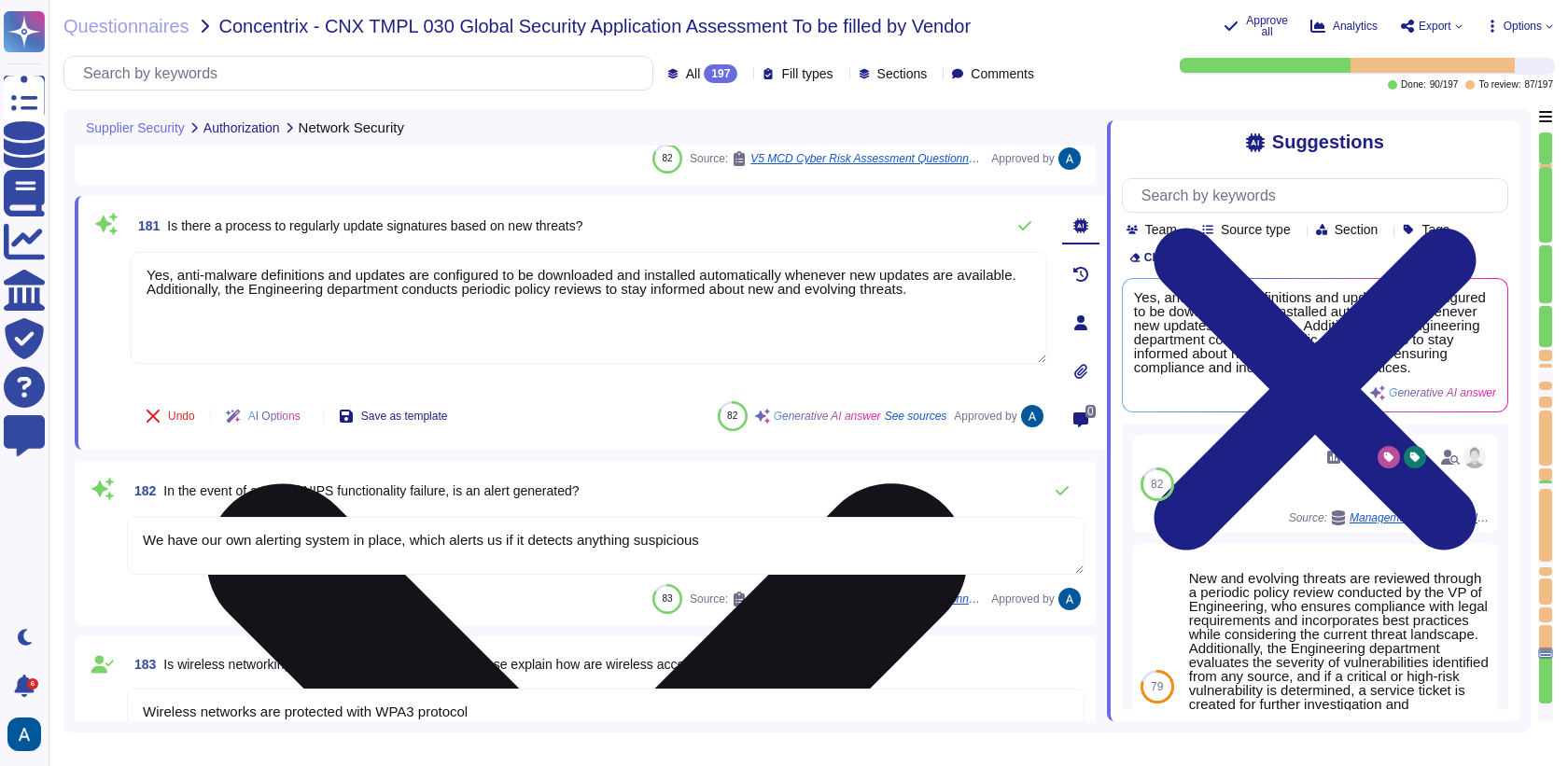 type on "Yes, we have a virtually segregated DMZ in place, which may be hosted in the cloud (e.g., AWS)." 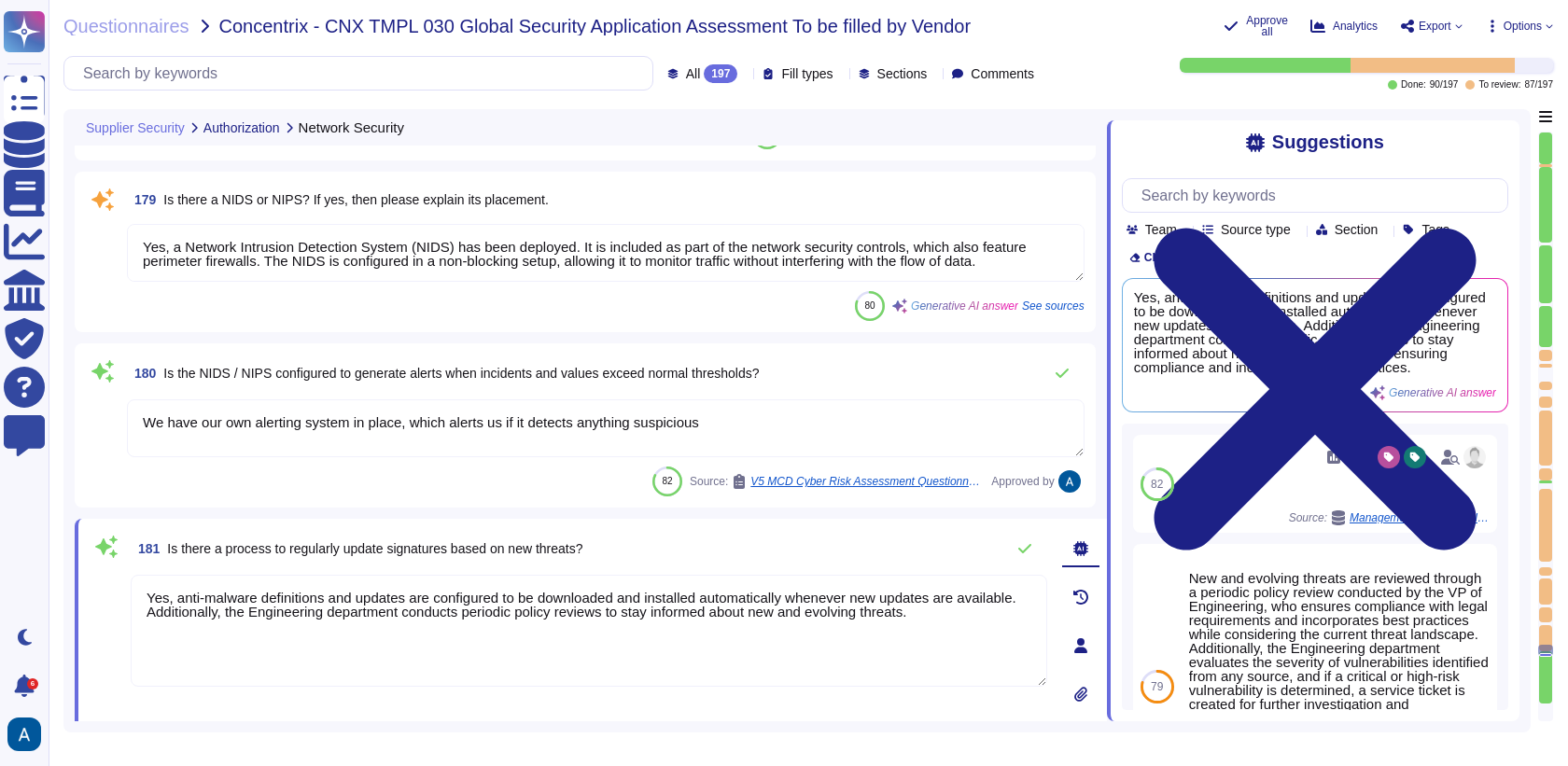 type on "Separate IDS systems are used." 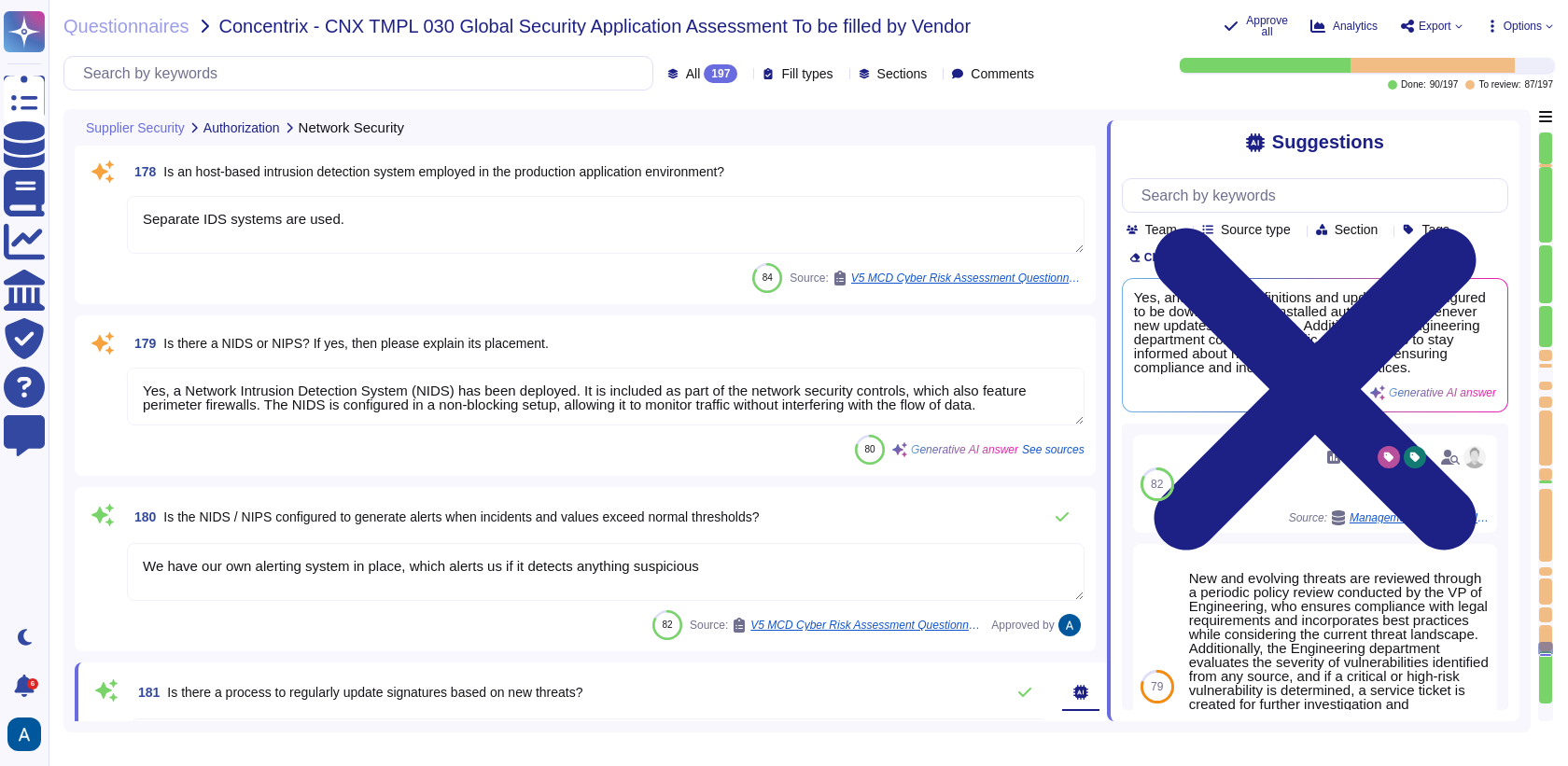type on "Cloudflare provided WAF" 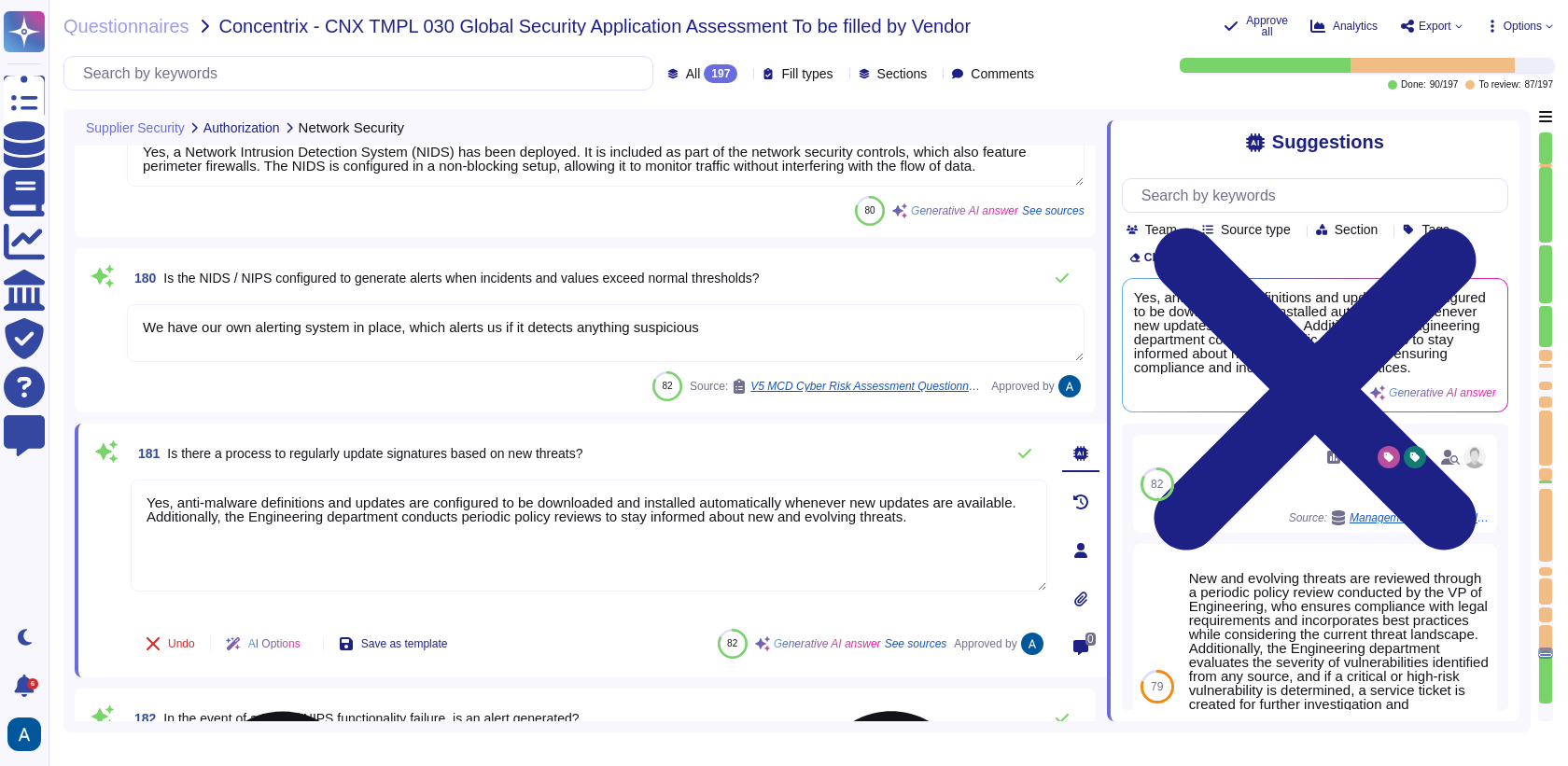 type on "Yes, we have implemented solutions to prevent Distributed Denial of Service (DDoS) attacks. Our primary technique involves using Cloudflare, which provides a Web Application Firewall (WAF) and performs packet inspection as part of its suite of security services, including DDoS mitigation. Additionally, we have Next-Generation Firewalls that restrict traffic into and out of our network and include Intrusion Detection Systems (IDS) to enhance our security posture against such attacks." 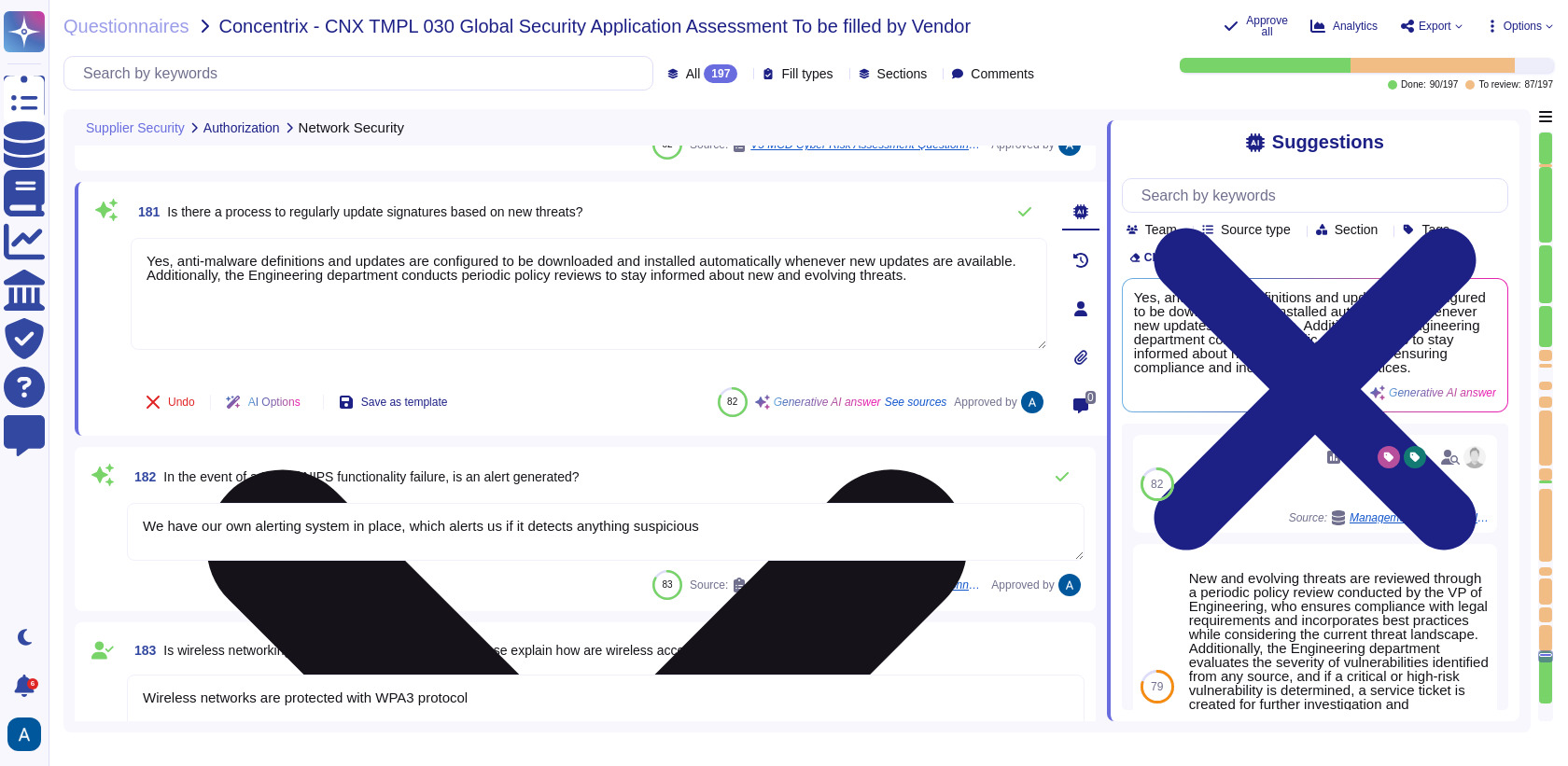 scroll, scrollTop: 31482, scrollLeft: 0, axis: vertical 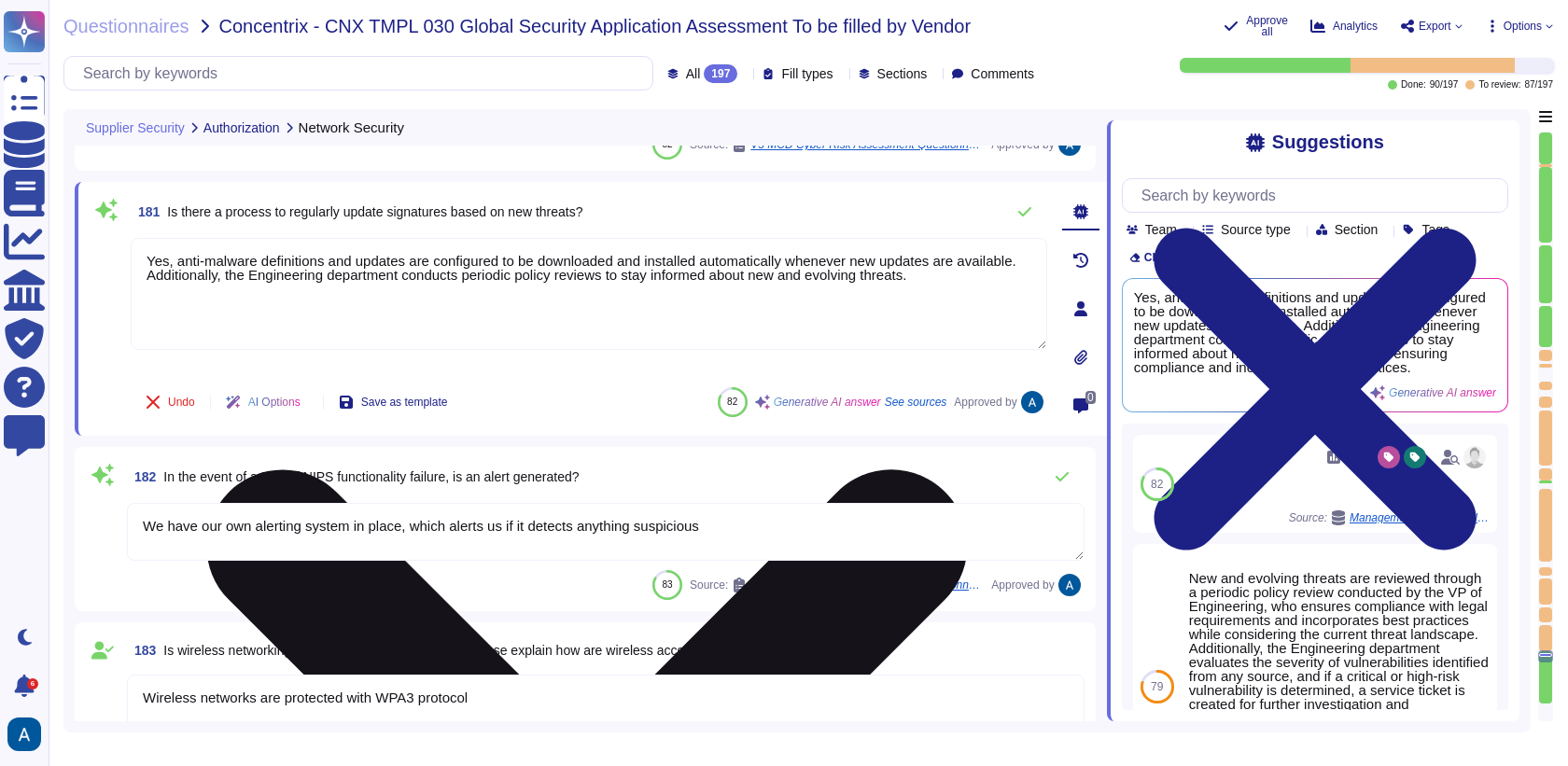 type on "Colossyan doesn't have mobile application." 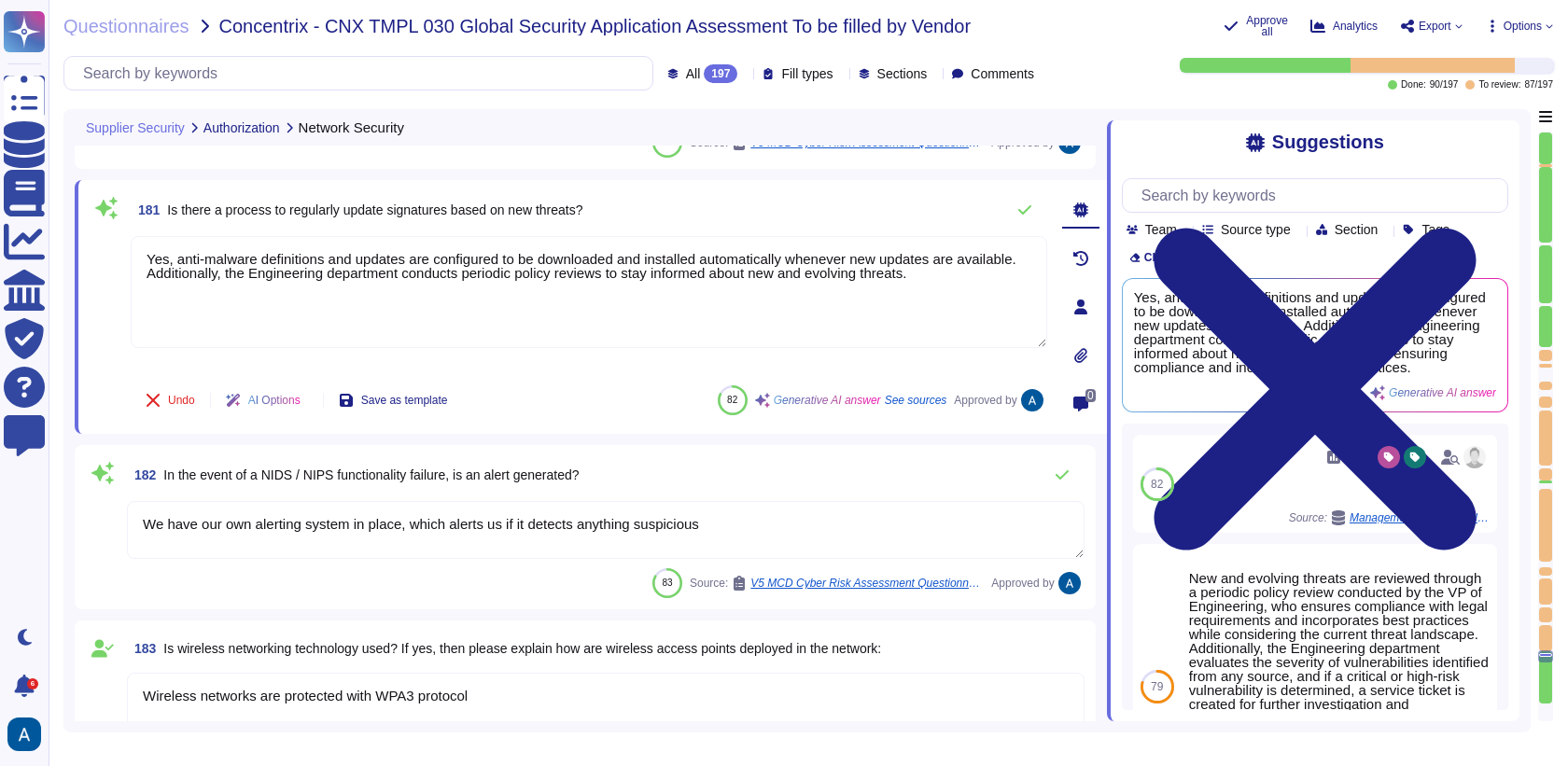 click at bounding box center (106, 303) 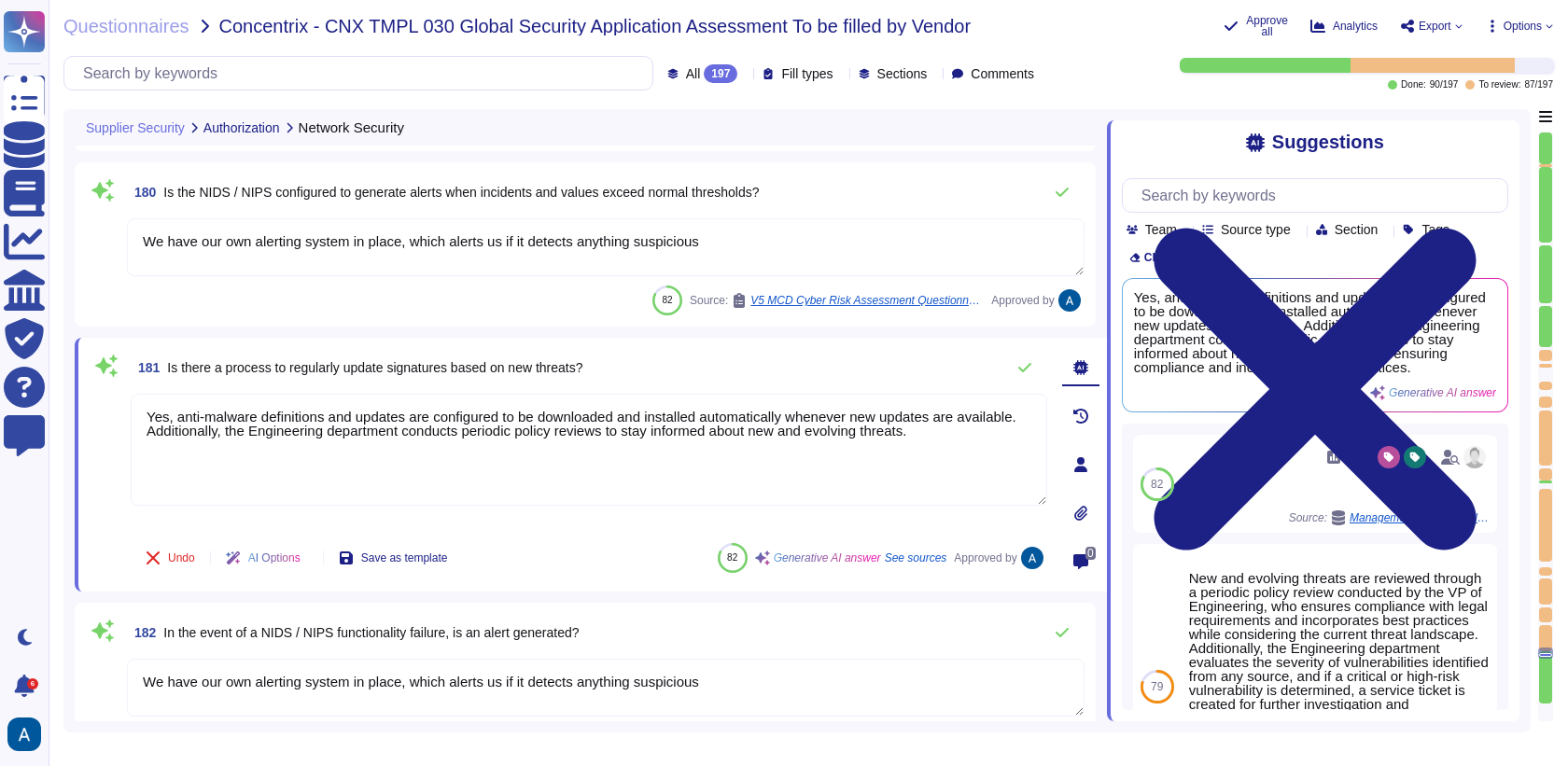 type on "Yes, we have a virtually segregated DMZ in place, which may be hosted in the cloud (e.g., AWS)." 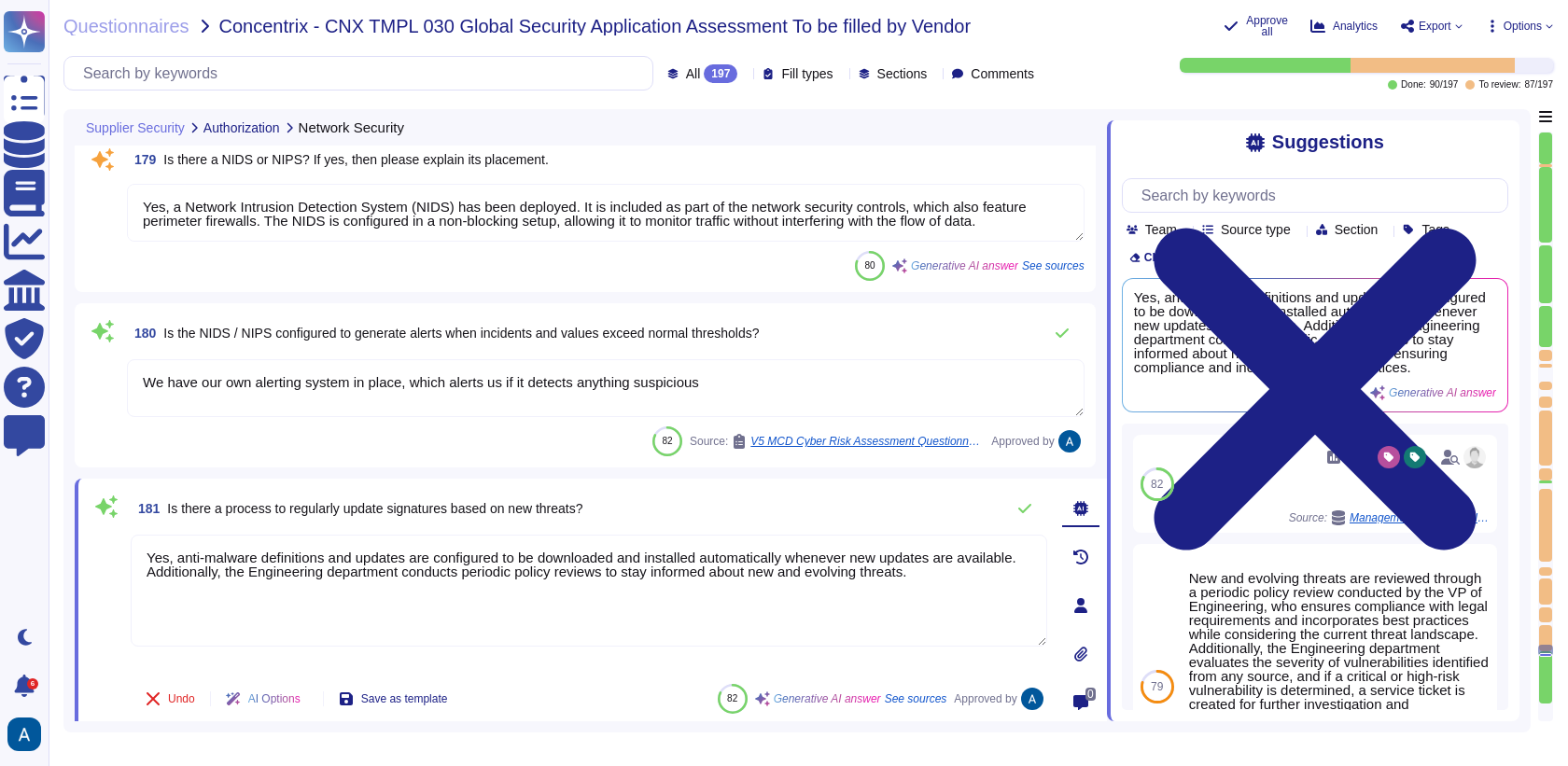 type on "Separate IDS systems are used." 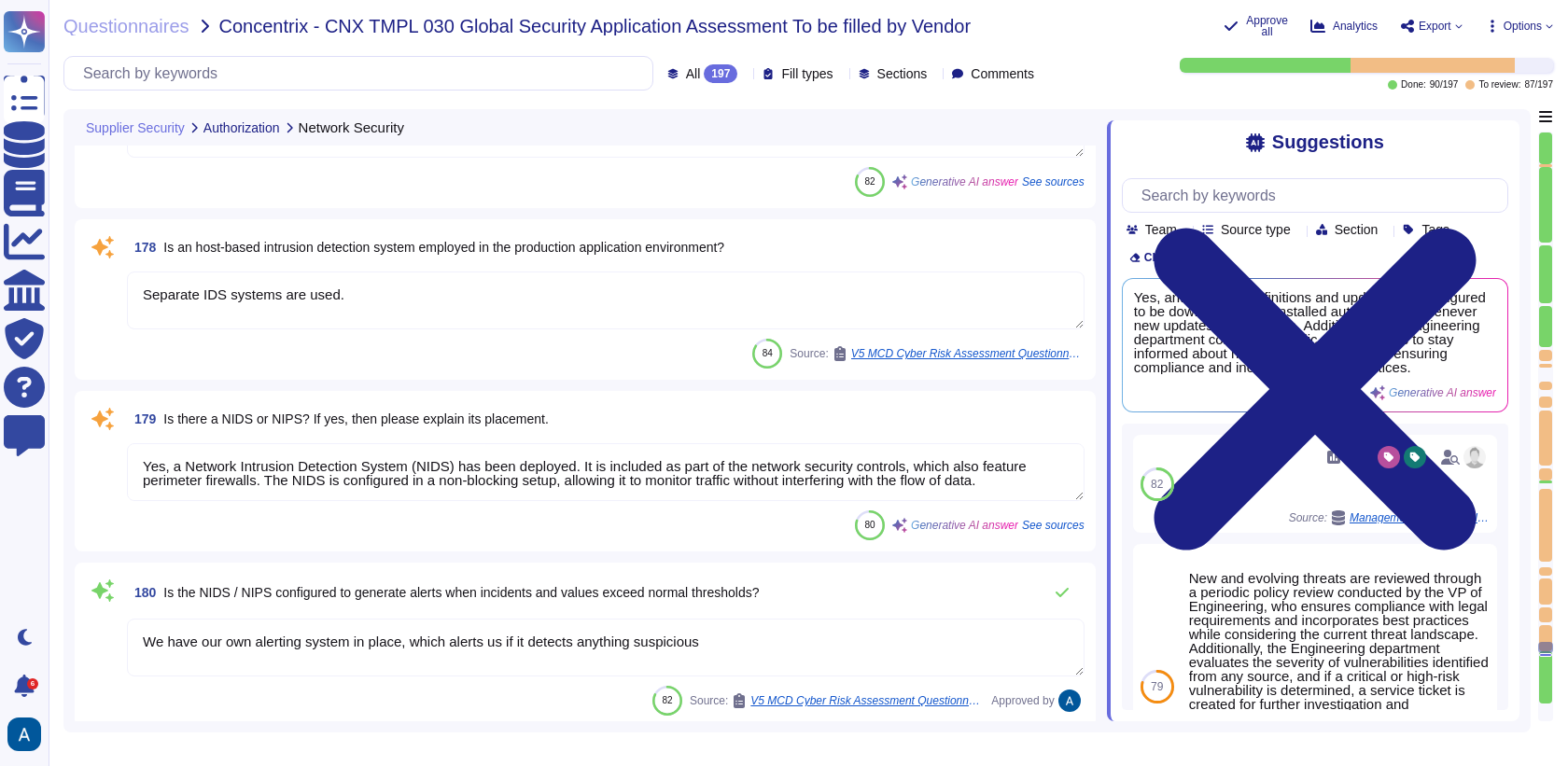 type on "Cloudflare provided WAF" 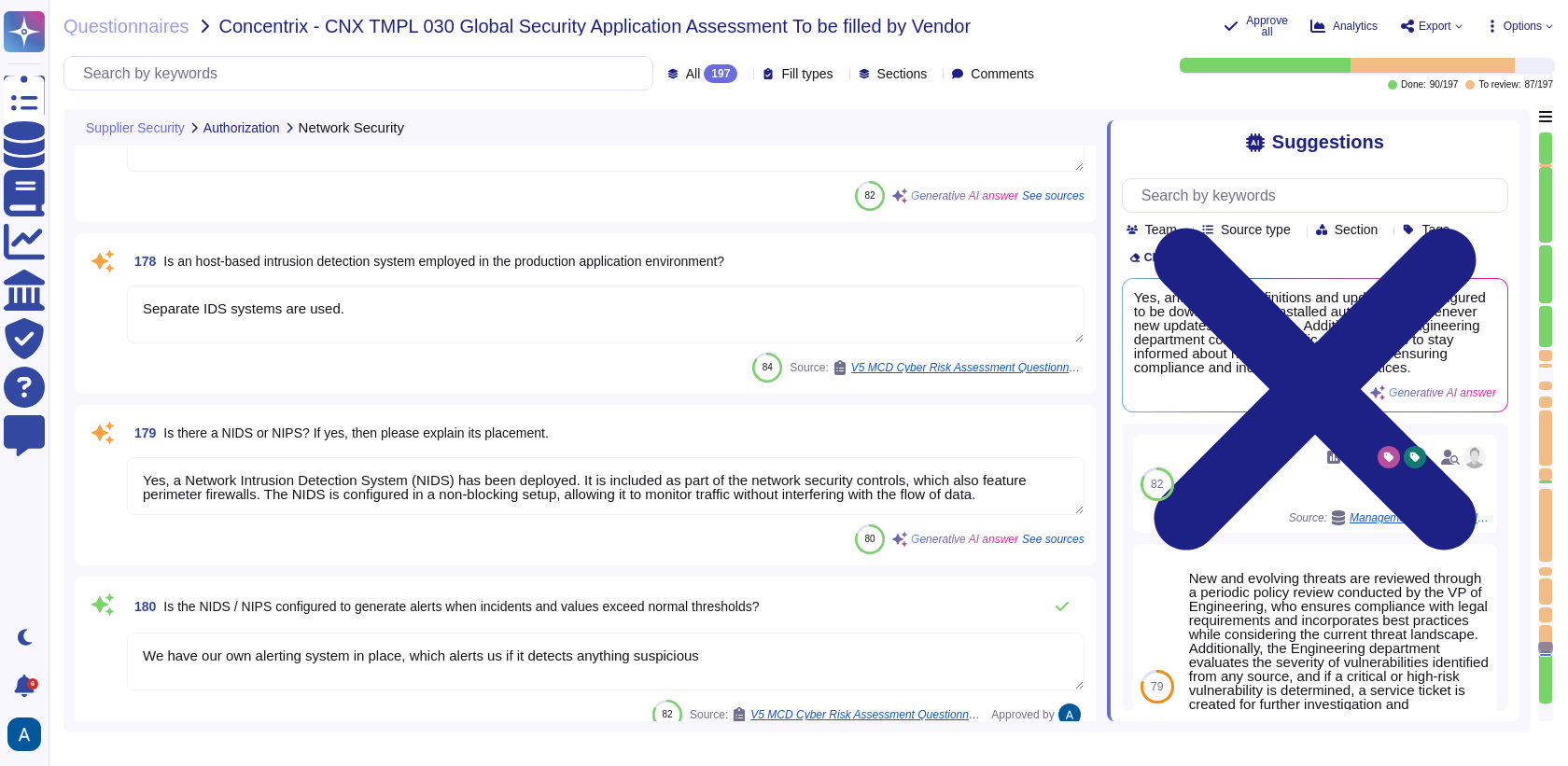 click on "84 Source: V5 MCD Cyber Risk Assessment Questionnaire Colossyan" at bounding box center [606, 368] 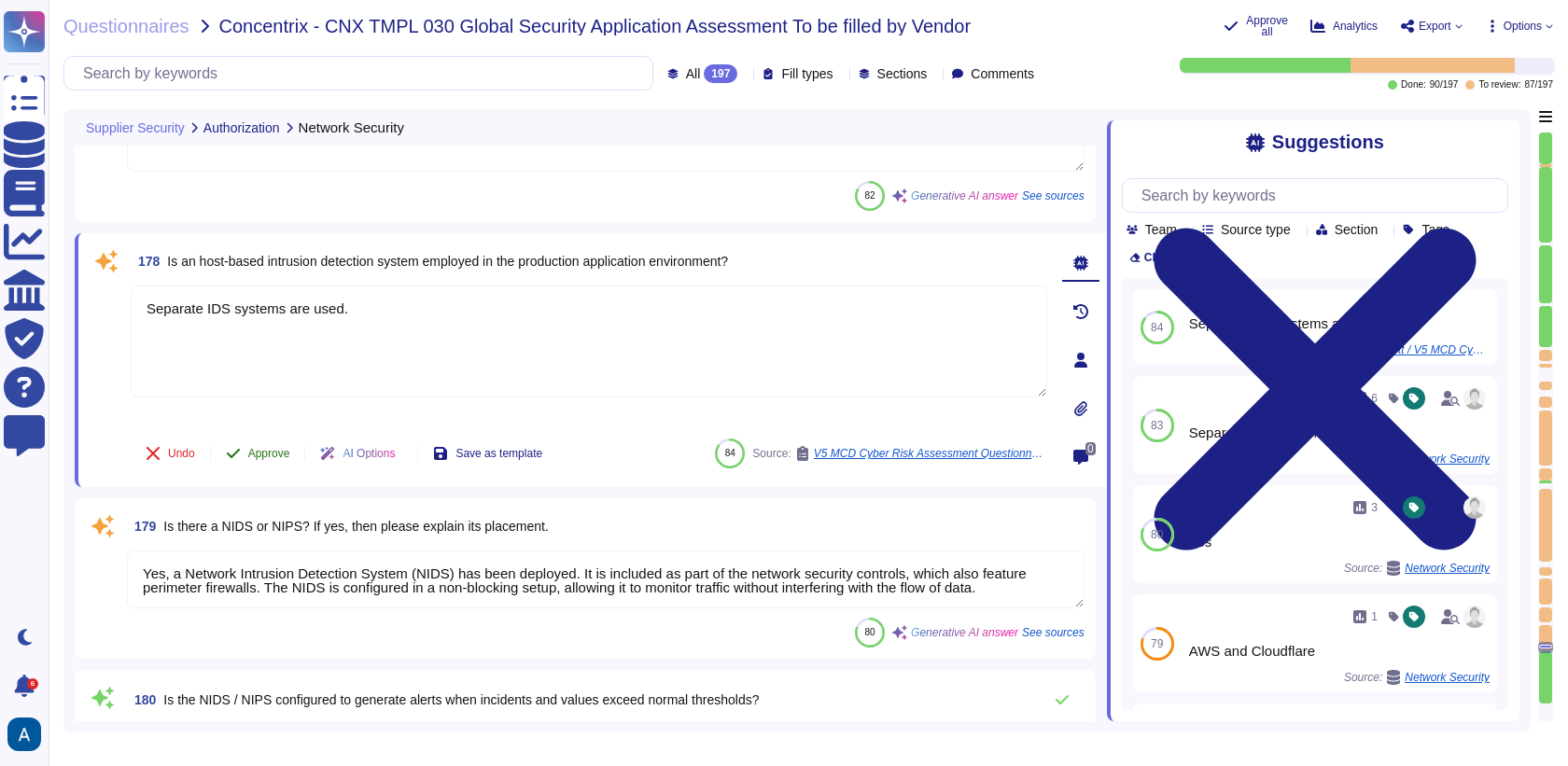click on "Approve" at bounding box center (269, 453) 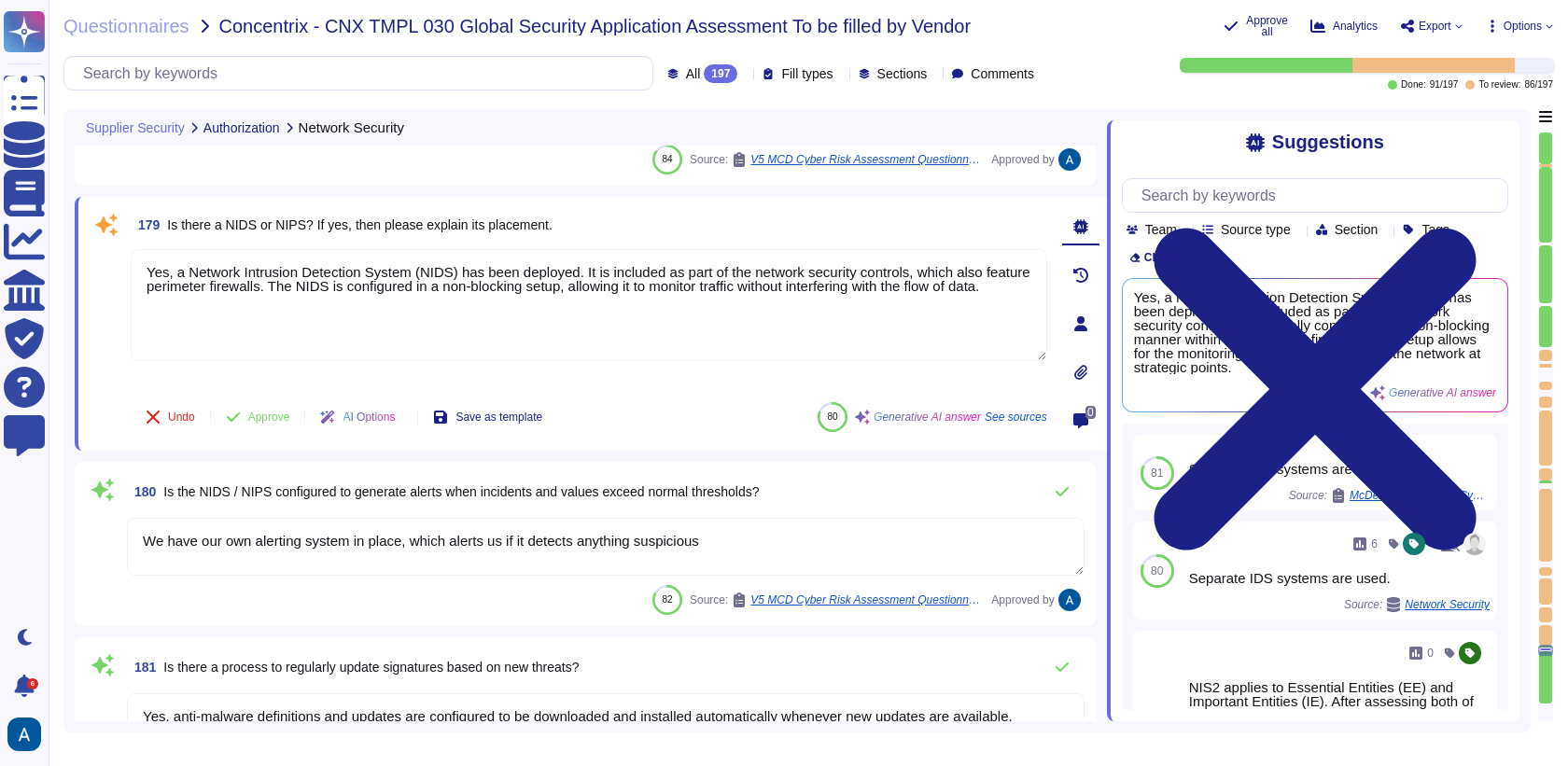 scroll, scrollTop: 31161, scrollLeft: 0, axis: vertical 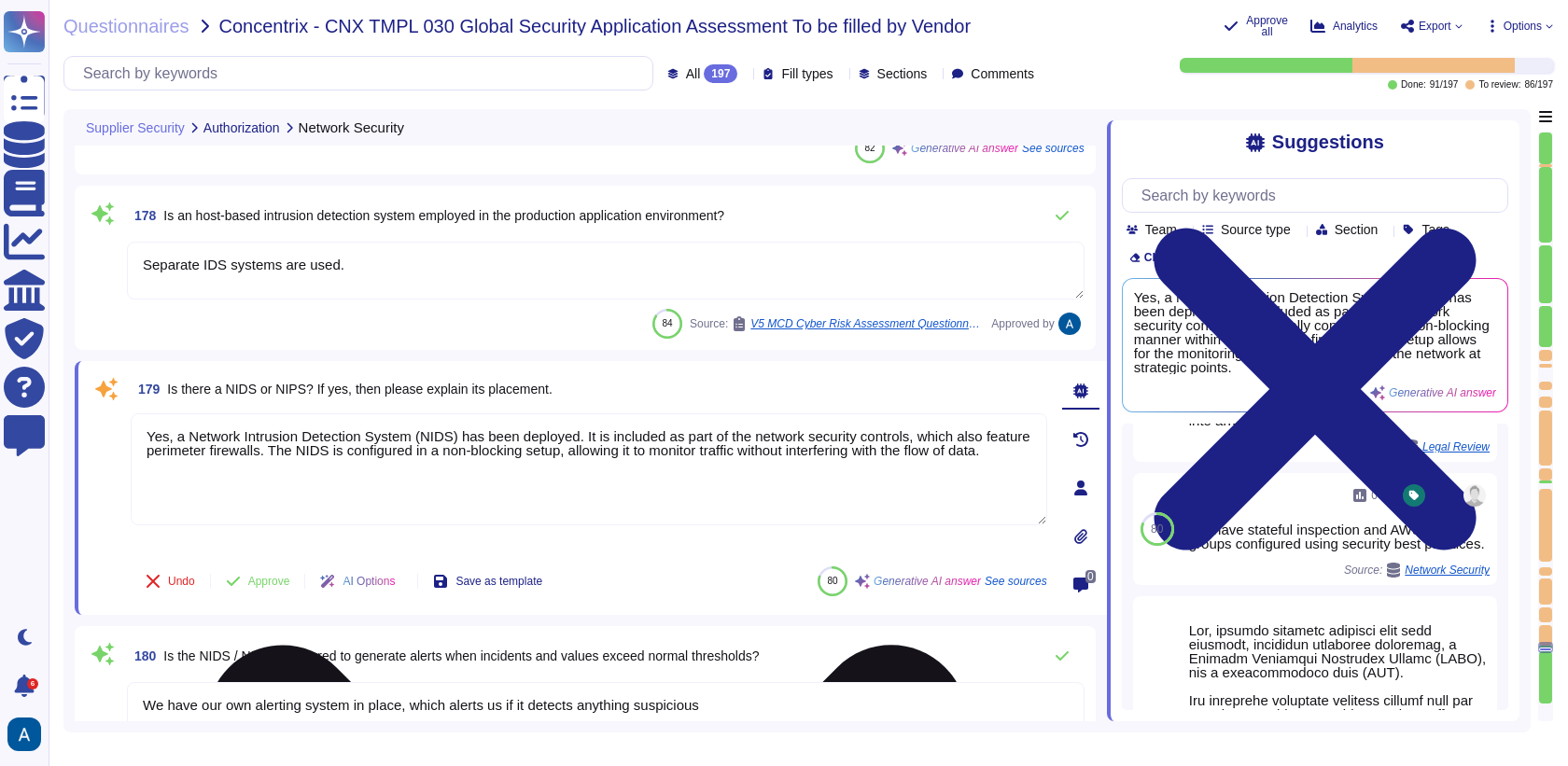 type on "Cloudflare provided WAF" 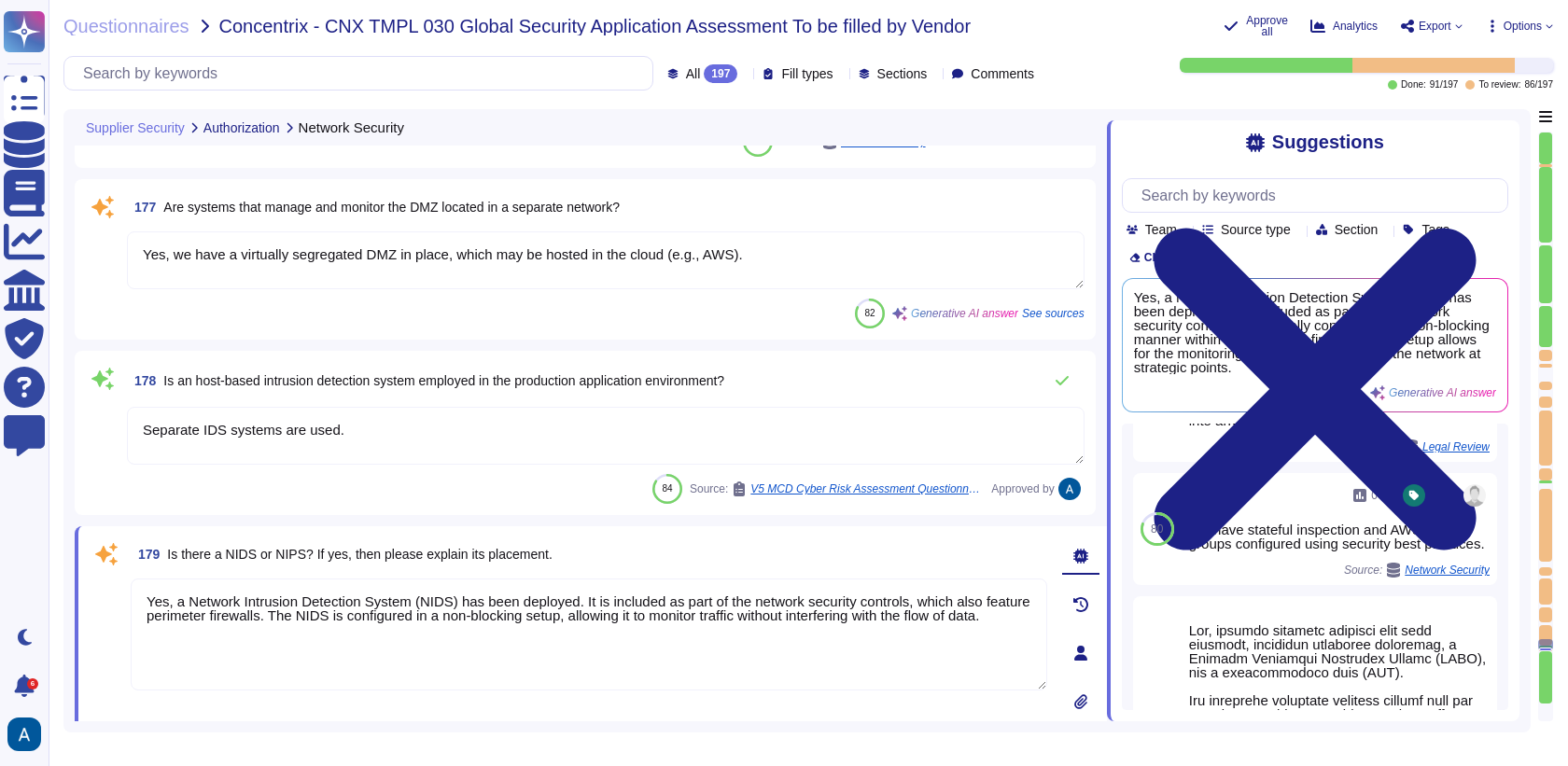 type on "Yes, the DMZ is designed to limit access to only those servers that require access from the Internet, ensuring that only authorized publicly accessible services, protocols, and ports are available." 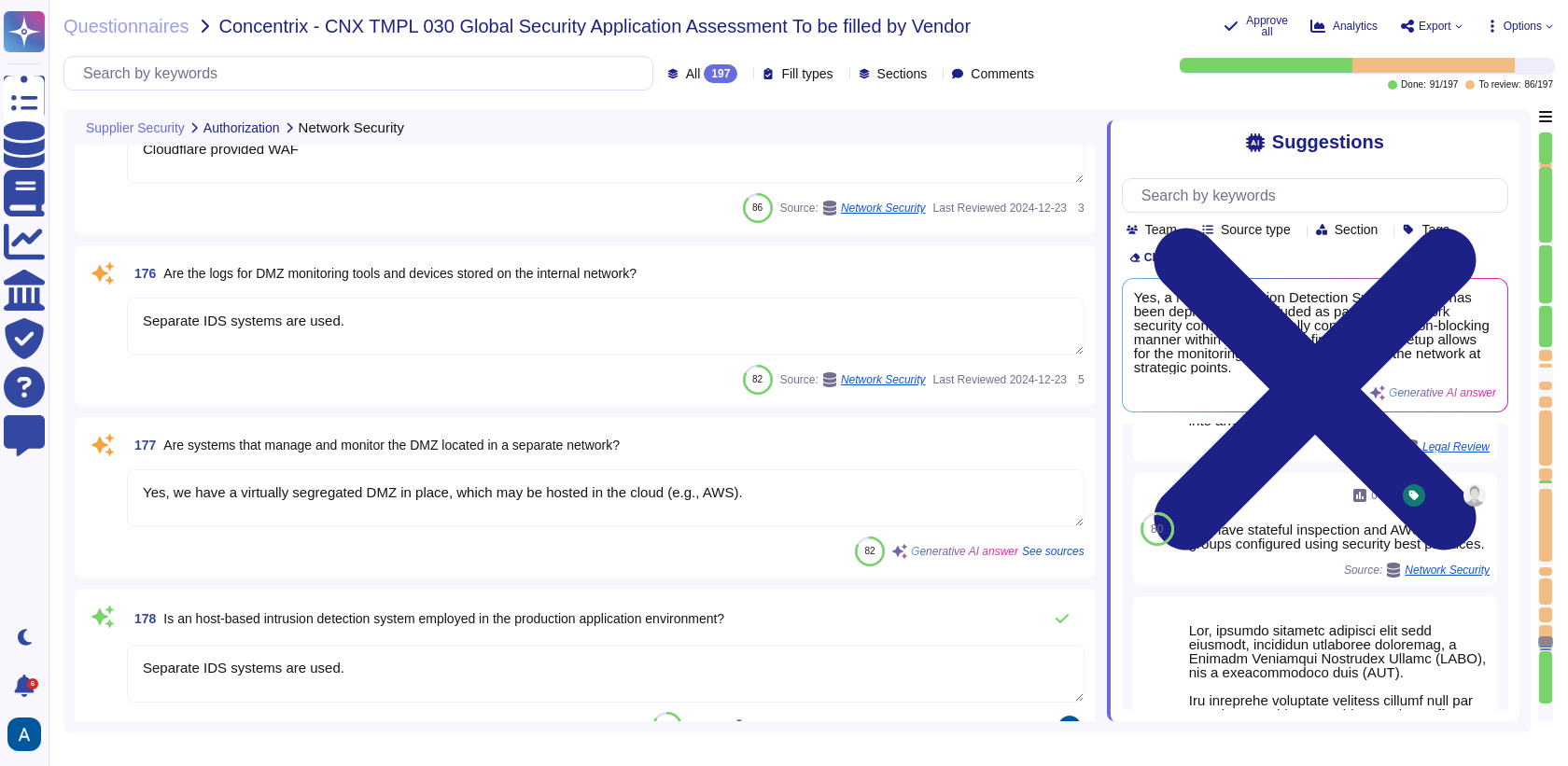 type on "Network control systems must be configured to use default Network Address Translation to prevent the disclosure of internal IP addresses to the Internet. If private IP addresses are used, any disclosure to external parties must be appropriately authorized, documented, and periodically reviewed for business necessity." 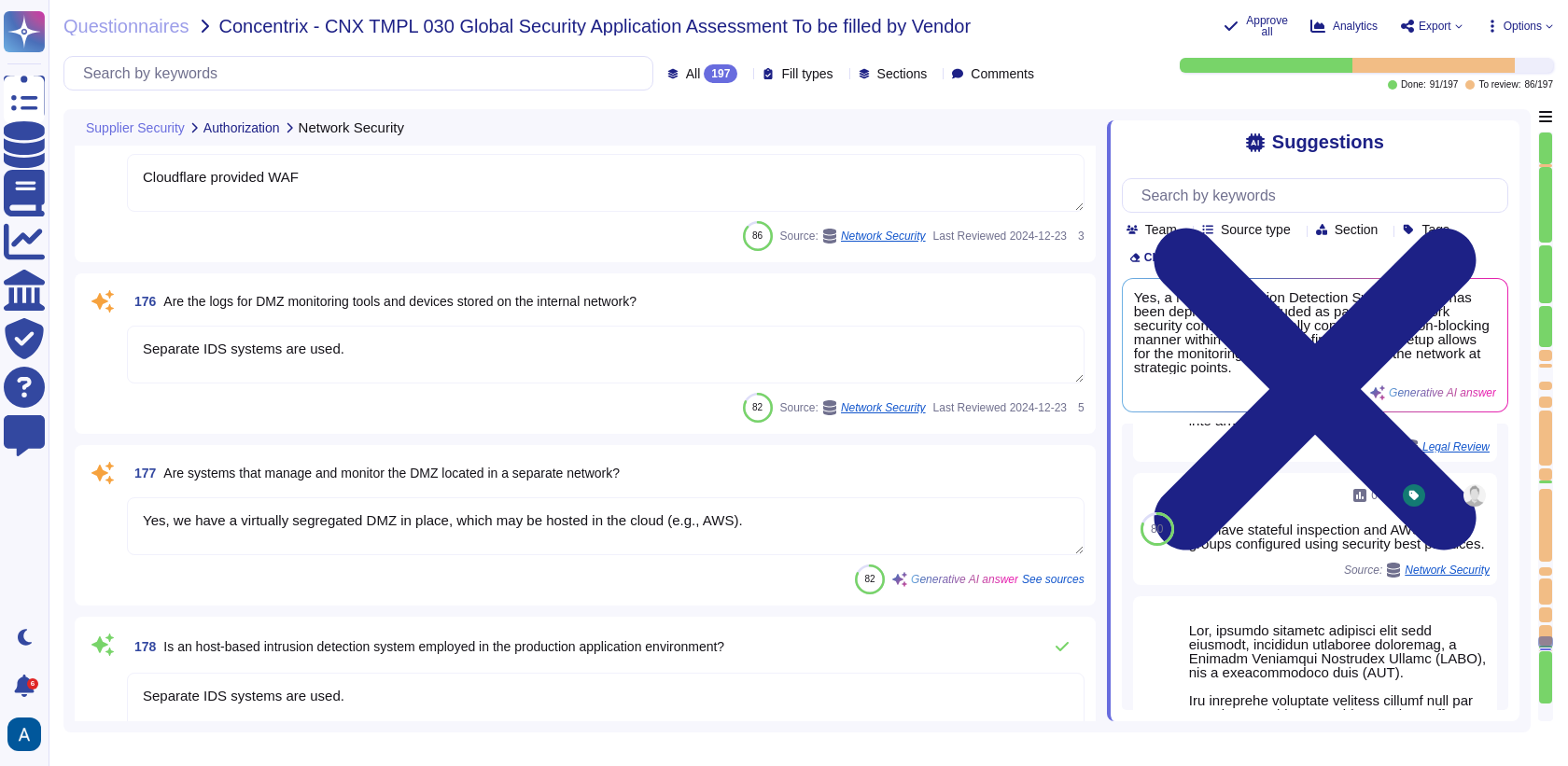 scroll, scrollTop: 30568, scrollLeft: 0, axis: vertical 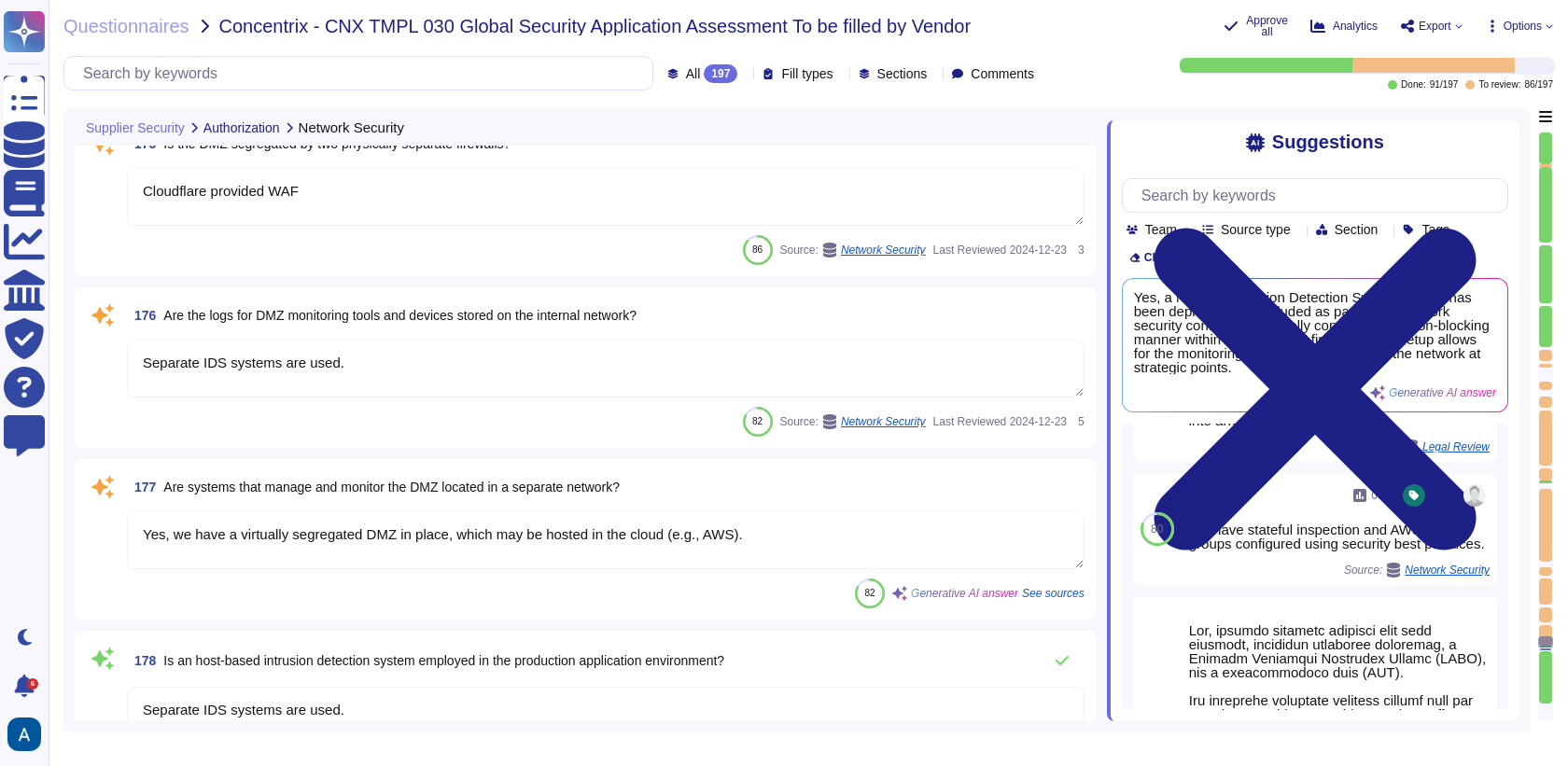 click at bounding box center (1546, 577) 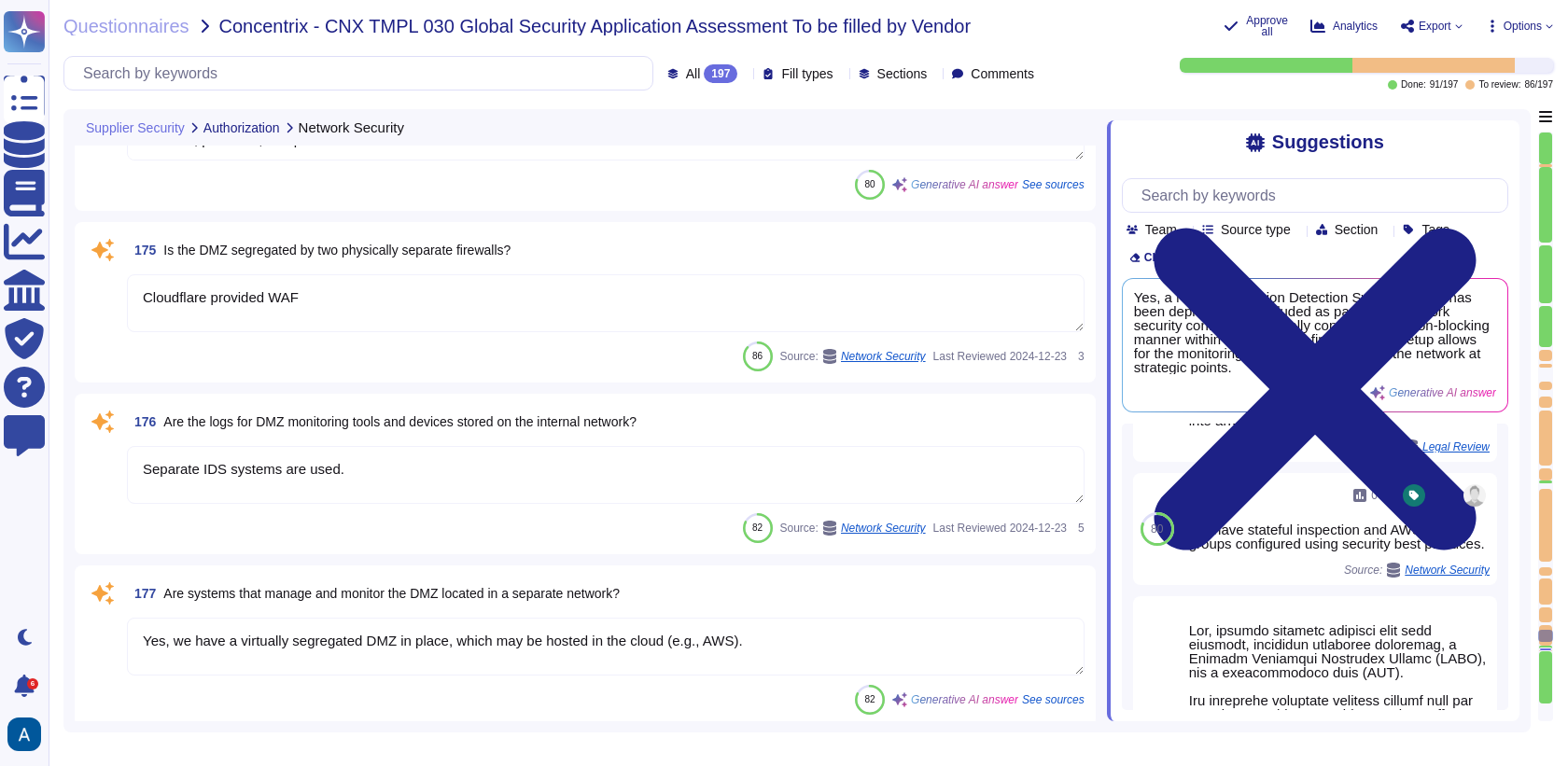 type on "Yes, firewall rule sets and network access control lists are reviewed at least annually as part of the production network access configuration rules review process." 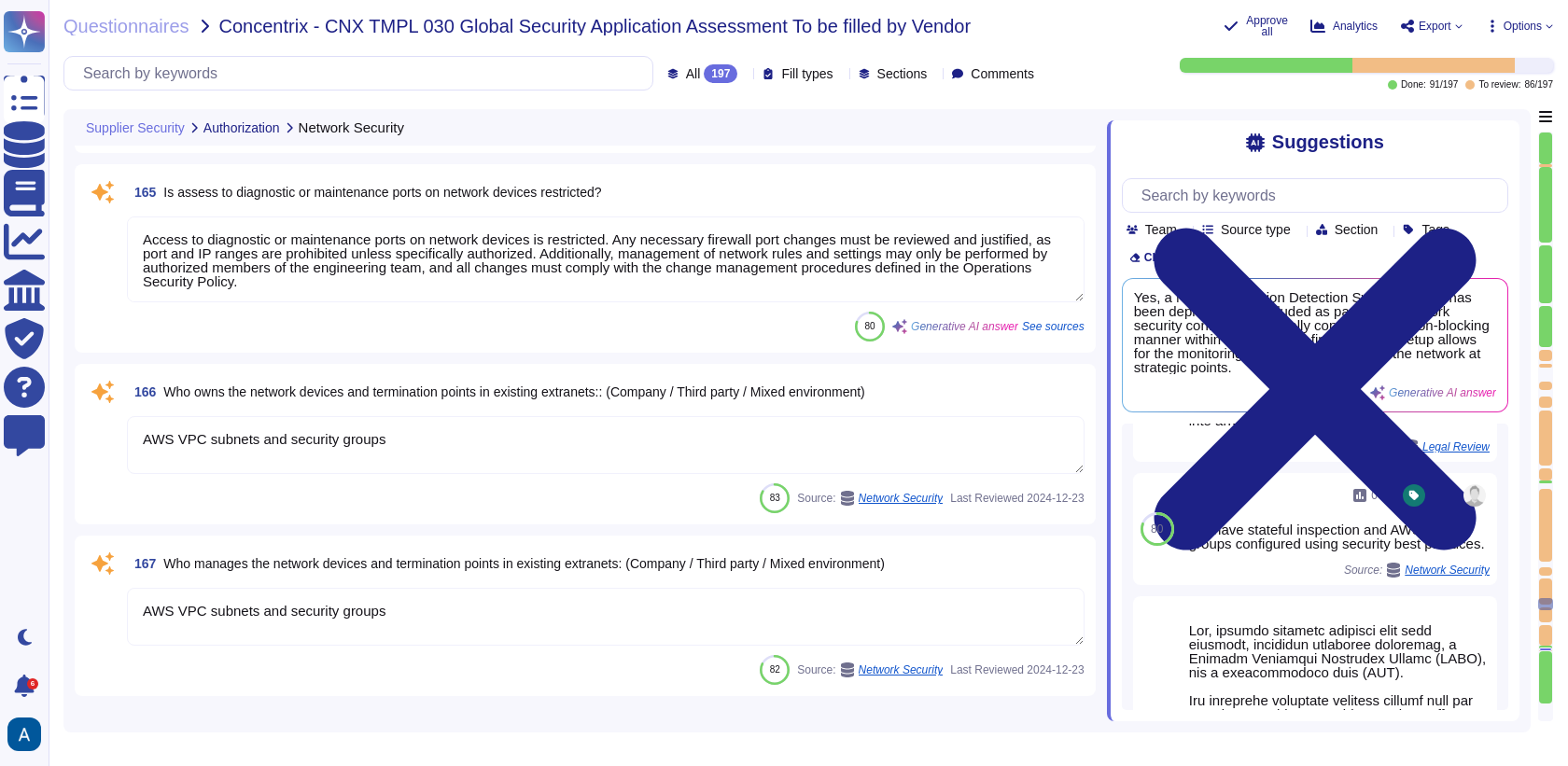 type on "Production infrastructure shall be configured to produce detailed logs appropriate to the function served by the system or device." 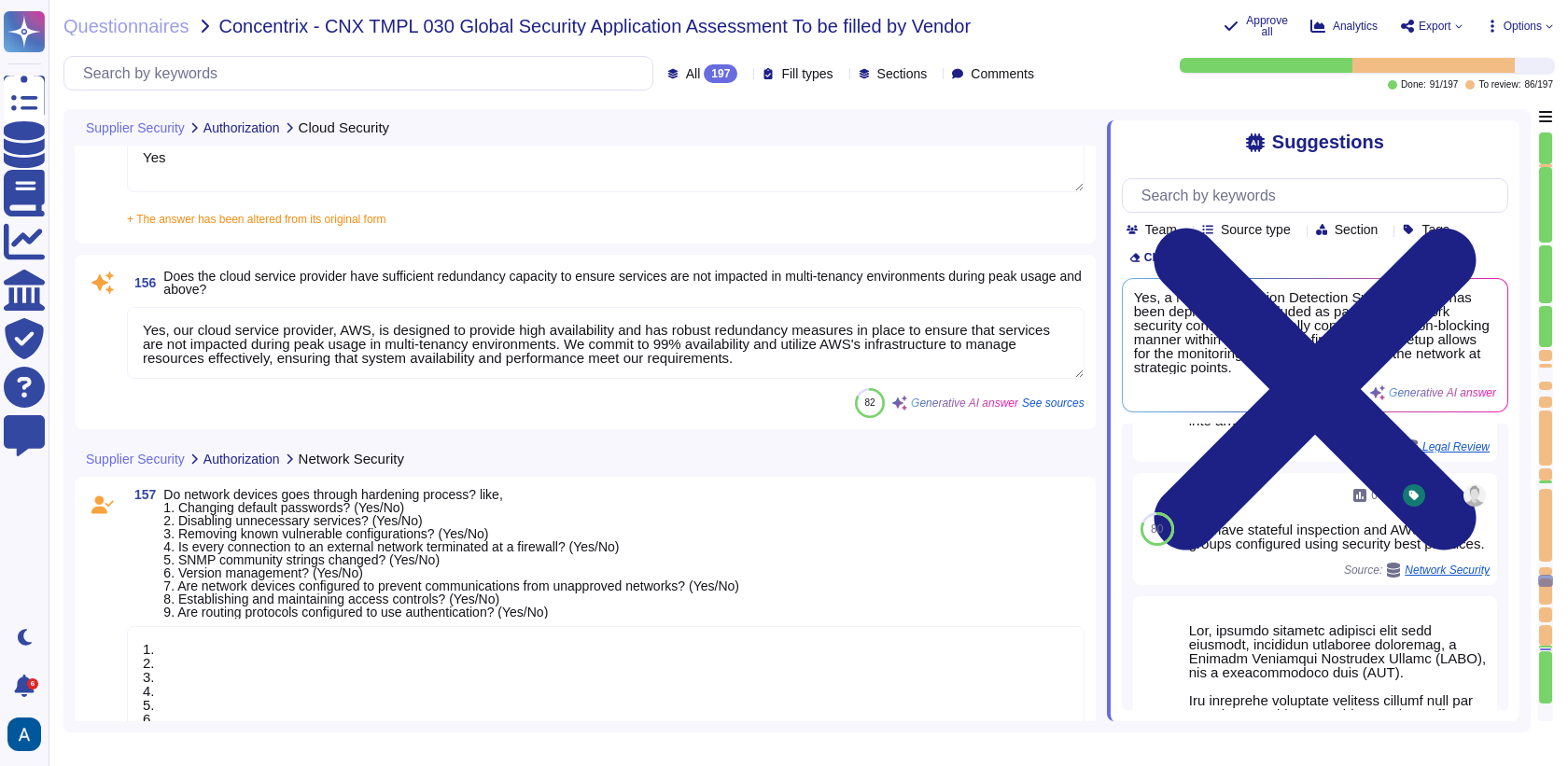 type on "Yes, the cloud service provider has a defined Recovery Time Objective (RTO) for application availability, which is 24 hours." 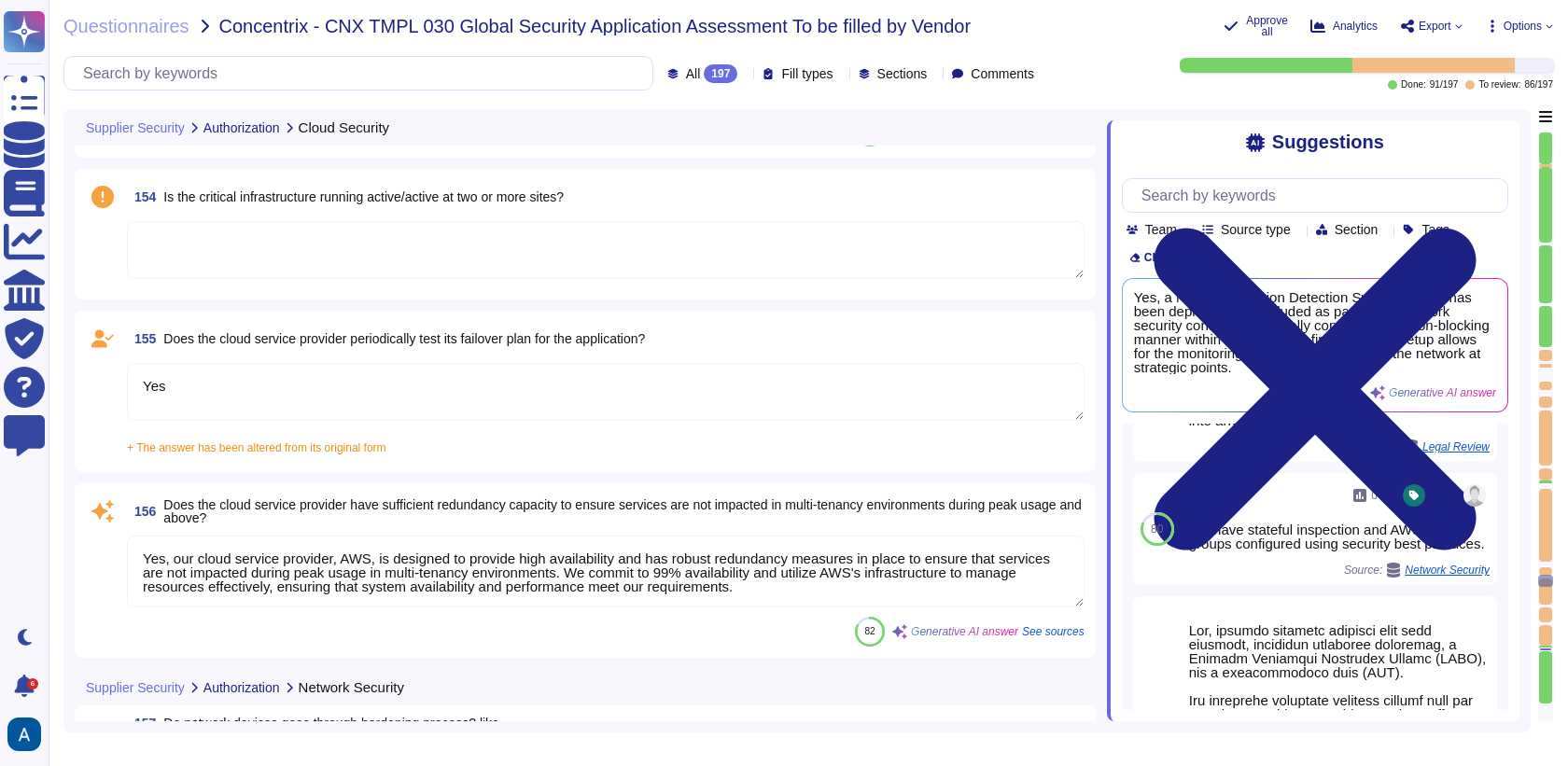 type on "1.
2.
3.
4.
5.
6.
7.
8.
9." 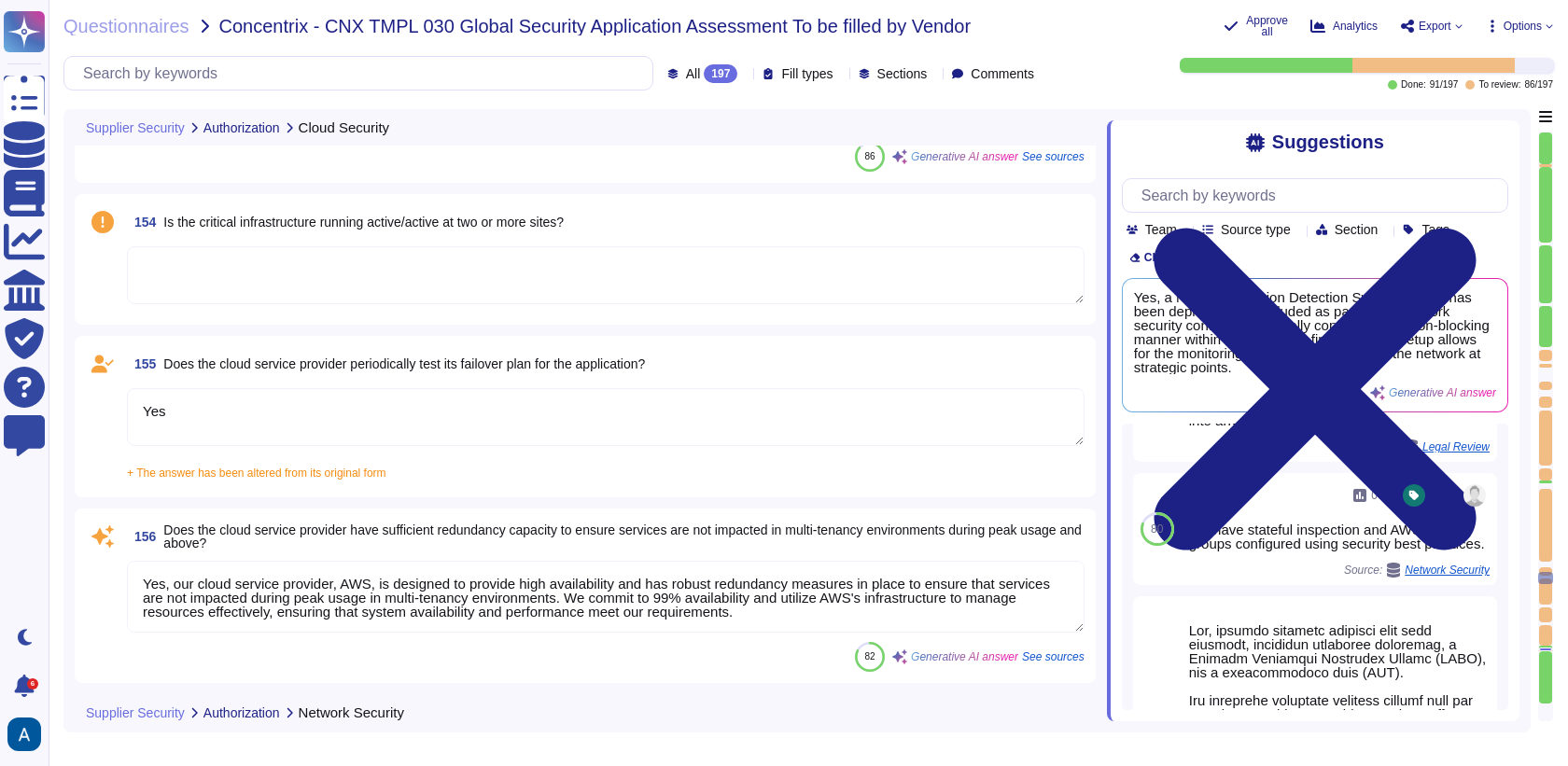type on "Yes, our solution operates on a multi-tenant architecture, ensuring that each customer is allocated their own segregated space within our system. This segregation guarantees that each organization's data remains completely isolated from other customers' data. We maintain strict logical separation between customer environments, ensuring that data is accessible only to authorized personnel and remains confidential at all times." 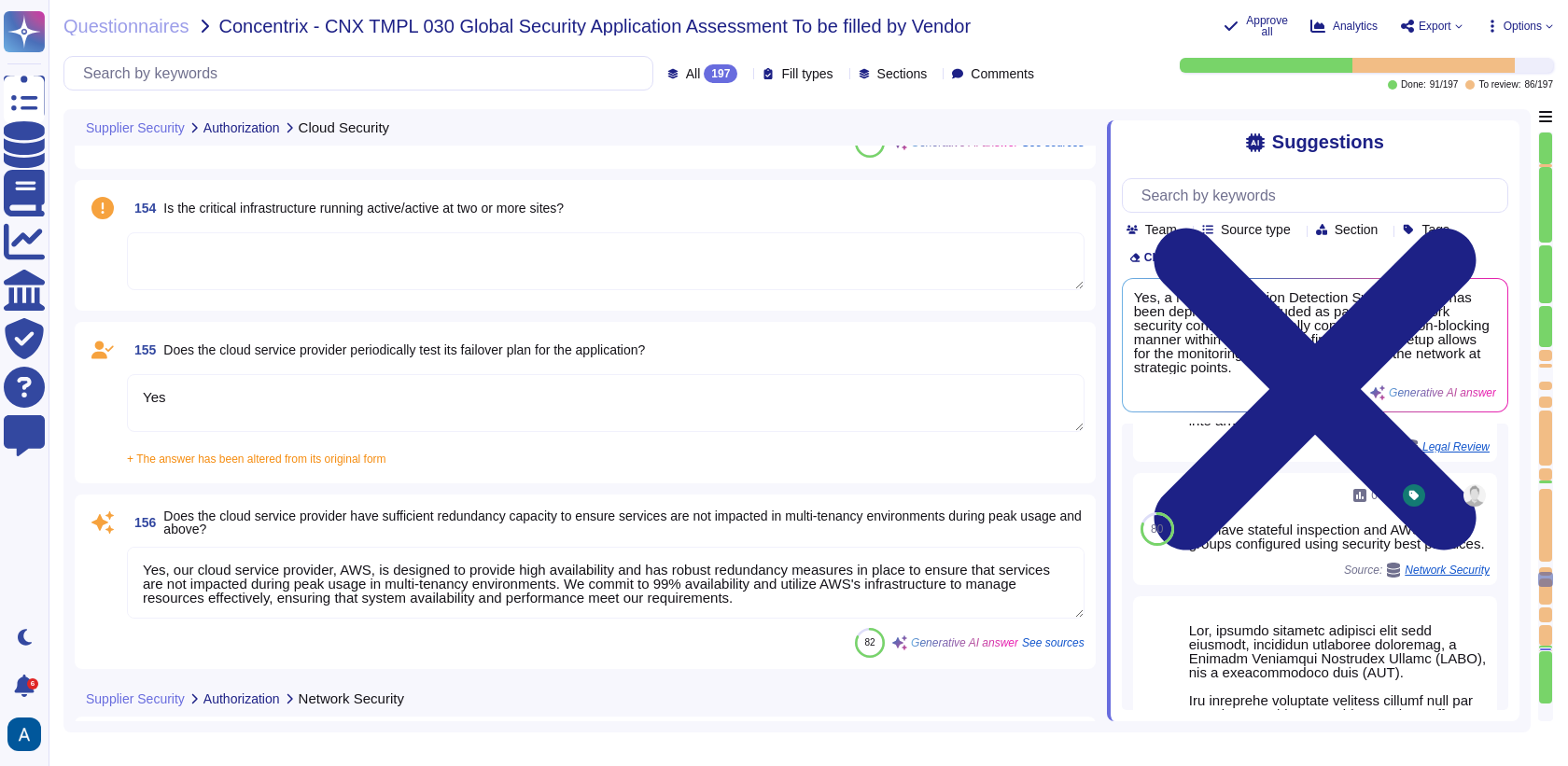 scroll, scrollTop: 26998, scrollLeft: 0, axis: vertical 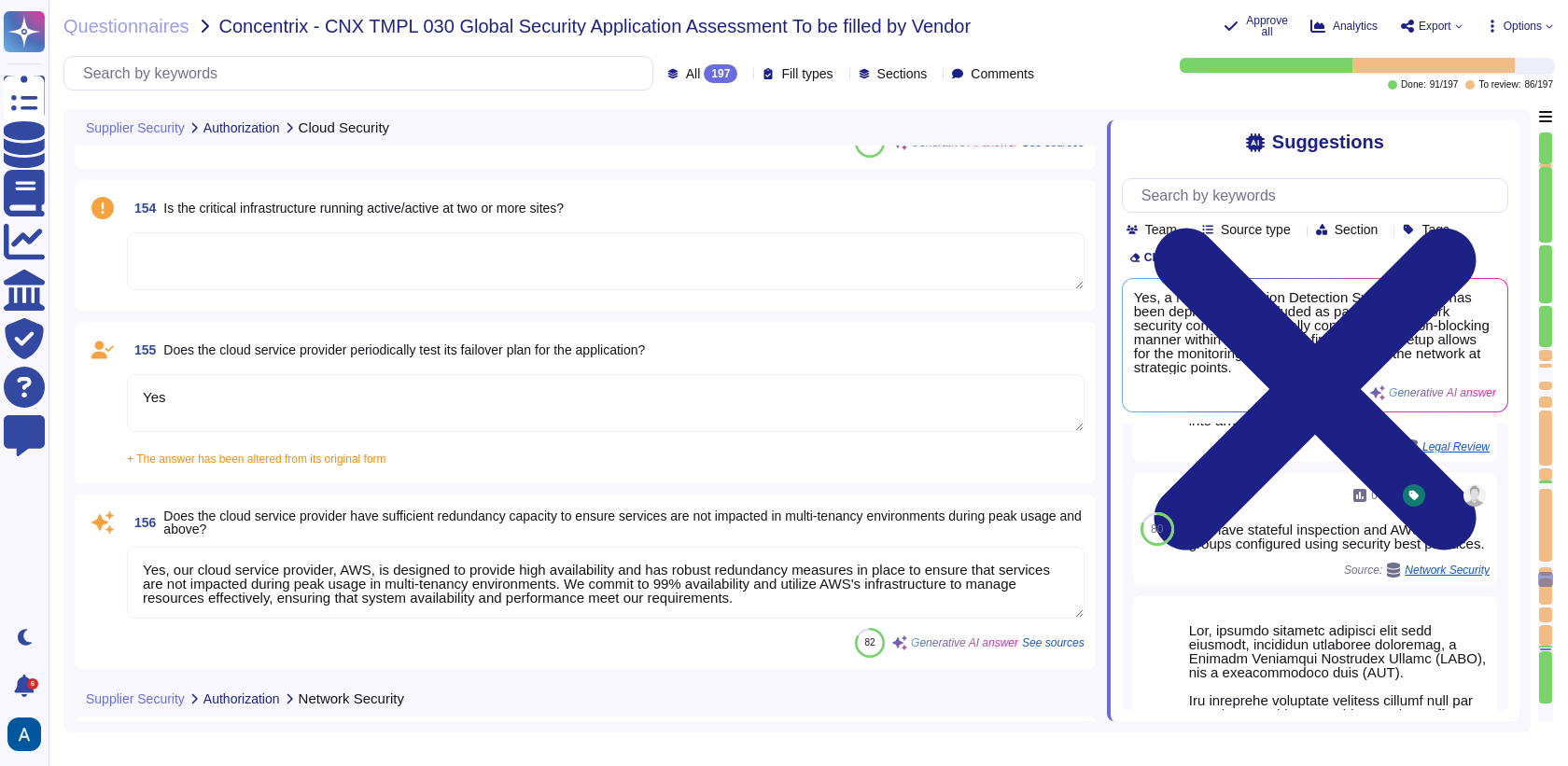 click at bounding box center [1546, 481] 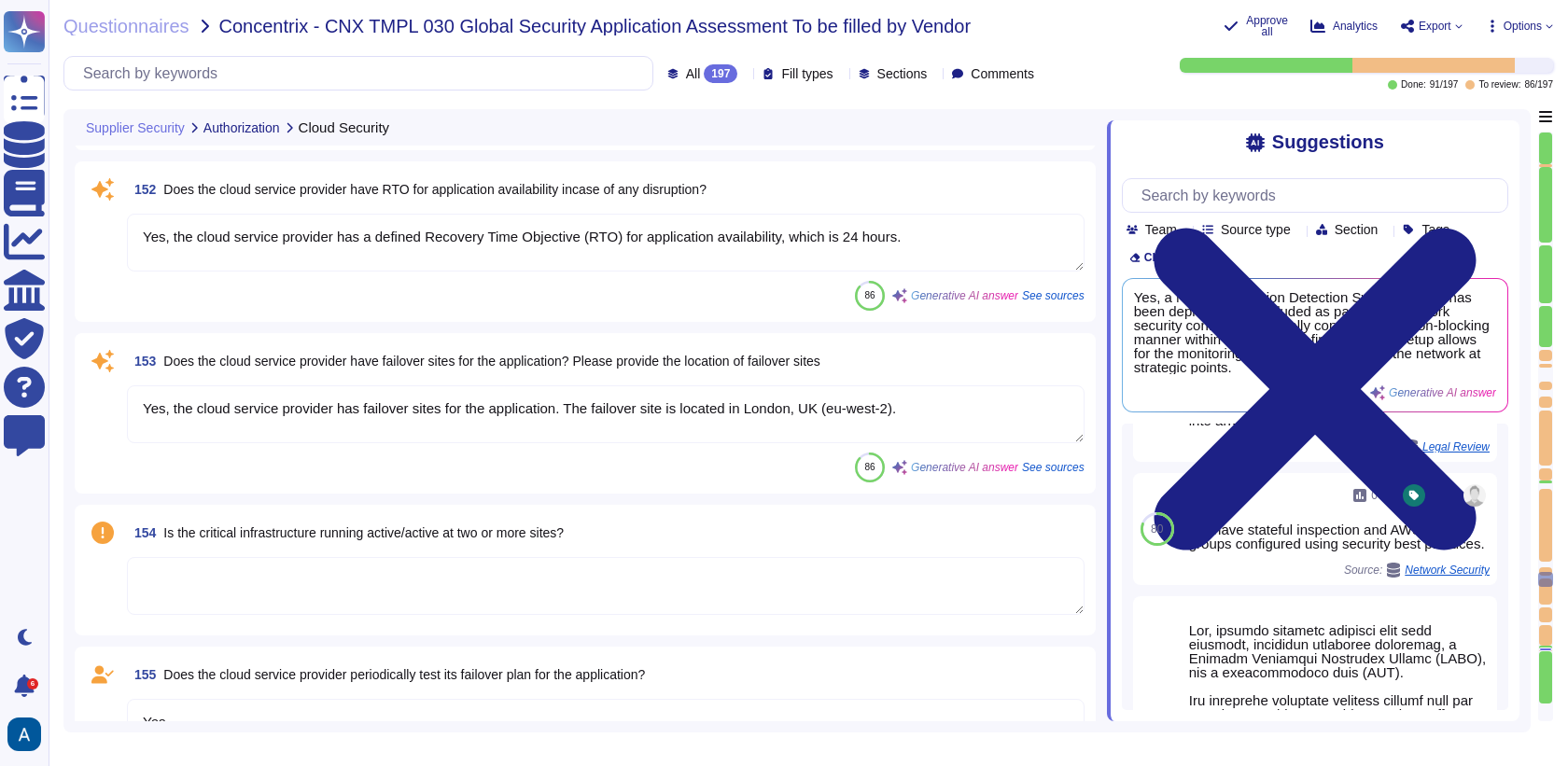type on "1.
2.
3.
4.
5.
6.
7.
8.
9." 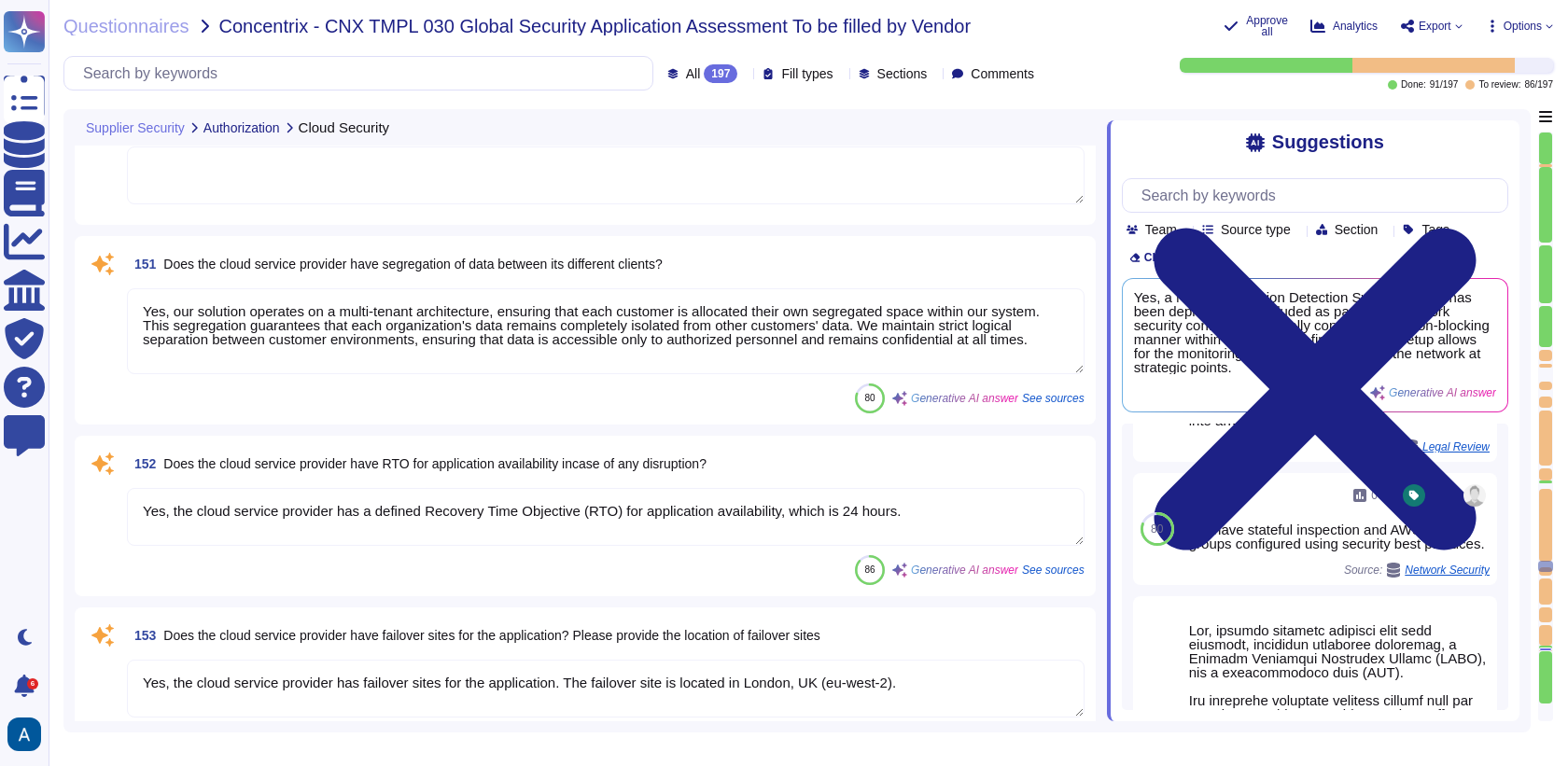 type on "Audit requirements and activities involving verification of operational systems shall be carefully planned and agreed to minimize disruptions to business processes." 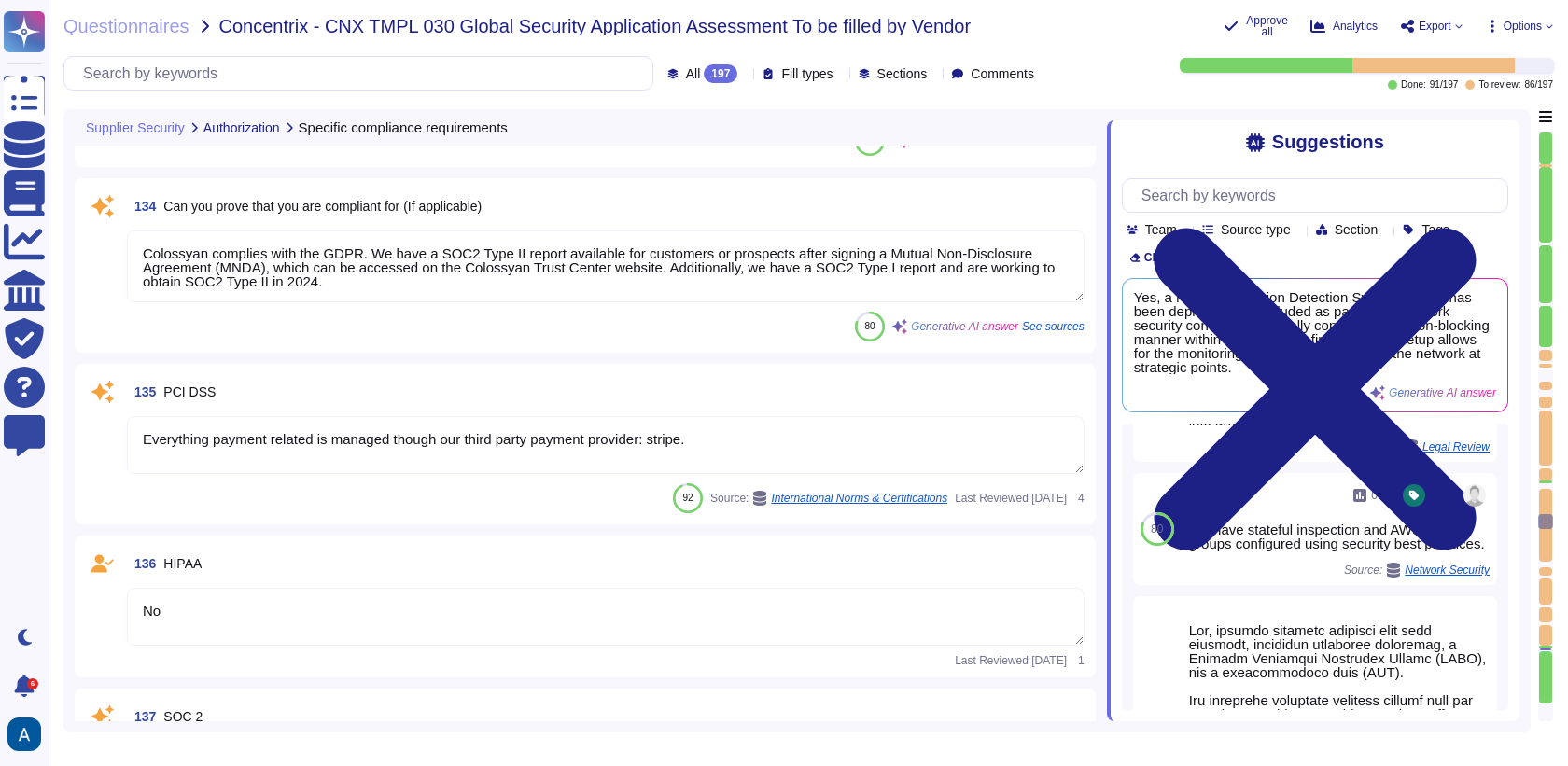 type on "Yes, our data centers are under local compliance requirements. Specifically, we are located in Frankfurt, Germany, and must adhere to the relevant regulations and compliance standards applicable in the EU." 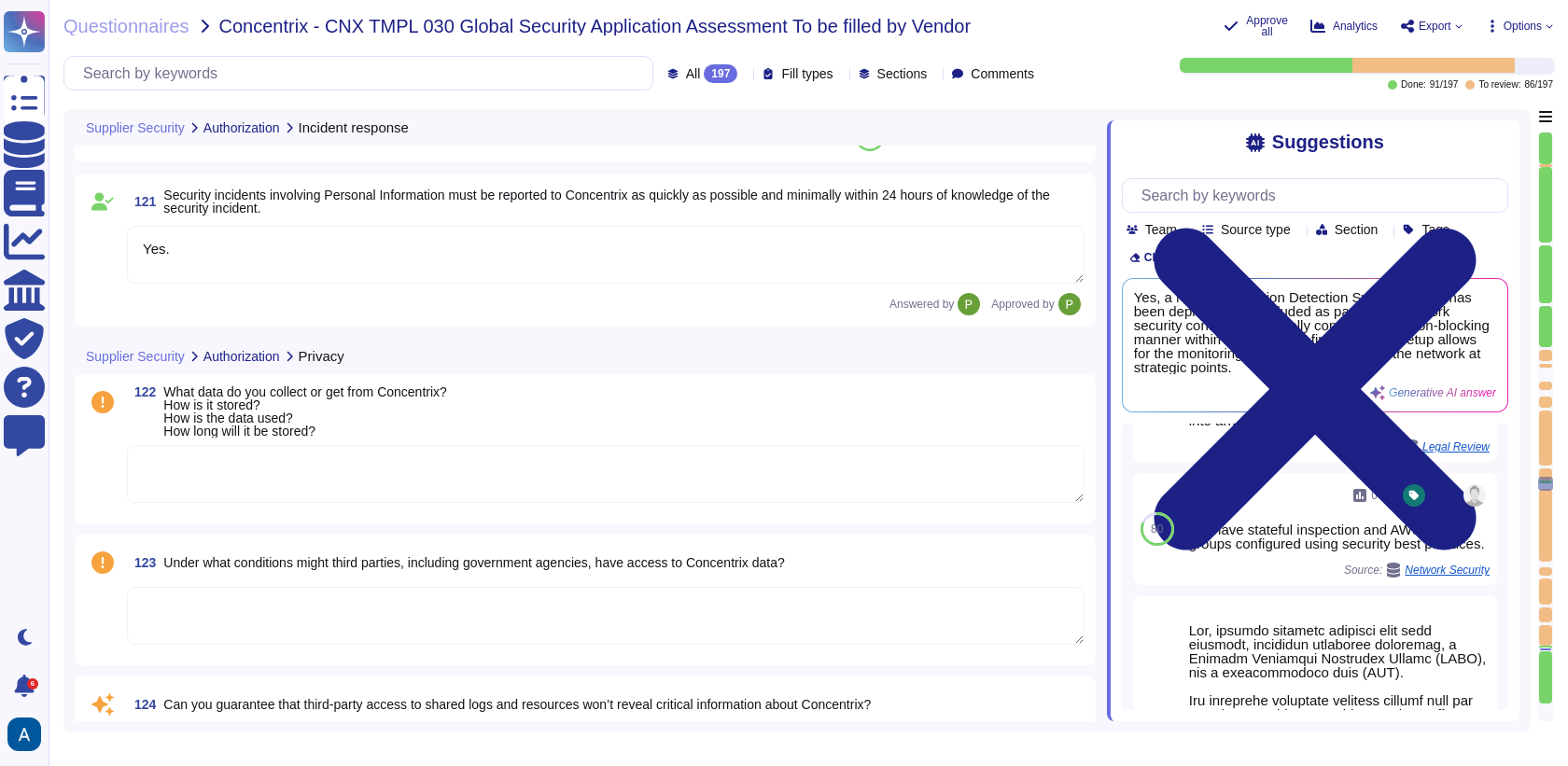 type on "Colossyan has a comprehensive procedure for handling data breaches, which includes the following steps:
1. Initial Contact Point: The Security Team serves as the initial contact point for data breaches, with the VP of Engineering coordinating incident logging, tracking, and communication.
2. Immediate Action: Upon the occurrence of a data breach, immediate action is required, especially for P0 incidents, which trigger a dedicated incident response team and may require continuous work until resolved.
3. Forensic Report: A thorough forensic report is created to document the events and decisions leading up to the breach, as well as potential steps to prevent future occurrences.
4. Notification: Affected users are promptly notified within 72 hours in accordance with GDPR requirements.
5. Post-Incident Review: Feedback from post-incident activities contributes to ongoing learning and improvement.
6. Annual Assessments: The VP of Engineering conducts annual assessments to verify departmental readiness and ..." 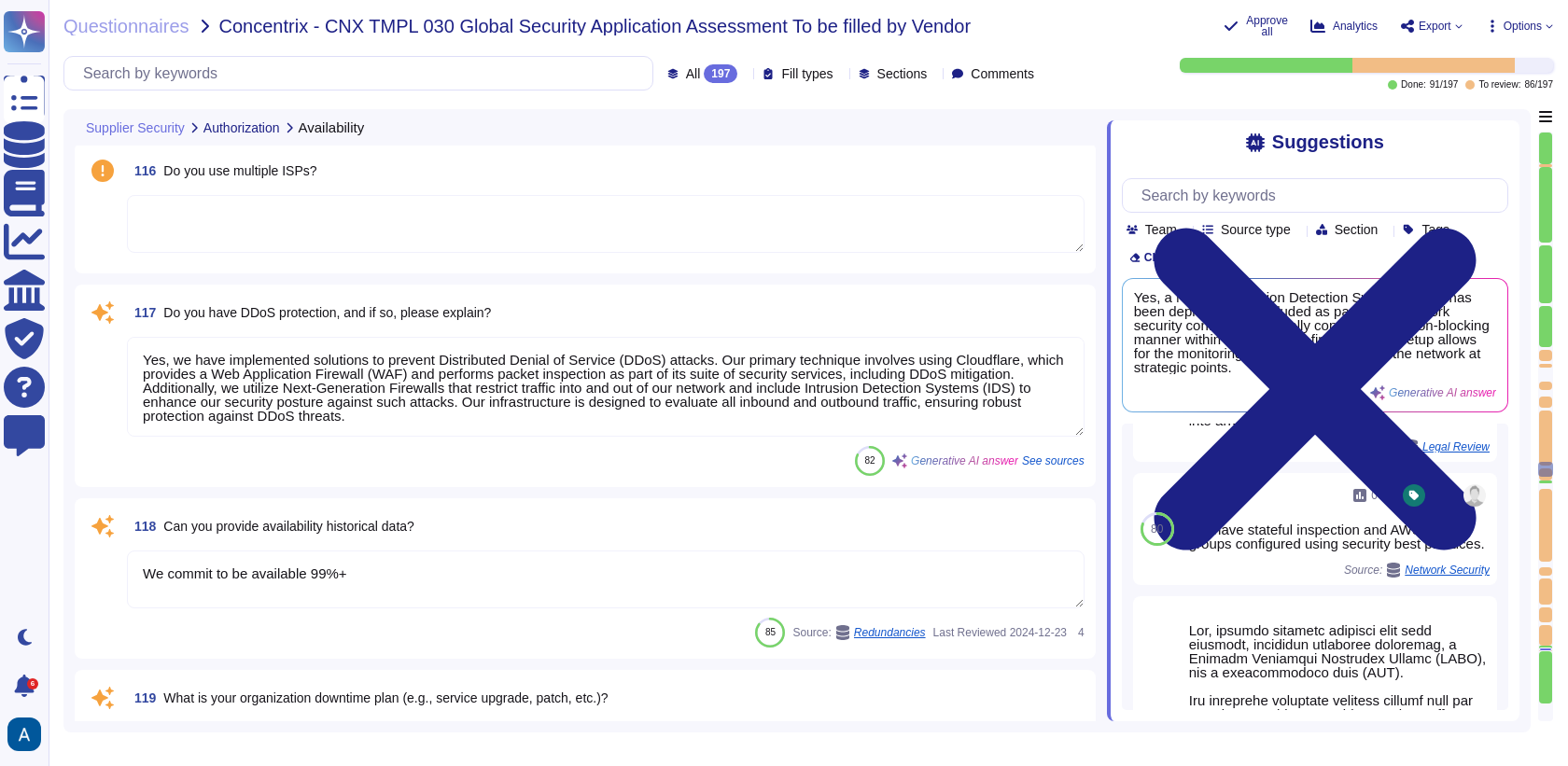 scroll, scrollTop: 19886, scrollLeft: 0, axis: vertical 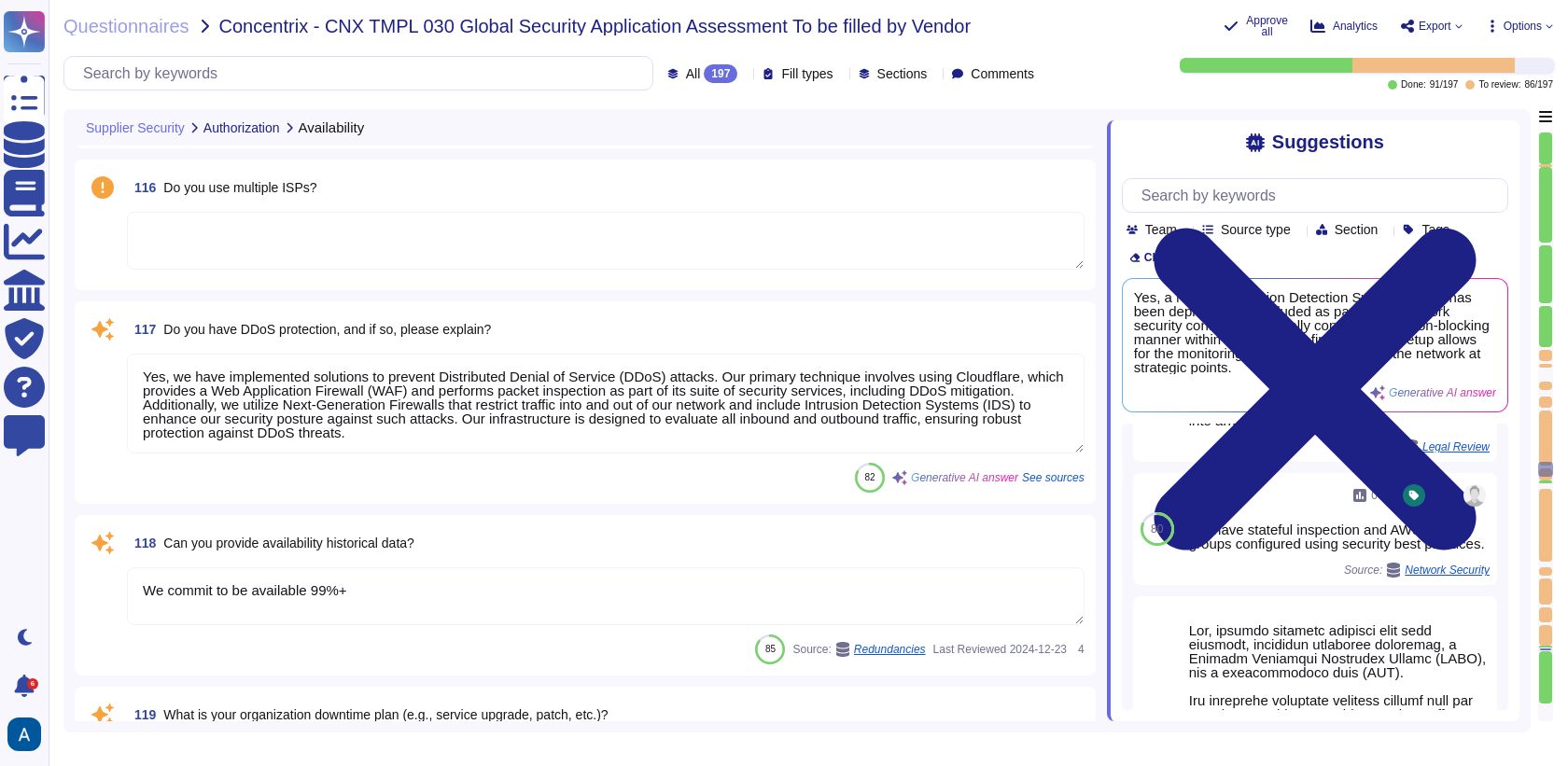 click on "We commit to be available 99%+" at bounding box center [606, 596] 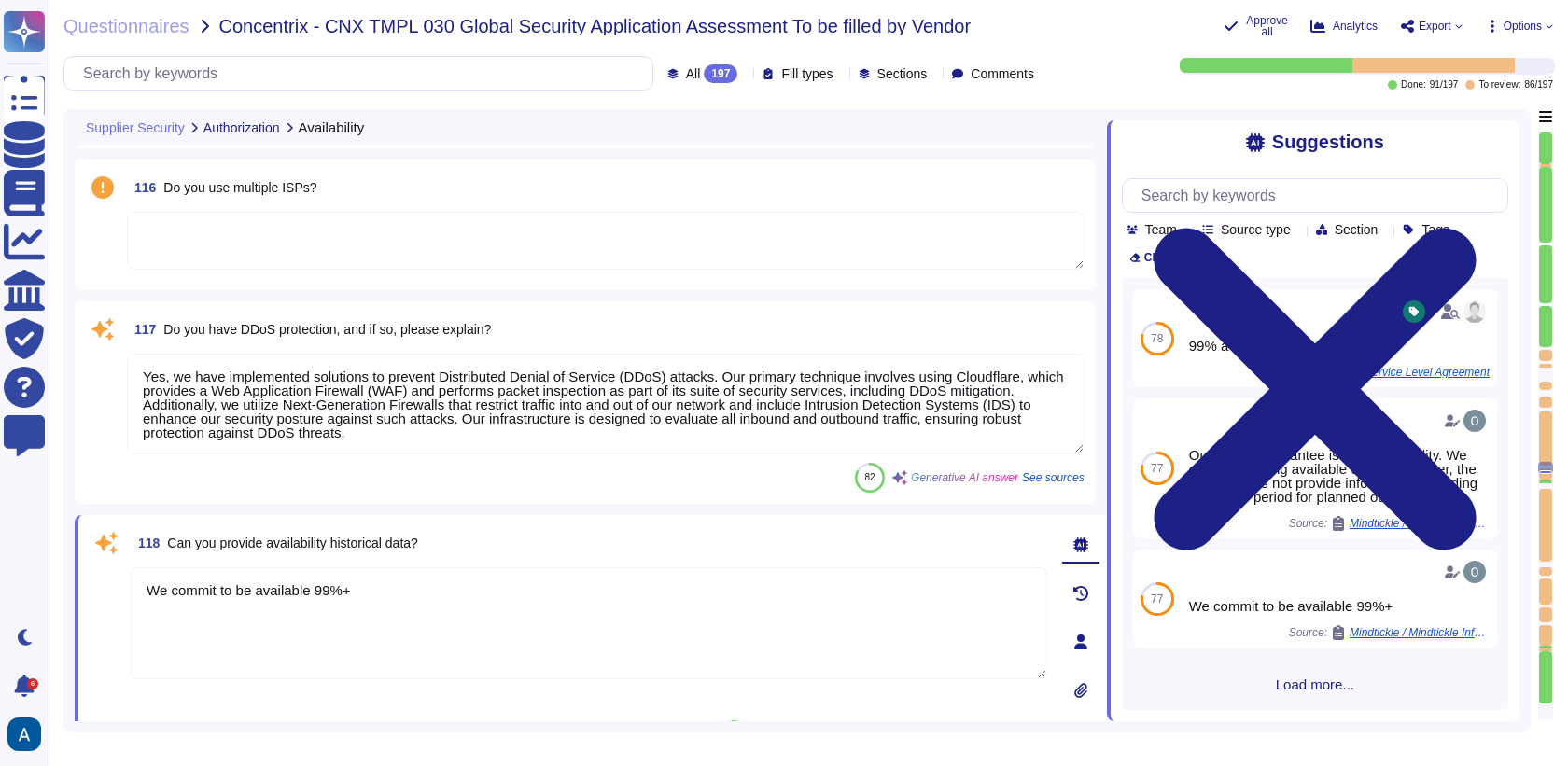 scroll, scrollTop: 337, scrollLeft: 0, axis: vertical 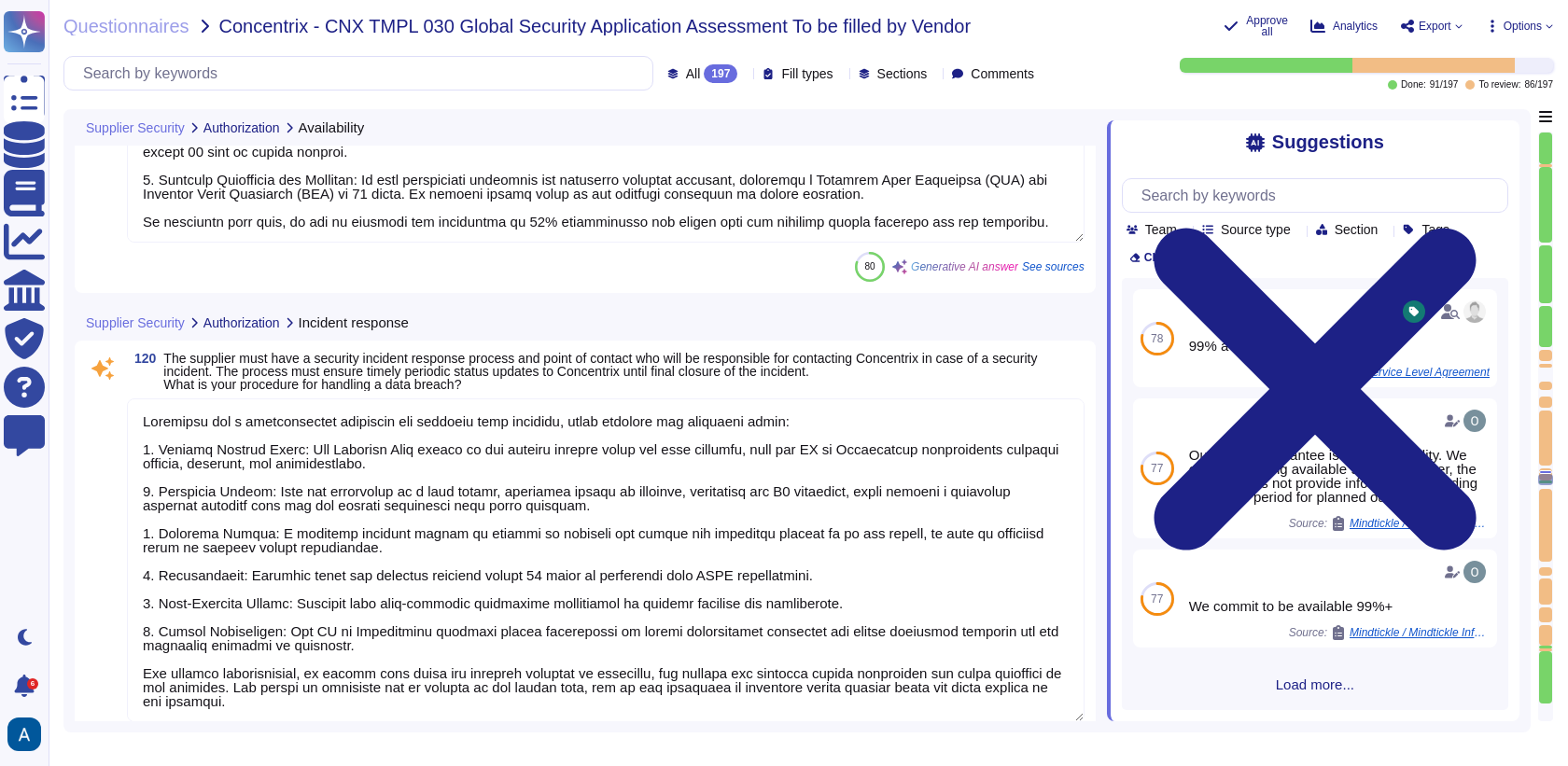 click on "All 197" at bounding box center (707, 74) 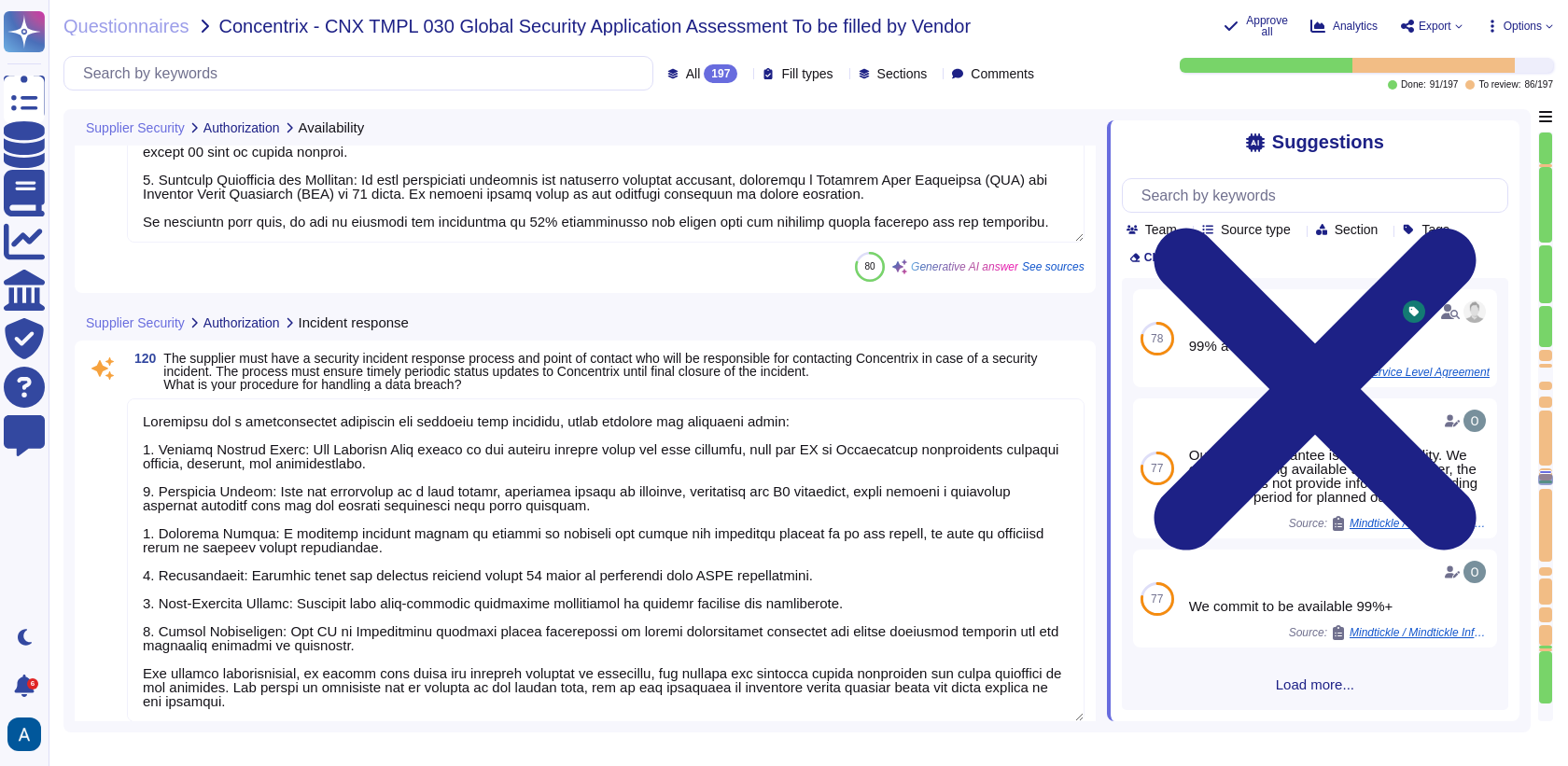 click on "All 197 Fill types Sections Comments" at bounding box center [553, 73] 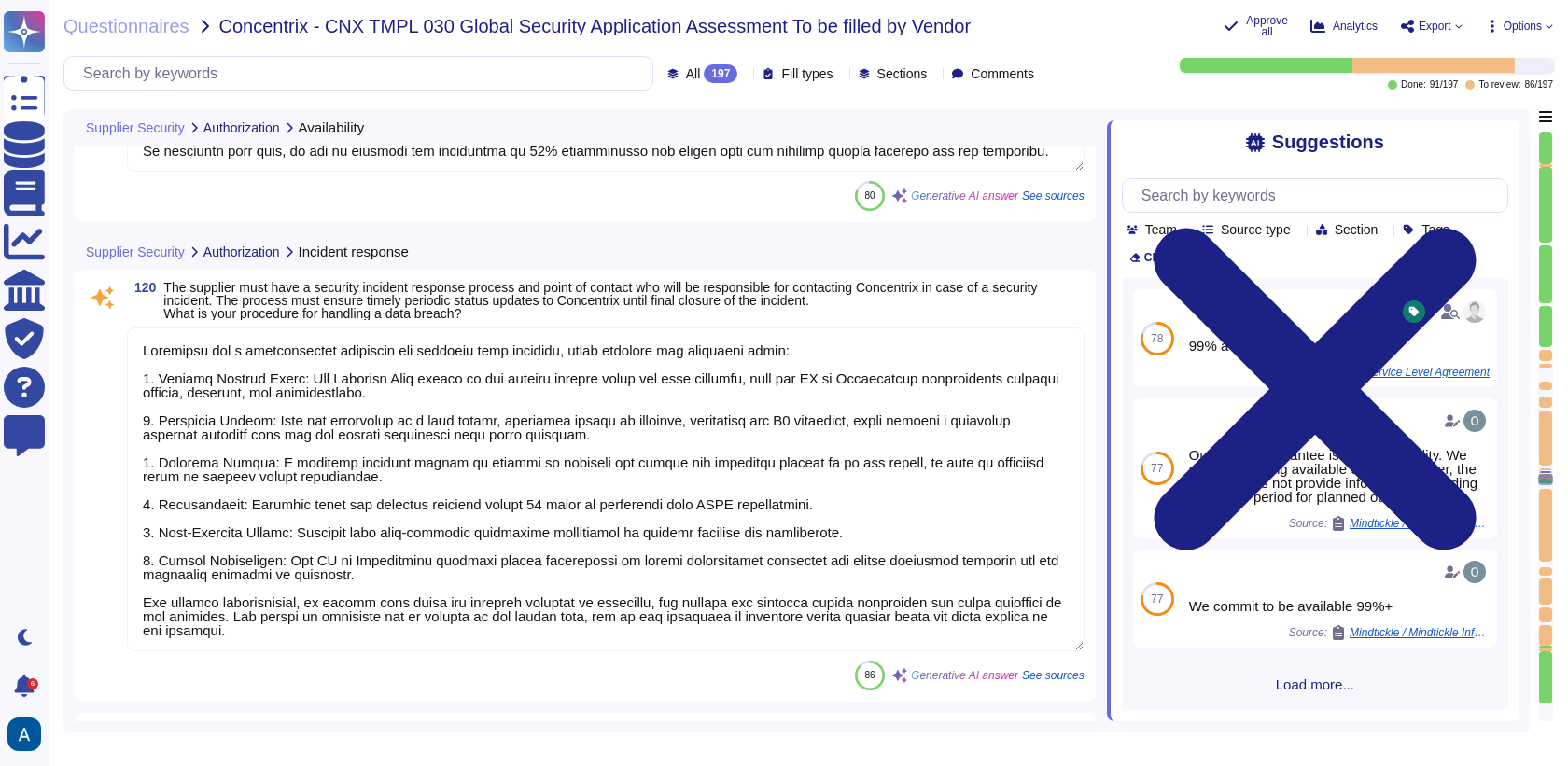 scroll, scrollTop: 21099, scrollLeft: 0, axis: vertical 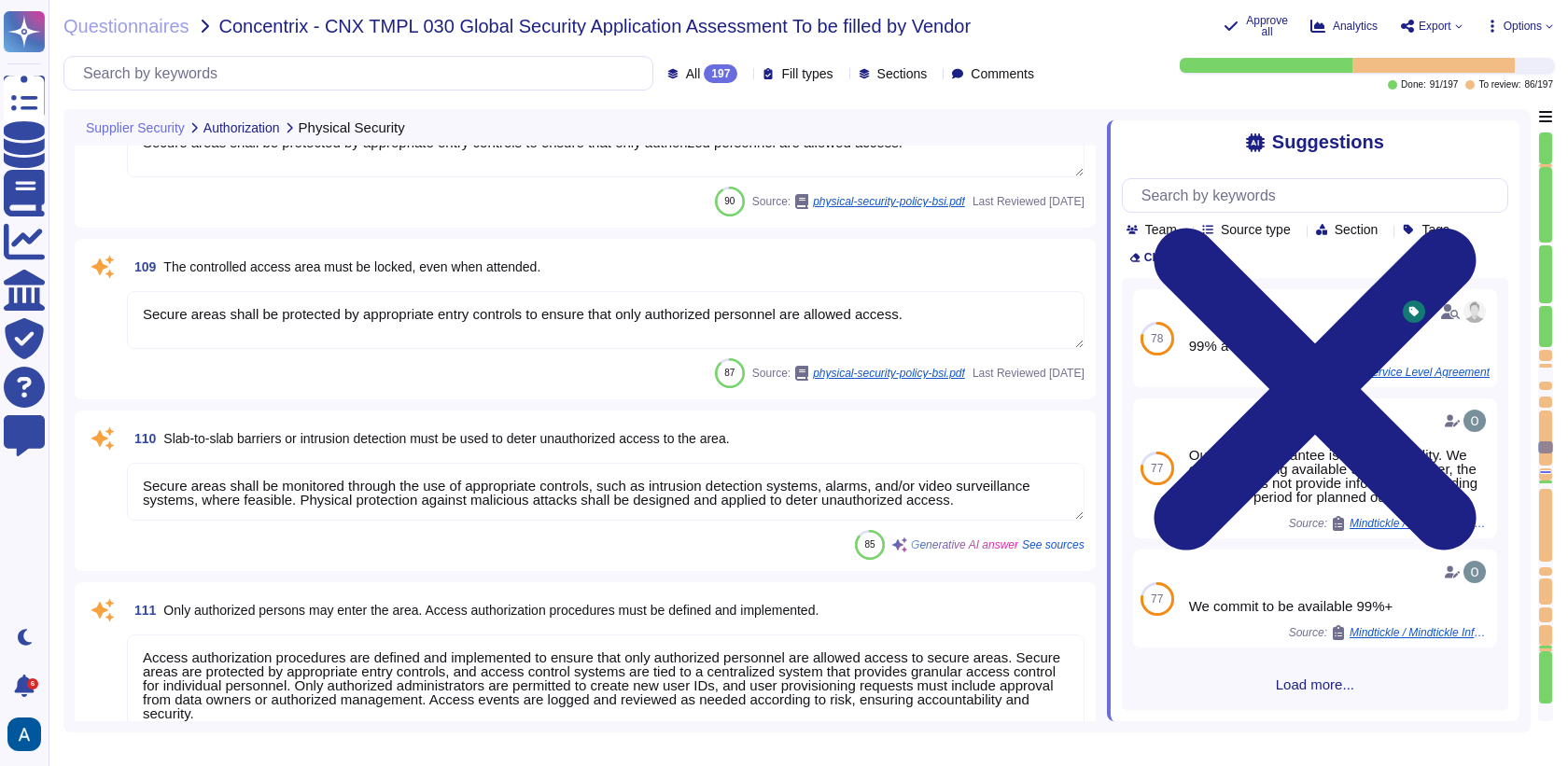 click on "Secure areas shall be protected by appropriate entry controls to ensure that only authorized personnel are allowed access." at bounding box center [606, 320] 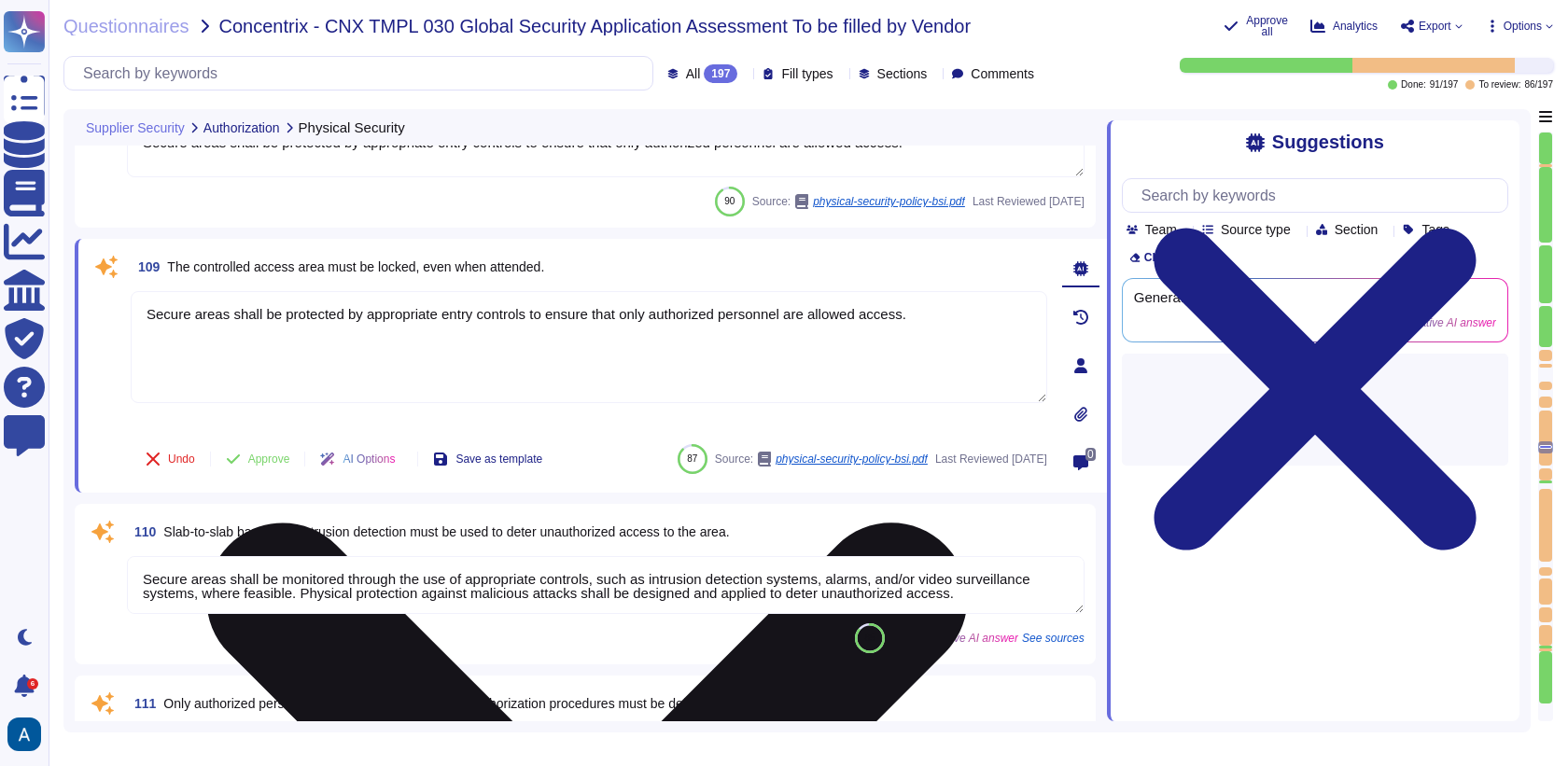 scroll, scrollTop: 0, scrollLeft: 0, axis: both 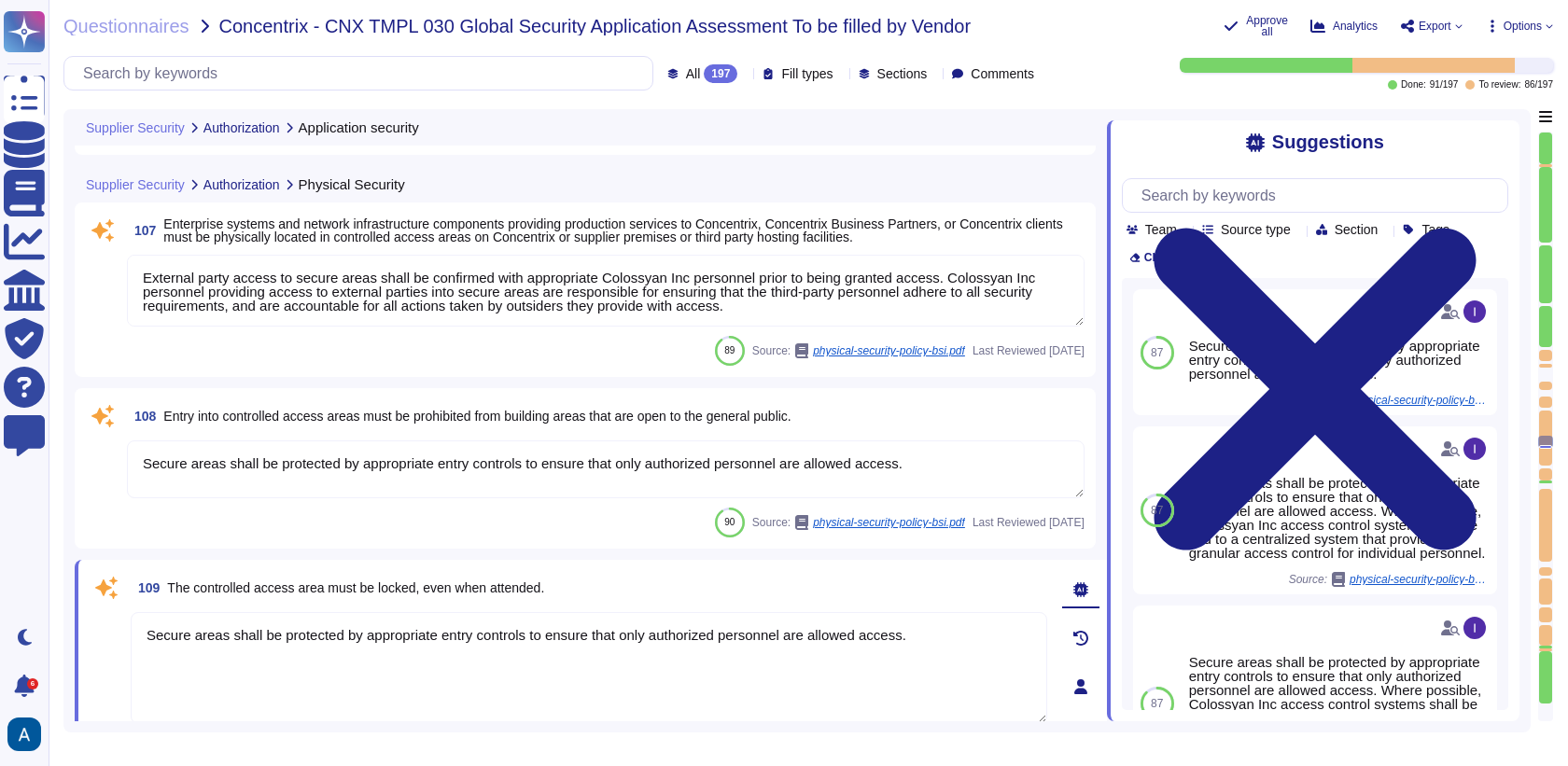 click on "Secure areas shall be protected by appropriate entry controls to ensure that only authorized personnel are allowed access." at bounding box center (606, 469) 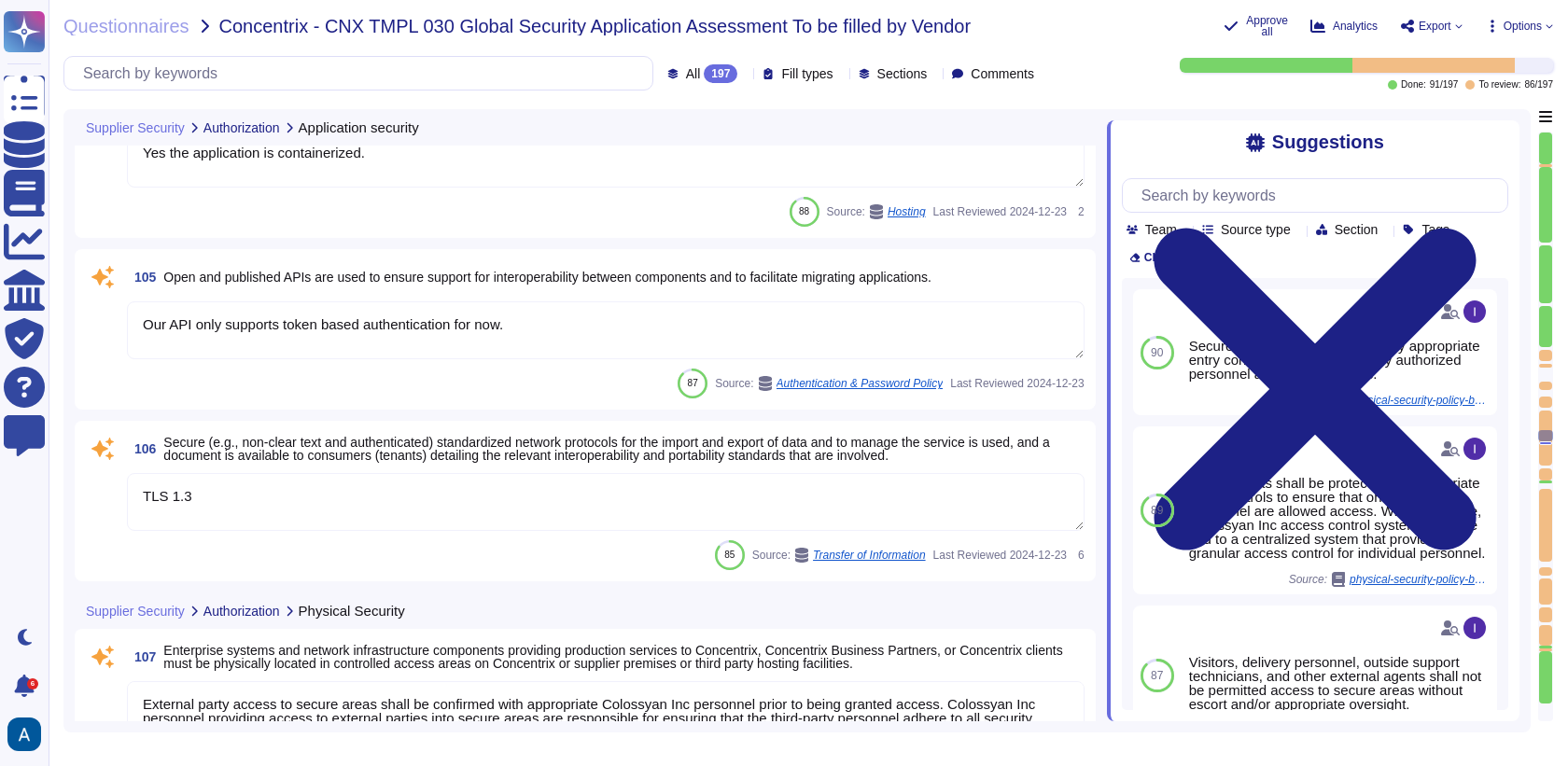 scroll, scrollTop: 17906, scrollLeft: 0, axis: vertical 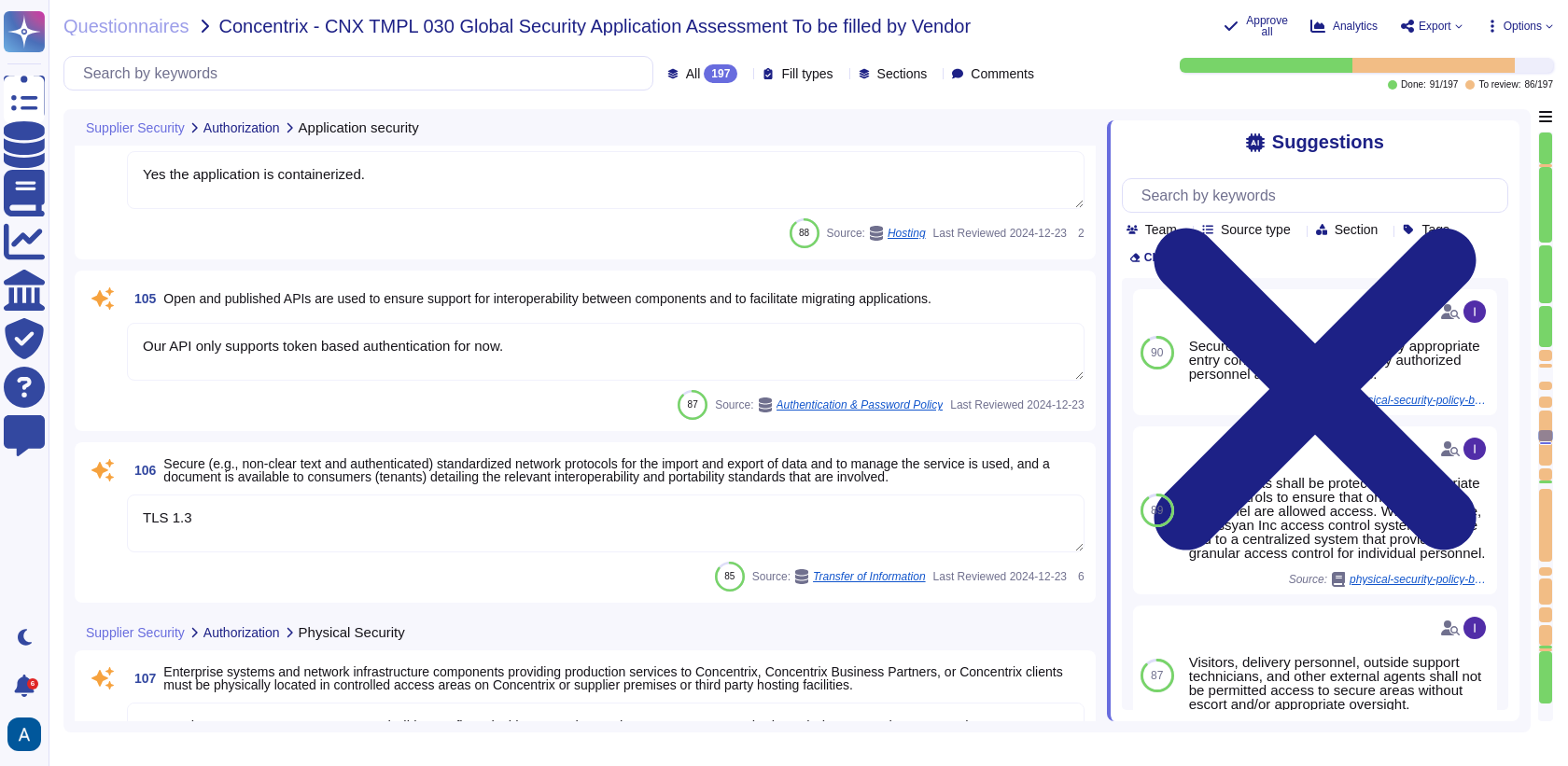 click on "Our API only supports token based authentication for now." at bounding box center (606, 352) 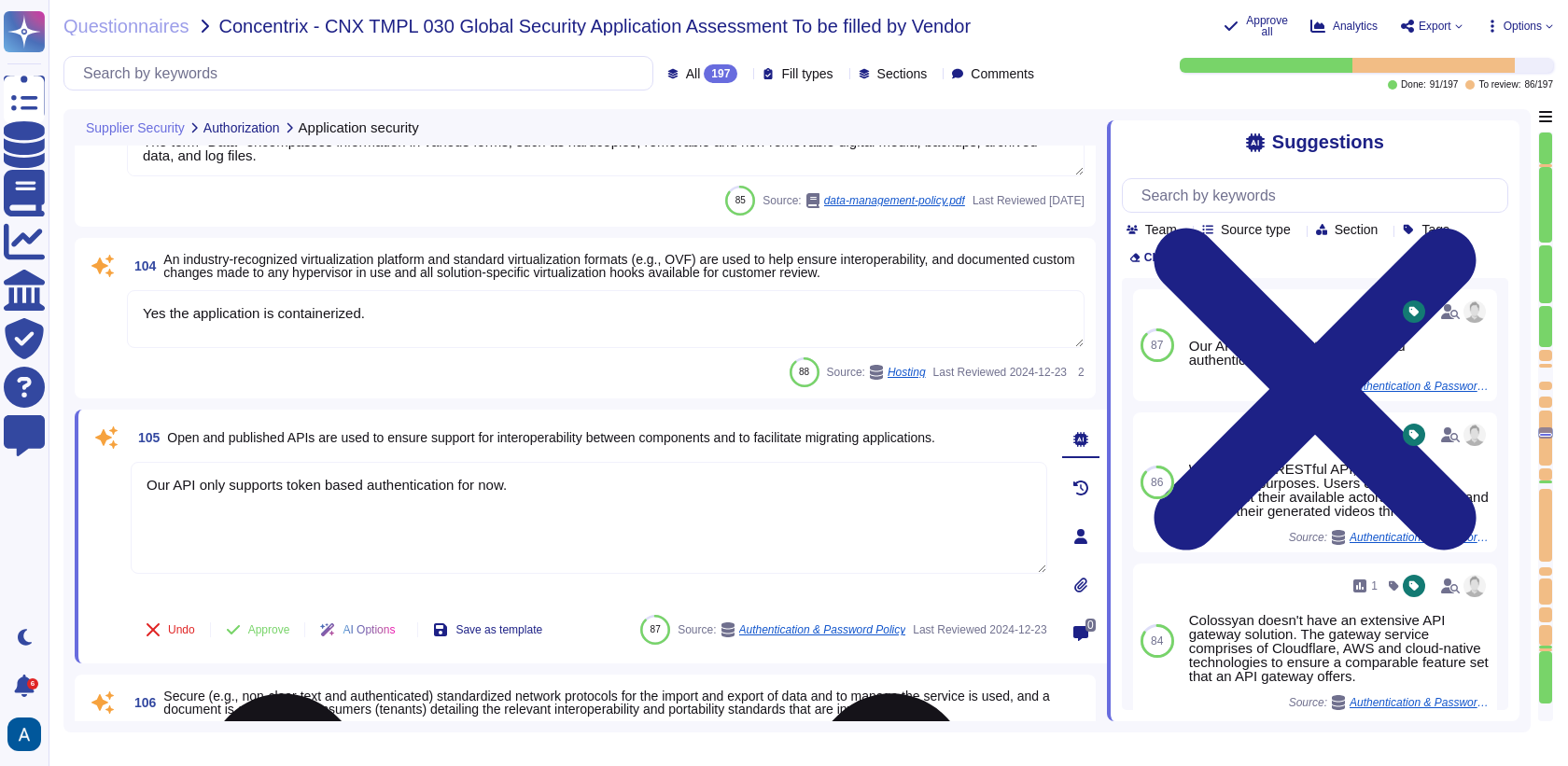 scroll, scrollTop: 17771, scrollLeft: 0, axis: vertical 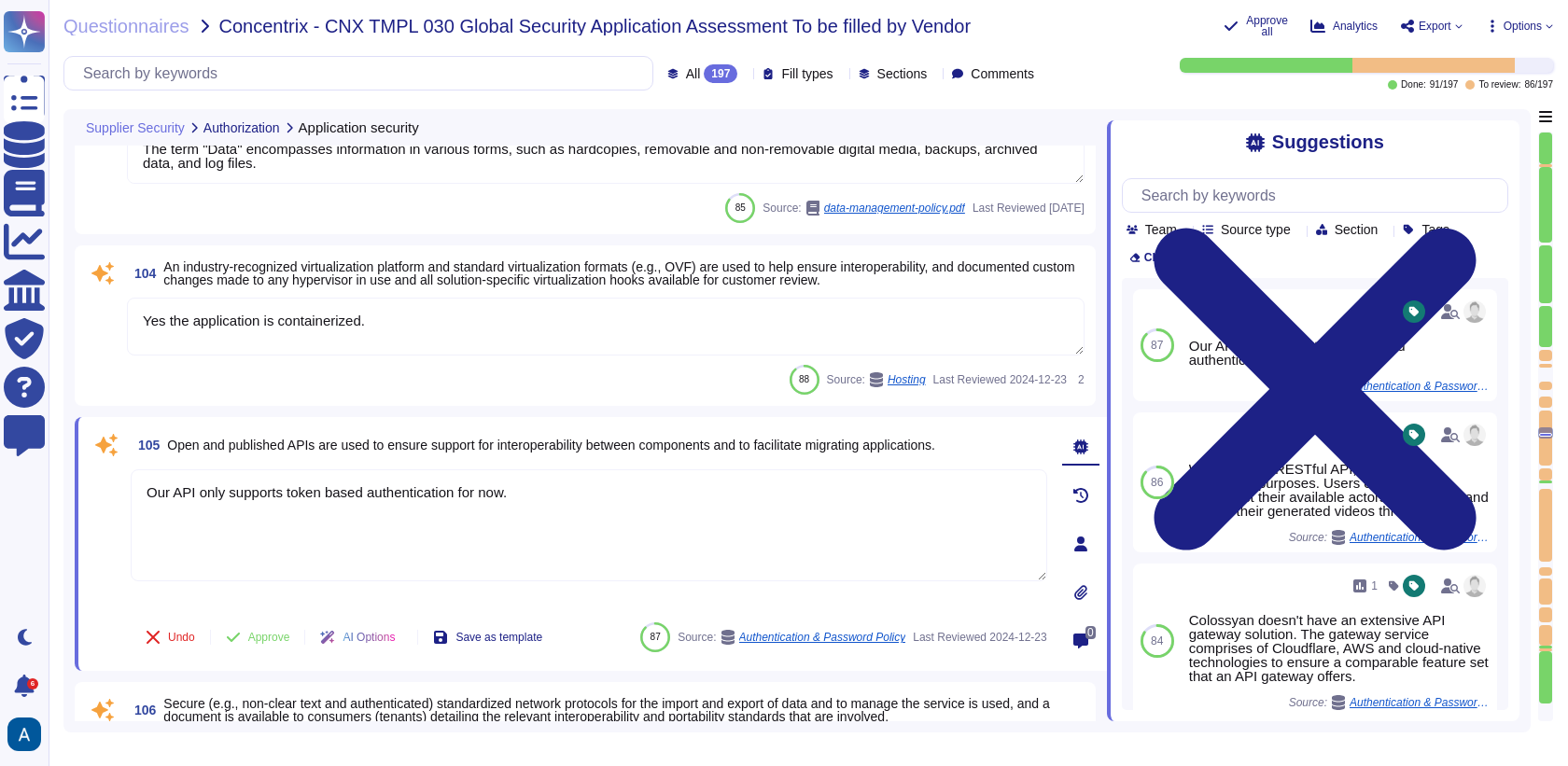 click on "Yes the application is containerized." at bounding box center [606, 327] 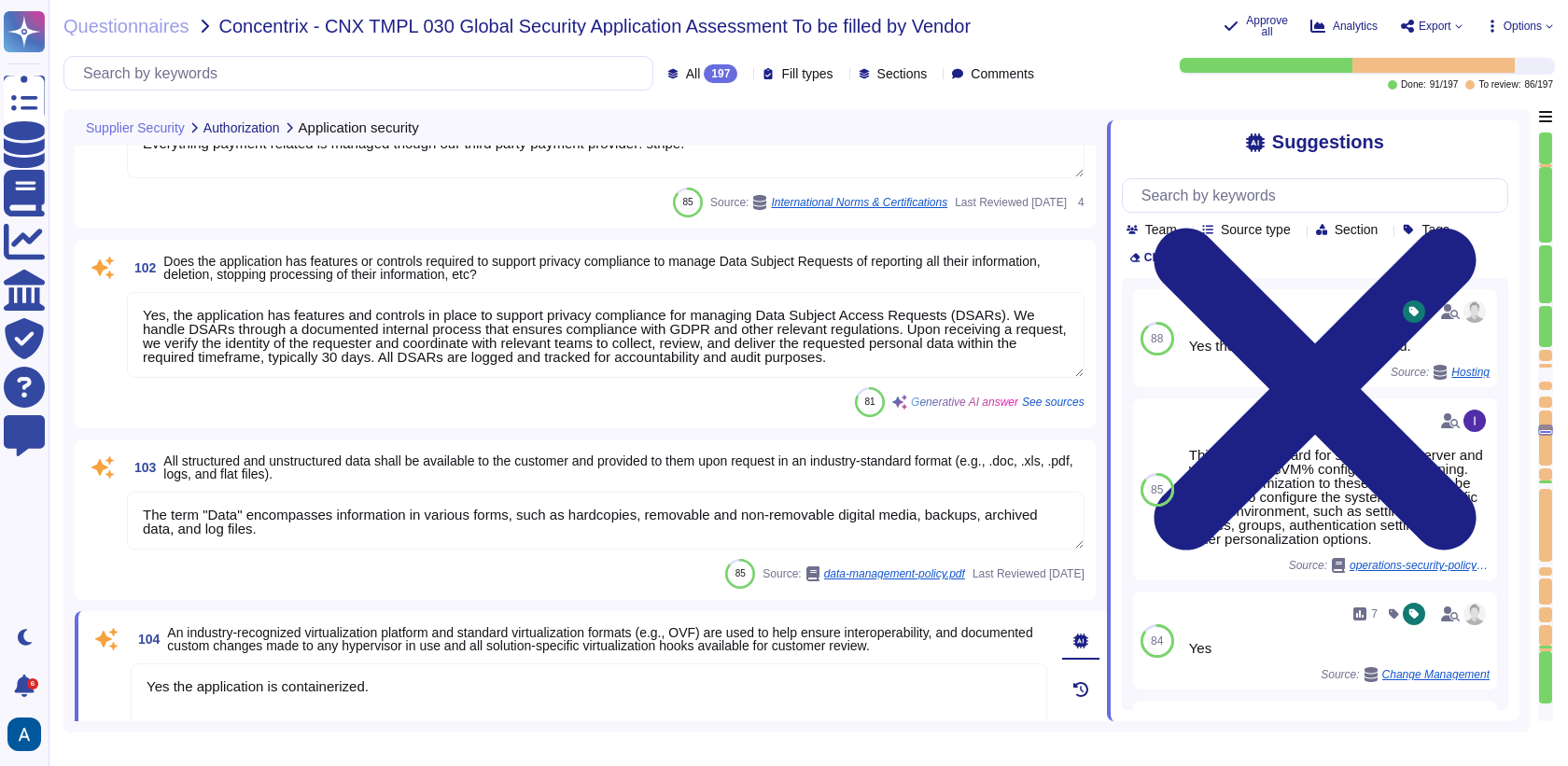 scroll, scrollTop: 17430, scrollLeft: 0, axis: vertical 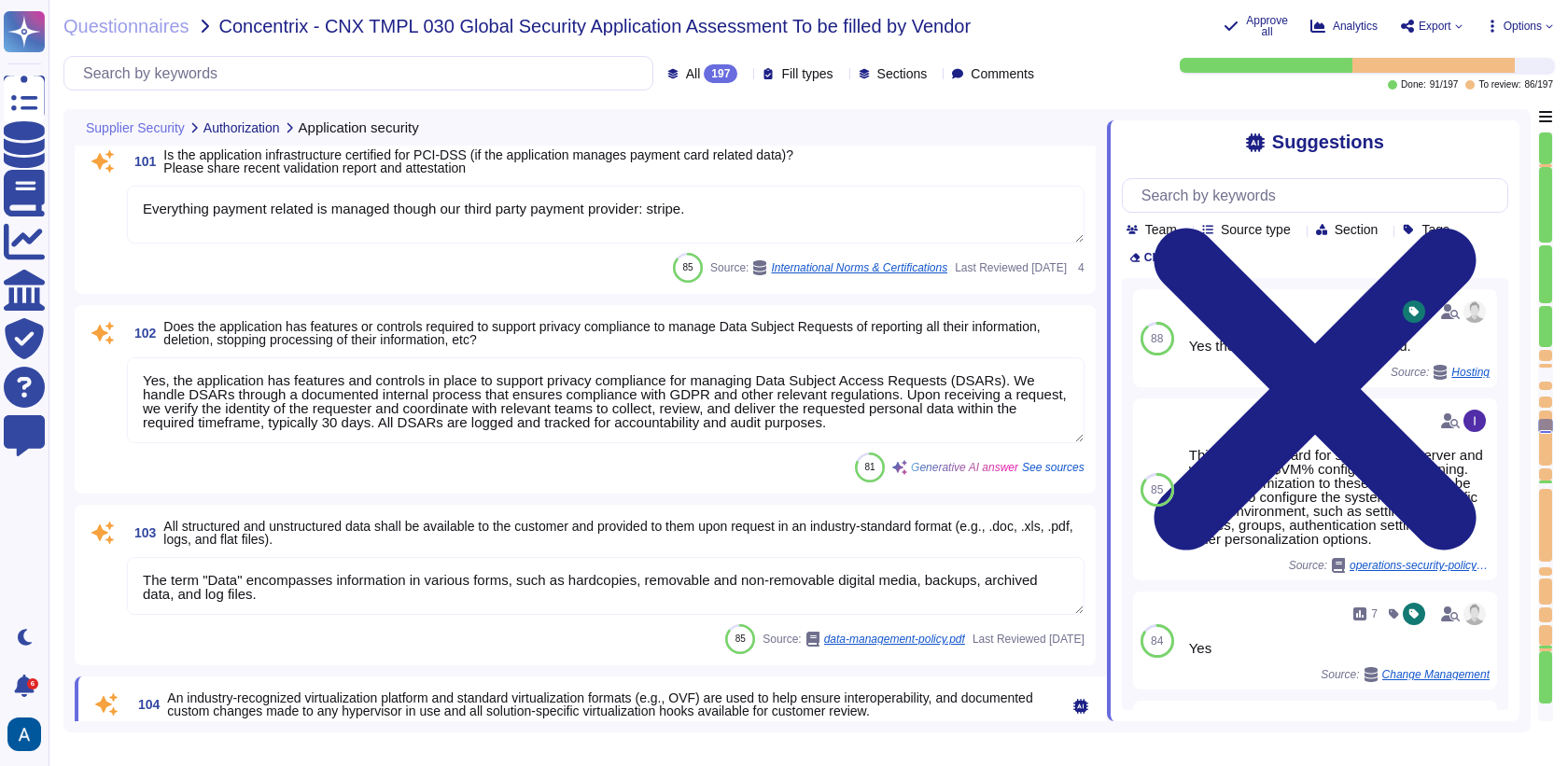 click on "The term "Data" encompasses information in various forms, such as hardcopies, removable and non-removable digital media, backups, archived data, and log files." at bounding box center [606, 586] 